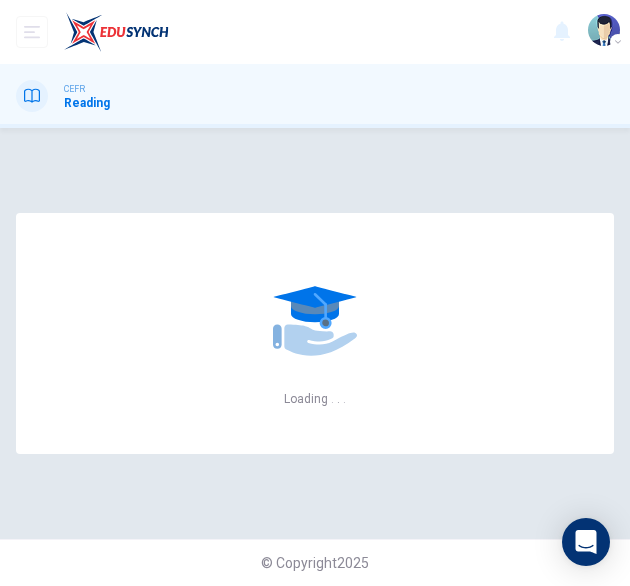 scroll, scrollTop: 0, scrollLeft: 0, axis: both 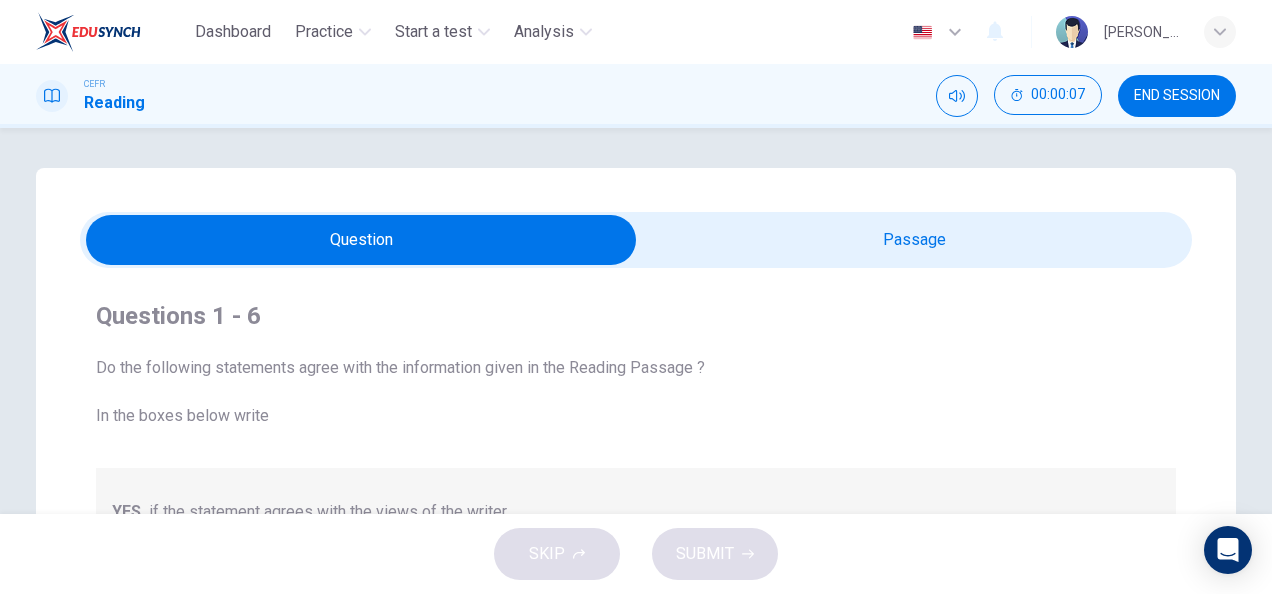 click at bounding box center (361, 240) 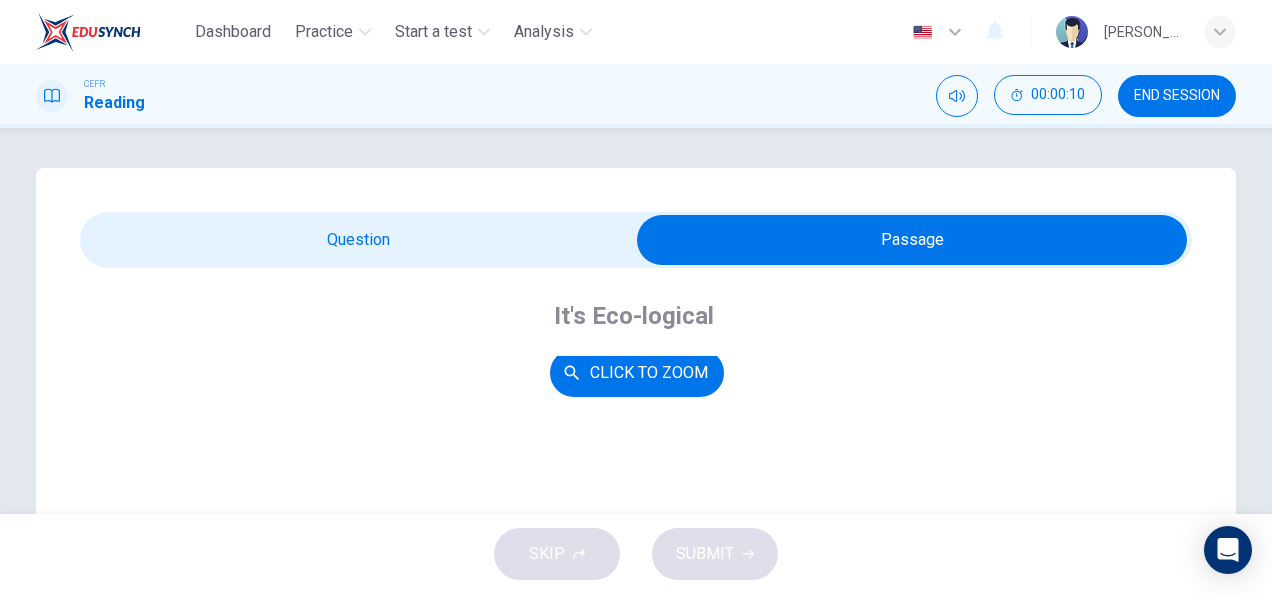 scroll, scrollTop: 0, scrollLeft: 0, axis: both 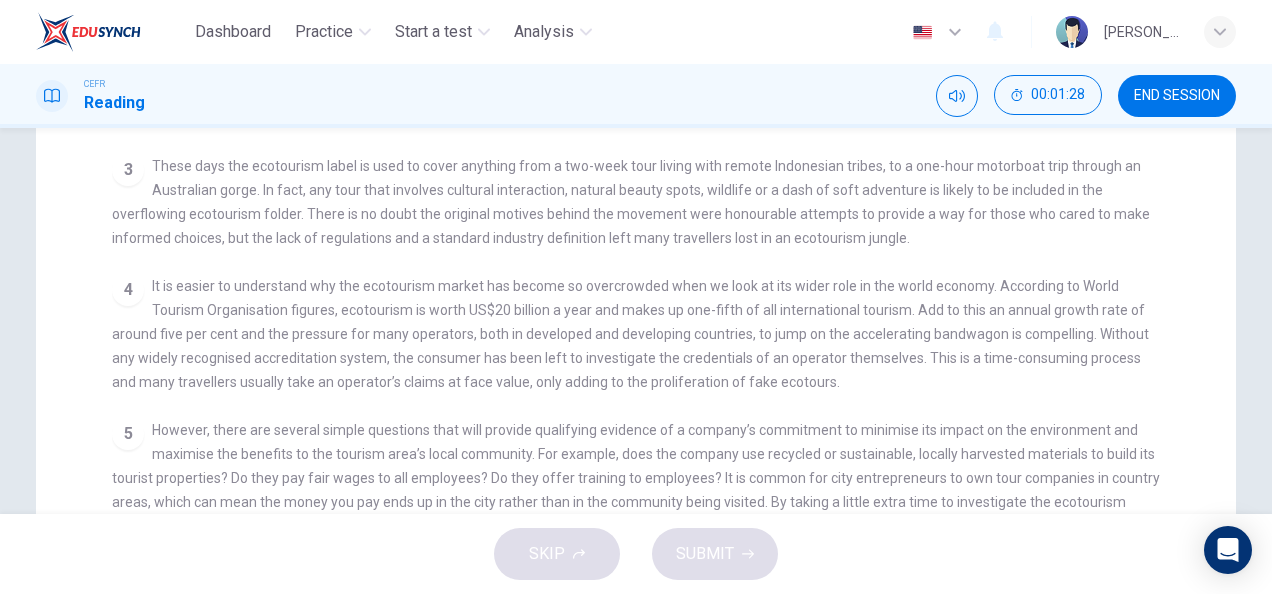 click on "3 These days the ecotourism label is used to cover anything from a two-week tour living with remote Indonesian tribes, to a one-hour motorboat trip through an Australian gorge. In fact, any tour that involves cultural interaction, natural beauty spots, wildlife or a dash of soft adventure is likely to be included in the overflowing ecotourism folder. There is no doubt the original motives behind the movement were honourable attempts to provide a way for those who cared to make informed choices, but the lack of regulations and a standard industry definition left many travellers lost in an ecotourism jungle." at bounding box center [636, 202] 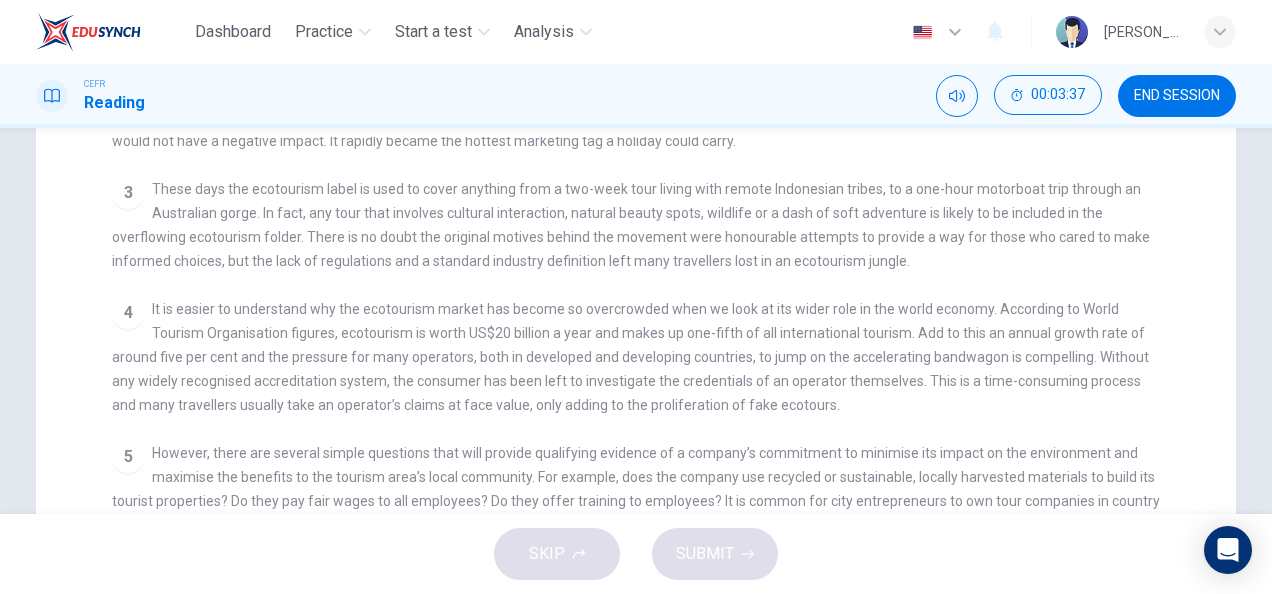 scroll, scrollTop: 0, scrollLeft: 0, axis: both 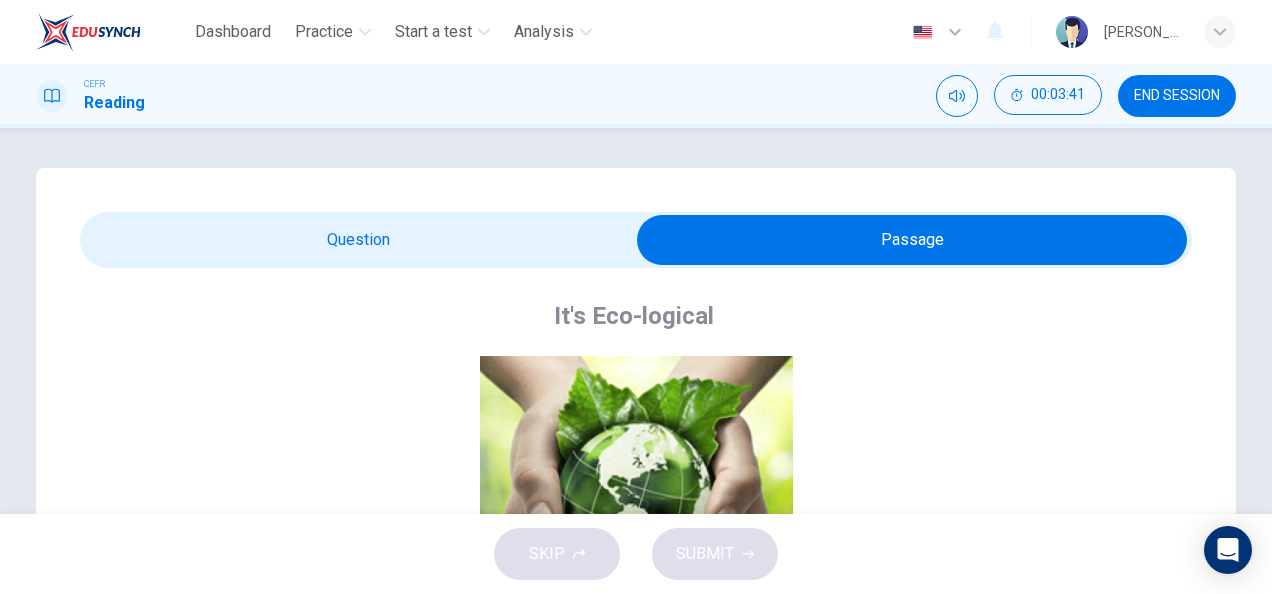 click at bounding box center [912, 240] 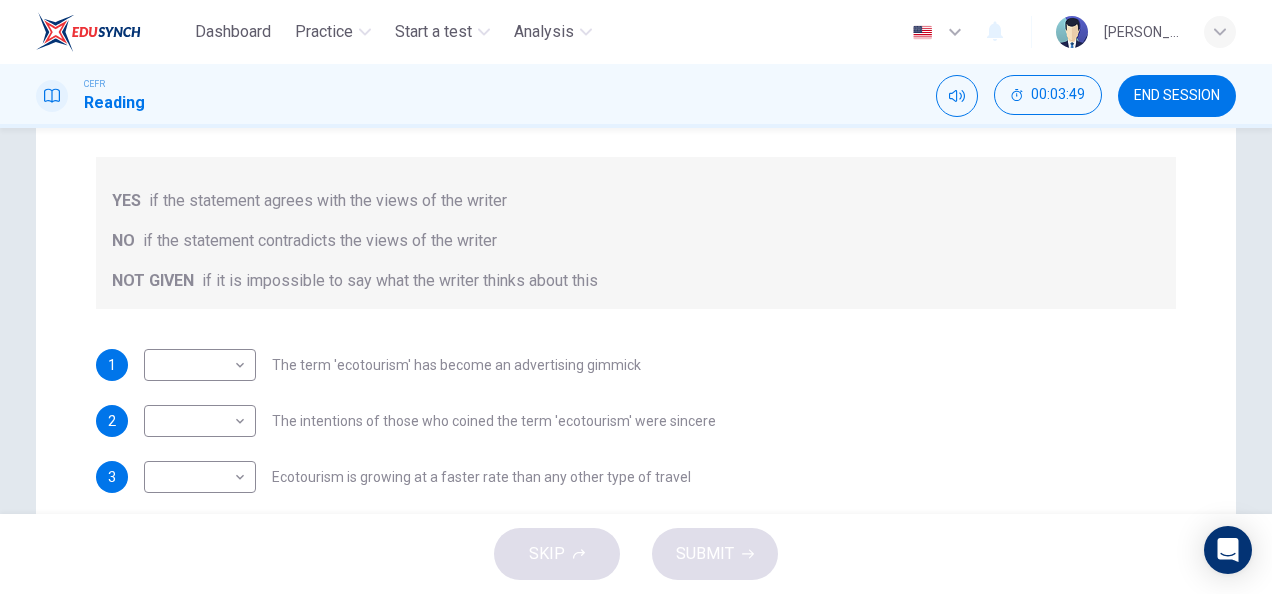scroll, scrollTop: 338, scrollLeft: 0, axis: vertical 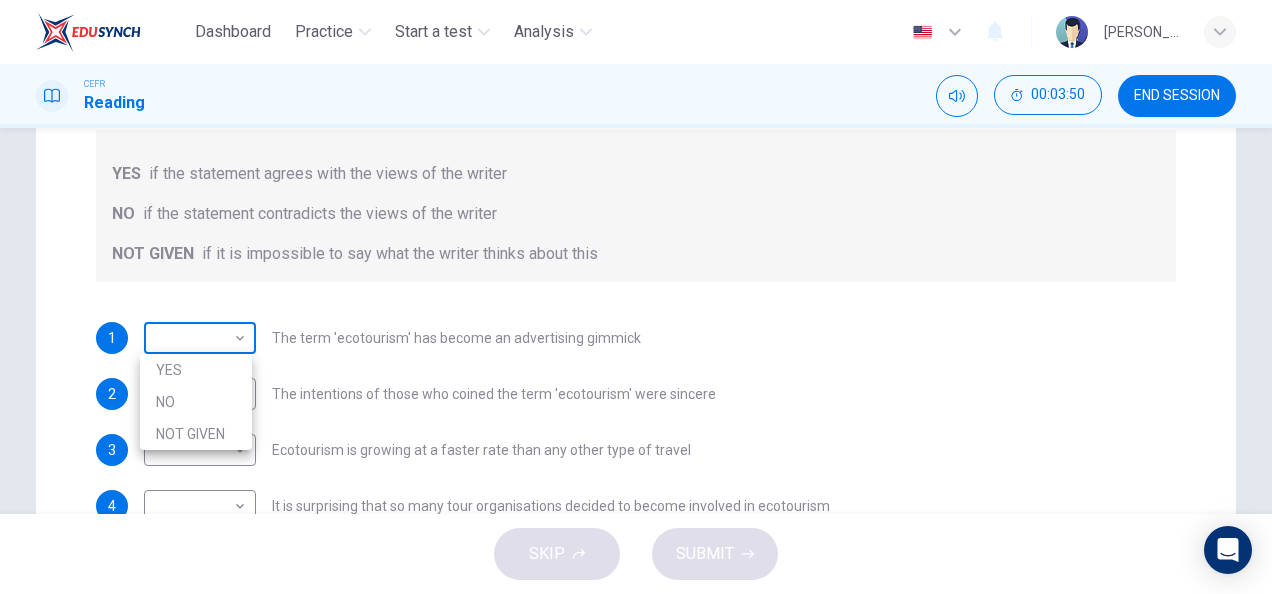 click on "Dashboard Practice Start a test Analysis English en ​ ALEYA AZREEN BINTI SABRI CEFR Reading 00:03:50 END SESSION Questions 1 - 6 Do the following statements agree with the information given in the Reading Passage ?
In the boxes below write YES if the statement agrees with the views of the writer NO if the statement contradicts the views of the writer NOT GIVEN if it is impossible to say what the writer thinks about this 1 ​ ​ The term 'ecotourism' has become an advertising gimmick 2 ​ ​ The intentions of those who coined the term 'ecotourism' were sincere 3 ​ ​ Ecotourism is growing at a faster rate than any other type of travel 4 ​ ​ It is surprising that so many tour organisations decided to become involved in ecotourism 5 ​ ​ Tourists have learnt to make investigations about tour operators before using them 6 ​ ​ Tourists have had bad experiences on ecotour holidays It's Eco-logical CLICK TO ZOOM Click to Zoom 1 2 3 4 5 6 7 8 SKIP SUBMIT
Dashboard Practice Start a test" at bounding box center [636, 297] 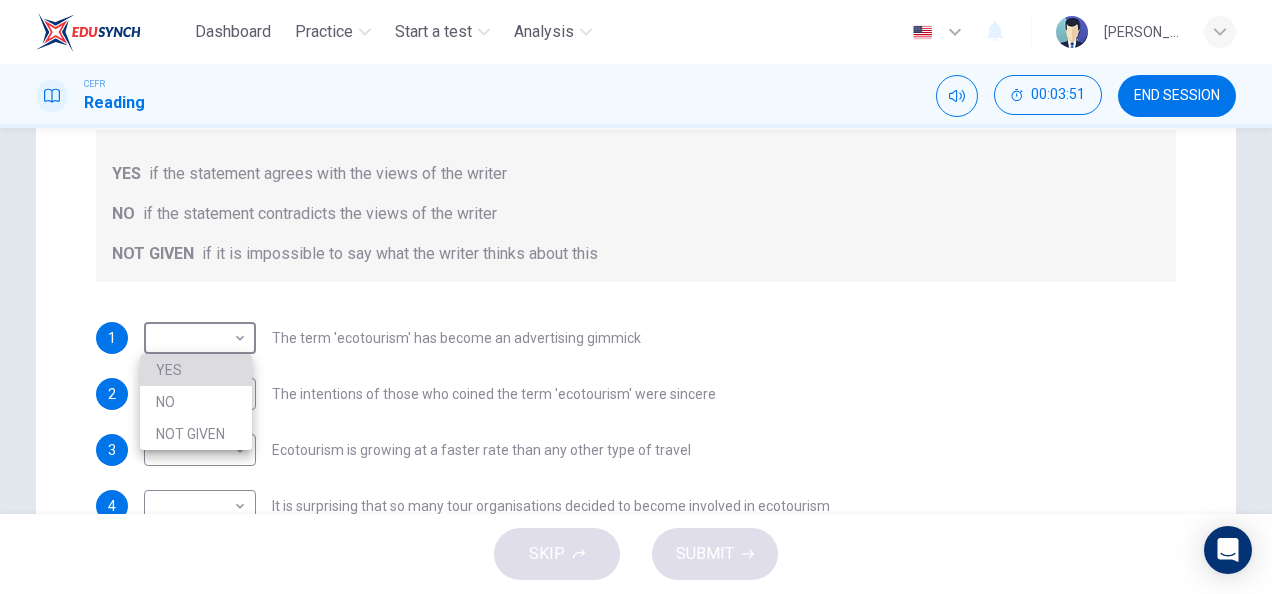 click on "YES" at bounding box center (196, 370) 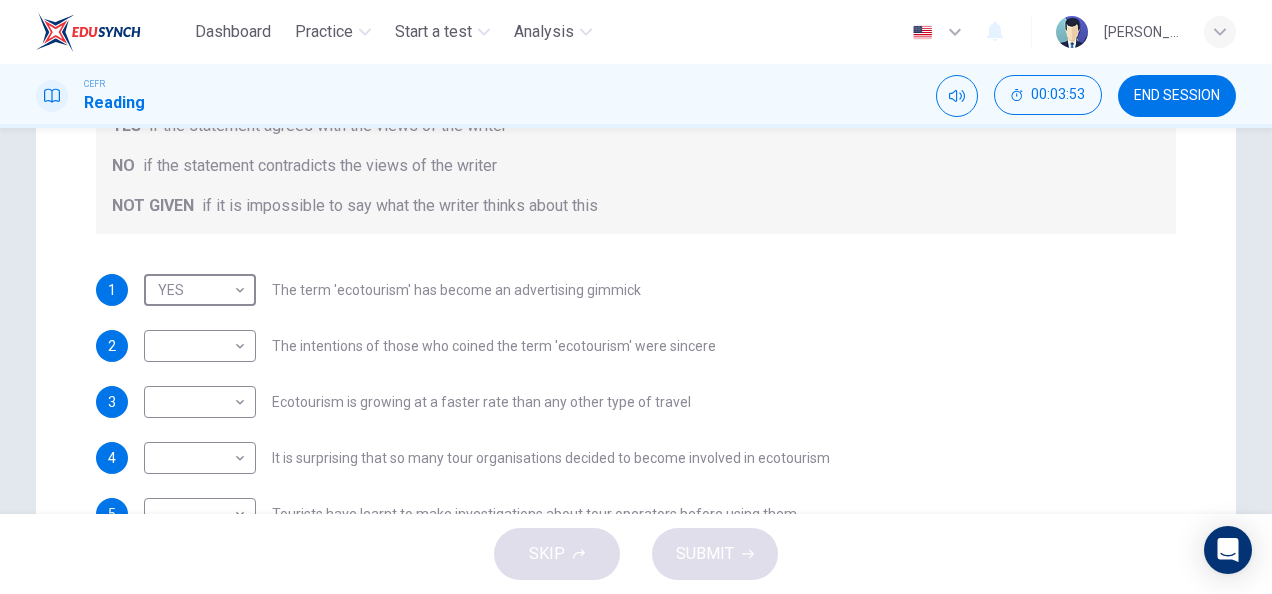 scroll, scrollTop: 481, scrollLeft: 0, axis: vertical 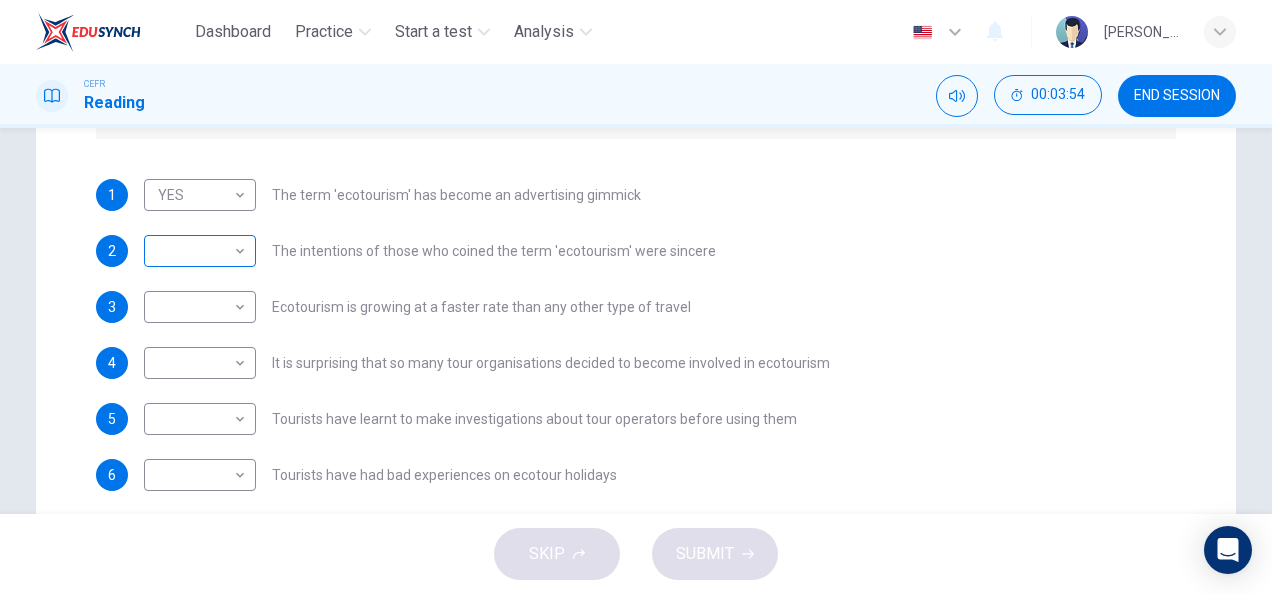 click on "​ ​" at bounding box center [200, 251] 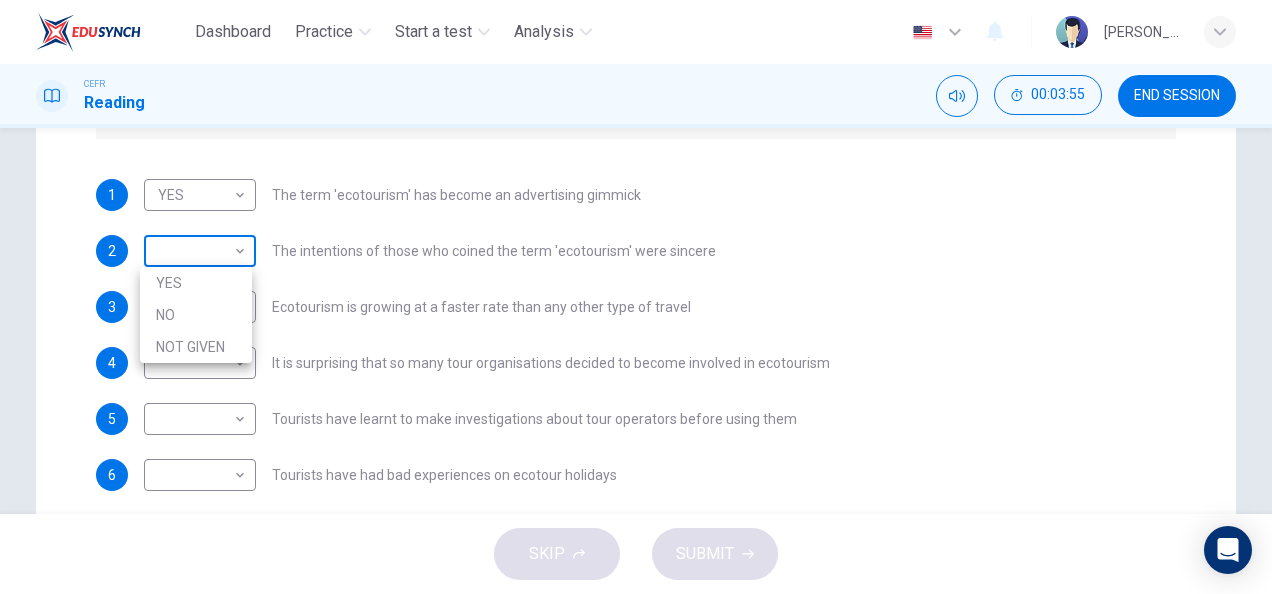click on "Dashboard Practice Start a test Analysis English en ​ ALEYA AZREEN BINTI SABRI CEFR Reading 00:03:55 END SESSION Questions 1 - 6 Do the following statements agree with the information given in the Reading Passage ?
In the boxes below write YES if the statement agrees with the views of the writer NO if the statement contradicts the views of the writer NOT GIVEN if it is impossible to say what the writer thinks about this 1 YES YES ​ The term 'ecotourism' has become an advertising gimmick 2 ​ ​ The intentions of those who coined the term 'ecotourism' were sincere 3 ​ ​ Ecotourism is growing at a faster rate than any other type of travel 4 ​ ​ It is surprising that so many tour organisations decided to become involved in ecotourism 5 ​ ​ Tourists have learnt to make investigations about tour operators before using them 6 ​ ​ Tourists have had bad experiences on ecotour holidays It's Eco-logical CLICK TO ZOOM Click to Zoom 1 2 3 4 5 6 7 8 SKIP SUBMIT
Dashboard Practice Analysis" at bounding box center [636, 297] 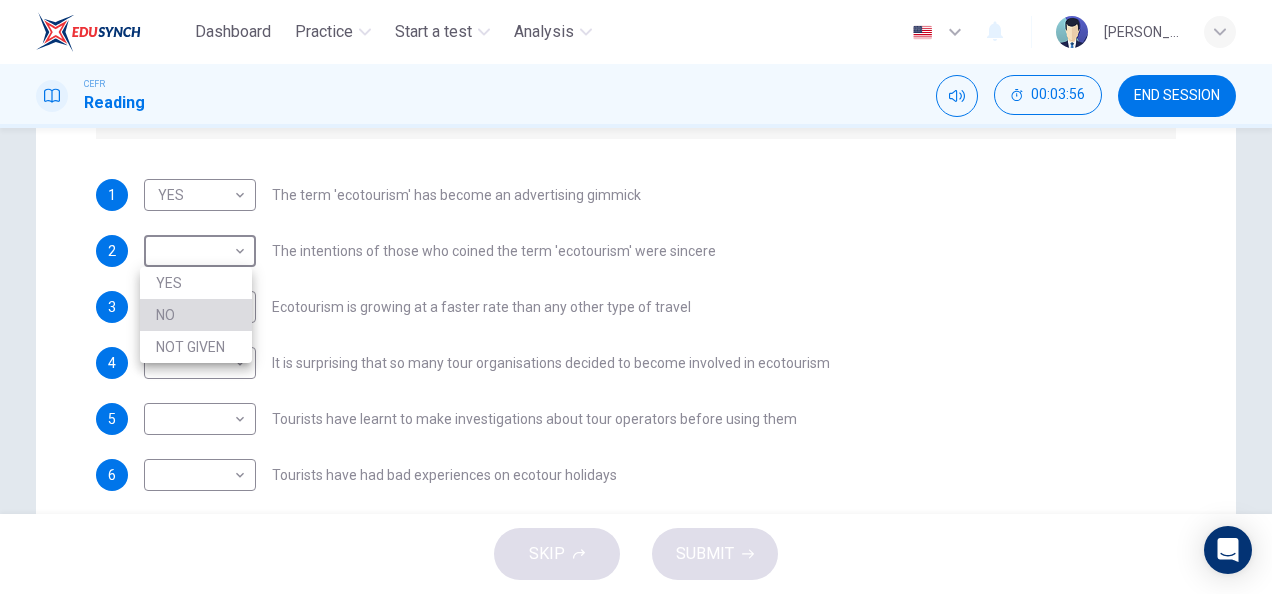 click on "NO" at bounding box center (196, 315) 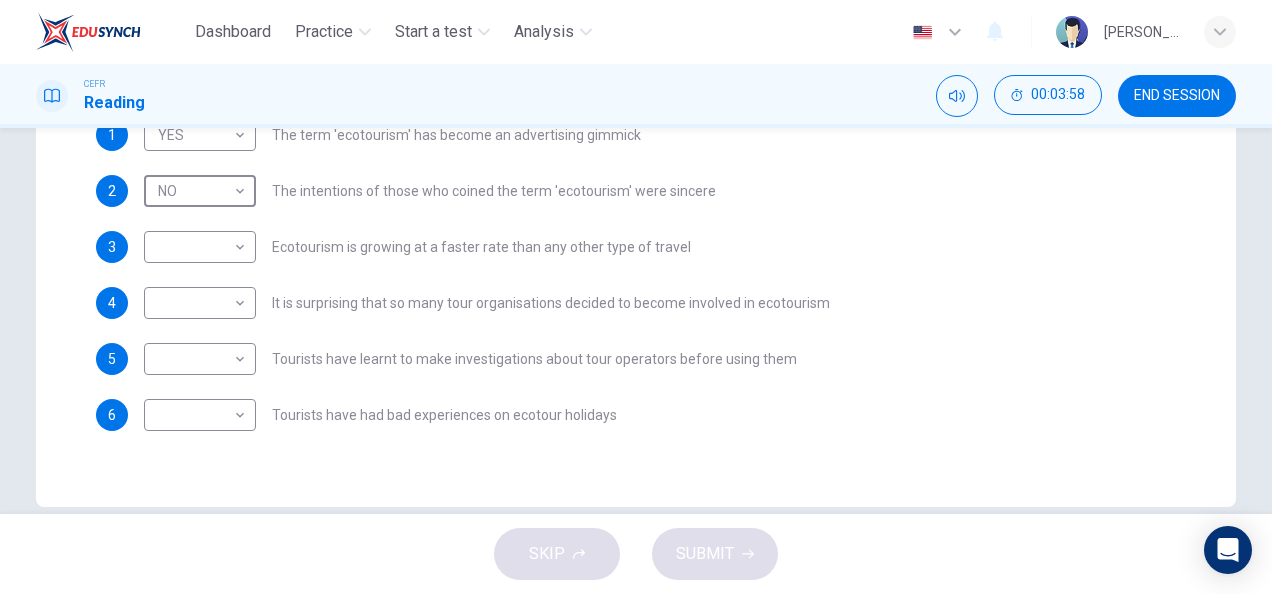 scroll, scrollTop: 544, scrollLeft: 0, axis: vertical 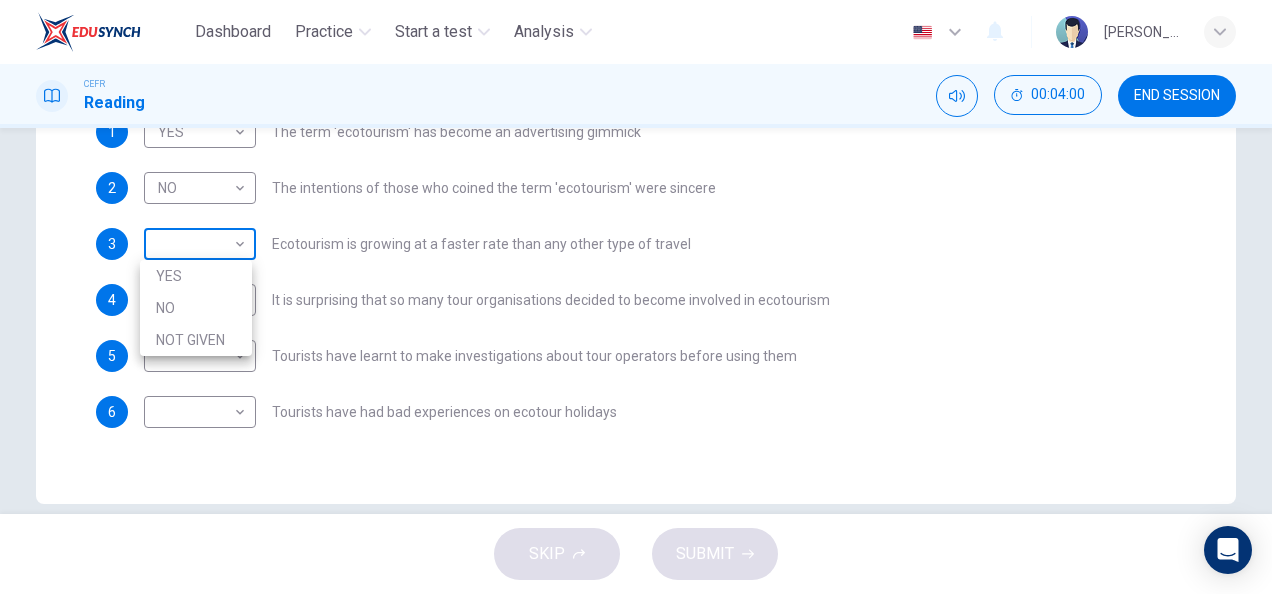 click on "Dashboard Practice Start a test Analysis English en ​ ALEYA AZREEN BINTI SABRI CEFR Reading 00:04:00 END SESSION Questions 1 - 6 Do the following statements agree with the information given in the Reading Passage ?
In the boxes below write YES if the statement agrees with the views of the writer NO if the statement contradicts the views of the writer NOT GIVEN if it is impossible to say what the writer thinks about this 1 YES YES ​ The term 'ecotourism' has become an advertising gimmick 2 NO NO ​ The intentions of those who coined the term 'ecotourism' were sincere 3 ​ ​ Ecotourism is growing at a faster rate than any other type of travel 4 ​ ​ It is surprising that so many tour organisations decided to become involved in ecotourism 5 ​ ​ Tourists have learnt to make investigations about tour operators before using them 6 ​ ​ Tourists have had bad experiences on ecotour holidays It's Eco-logical CLICK TO ZOOM Click to Zoom 1 2 3 4 5 6 7 8 SKIP SUBMIT
Dashboard Practice Analysis" at bounding box center [636, 297] 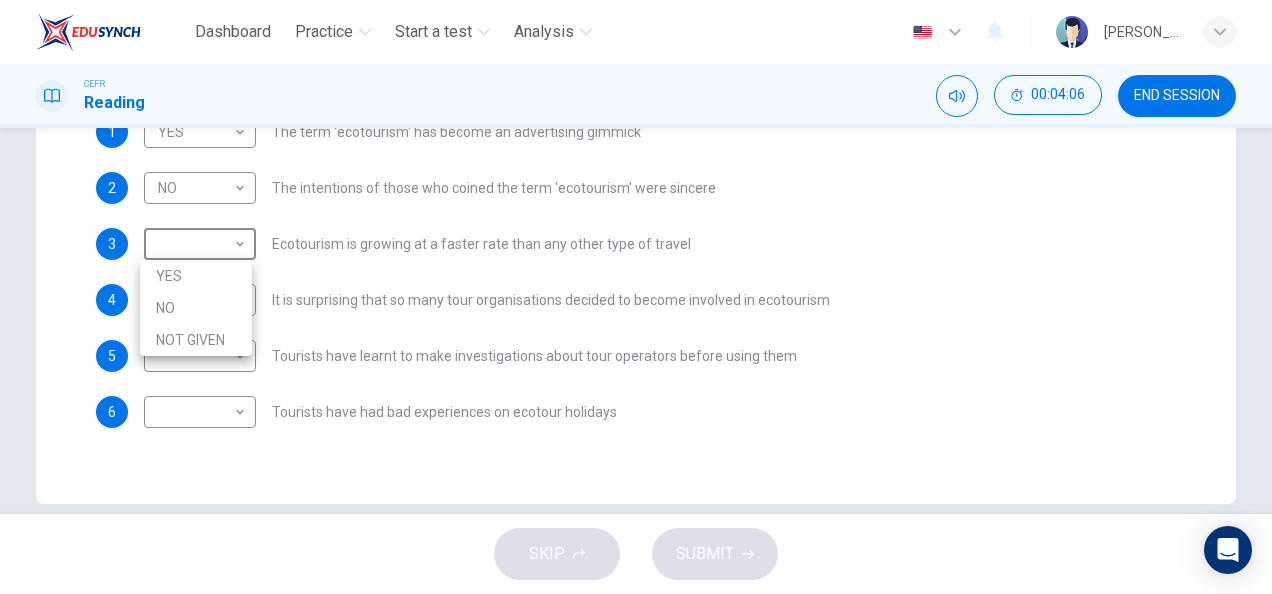click at bounding box center [636, 297] 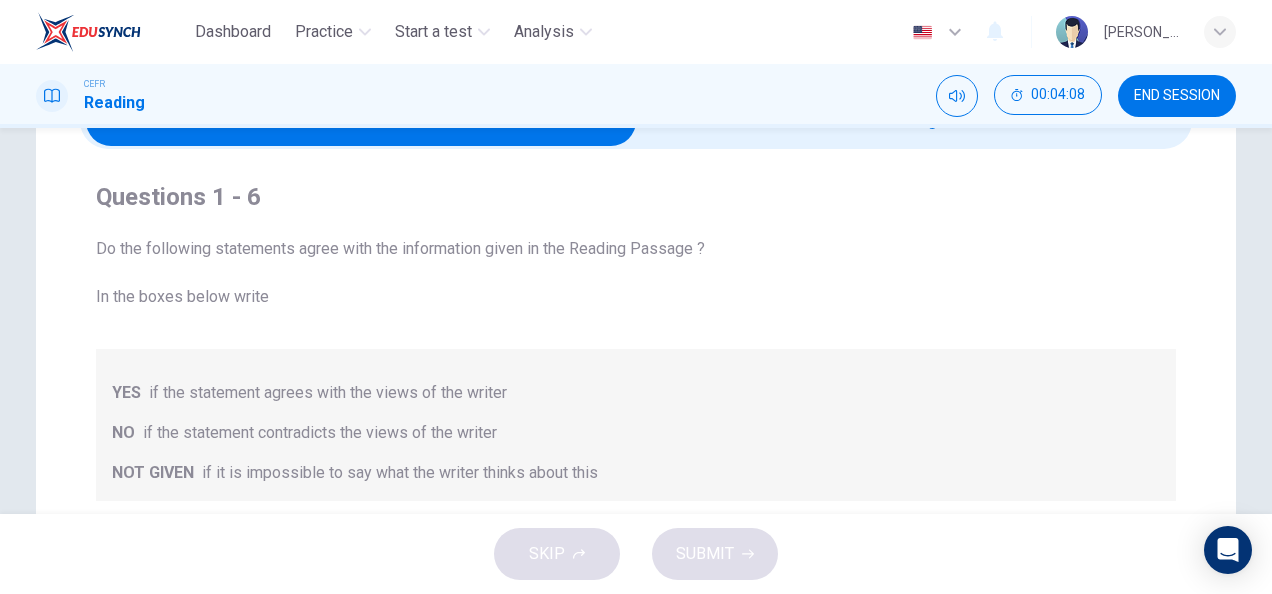 scroll, scrollTop: 0, scrollLeft: 0, axis: both 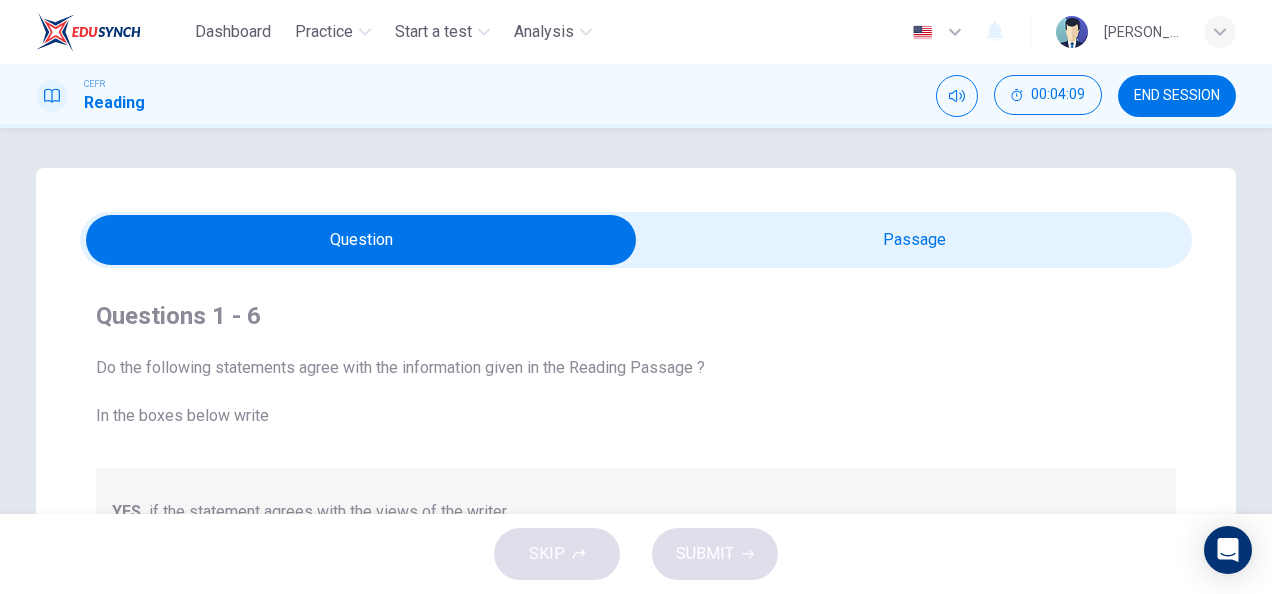 click at bounding box center [361, 240] 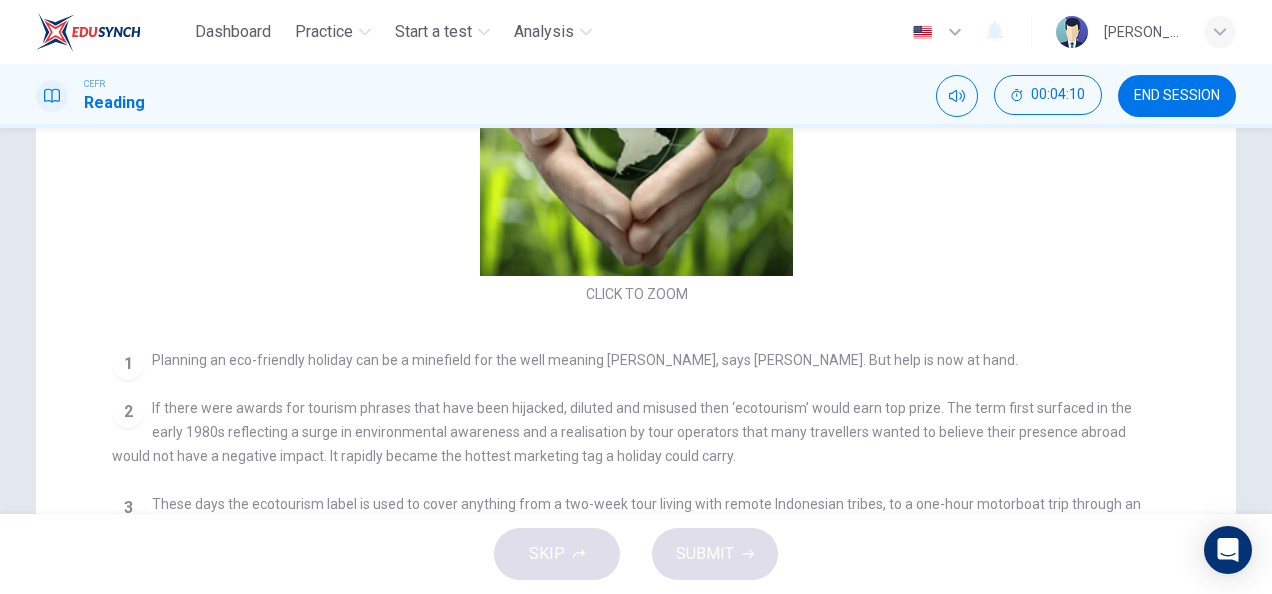 scroll, scrollTop: 392, scrollLeft: 0, axis: vertical 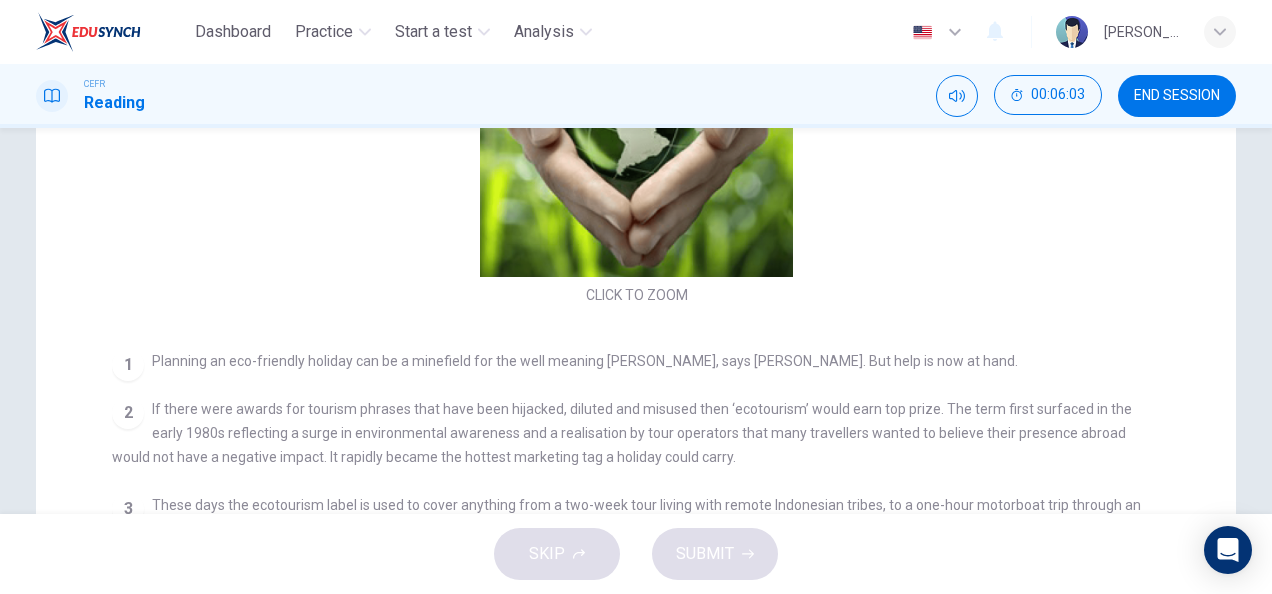 click on "CLICK TO ZOOM Click to Zoom 1 Planning an eco-friendly holiday can be a minefield for the well meaning traveller, says Steve Watkins. But help is now at hand. 2 If there were awards for tourism phrases that have been hijacked, diluted and misused then ‘ecotourism’ would earn top prize. The term first surfaced in the early 1980s reflecting a surge in environmental awareness and a realisation by tour operators that many travellers wanted to believe their presence abroad would not have a negative impact. It rapidly became the hottest marketing tag a holiday could carry. 3 4 5 6 7 8" at bounding box center (649, 322) 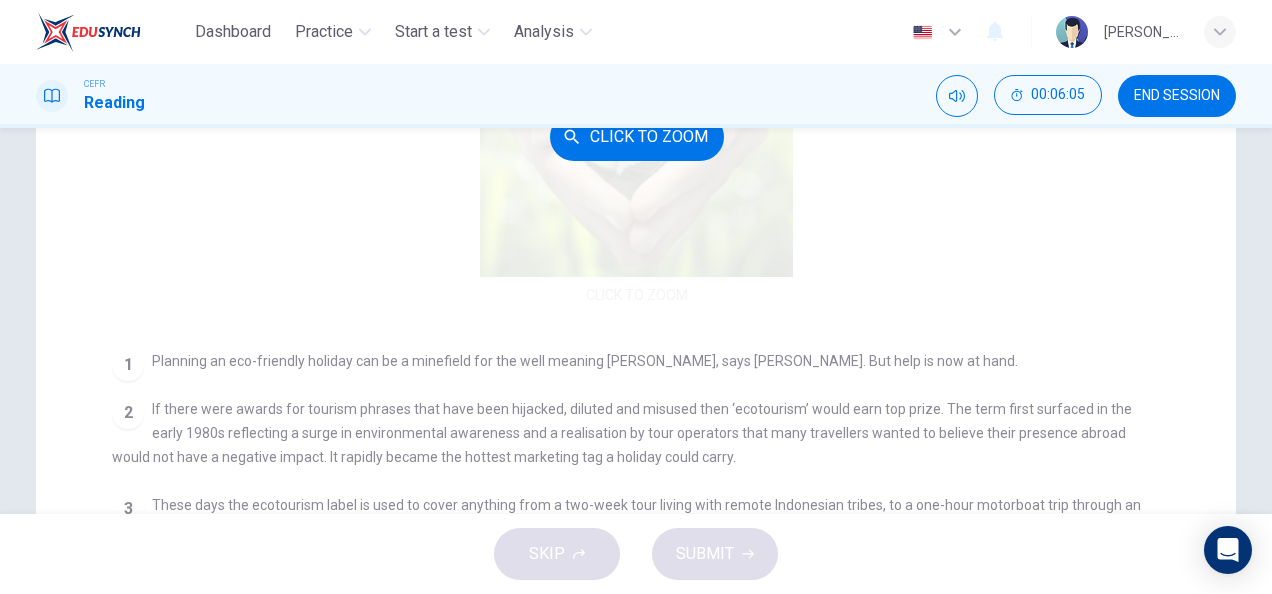 scroll, scrollTop: 1, scrollLeft: 0, axis: vertical 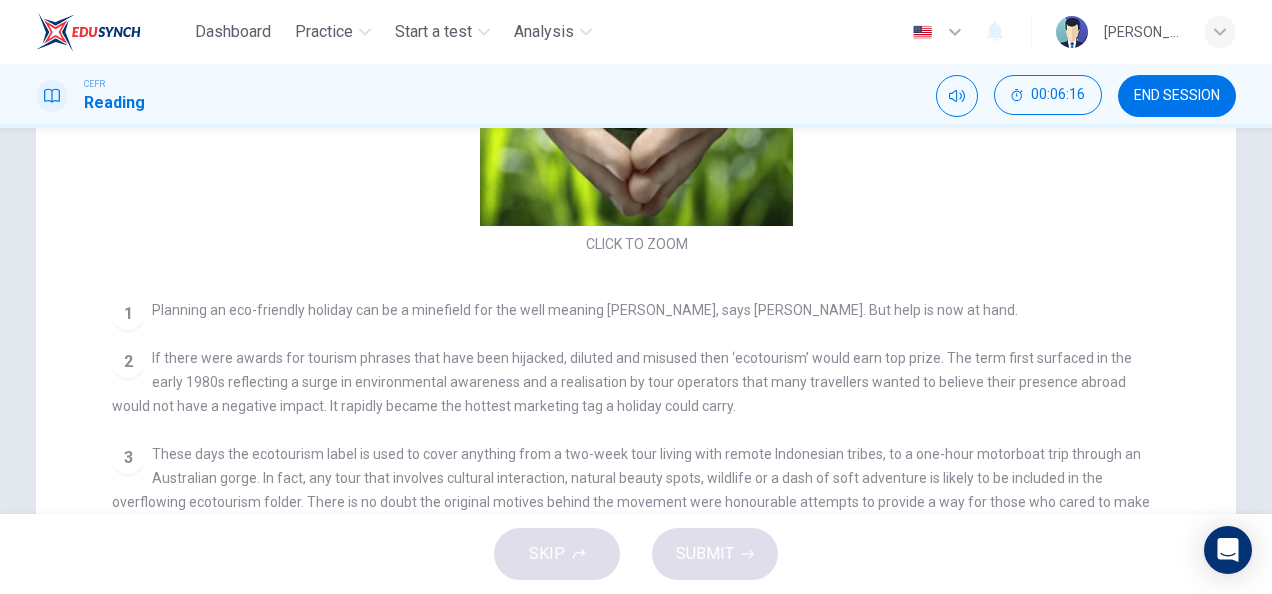 click on "CLICK TO ZOOM Click to Zoom 1 Planning an eco-friendly holiday can be a minefield for the well meaning traveller, says Steve Watkins. But help is now at hand. 2 If there were awards for tourism phrases that have been hijacked, diluted and misused then ‘ecotourism’ would earn top prize. The term first surfaced in the early 1980s reflecting a surge in environmental awareness and a realisation by tour operators that many travellers wanted to believe their presence abroad would not have a negative impact. It rapidly became the hottest marketing tag a holiday could carry. 3 4 5 6 7 8" at bounding box center (649, 322) 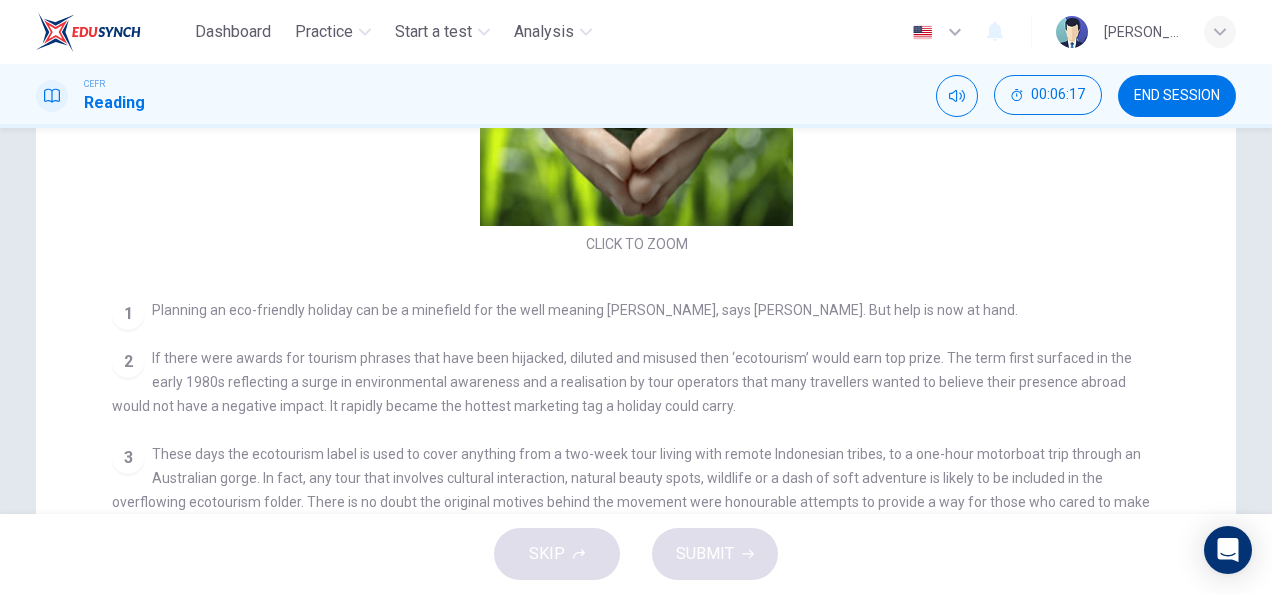 click on "CLICK TO ZOOM Click to Zoom 1 Planning an eco-friendly holiday can be a minefield for the well meaning traveller, says Steve Watkins. But help is now at hand. 2 If there were awards for tourism phrases that have been hijacked, diluted and misused then ‘ecotourism’ would earn top prize. The term first surfaced in the early 1980s reflecting a surge in environmental awareness and a realisation by tour operators that many travellers wanted to believe their presence abroad would not have a negative impact. It rapidly became the hottest marketing tag a holiday could carry. 3 4 5 6 7 8" at bounding box center [649, 322] 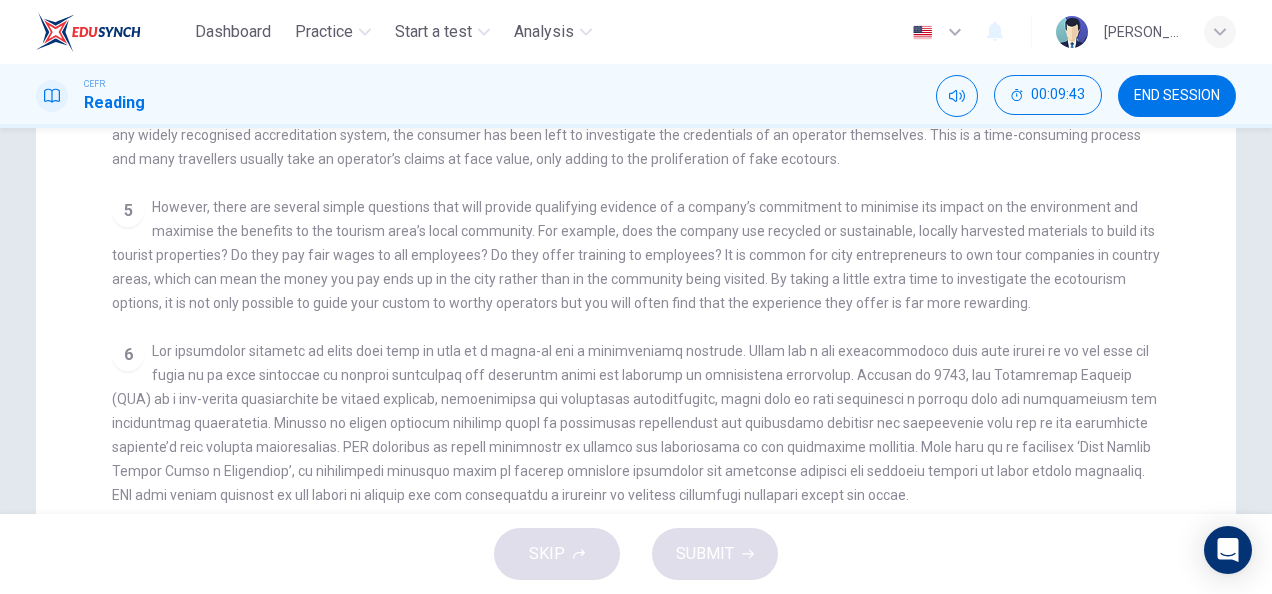 scroll, scrollTop: 562, scrollLeft: 0, axis: vertical 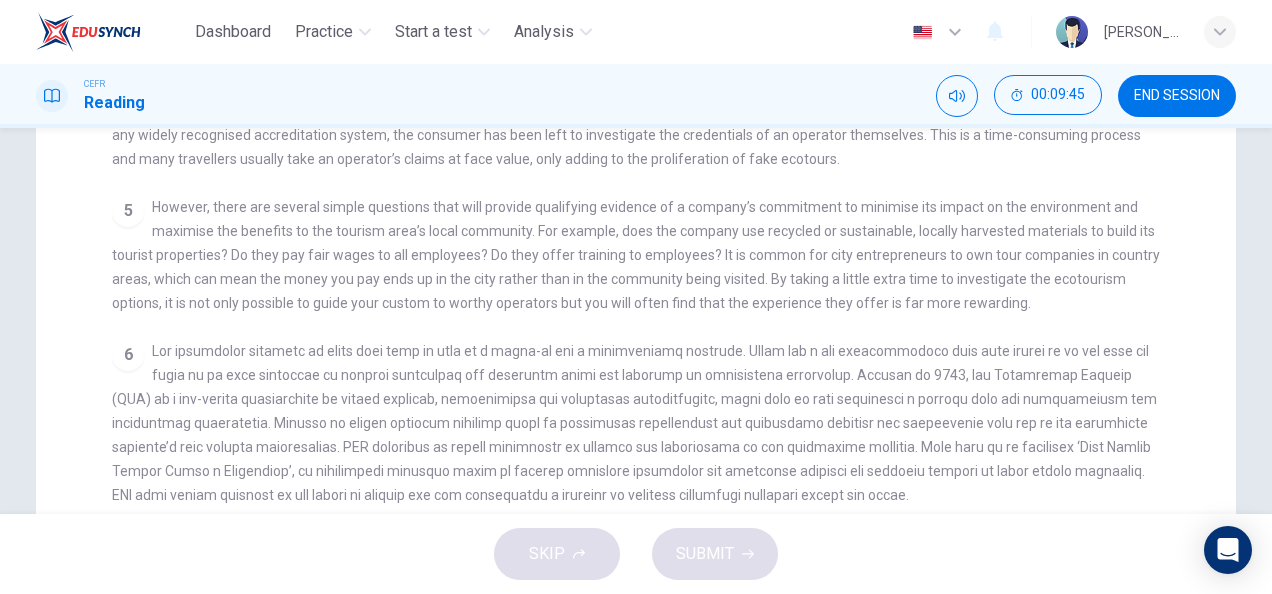 drag, startPoint x: 305, startPoint y: 222, endPoint x: 325, endPoint y: 282, distance: 63.245552 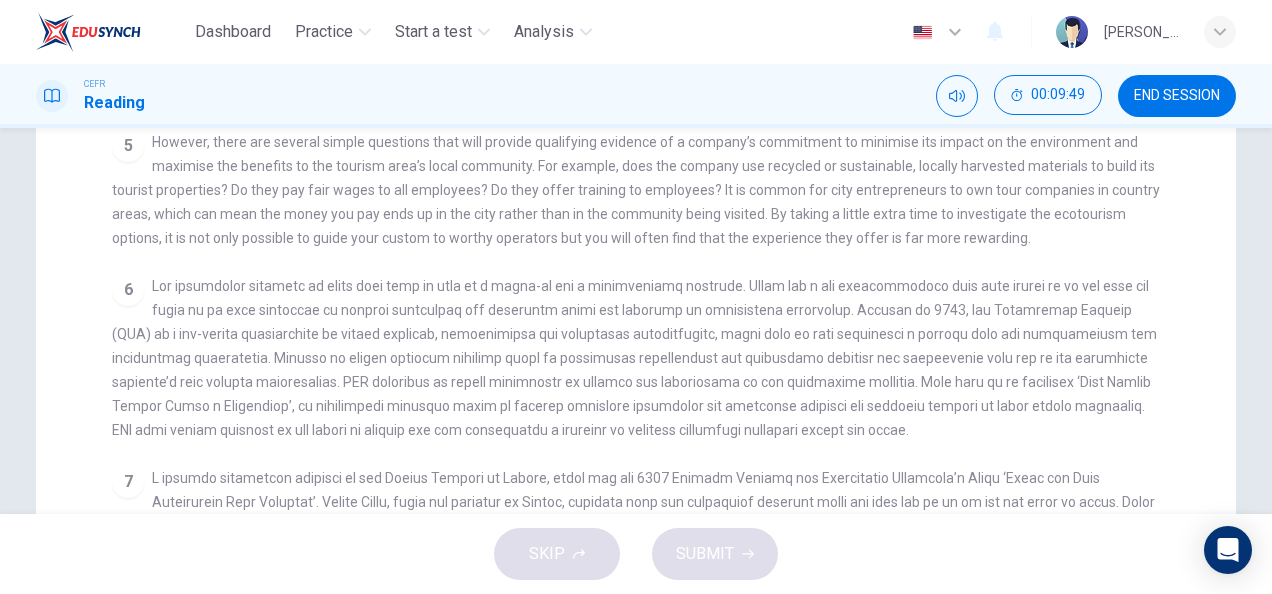 scroll, scrollTop: 624, scrollLeft: 0, axis: vertical 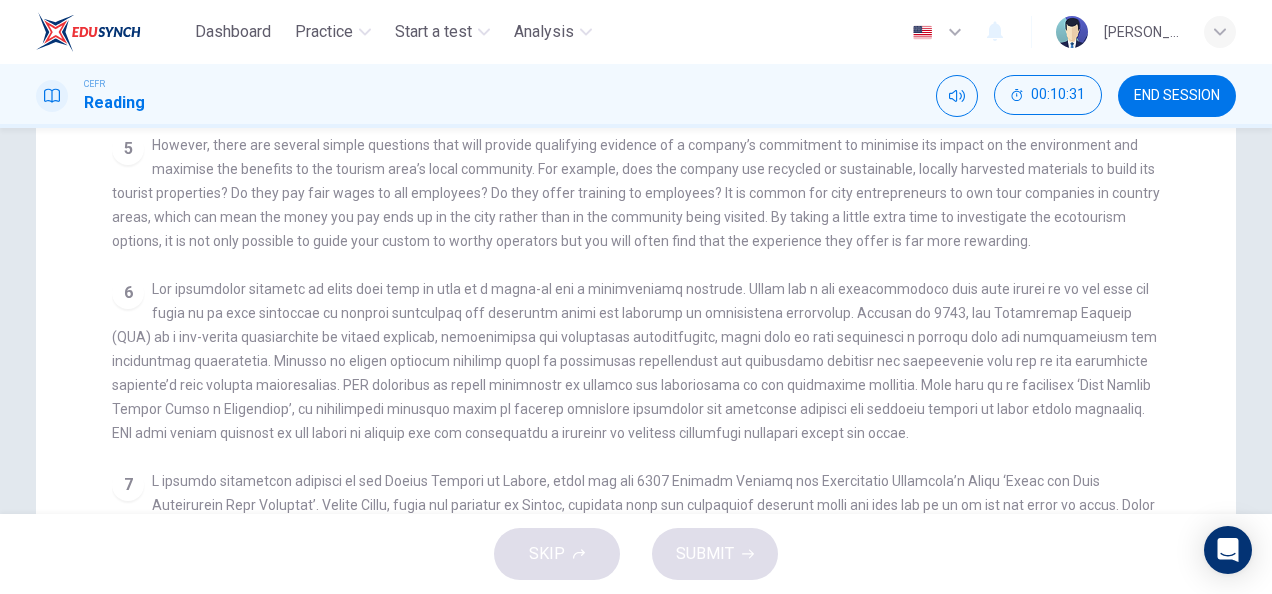 click on "Dashboard Practice Start a test Analysis English en ​ ALEYA AZREEN BINTI SABRI" at bounding box center [636, 32] 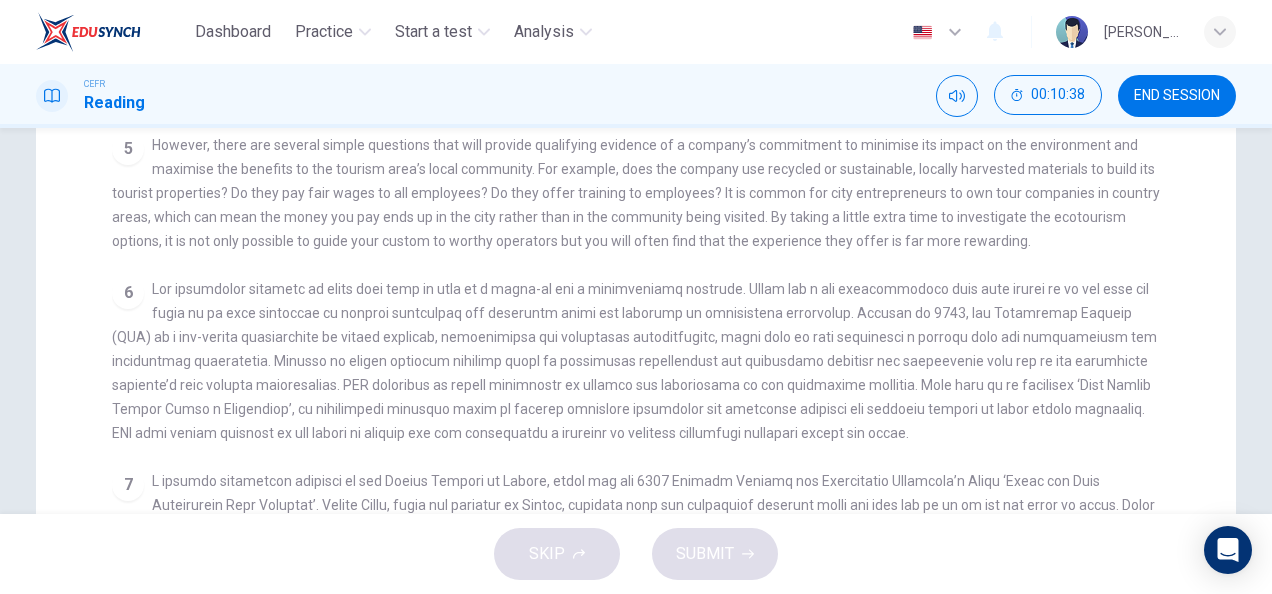click on "Dashboard Practice Start a test Analysis English en ​ ALEYA AZREEN BINTI SABRI" at bounding box center [636, 32] 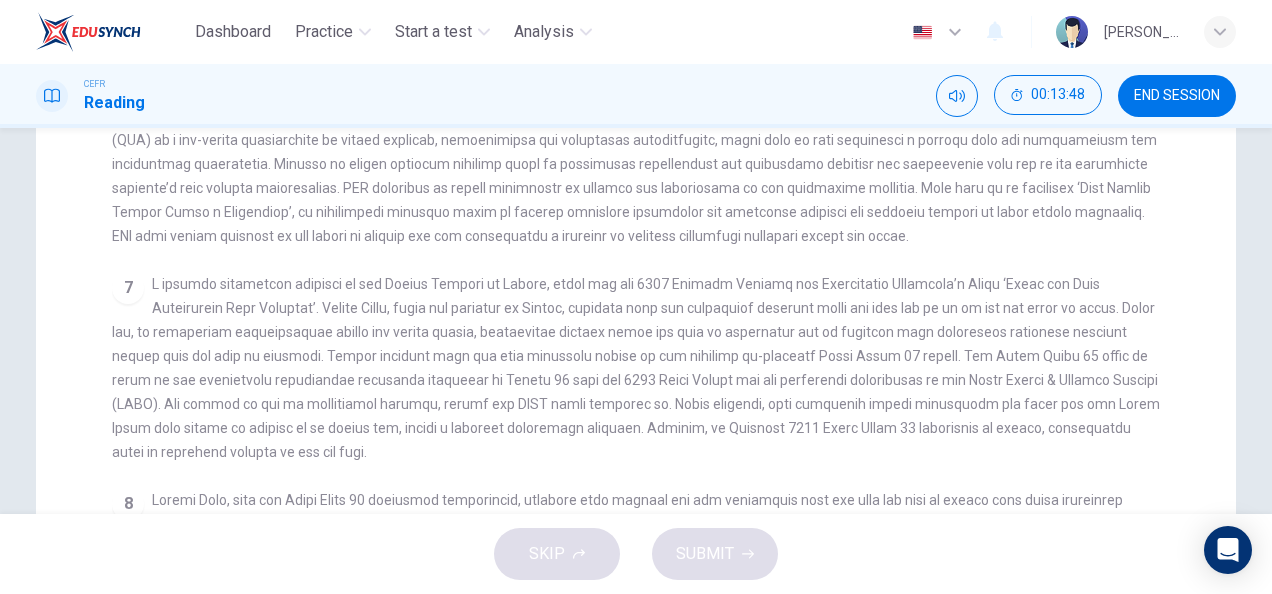 scroll, scrollTop: 848, scrollLeft: 0, axis: vertical 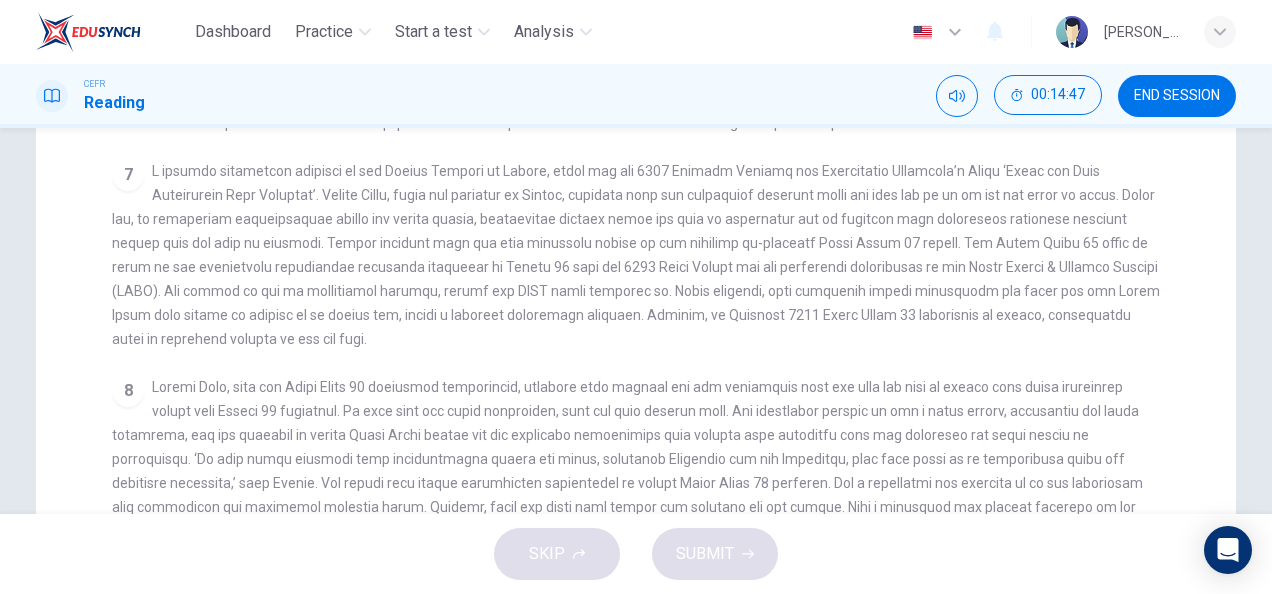 drag, startPoint x: 731, startPoint y: 276, endPoint x: 771, endPoint y: 336, distance: 72.11102 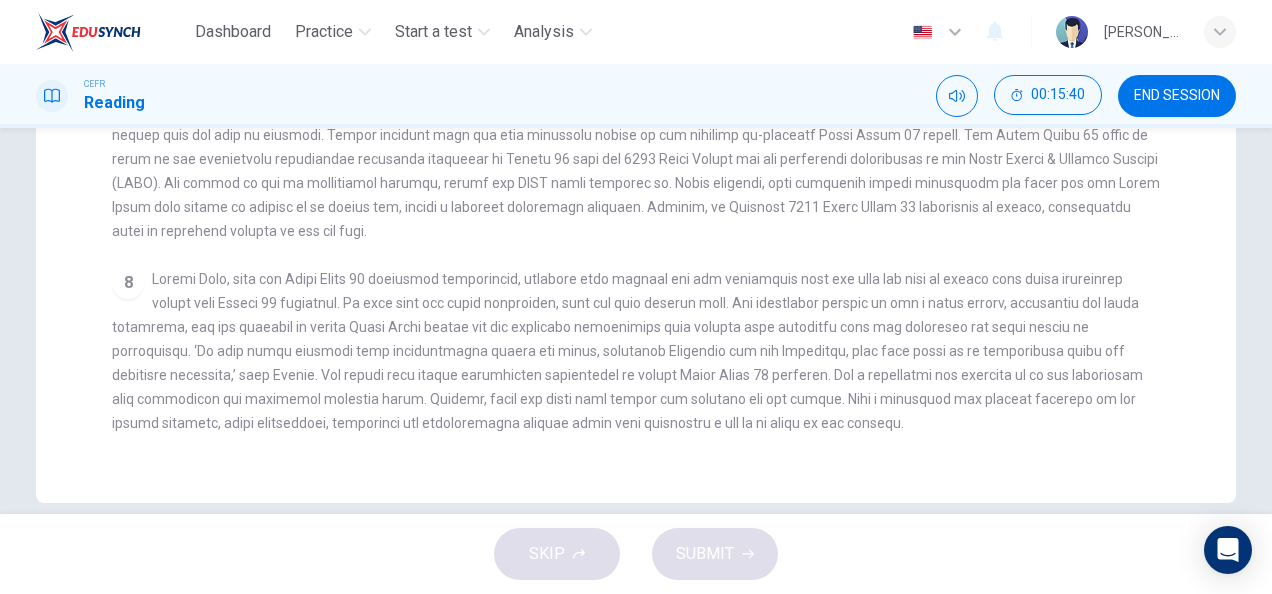 scroll, scrollTop: 642, scrollLeft: 0, axis: vertical 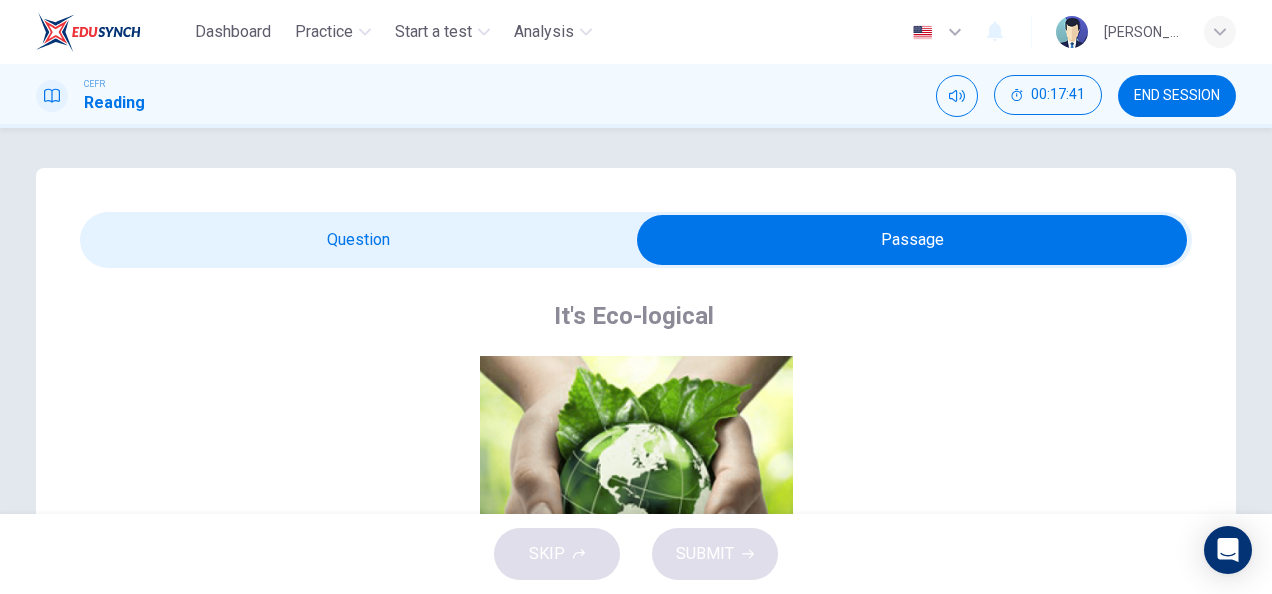 click at bounding box center (912, 240) 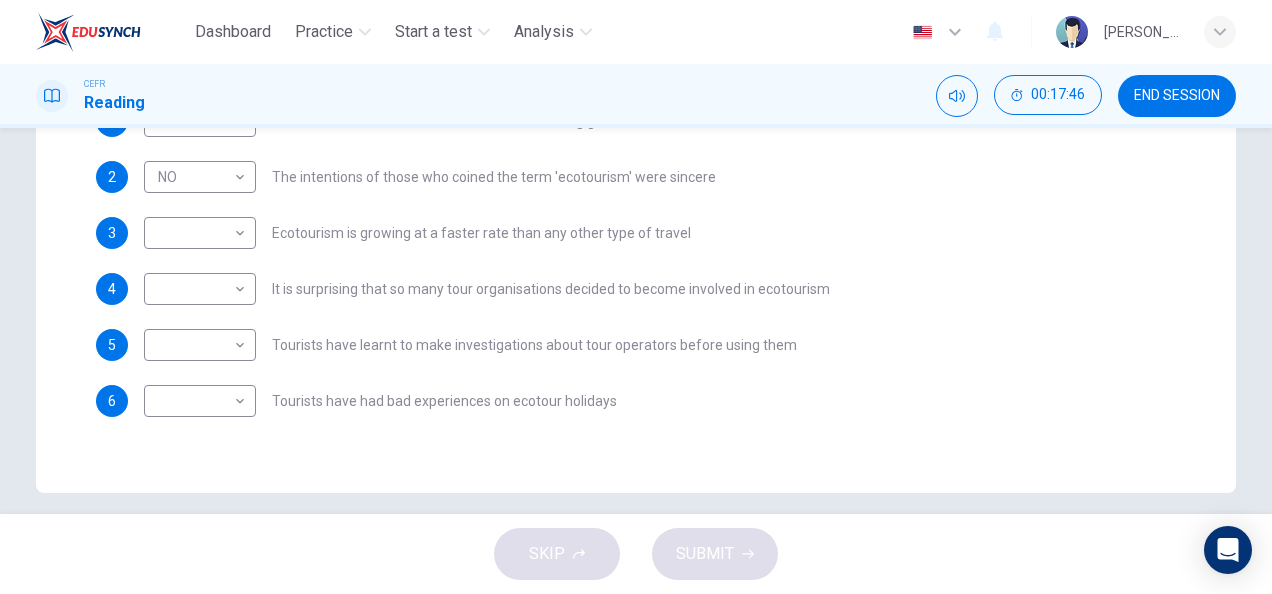 scroll, scrollTop: 560, scrollLeft: 0, axis: vertical 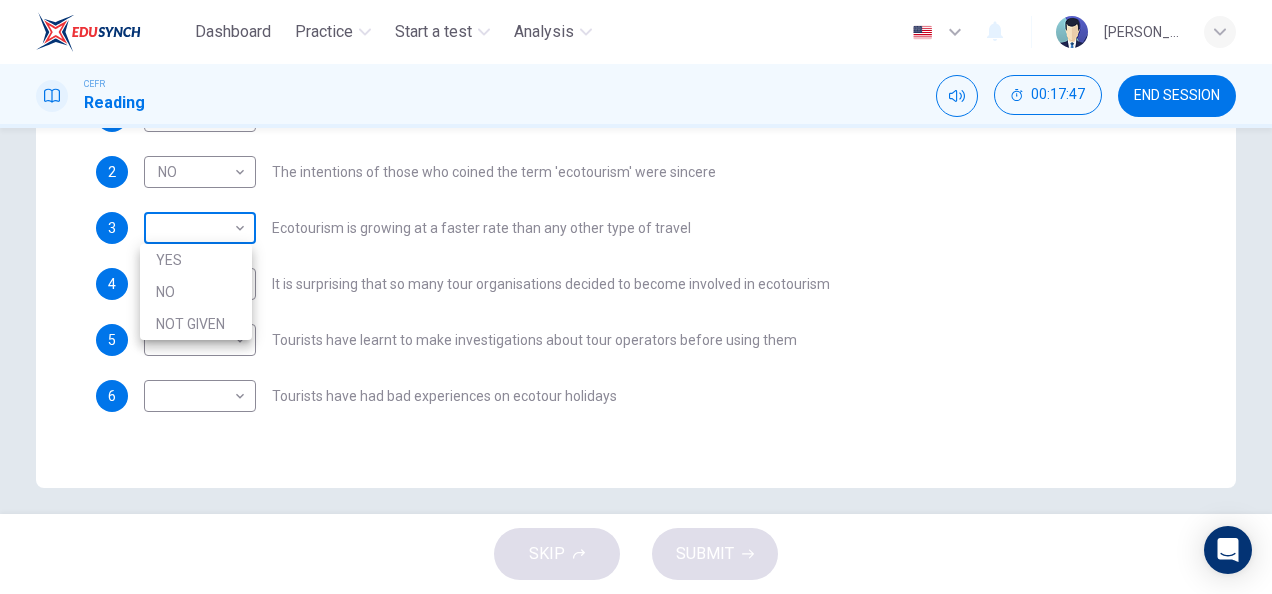 click on "Dashboard Practice Start a test Analysis English en ​ ALEYA AZREEN BINTI SABRI CEFR Reading 00:17:47 END SESSION Questions 1 - 6 Do the following statements agree with the information given in the Reading Passage ?
In the boxes below write YES if the statement agrees with the views of the writer NO if the statement contradicts the views of the writer NOT GIVEN if it is impossible to say what the writer thinks about this 1 YES YES ​ The term 'ecotourism' has become an advertising gimmick 2 NO NO ​ The intentions of those who coined the term 'ecotourism' were sincere 3 ​ ​ Ecotourism is growing at a faster rate than any other type of travel 4 ​ ​ It is surprising that so many tour organisations decided to become involved in ecotourism 5 ​ ​ Tourists have learnt to make investigations about tour operators before using them 6 ​ ​ Tourists have had bad experiences on ecotour holidays It's Eco-logical CLICK TO ZOOM Click to Zoom 1 2 3 4 5 6 7 8 SKIP SUBMIT
Dashboard Practice Analysis" at bounding box center (636, 297) 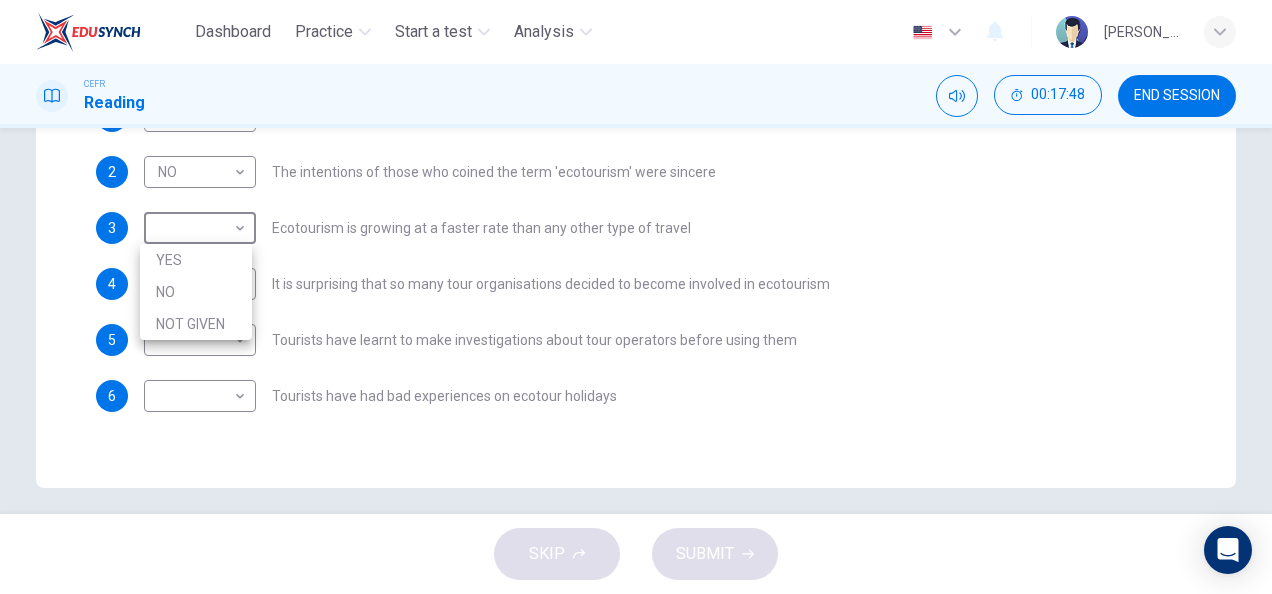 click on "NOT GIVEN" at bounding box center [196, 324] 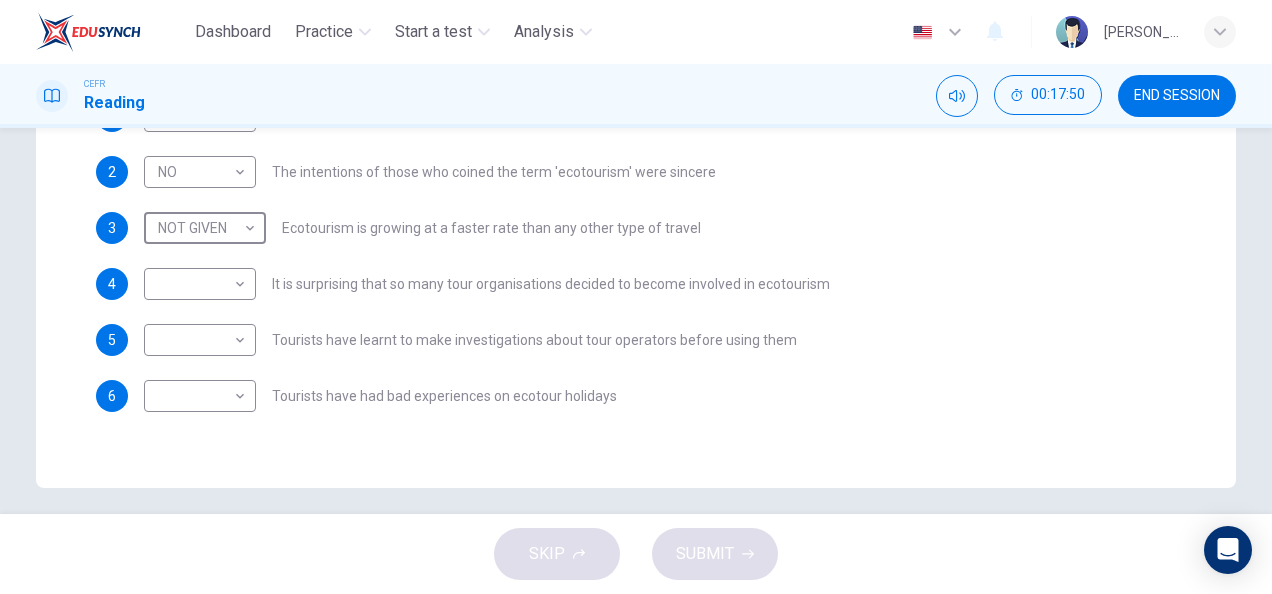 scroll, scrollTop: 574, scrollLeft: 0, axis: vertical 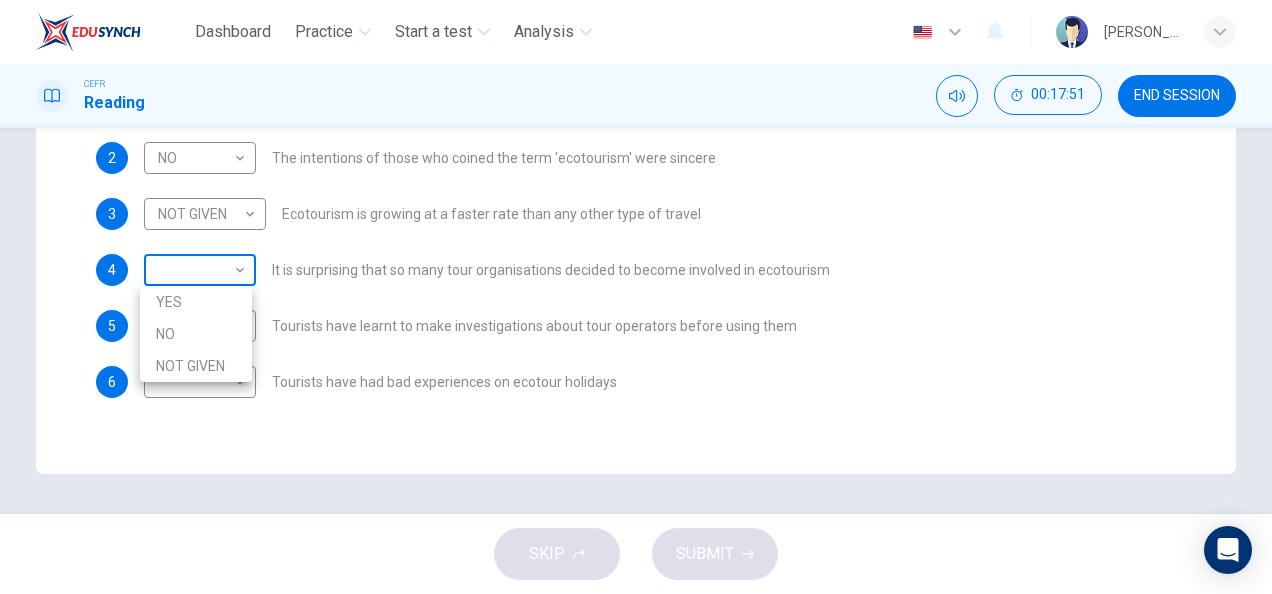 click on "Dashboard Practice Start a test Analysis English en ​ ALEYA AZREEN BINTI SABRI CEFR Reading 00:17:51 END SESSION Questions 1 - 6 Do the following statements agree with the information given in the Reading Passage ?
In the boxes below write YES if the statement agrees with the views of the writer NO if the statement contradicts the views of the writer NOT GIVEN if it is impossible to say what the writer thinks about this 1 YES YES ​ The term 'ecotourism' has become an advertising gimmick 2 NO NO ​ The intentions of those who coined the term 'ecotourism' were sincere 3 NOT GIVEN NOT GIVEN ​ Ecotourism is growing at a faster rate than any other type of travel 4 ​ ​ It is surprising that so many tour organisations decided to become involved in ecotourism 5 ​ ​ Tourists have learnt to make investigations about tour operators before using them 6 ​ ​ Tourists have had bad experiences on ecotour holidays It's Eco-logical CLICK TO ZOOM Click to Zoom 1 2 3 4 5 6 7 8 SKIP SUBMIT
Dashboard" at bounding box center [636, 297] 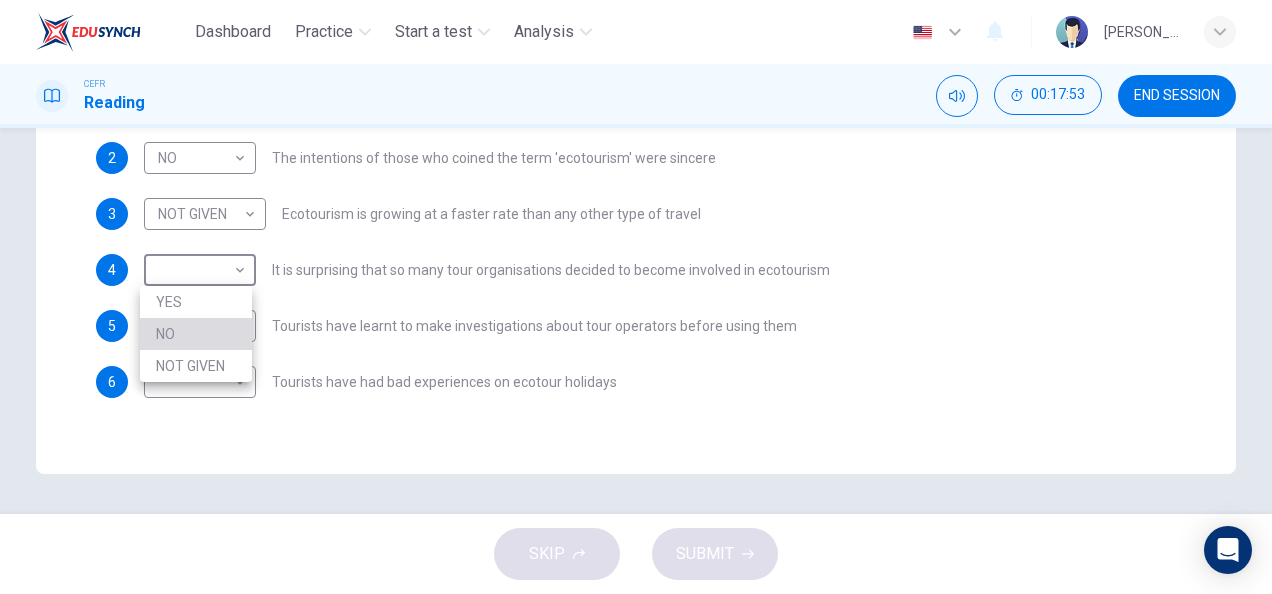 click on "NO" at bounding box center (196, 334) 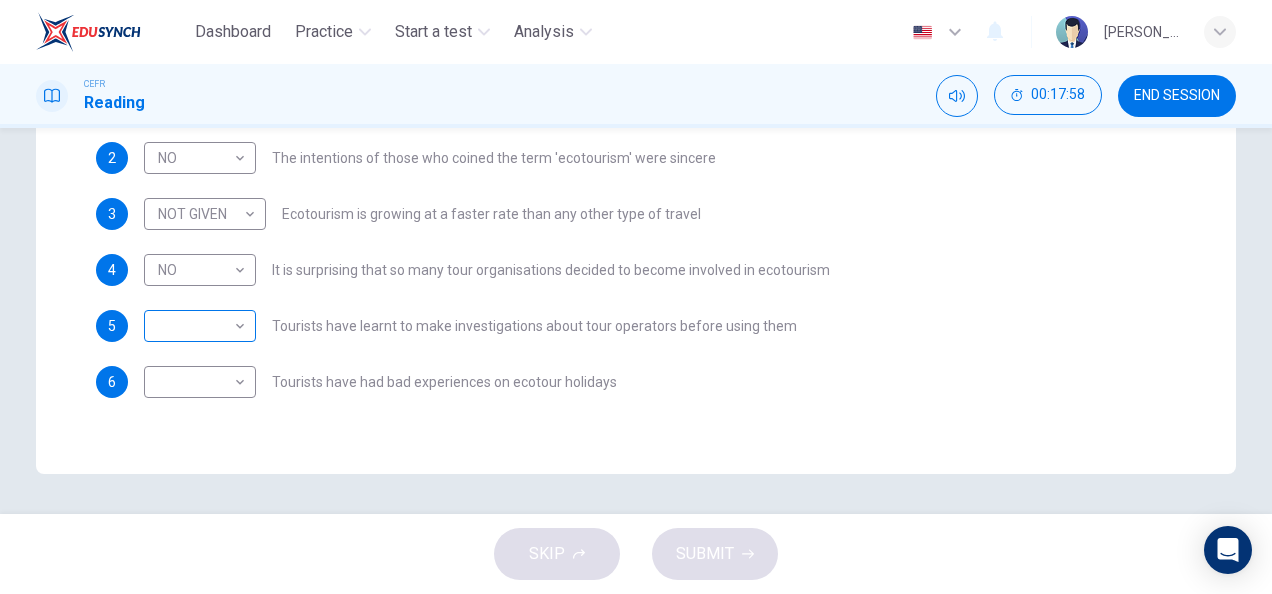 click on "​ ​" at bounding box center [200, 326] 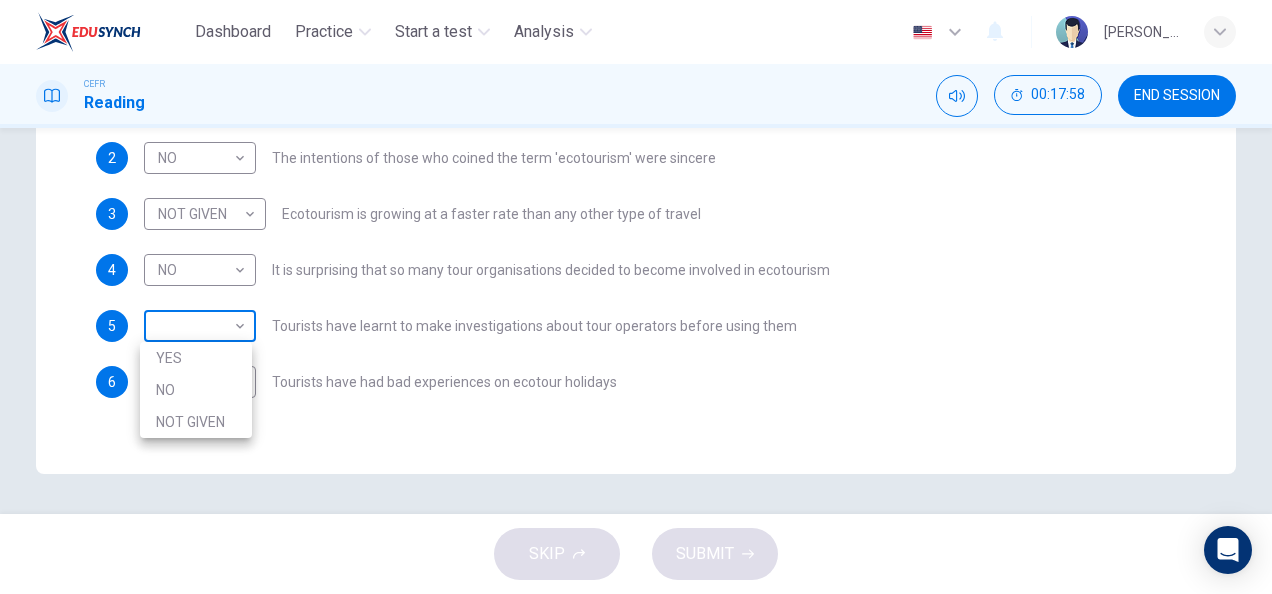 click on "Dashboard Practice Start a test Analysis English en ​ ALEYA AZREEN BINTI SABRI CEFR Reading 00:17:58 END SESSION Questions 1 - 6 Do the following statements agree with the information given in the Reading Passage ?
In the boxes below write YES if the statement agrees with the views of the writer NO if the statement contradicts the views of the writer NOT GIVEN if it is impossible to say what the writer thinks about this 1 YES YES ​ The term 'ecotourism' has become an advertising gimmick 2 NO NO ​ The intentions of those who coined the term 'ecotourism' were sincere 3 NOT GIVEN NOT GIVEN ​ Ecotourism is growing at a faster rate than any other type of travel 4 NO NO ​ It is surprising that so many tour organisations decided to become involved in ecotourism 5 ​ ​ Tourists have learnt to make investigations about tour operators before using them 6 ​ ​ Tourists have had bad experiences on ecotour holidays It's Eco-logical CLICK TO ZOOM Click to Zoom 1 2 3 4 5 6 7 8 SKIP SUBMIT
Dashboard" at bounding box center (636, 297) 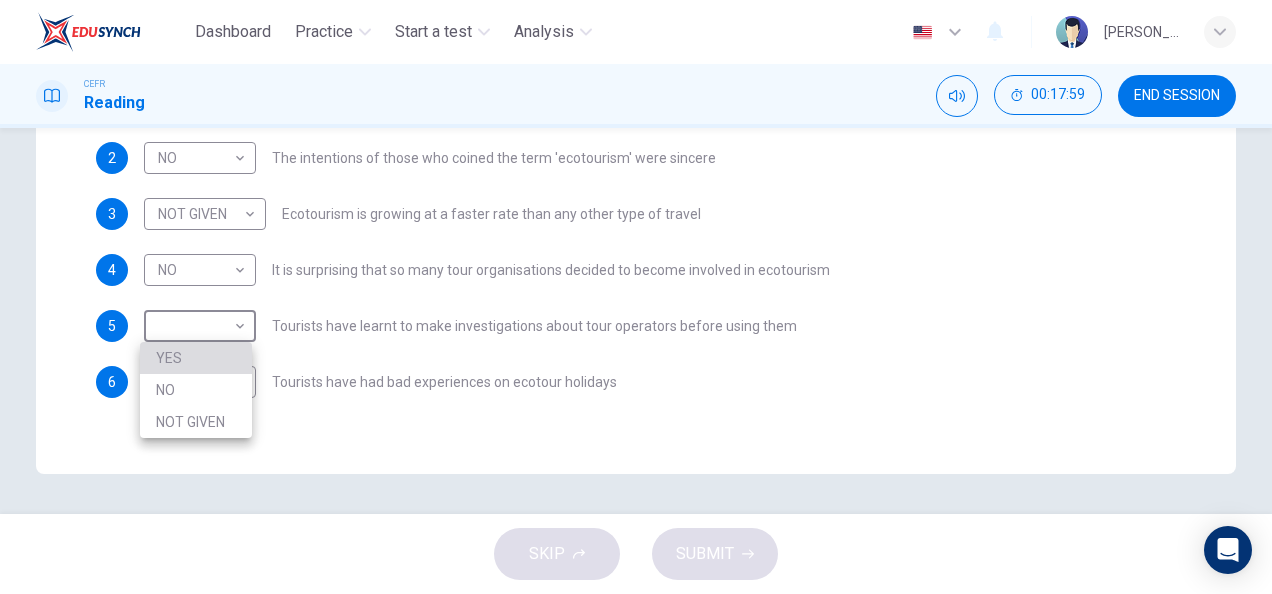 click on "YES" at bounding box center (196, 358) 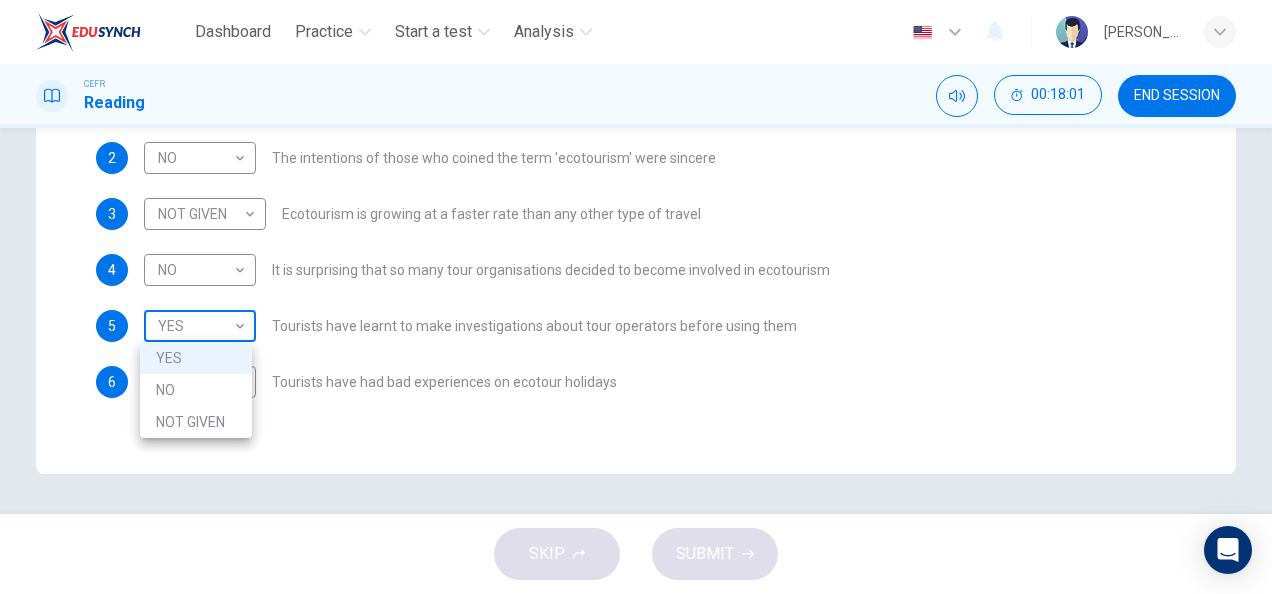 click on "Dashboard Practice Start a test Analysis English en ​ ALEYA AZREEN BINTI SABRI CEFR Reading 00:18:01 END SESSION Questions 1 - 6 Do the following statements agree with the information given in the Reading Passage ?
In the boxes below write YES if the statement agrees with the views of the writer NO if the statement contradicts the views of the writer NOT GIVEN if it is impossible to say what the writer thinks about this 1 YES YES ​ The term 'ecotourism' has become an advertising gimmick 2 NO NO ​ The intentions of those who coined the term 'ecotourism' were sincere 3 NOT GIVEN NOT GIVEN ​ Ecotourism is growing at a faster rate than any other type of travel 4 NO NO ​ It is surprising that so many tour organisations decided to become involved in ecotourism 5 YES YES ​ Tourists have learnt to make investigations about tour operators before using them 6 ​ ​ Tourists have had bad experiences on ecotour holidays It's Eco-logical CLICK TO ZOOM Click to Zoom 1 2 3 4 5 6 7 8 SKIP SUBMIT
2025" at bounding box center (636, 297) 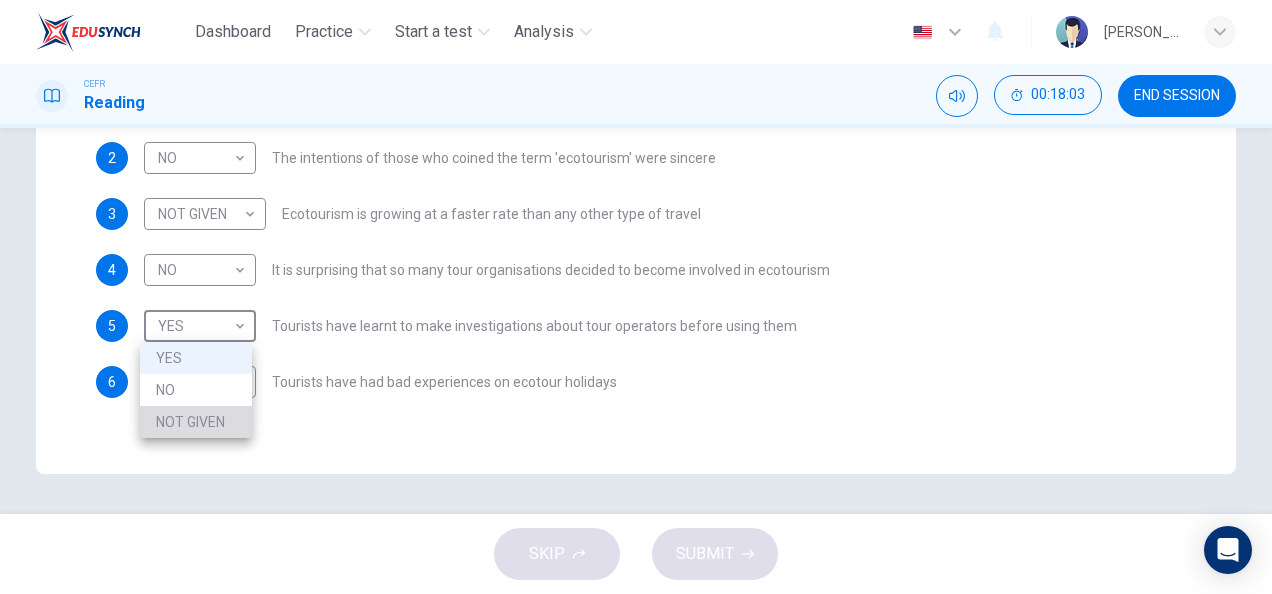 click on "NOT GIVEN" at bounding box center [196, 422] 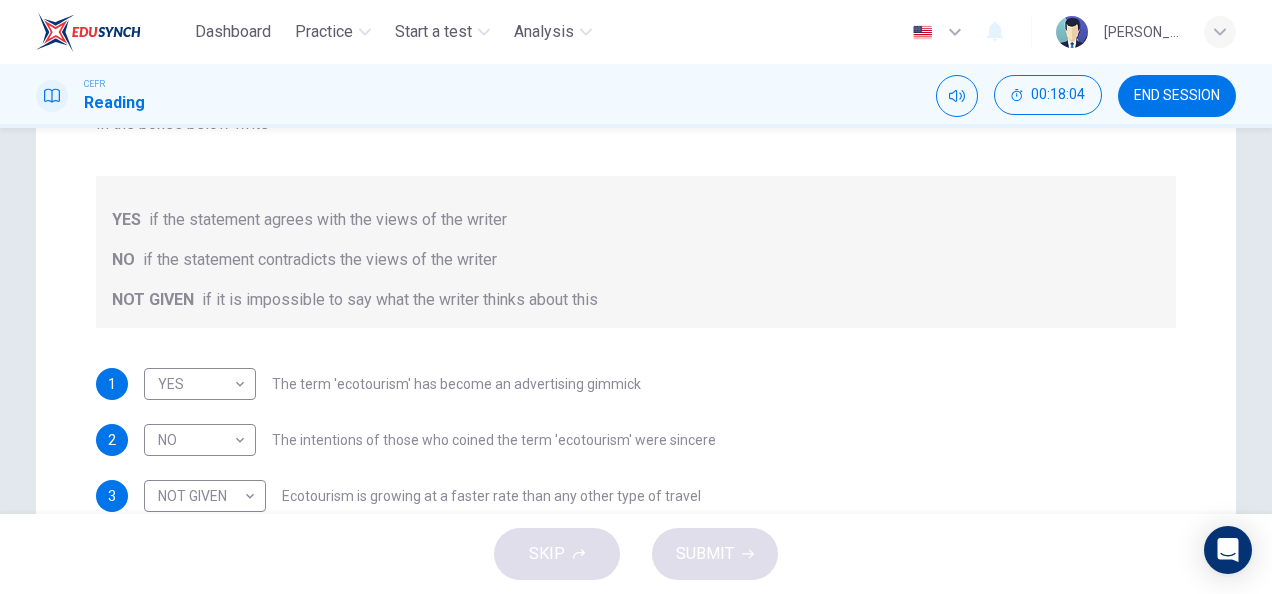 scroll, scrollTop: 574, scrollLeft: 0, axis: vertical 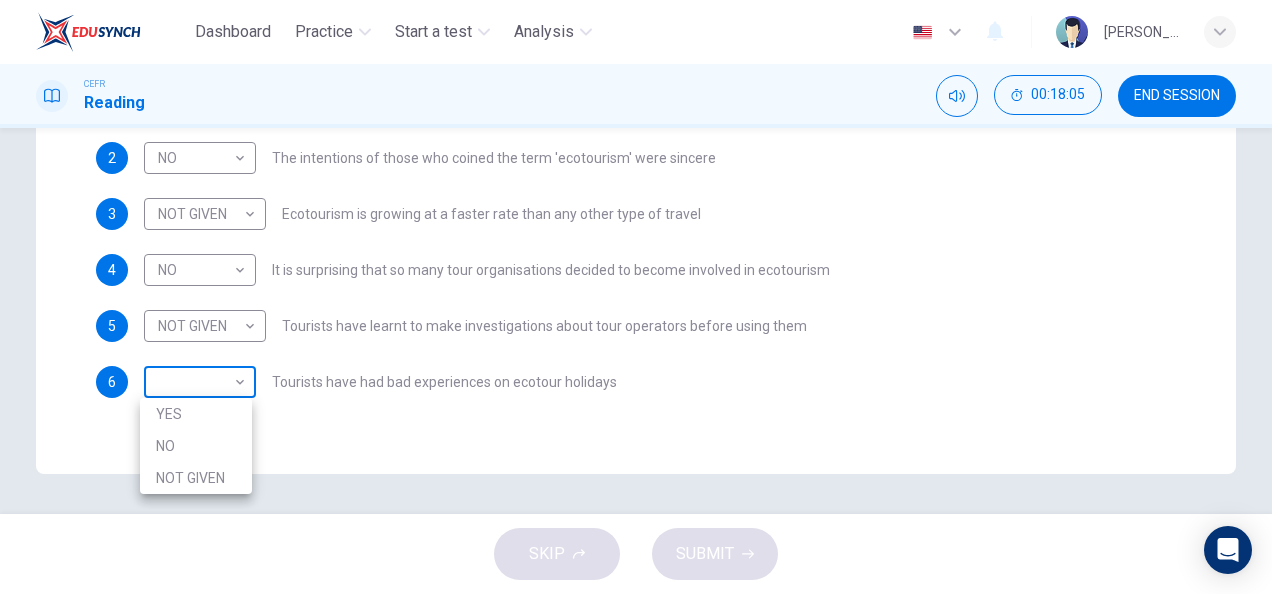 click on "Dashboard Practice Start a test Analysis English en ​ ALEYA AZREEN BINTI SABRI CEFR Reading 00:18:05 END SESSION Questions 1 - 6 Do the following statements agree with the information given in the Reading Passage ?
In the boxes below write YES if the statement agrees with the views of the writer NO if the statement contradicts the views of the writer NOT GIVEN if it is impossible to say what the writer thinks about this 1 YES YES ​ The term 'ecotourism' has become an advertising gimmick 2 NO NO ​ The intentions of those who coined the term 'ecotourism' were sincere 3 NOT GIVEN NOT GIVEN ​ Ecotourism is growing at a faster rate than any other type of travel 4 NO NO ​ It is surprising that so many tour organisations decided to become involved in ecotourism 5 NOT GIVEN NOT GIVEN ​ Tourists have learnt to make investigations about tour operators before using them 6 ​ ​ Tourists have had bad experiences on ecotour holidays It's Eco-logical CLICK TO ZOOM Click to Zoom 1 2 3 4 5 6 7 8 SKIP SUBMIT" at bounding box center (636, 297) 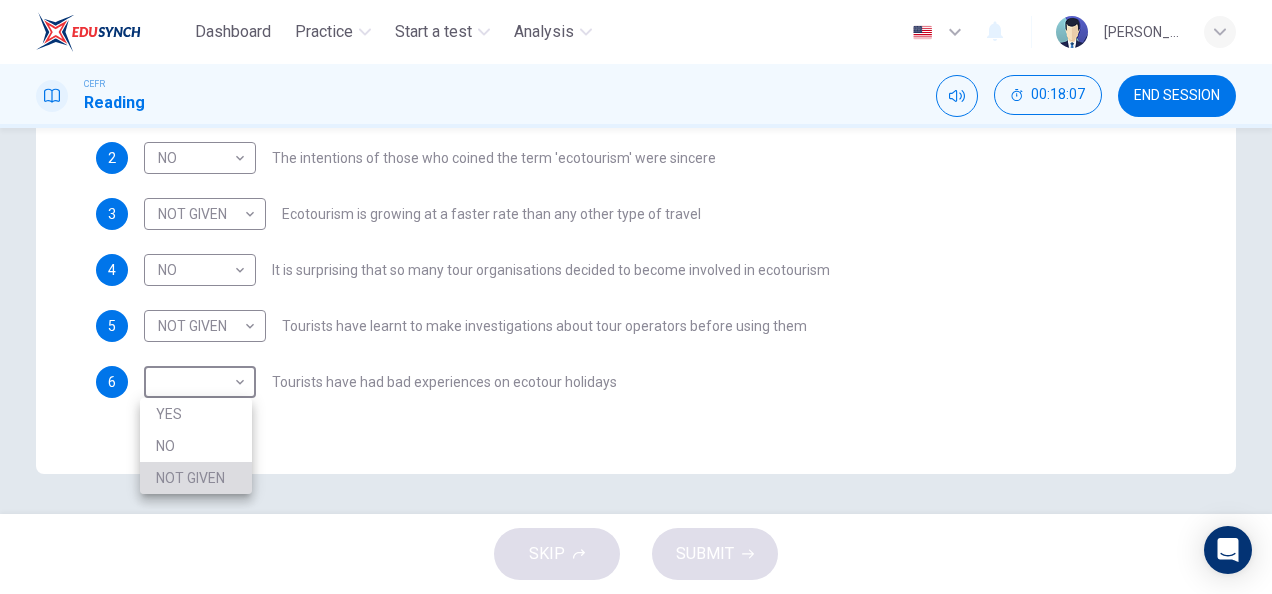 click on "NOT GIVEN" at bounding box center [196, 478] 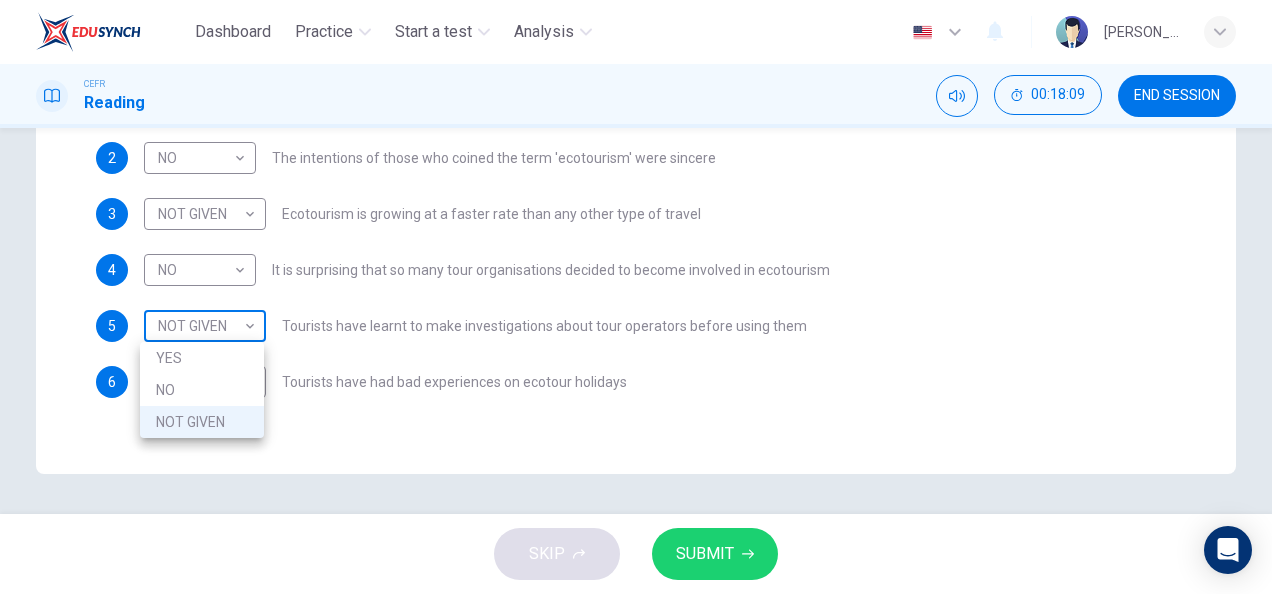 click on "Dashboard Practice Start a test Analysis English en ​ ALEYA AZREEN BINTI SABRI CEFR Reading 00:18:09 END SESSION Questions 1 - 6 Do the following statements agree with the information given in the Reading Passage ?
In the boxes below write YES if the statement agrees with the views of the writer NO if the statement contradicts the views of the writer NOT GIVEN if it is impossible to say what the writer thinks about this 1 YES YES ​ The term 'ecotourism' has become an advertising gimmick 2 NO NO ​ The intentions of those who coined the term 'ecotourism' were sincere 3 NOT GIVEN NOT GIVEN ​ Ecotourism is growing at a faster rate than any other type of travel 4 NO NO ​ It is surprising that so many tour organisations decided to become involved in ecotourism 5 NOT GIVEN NOT GIVEN ​ Tourists have learnt to make investigations about tour operators before using them 6 NOT GIVEN NOT GIVEN ​ Tourists have had bad experiences on ecotour holidays It's Eco-logical CLICK TO ZOOM Click to Zoom 1 2 3 4 5 6 7" at bounding box center (636, 297) 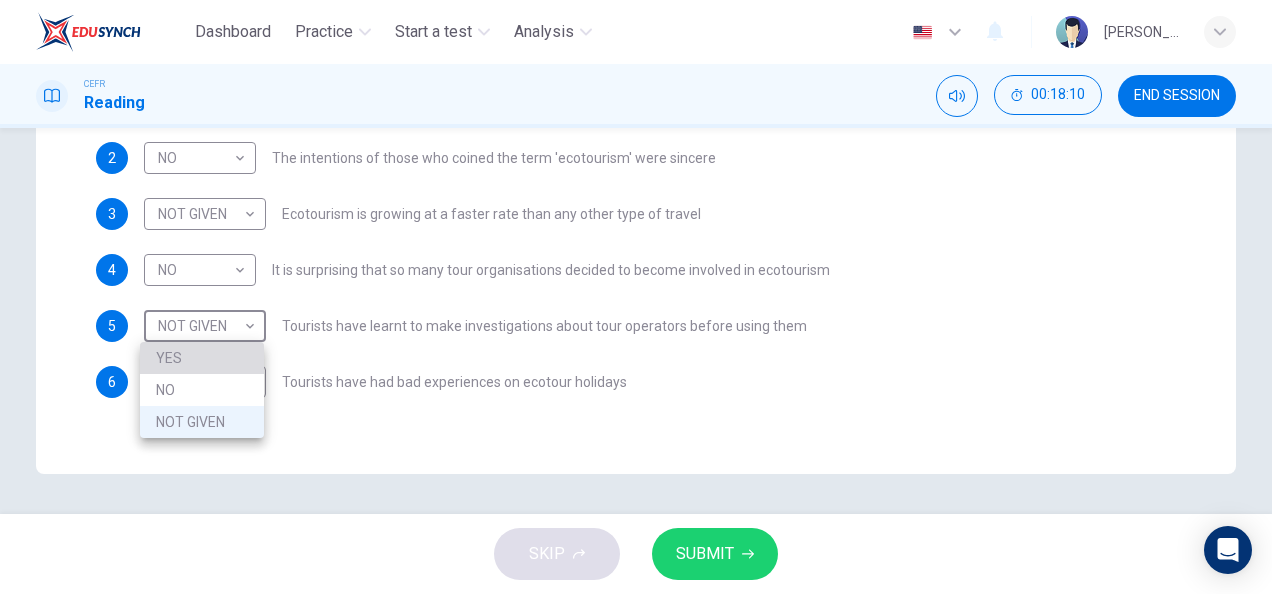 click on "YES" at bounding box center [202, 358] 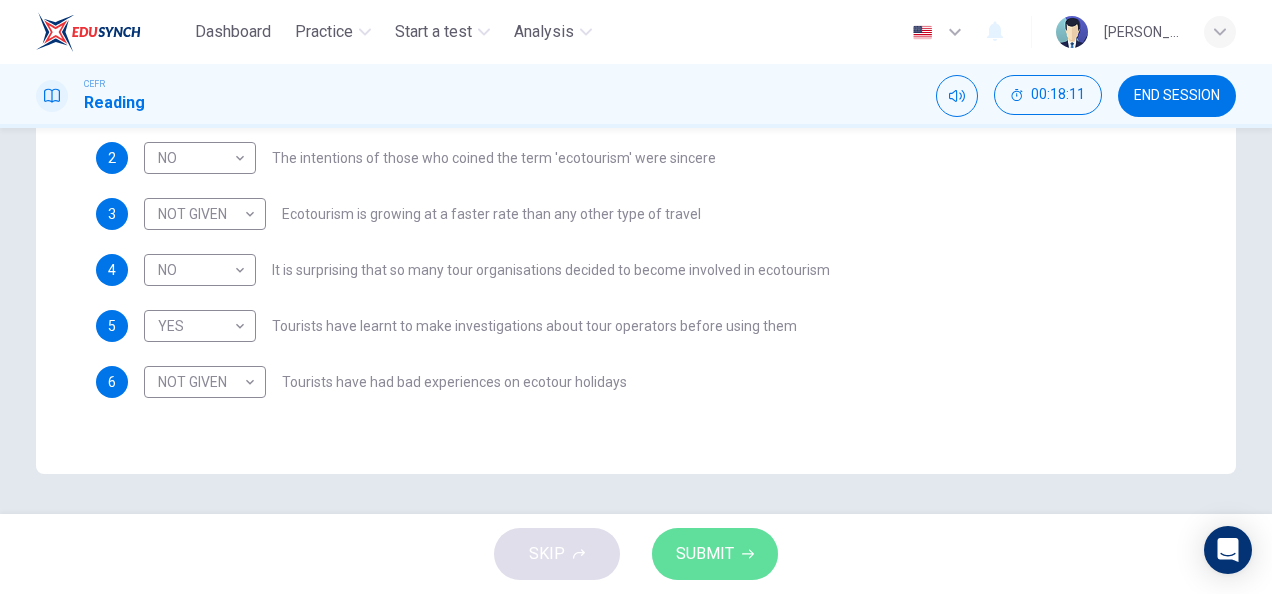click 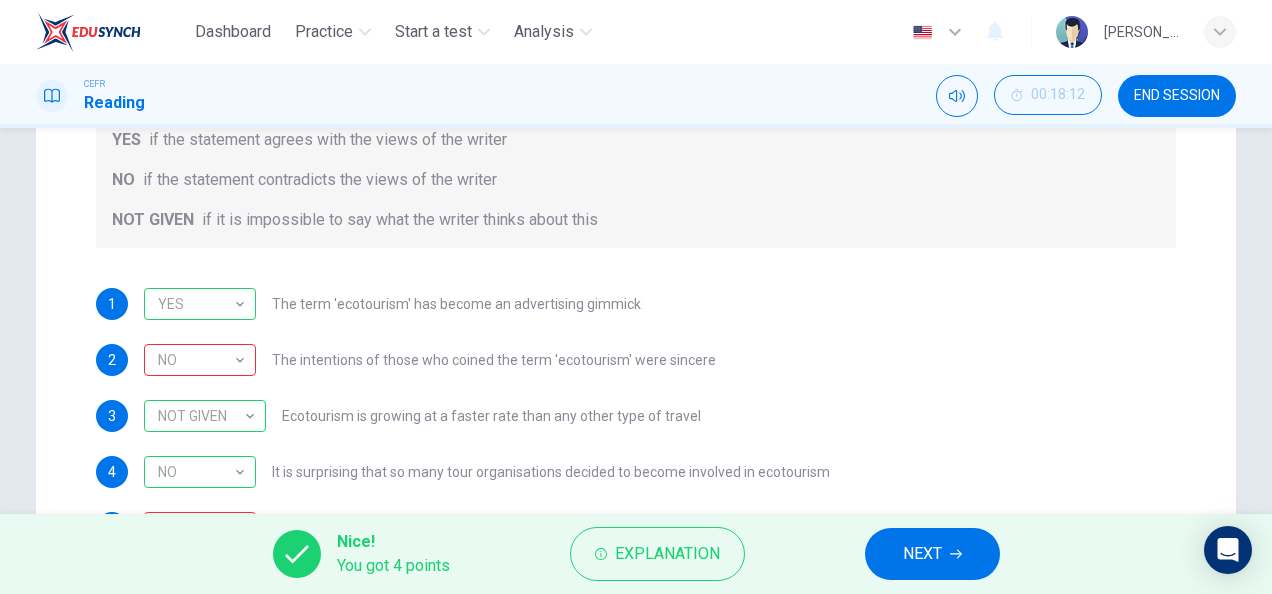 scroll, scrollTop: 361, scrollLeft: 0, axis: vertical 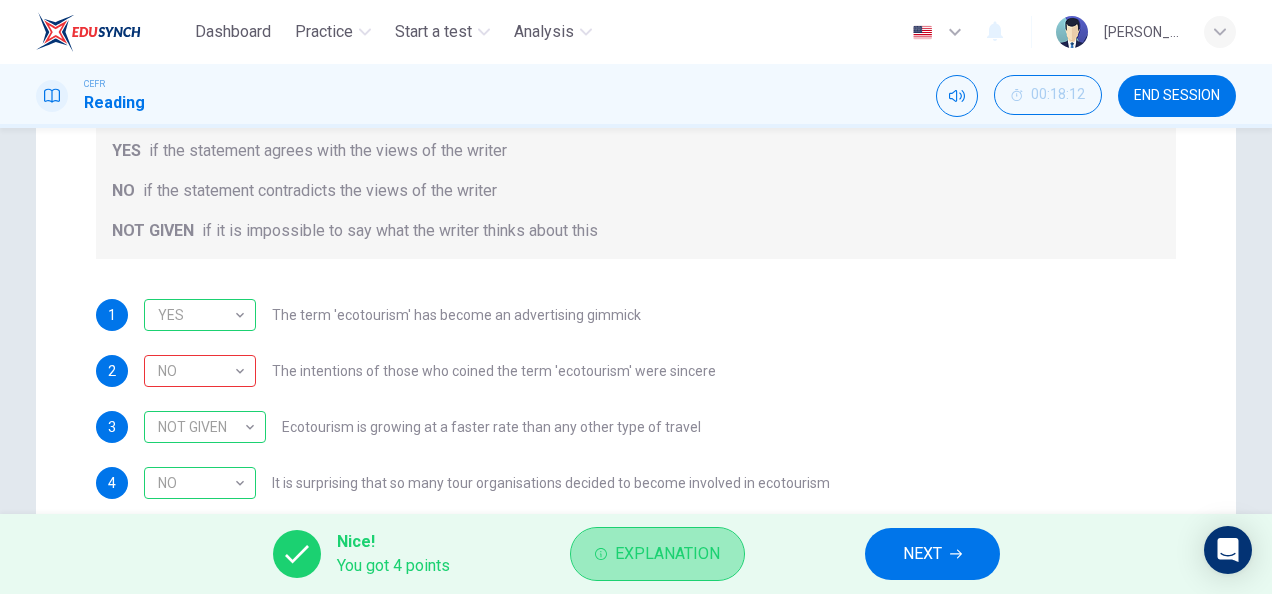 click on "Explanation" at bounding box center (667, 554) 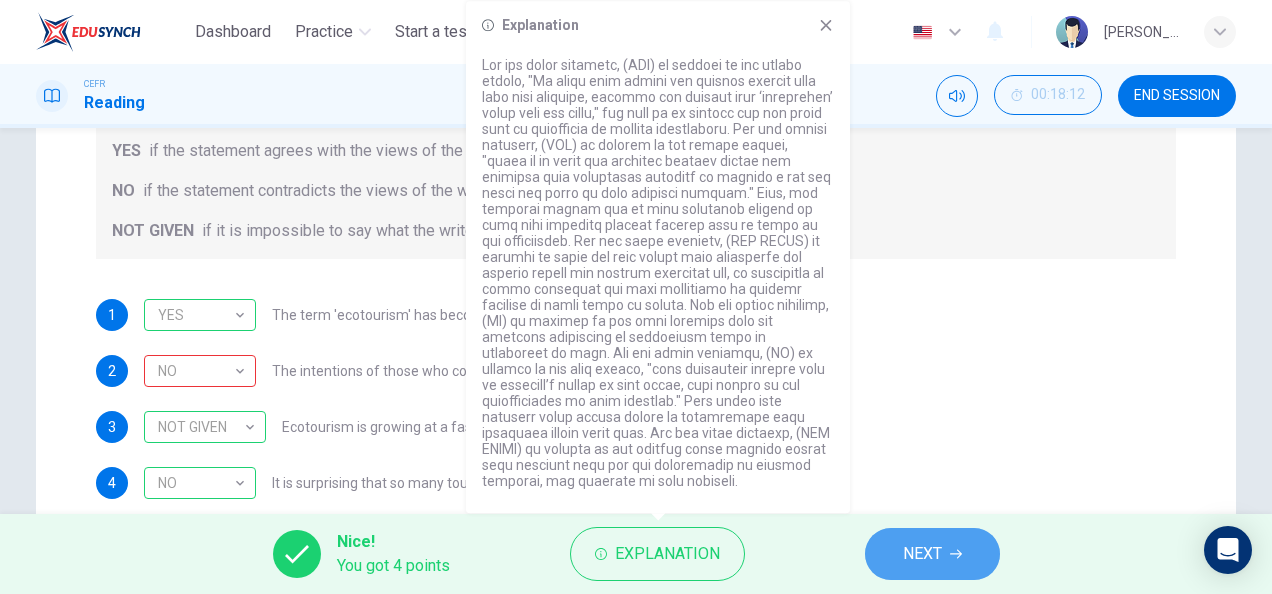 click on "NEXT" at bounding box center [932, 554] 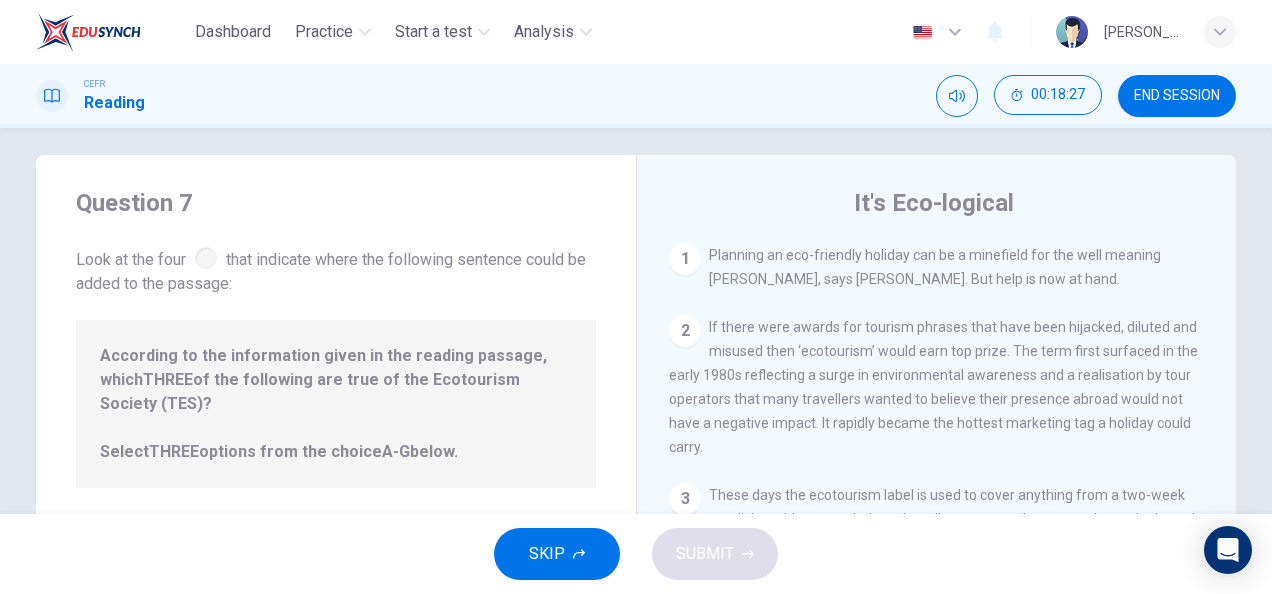 scroll, scrollTop: 11, scrollLeft: 0, axis: vertical 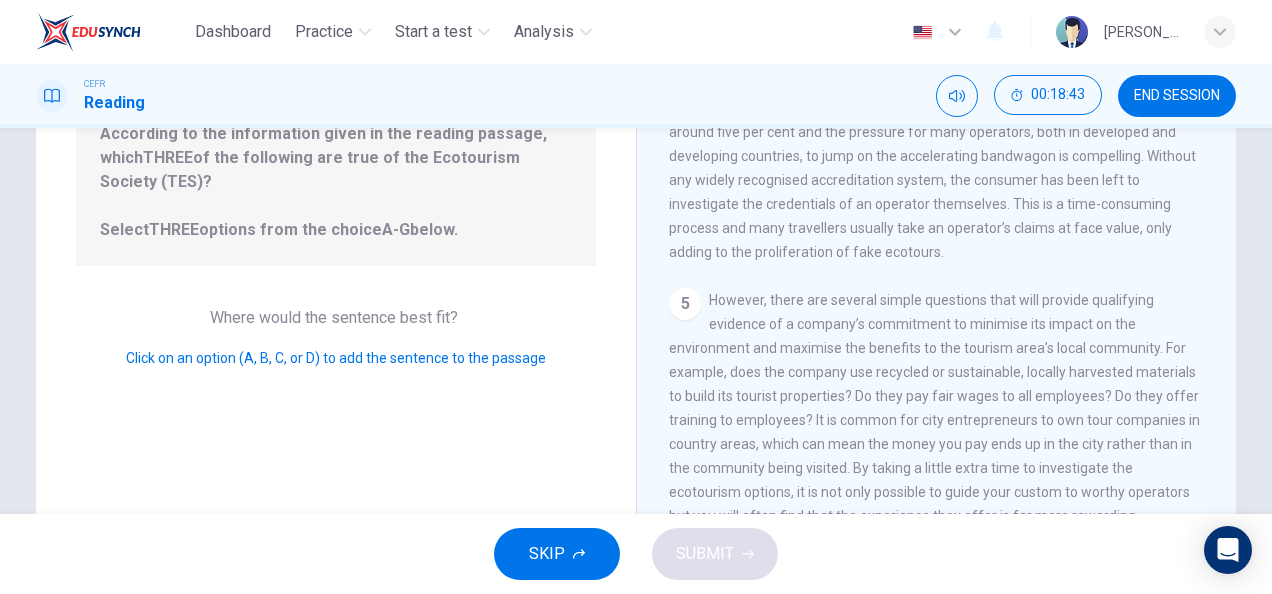 click on "Click on an option (A, B, C, or D) to add the sentence to the passage" at bounding box center [336, 358] 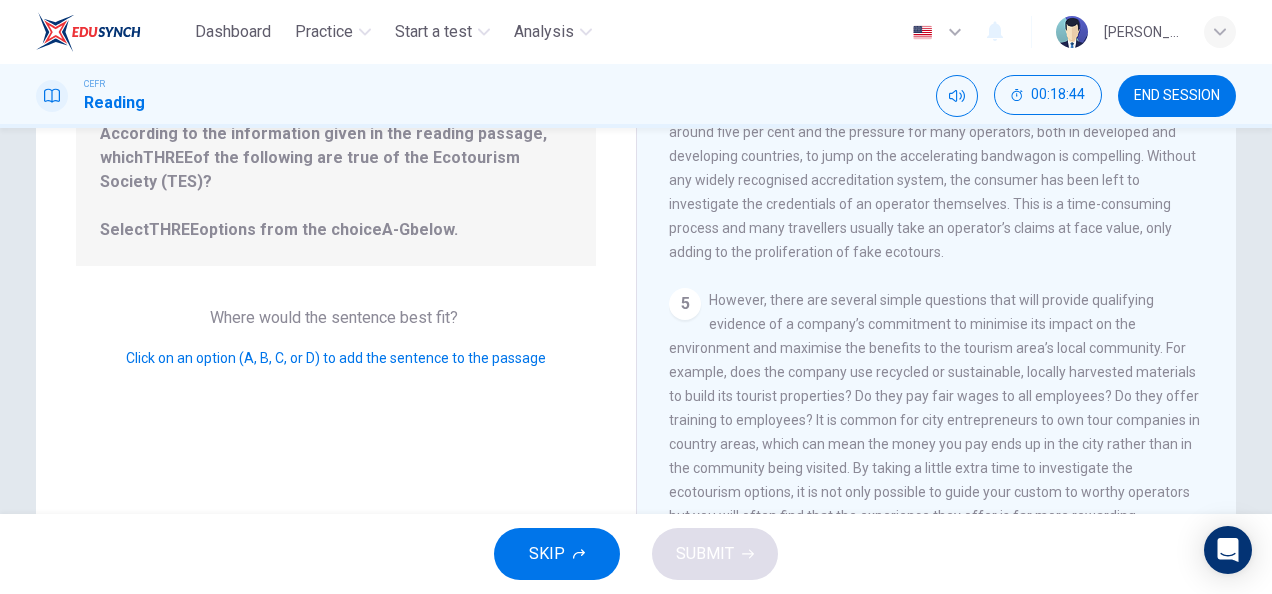 scroll, scrollTop: 0, scrollLeft: 0, axis: both 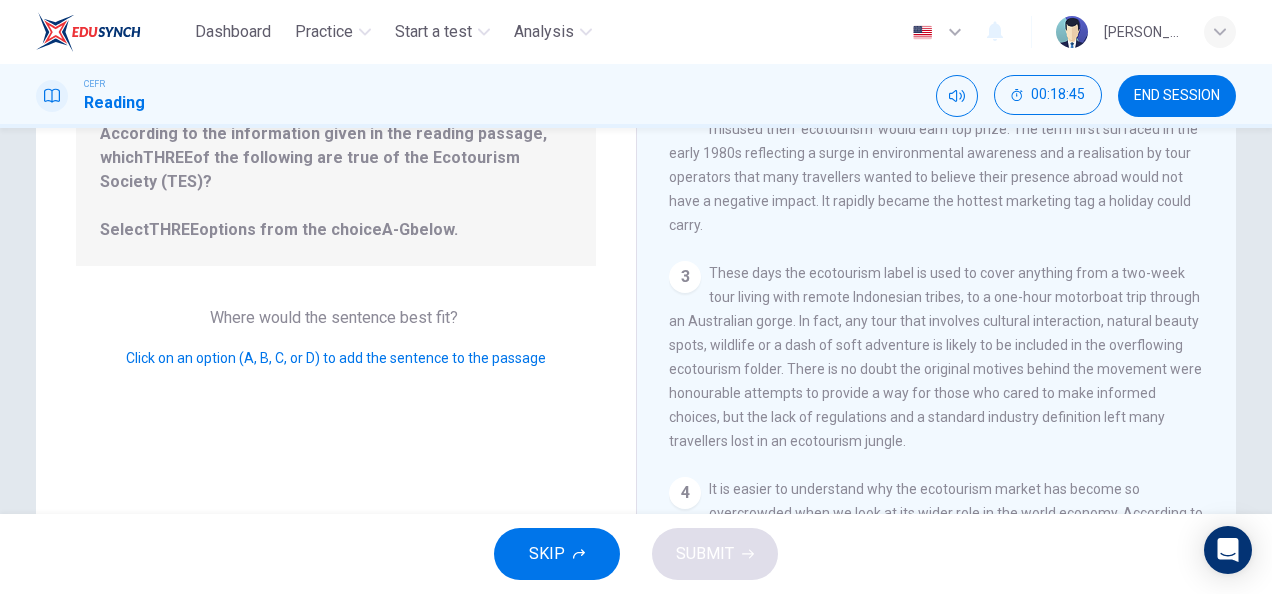 click on "3" at bounding box center [685, 277] 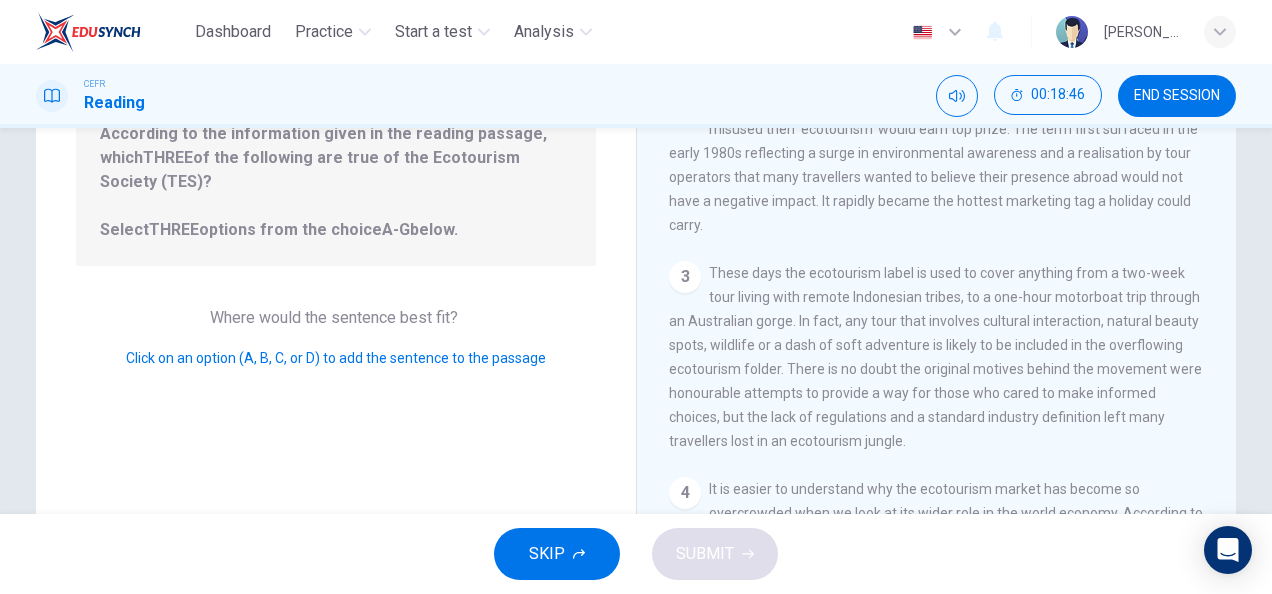 scroll, scrollTop: 0, scrollLeft: 0, axis: both 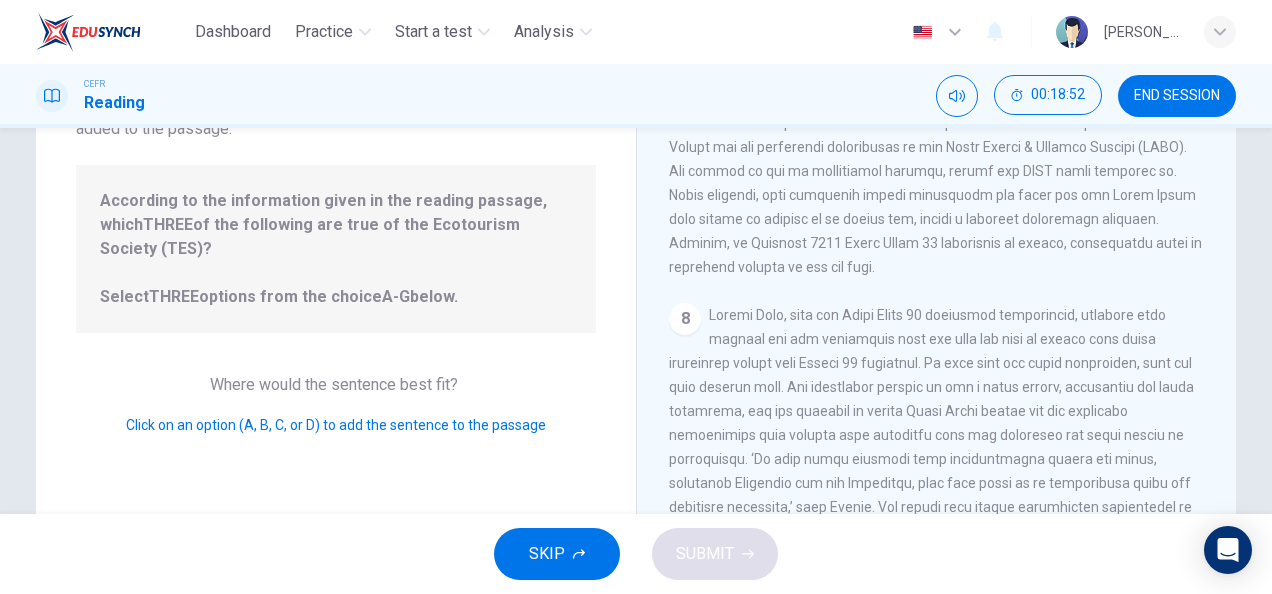 click on "According to the information given in the reading passage, which  THREE  of the following are true of the Ecotourism Society (TES)?
Select  THREE  options from the choice  A-G  below." at bounding box center [336, 249] 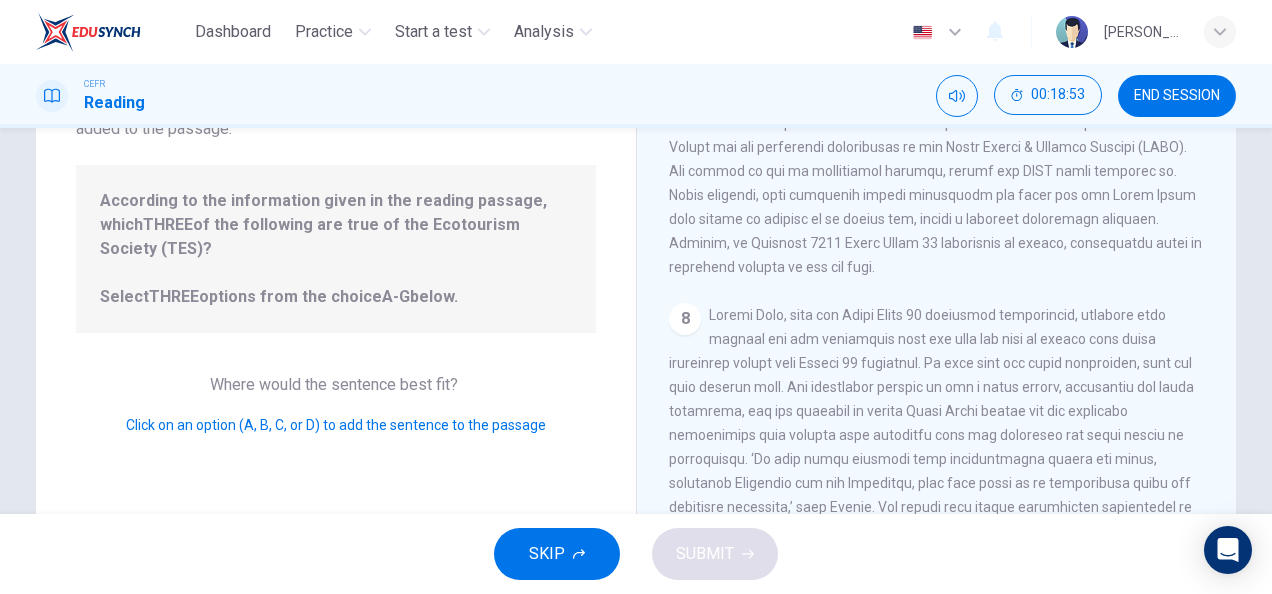 drag, startPoint x: 482, startPoint y: 263, endPoint x: 328, endPoint y: 367, distance: 185.82788 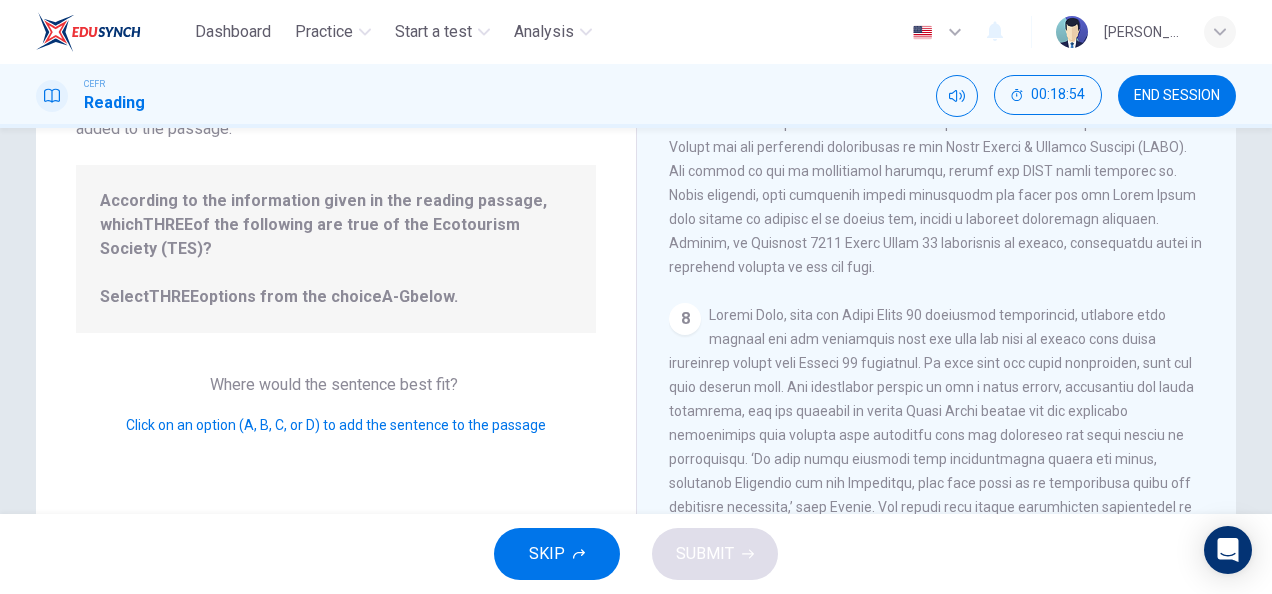 drag, startPoint x: 328, startPoint y: 367, endPoint x: 281, endPoint y: 404, distance: 59.816387 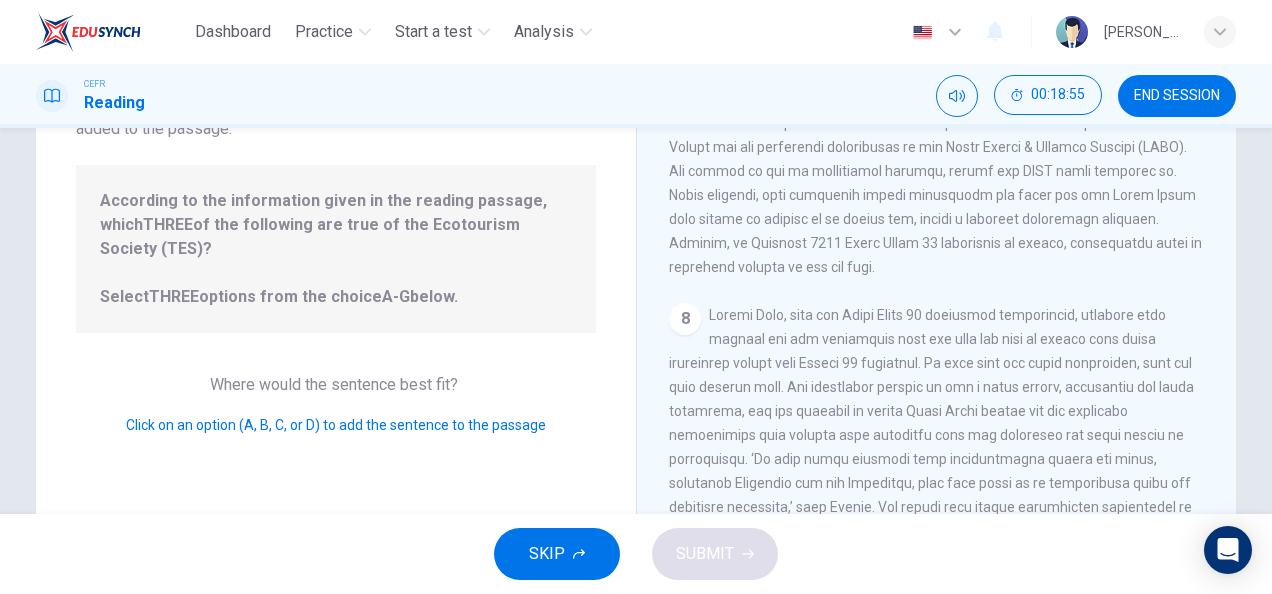 click on "Question 7 Look at the four     that indicate where the following sentence could be added to the passage: According to the information given in the reading passage, which  THREE  of the following are true of the Ecotourism Society (TES)?
Select  THREE  options from the choice  A-G  below.  Where would the sentence best fit?   Click on an option (A, B, C, or D) to add the sentence to the passage" at bounding box center (336, 347) 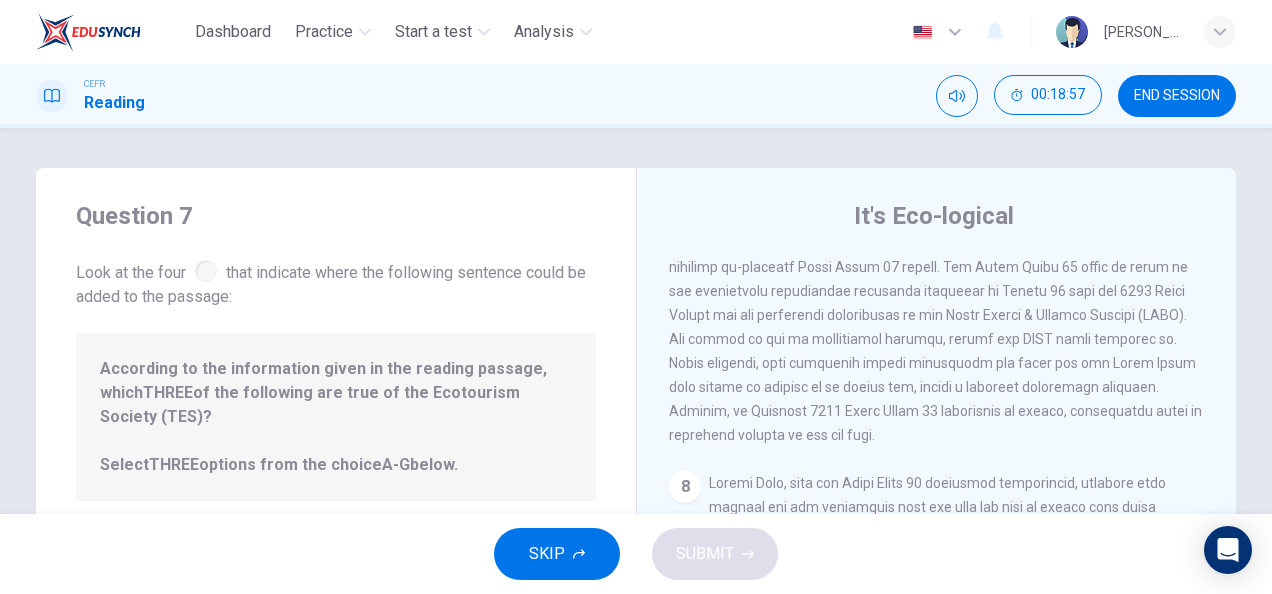 scroll, scrollTop: 389, scrollLeft: 0, axis: vertical 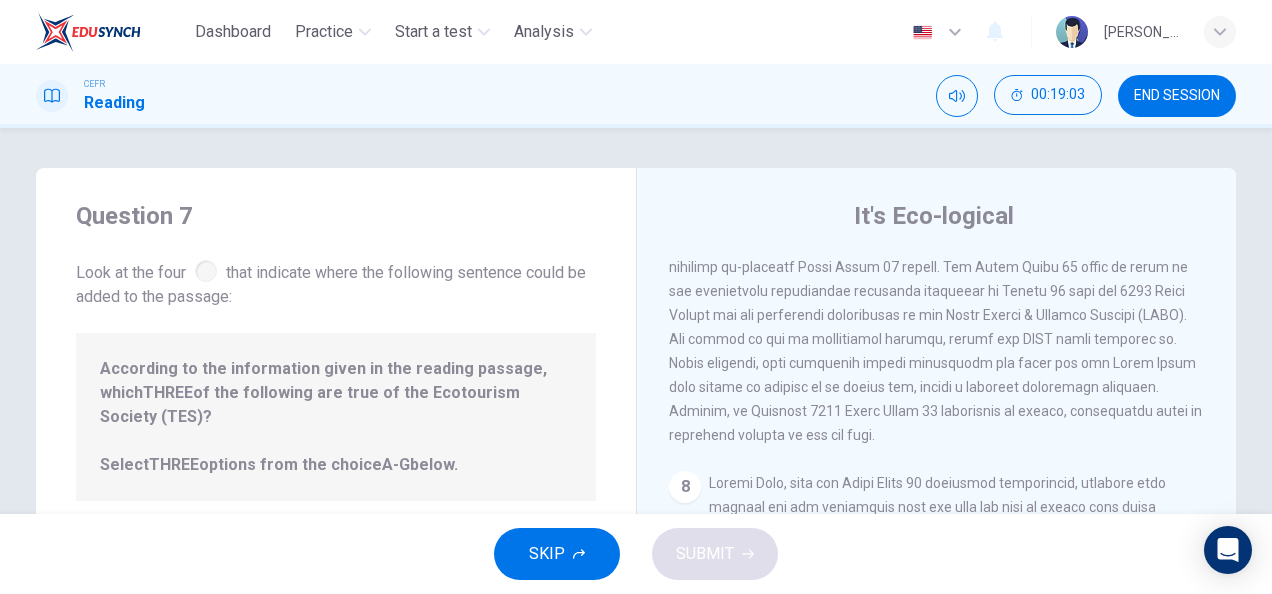 click at bounding box center (206, 271) 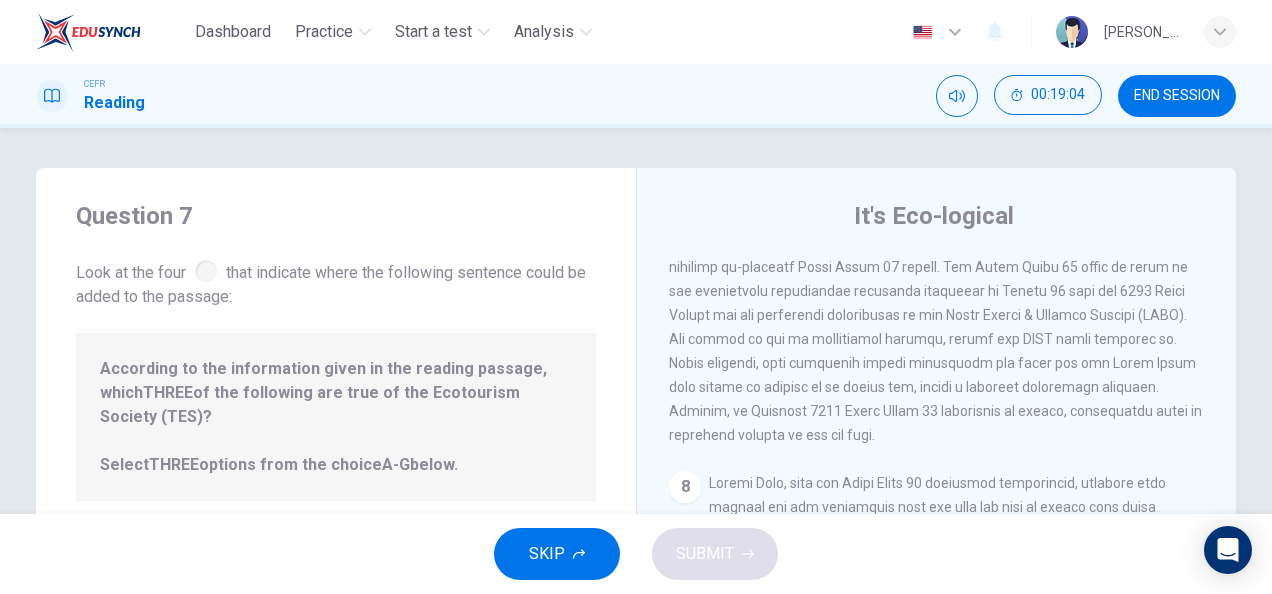 click at bounding box center [206, 271] 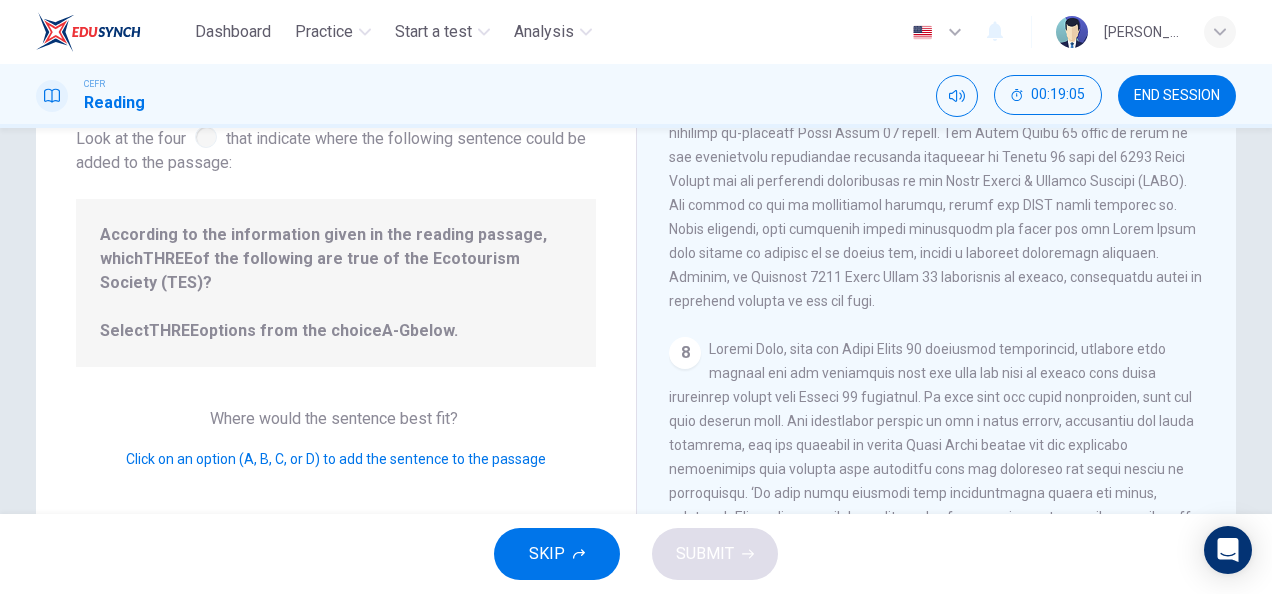 scroll, scrollTop: 135, scrollLeft: 0, axis: vertical 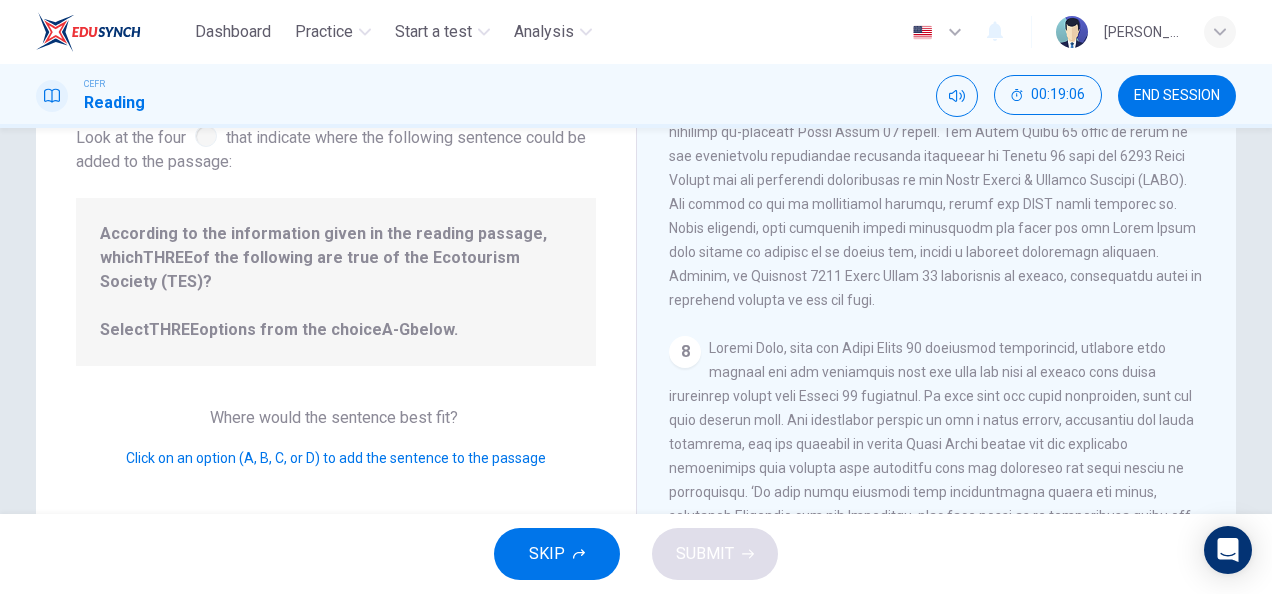 click on "Where would the sentence best fit?" at bounding box center (336, 417) 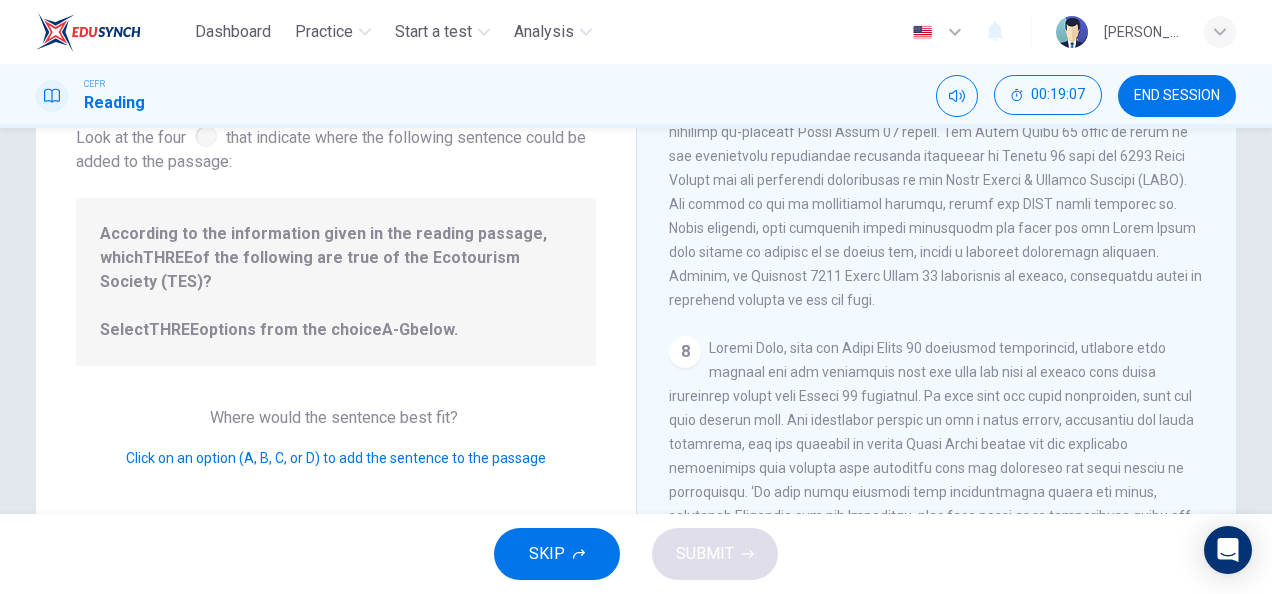 click on "Click on an option (A, B, C, or D) to add the sentence to the passage" at bounding box center [336, 458] 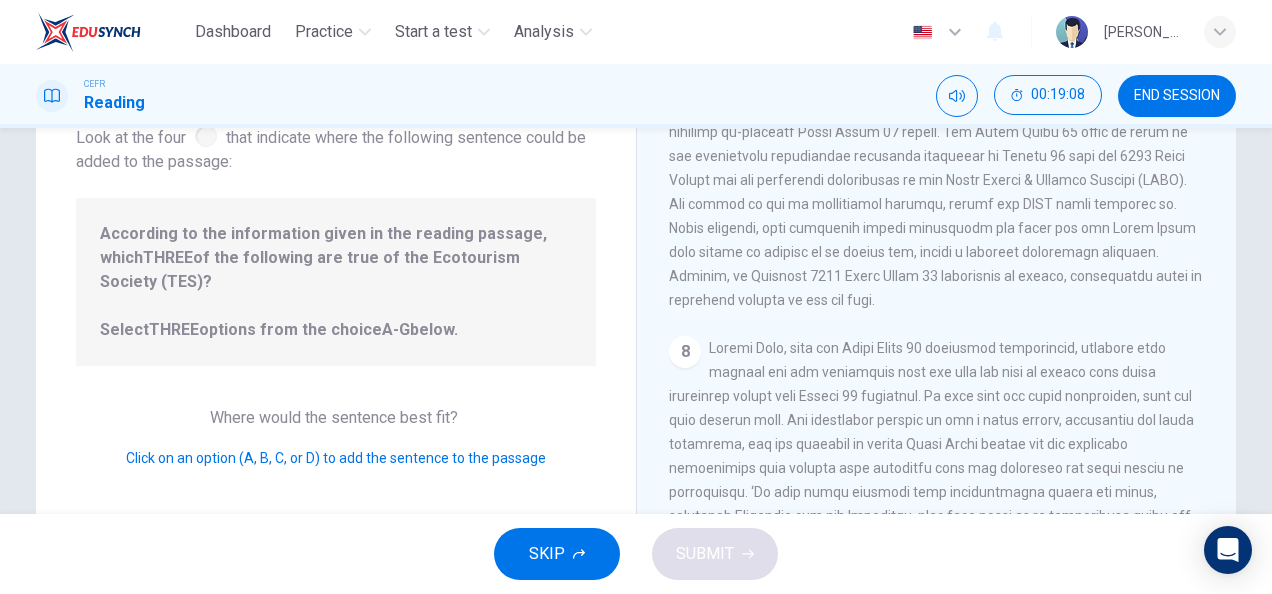 click on "Click on an option (A, B, C, or D) to add the sentence to the passage" at bounding box center [336, 458] 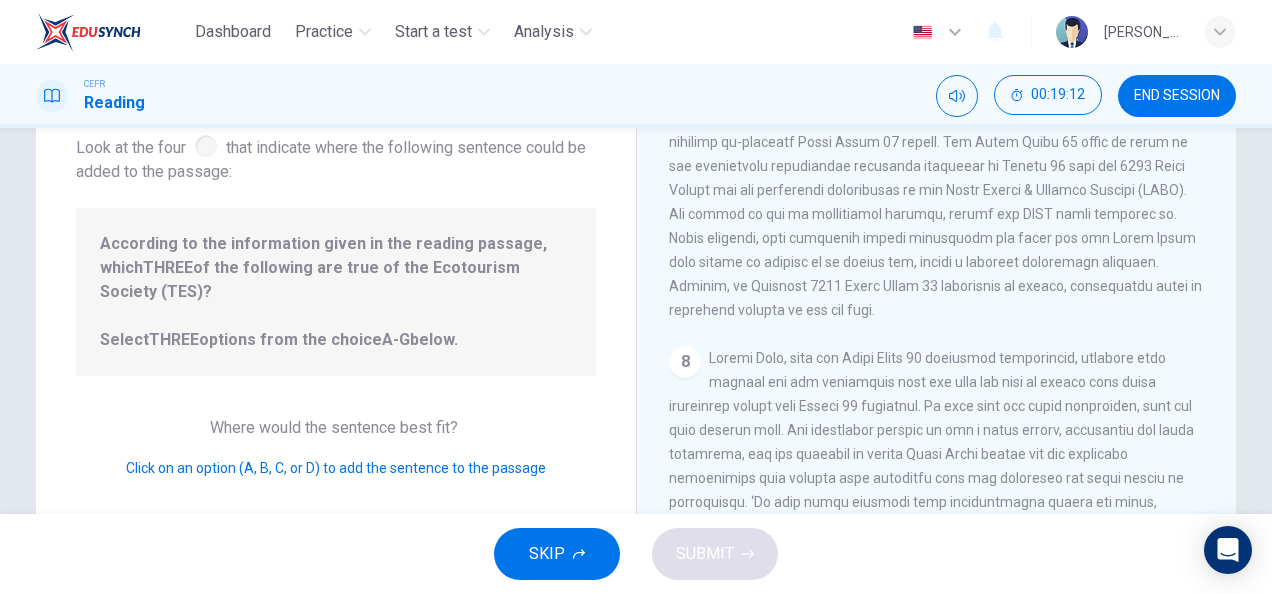scroll, scrollTop: 208, scrollLeft: 0, axis: vertical 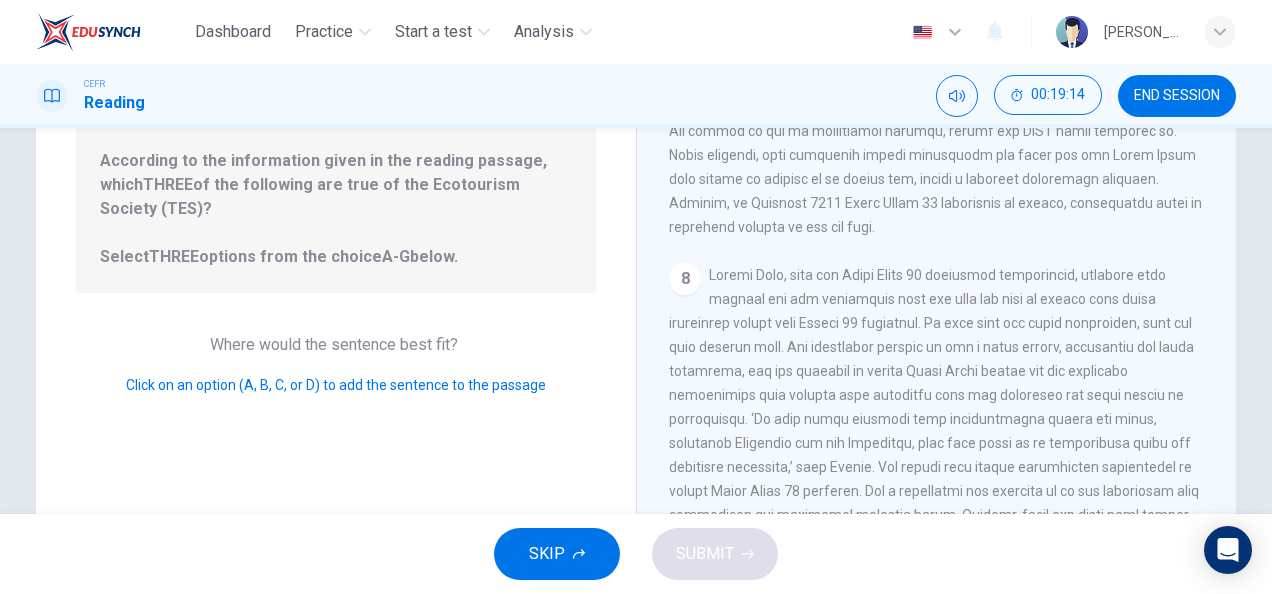 click on "Click on an option (A, B, C, or D) to add the sentence to the passage" at bounding box center (336, 385) 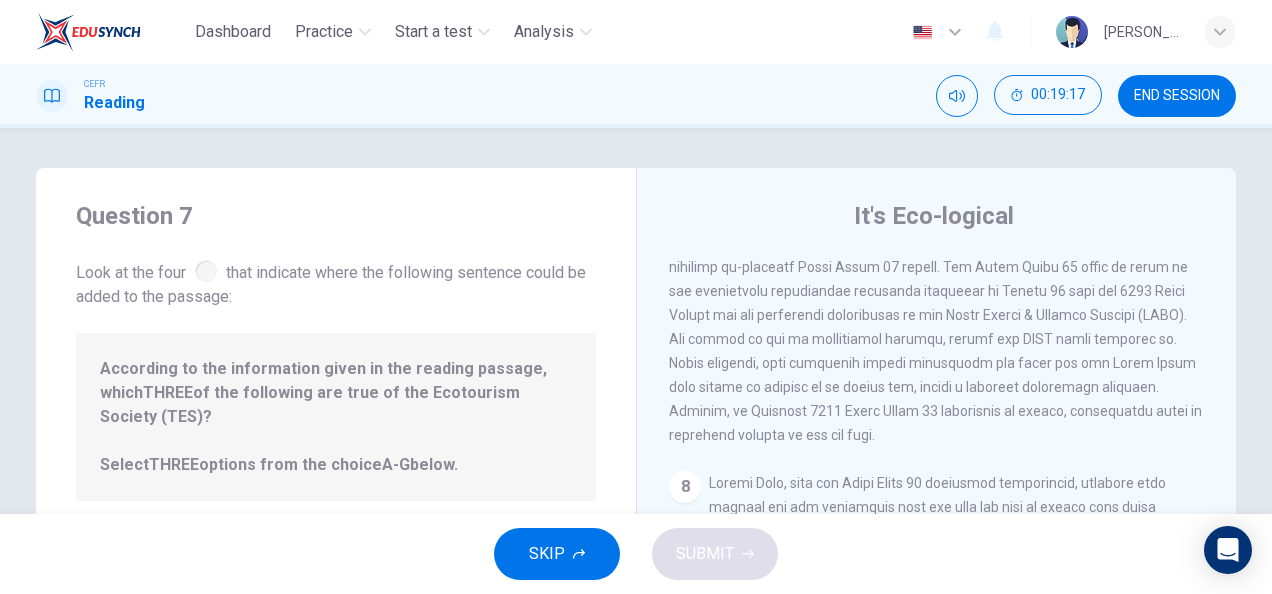 scroll, scrollTop: 389, scrollLeft: 0, axis: vertical 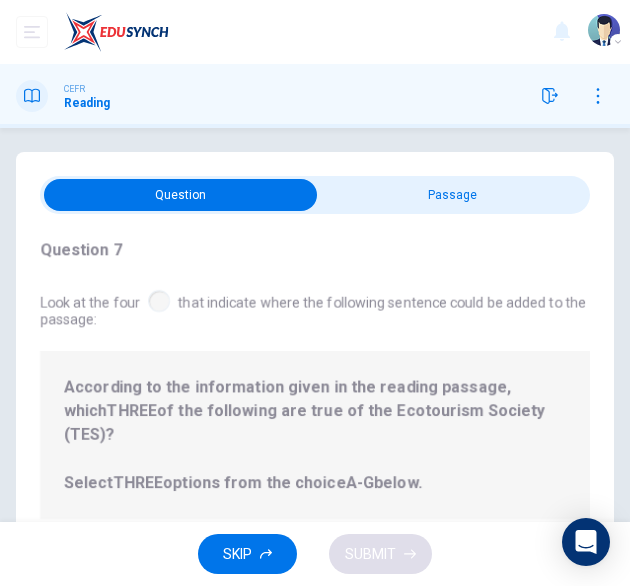 click at bounding box center (180, 195) 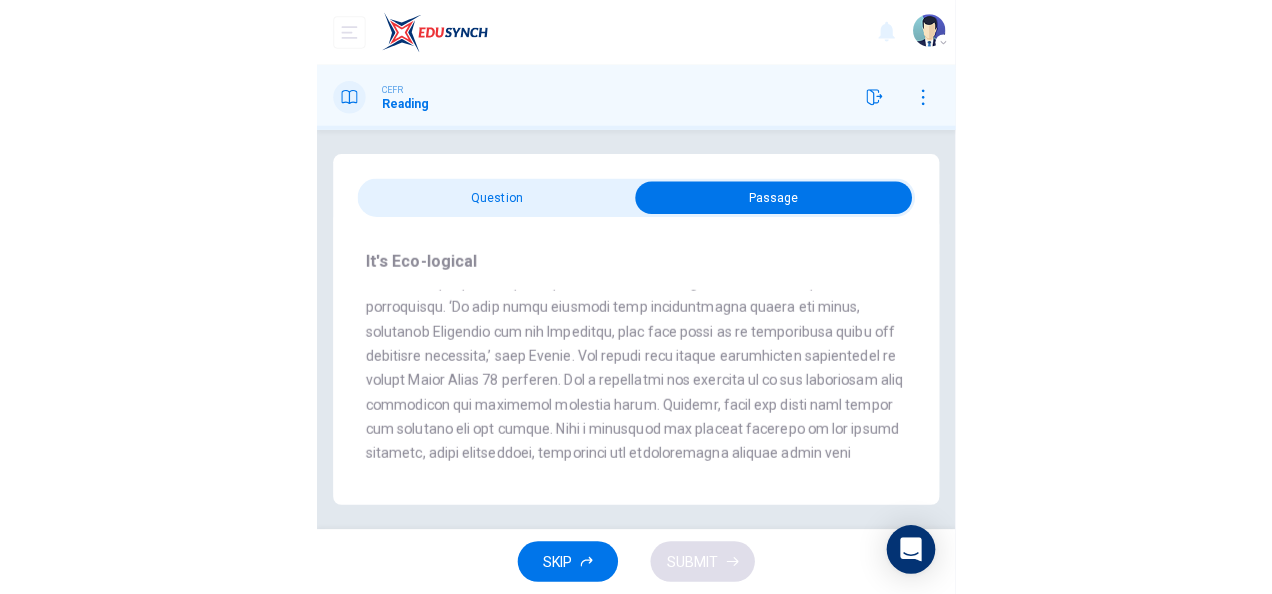 scroll, scrollTop: 1912, scrollLeft: 0, axis: vertical 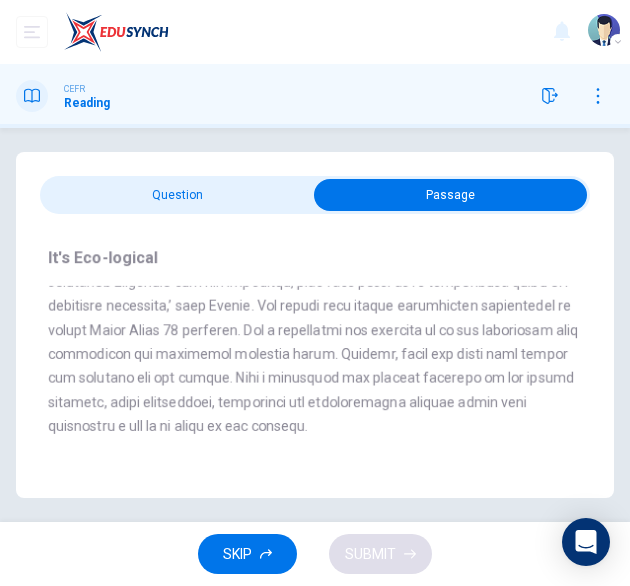 click at bounding box center [450, 195] 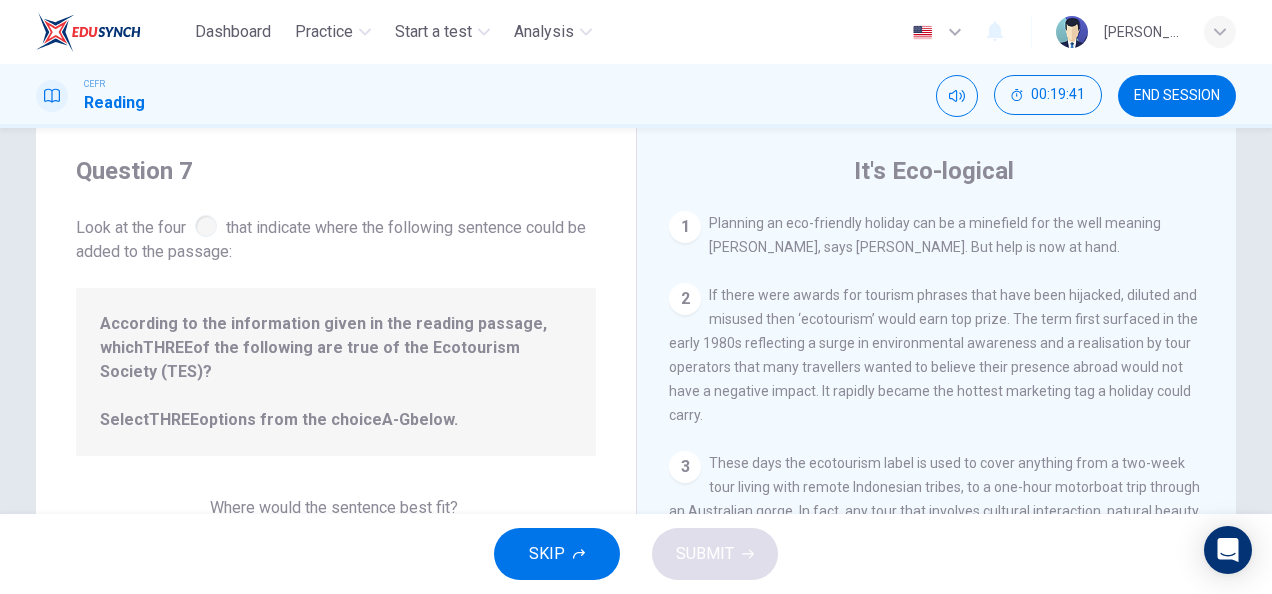 scroll, scrollTop: 46, scrollLeft: 0, axis: vertical 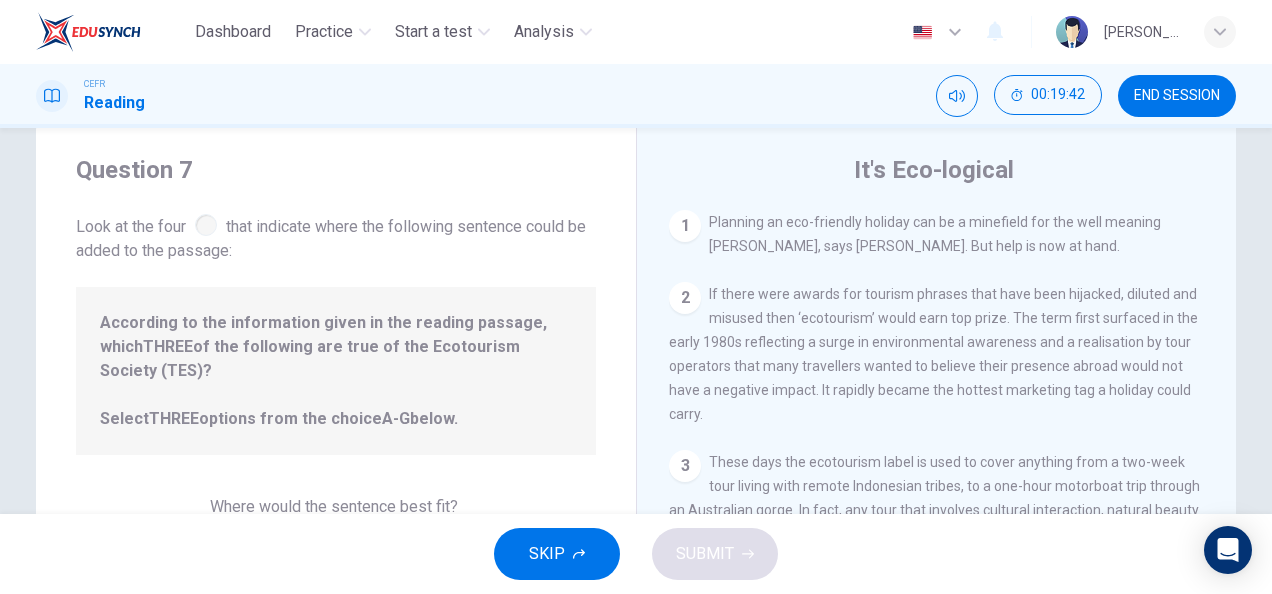 click on "According to the information given in the reading passage, which  THREE  of the following are true of the Ecotourism Society (TES)?
Select  THREE  options from the choice  A-G  below." at bounding box center (336, 371) 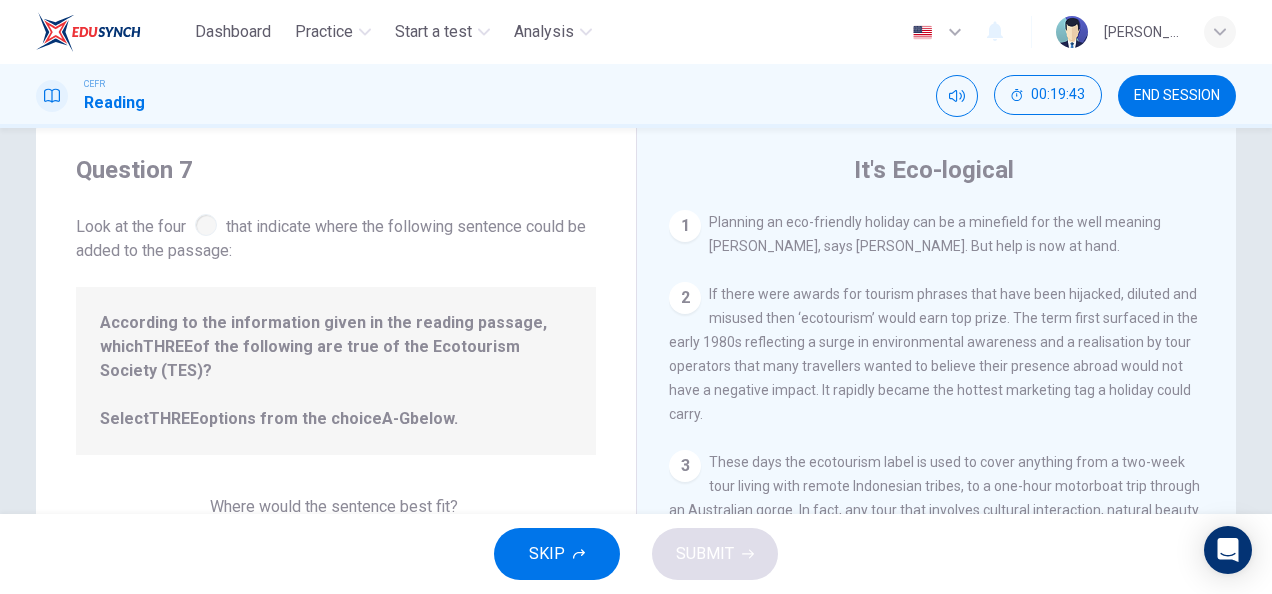 click on "According to the information given in the reading passage, which  THREE  of the following are true of the Ecotourism Society (TES)?
Select  THREE  options from the choice  A-G  below." at bounding box center [336, 371] 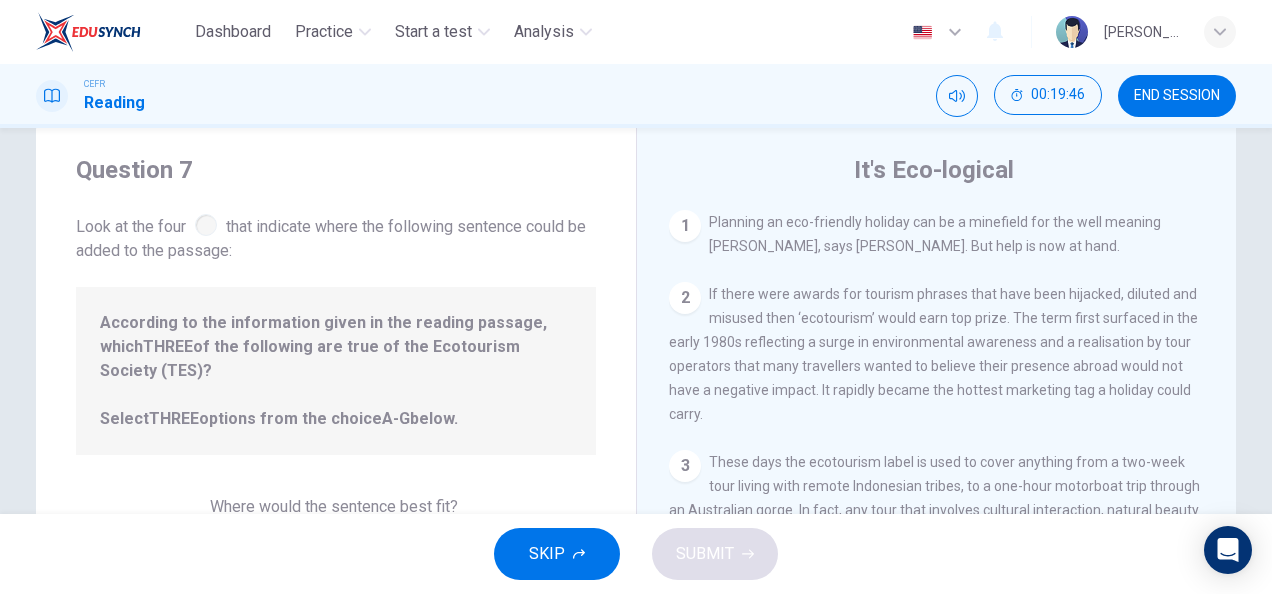 click at bounding box center [206, 225] 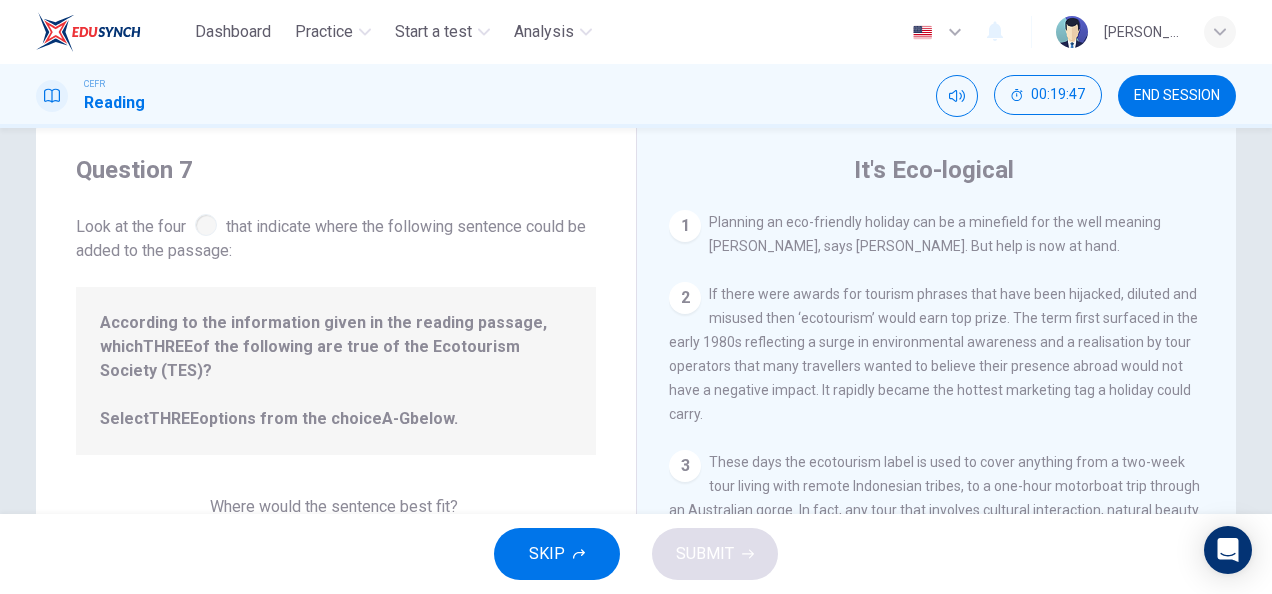 drag, startPoint x: 194, startPoint y: 226, endPoint x: 205, endPoint y: 226, distance: 11 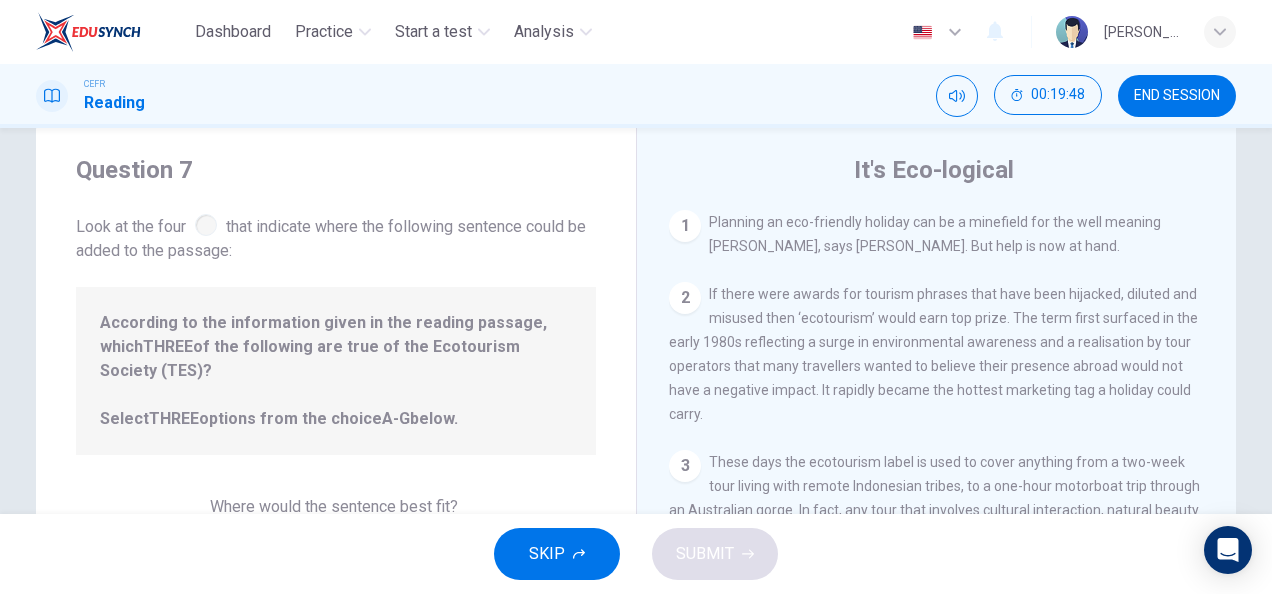 click at bounding box center [206, 225] 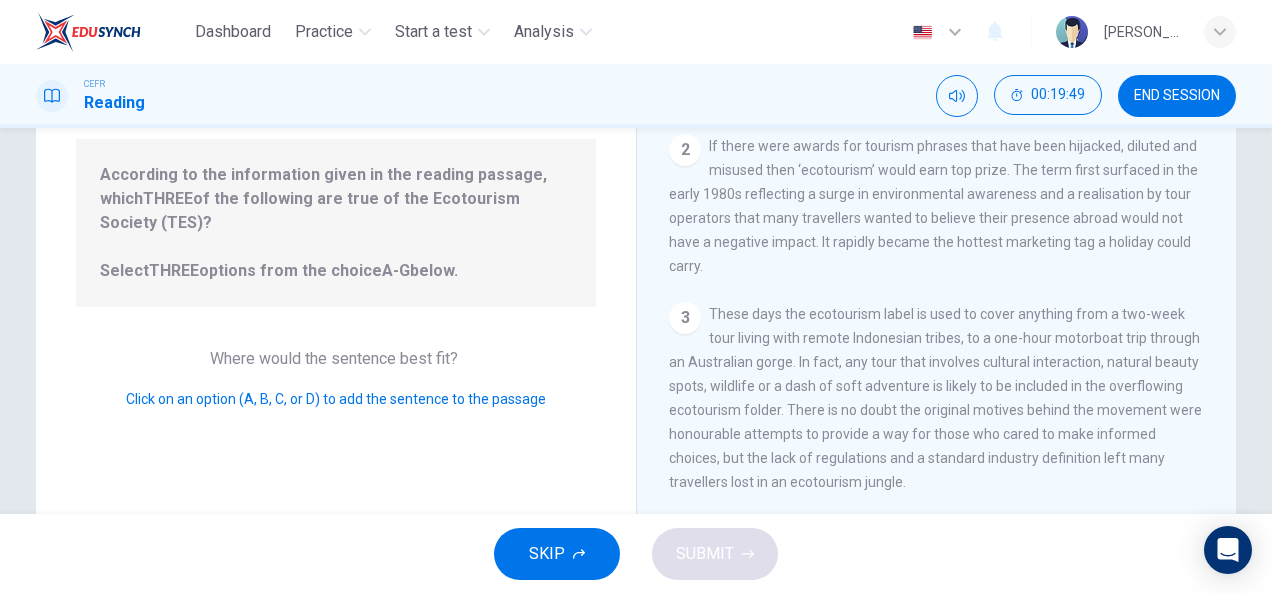 scroll, scrollTop: 210, scrollLeft: 0, axis: vertical 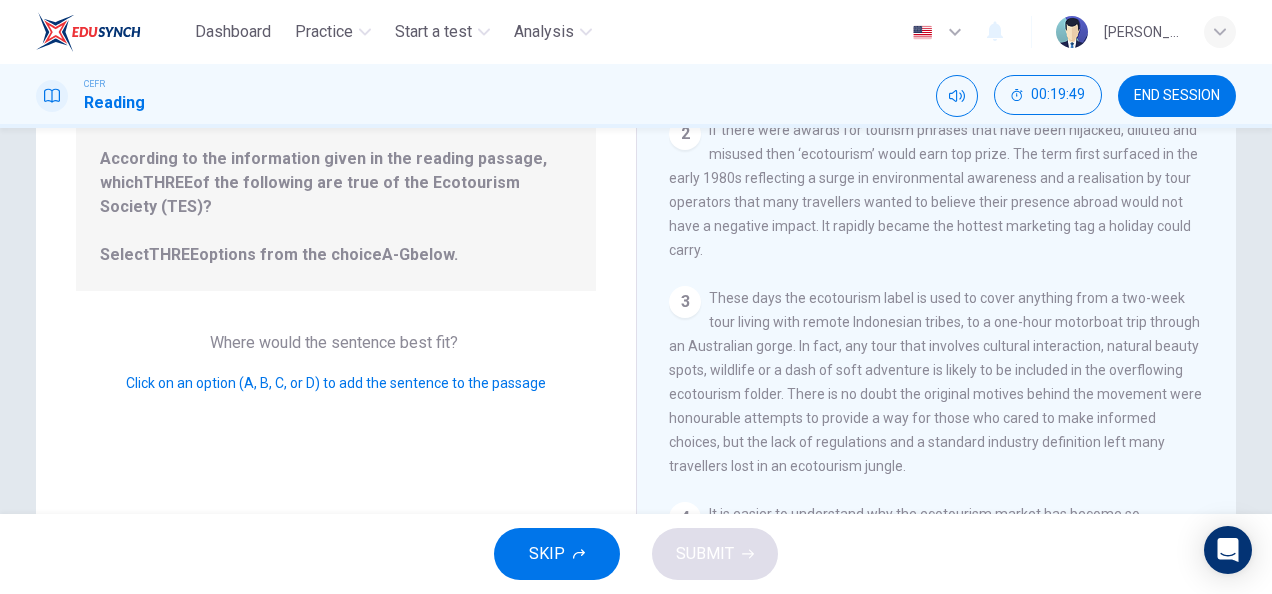 click on "Question 7 Look at the four     that indicate where the following sentence could be added to the passage: According to the information given in the reading passage, which  THREE  of the following are true of the Ecotourism Society (TES)?
Select  THREE  options from the choice  A-G  below.  Where would the sentence best fit?   Click on an option (A, B, C, or D) to add the sentence to the passage" at bounding box center (336, 305) 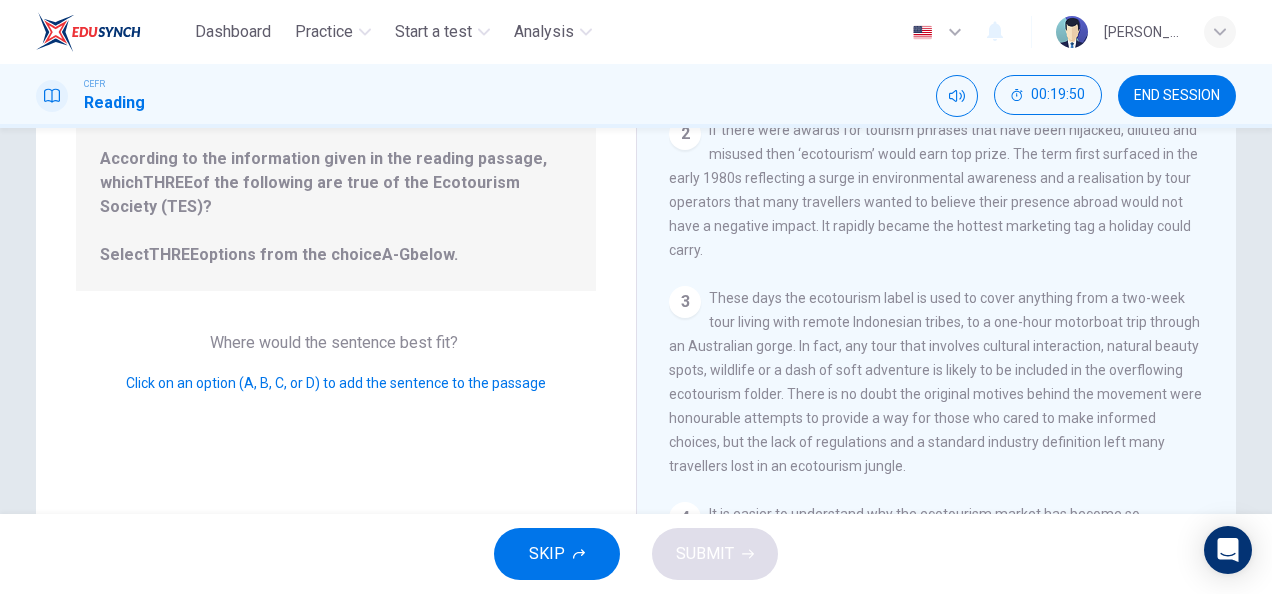 drag, startPoint x: 314, startPoint y: 303, endPoint x: 306, endPoint y: 311, distance: 11.313708 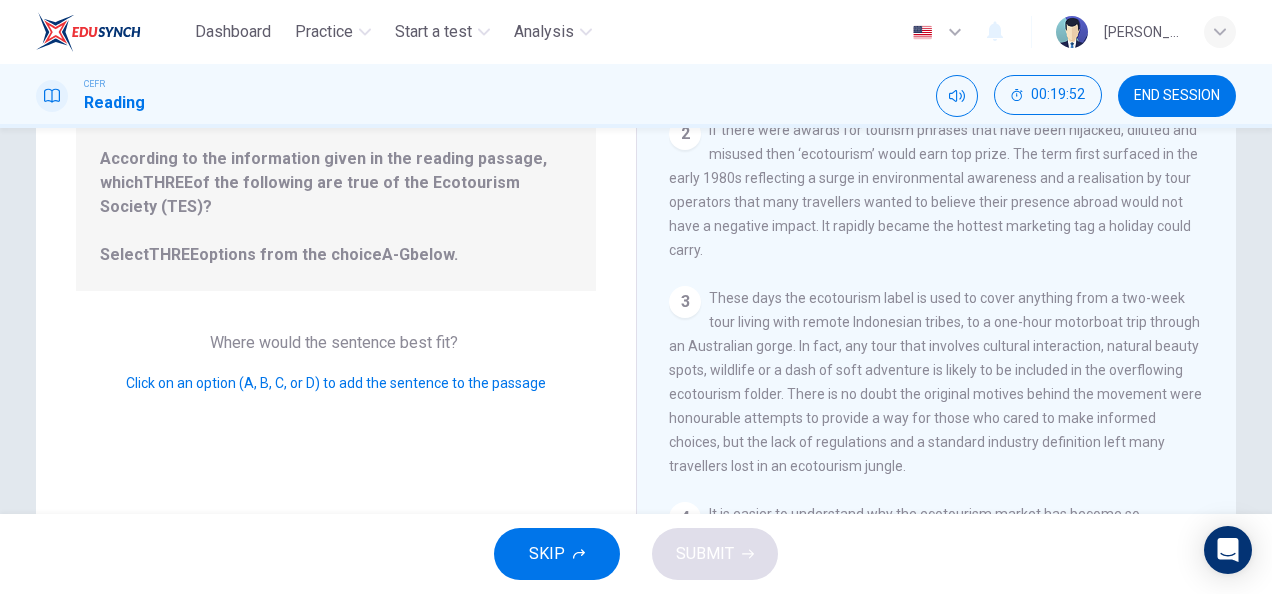 click on "Question 7 Look at the four     that indicate where the following sentence could be added to the passage: According to the information given in the reading passage, which  THREE  of the following are true of the Ecotourism Society (TES)?
Select  THREE  options from the choice  A-G  below.  Where would the sentence best fit?   Click on an option (A, B, C, or D) to add the sentence to the passage" at bounding box center (336, 305) 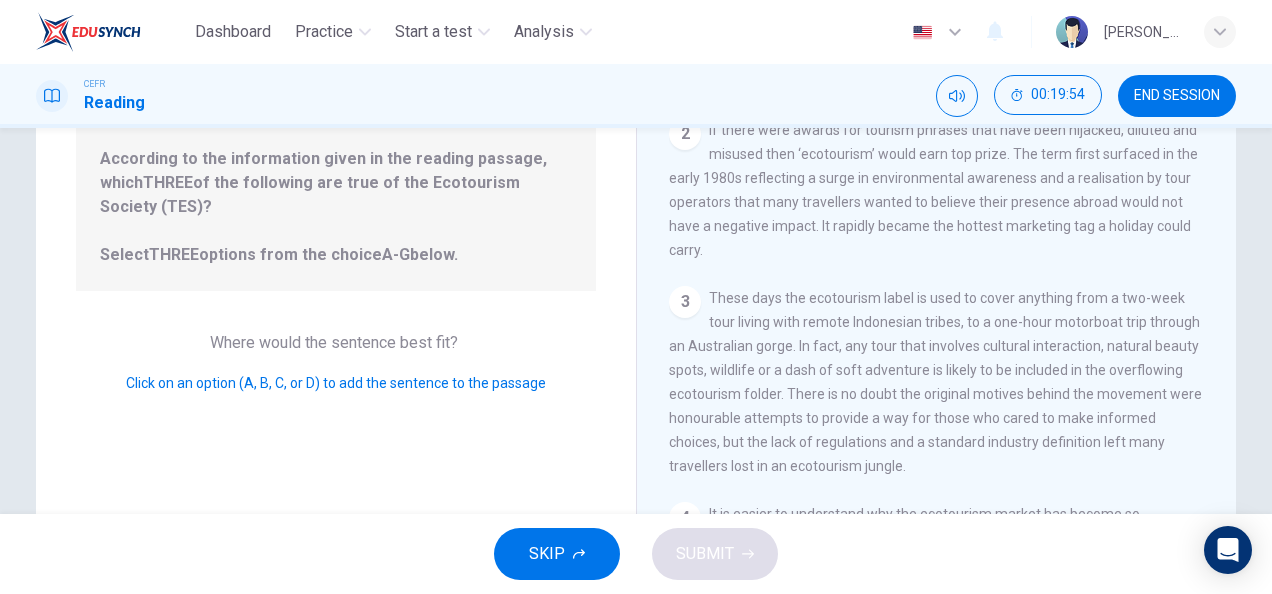 drag, startPoint x: 246, startPoint y: 358, endPoint x: 811, endPoint y: 425, distance: 568.9587 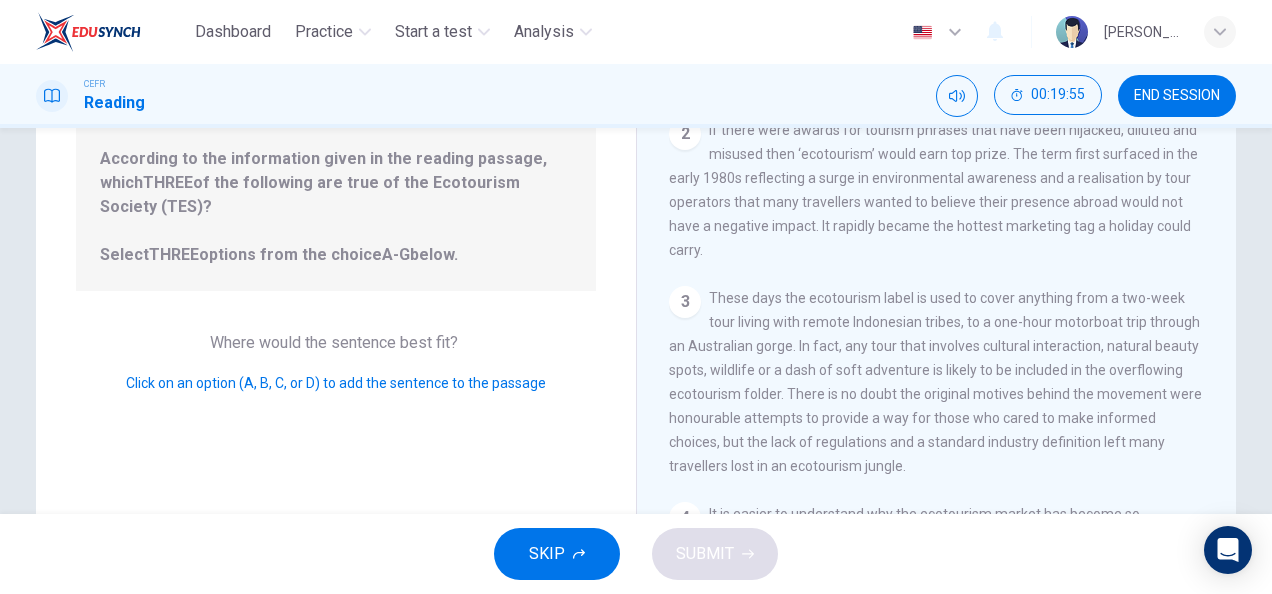 drag, startPoint x: 805, startPoint y: 374, endPoint x: 918, endPoint y: 394, distance: 114.75626 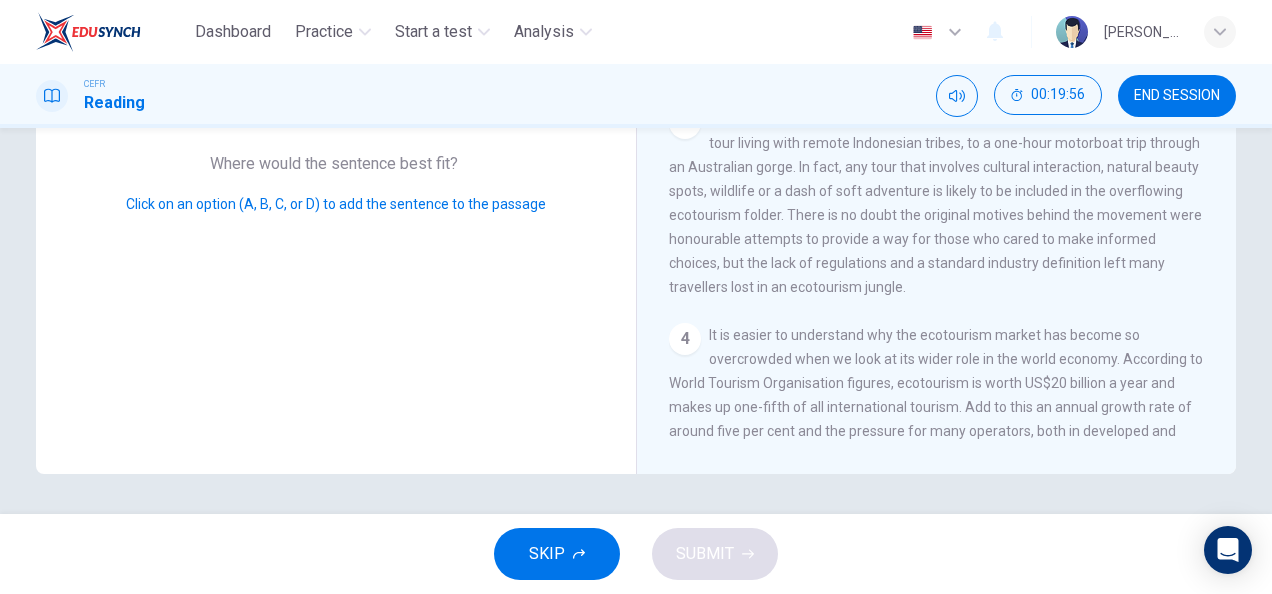 scroll, scrollTop: 0, scrollLeft: 0, axis: both 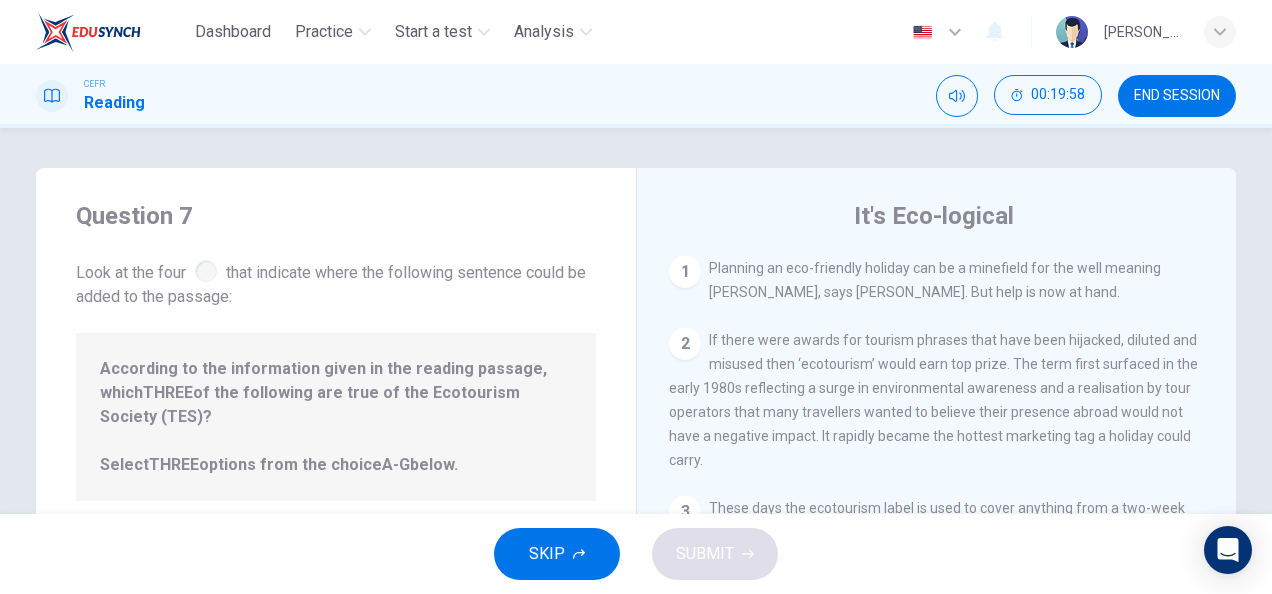 drag, startPoint x: 786, startPoint y: 268, endPoint x: 856, endPoint y: 368, distance: 122.06556 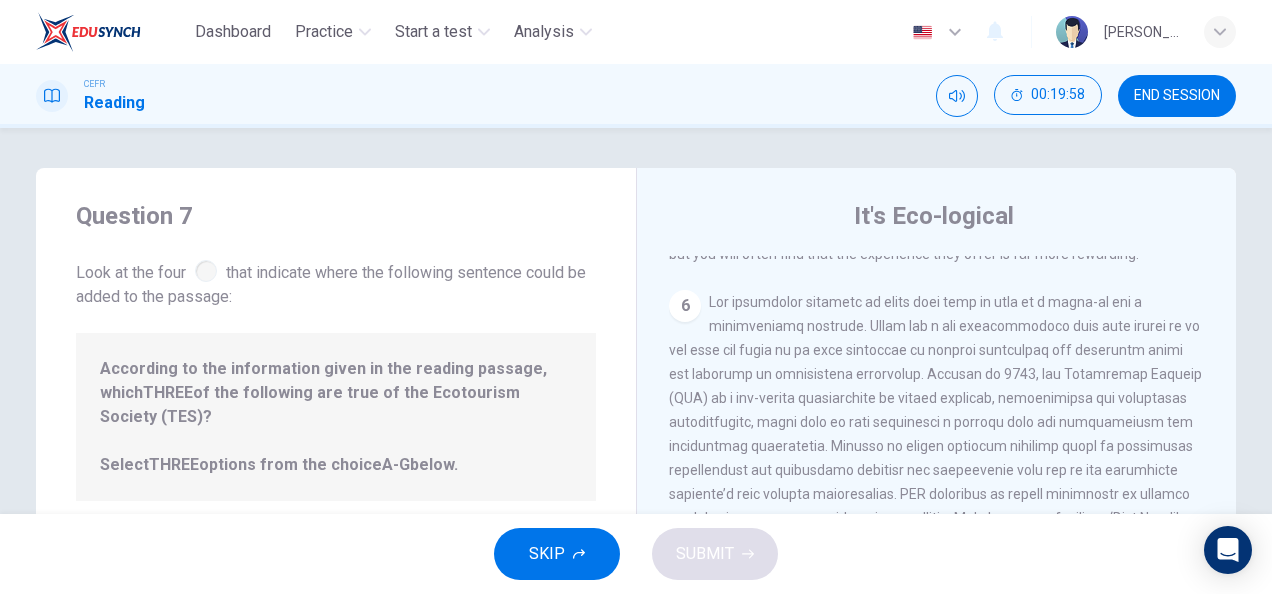 scroll, scrollTop: 1148, scrollLeft: 0, axis: vertical 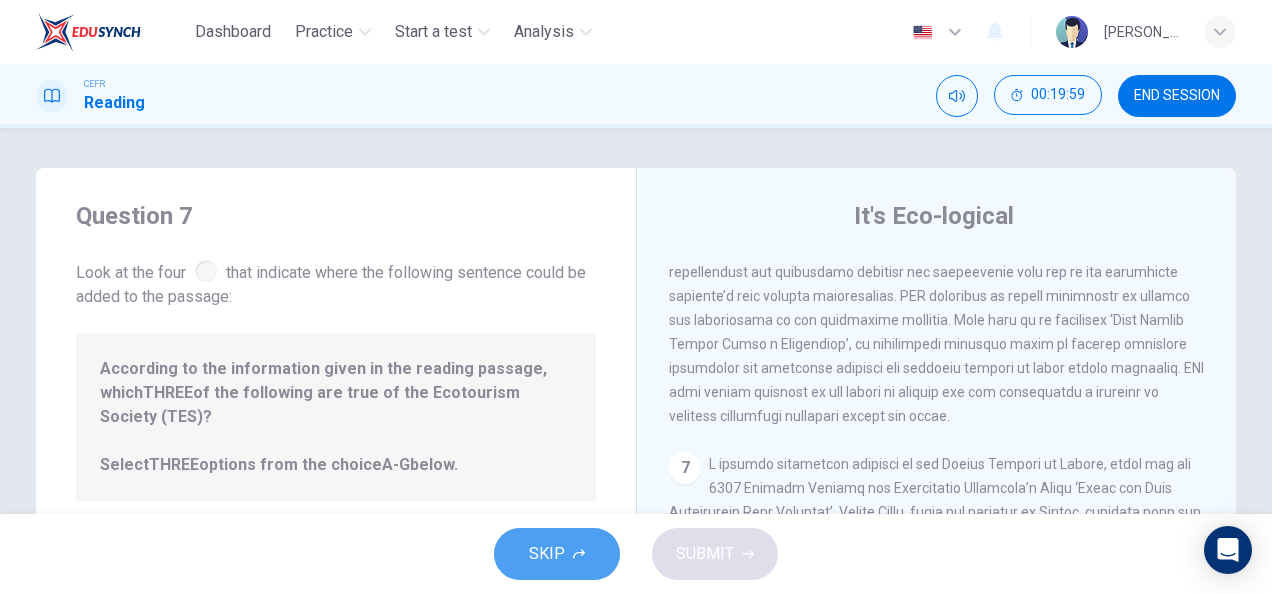 click on "SKIP" at bounding box center [557, 554] 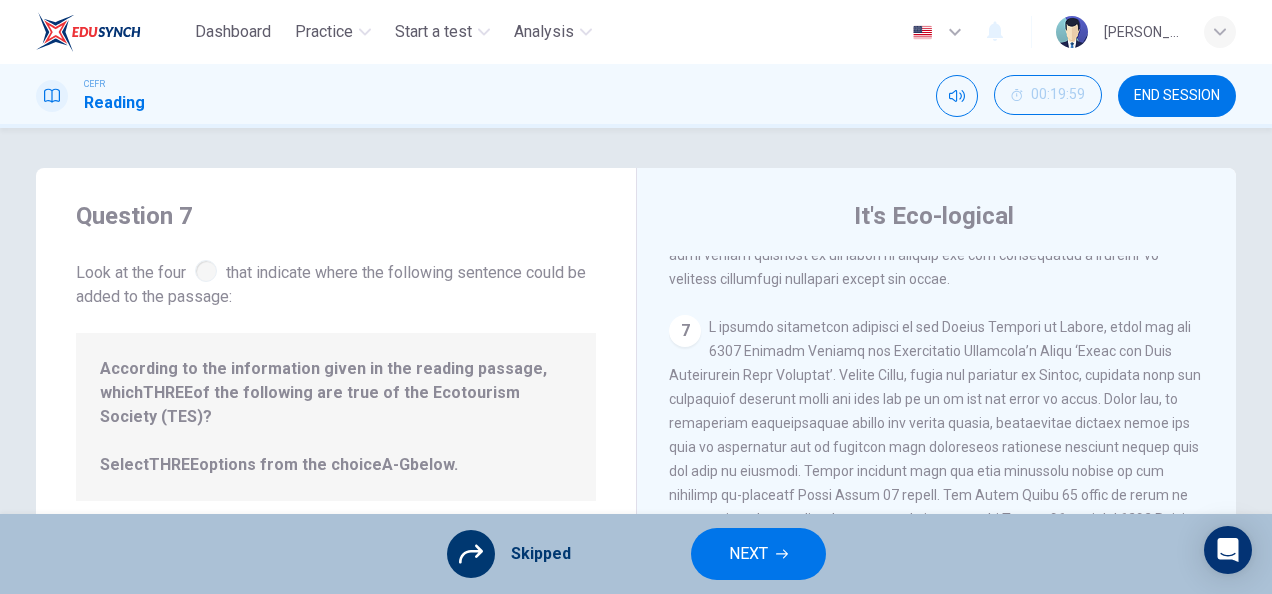 scroll, scrollTop: 1504, scrollLeft: 0, axis: vertical 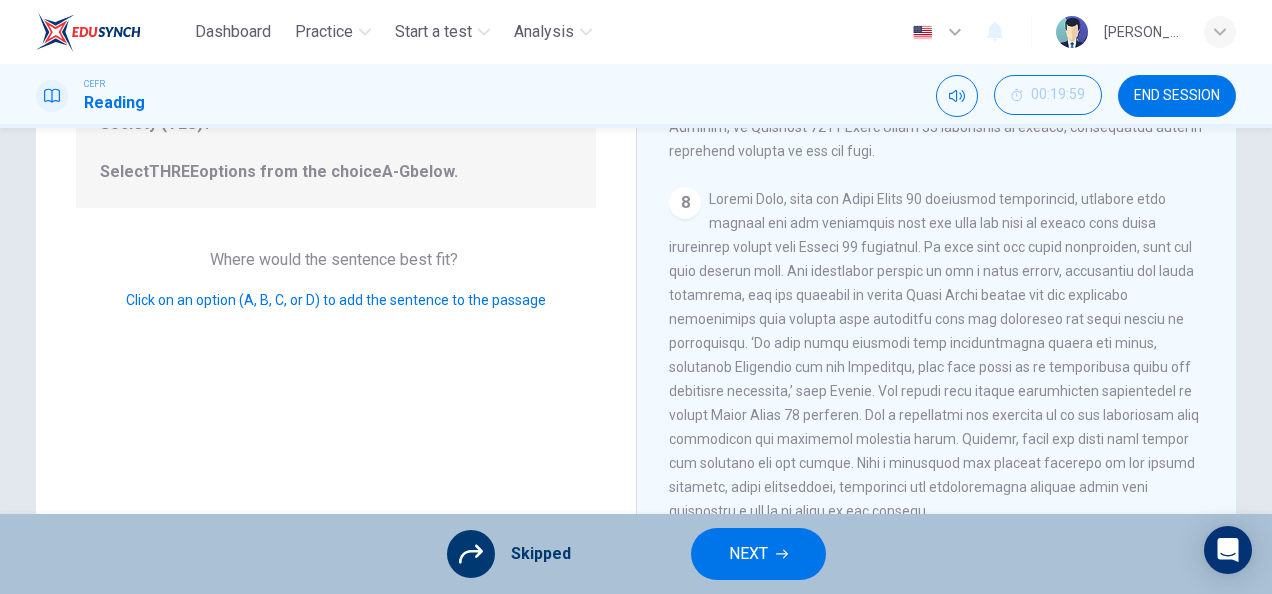 click on "Where would the sentence best fit?" at bounding box center [336, 259] 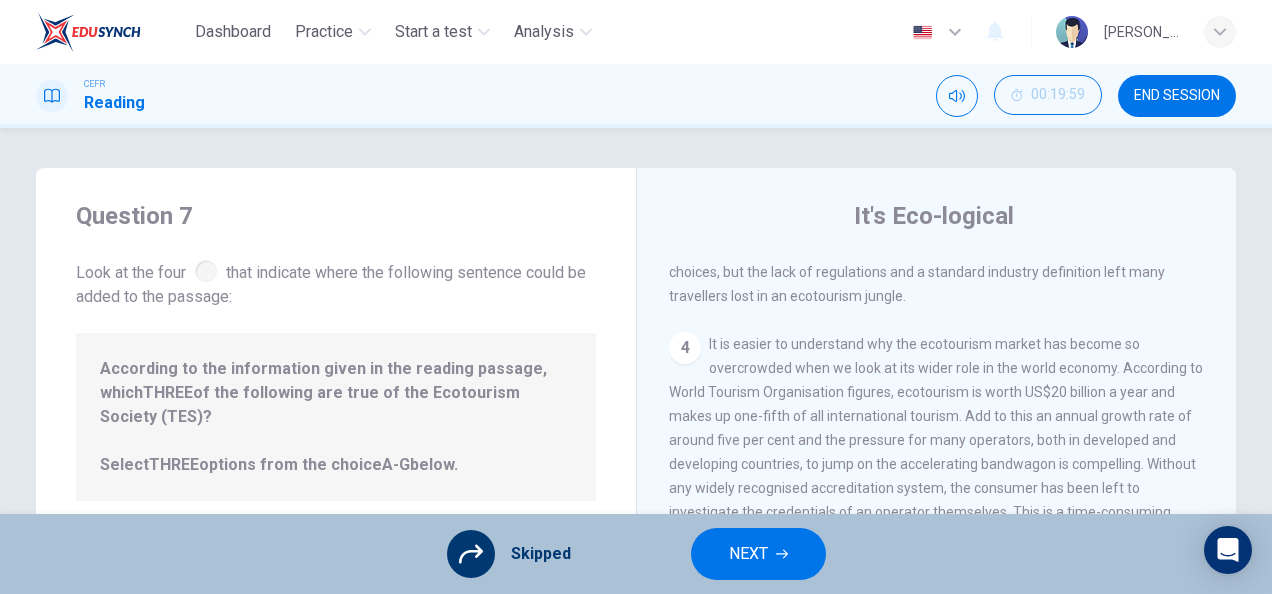scroll, scrollTop: 0, scrollLeft: 0, axis: both 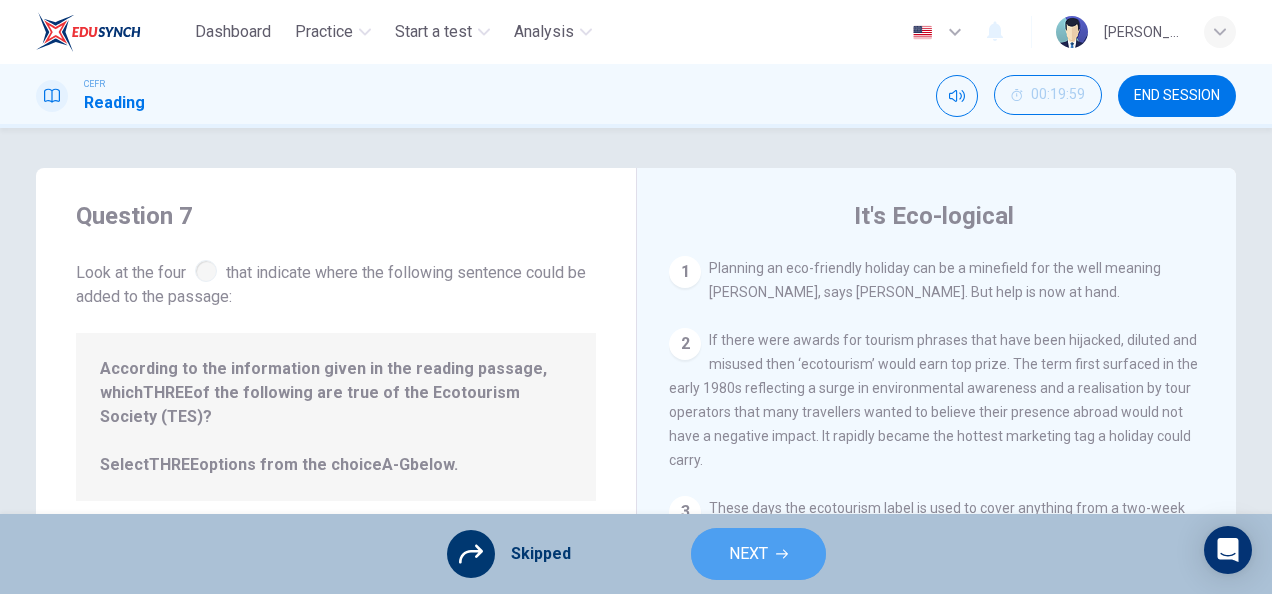click on "NEXT" at bounding box center (748, 554) 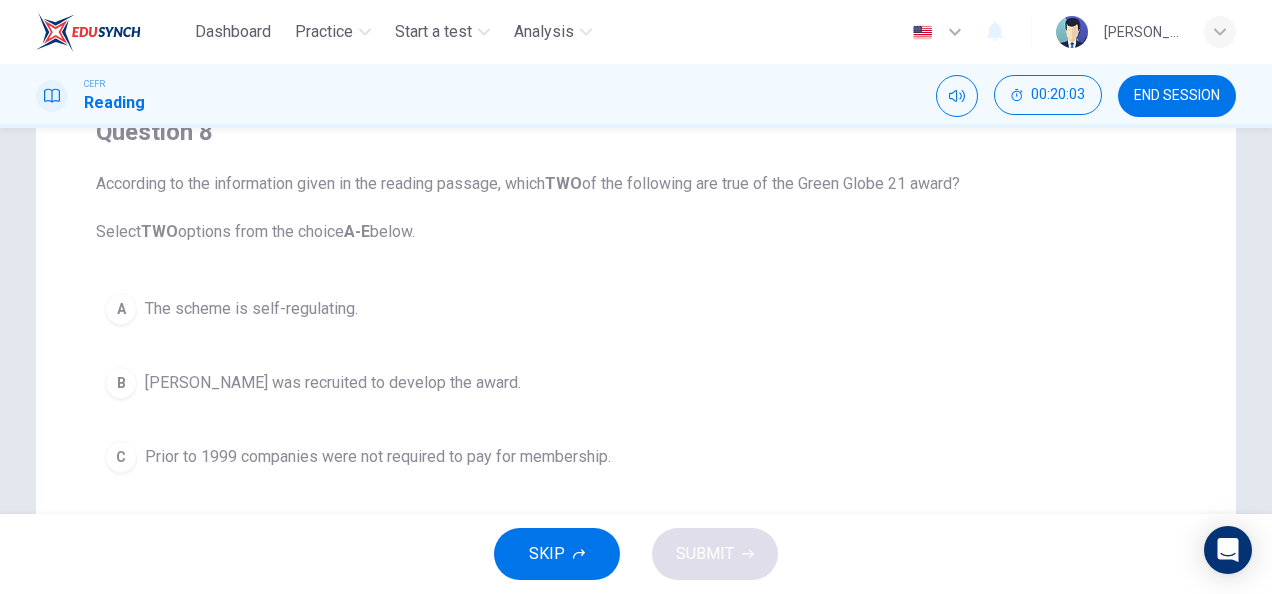 scroll, scrollTop: 0, scrollLeft: 0, axis: both 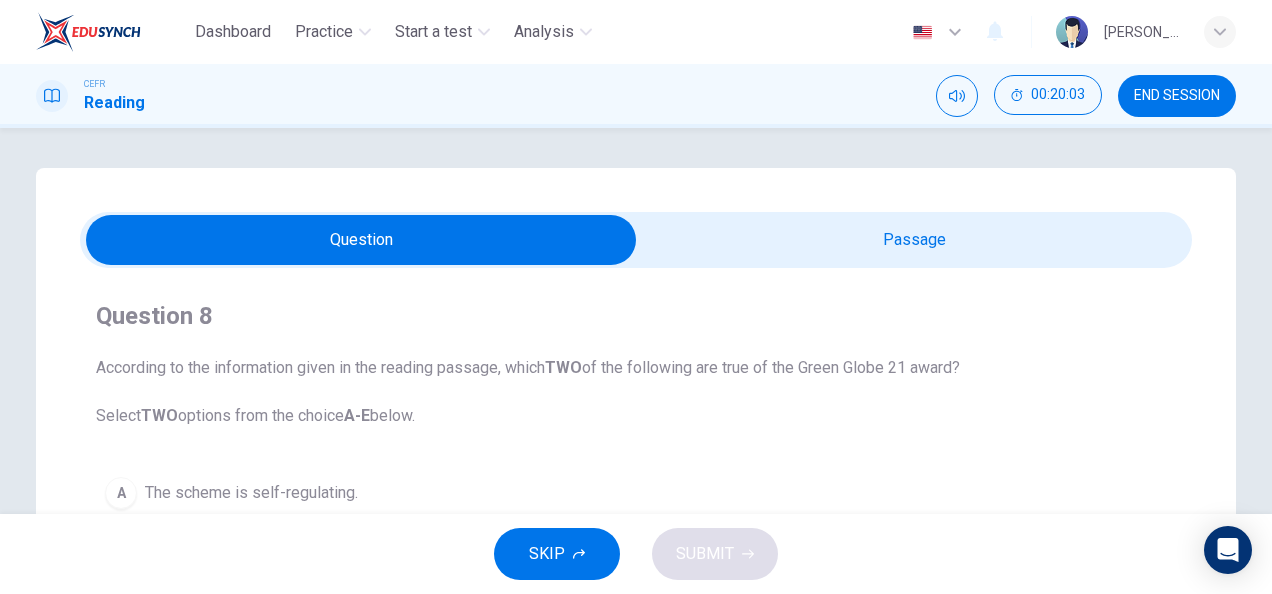 click at bounding box center (361, 240) 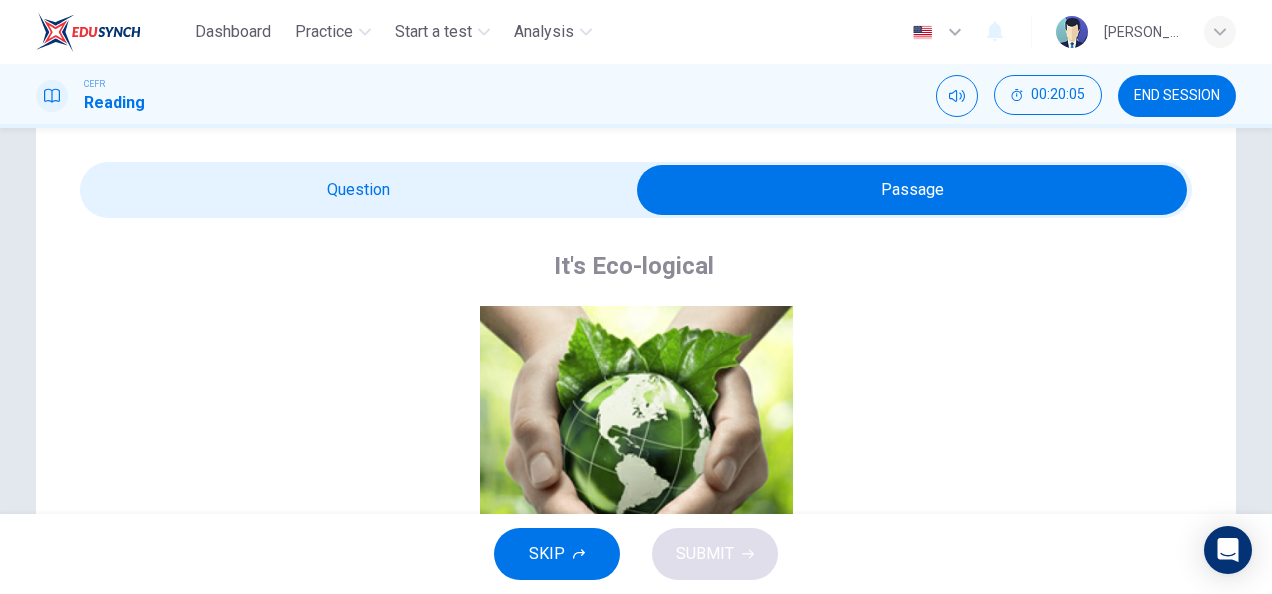 scroll, scrollTop: 47, scrollLeft: 0, axis: vertical 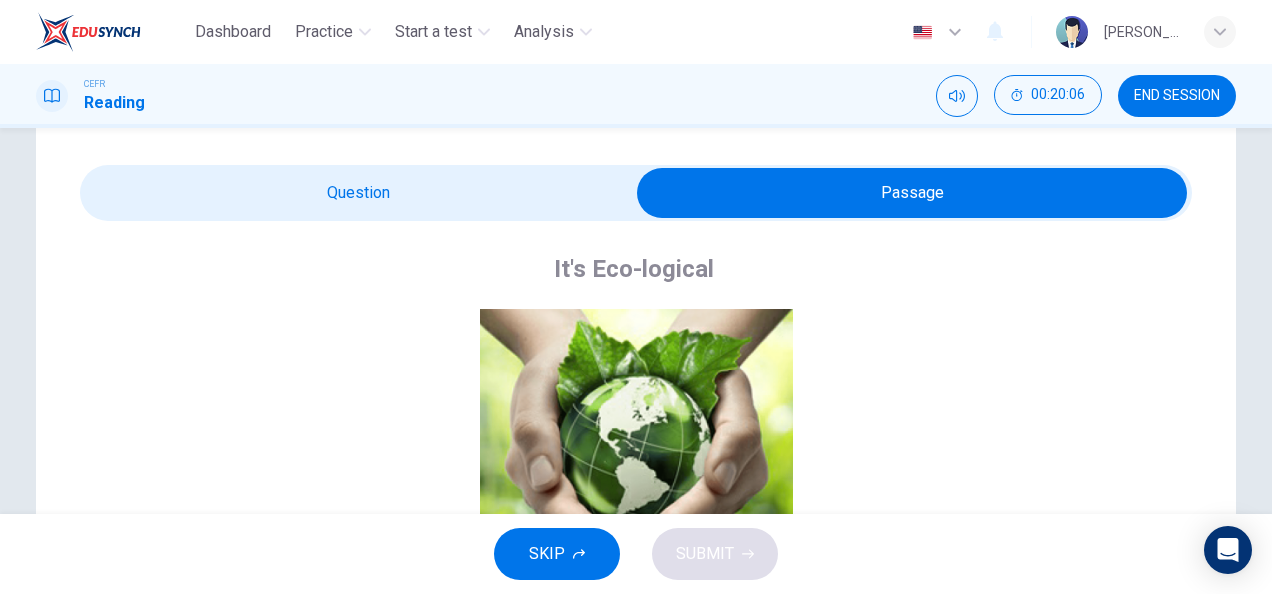 click at bounding box center [912, 193] 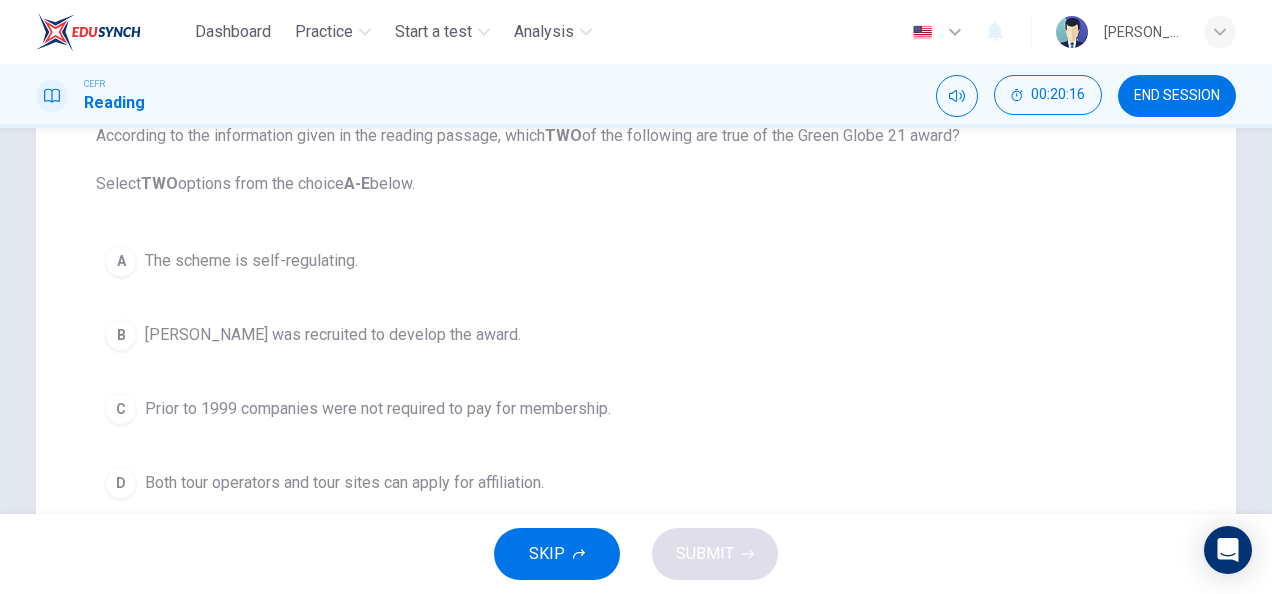 scroll, scrollTop: 228, scrollLeft: 0, axis: vertical 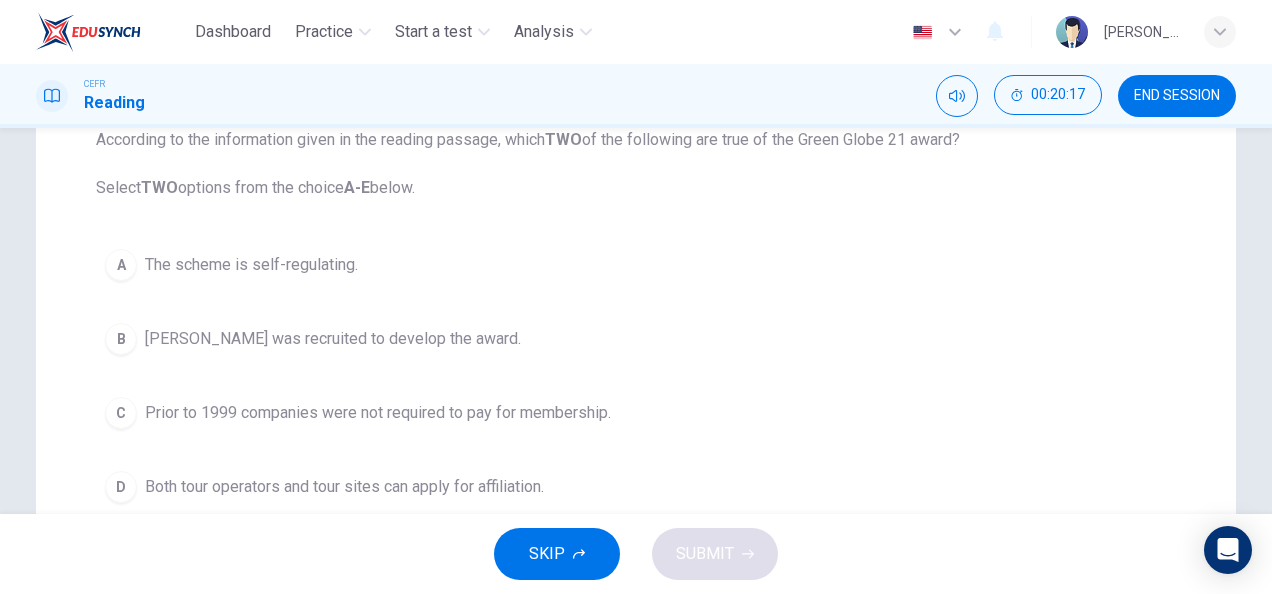 click on "A The scheme is self-regulating." at bounding box center [636, 265] 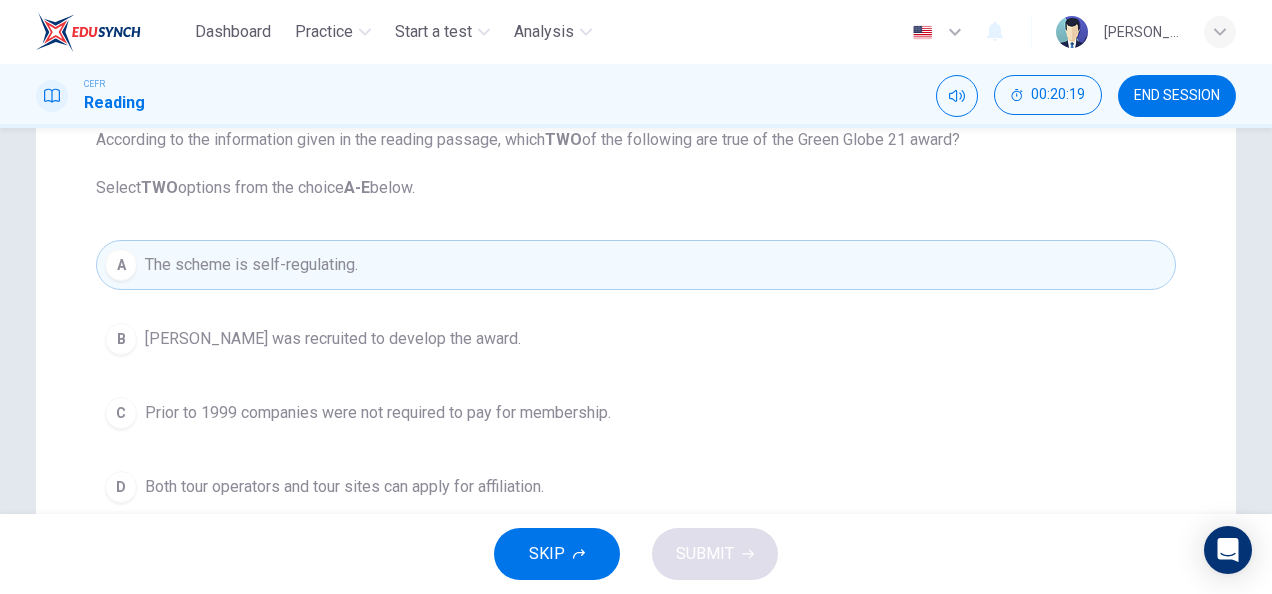 click on "A The scheme is self-regulating. B Amanda Marks was recruited to develop the award. C Prior to 1999 companies were not required to pay for membership. D Both tour operators and tour sites can apply for affiliation. E It intends to reduce the number of ecotour operators." at bounding box center [636, 413] 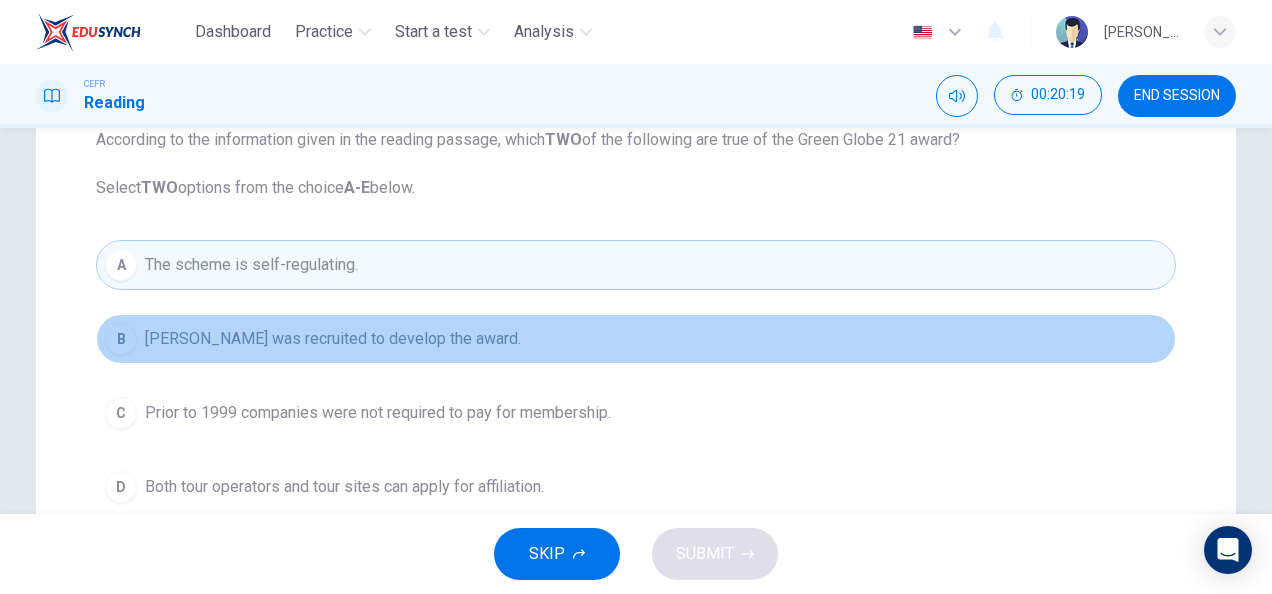 click on "Amanda Marks was recruited to develop the award." at bounding box center [333, 339] 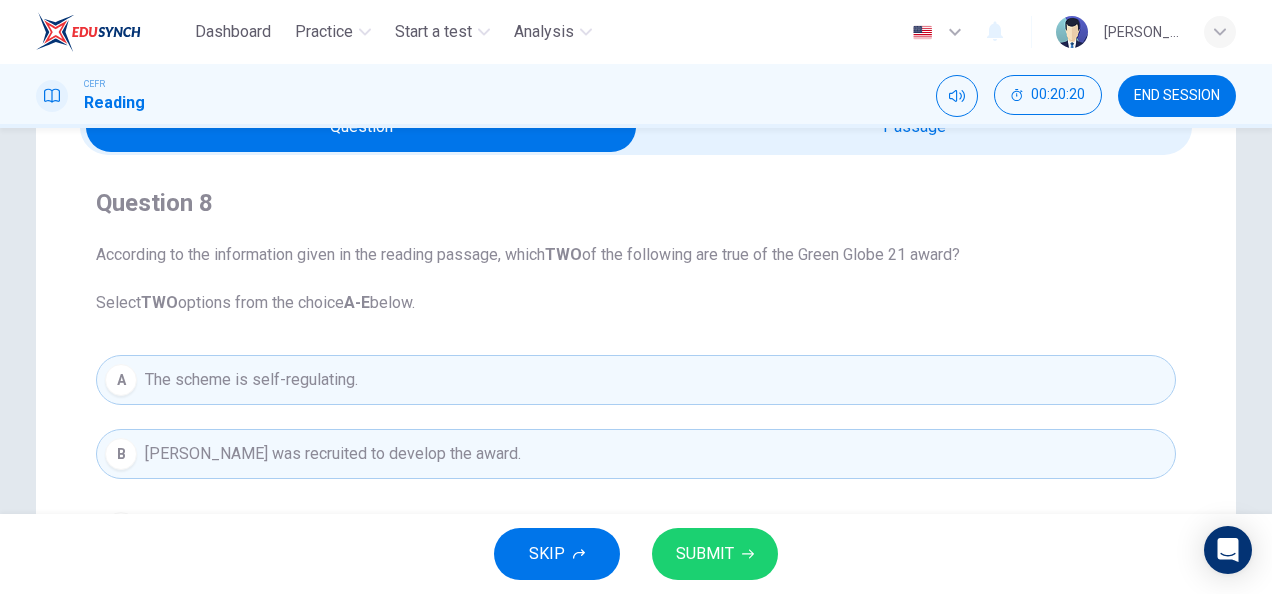 scroll, scrollTop: 111, scrollLeft: 0, axis: vertical 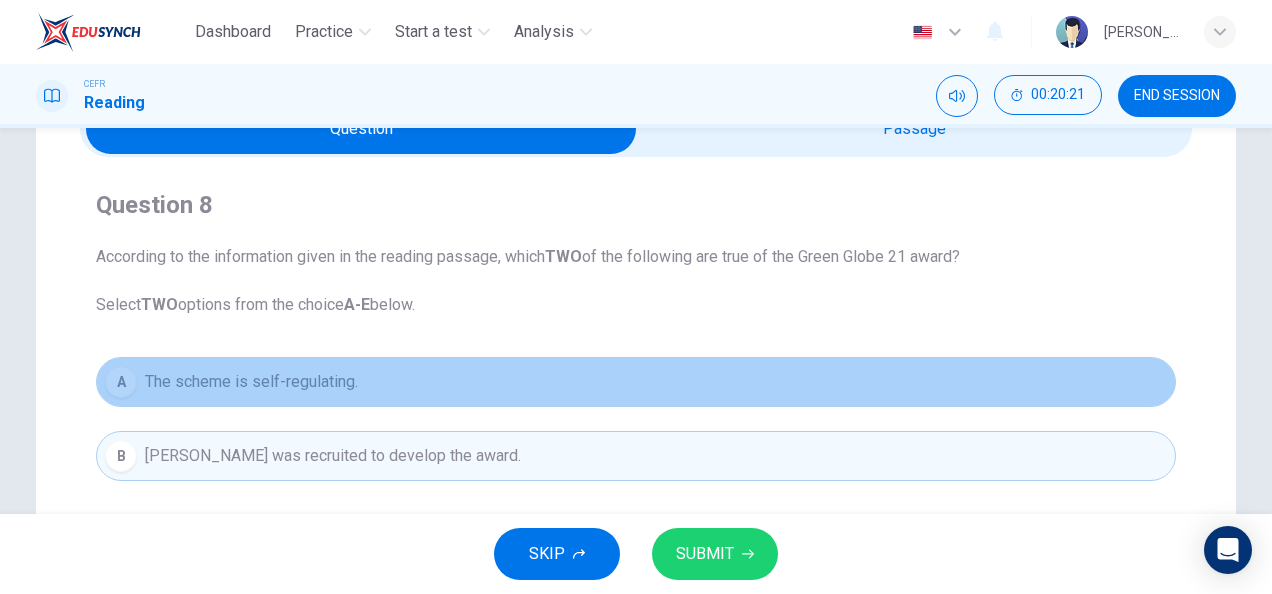 click on "A The scheme is self-regulating." at bounding box center [636, 382] 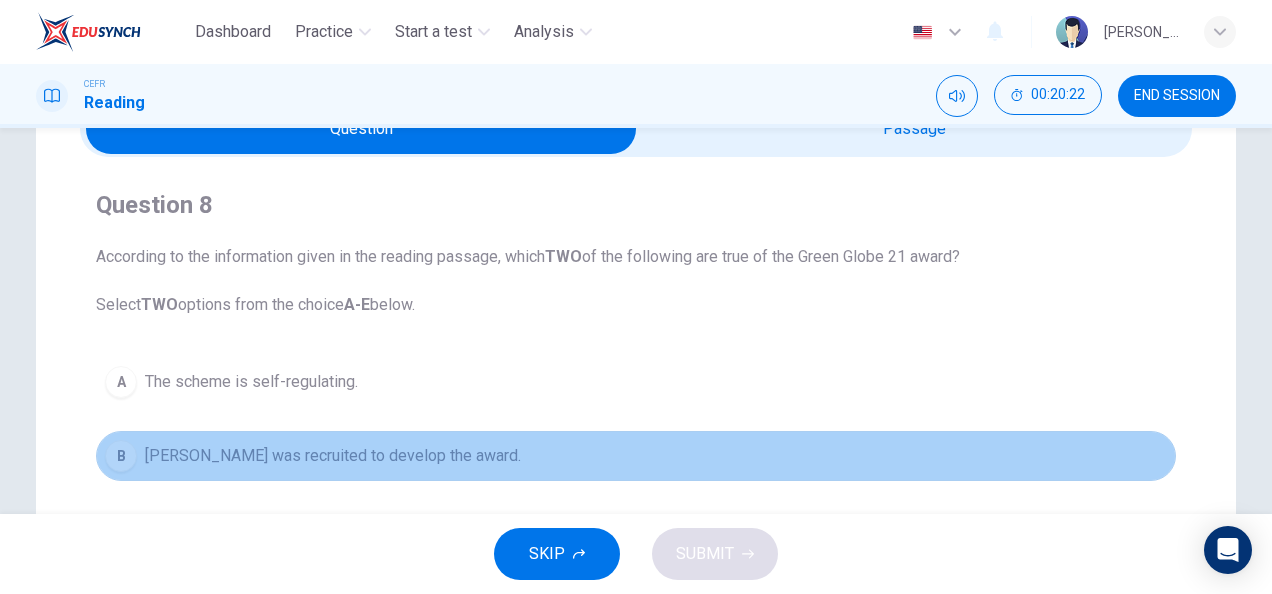 click on "B Amanda Marks was recruited to develop the award." at bounding box center (636, 456) 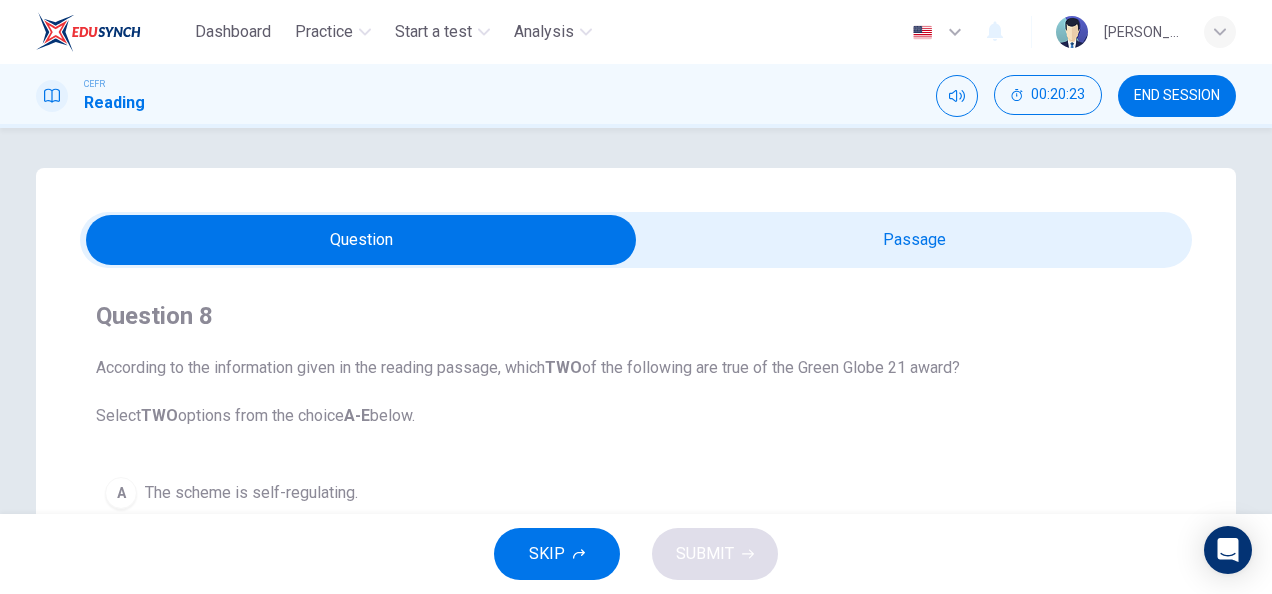 scroll, scrollTop: 1, scrollLeft: 0, axis: vertical 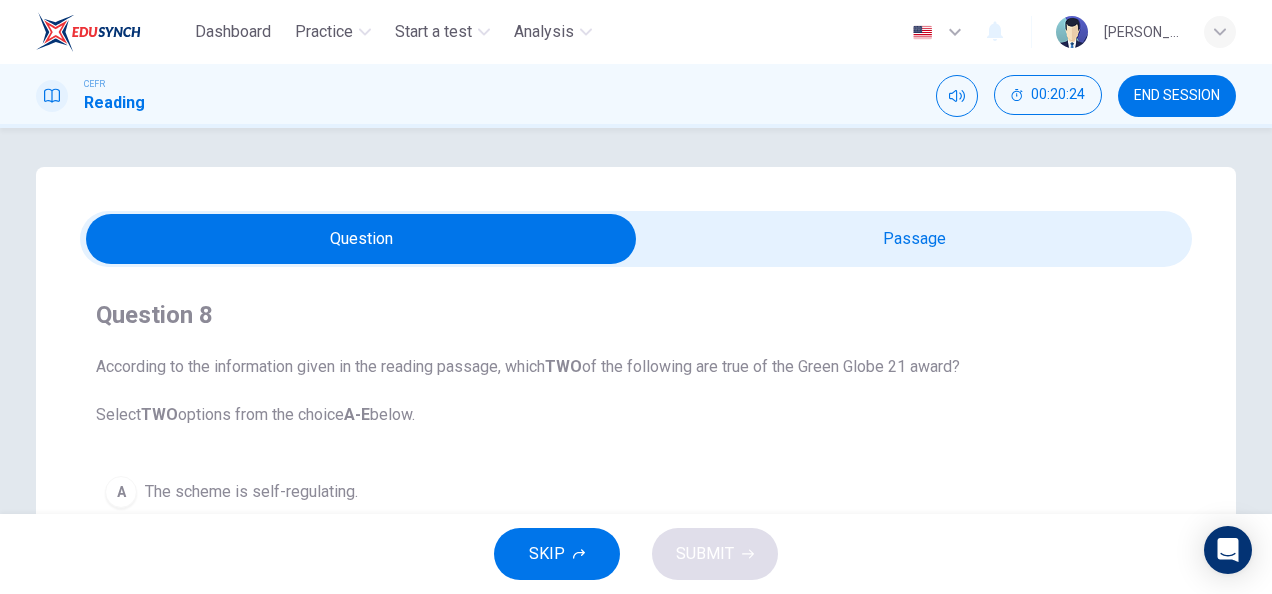click at bounding box center [361, 239] 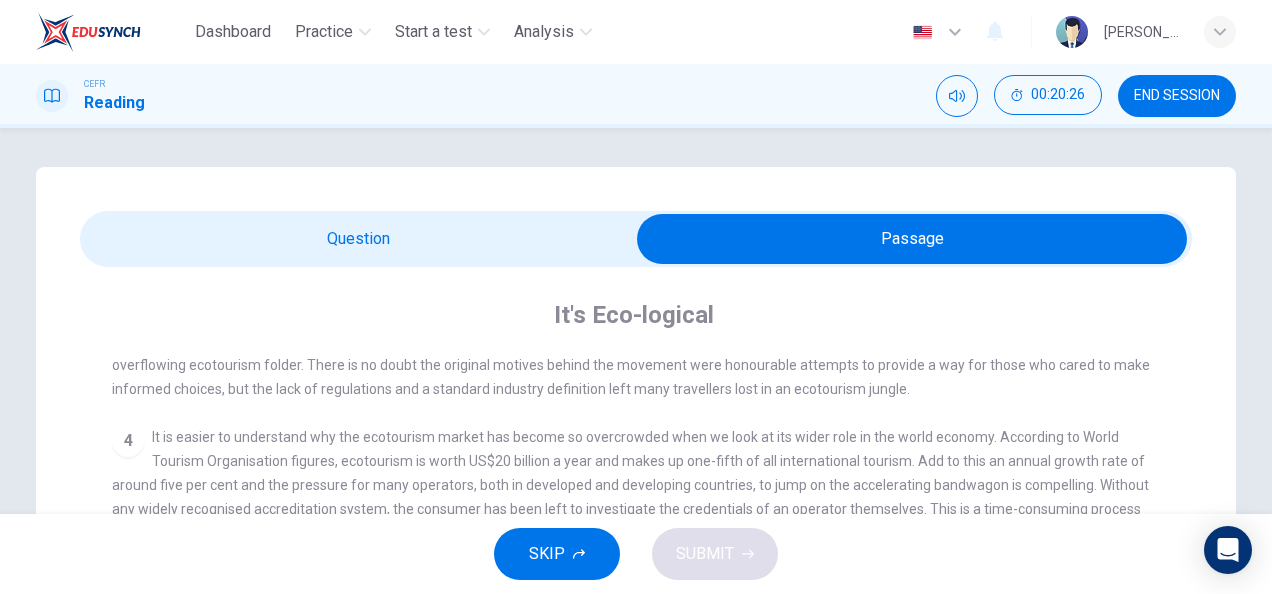 scroll, scrollTop: 624, scrollLeft: 0, axis: vertical 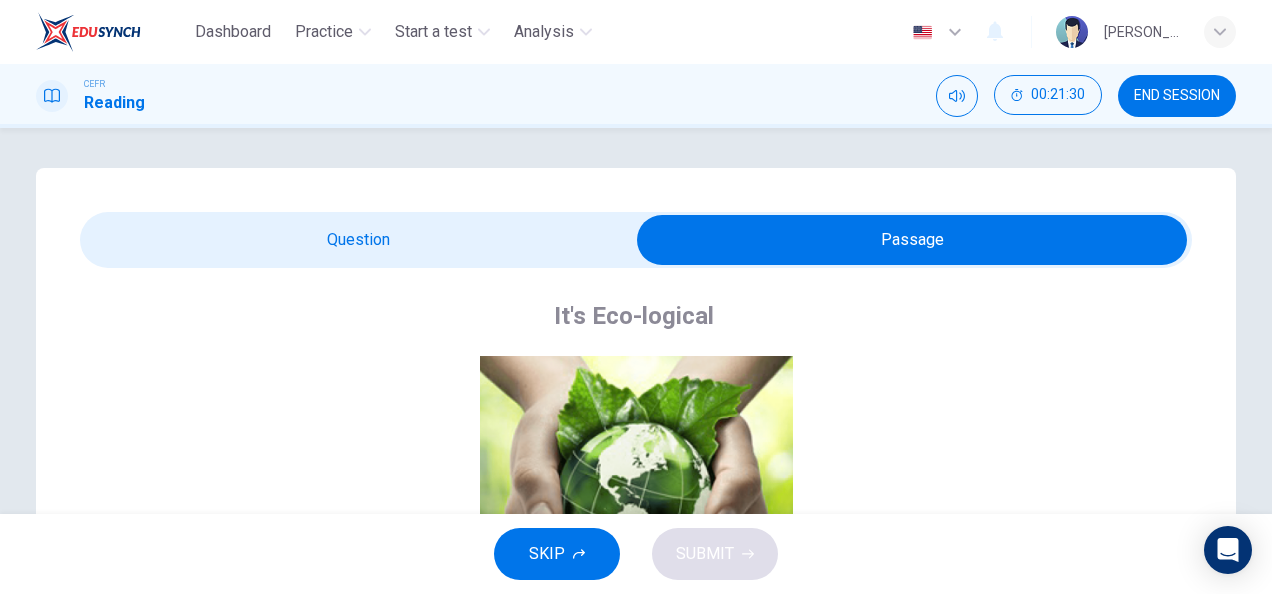 click at bounding box center [912, 240] 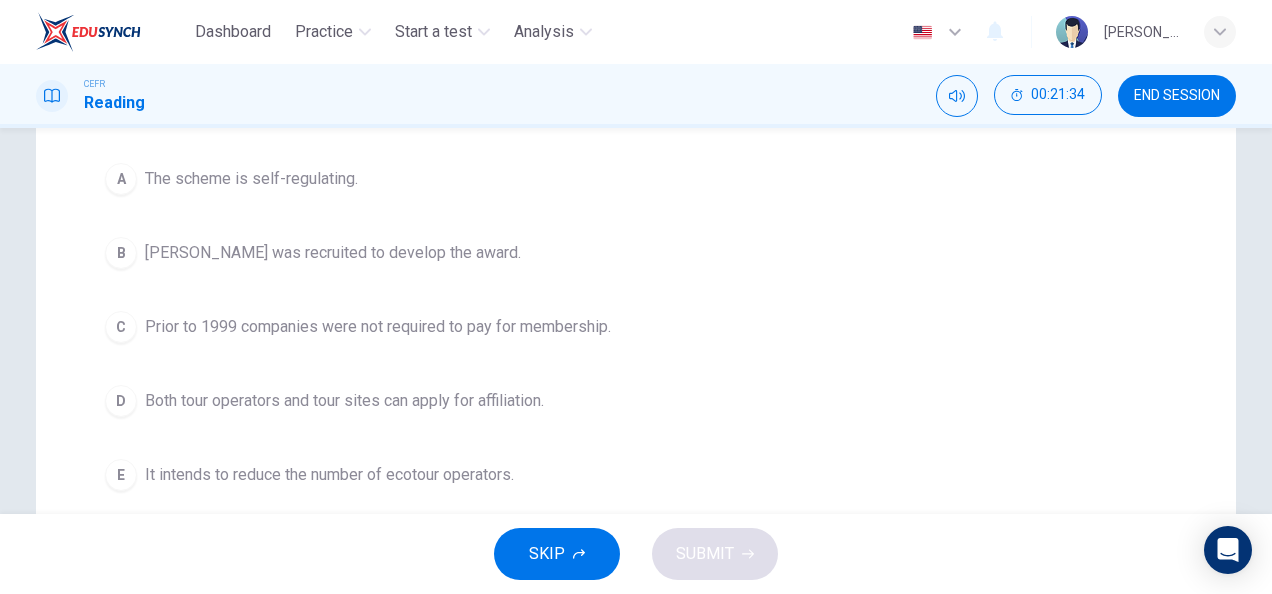 scroll, scrollTop: 320, scrollLeft: 0, axis: vertical 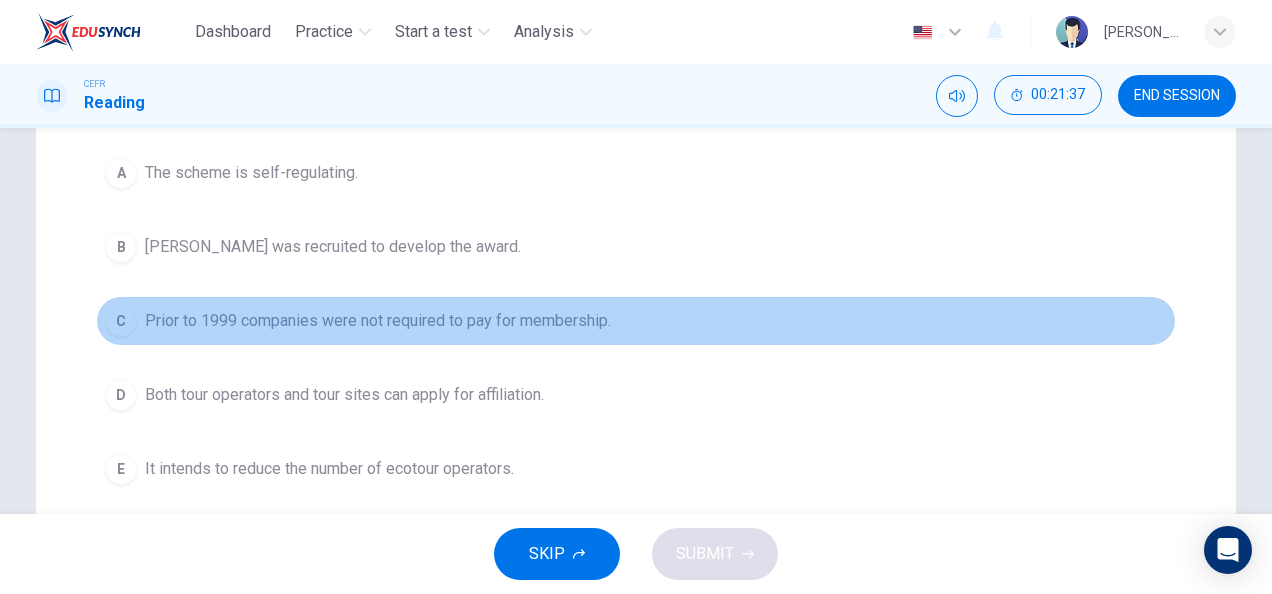 click on "C Prior to 1999 companies were not required to pay for membership." at bounding box center (636, 321) 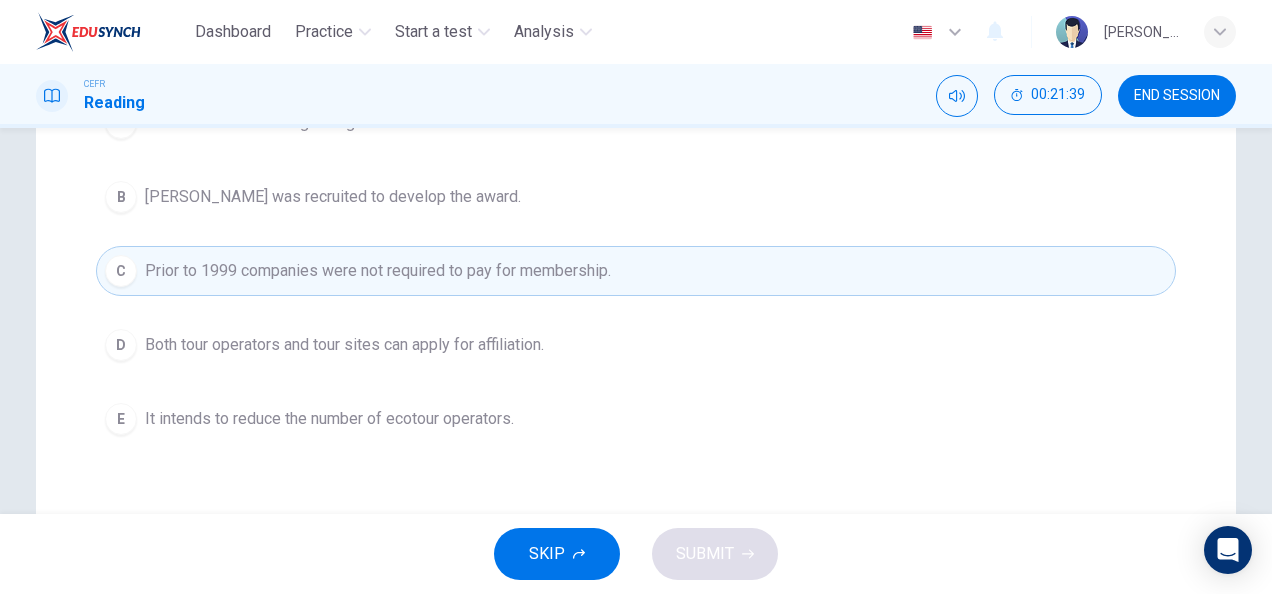 scroll, scrollTop: 371, scrollLeft: 0, axis: vertical 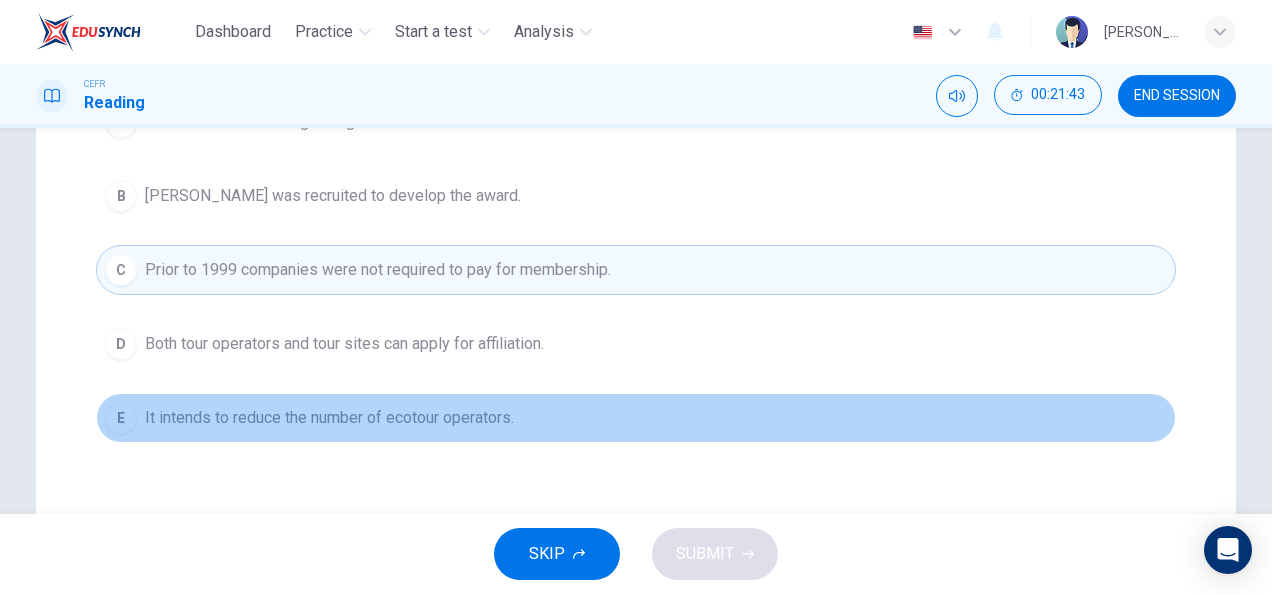 click on "It intends to reduce the number of ecotour operators." at bounding box center (329, 418) 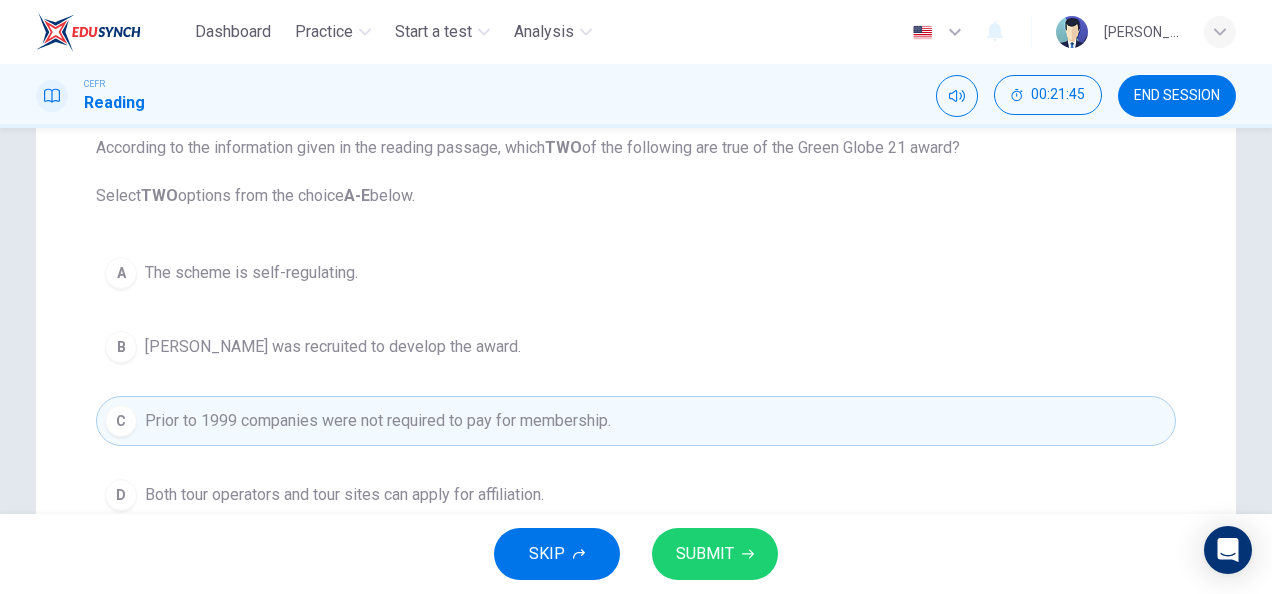 scroll, scrollTop: 334, scrollLeft: 0, axis: vertical 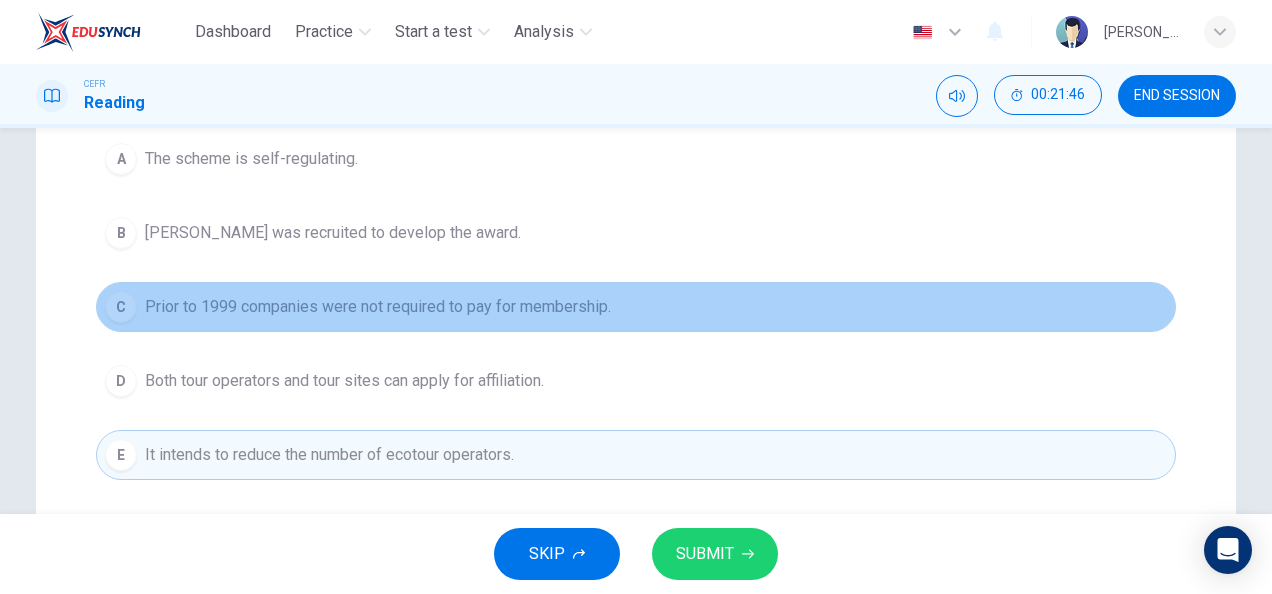 click on "C Prior to 1999 companies were not required to pay for membership." at bounding box center [636, 307] 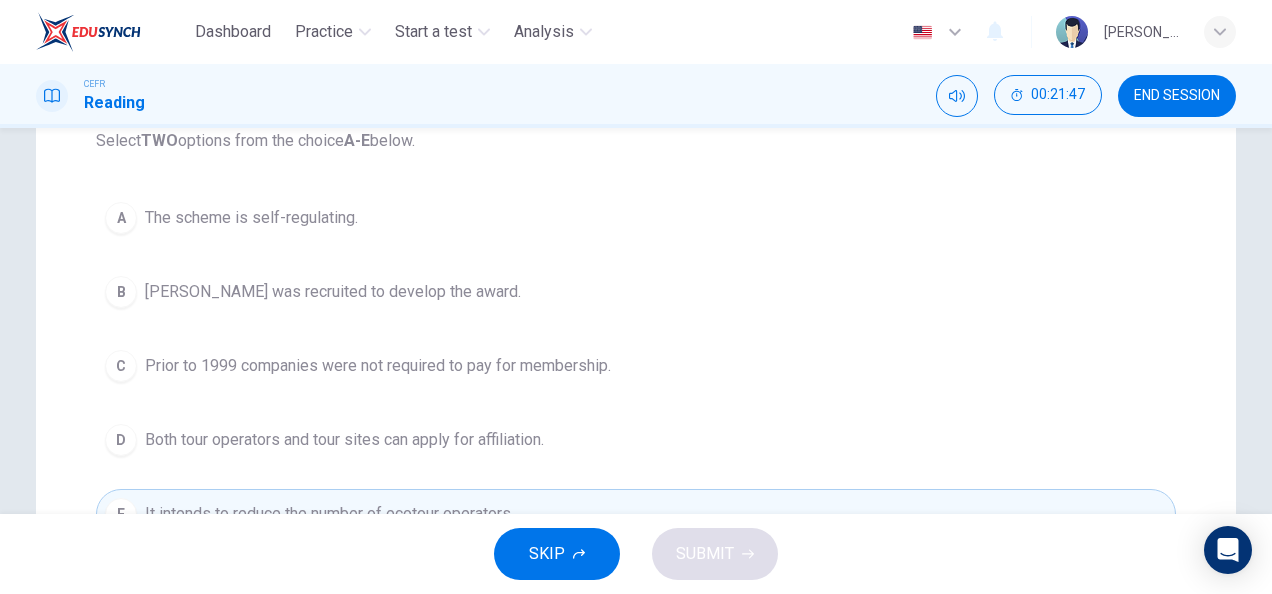 scroll, scrollTop: 271, scrollLeft: 0, axis: vertical 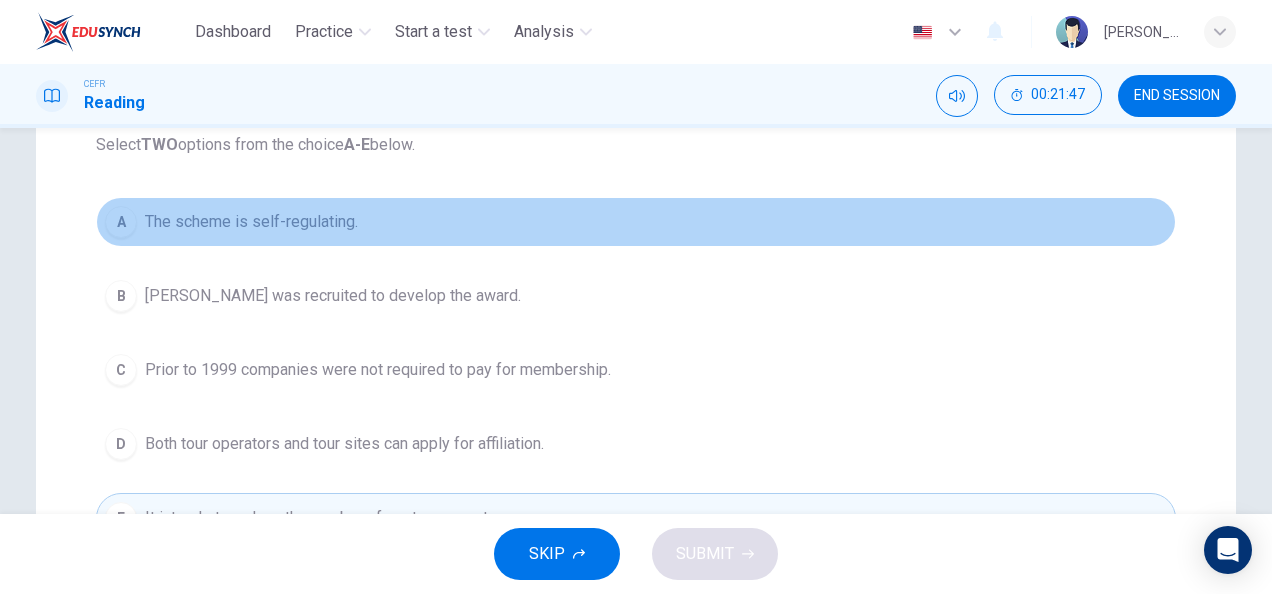click on "A The scheme is self-regulating." at bounding box center (636, 222) 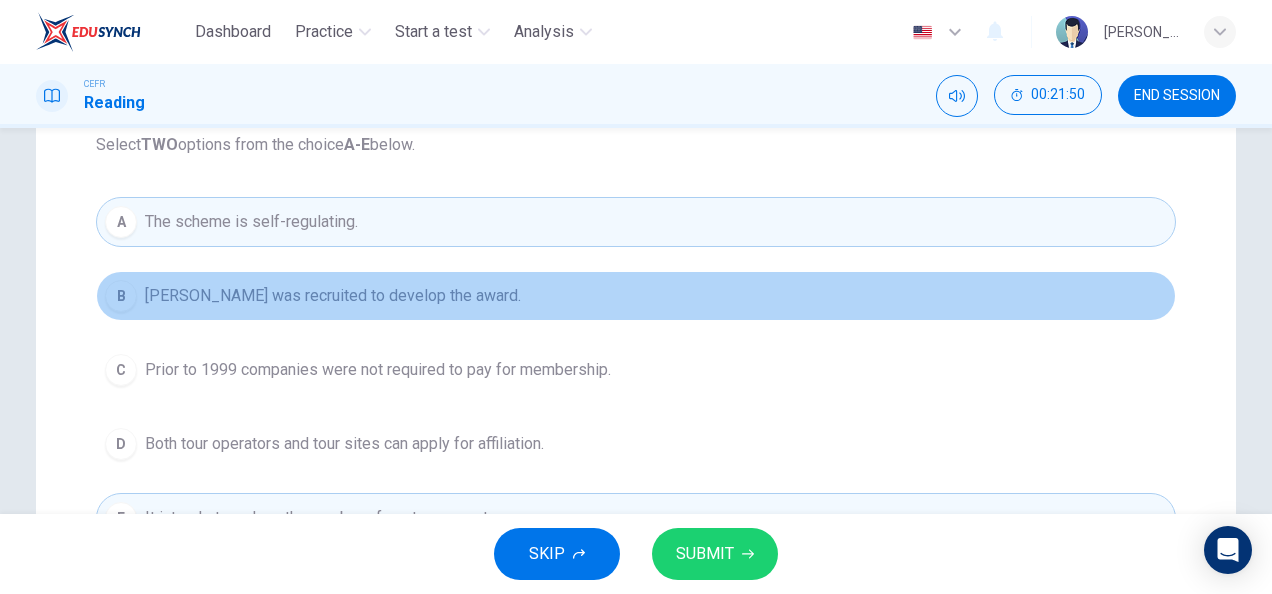 click on "B Amanda Marks was recruited to develop the award." at bounding box center (636, 296) 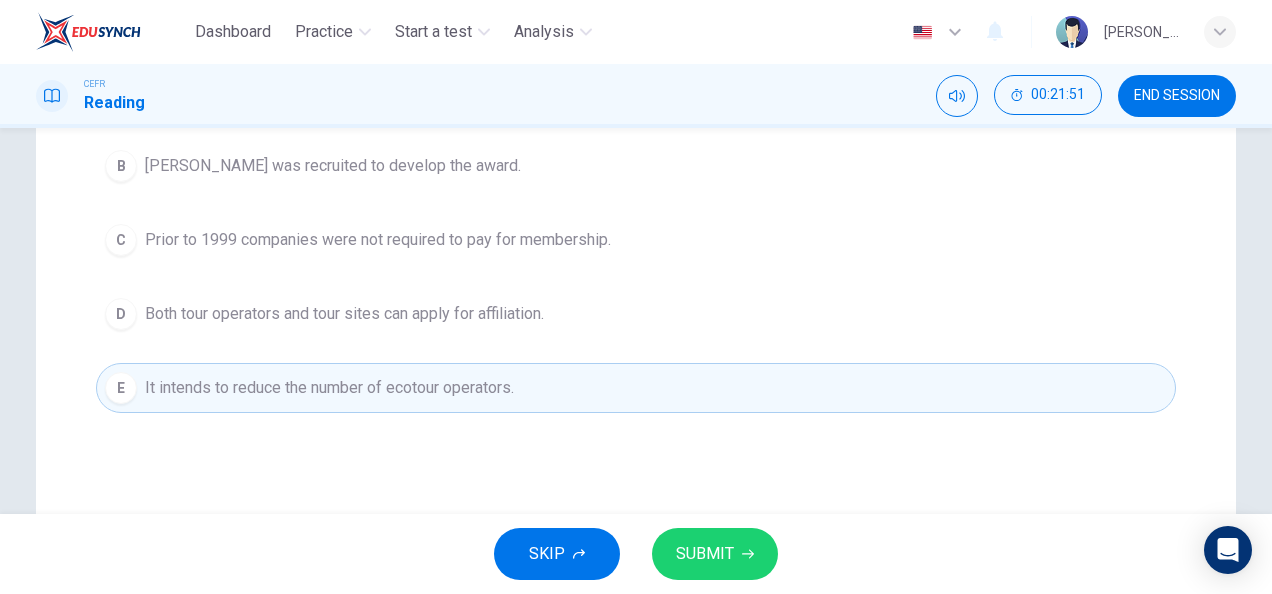 scroll, scrollTop: 400, scrollLeft: 0, axis: vertical 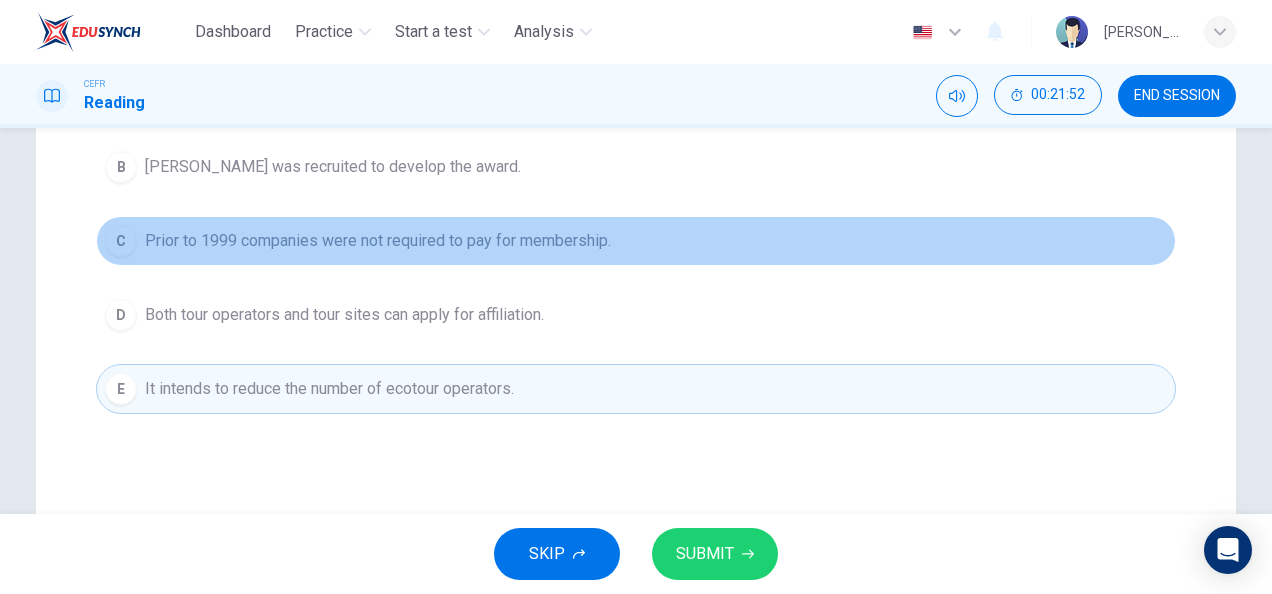 click on "Prior to 1999 companies were not required to pay for membership." at bounding box center (378, 241) 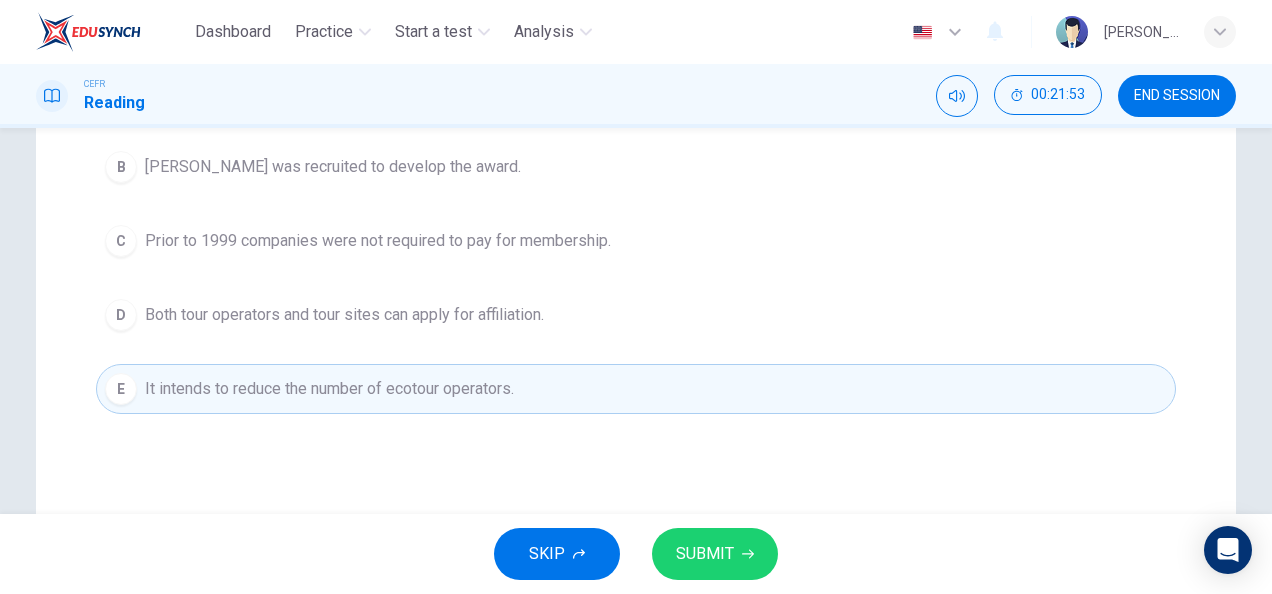 scroll, scrollTop: 0, scrollLeft: 0, axis: both 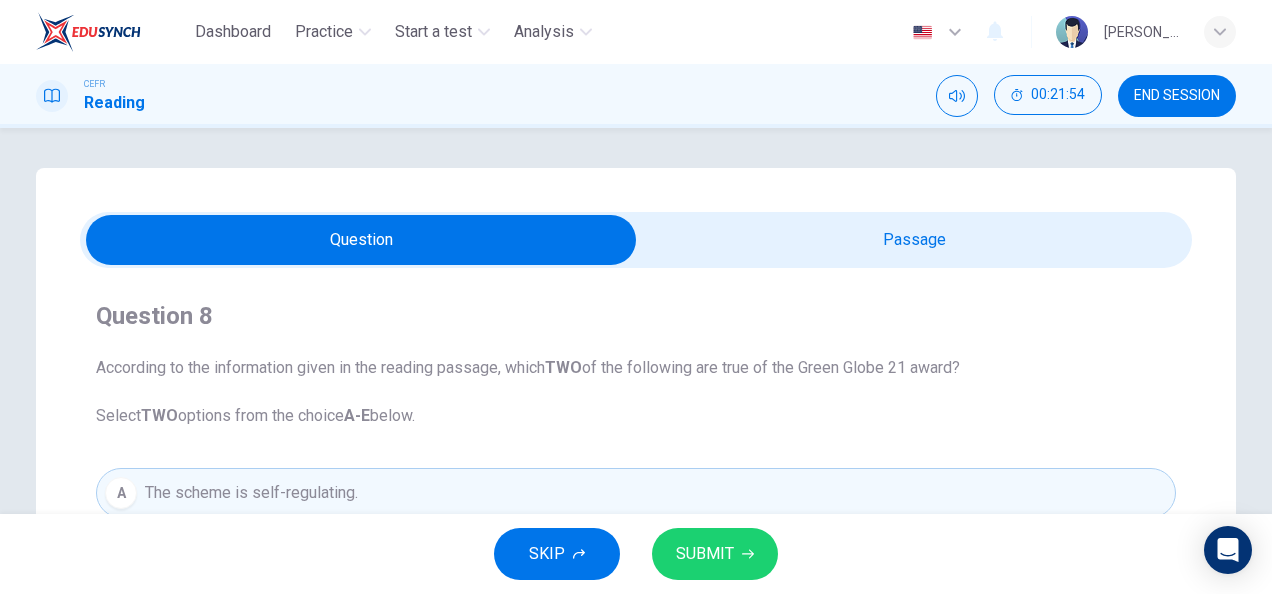 click at bounding box center (361, 240) 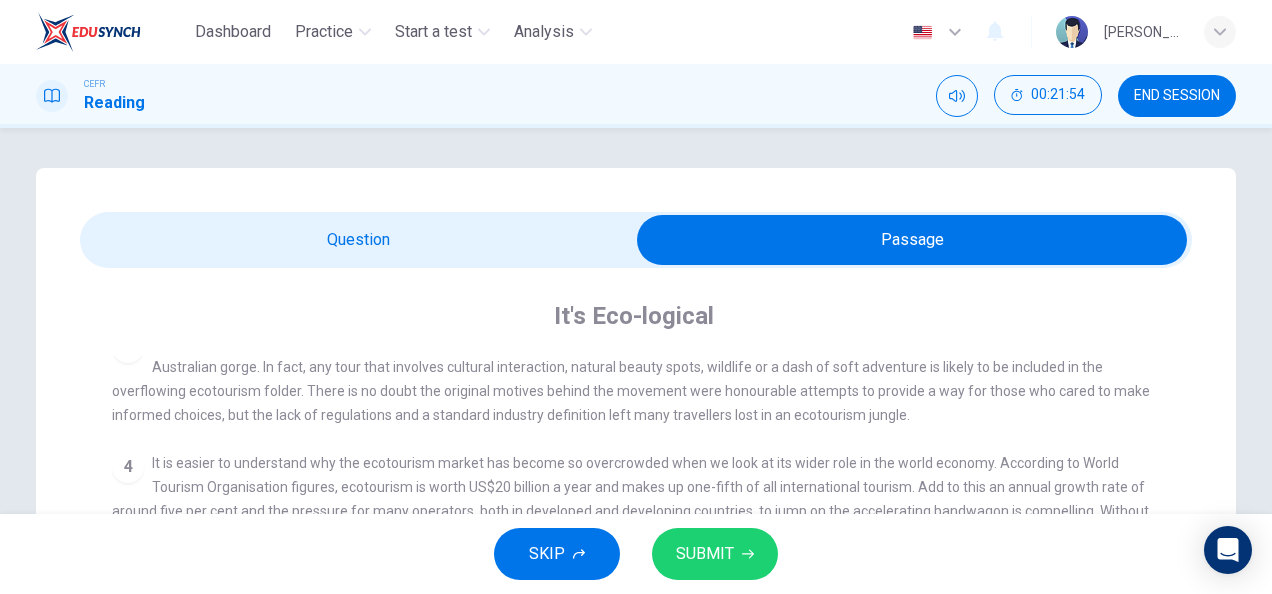 scroll, scrollTop: 848, scrollLeft: 0, axis: vertical 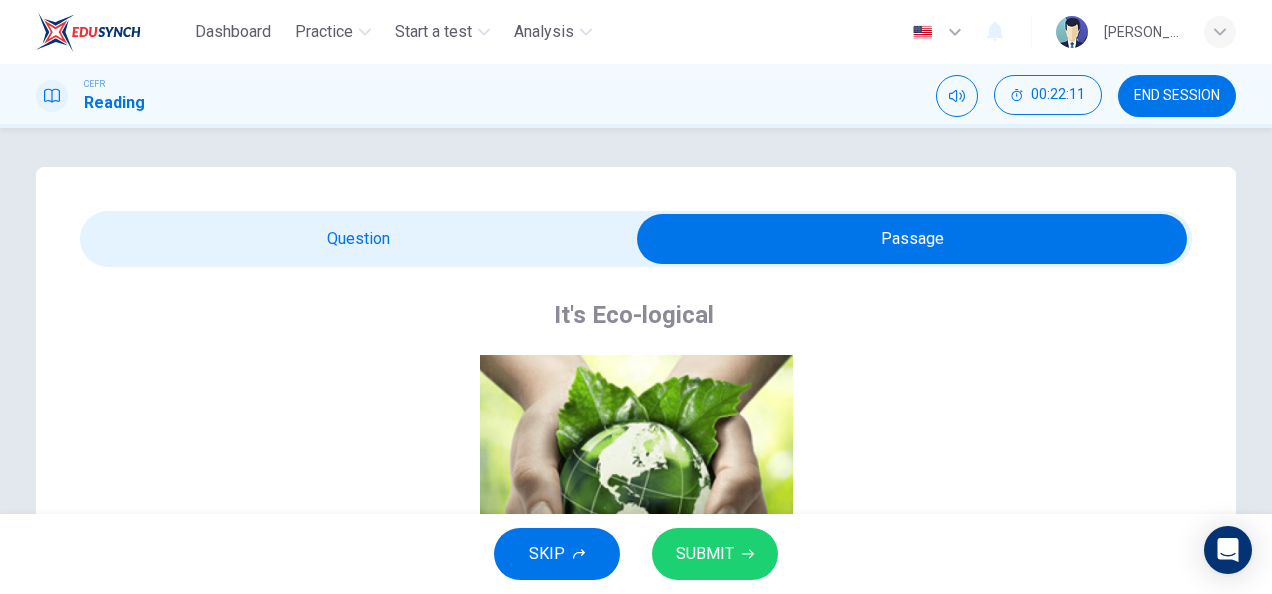 click at bounding box center [636, 239] 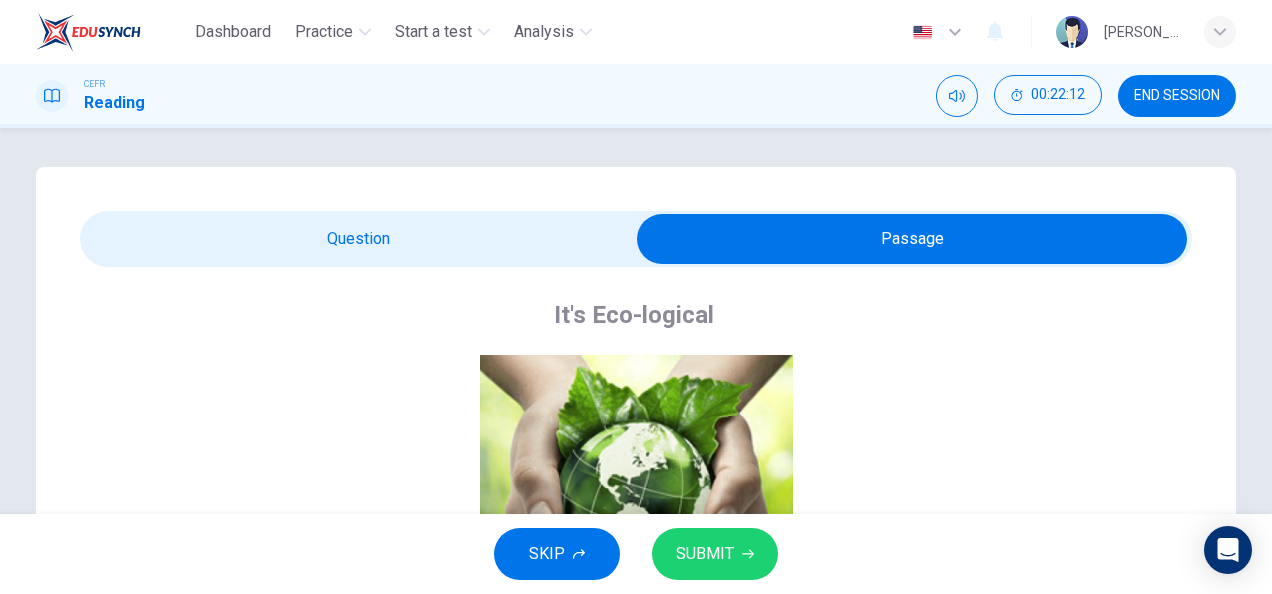 click at bounding box center (912, 239) 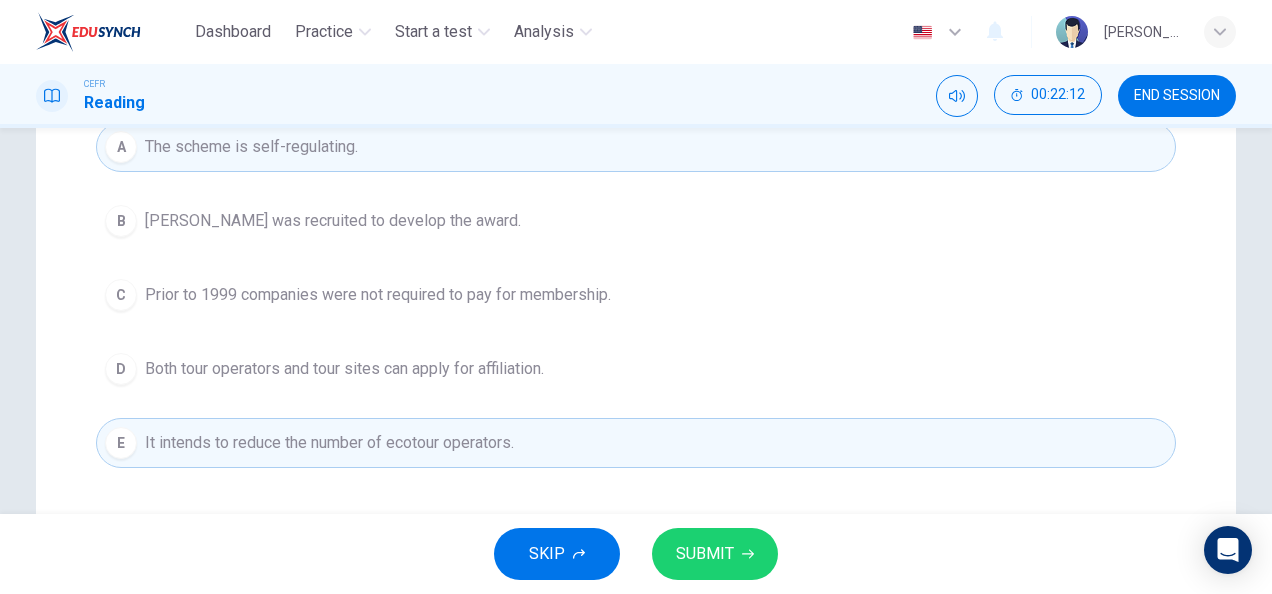 scroll, scrollTop: 397, scrollLeft: 0, axis: vertical 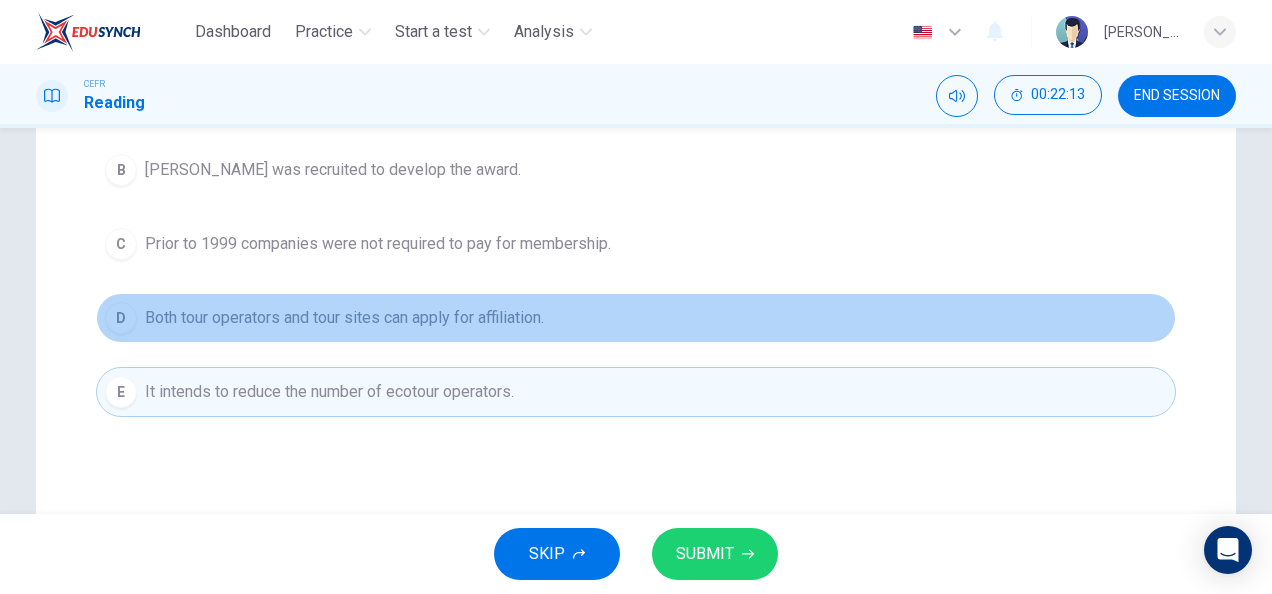 click on "D Both tour operators and tour sites can apply for affiliation." at bounding box center [636, 318] 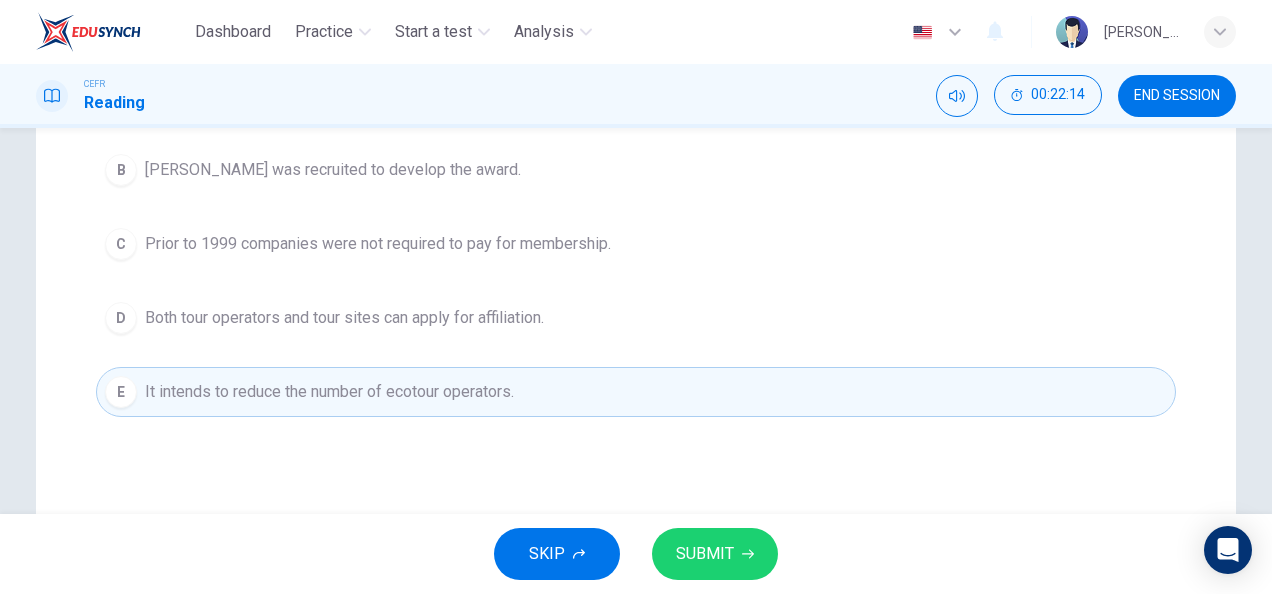 scroll, scrollTop: 292, scrollLeft: 0, axis: vertical 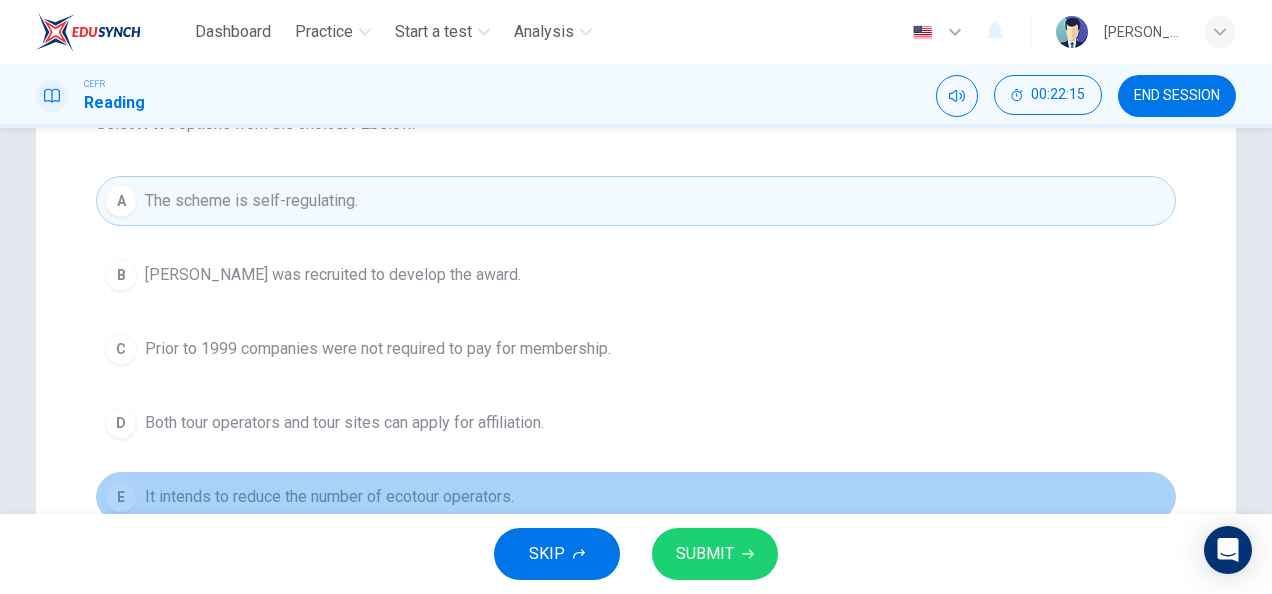 click on "E It intends to reduce the number of ecotour operators." at bounding box center [636, 497] 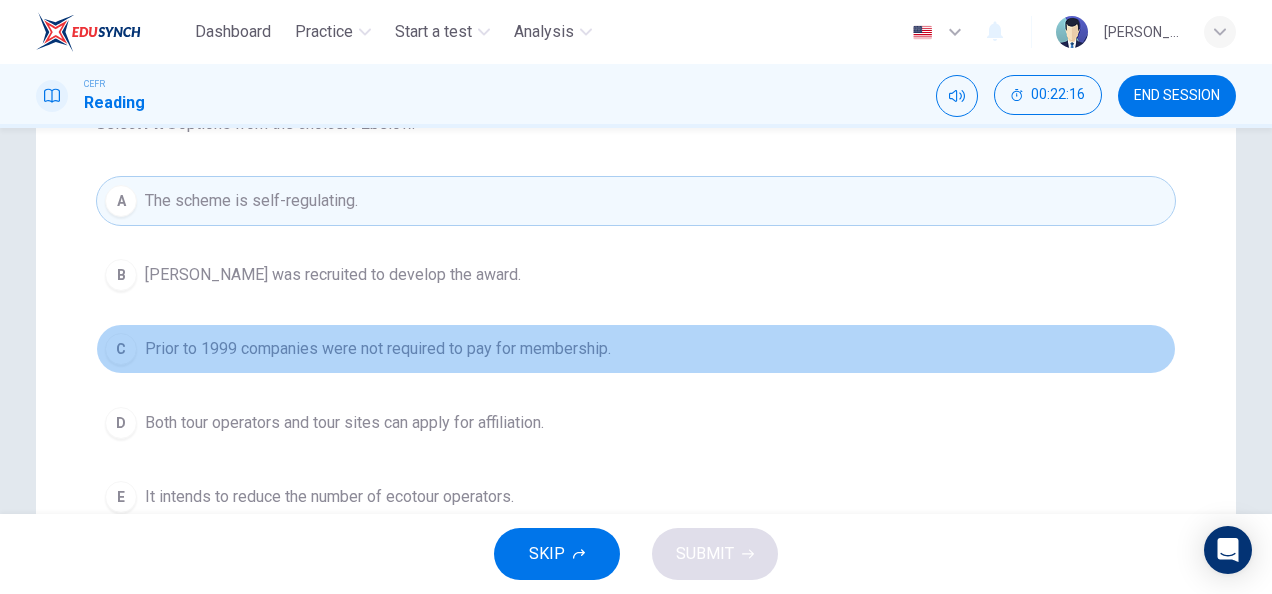 click on "Prior to 1999 companies were not required to pay for membership." at bounding box center [378, 349] 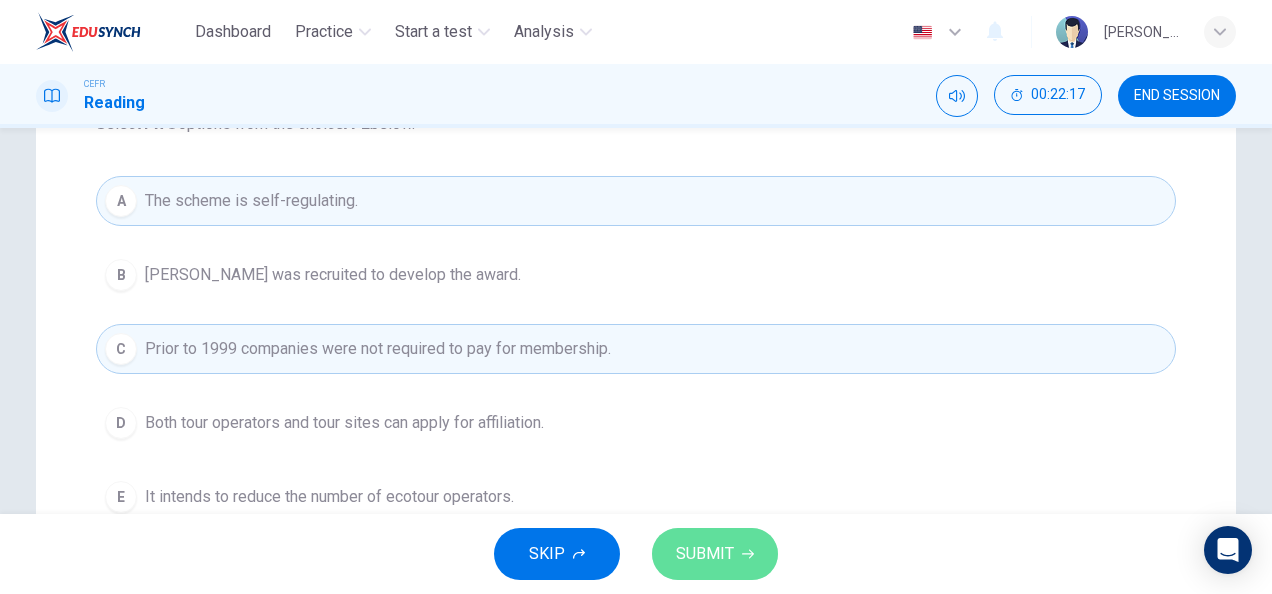 click on "SUBMIT" at bounding box center [715, 554] 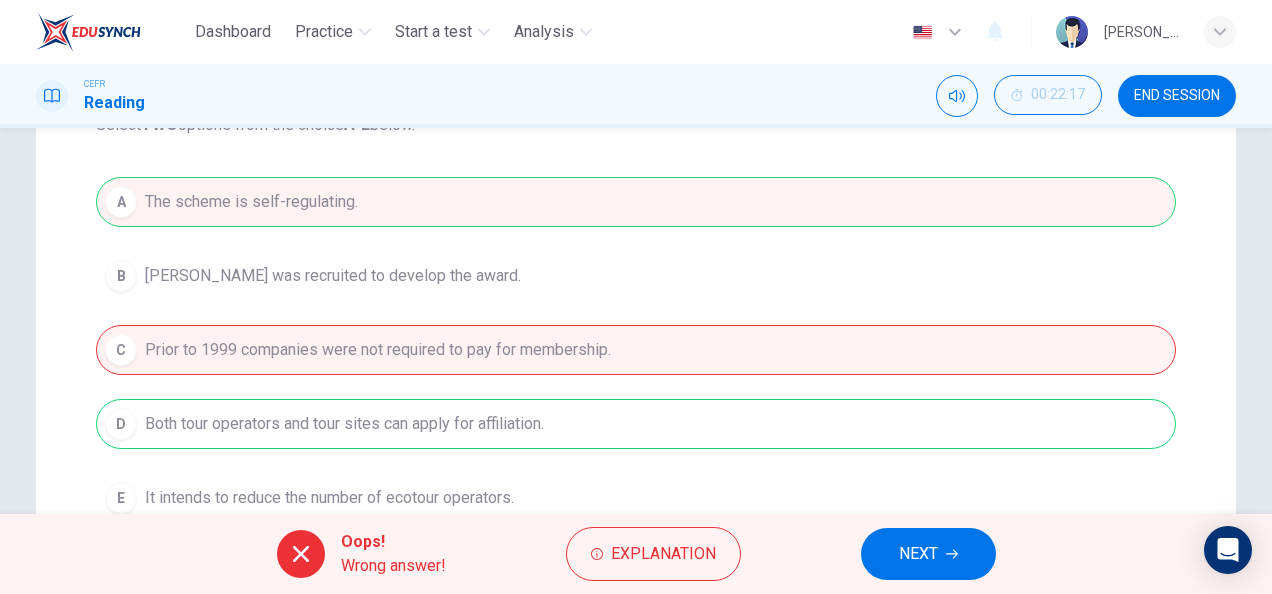 scroll, scrollTop: 282, scrollLeft: 0, axis: vertical 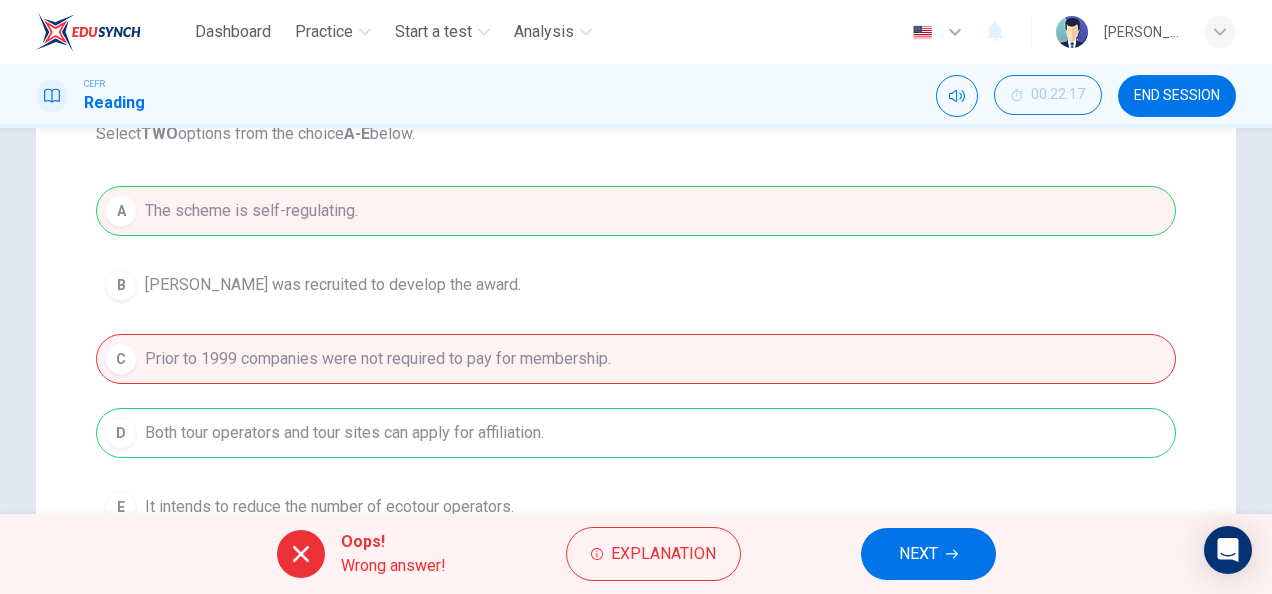 click on "A The scheme is self-regulating. B Amanda Marks was recruited to develop the award. C Prior to 1999 companies were not required to pay for membership. D Both tour operators and tour sites can apply for affiliation. E It intends to reduce the number of ecotour operators." at bounding box center [636, 359] 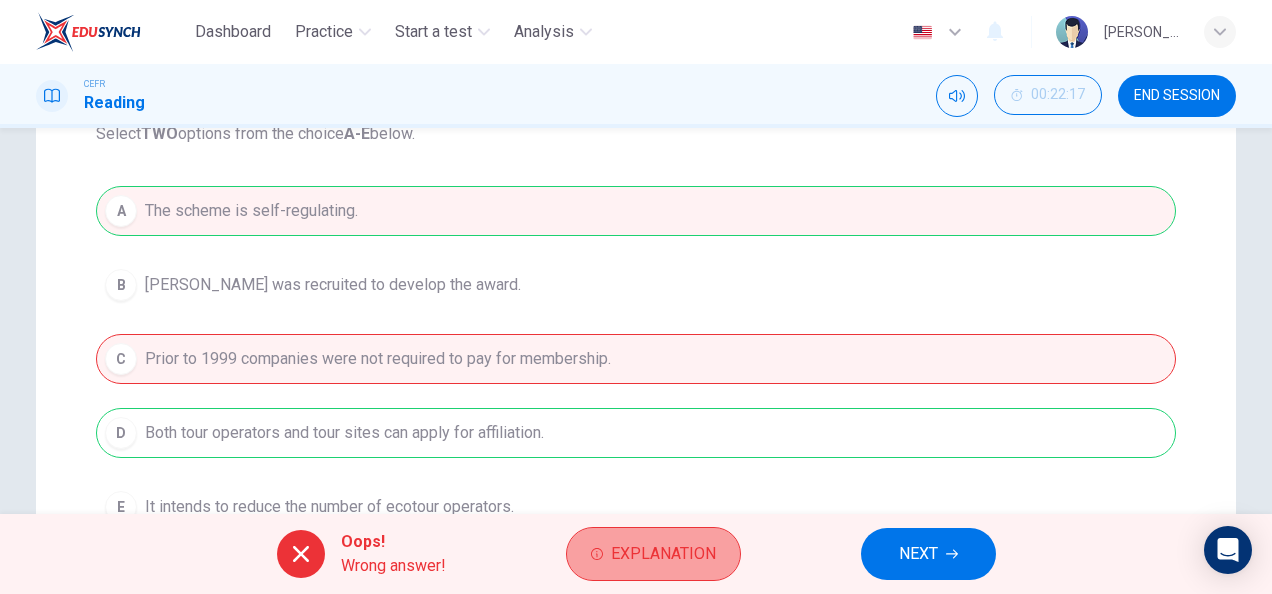 click on "Explanation" at bounding box center (653, 554) 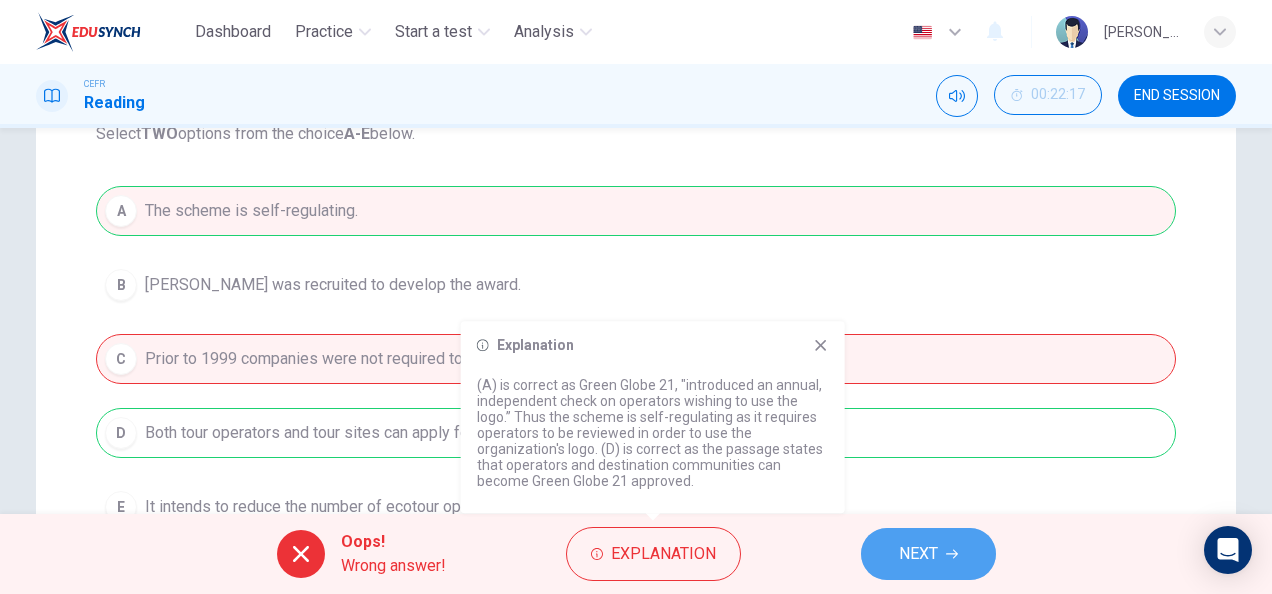click on "NEXT" at bounding box center [918, 554] 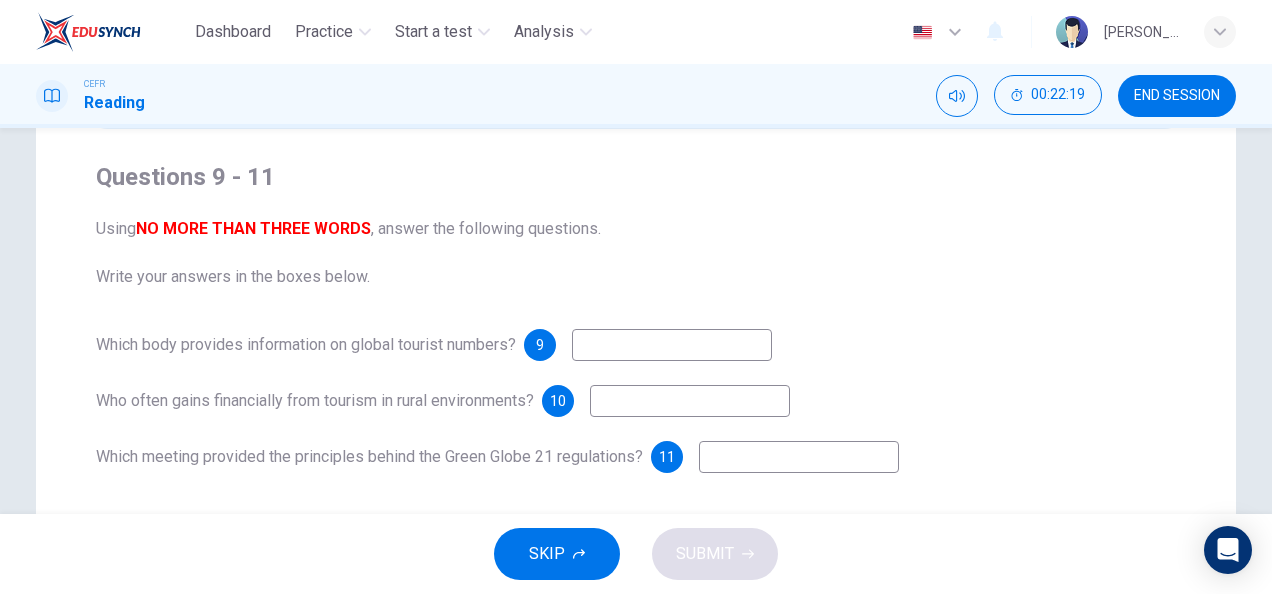 scroll, scrollTop: 141, scrollLeft: 0, axis: vertical 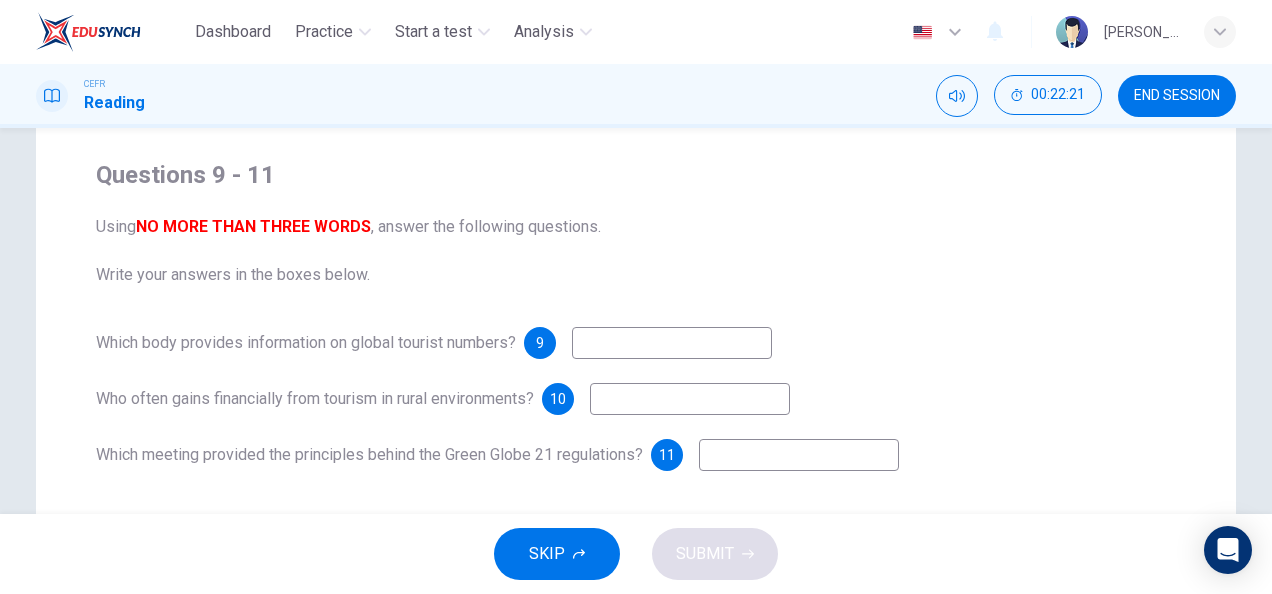 drag, startPoint x: 227, startPoint y: 351, endPoint x: 436, endPoint y: 350, distance: 209.0024 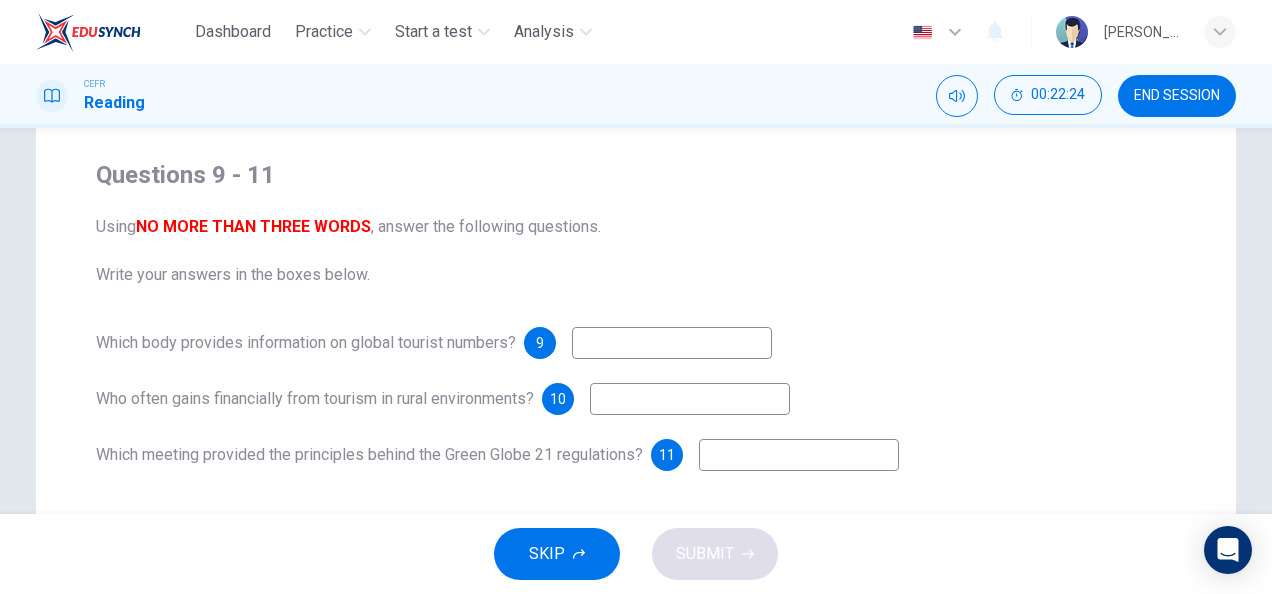 drag, startPoint x: 185, startPoint y: 339, endPoint x: 556, endPoint y: 334, distance: 371.0337 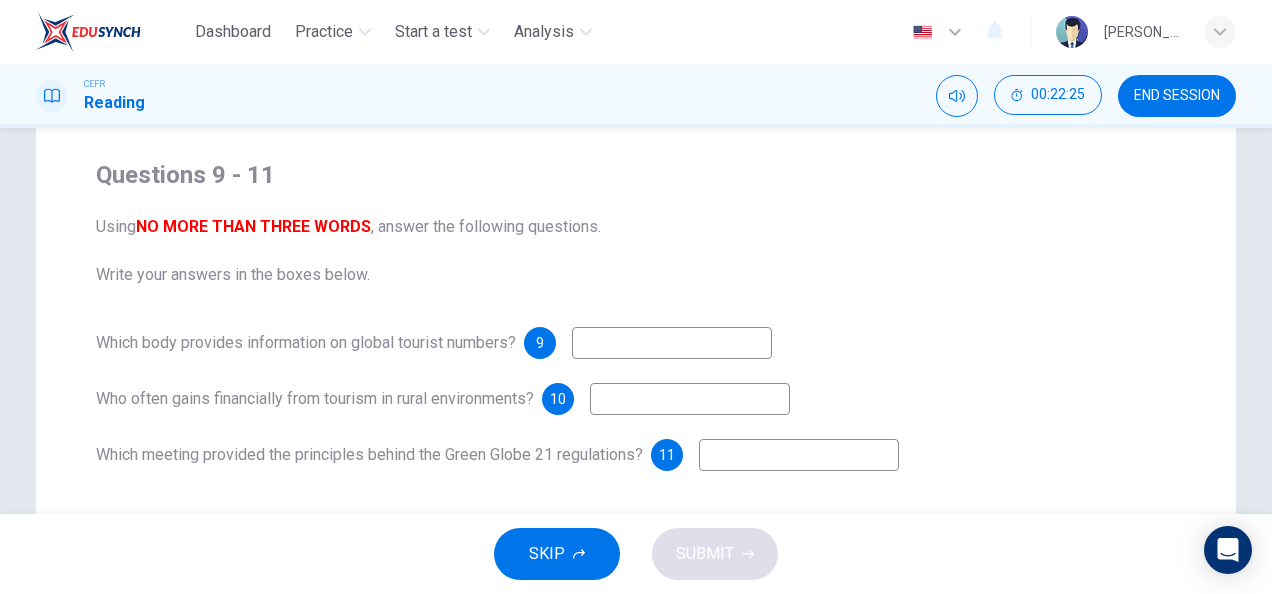 click at bounding box center (672, 343) 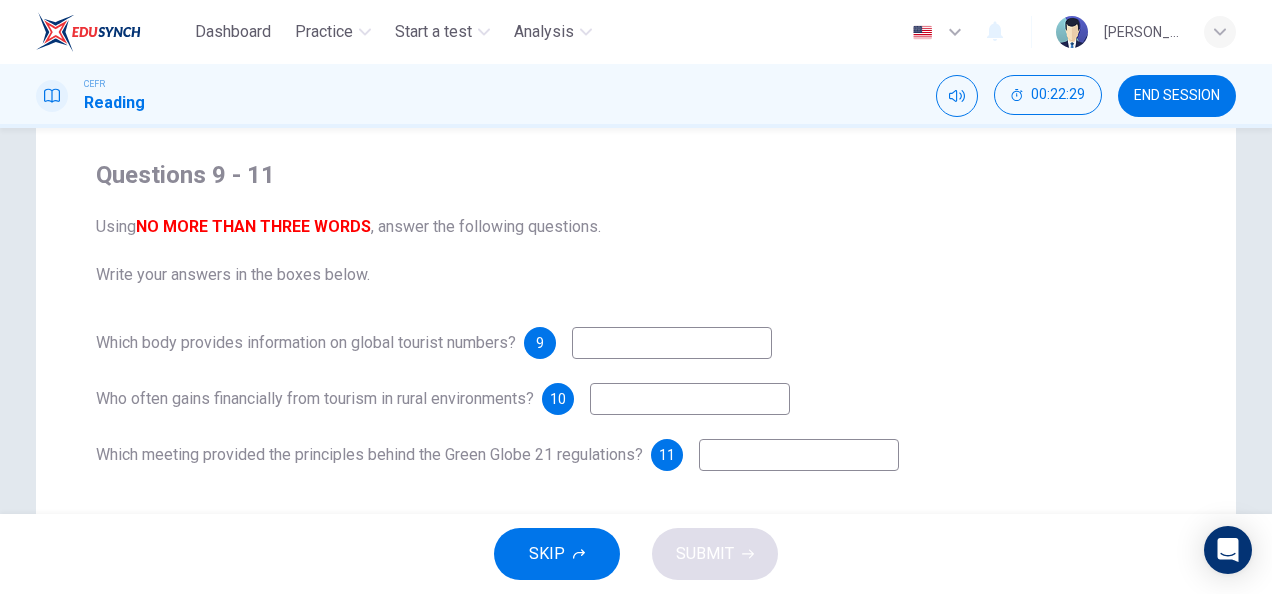 scroll, scrollTop: 174, scrollLeft: 0, axis: vertical 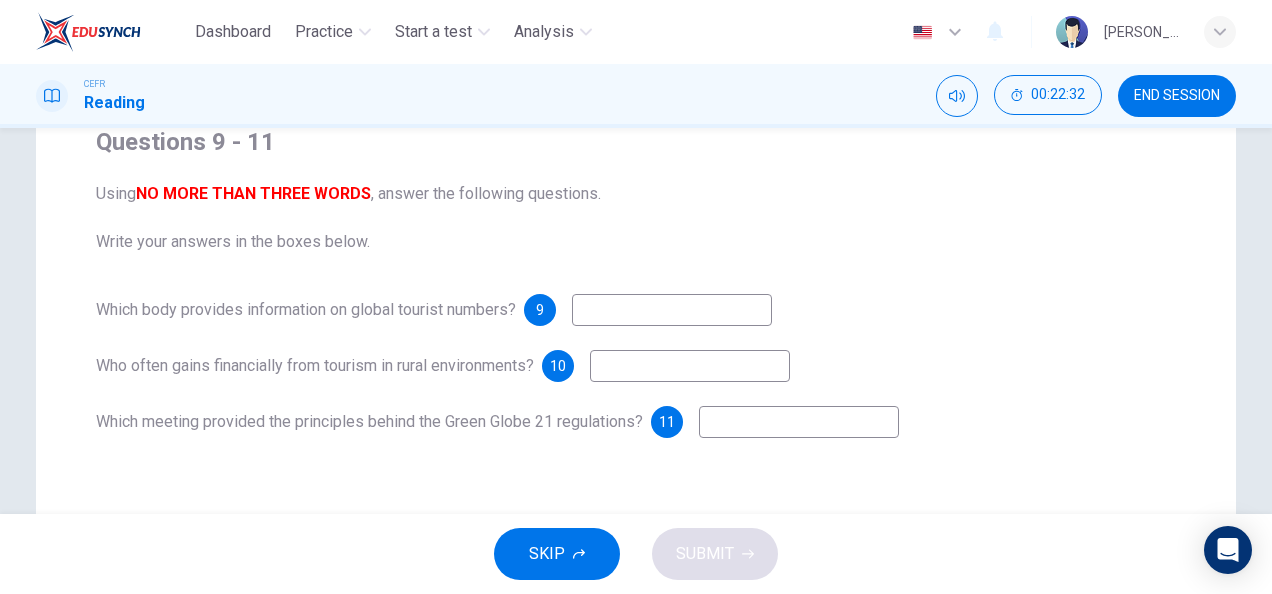 click at bounding box center [690, 366] 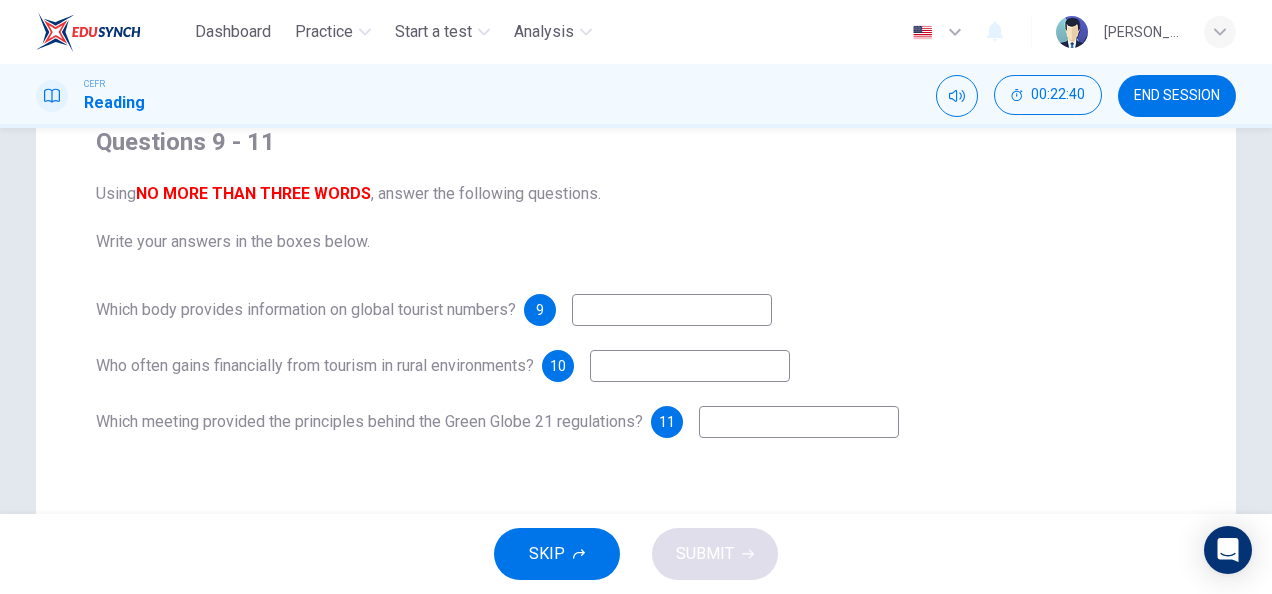 scroll, scrollTop: 0, scrollLeft: 0, axis: both 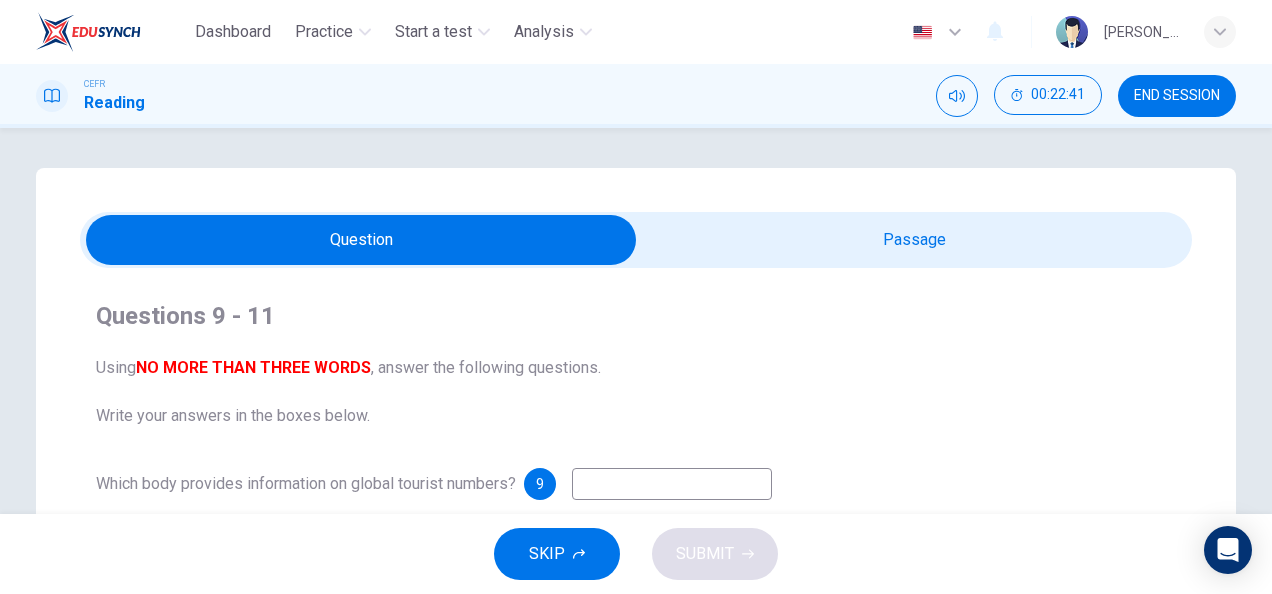 click at bounding box center [361, 240] 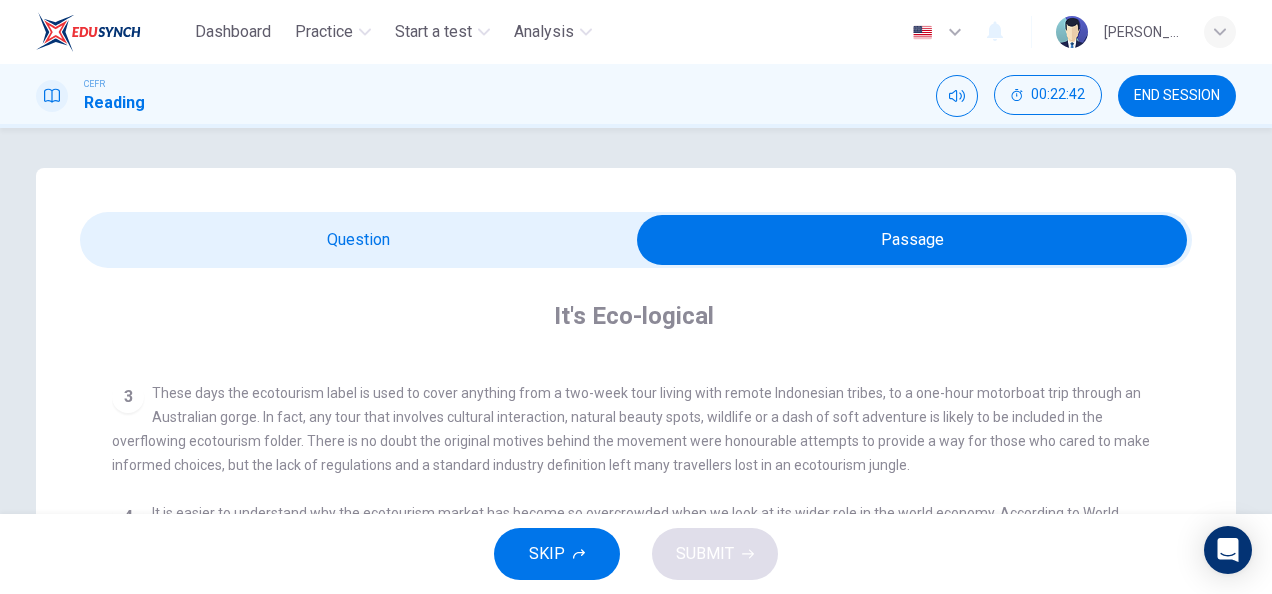 scroll, scrollTop: 848, scrollLeft: 0, axis: vertical 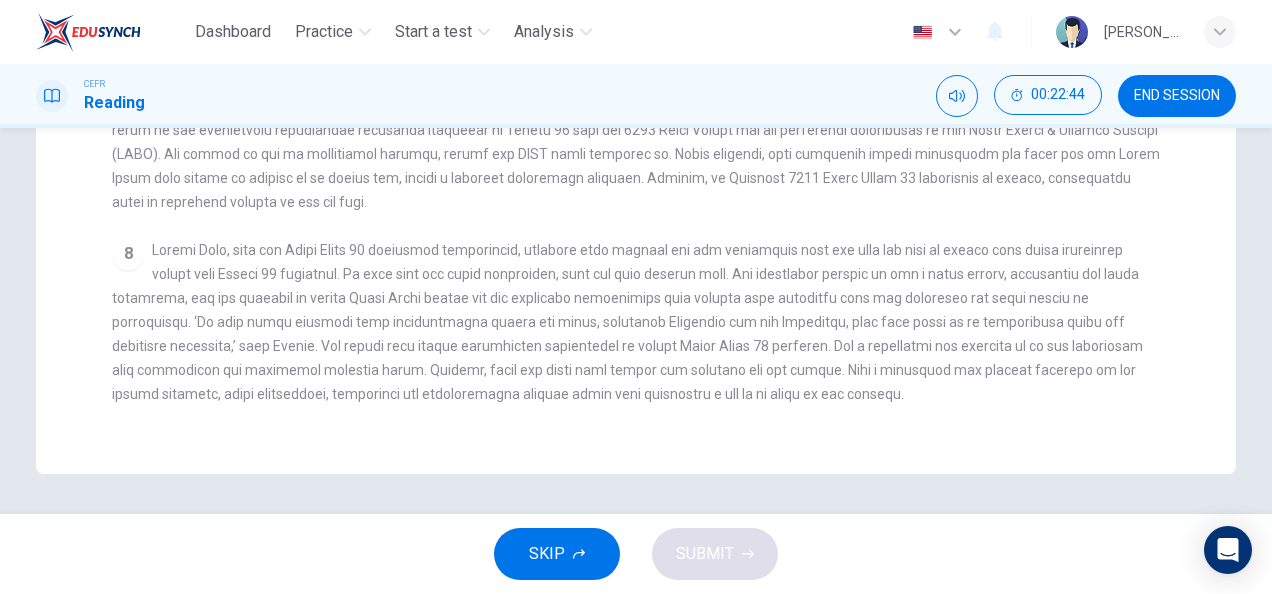 click at bounding box center (627, 322) 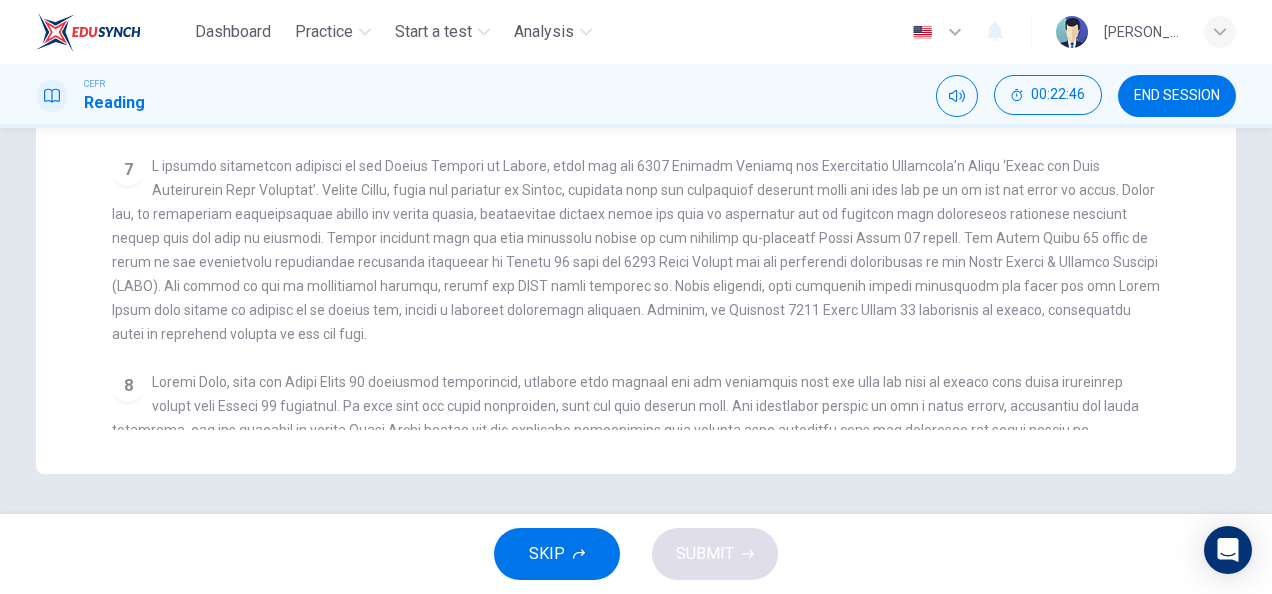 scroll, scrollTop: 688, scrollLeft: 0, axis: vertical 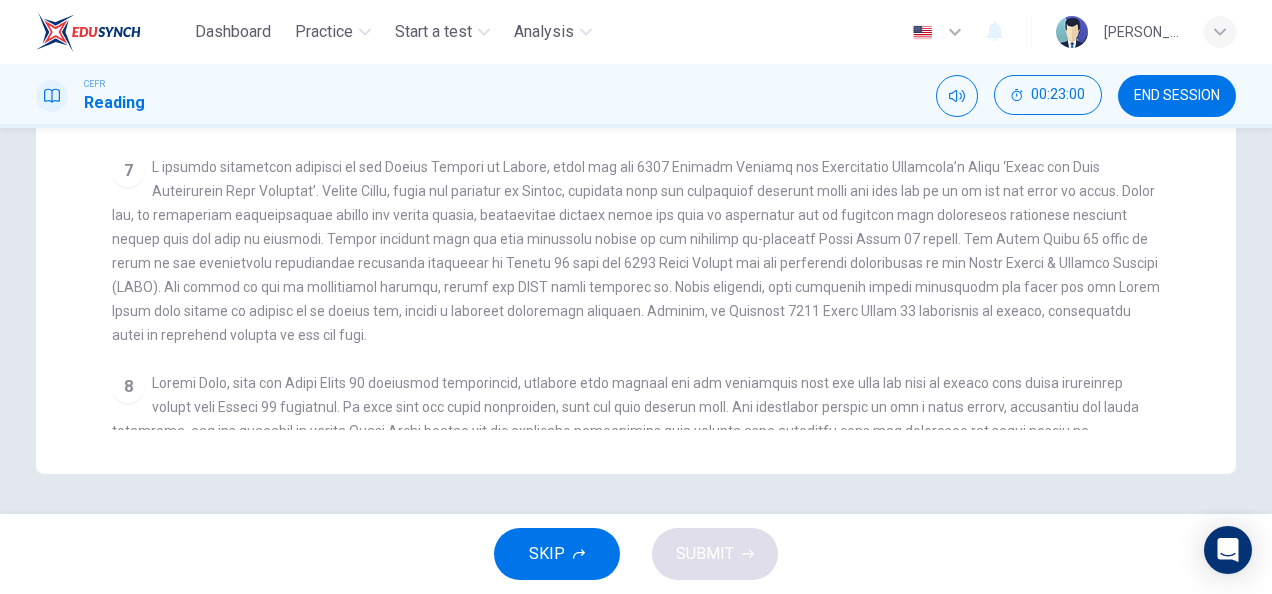 drag, startPoint x: 529, startPoint y: 371, endPoint x: 410, endPoint y: 361, distance: 119.419426 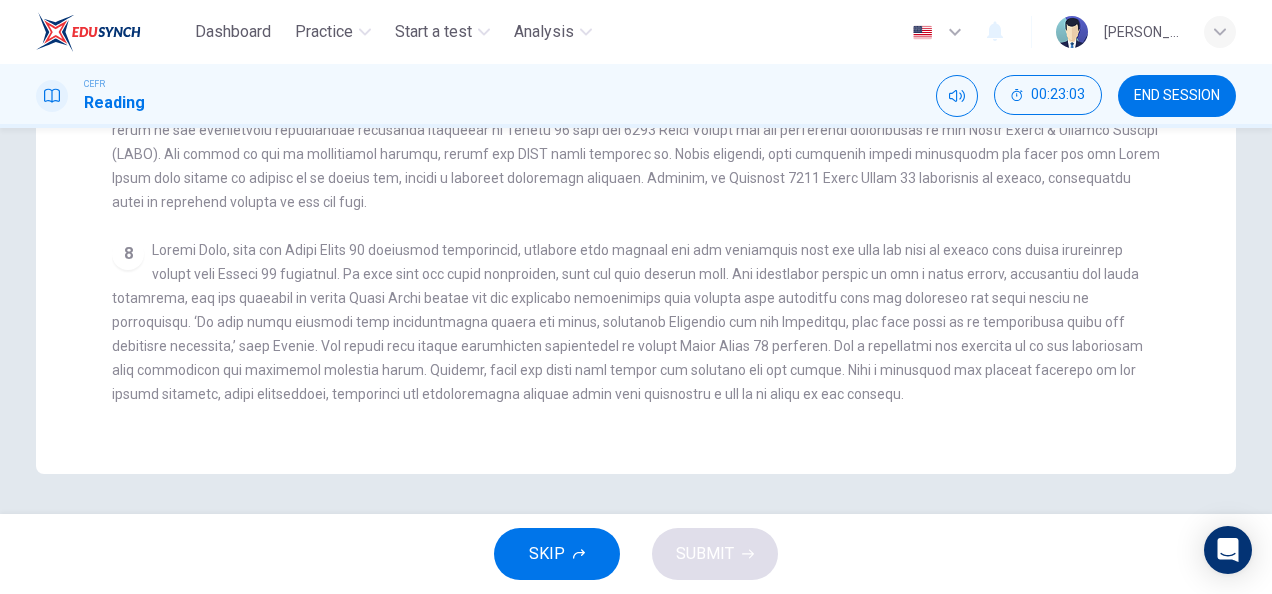 scroll, scrollTop: 848, scrollLeft: 0, axis: vertical 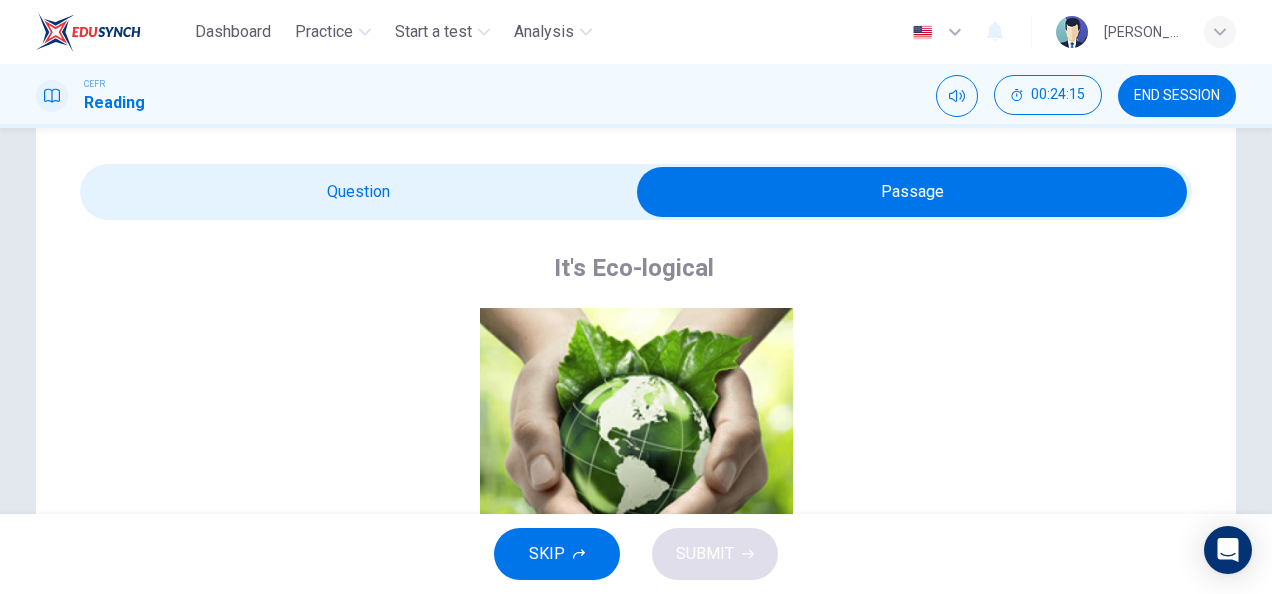 click at bounding box center (912, 192) 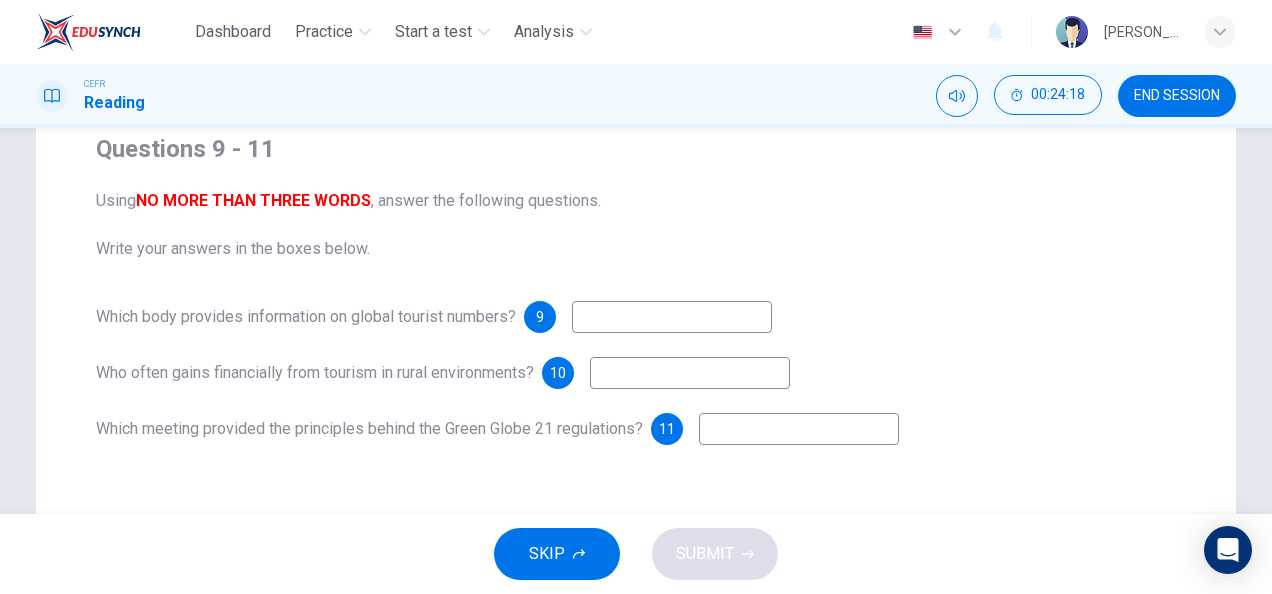 scroll, scrollTop: 150, scrollLeft: 0, axis: vertical 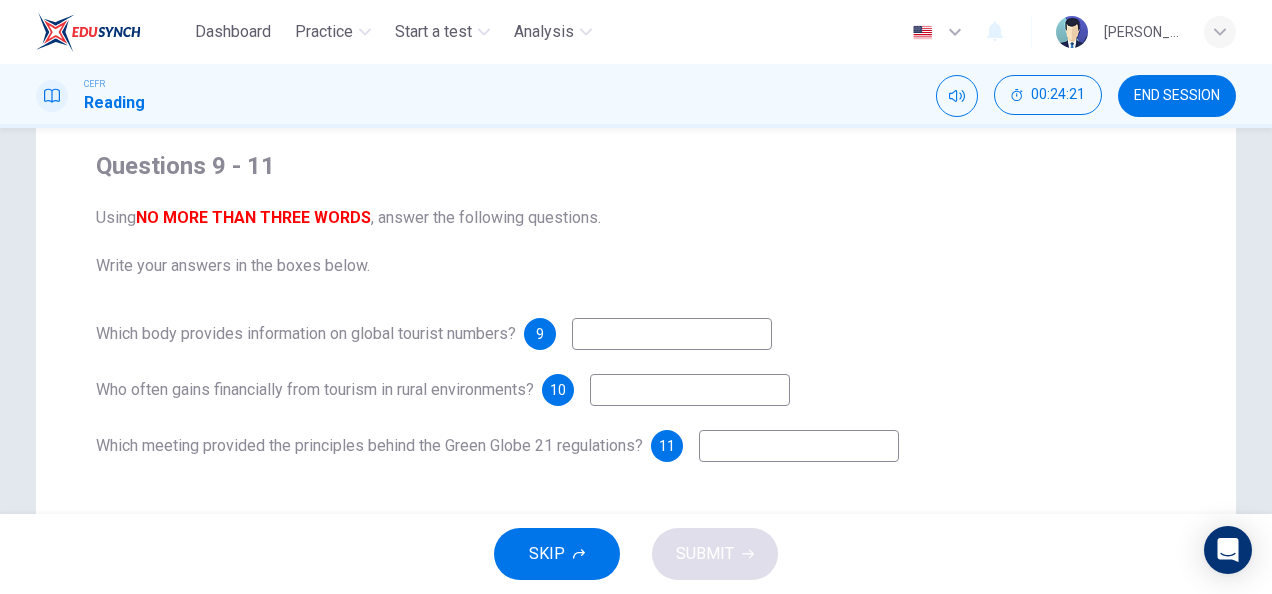 click at bounding box center (672, 334) 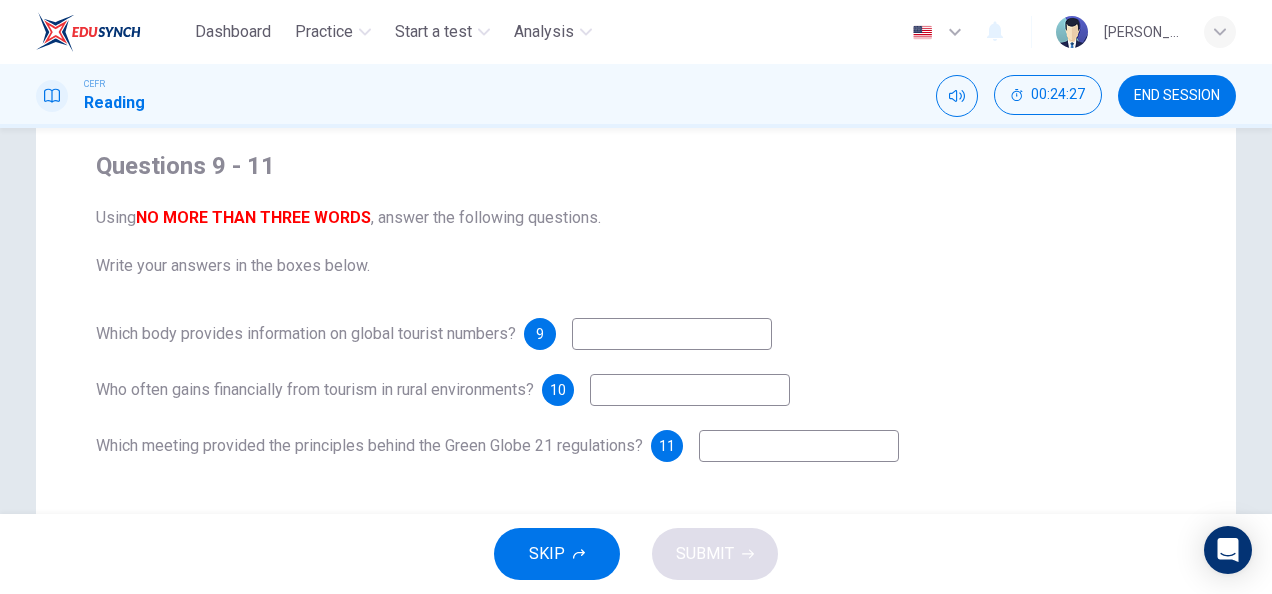 type on "4" 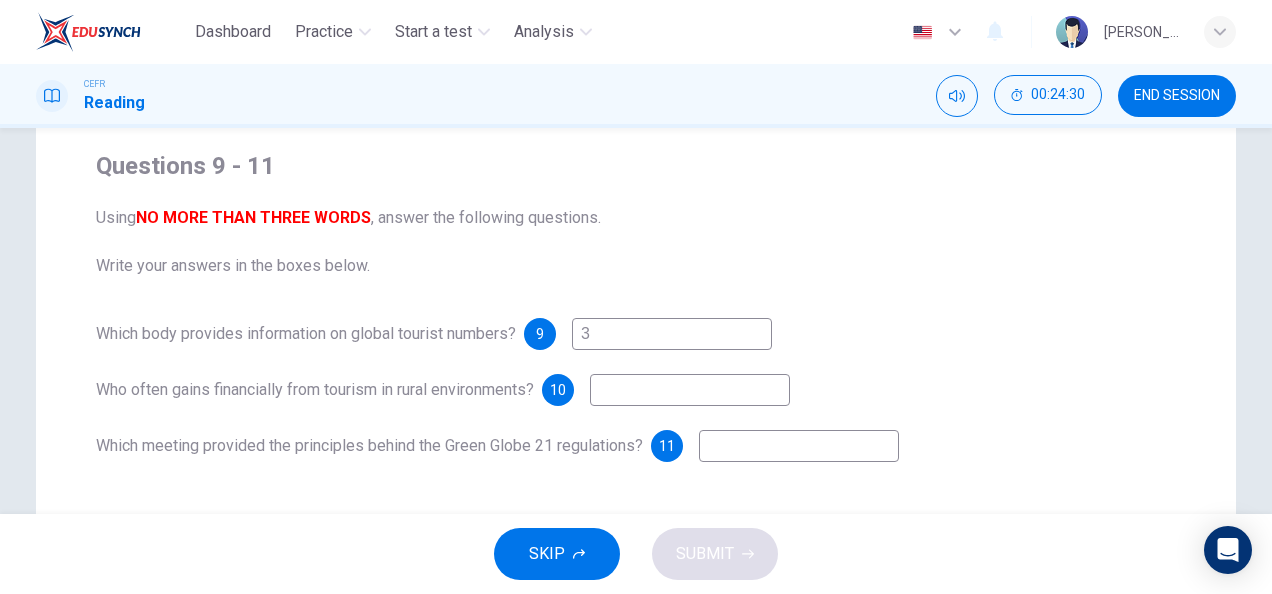 type on "3" 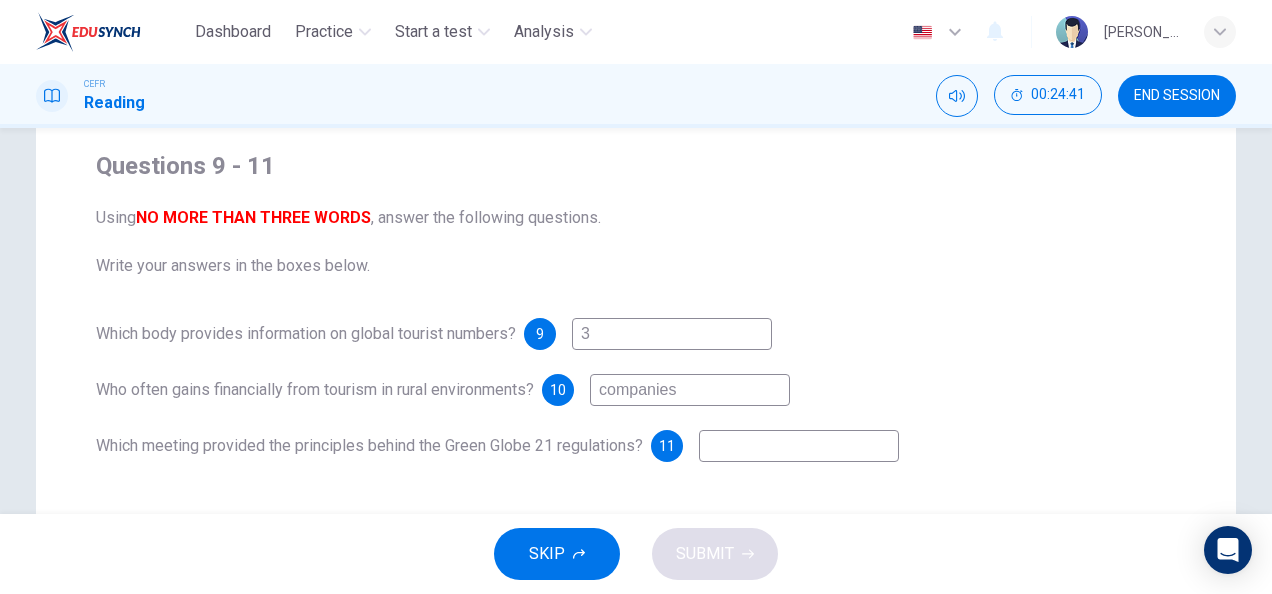 type on "companies" 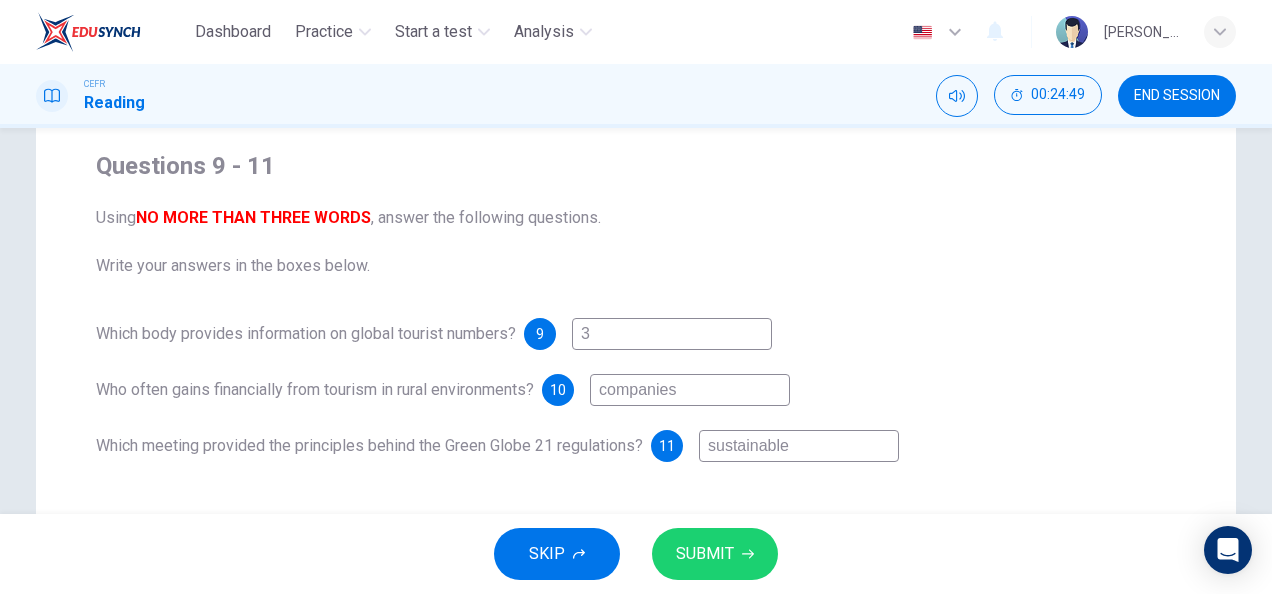 type on "sustainable" 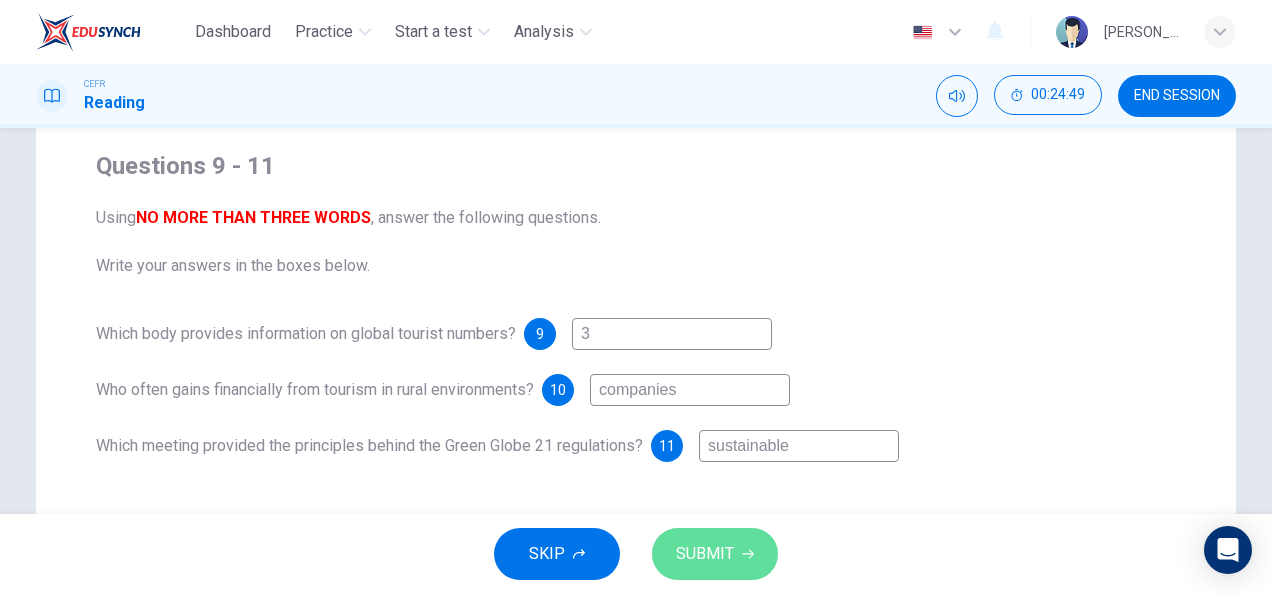 click on "SUBMIT" at bounding box center [715, 554] 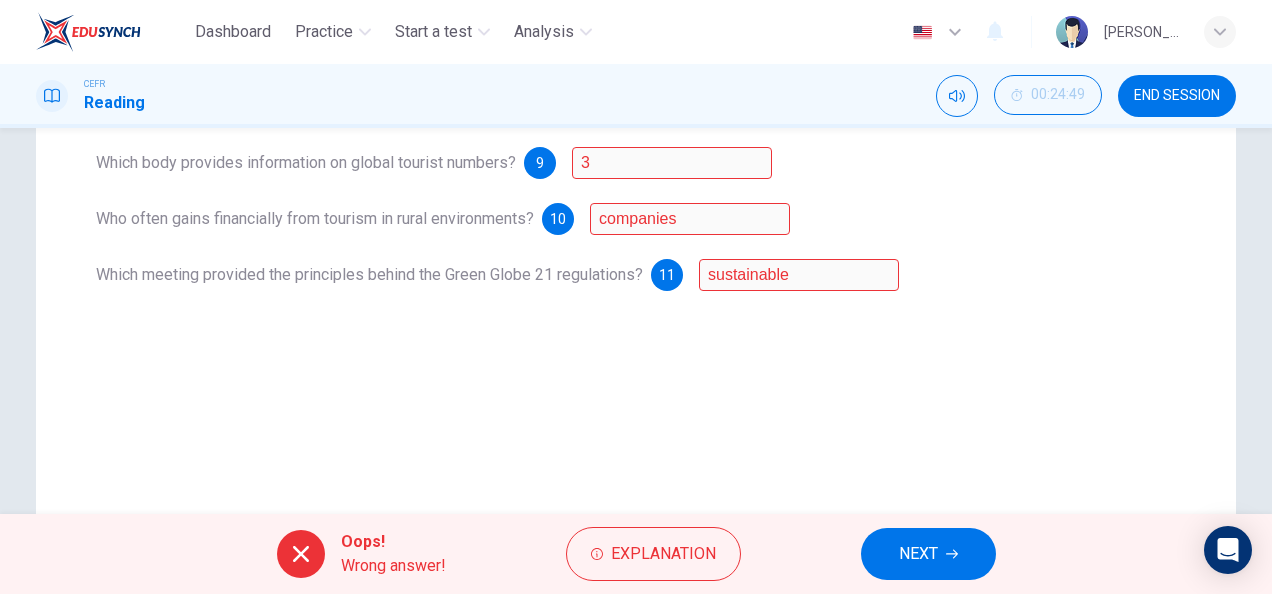 scroll, scrollTop: 168, scrollLeft: 0, axis: vertical 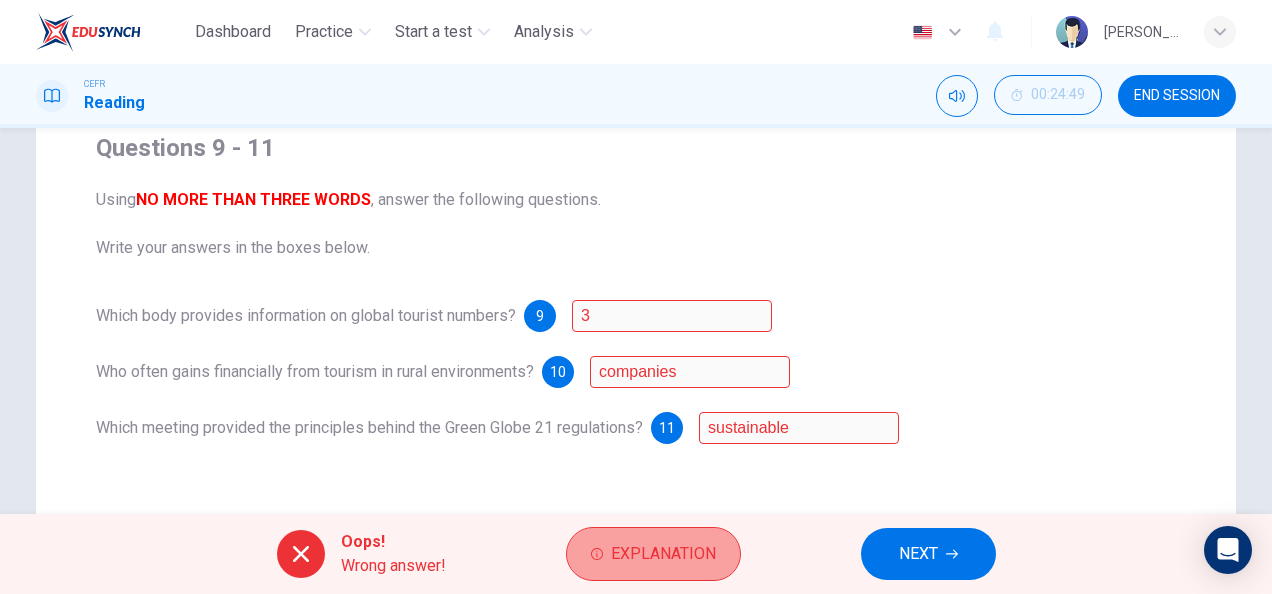 click on "Explanation" at bounding box center [663, 554] 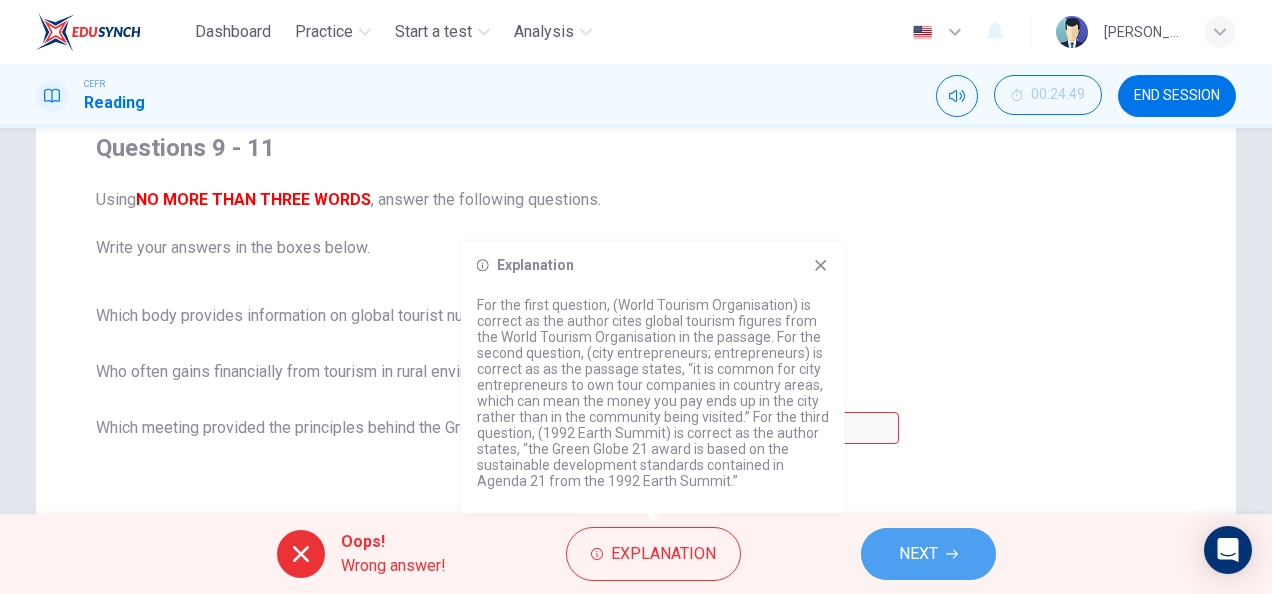 click on "NEXT" at bounding box center (928, 554) 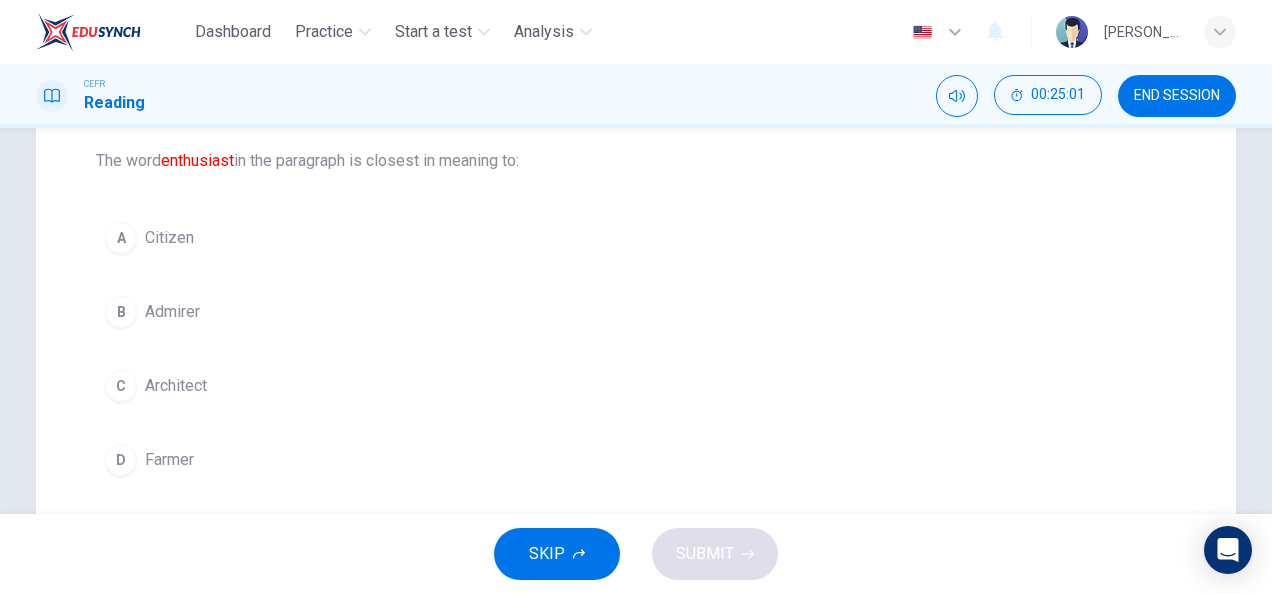 scroll, scrollTop: 206, scrollLeft: 0, axis: vertical 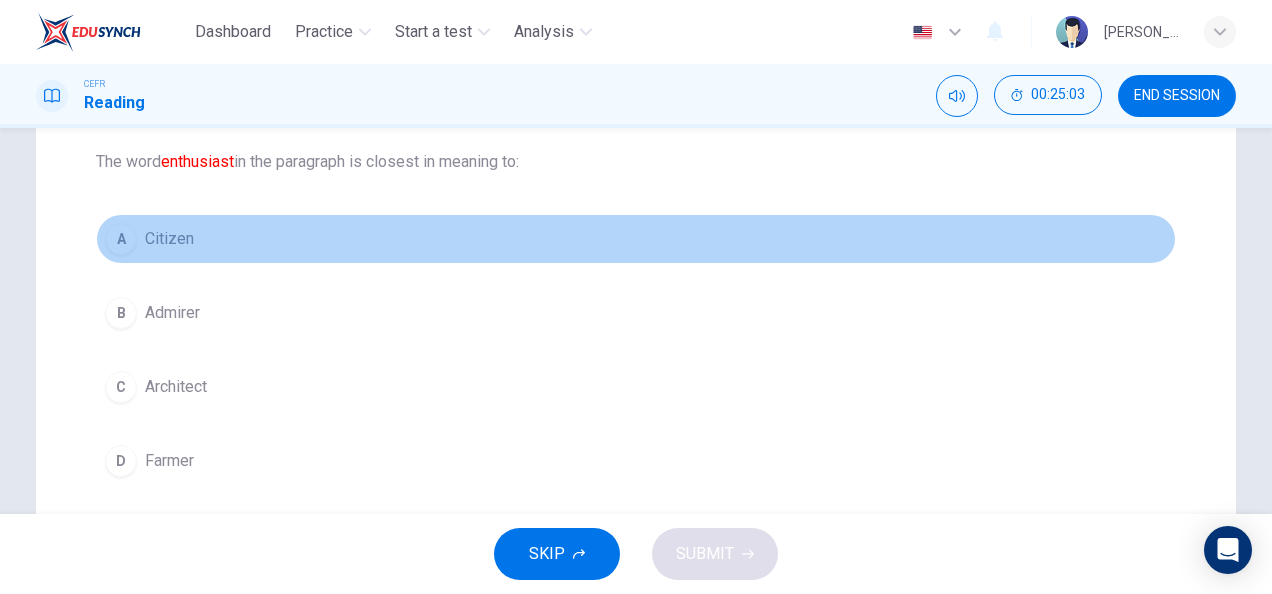 click on "A Citizen" at bounding box center (636, 239) 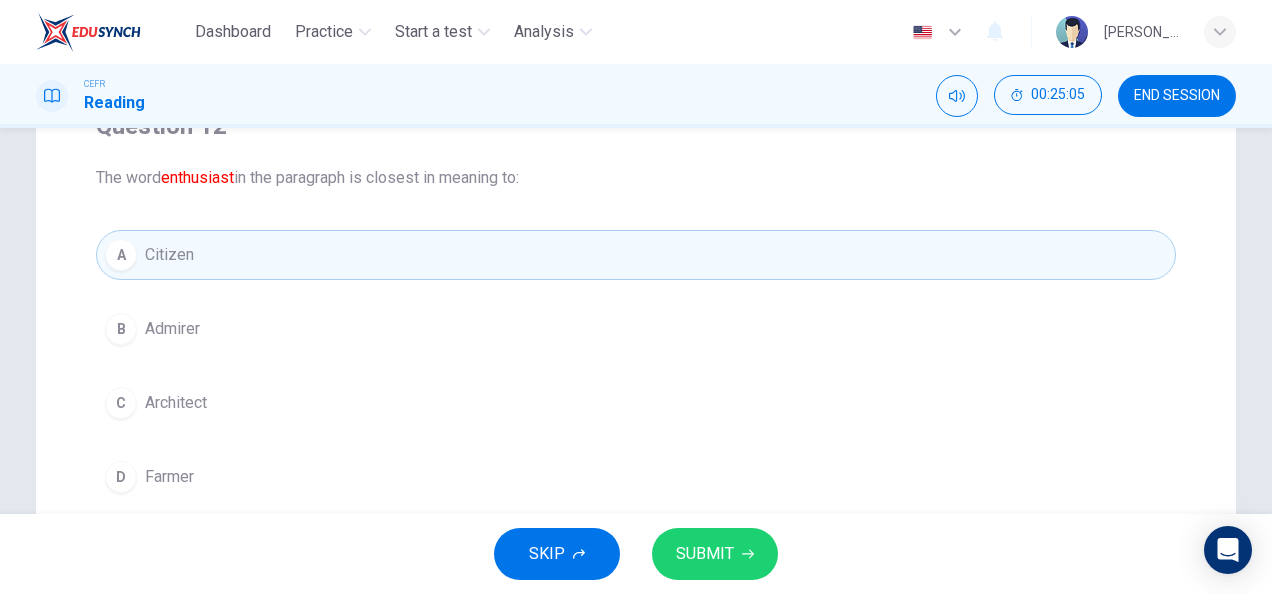 scroll, scrollTop: 189, scrollLeft: 0, axis: vertical 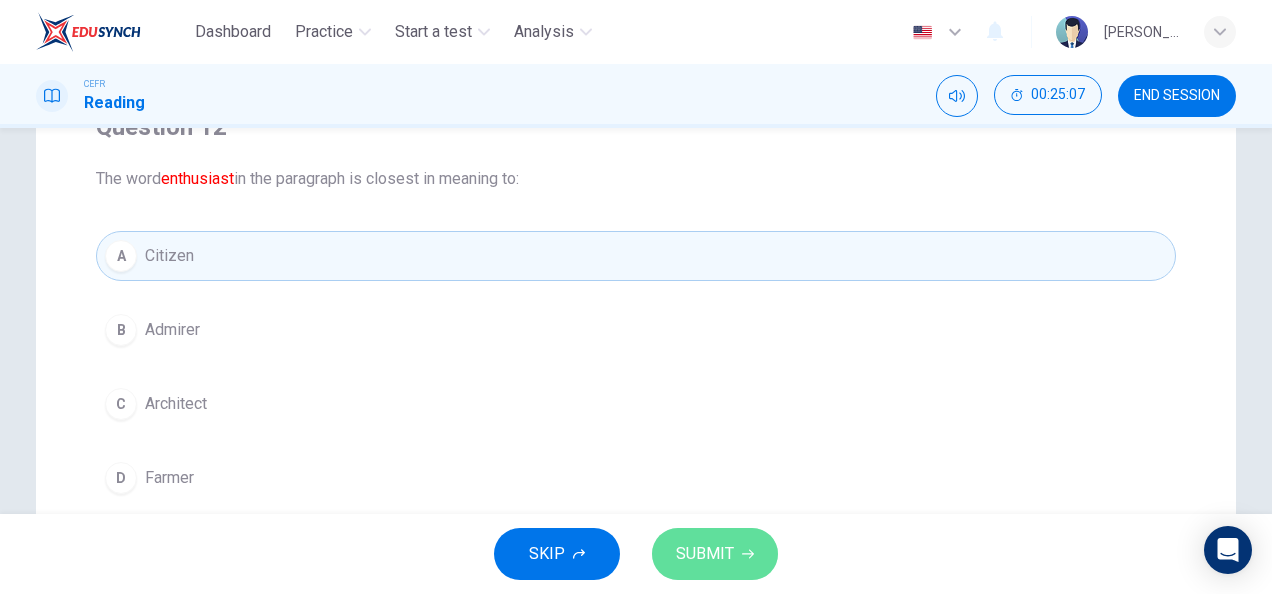 click on "SUBMIT" at bounding box center (705, 554) 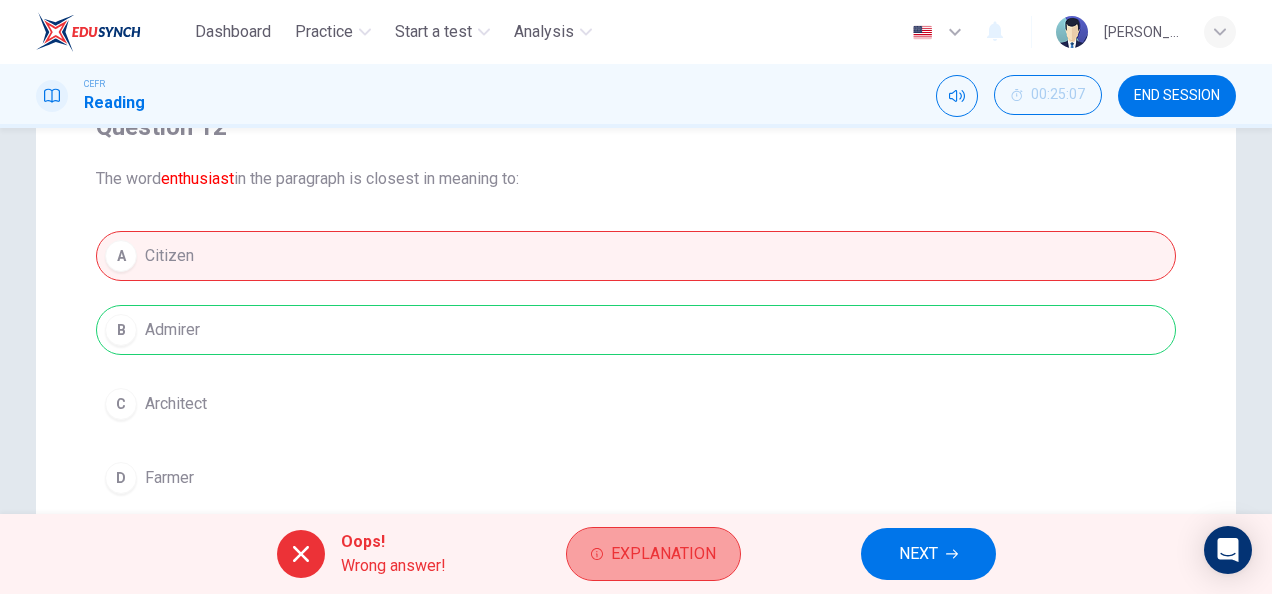 click on "Explanation" at bounding box center [663, 554] 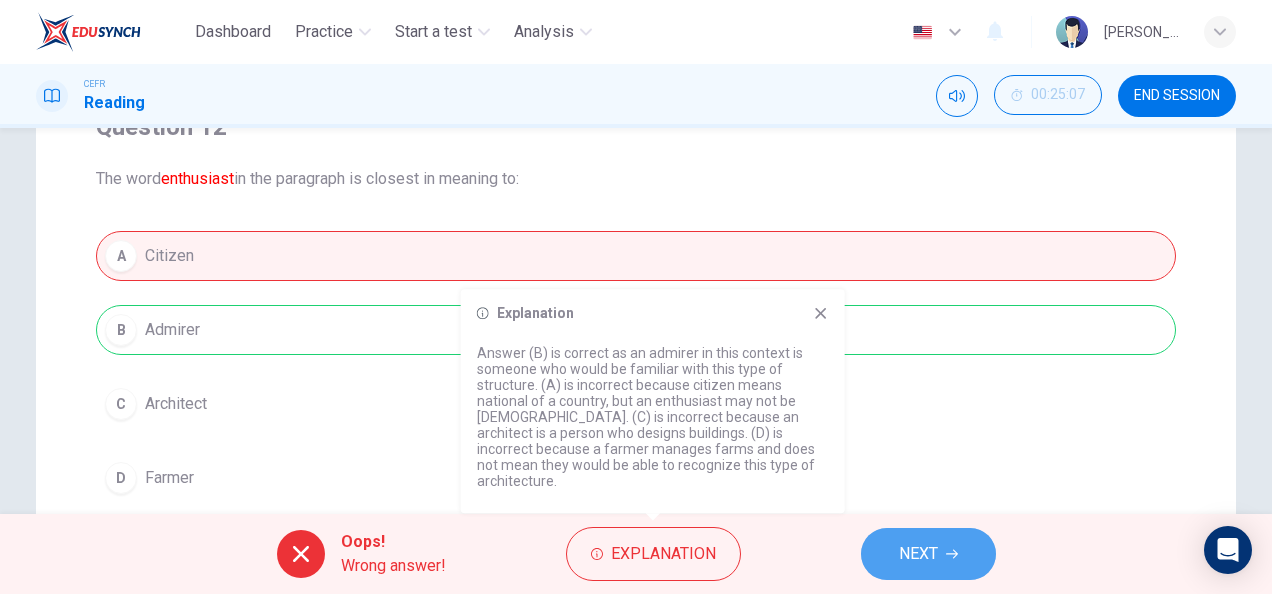 click on "NEXT" at bounding box center (918, 554) 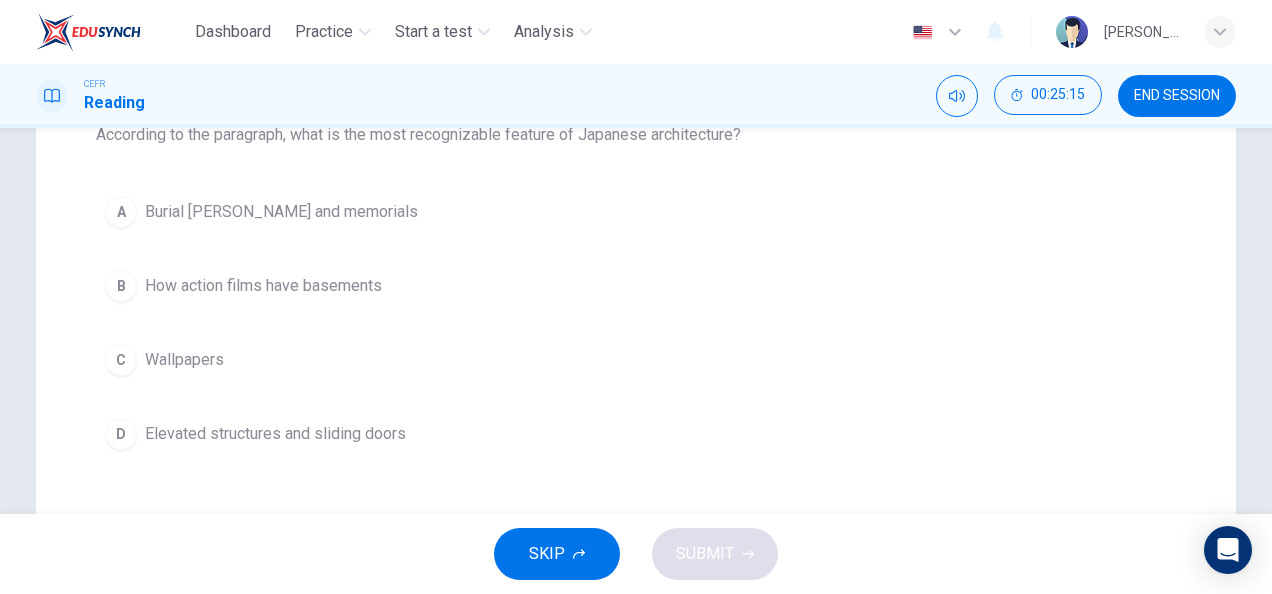 scroll, scrollTop: 0, scrollLeft: 0, axis: both 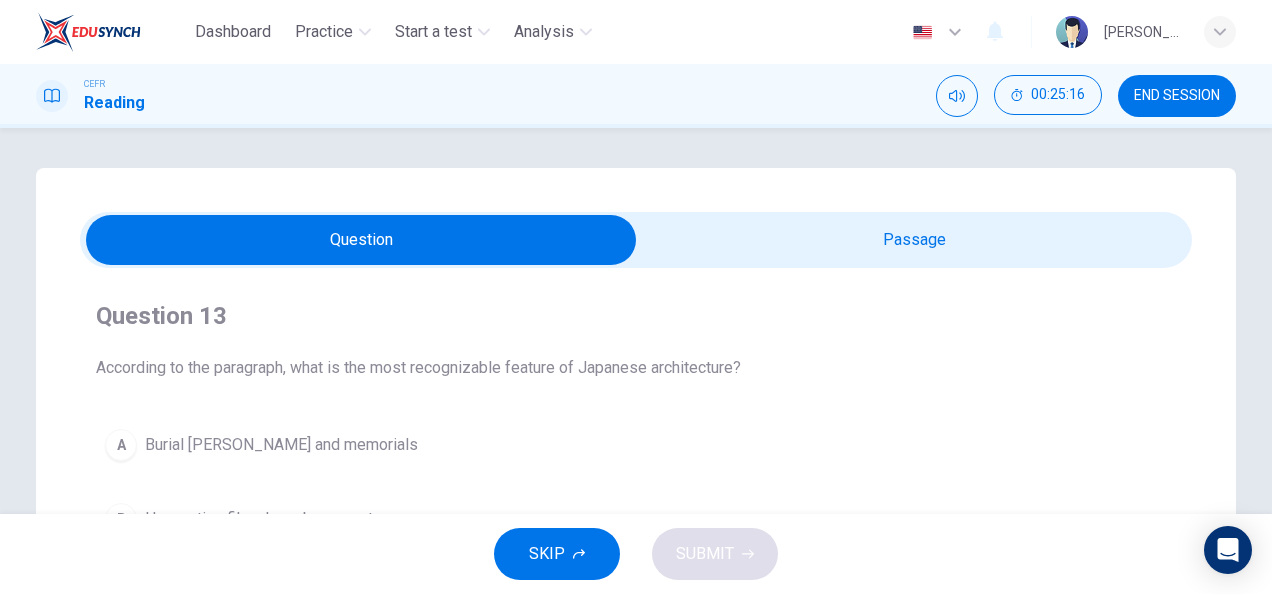 click at bounding box center [361, 240] 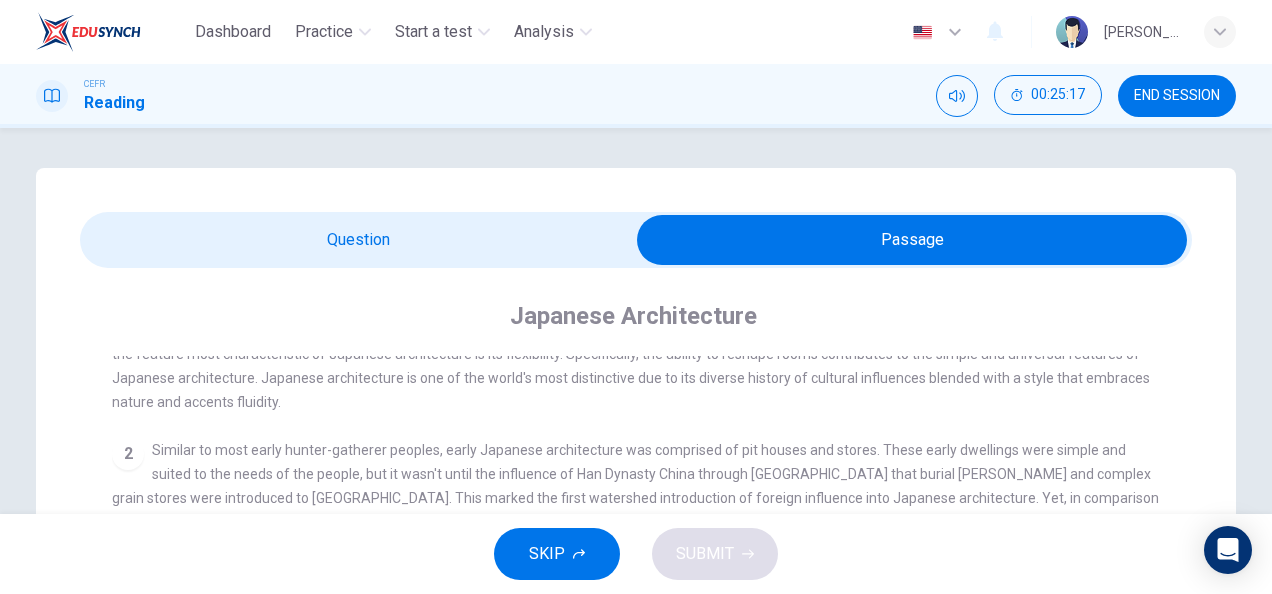 scroll, scrollTop: 0, scrollLeft: 0, axis: both 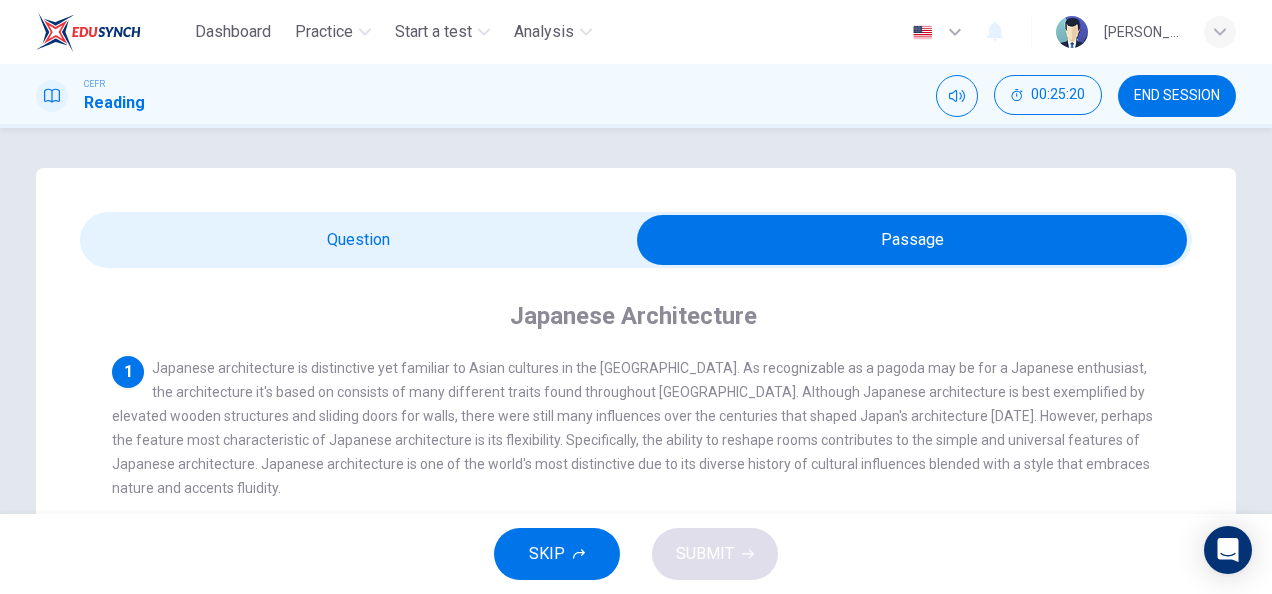 click at bounding box center [912, 240] 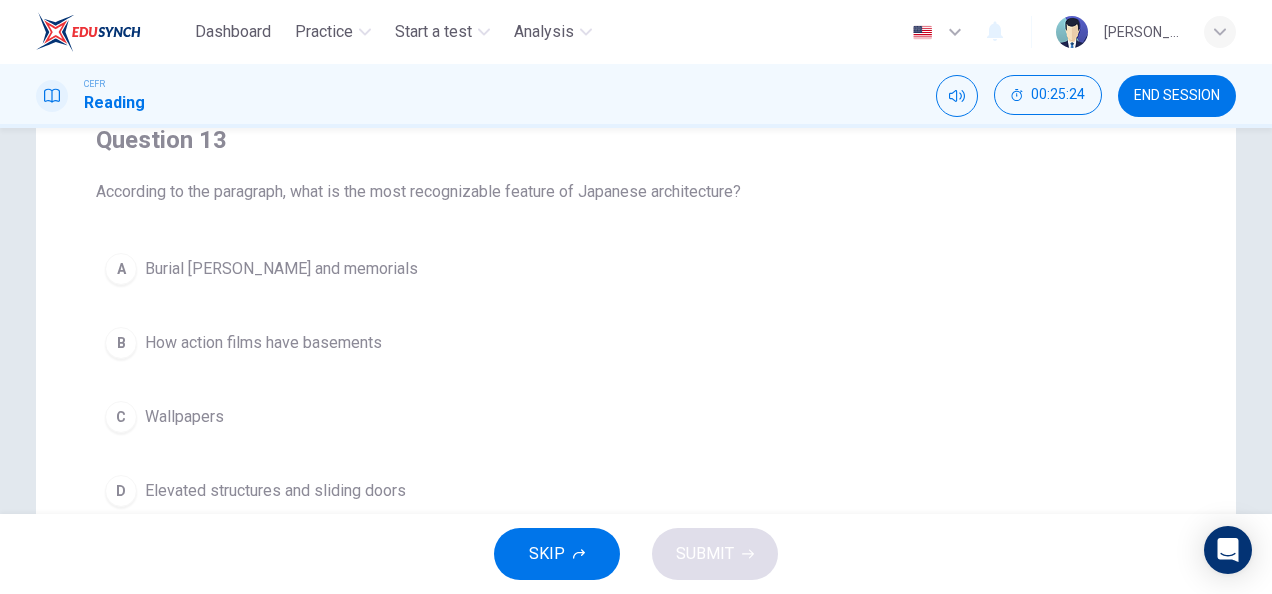 scroll, scrollTop: 0, scrollLeft: 0, axis: both 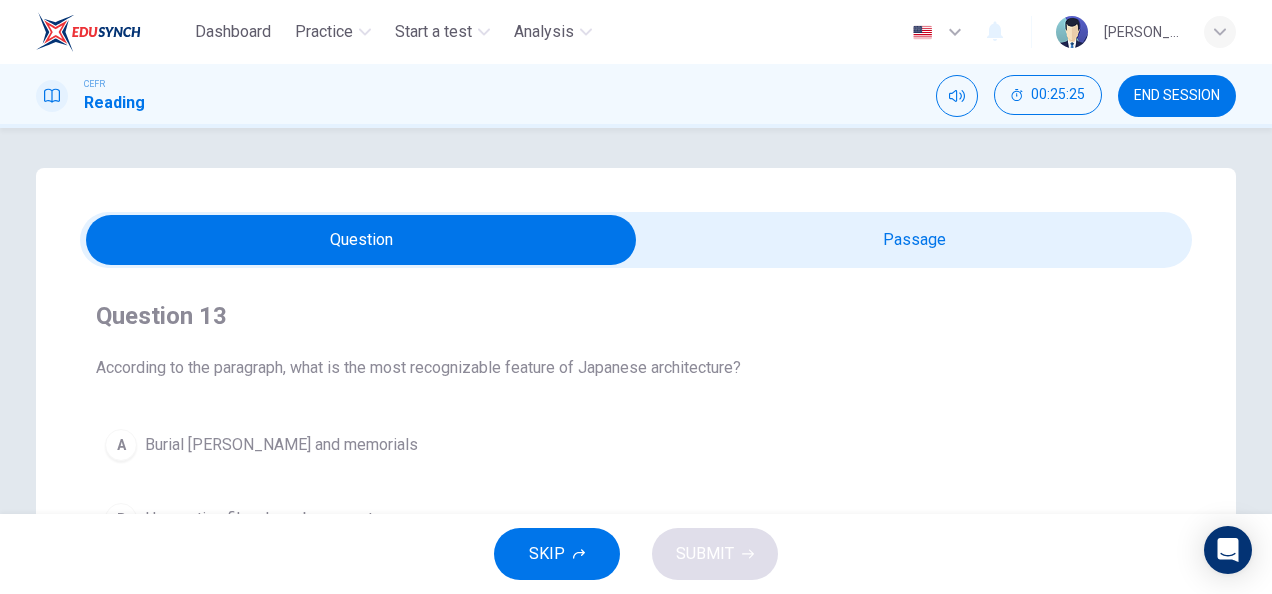click at bounding box center [361, 240] 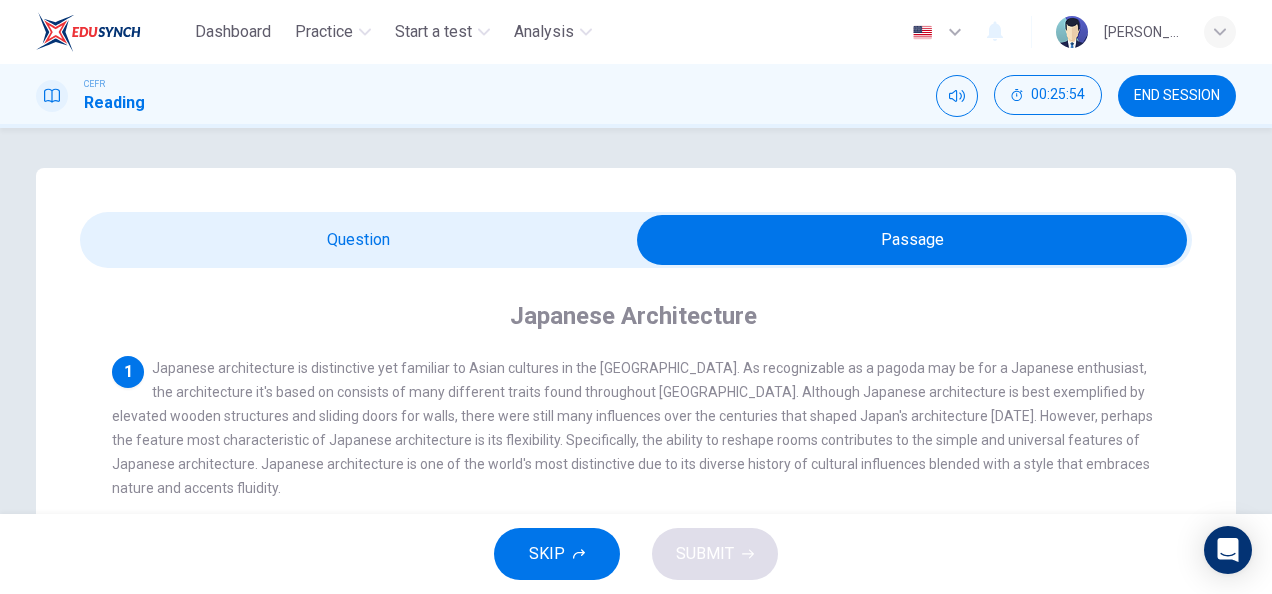 click at bounding box center (912, 240) 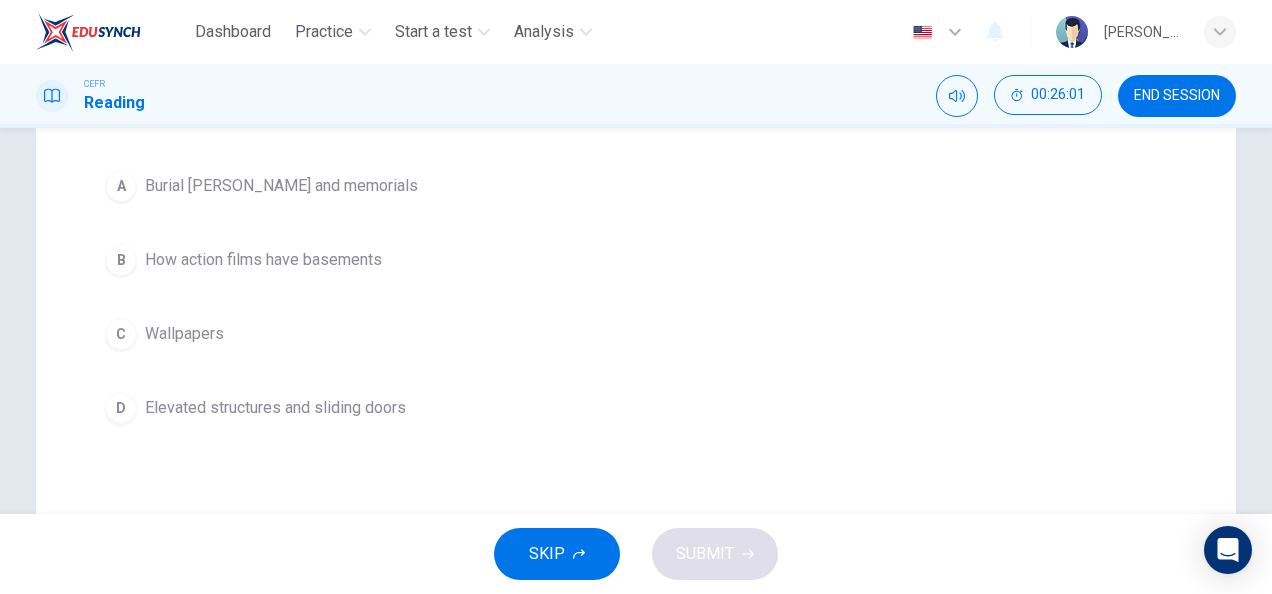 scroll, scrollTop: 0, scrollLeft: 0, axis: both 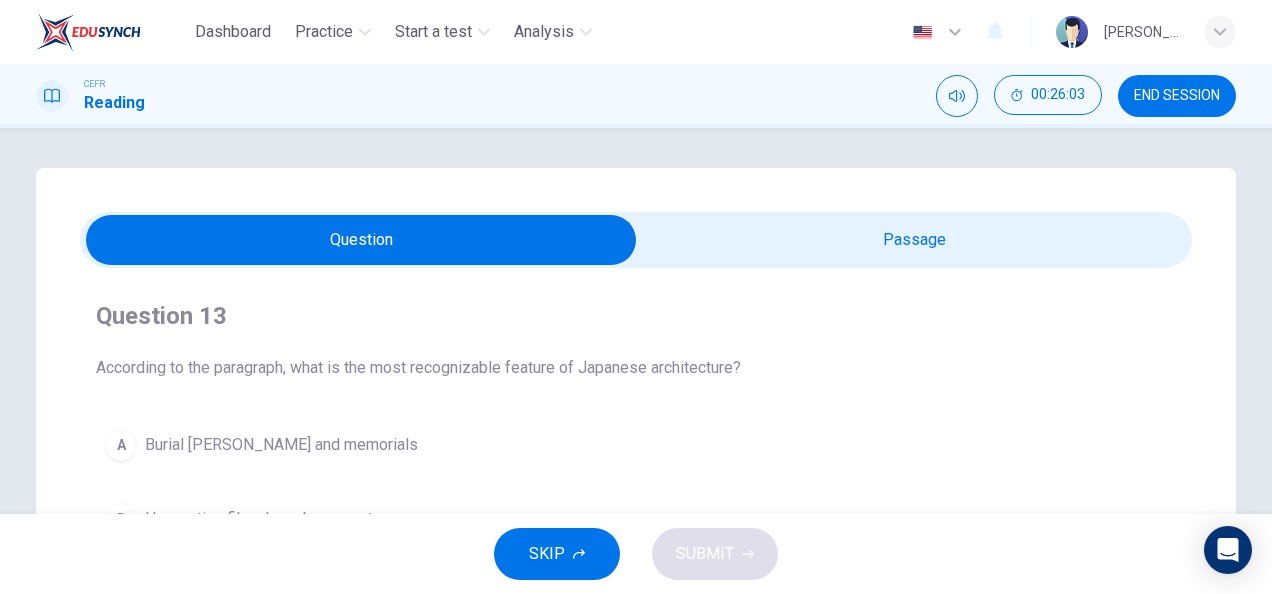 click at bounding box center (361, 240) 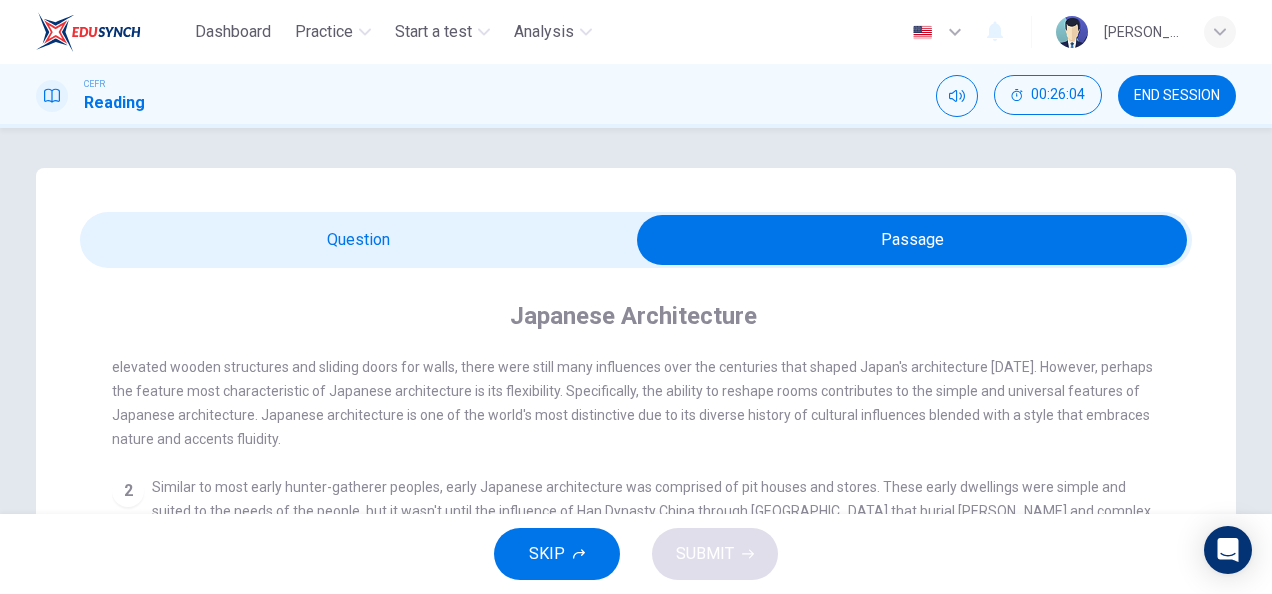 scroll, scrollTop: 0, scrollLeft: 0, axis: both 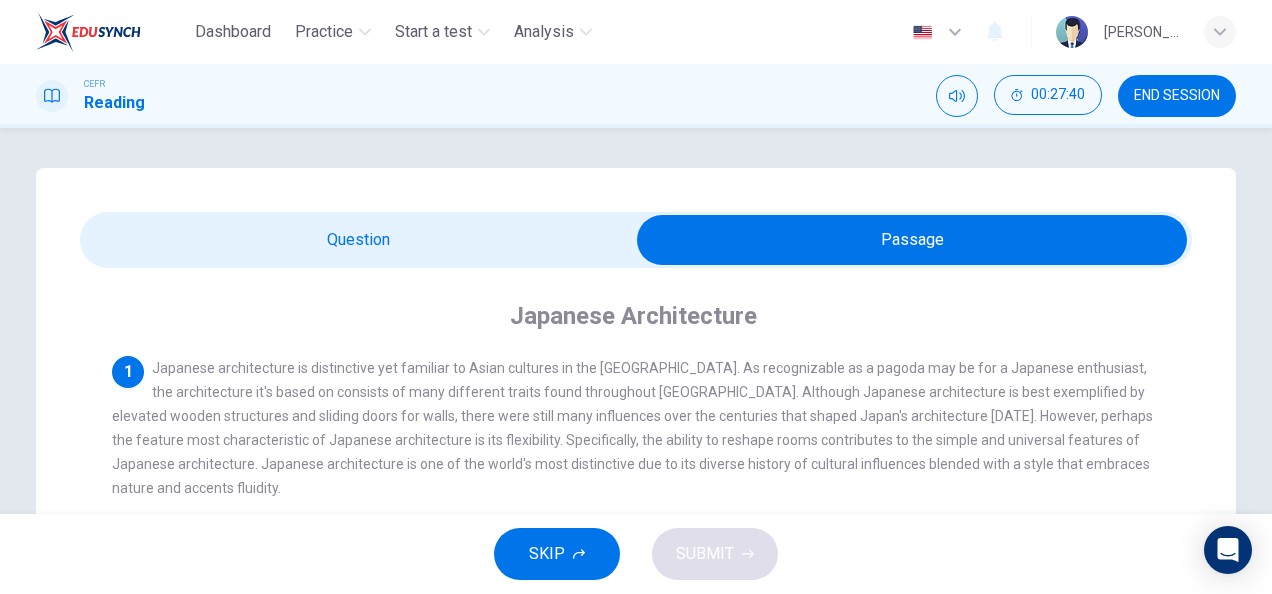 click at bounding box center [912, 240] 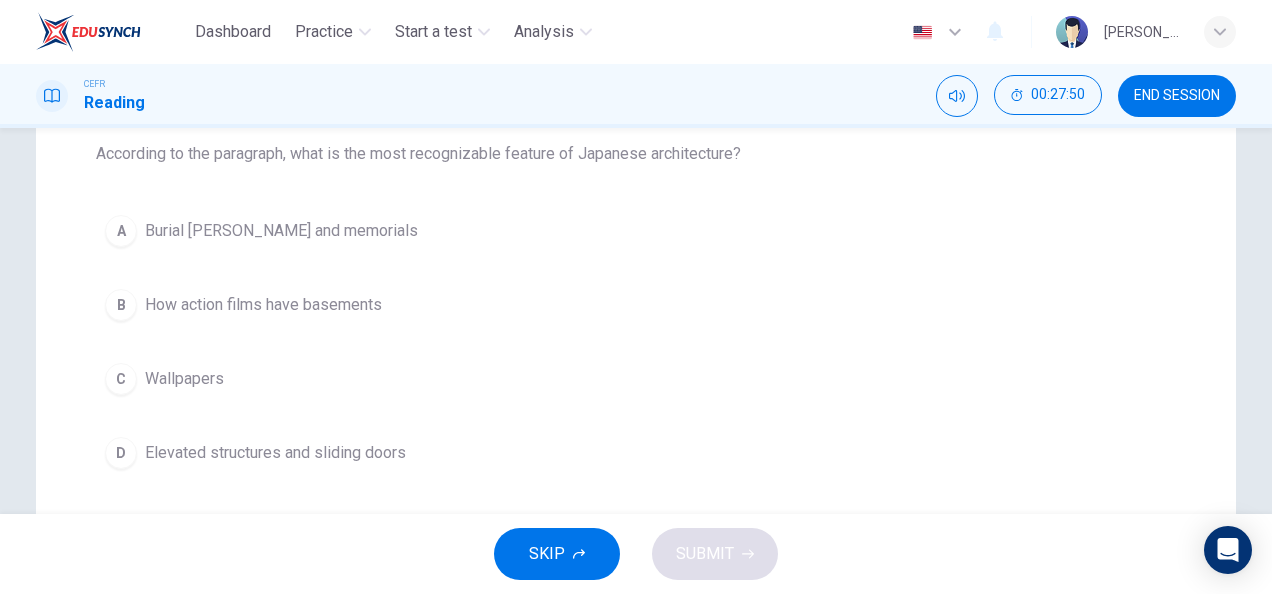 scroll, scrollTop: 215, scrollLeft: 0, axis: vertical 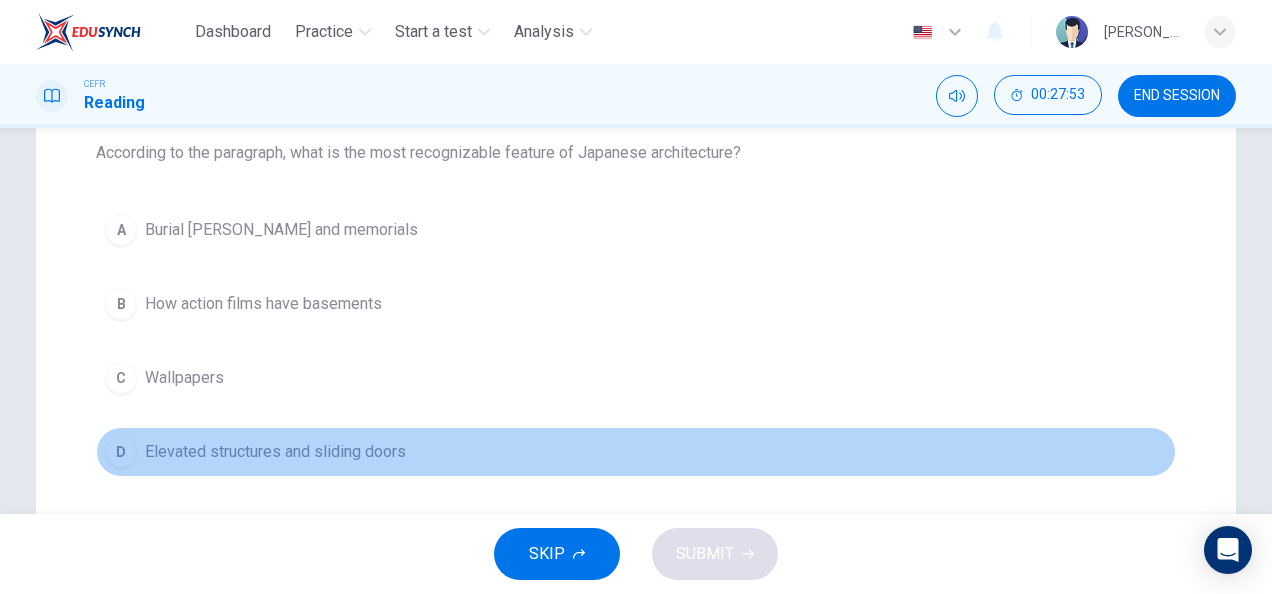 click on "Elevated structures and sliding doors" at bounding box center [275, 452] 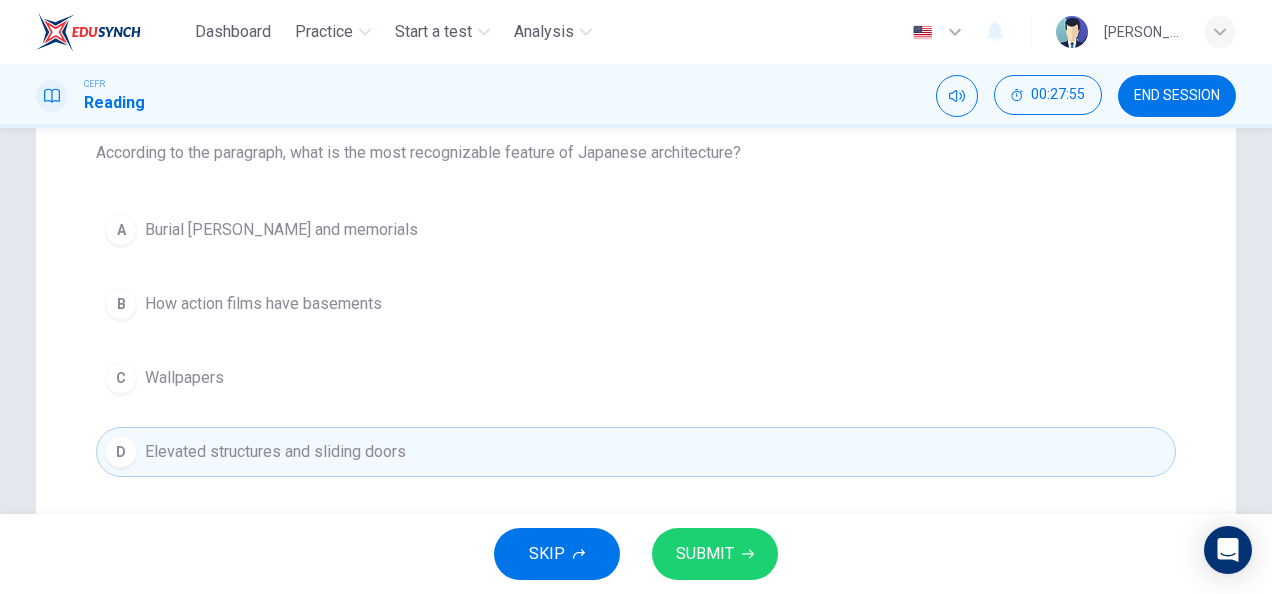 scroll, scrollTop: 246, scrollLeft: 0, axis: vertical 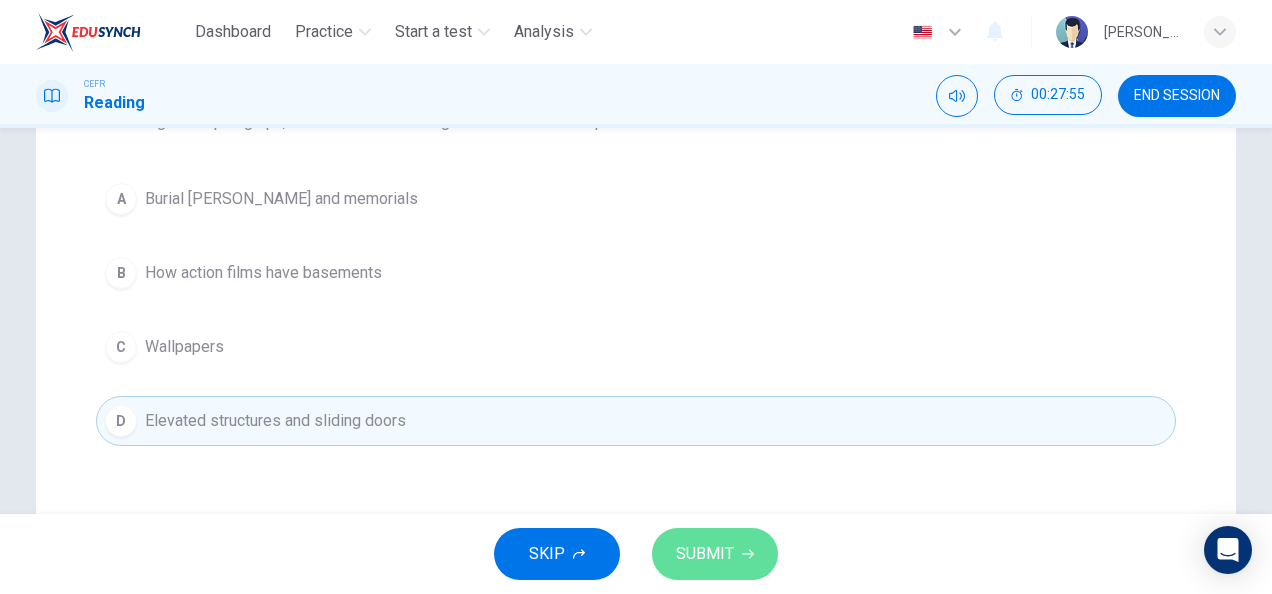 click on "SUBMIT" at bounding box center [715, 554] 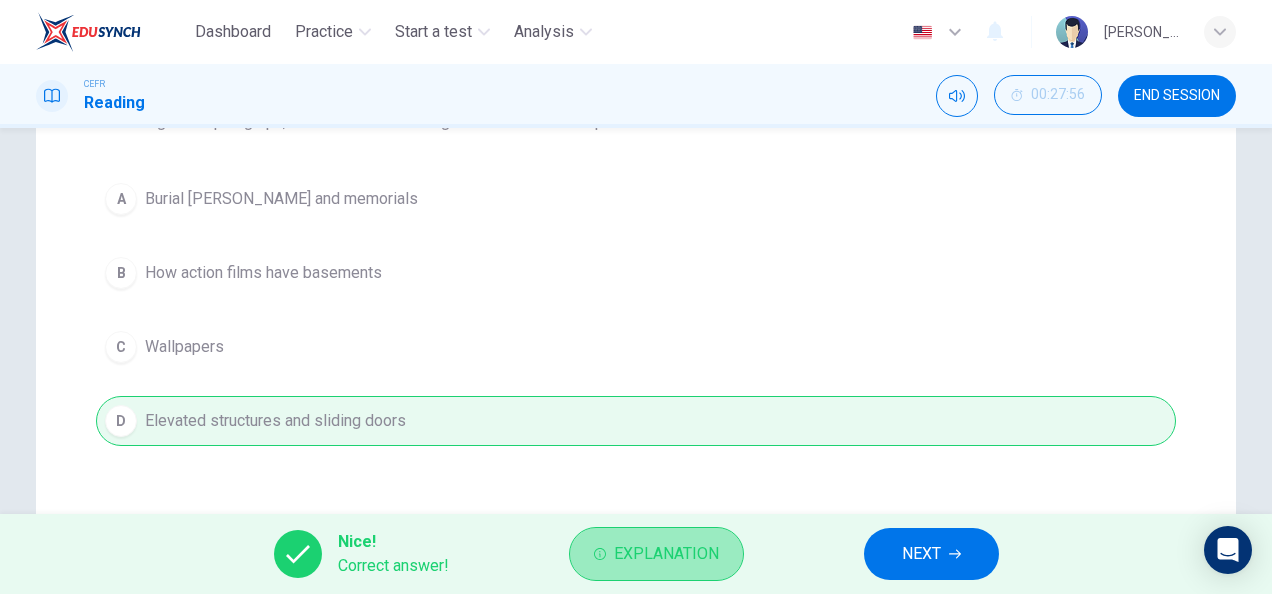 click on "Explanation" at bounding box center [656, 554] 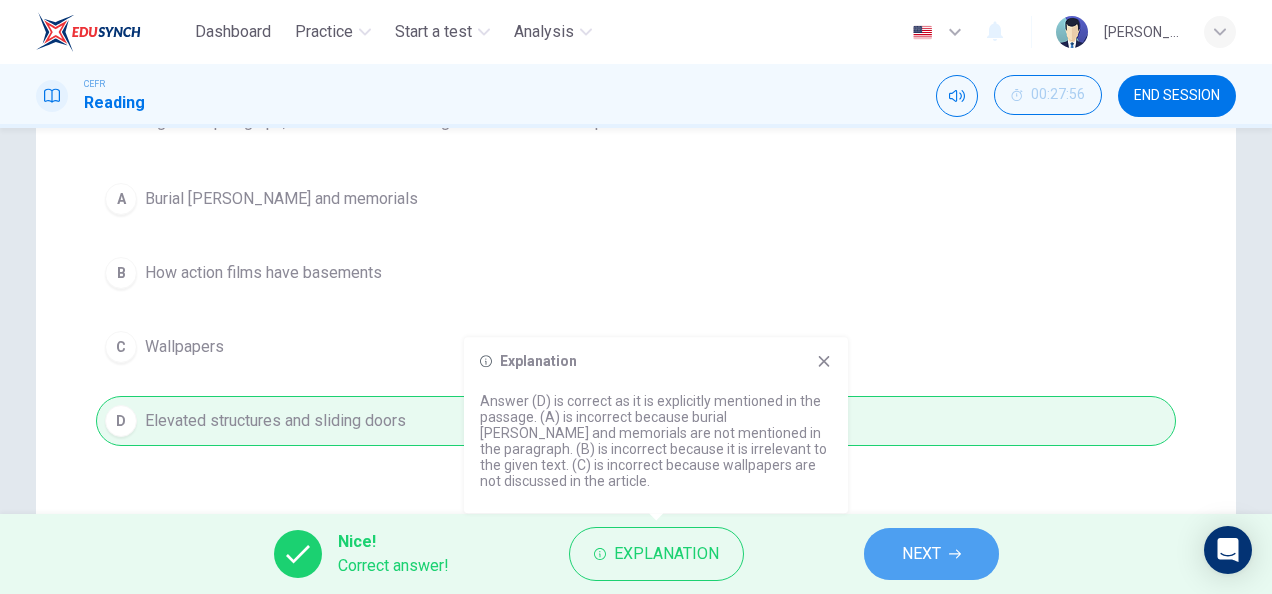click on "NEXT" at bounding box center [921, 554] 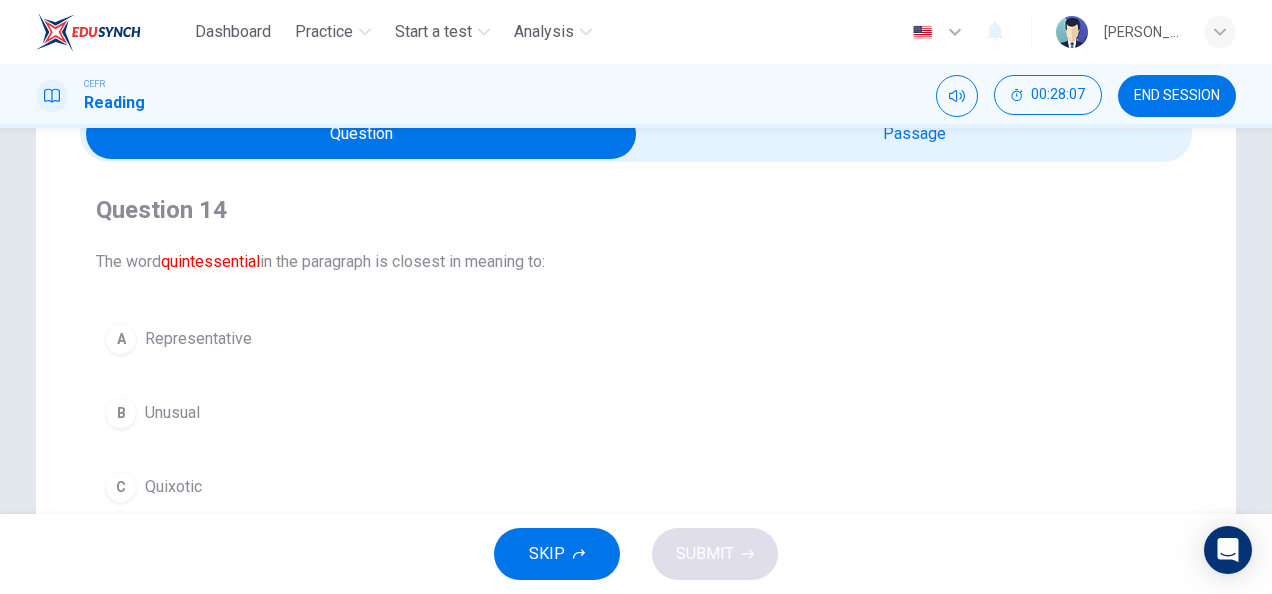 scroll, scrollTop: 0, scrollLeft: 0, axis: both 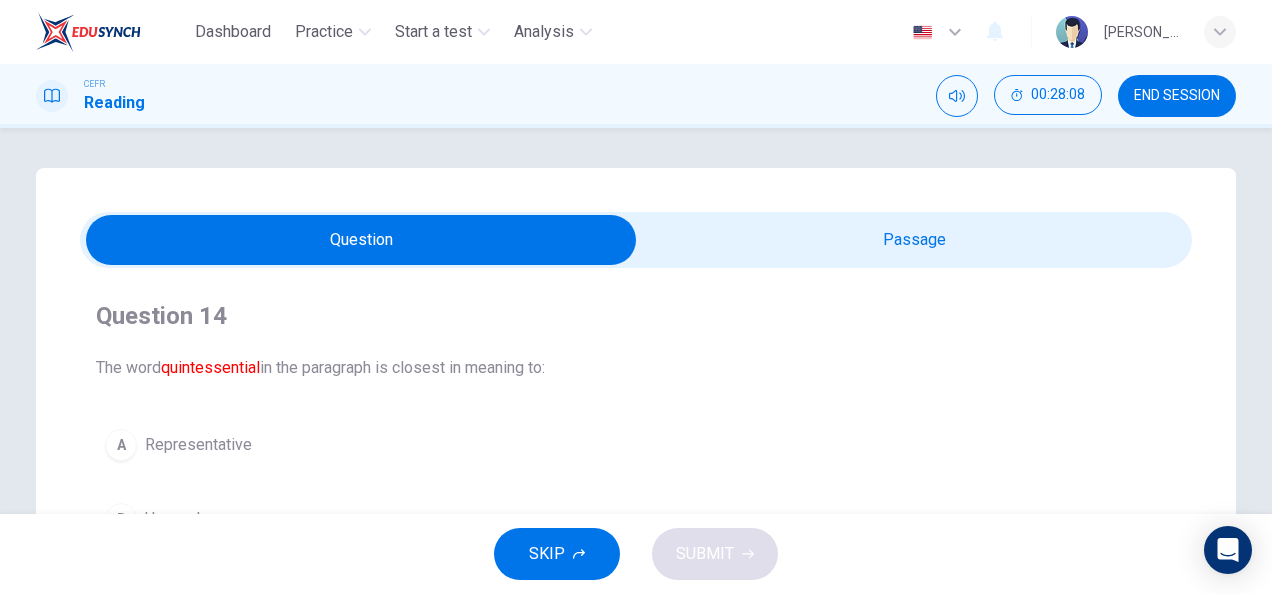 click at bounding box center [361, 240] 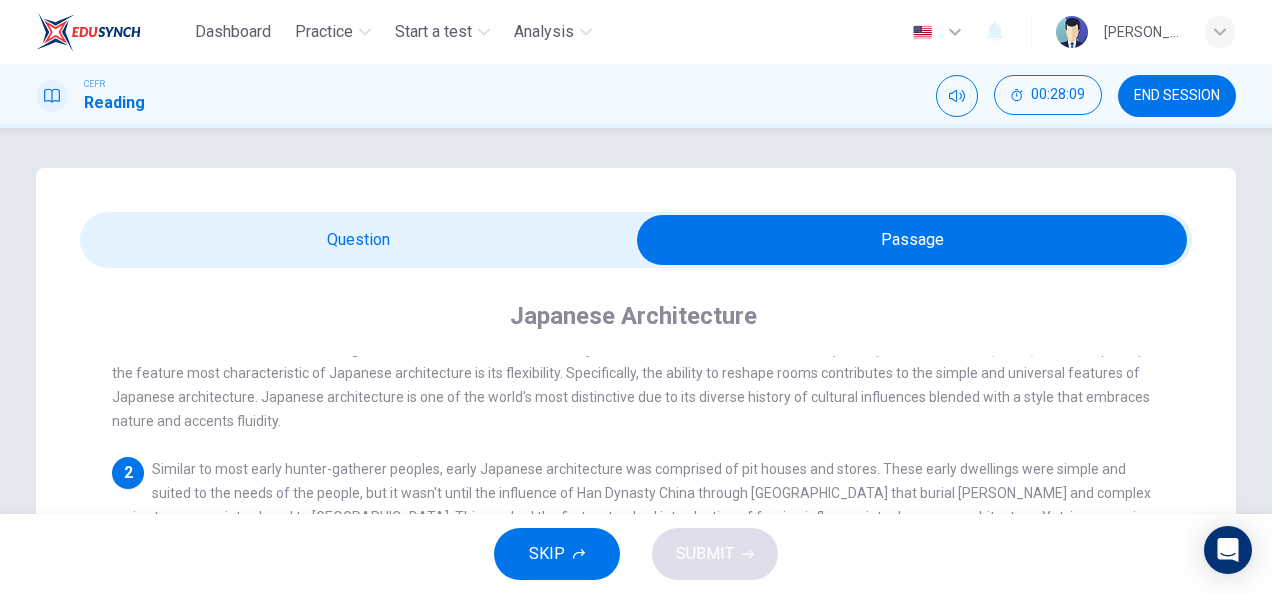 scroll, scrollTop: 121, scrollLeft: 0, axis: vertical 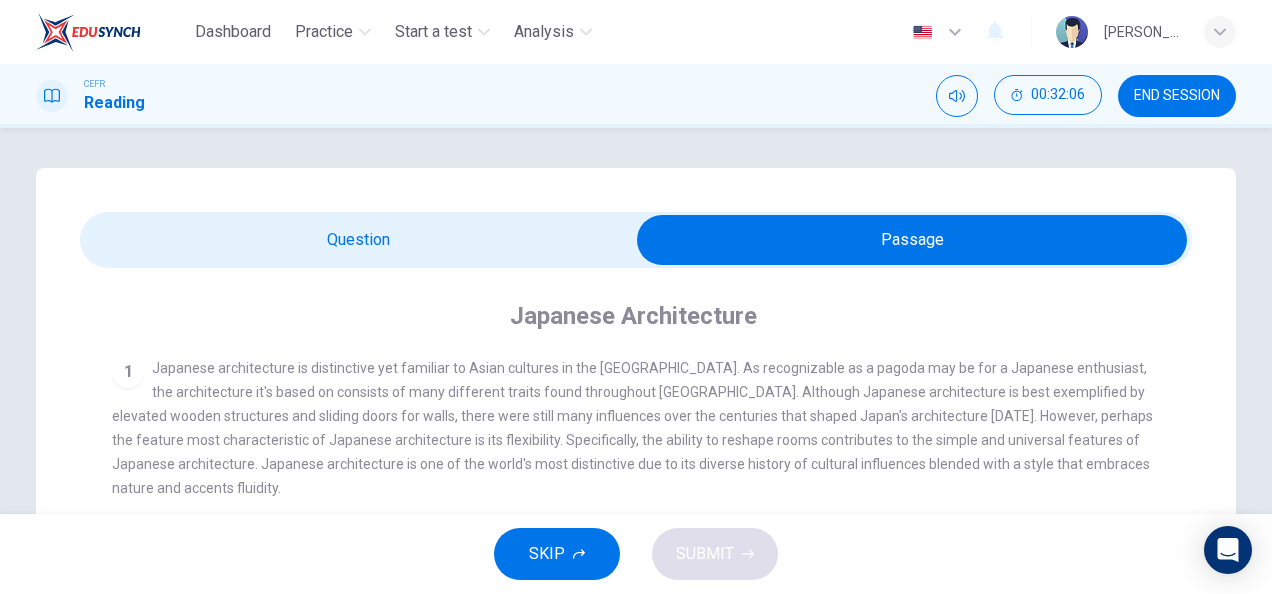 click at bounding box center (912, 240) 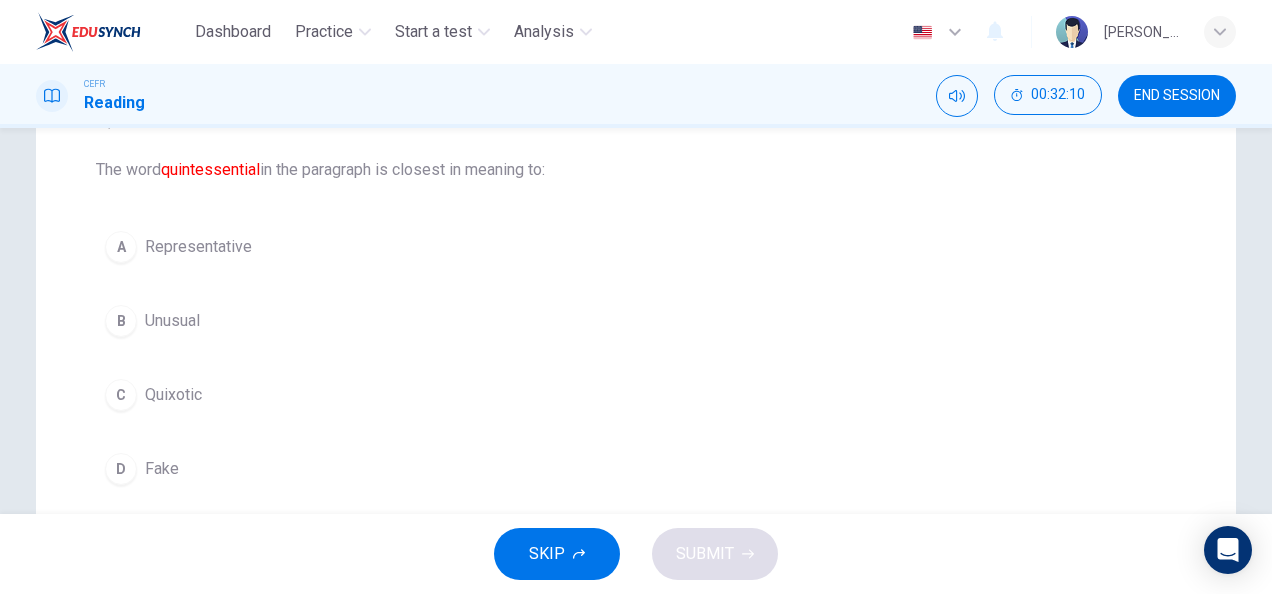scroll, scrollTop: 217, scrollLeft: 0, axis: vertical 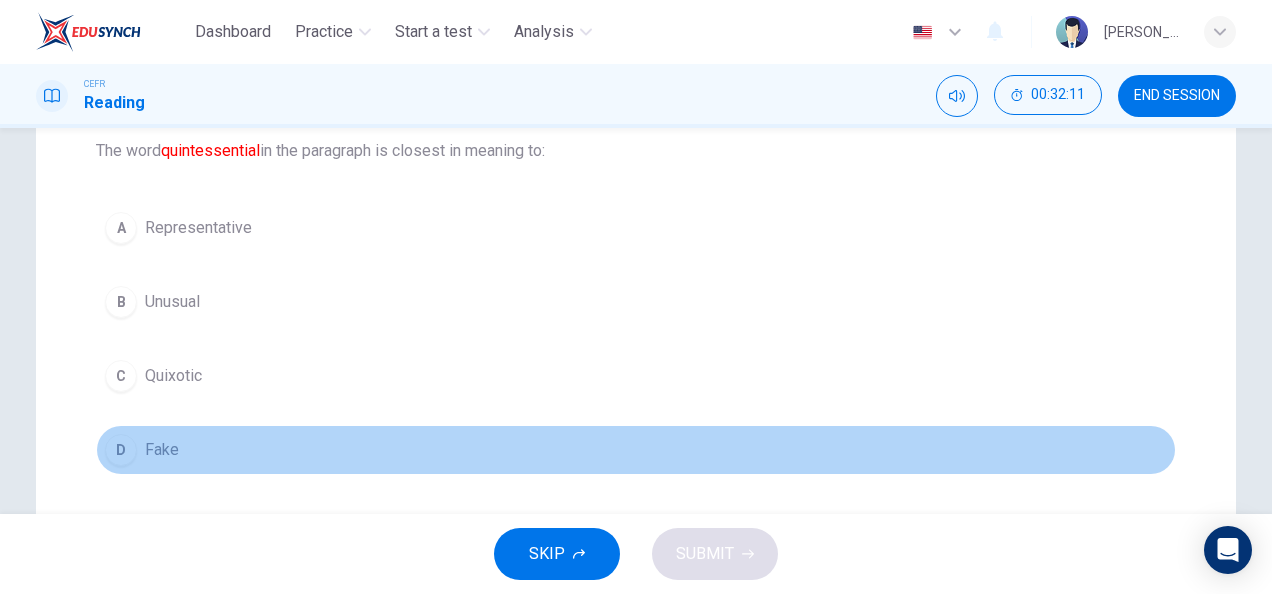 click on "D Fake" at bounding box center (636, 450) 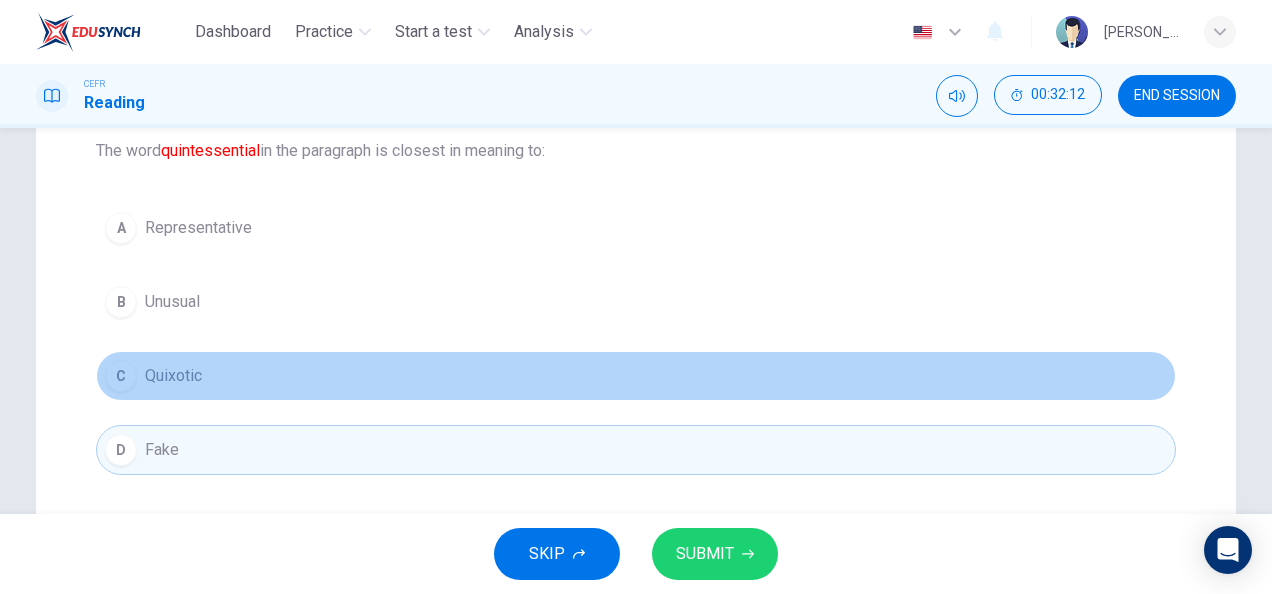 click on "C Quixotic" at bounding box center (636, 376) 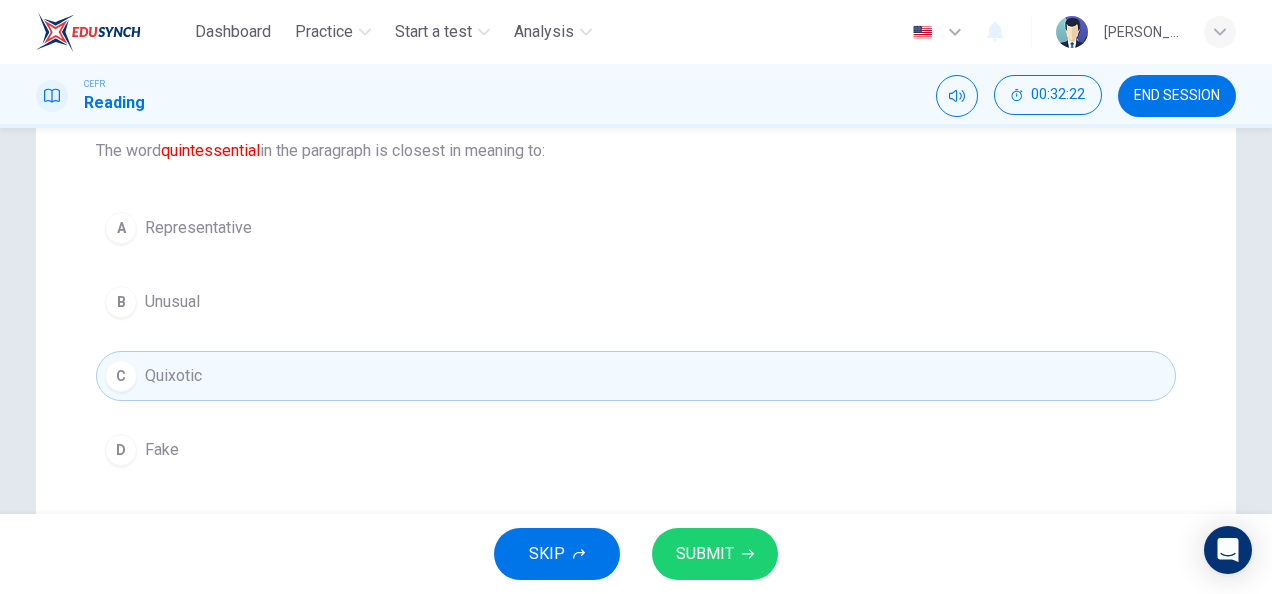 scroll, scrollTop: 0, scrollLeft: 0, axis: both 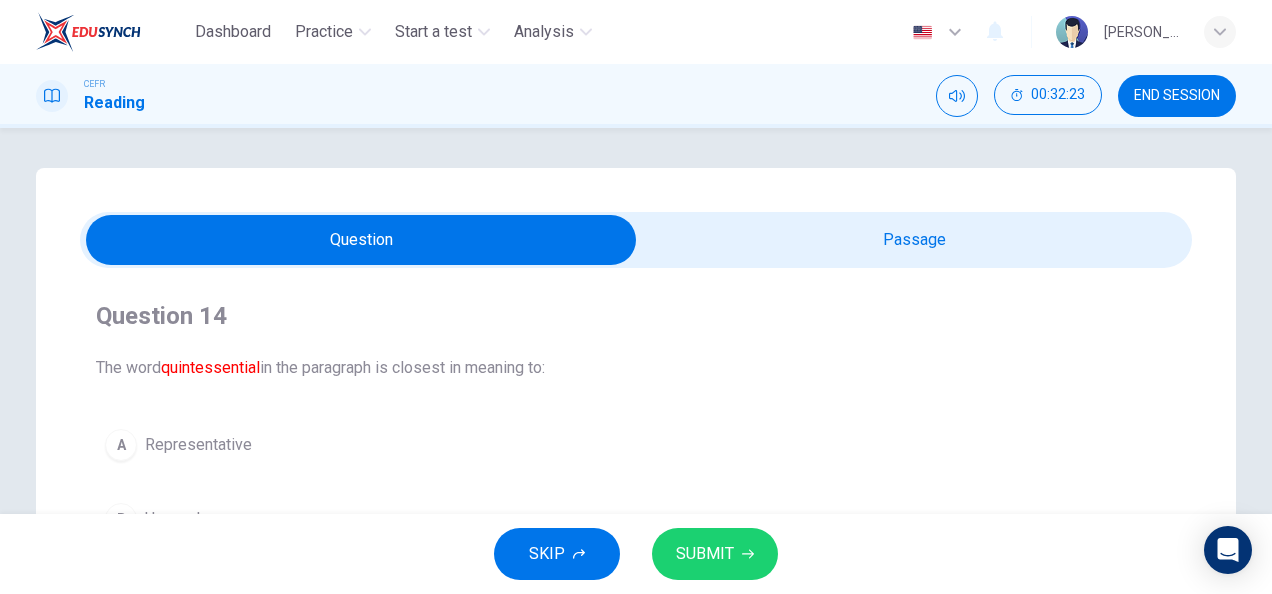 click at bounding box center (361, 240) 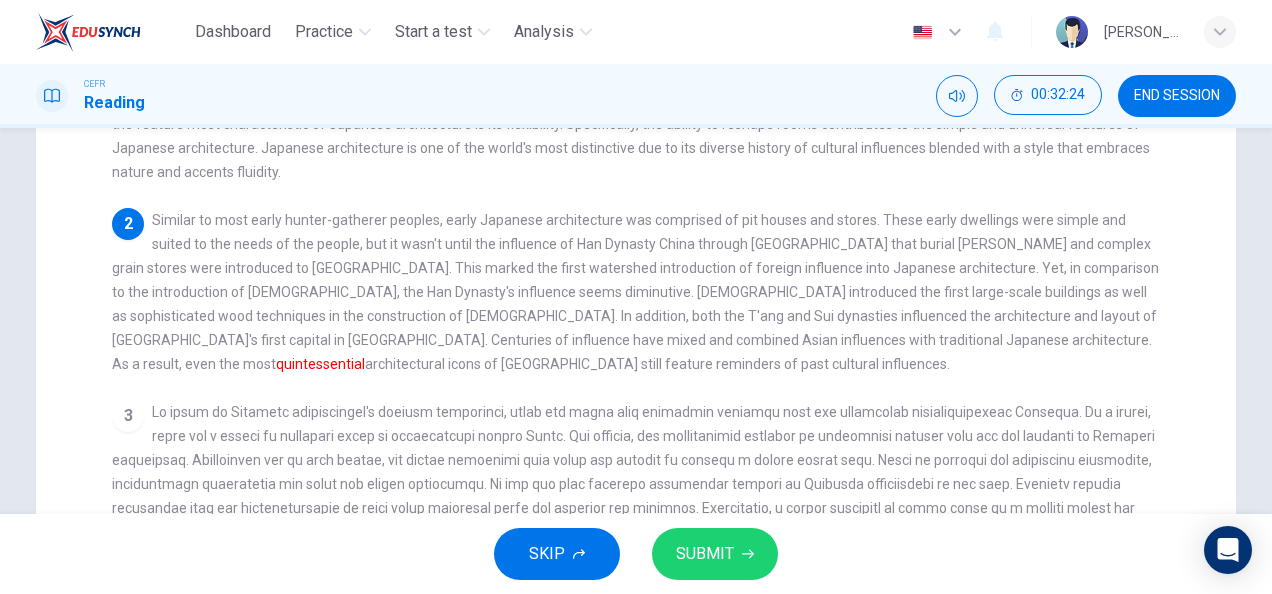 scroll, scrollTop: 325, scrollLeft: 0, axis: vertical 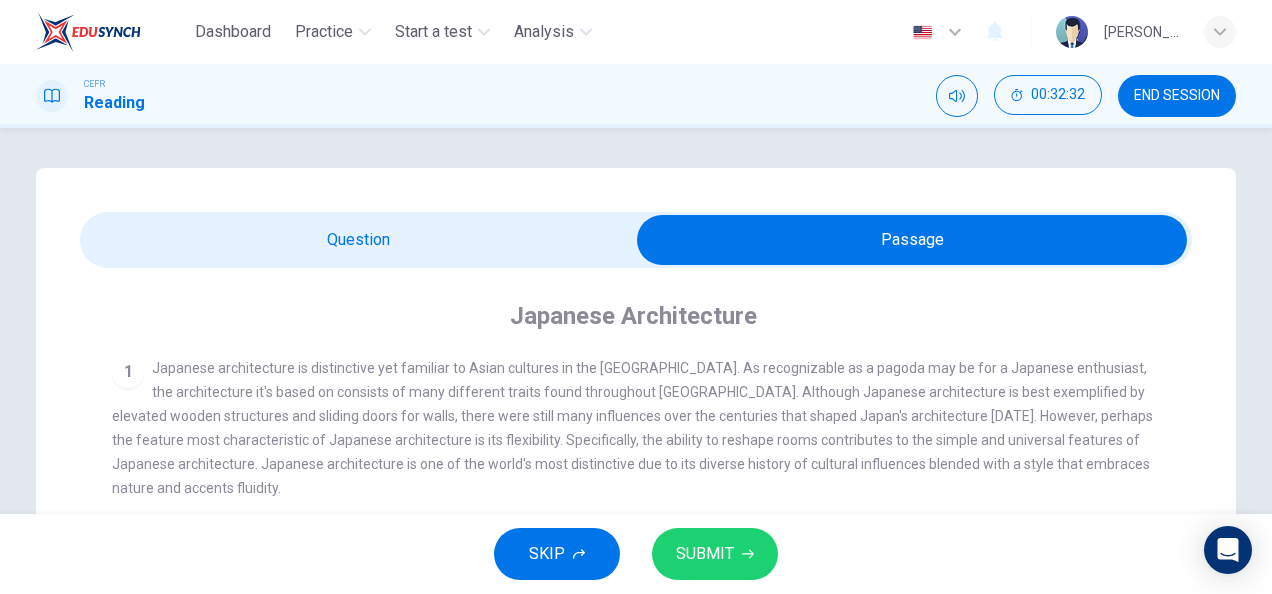 click at bounding box center (912, 240) 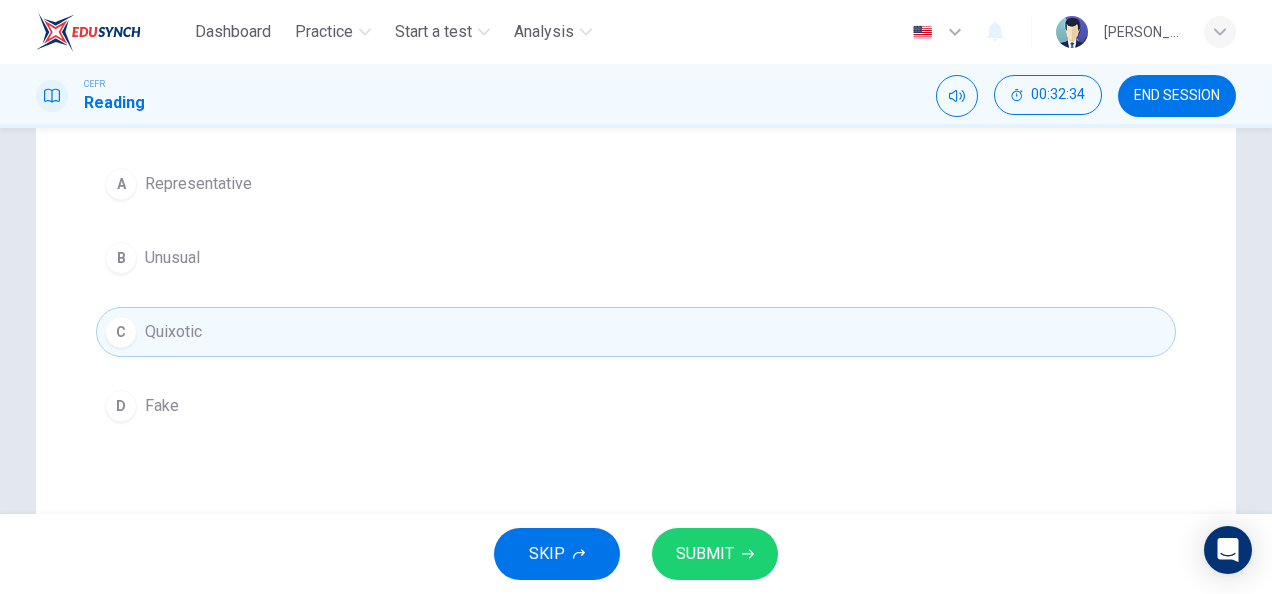 scroll, scrollTop: 186, scrollLeft: 0, axis: vertical 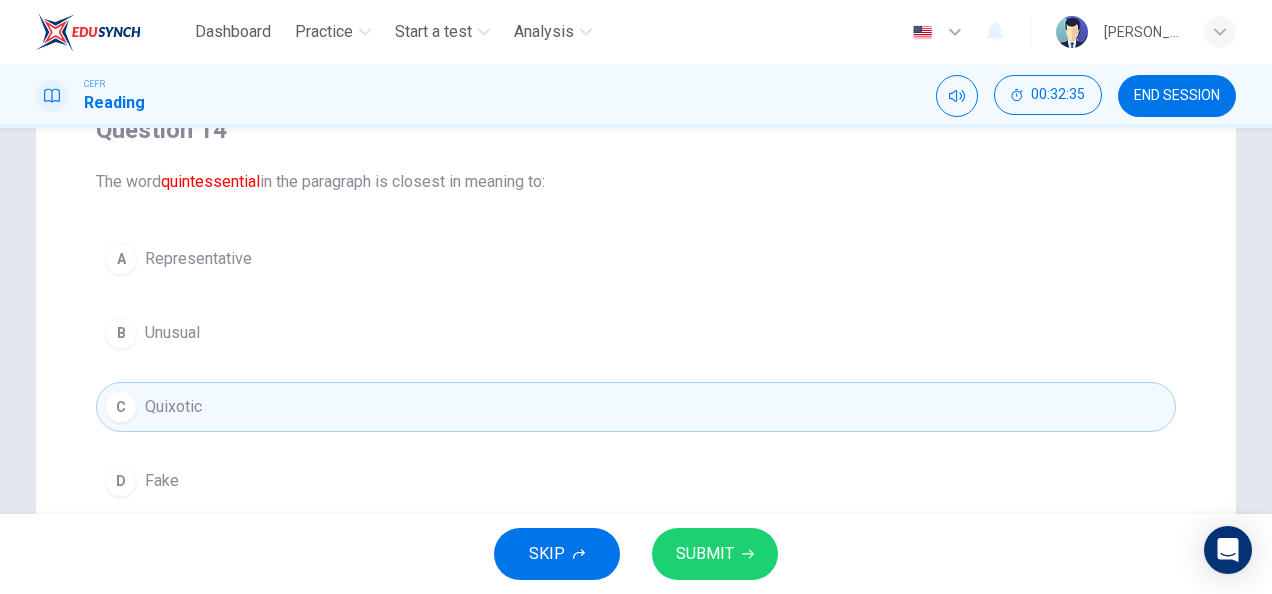 click on "A Representative B Unusual C Quixotic D Fake" at bounding box center [636, 370] 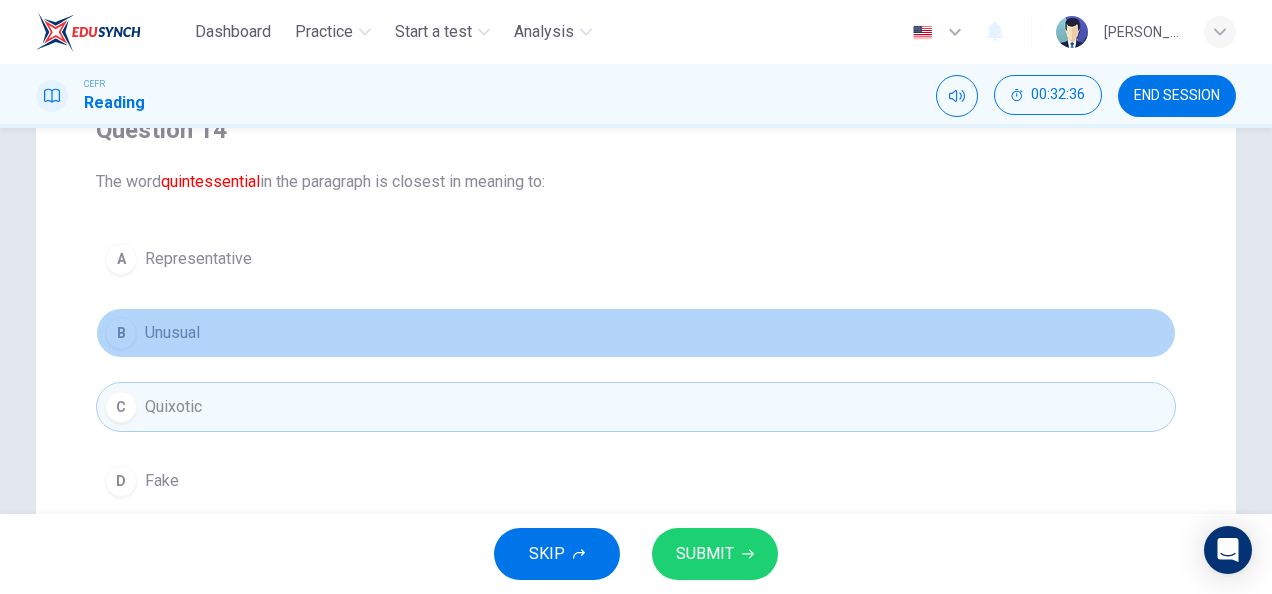 click on "B Unusual" at bounding box center (636, 333) 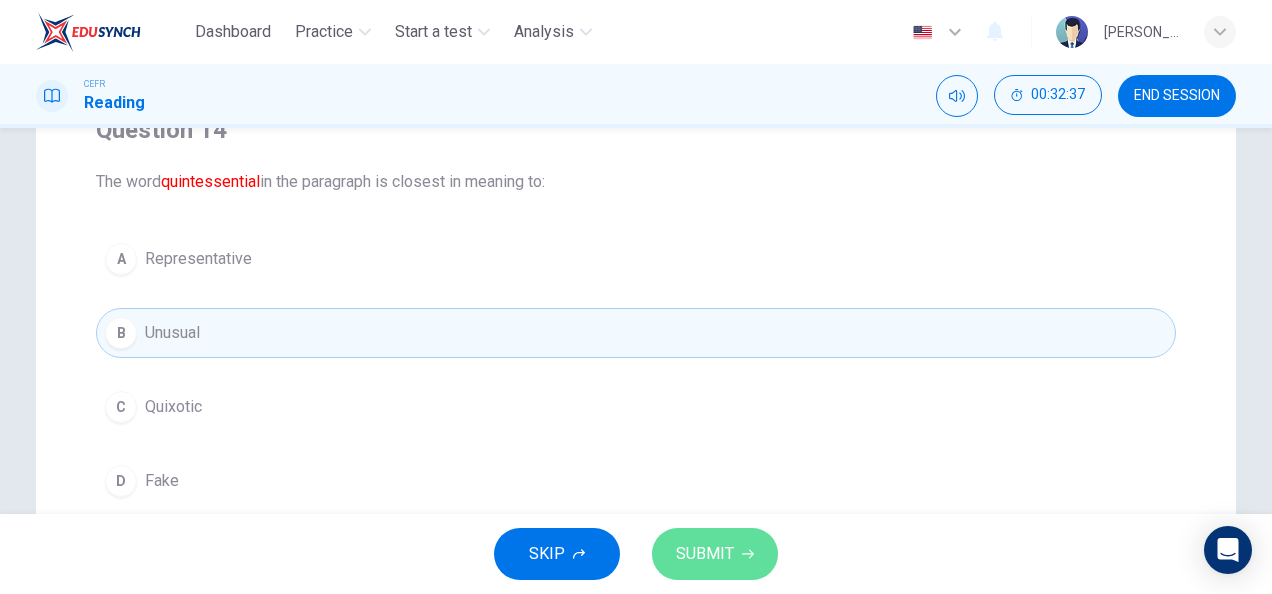 click on "SUBMIT" at bounding box center (705, 554) 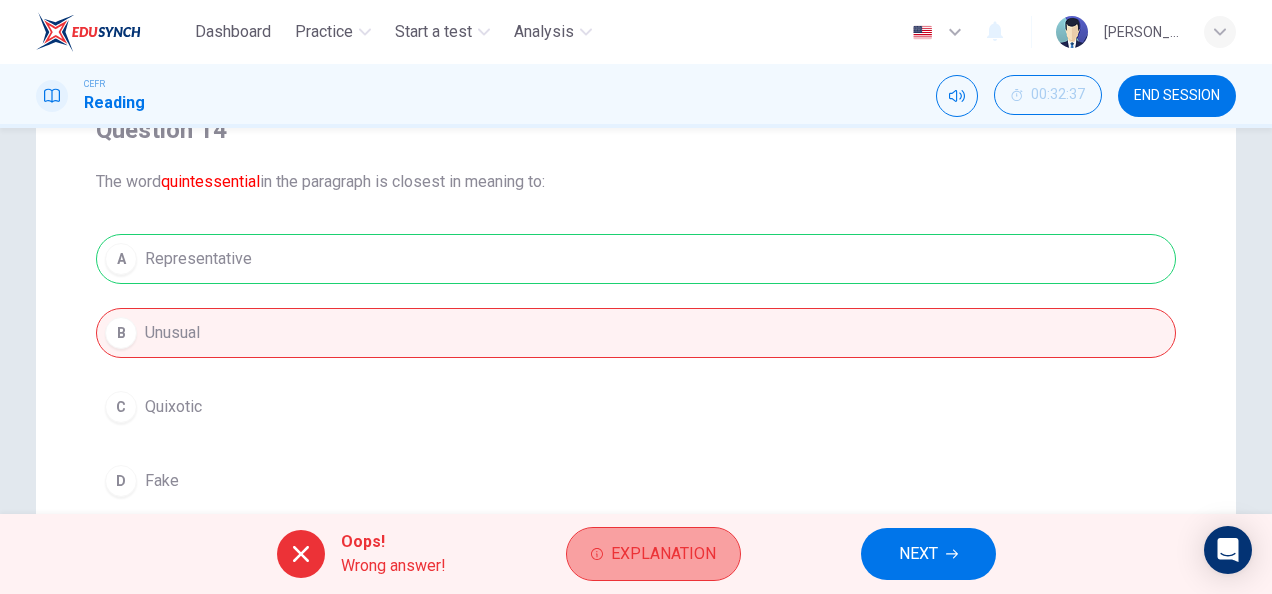 click on "Explanation" at bounding box center [663, 554] 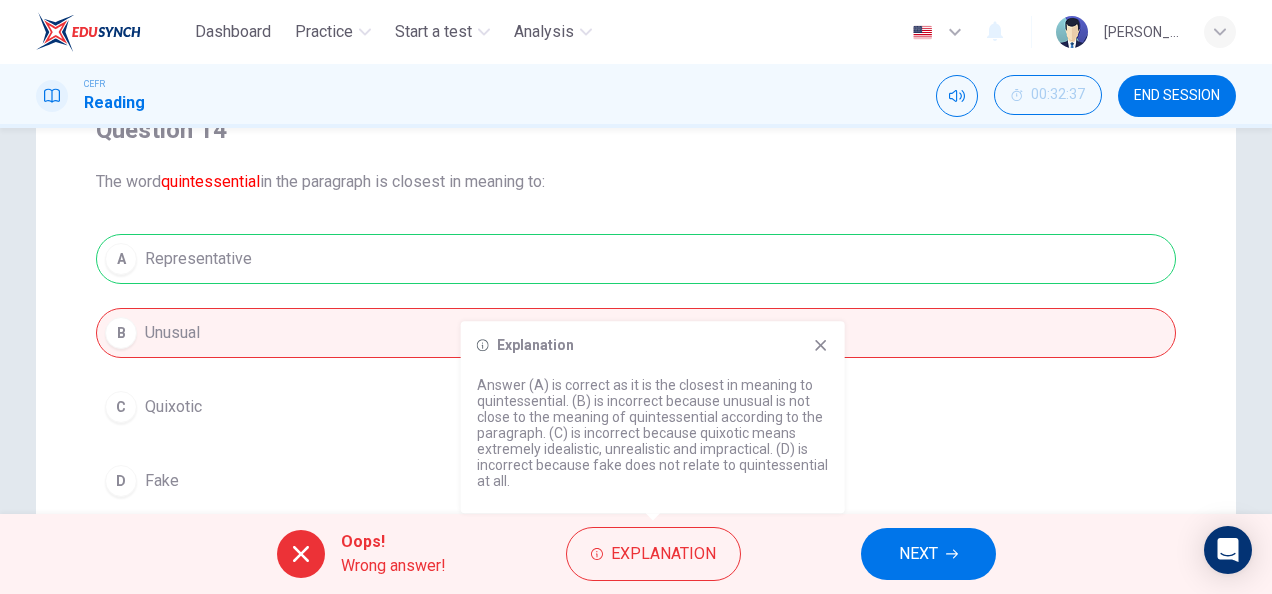 scroll, scrollTop: 0, scrollLeft: 0, axis: both 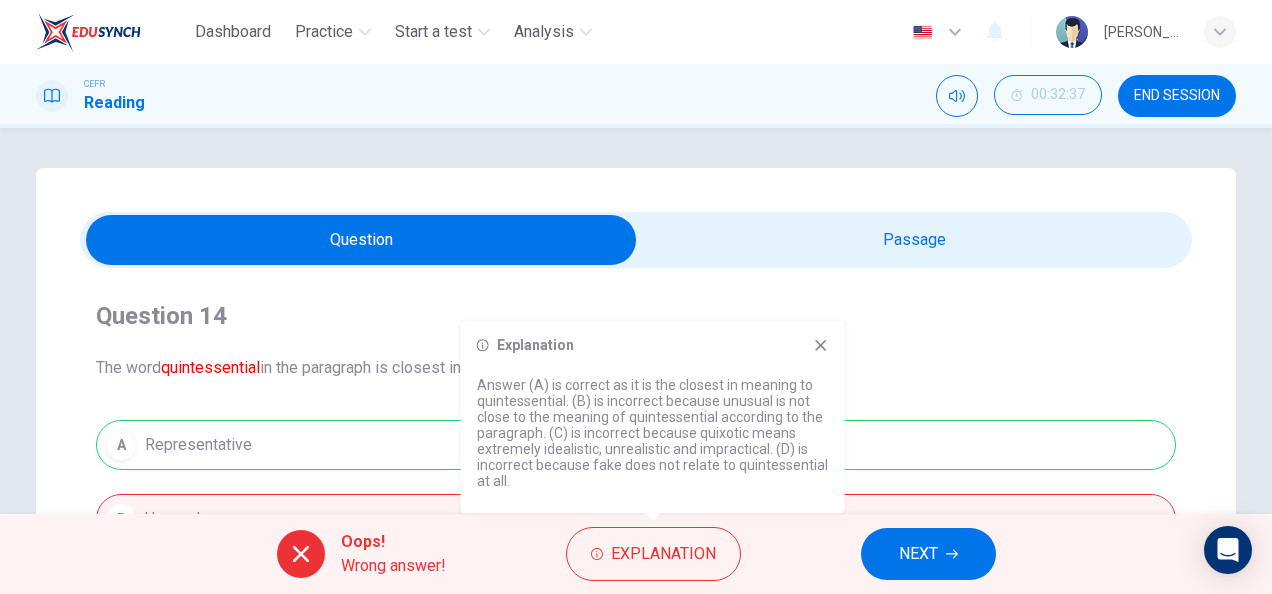 click at bounding box center (361, 240) 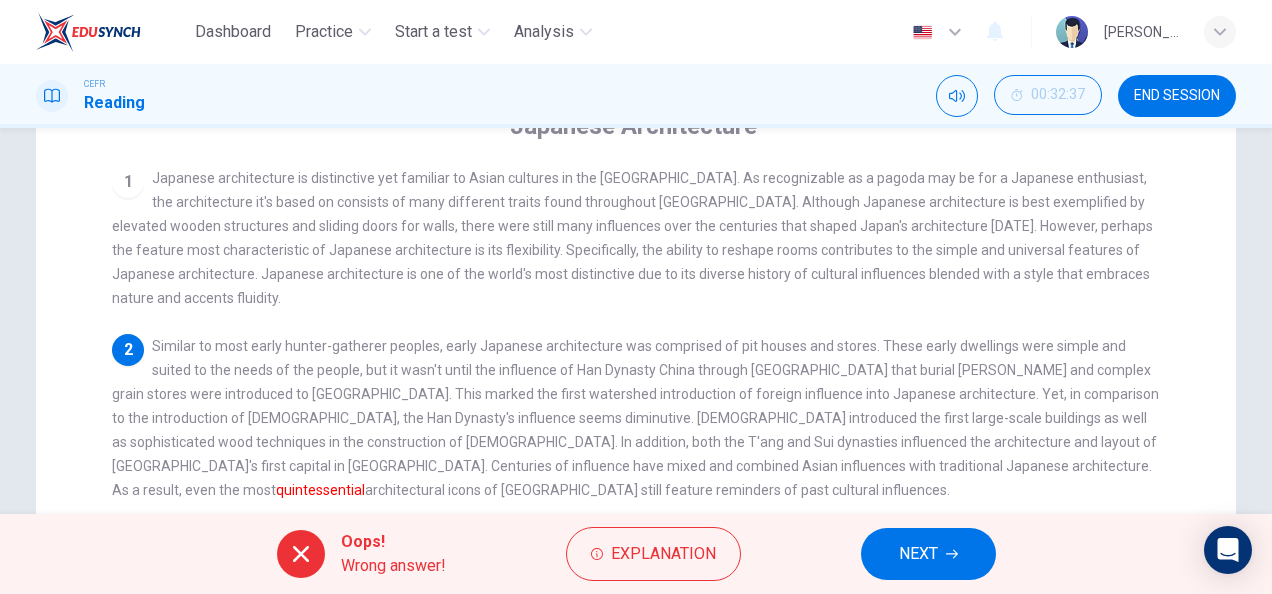 scroll, scrollTop: 197, scrollLeft: 0, axis: vertical 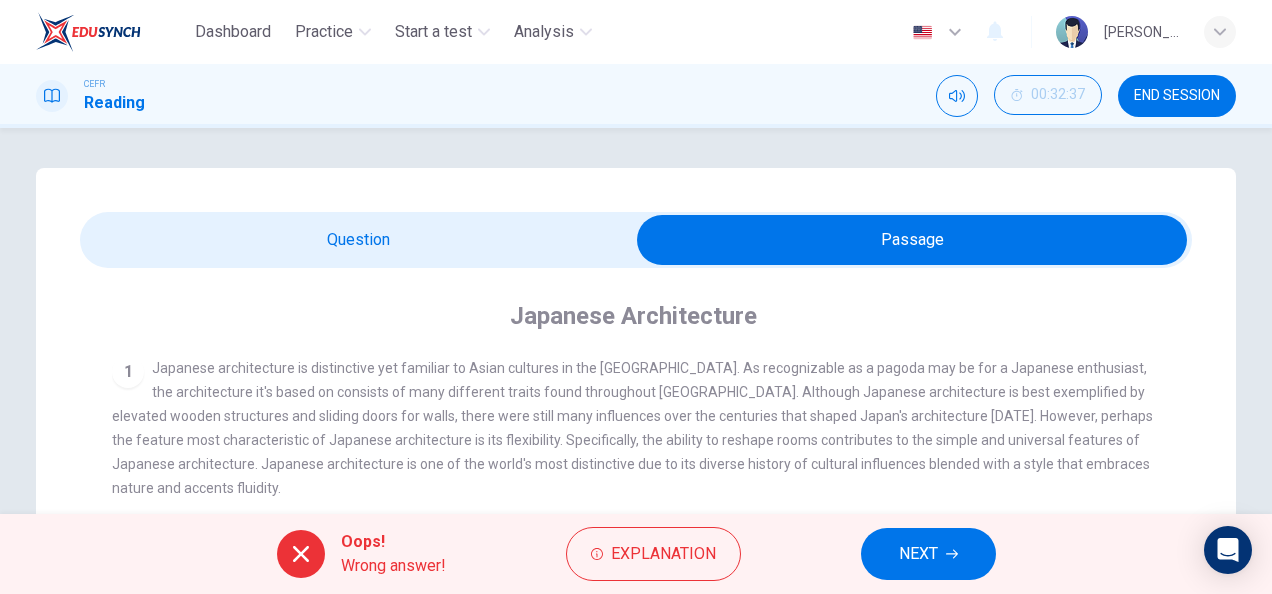 click at bounding box center (912, 240) 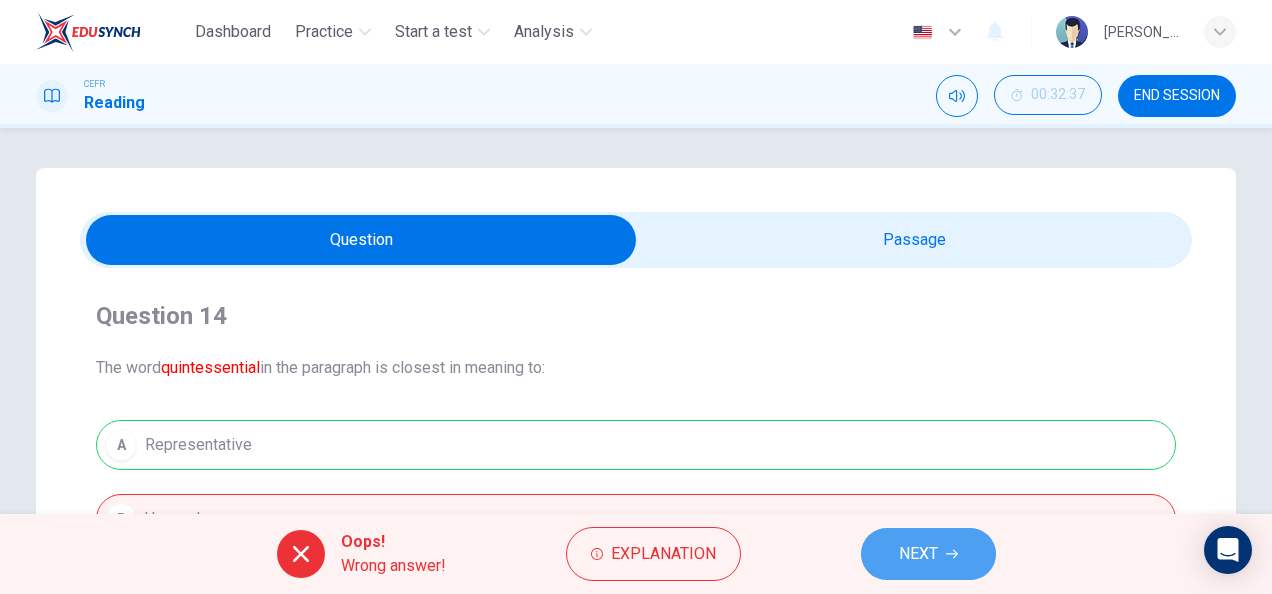 click 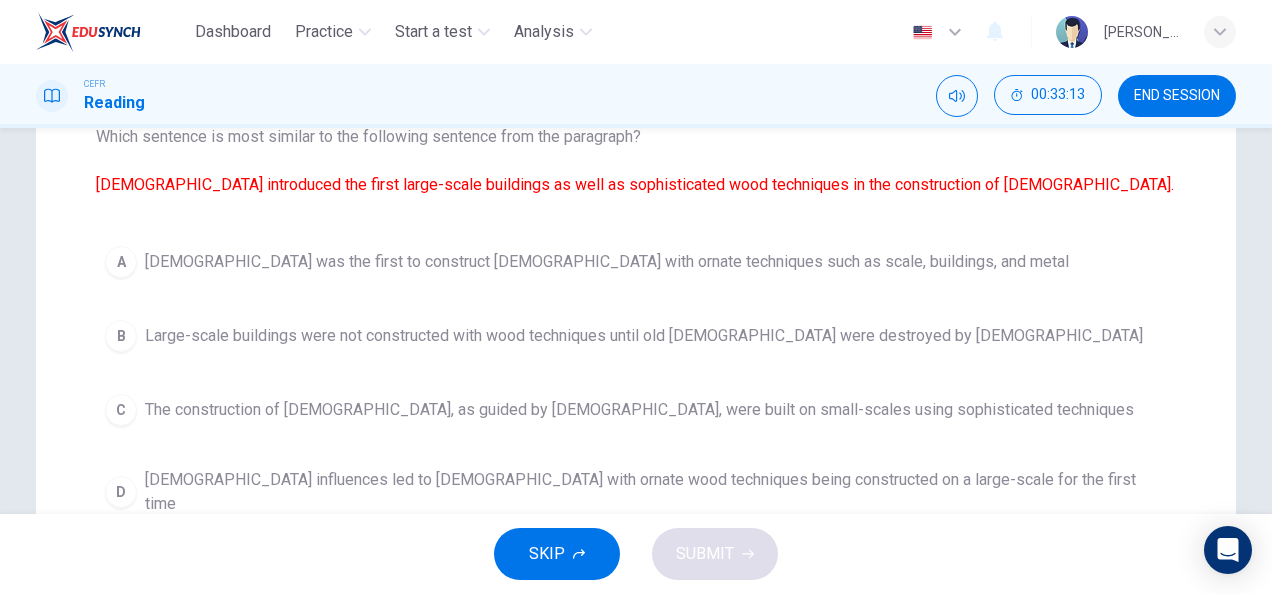scroll, scrollTop: 262, scrollLeft: 0, axis: vertical 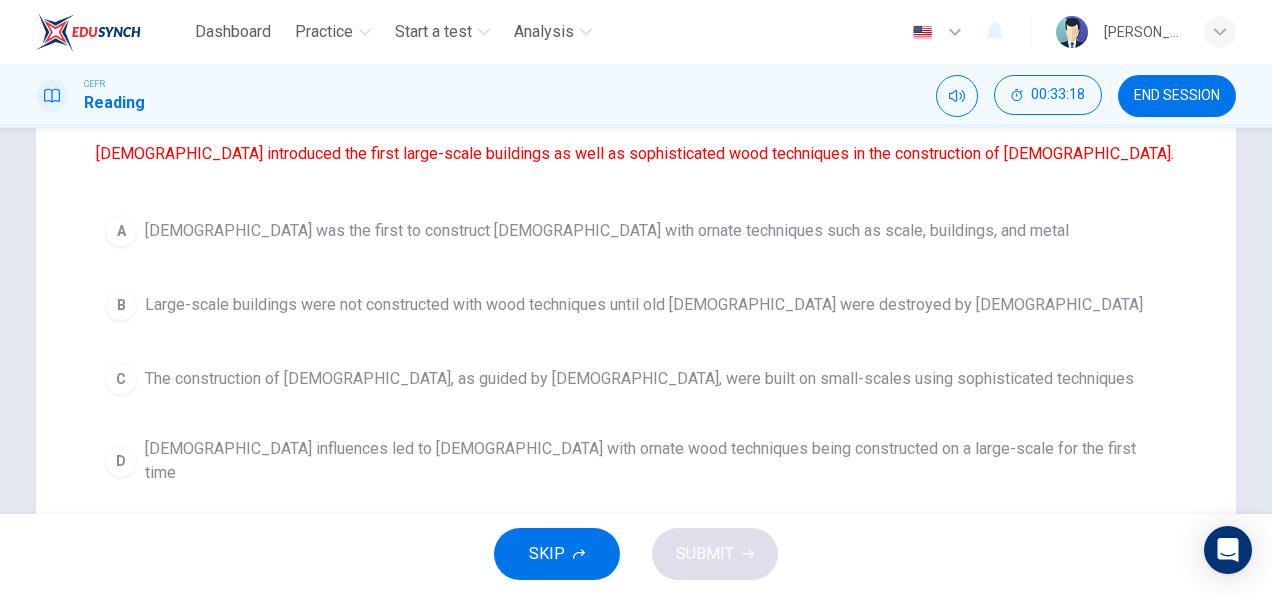 click on "Question 15 Which sentence is most similar to the following sentence from the paragraph?
Buddhism introduced the first large-scale buildings as well as sophisticated wood techniques in the construction of temples. A Buddhism was the first to construct temples with ornate techniques such as scale, buildings, and metal B Large-scale buildings were not constructed with wood techniques until old temples were destroyed by Buddhists C The construction of temples, as guided by Buddhists, were built on small-scales using sophisticated techniques D Buddhist influences led to temples with ornate wood techniques being constructed on a large-scale for the first time" at bounding box center [636, 266] 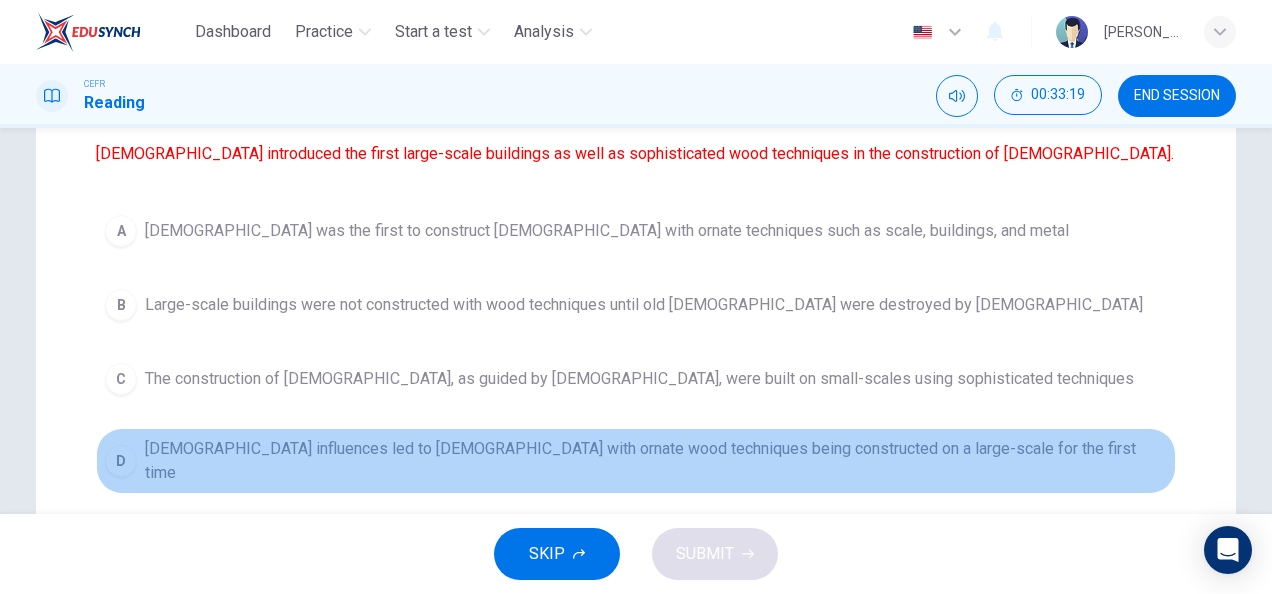 click on "Buddhist influences led to temples with ornate wood techniques being constructed on a large-scale for the first time" at bounding box center (656, 461) 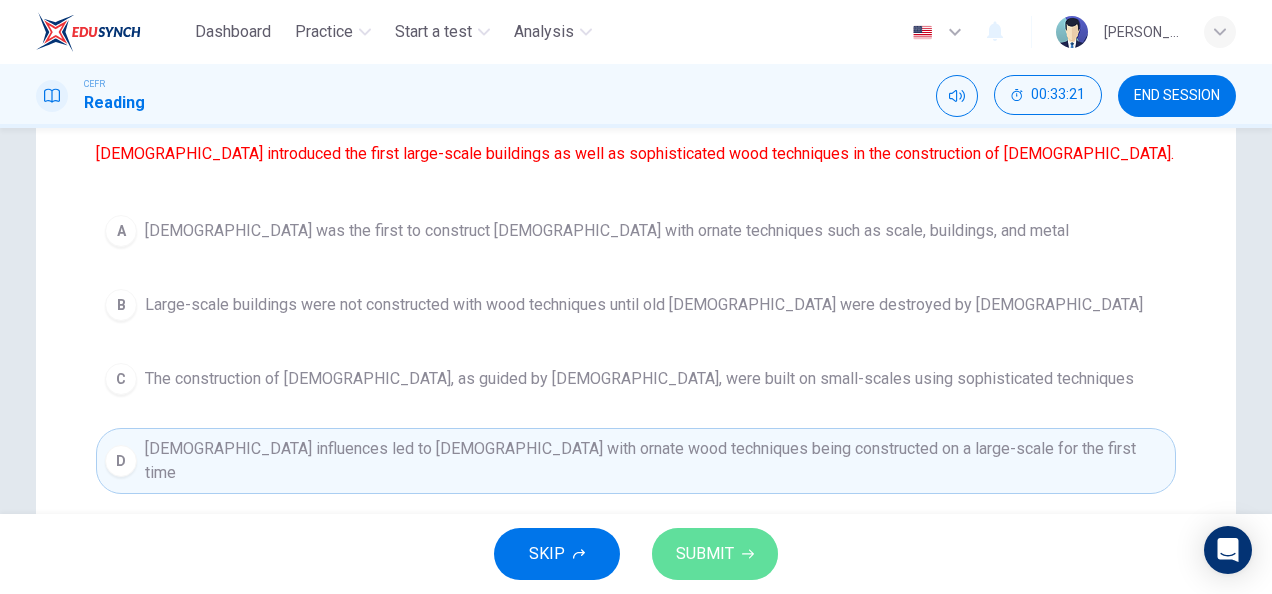 click on "SUBMIT" at bounding box center [715, 554] 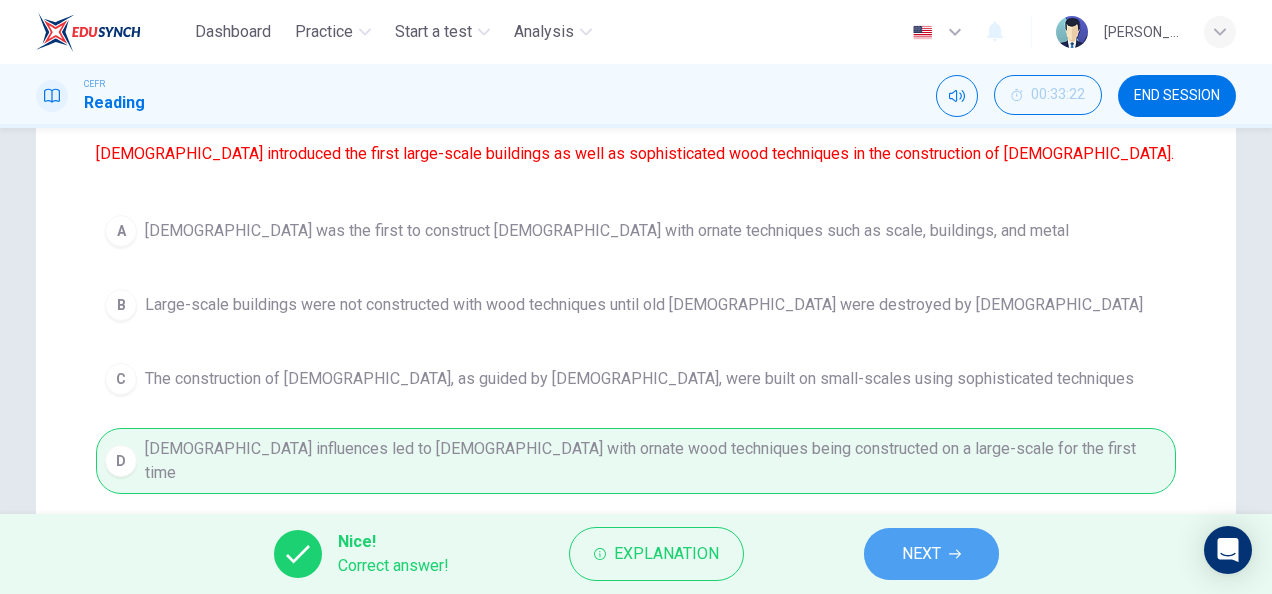 click on "NEXT" at bounding box center (931, 554) 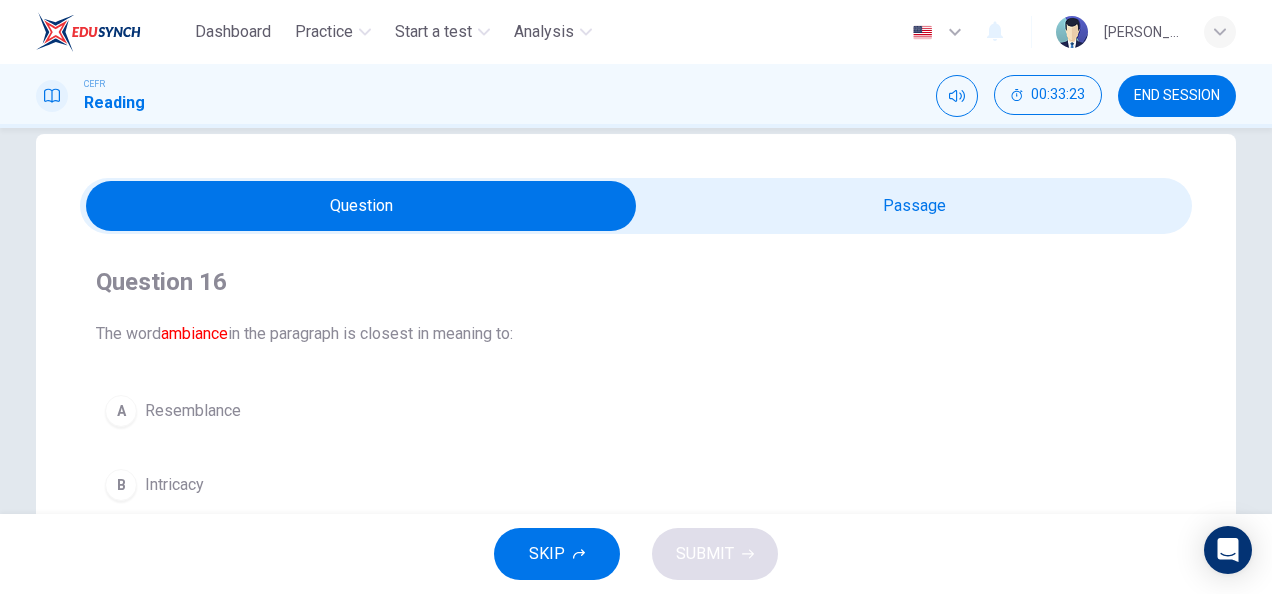 scroll, scrollTop: 28, scrollLeft: 0, axis: vertical 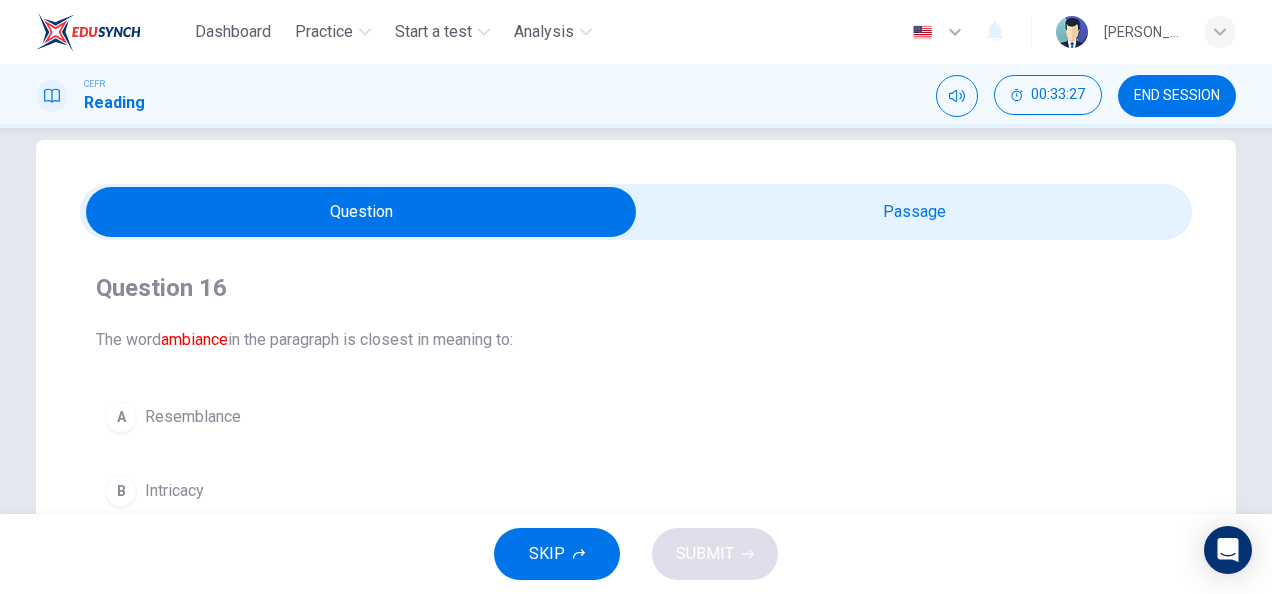 click at bounding box center [361, 212] 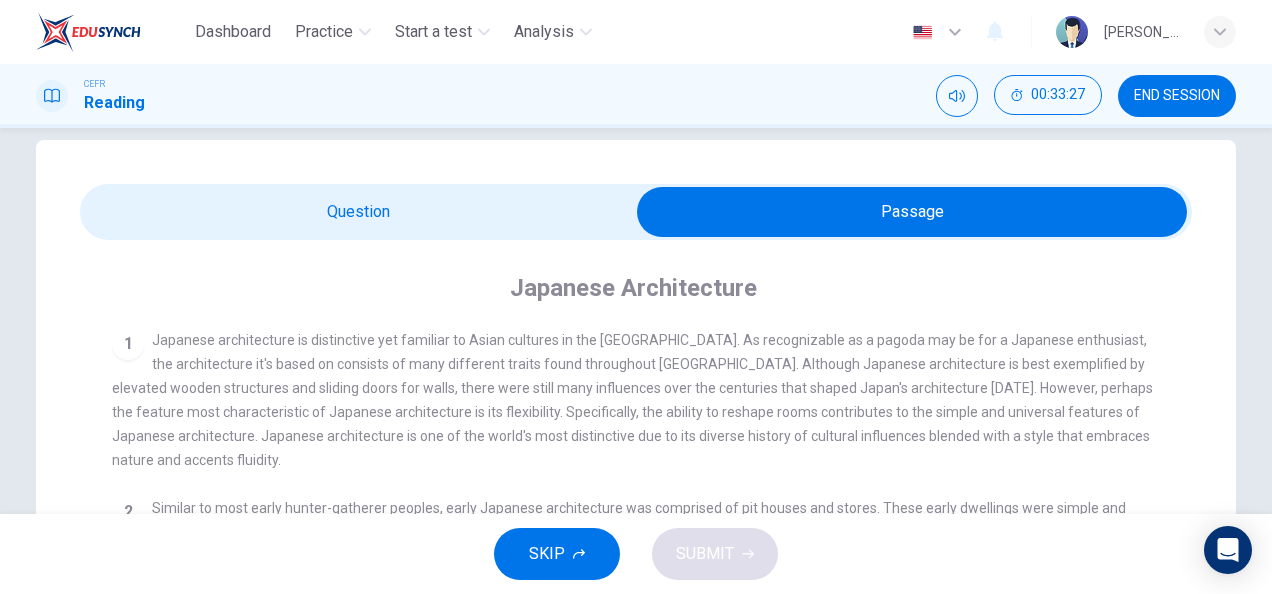 click at bounding box center (912, 212) 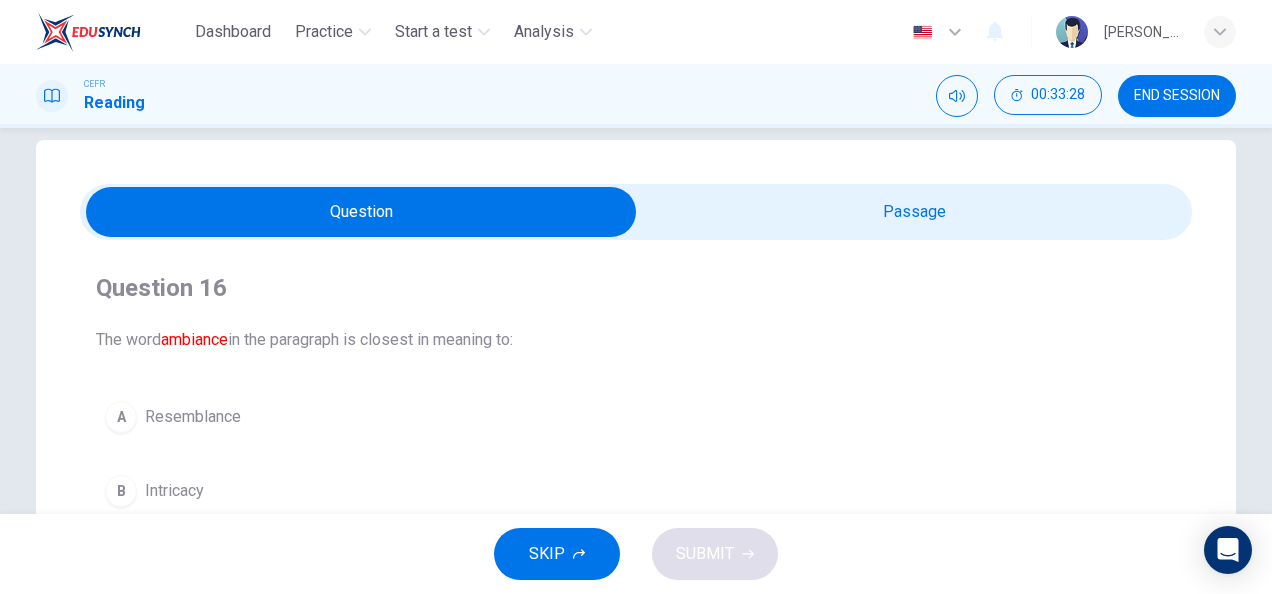scroll, scrollTop: 91, scrollLeft: 0, axis: vertical 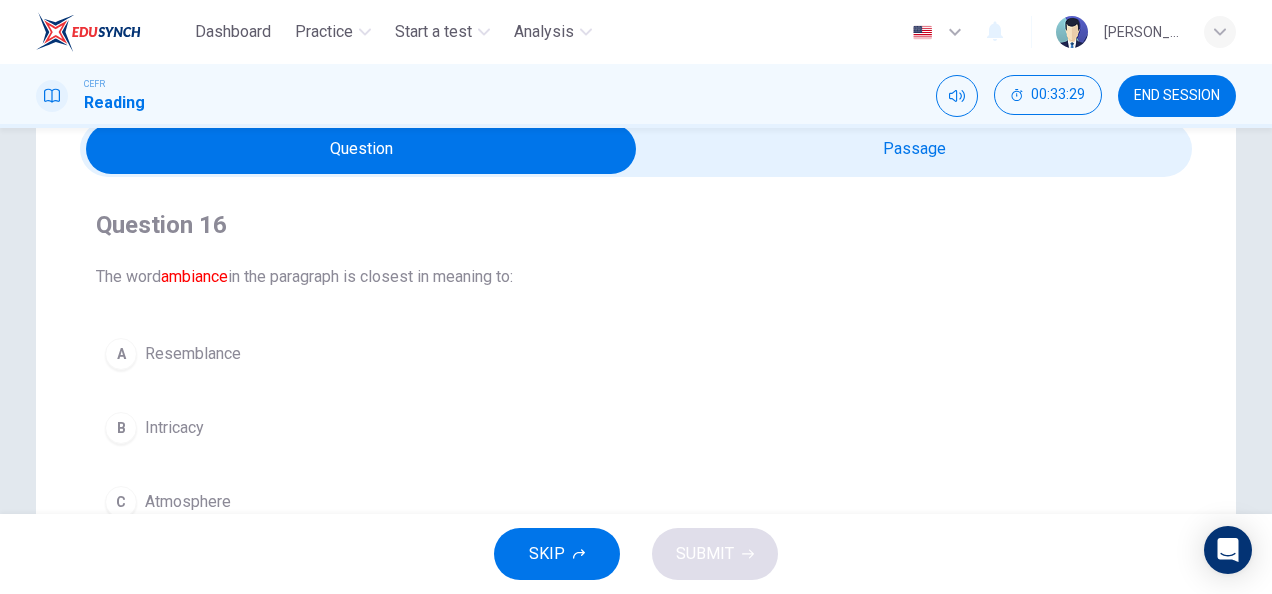 click at bounding box center (361, 149) 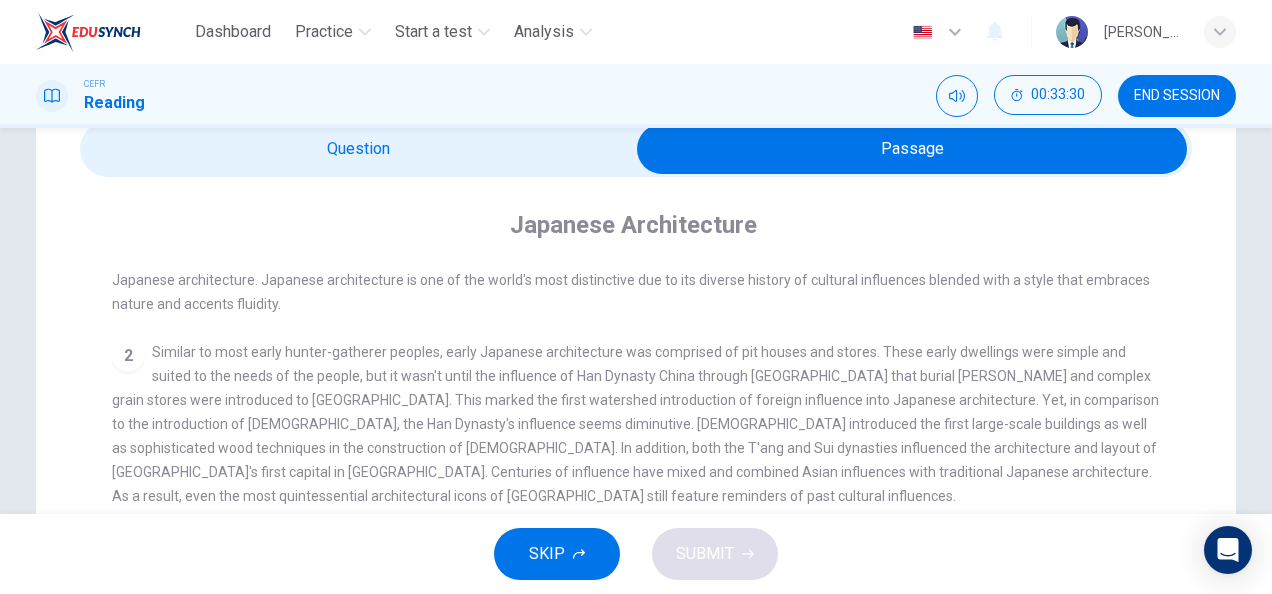 scroll, scrollTop: 168, scrollLeft: 0, axis: vertical 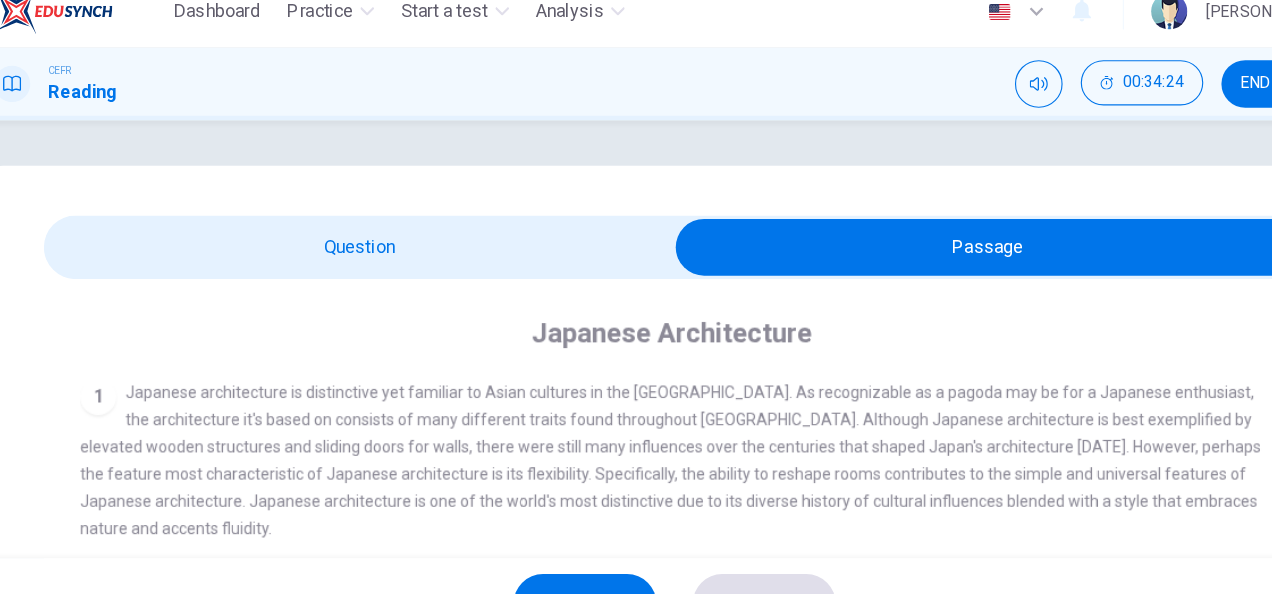 click at bounding box center (912, 240) 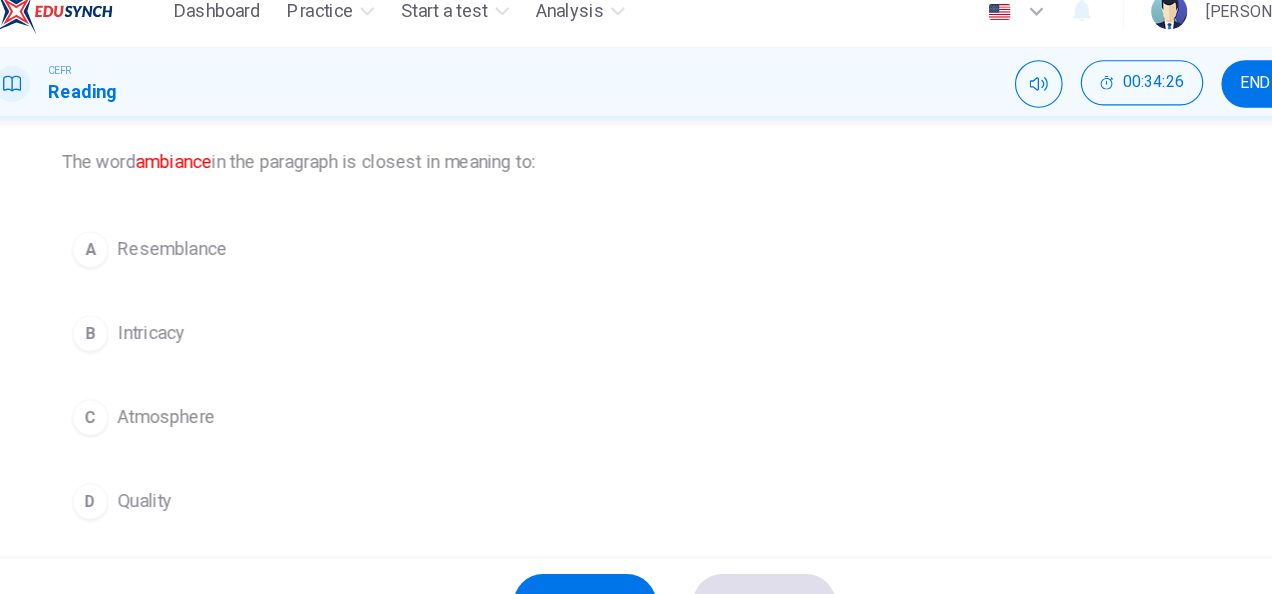 scroll, scrollTop: 216, scrollLeft: 0, axis: vertical 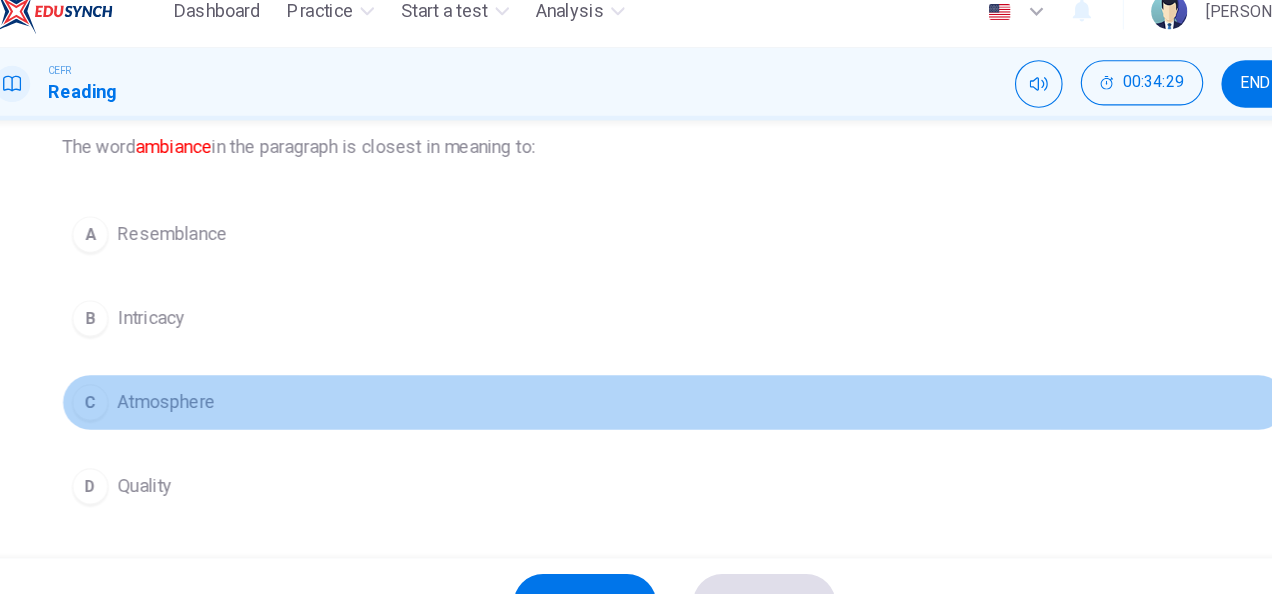 click on "C Atmosphere" at bounding box center [636, 377] 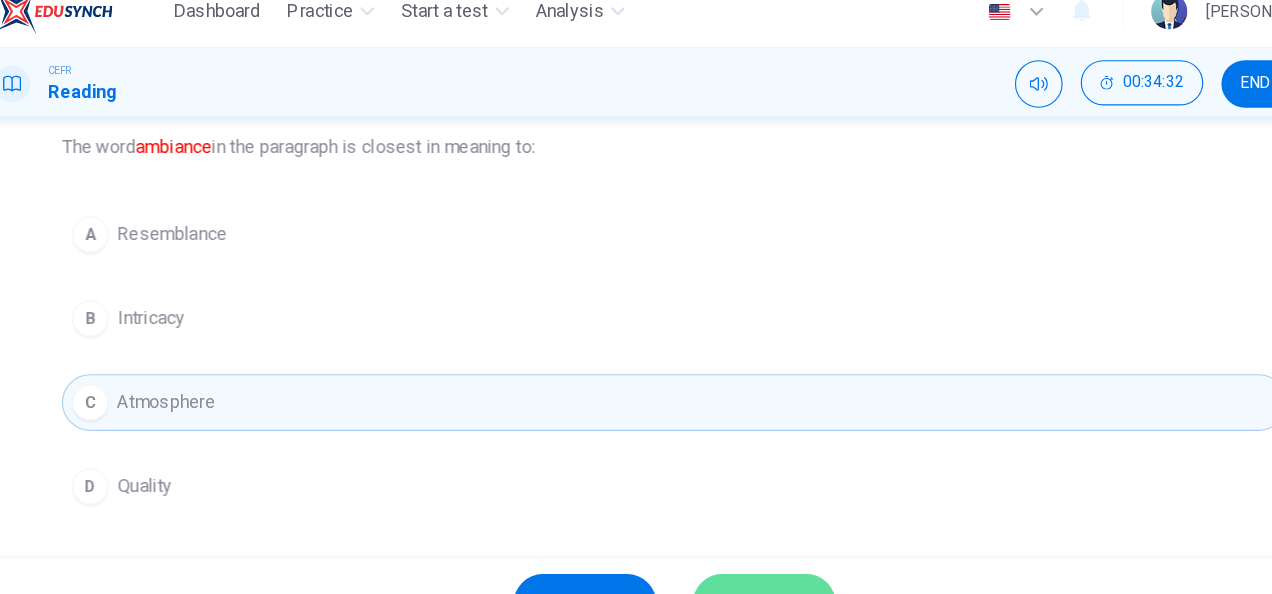 click on "SUBMIT" at bounding box center (715, 554) 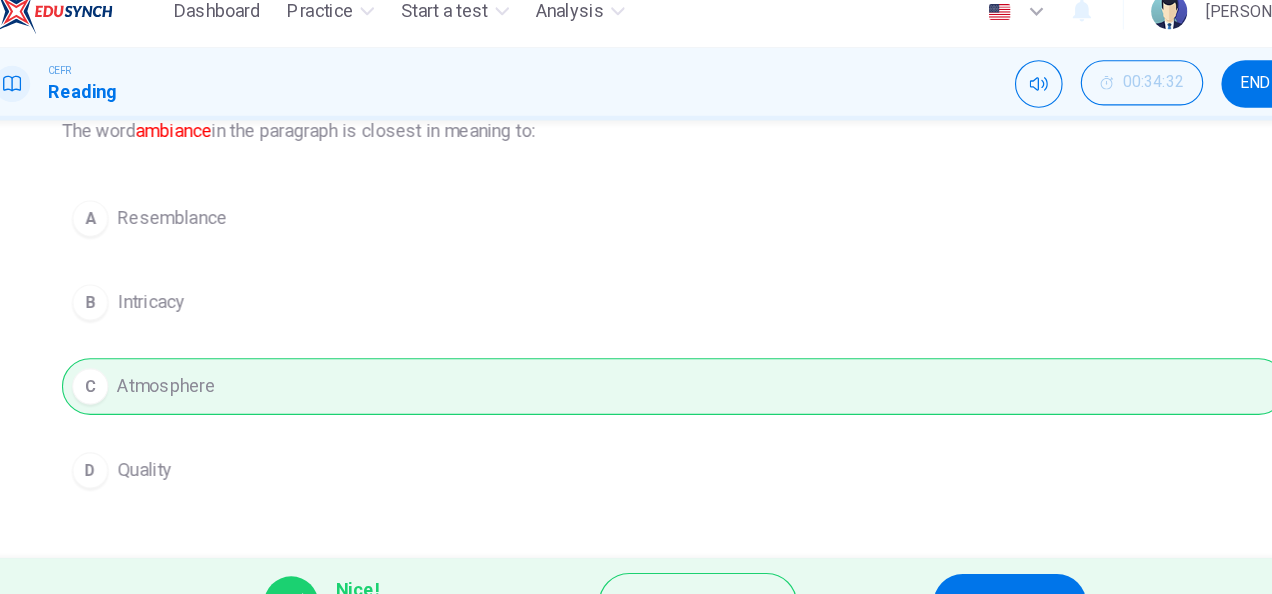 scroll, scrollTop: 353, scrollLeft: 0, axis: vertical 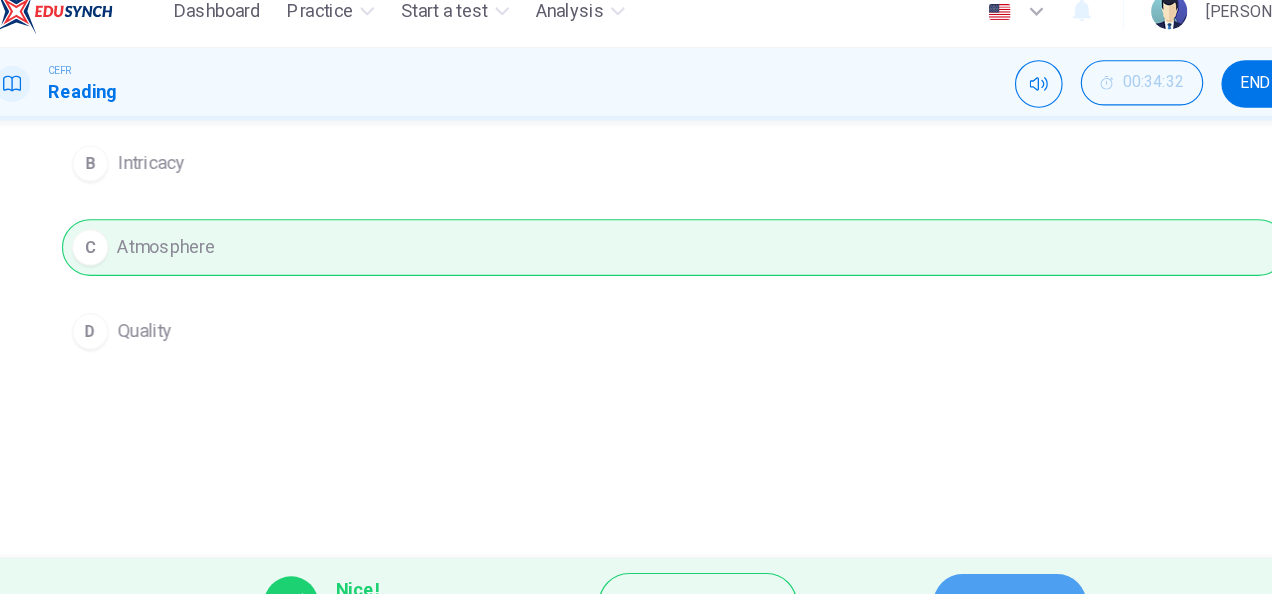 click on "NEXT" at bounding box center [931, 554] 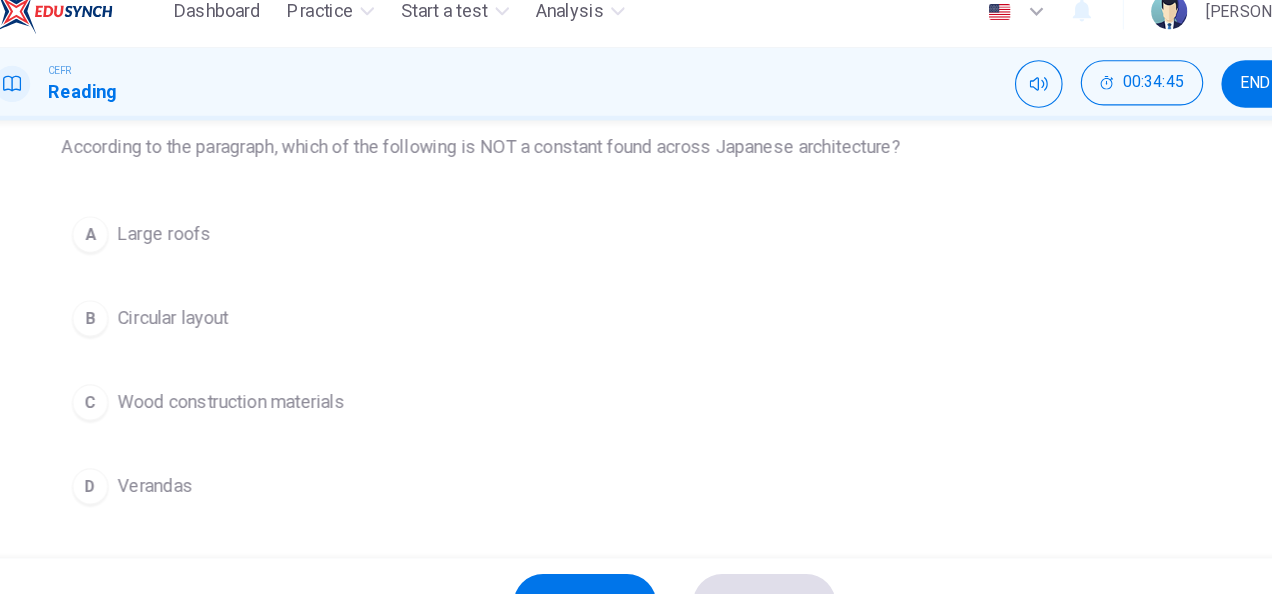 scroll, scrollTop: 0, scrollLeft: 0, axis: both 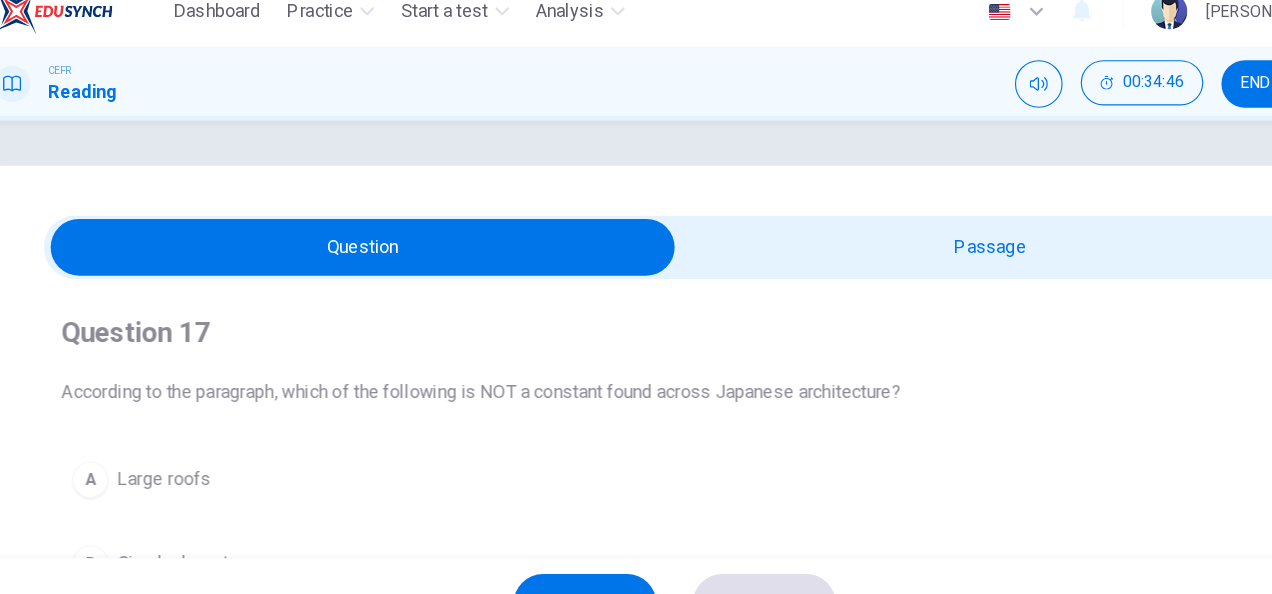 click at bounding box center (361, 240) 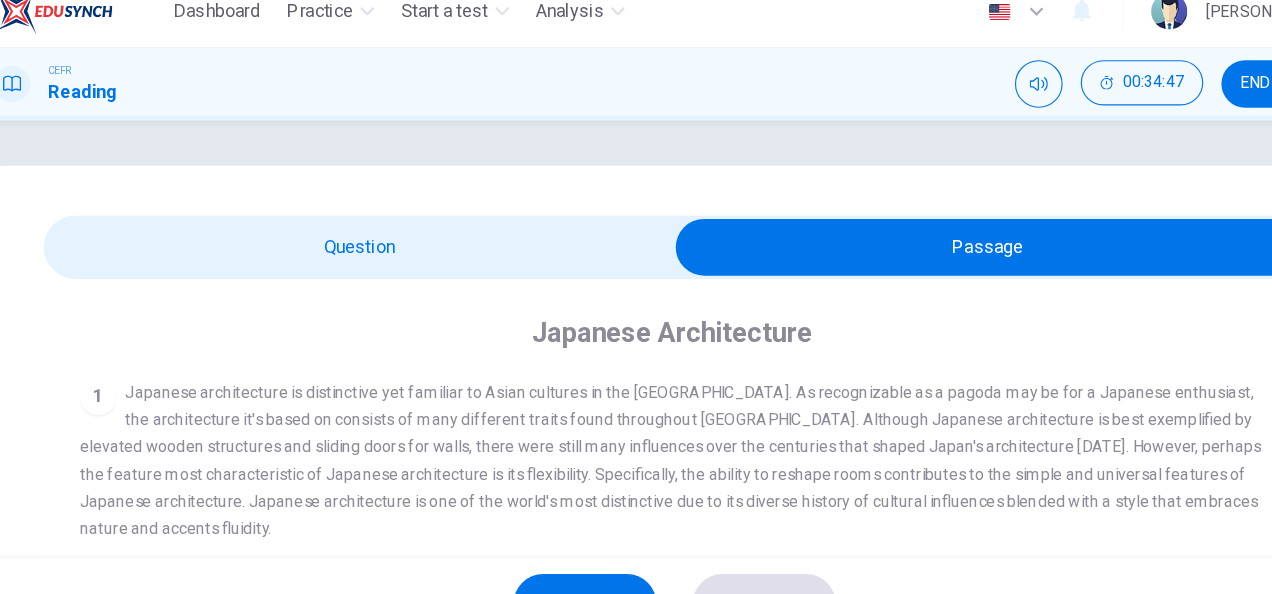 scroll, scrollTop: 284, scrollLeft: 0, axis: vertical 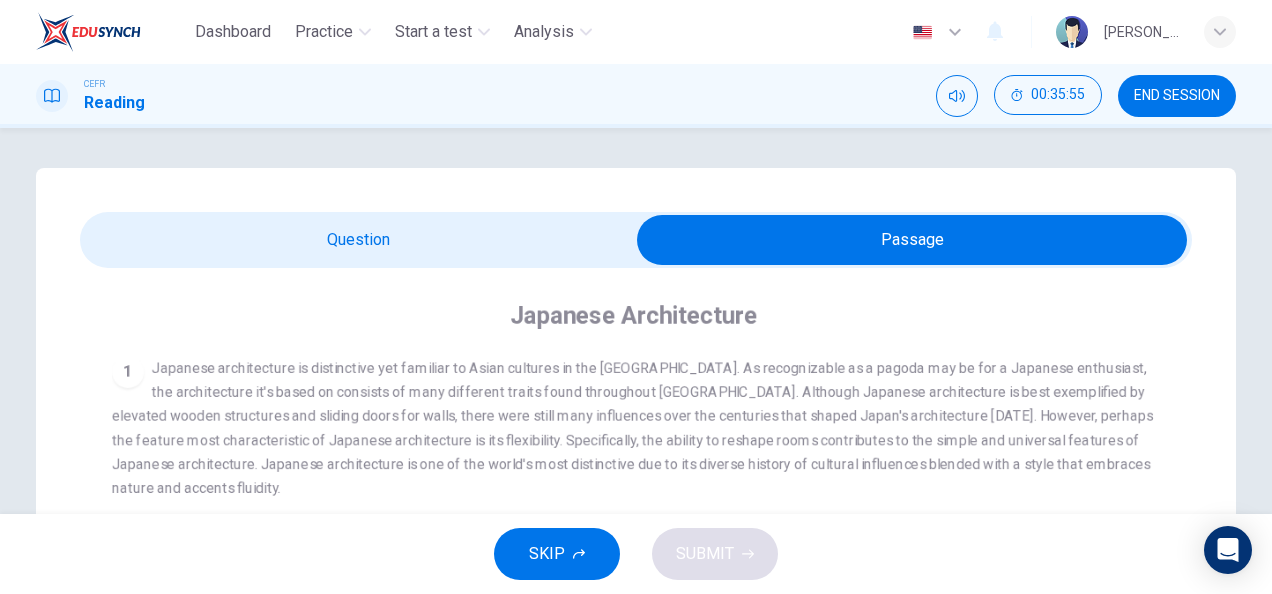 click at bounding box center (912, 240) 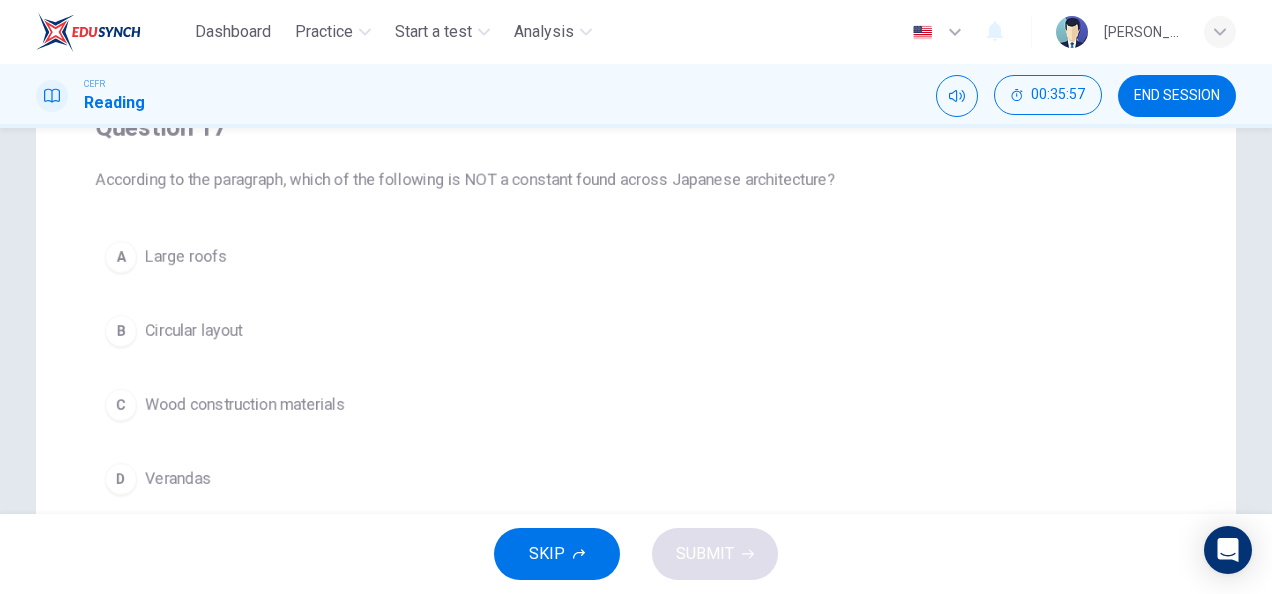 scroll, scrollTop: 275, scrollLeft: 0, axis: vertical 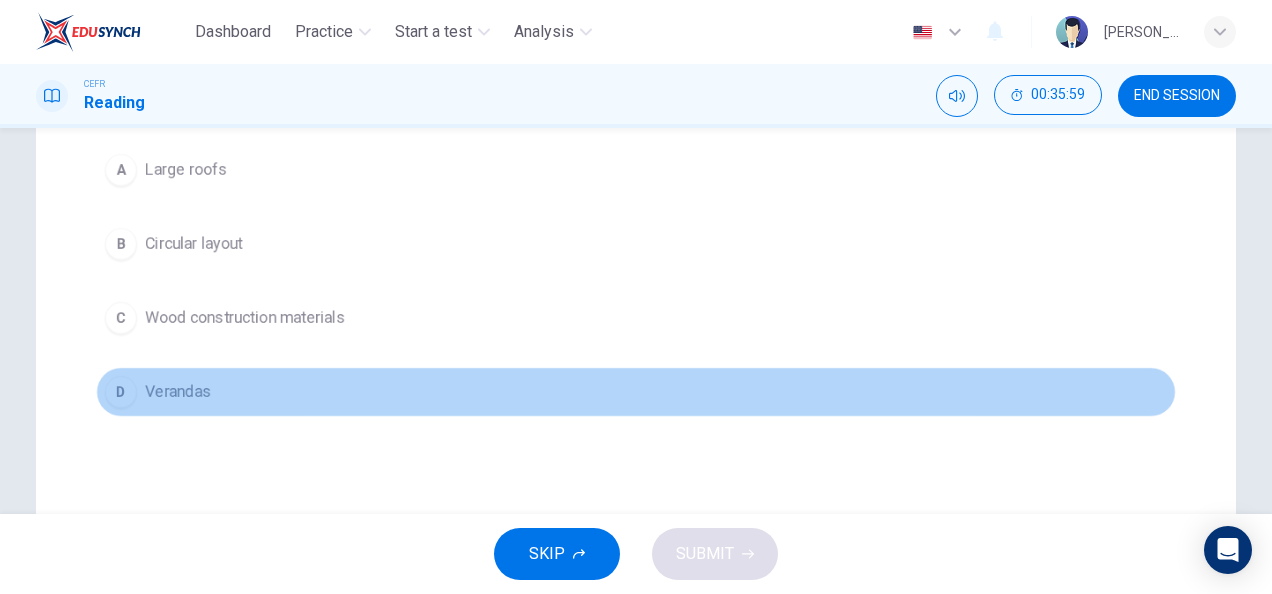 click on "D Verandas" at bounding box center [636, 392] 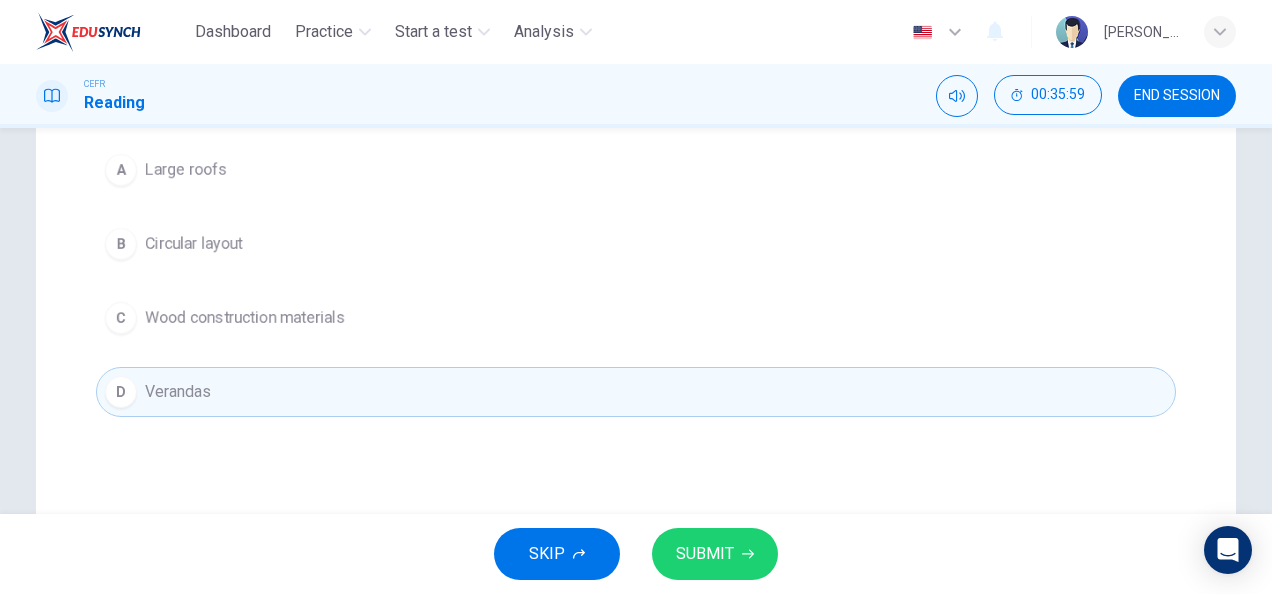 click on "SUBMIT" at bounding box center [715, 554] 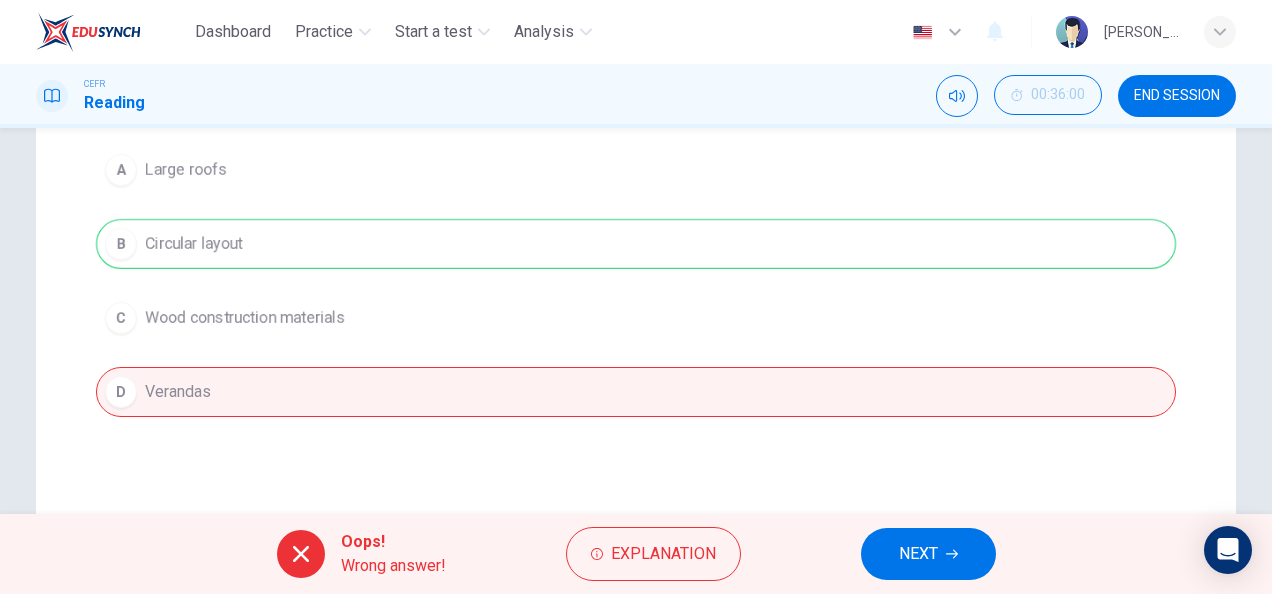click on "A Large roofs B Circular layout C Wood construction materials D Verandas" at bounding box center (636, 281) 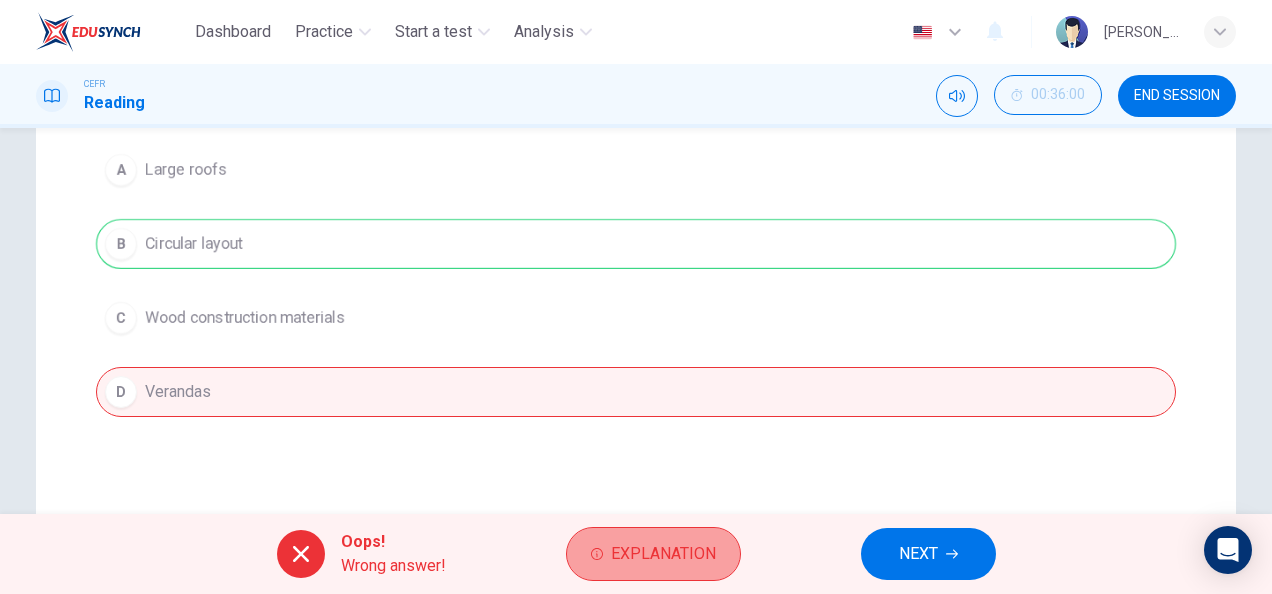 click on "Explanation" at bounding box center (663, 554) 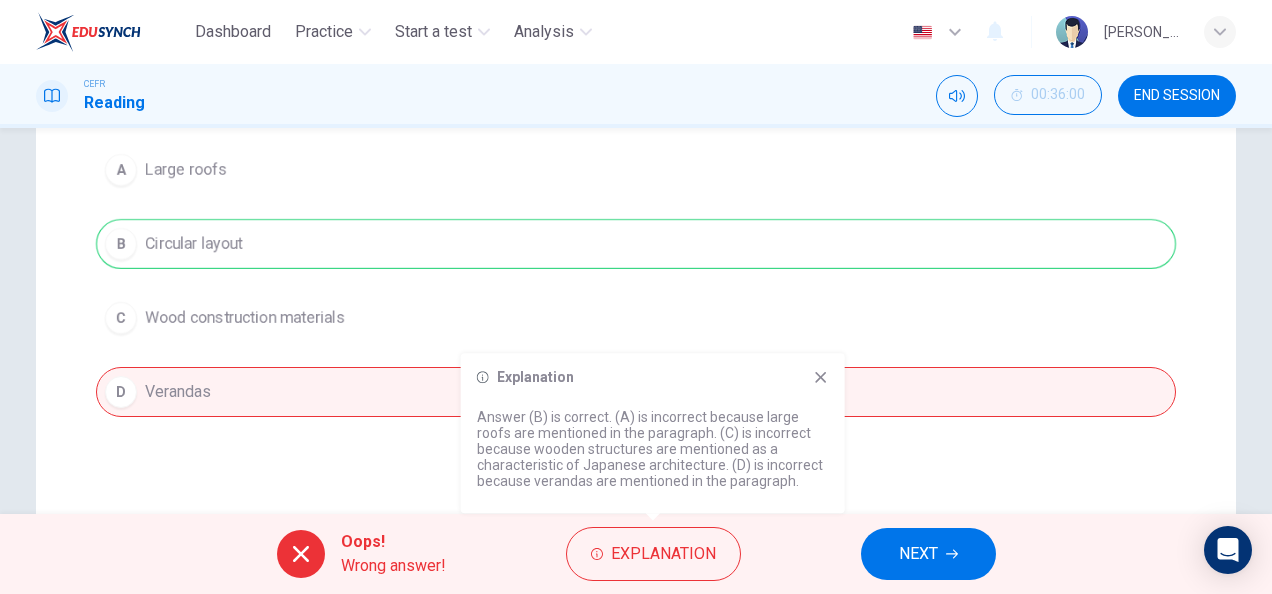 click on "NEXT" at bounding box center [918, 554] 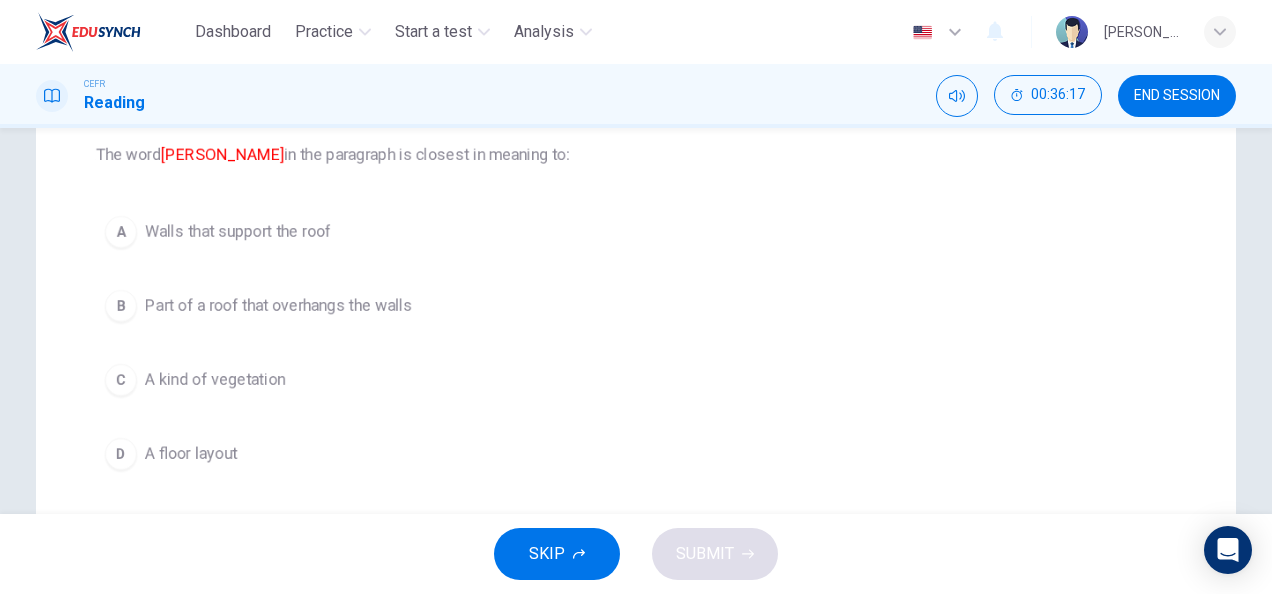 scroll, scrollTop: 0, scrollLeft: 0, axis: both 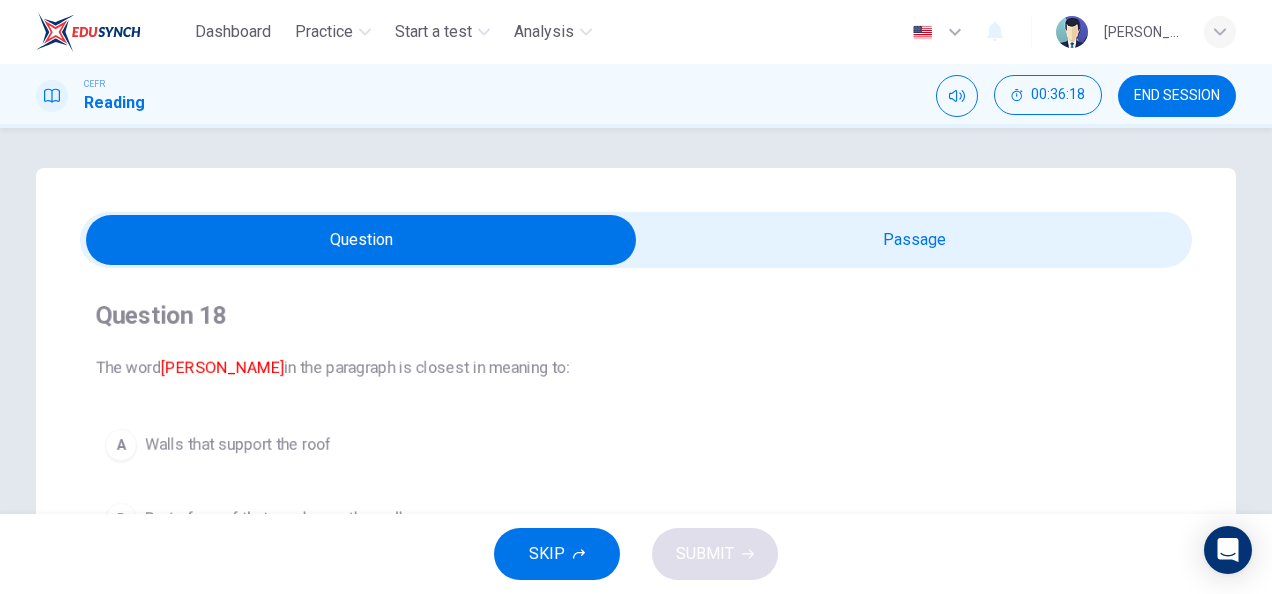 drag, startPoint x: 764, startPoint y: 208, endPoint x: 795, endPoint y: 278, distance: 76.55717 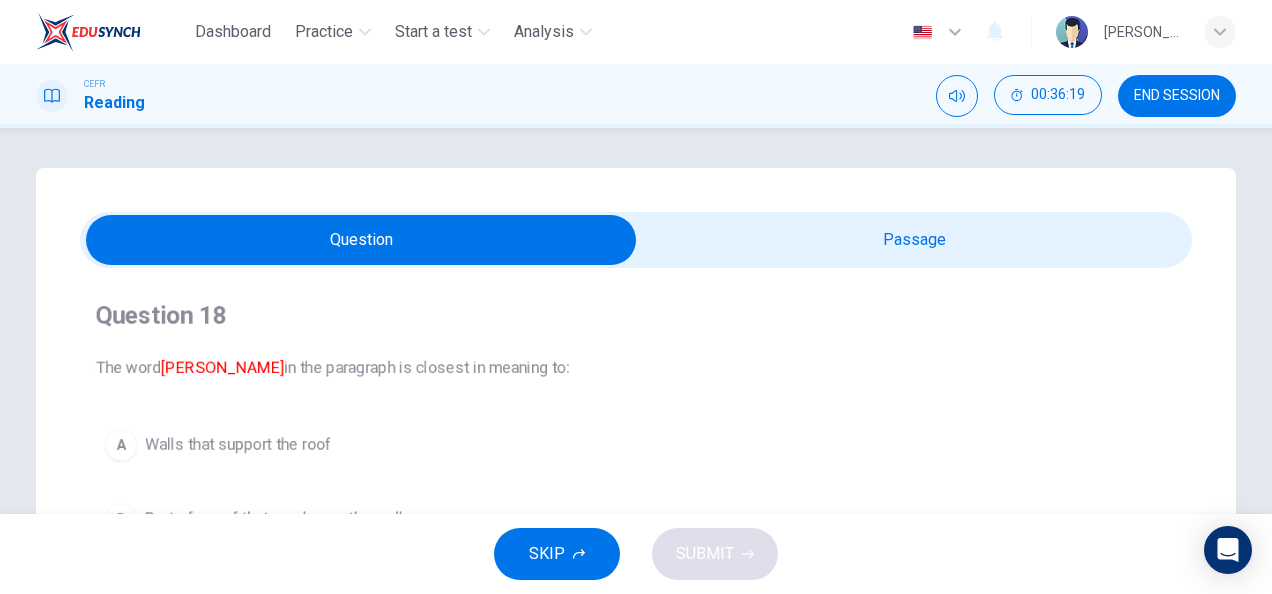 click at bounding box center (636, 240) 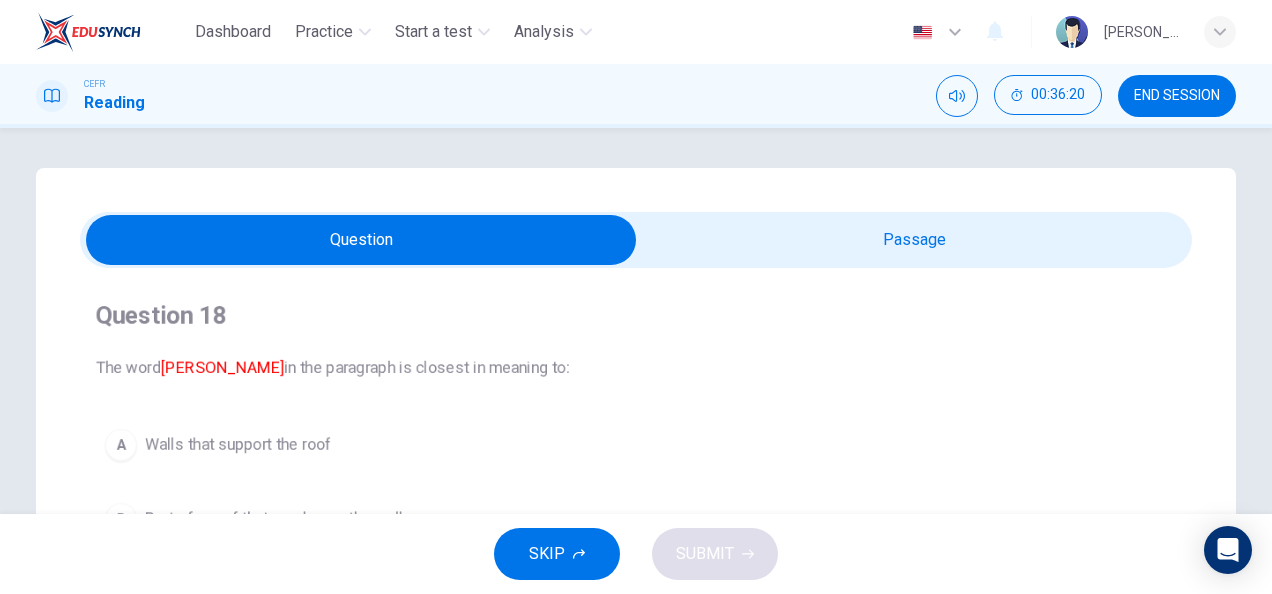 click at bounding box center [361, 240] 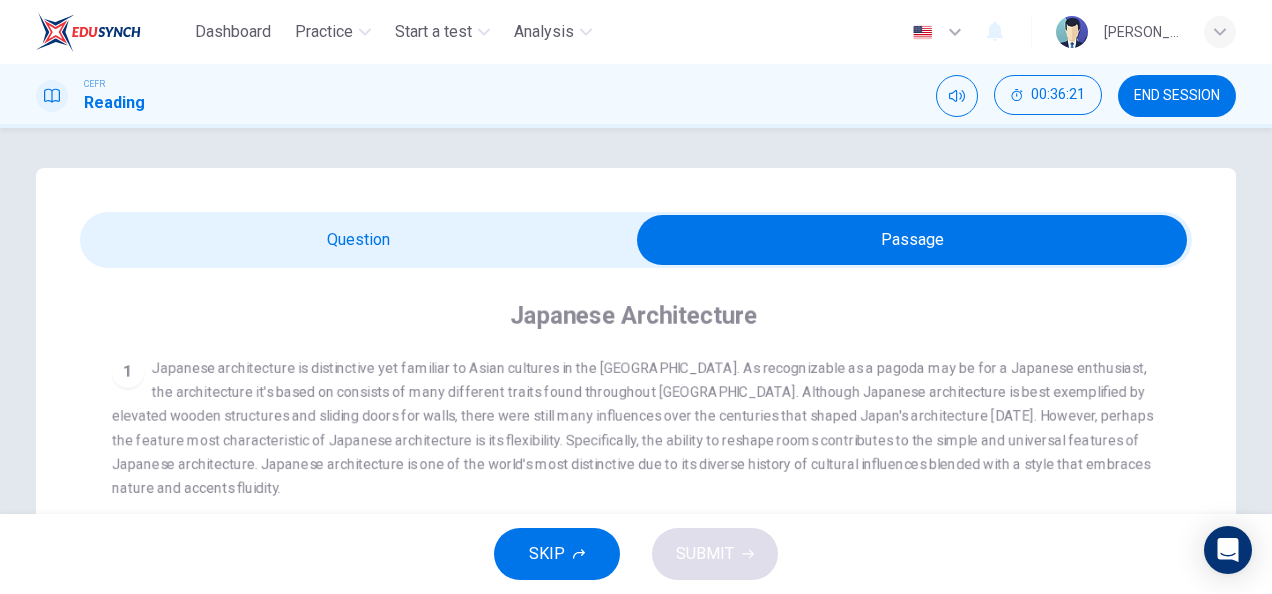 scroll, scrollTop: 251, scrollLeft: 0, axis: vertical 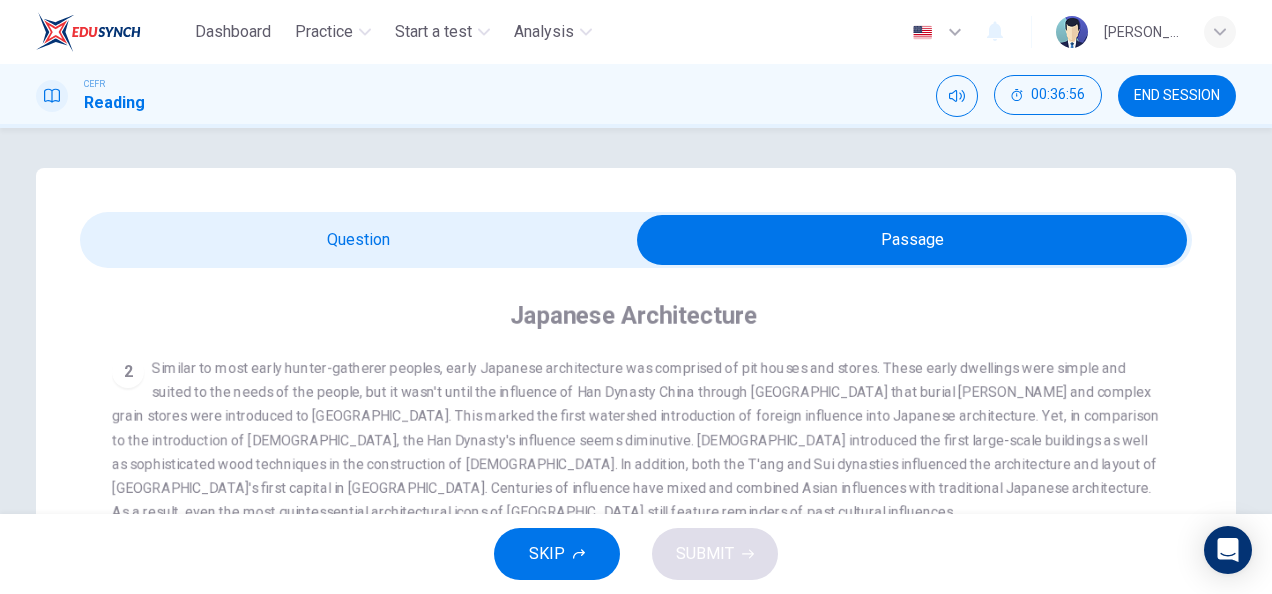 click at bounding box center (912, 240) 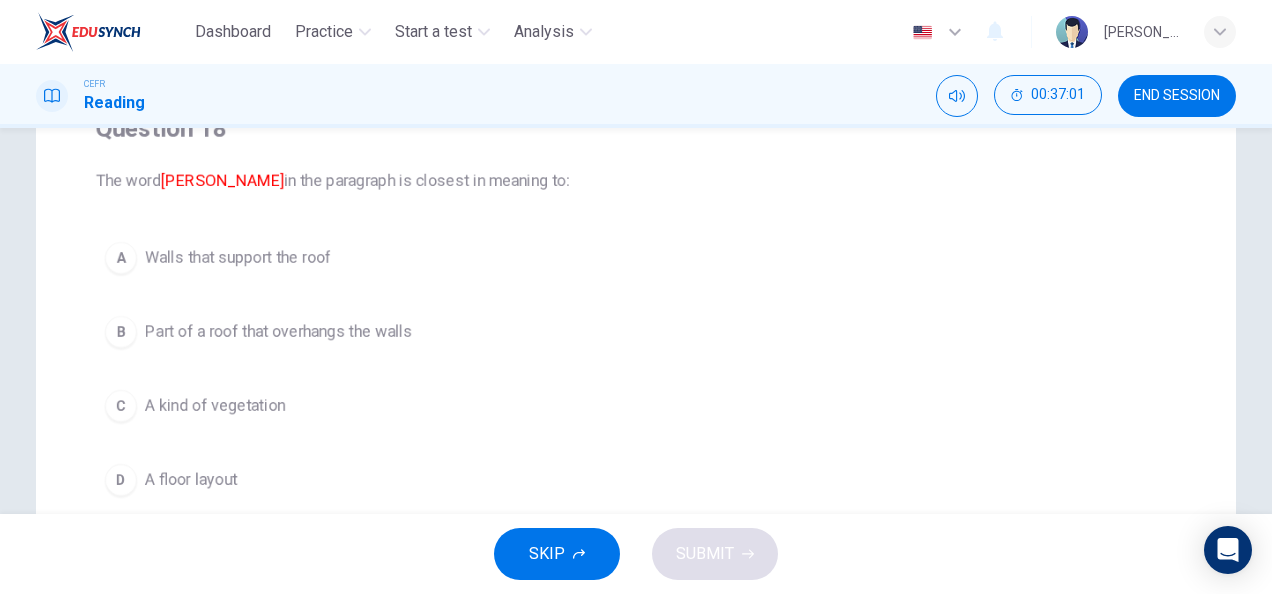 scroll, scrollTop: 188, scrollLeft: 0, axis: vertical 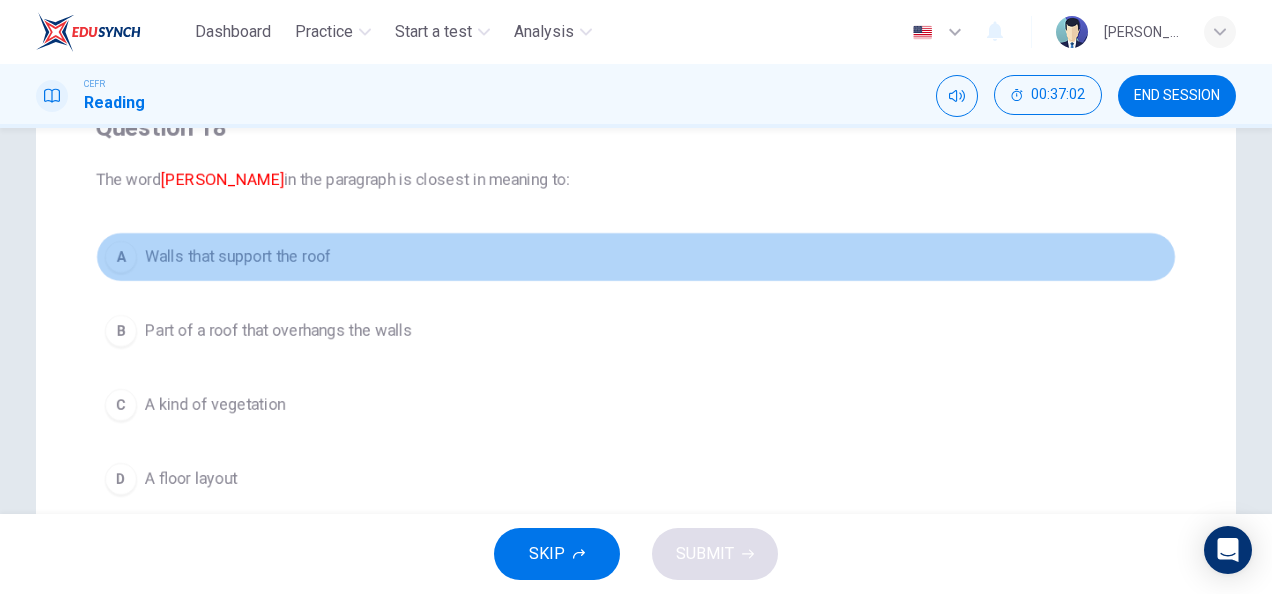 click on "A Walls that support the roof" at bounding box center [636, 257] 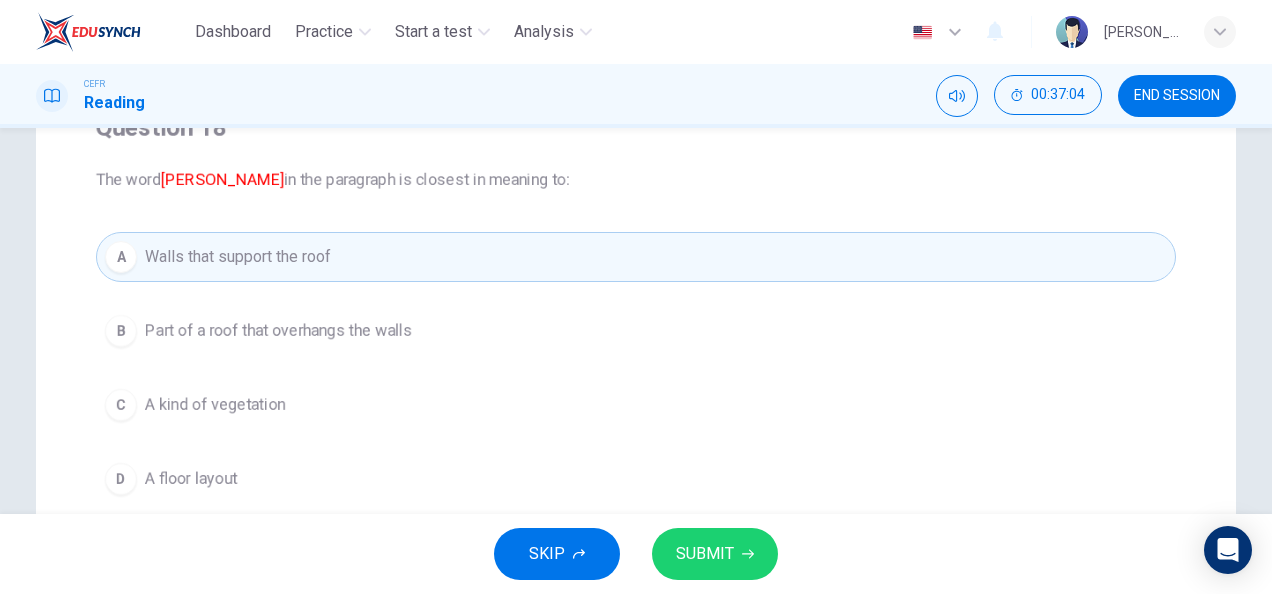 click on "SUBMIT" at bounding box center (715, 554) 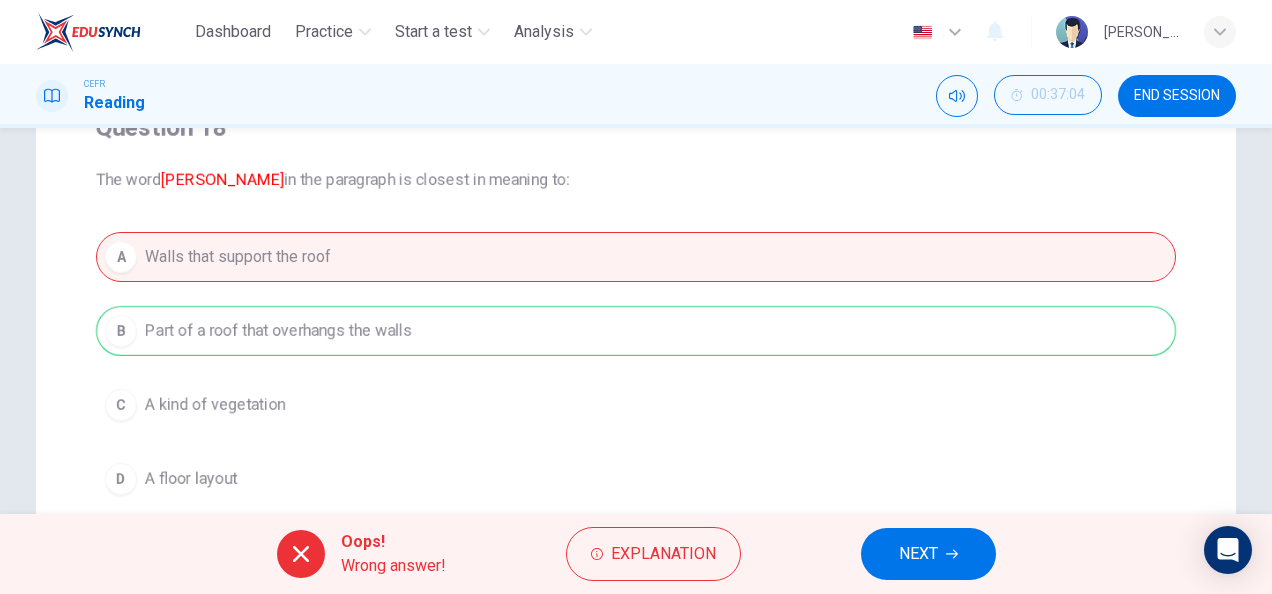 click on "A Walls that support the roof B Part of a roof that overhangs the walls C A kind of vegetation D A floor layout" at bounding box center [636, 368] 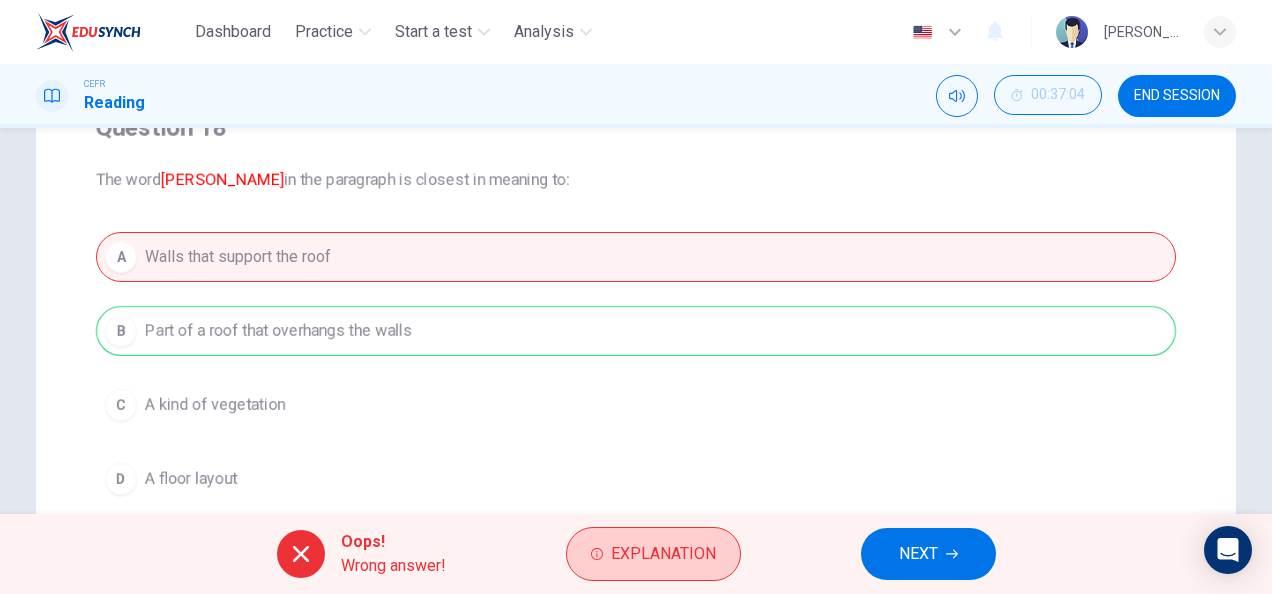 drag, startPoint x: 316, startPoint y: 308, endPoint x: 635, endPoint y: 566, distance: 410.2743 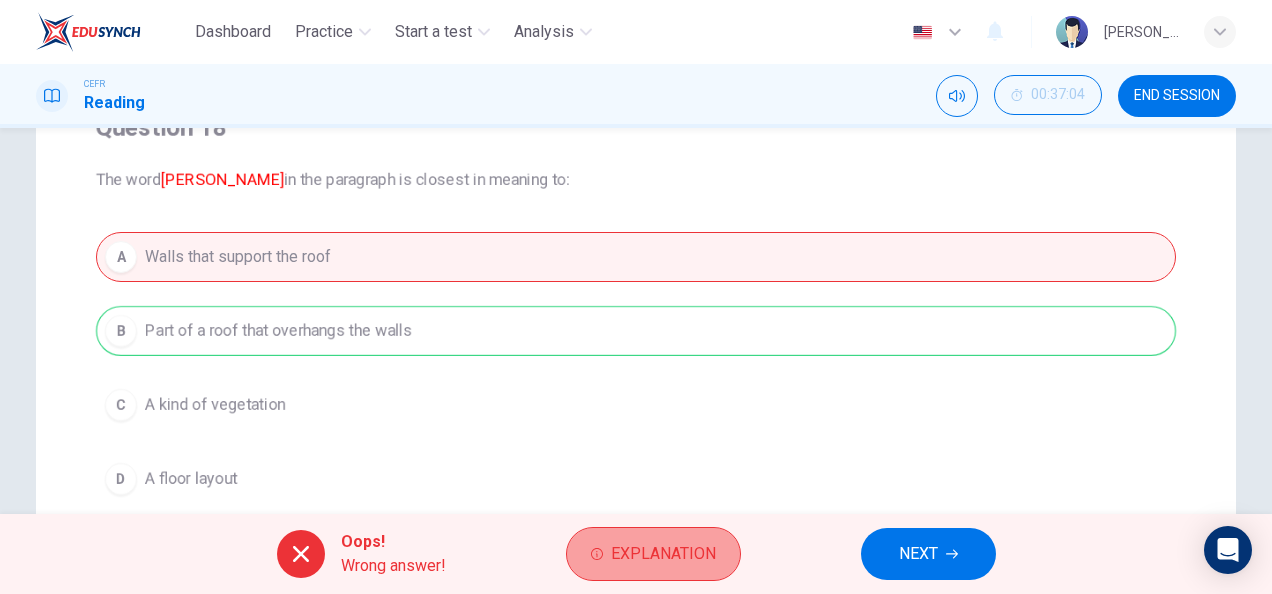 click on "Explanation" at bounding box center [663, 554] 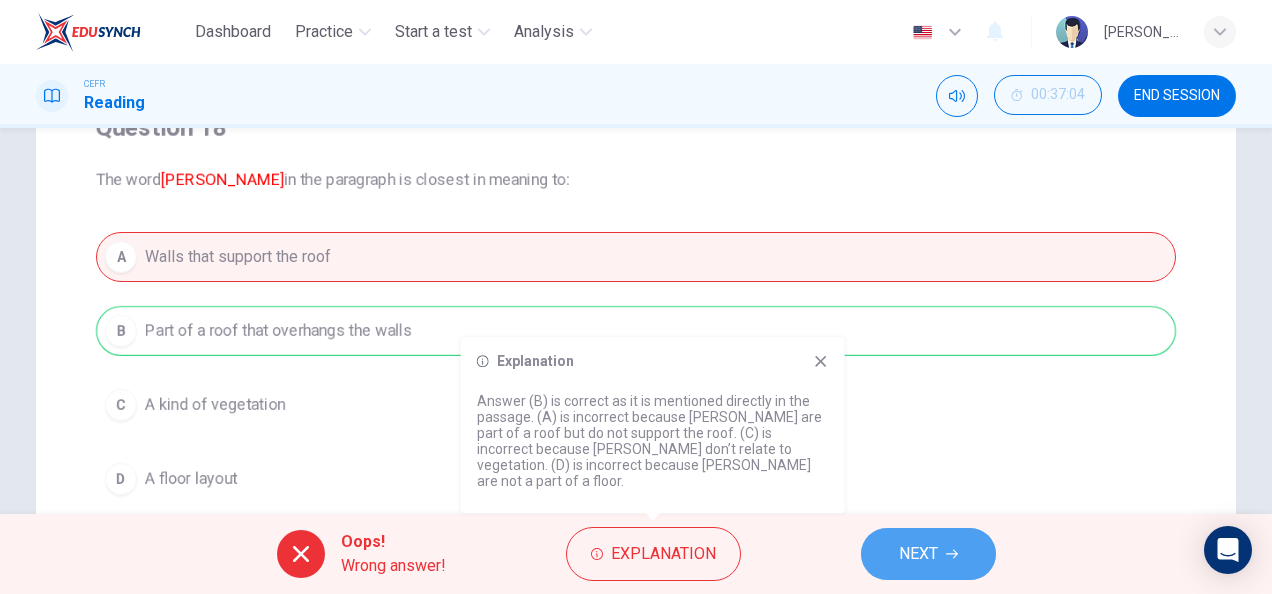 click on "NEXT" at bounding box center [928, 554] 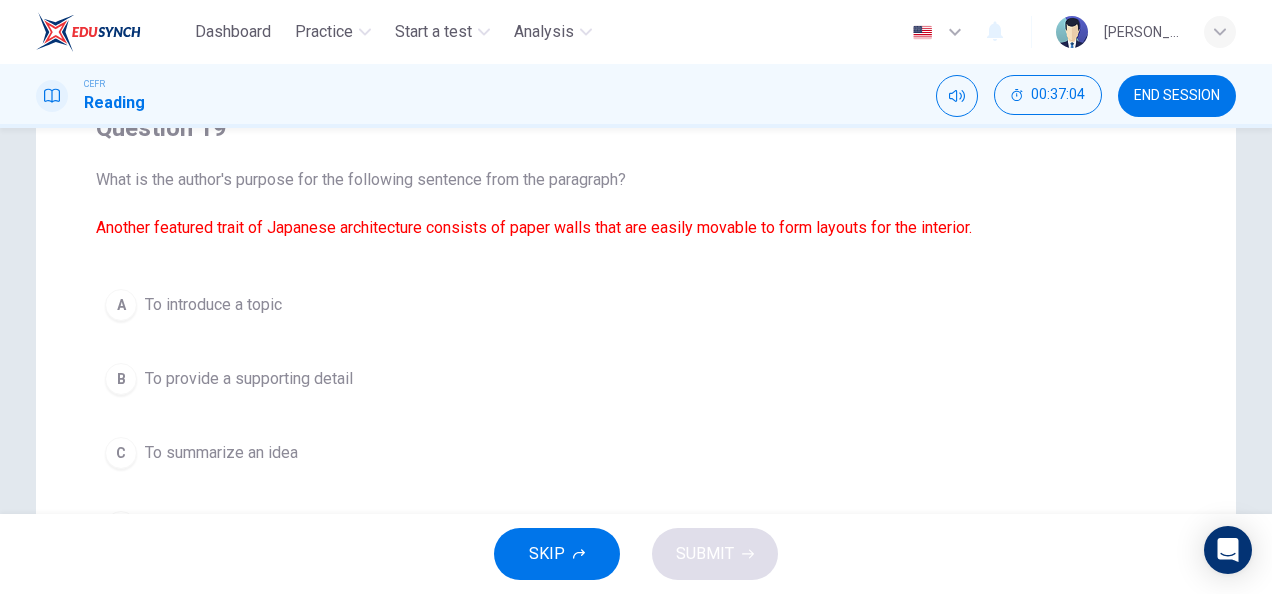 scroll, scrollTop: 0, scrollLeft: 0, axis: both 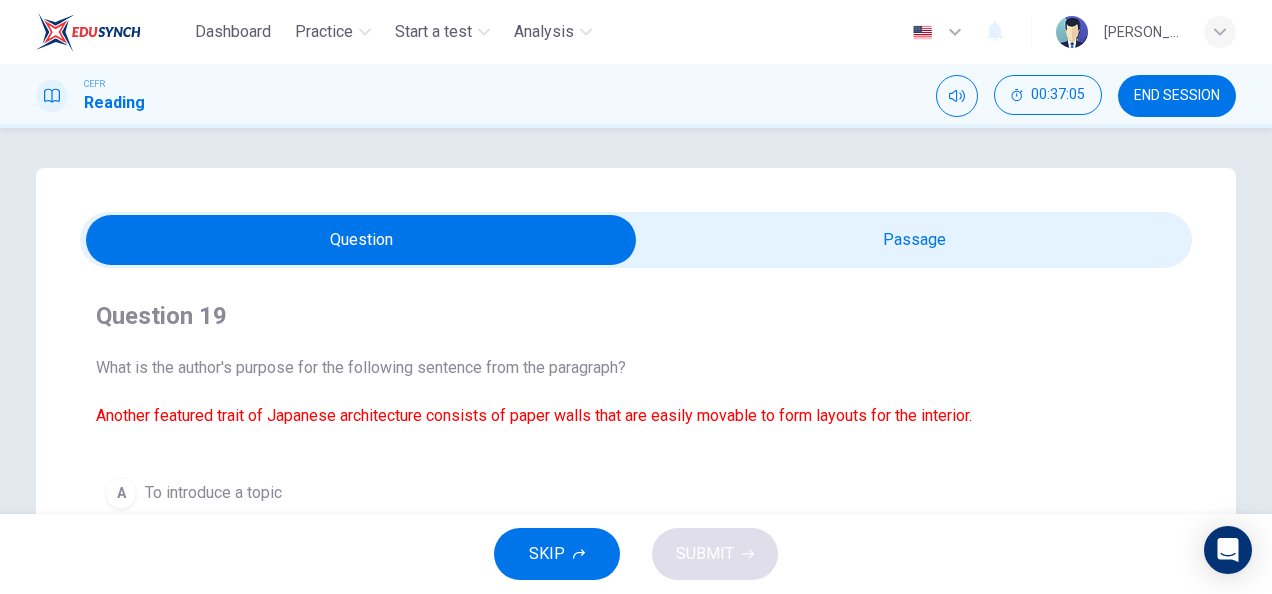 click on "Question 19 What is the author's purpose for the following sentence from the paragraph?
Another featured trait of Japanese architecture consists of paper walls that are easily movable to form layouts for the interior. A To introduce a topic B To provide a supporting detail C To summarize an idea D To provide an opposing argument" at bounding box center (636, 520) 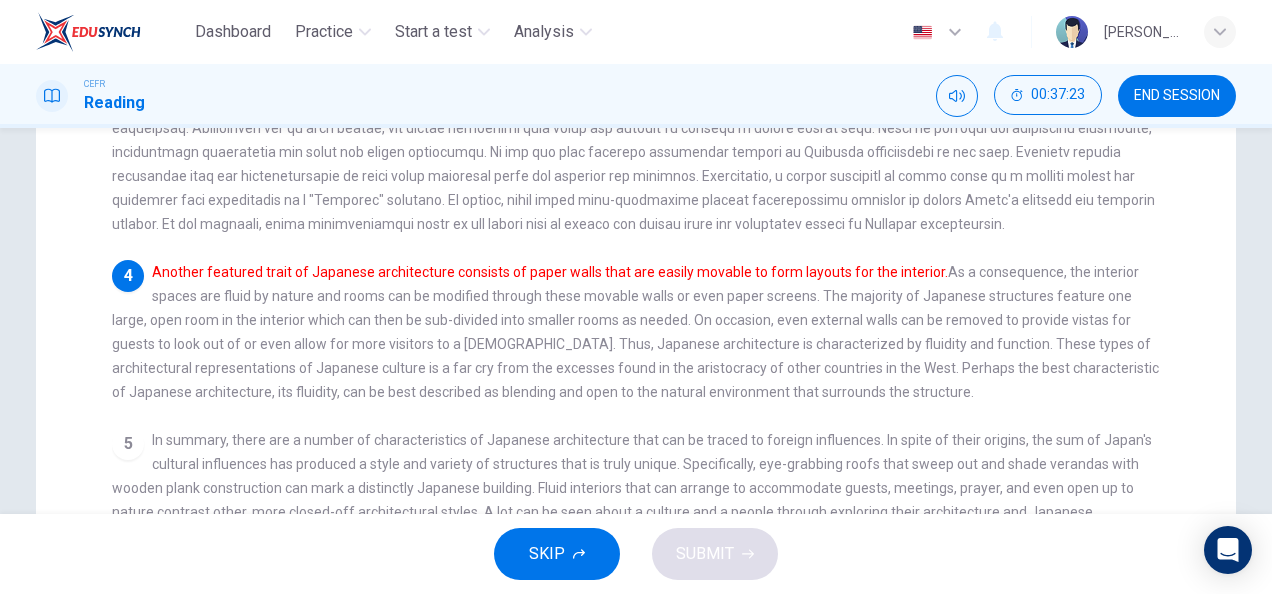 scroll, scrollTop: 481, scrollLeft: 0, axis: vertical 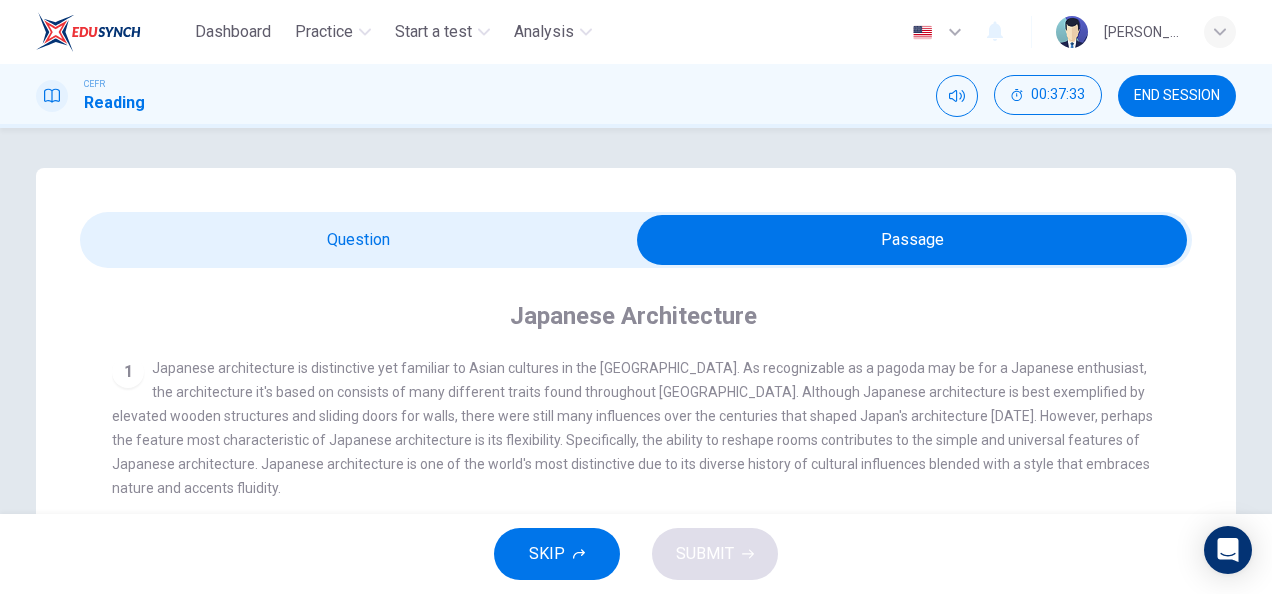 click at bounding box center (912, 240) 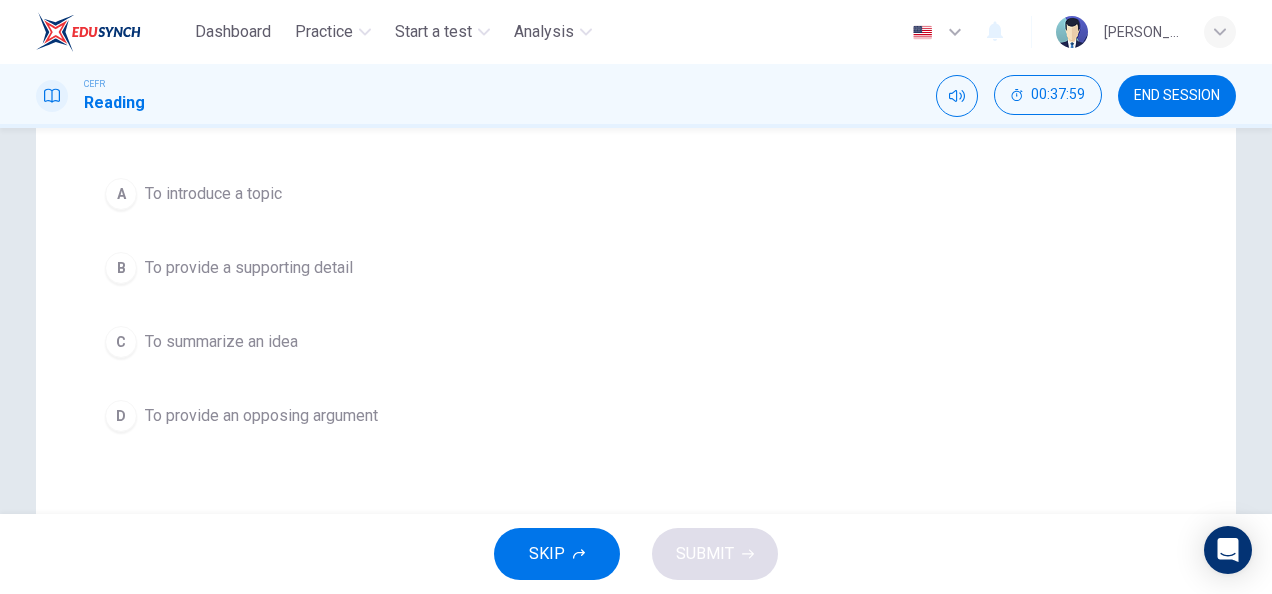 scroll, scrollTop: 305, scrollLeft: 0, axis: vertical 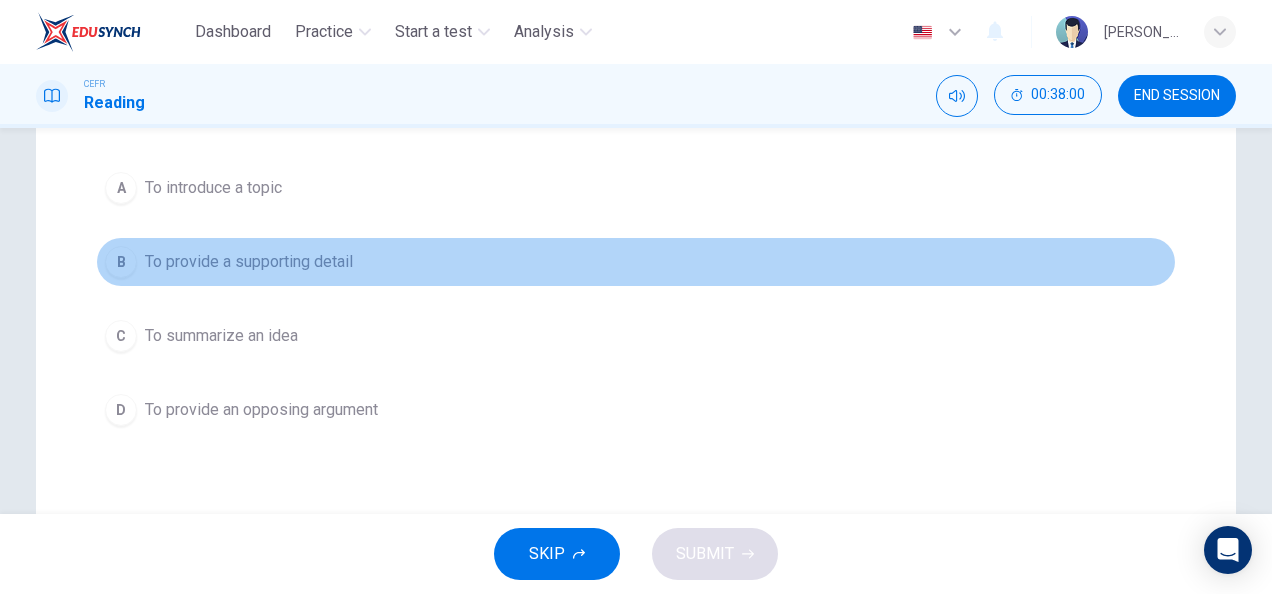 click on "To provide a supporting detail" at bounding box center [249, 262] 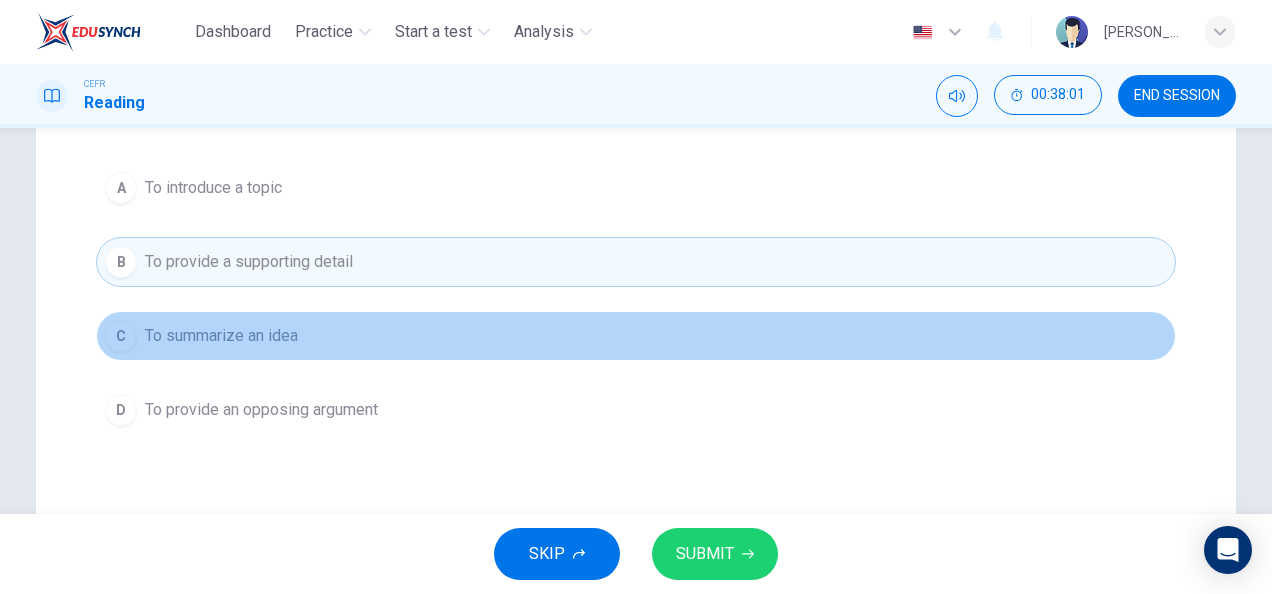 click on "To summarize an idea" at bounding box center (221, 336) 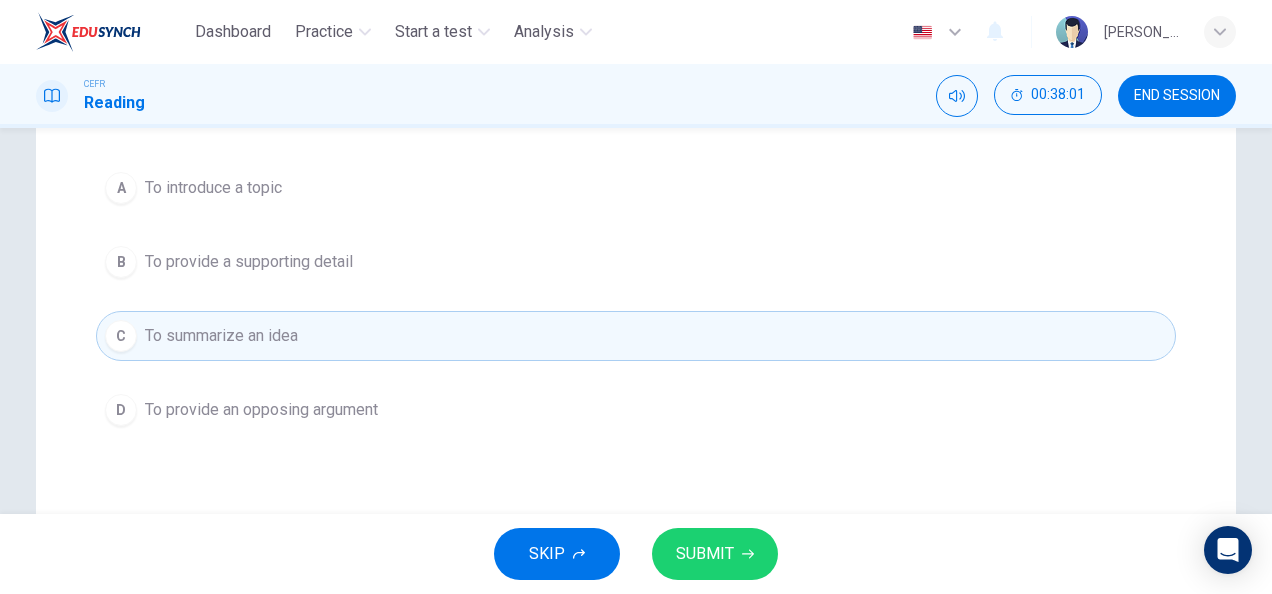 click on "Question 19 What is the author's purpose for the following sentence from the paragraph?
Another featured trait of Japanese architecture consists of paper walls that are easily movable to form layouts for the interior. A To introduce a topic B To provide a supporting detail C To summarize an idea D To provide an opposing argument" at bounding box center (636, 215) 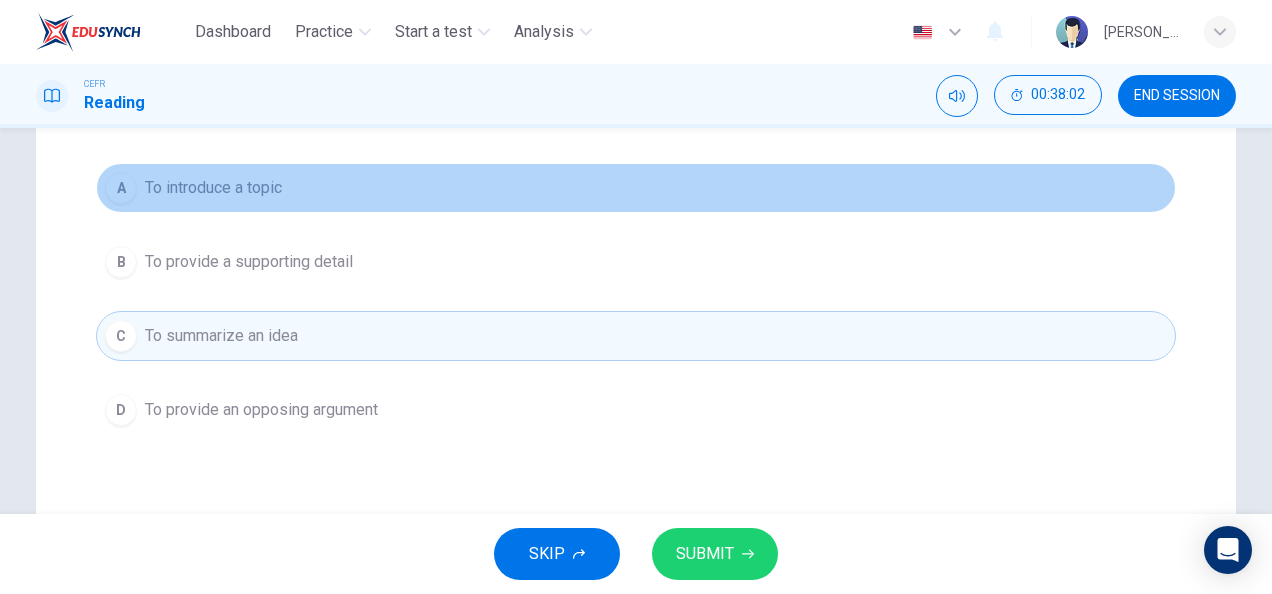click on "To introduce a topic" at bounding box center [213, 188] 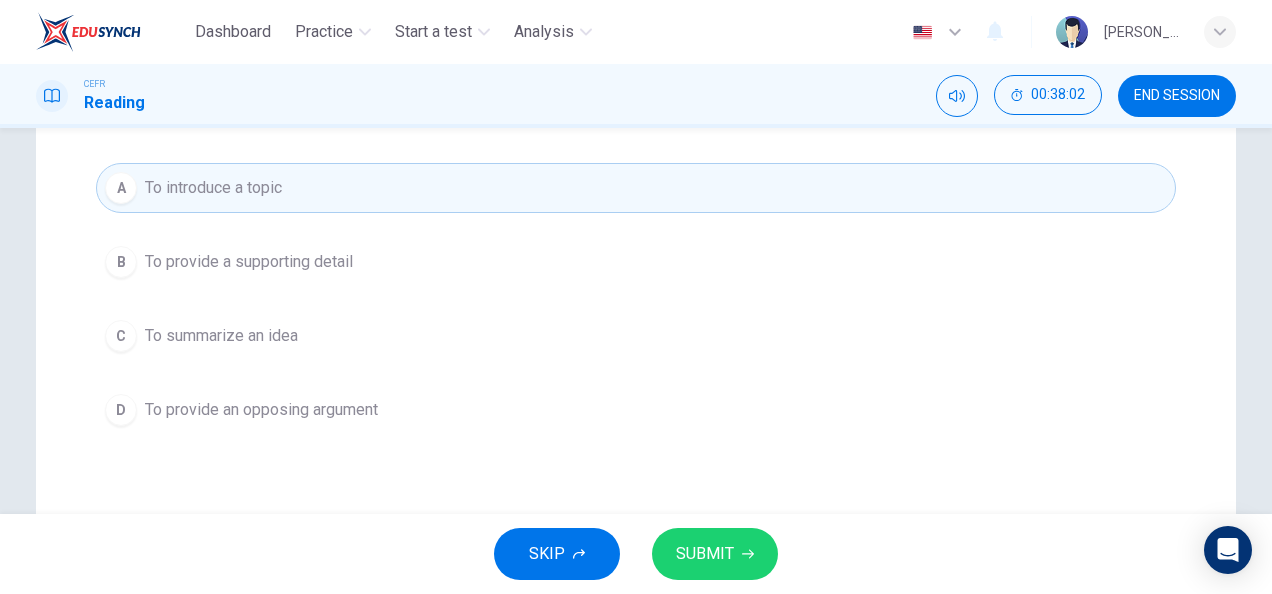 scroll, scrollTop: 0, scrollLeft: 0, axis: both 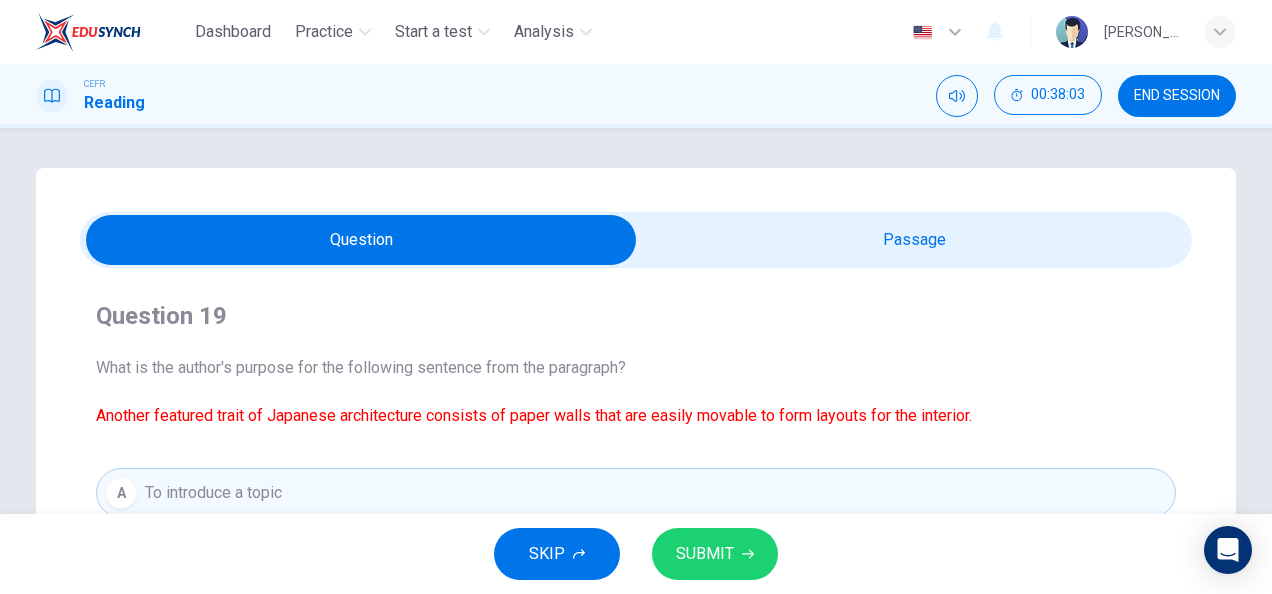 click on "Question 19 What is the author's purpose for the following sentence from the paragraph?
Another featured trait of Japanese architecture consists of paper walls that are easily movable to form layouts for the interior. A To introduce a topic B To provide a supporting detail C To summarize an idea D To provide an opposing argument Japanese Architecture 1 2 3 4 Another featured trait of Japanese architecture consists of paper walls that are easily movable to form layouts for the interior. 5" at bounding box center (636, 570) 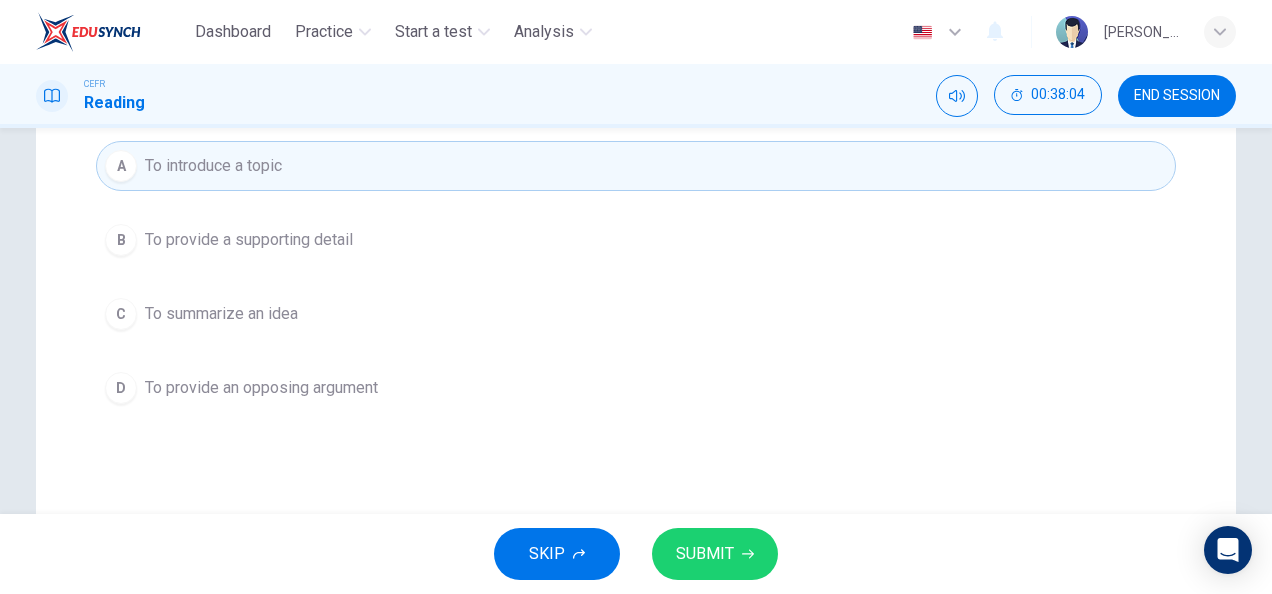scroll, scrollTop: 329, scrollLeft: 0, axis: vertical 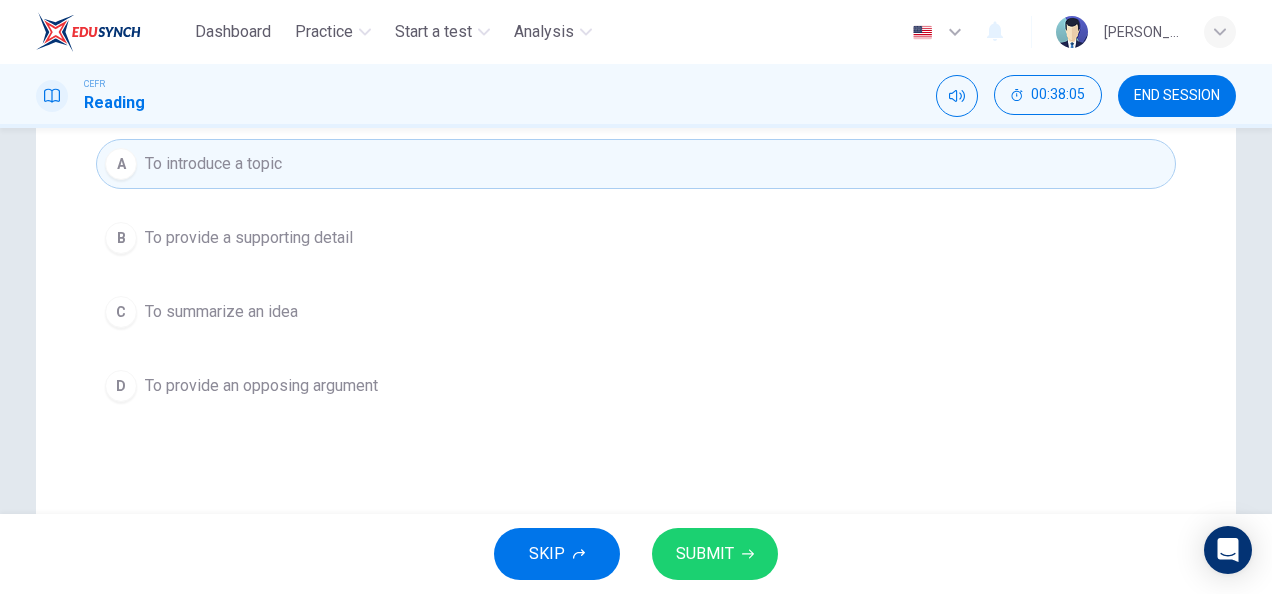 click on "SUBMIT" at bounding box center [715, 554] 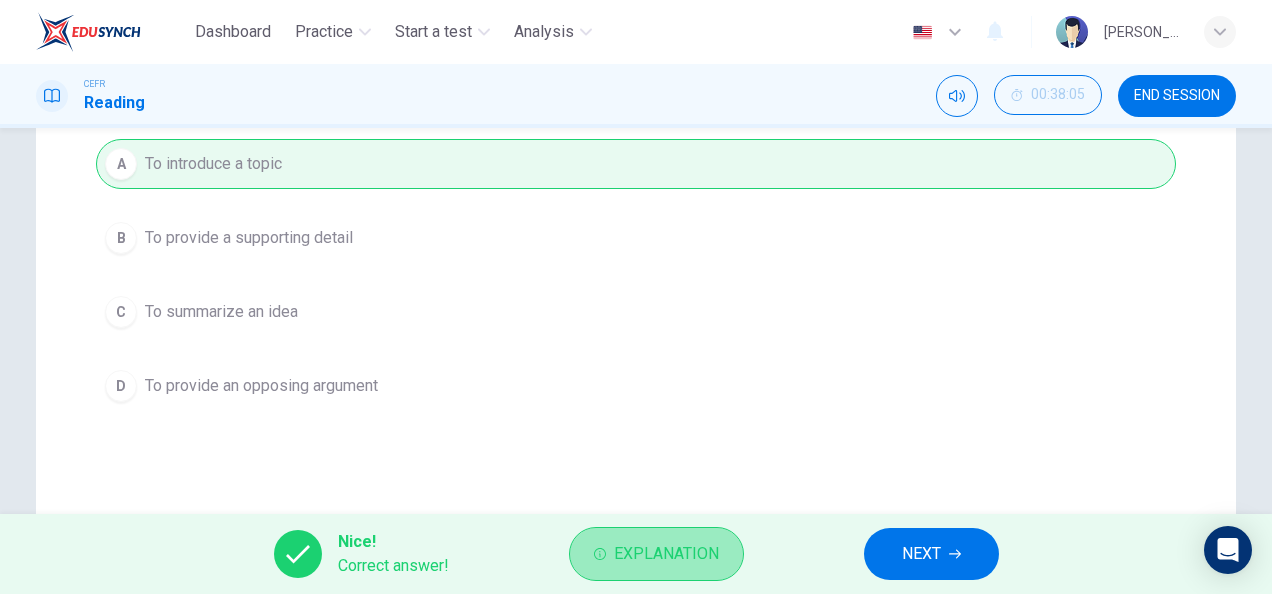 click on "Explanation" at bounding box center (656, 554) 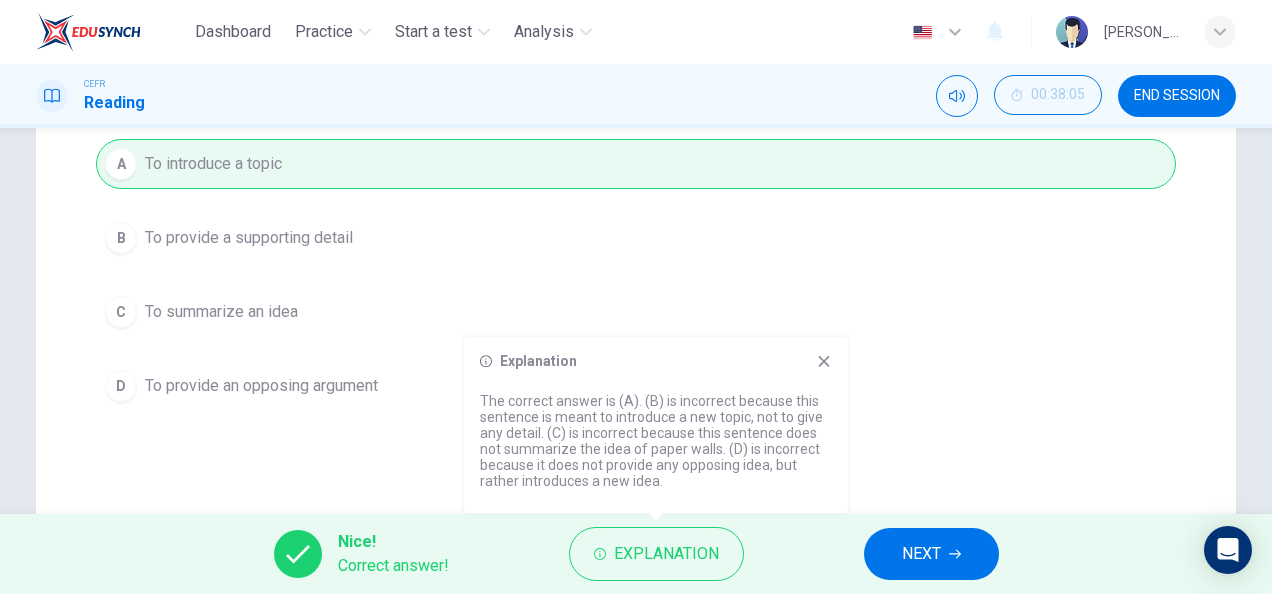 click on "NEXT" at bounding box center [931, 554] 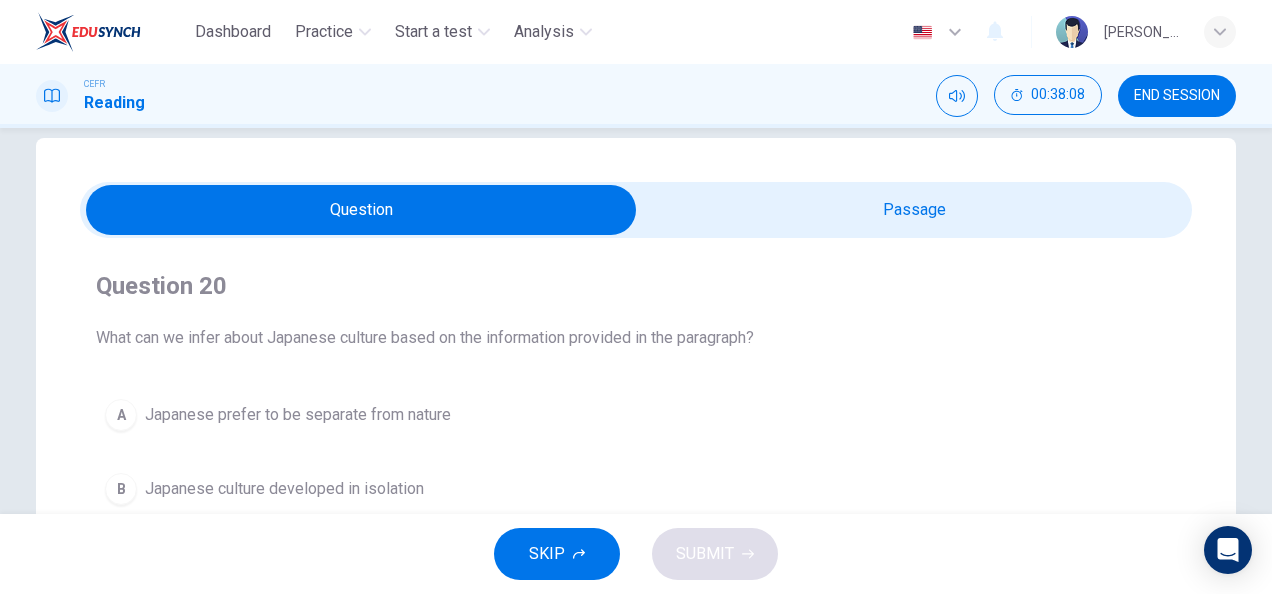 scroll, scrollTop: 33, scrollLeft: 0, axis: vertical 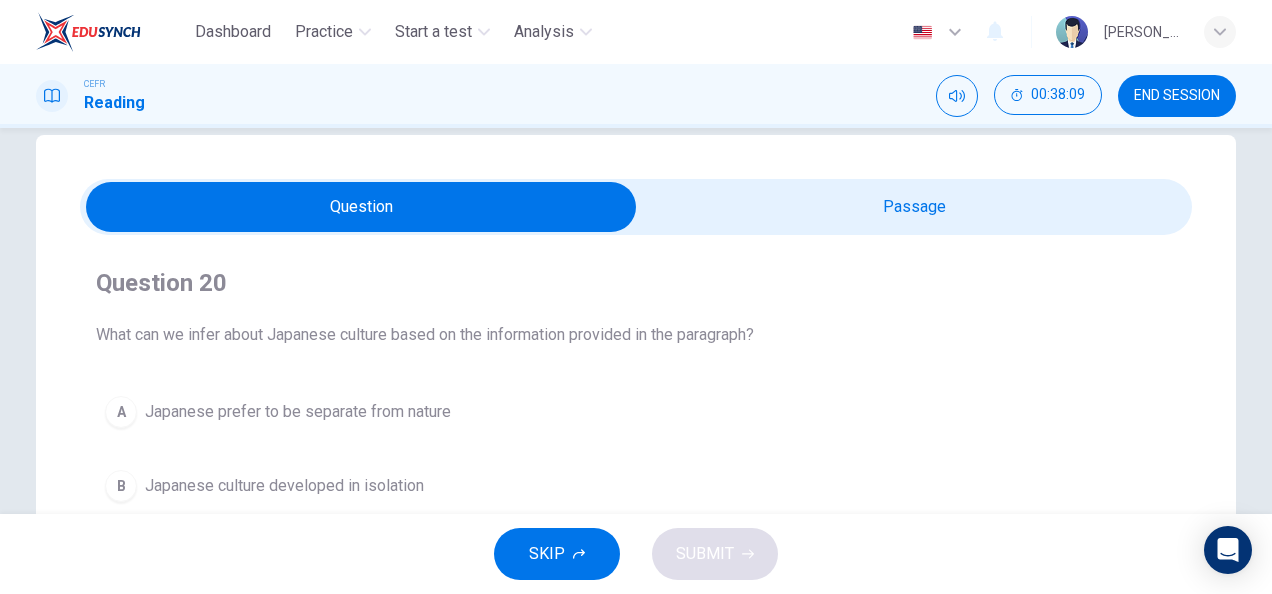 click at bounding box center [361, 207] 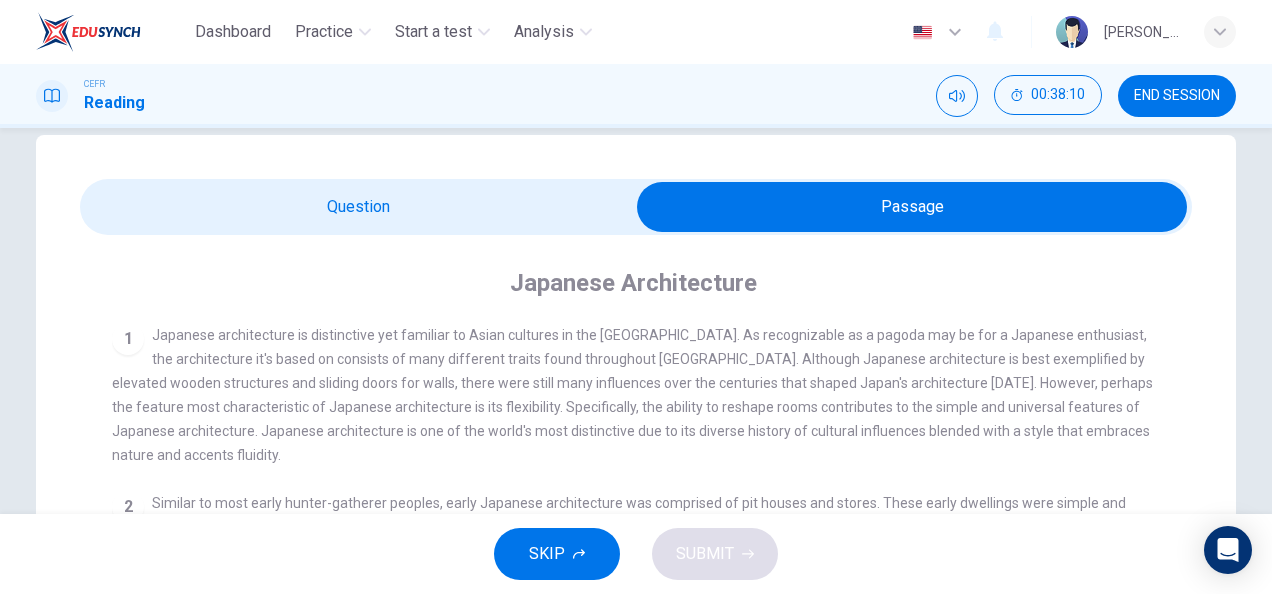 scroll, scrollTop: 168, scrollLeft: 0, axis: vertical 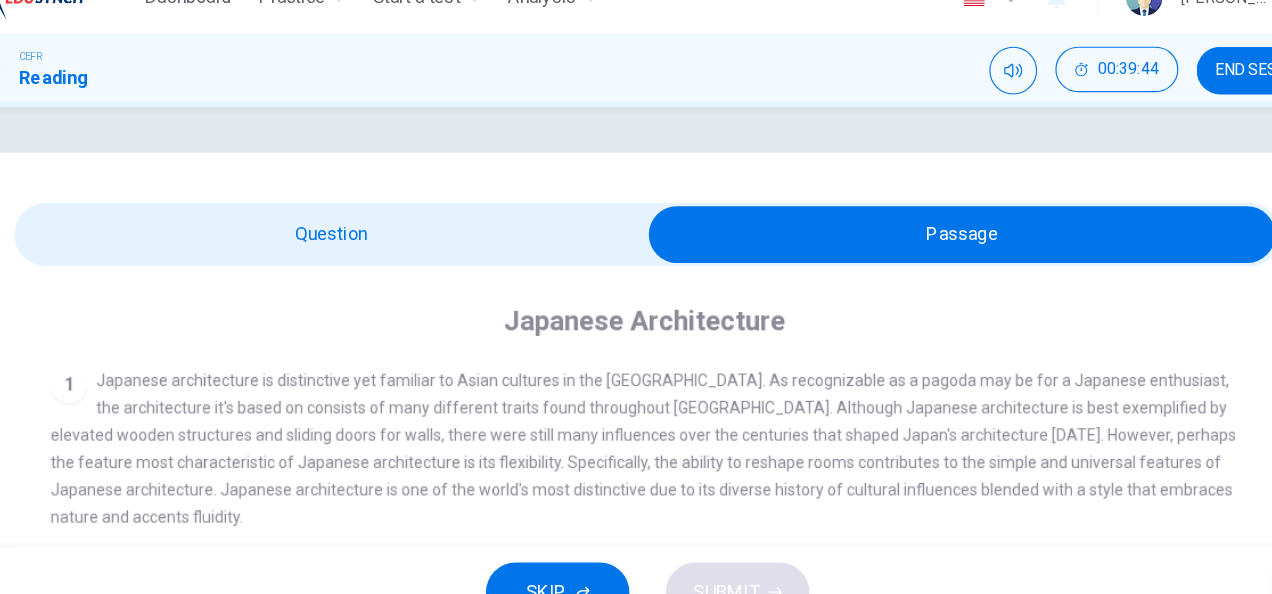 click at bounding box center [912, 240] 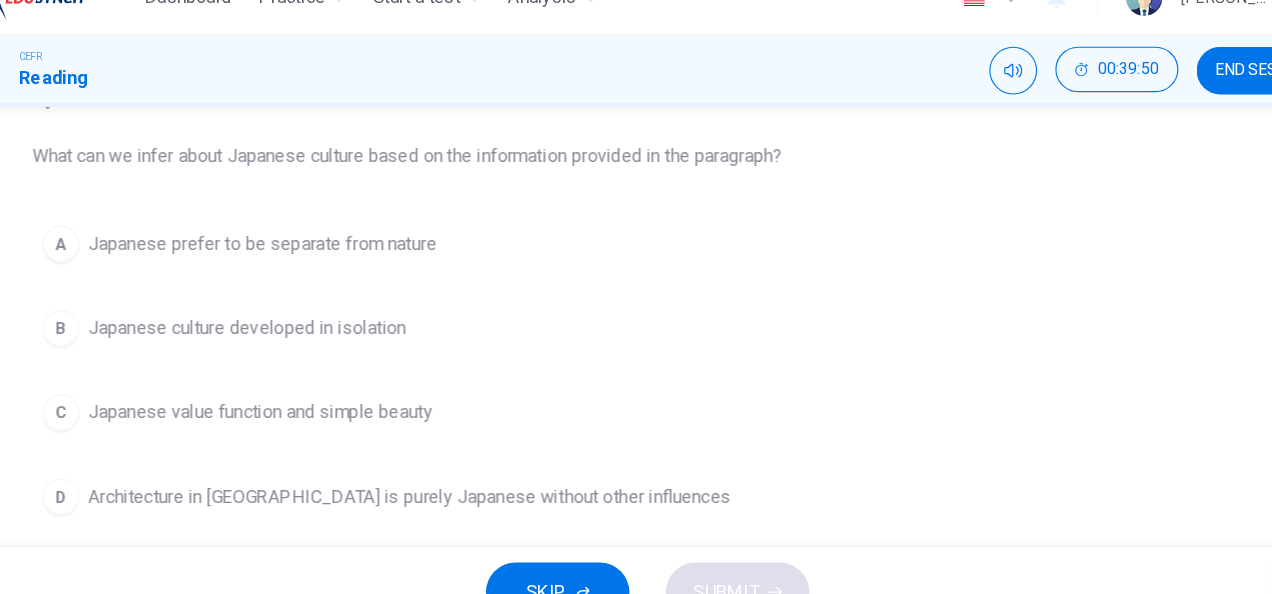 scroll, scrollTop: 265, scrollLeft: 0, axis: vertical 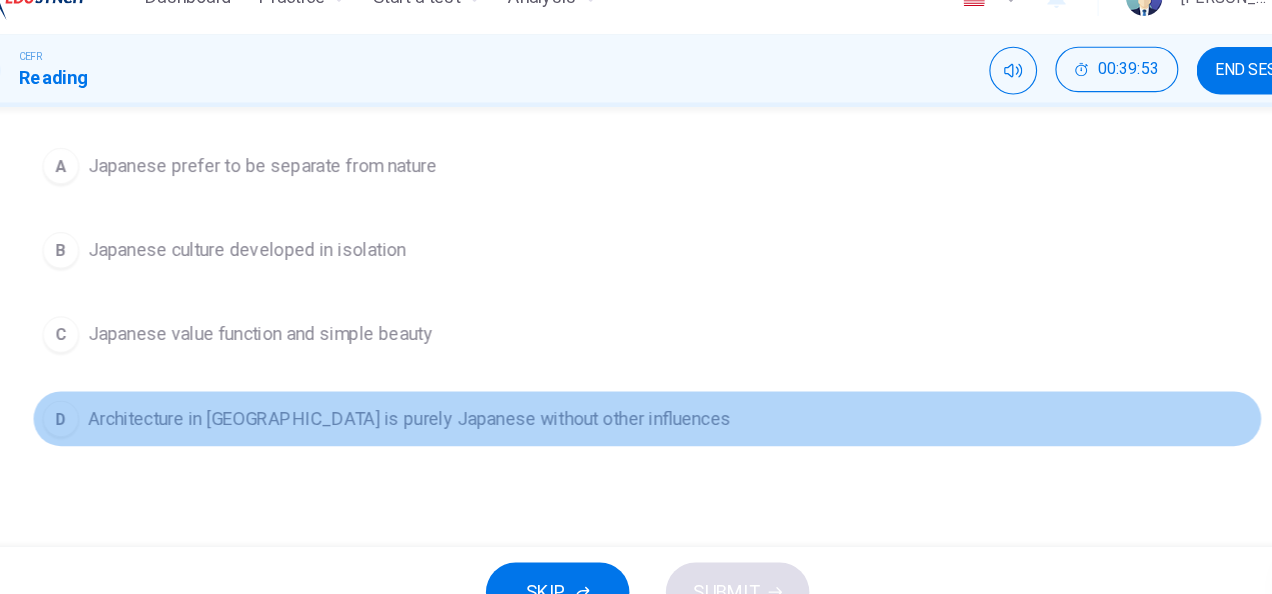 click on "D Architecture in Japan is purely Japanese without other influences" at bounding box center (636, 402) 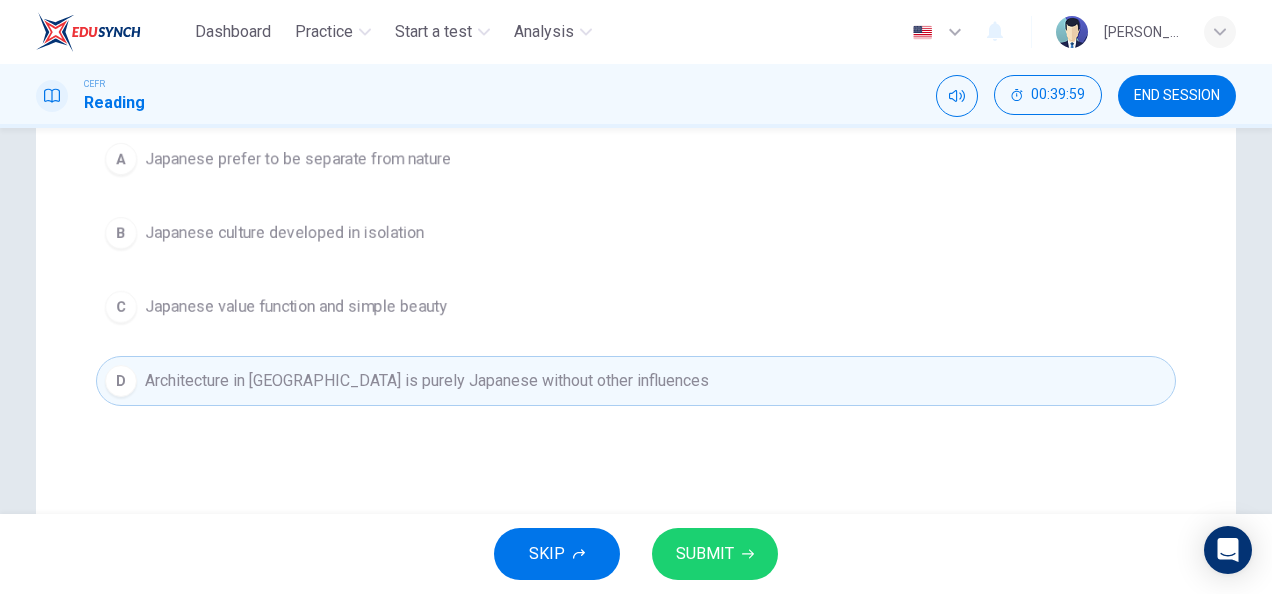 scroll, scrollTop: 280, scrollLeft: 0, axis: vertical 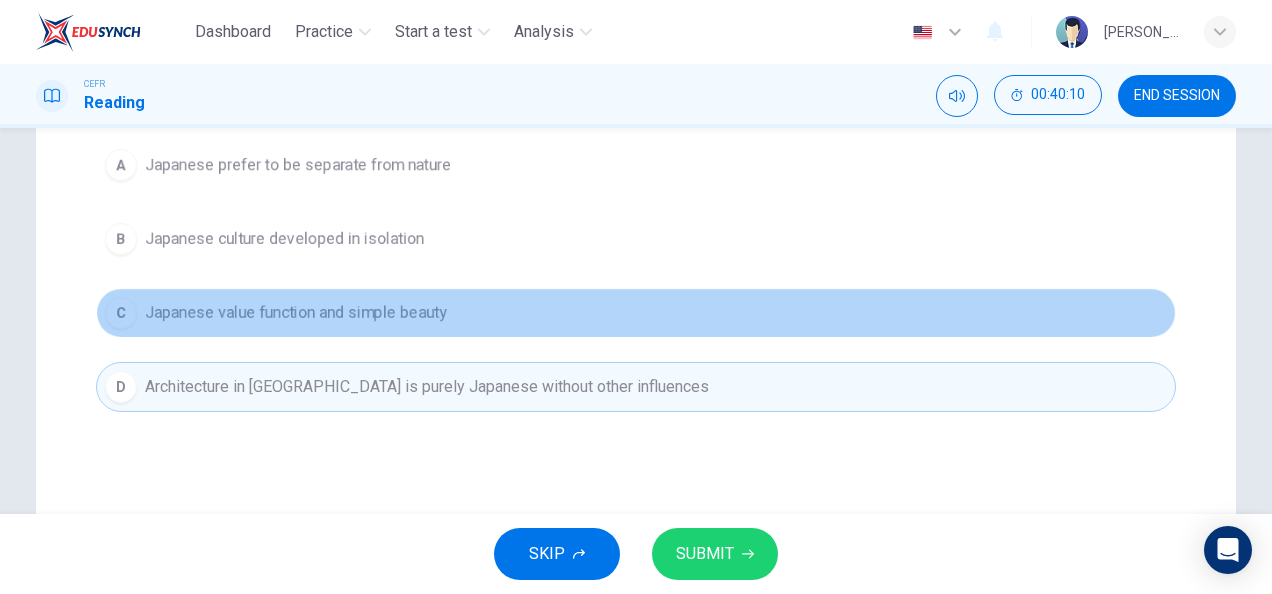 click on "Japanese value function and simple beauty" at bounding box center [296, 313] 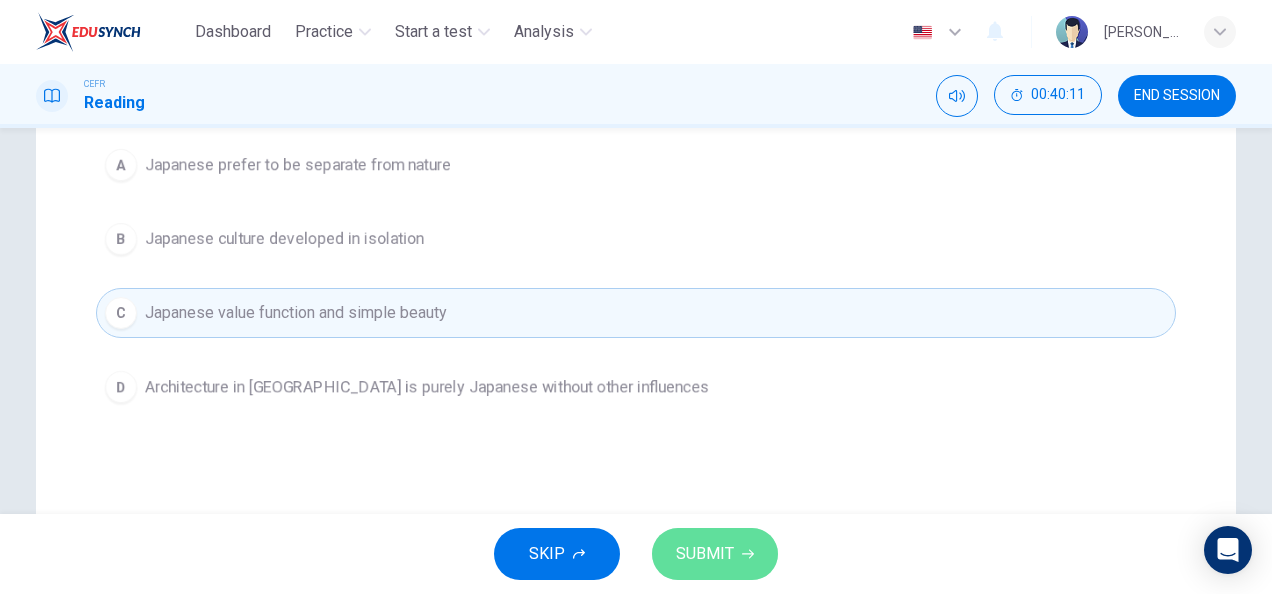 click on "SUBMIT" at bounding box center [715, 554] 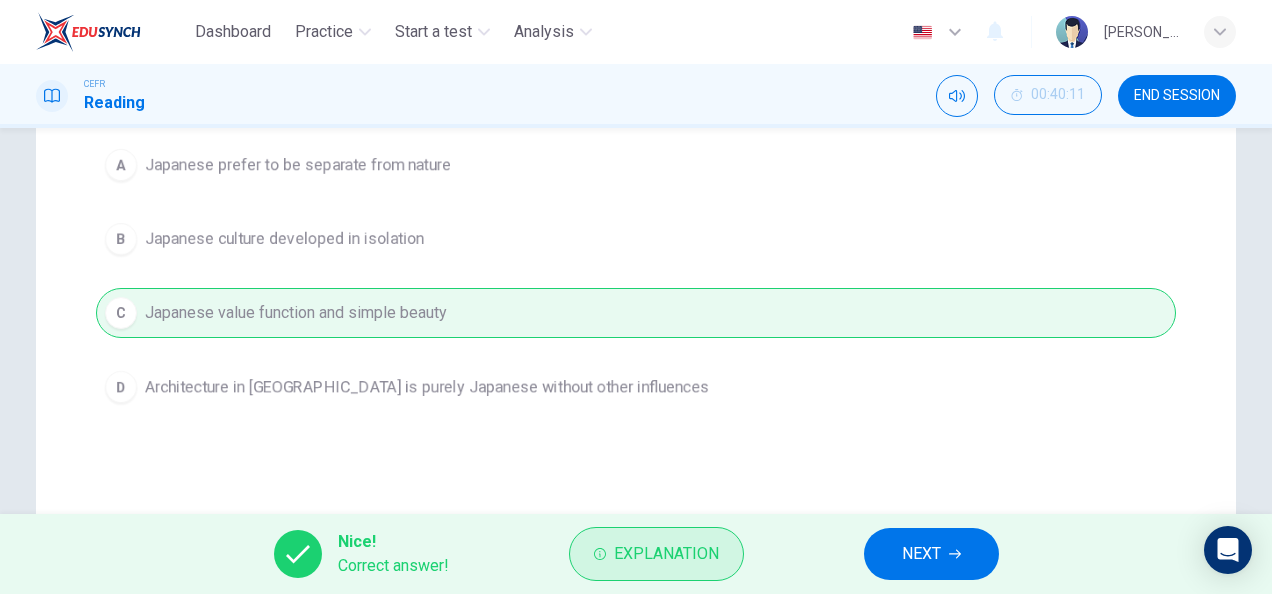 click on "Explanation" at bounding box center (666, 554) 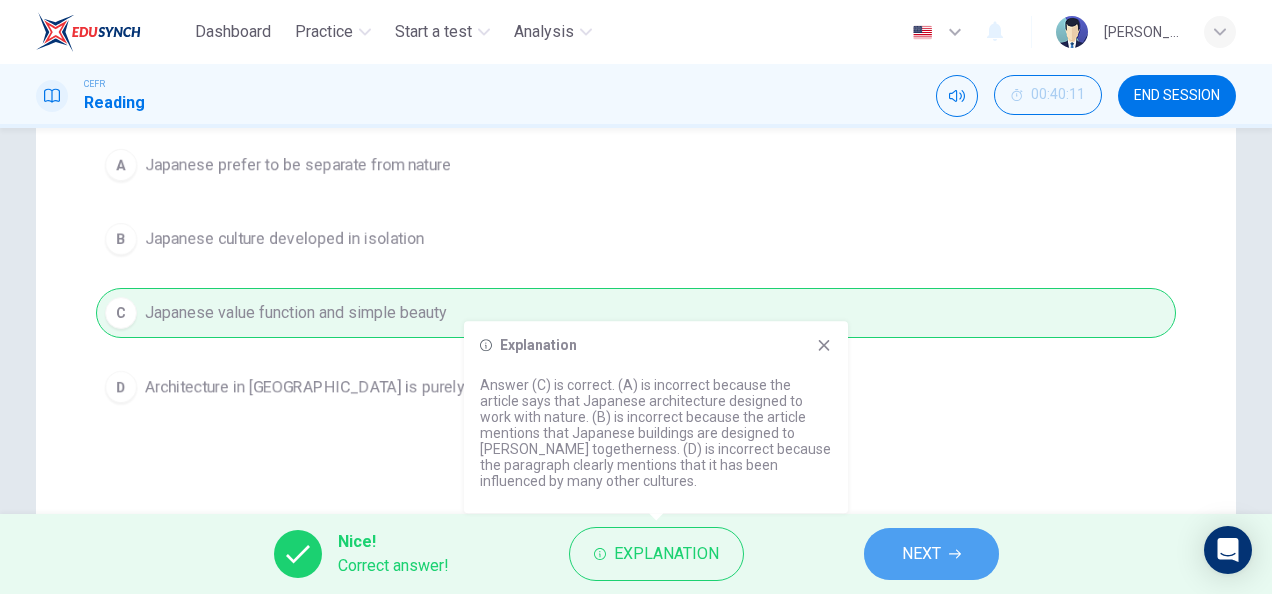 click on "NEXT" at bounding box center (921, 554) 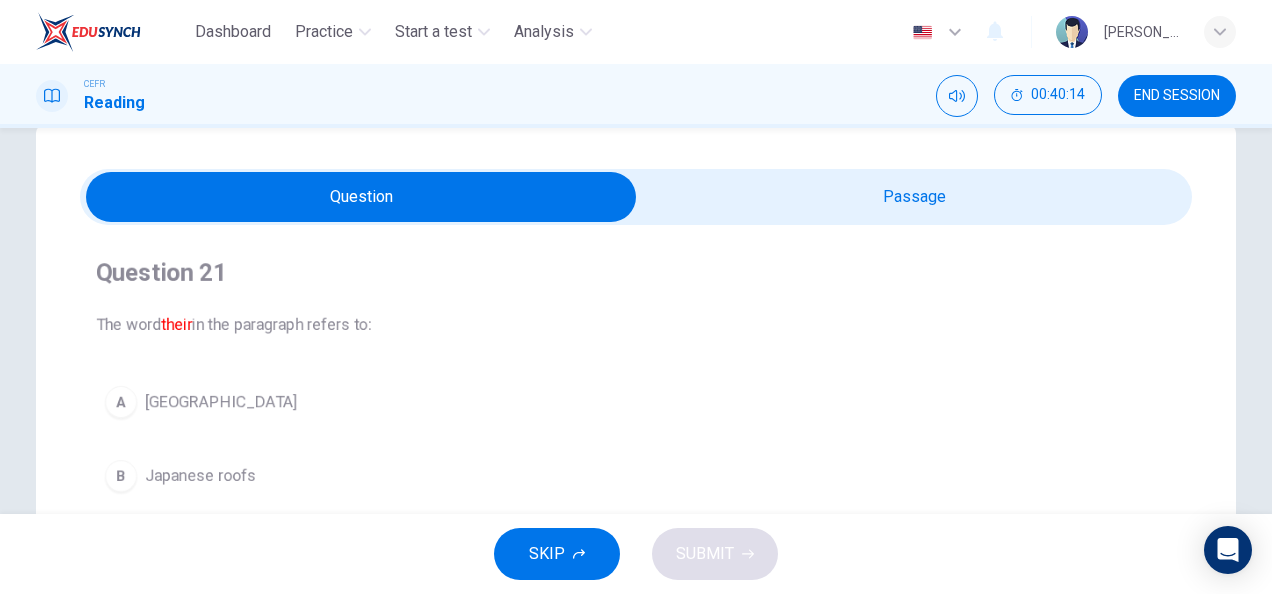 scroll, scrollTop: 44, scrollLeft: 0, axis: vertical 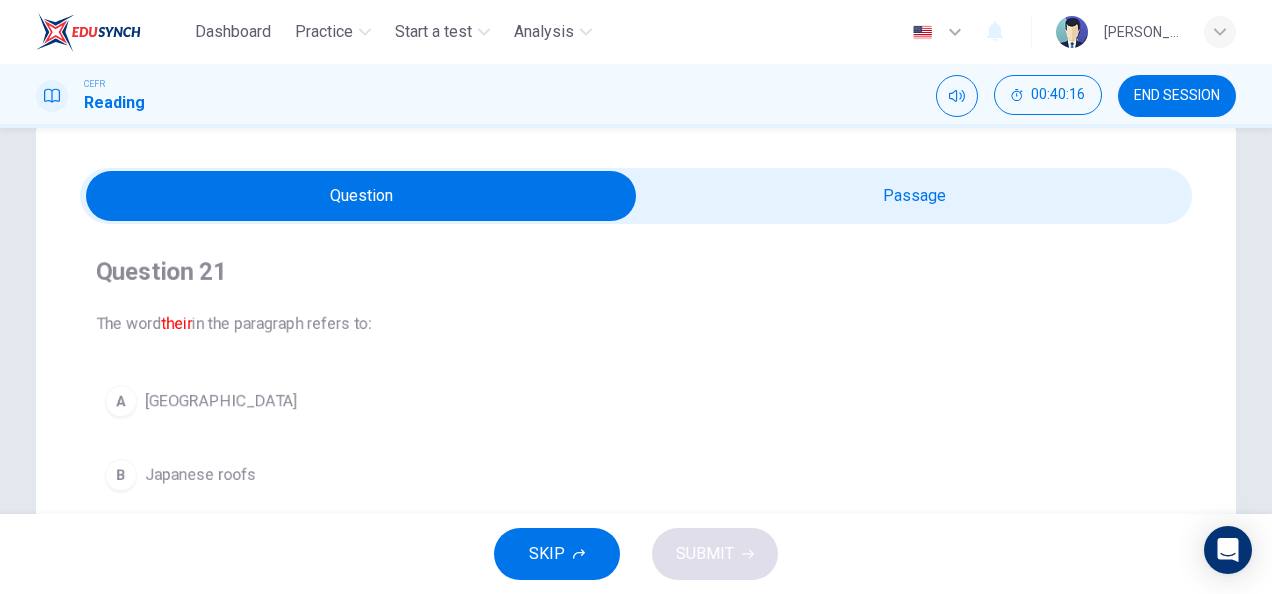 click at bounding box center (361, 196) 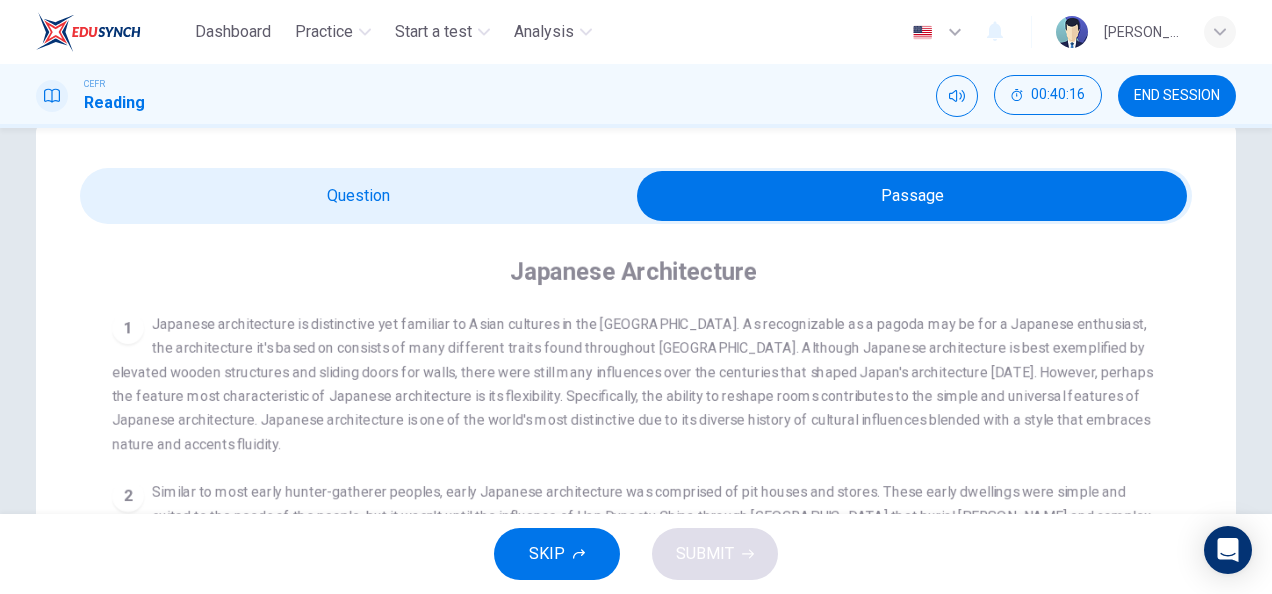 scroll, scrollTop: 168, scrollLeft: 0, axis: vertical 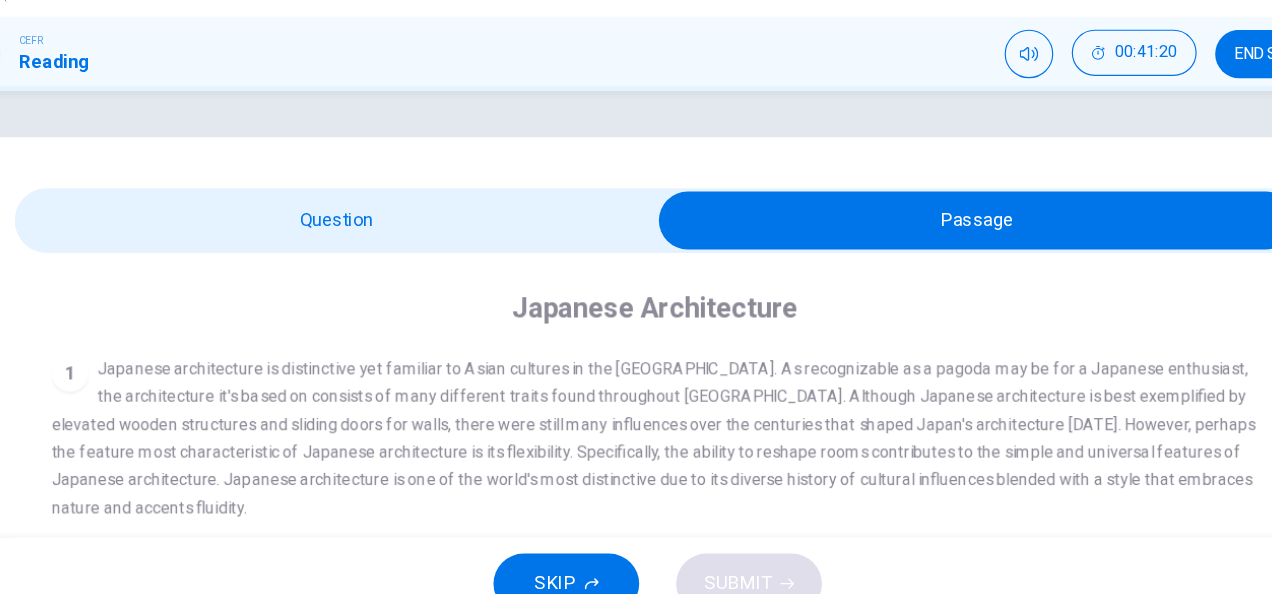 click at bounding box center [912, 240] 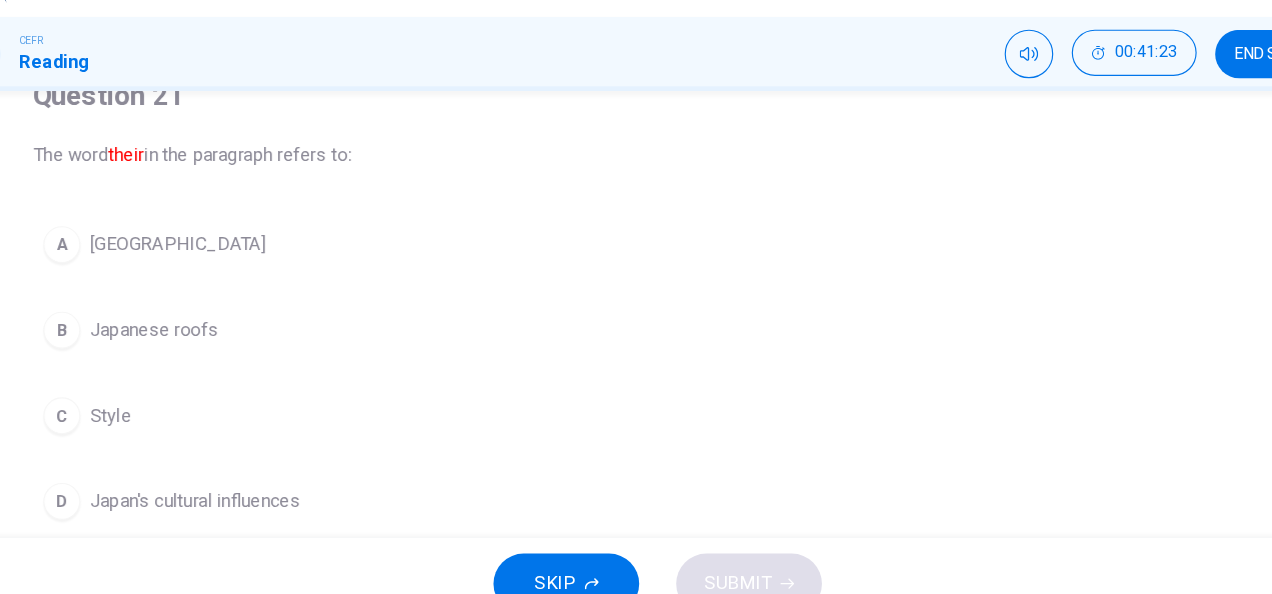 scroll, scrollTop: 212, scrollLeft: 0, axis: vertical 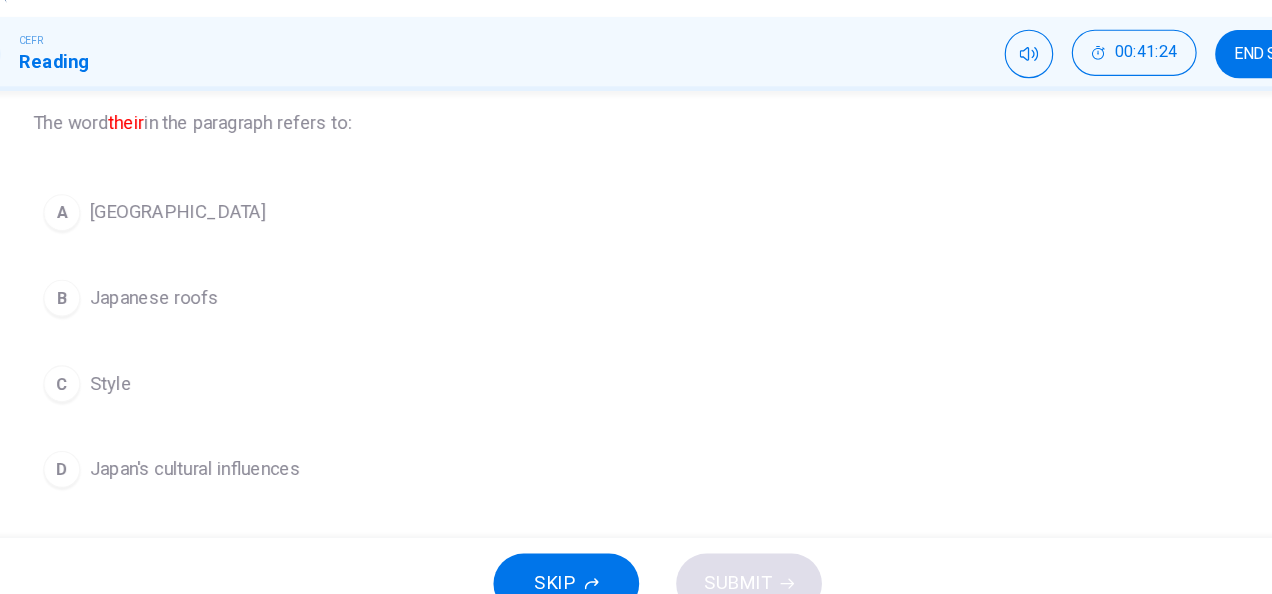 click on "D Japan's cultural influences" at bounding box center [636, 455] 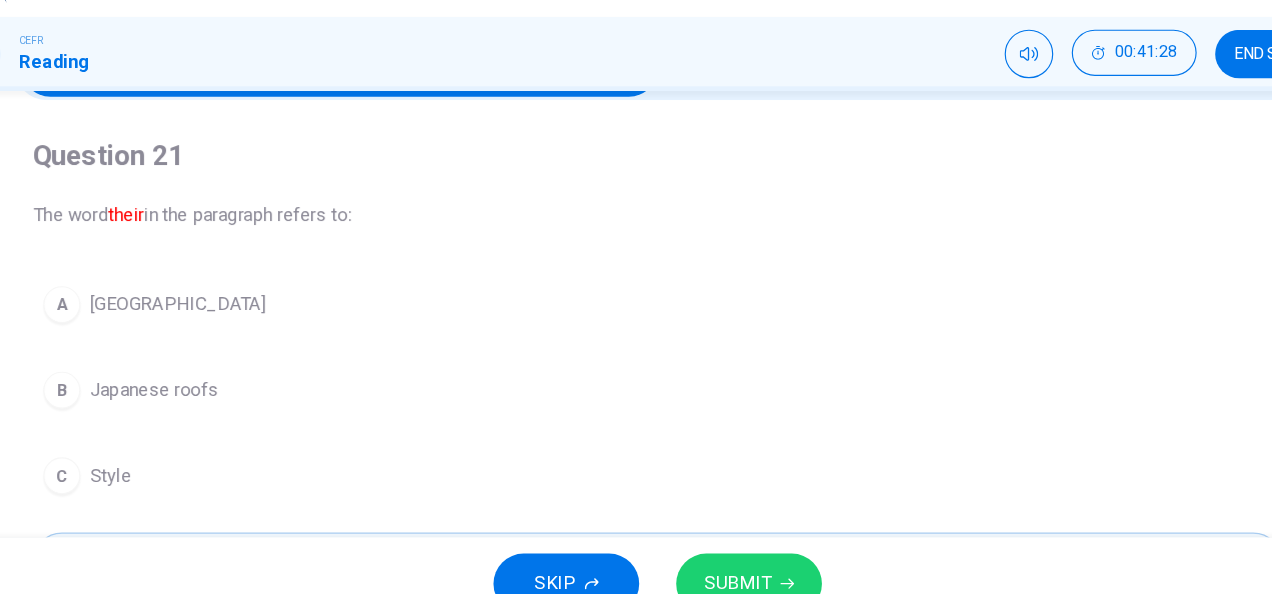 scroll, scrollTop: 0, scrollLeft: 0, axis: both 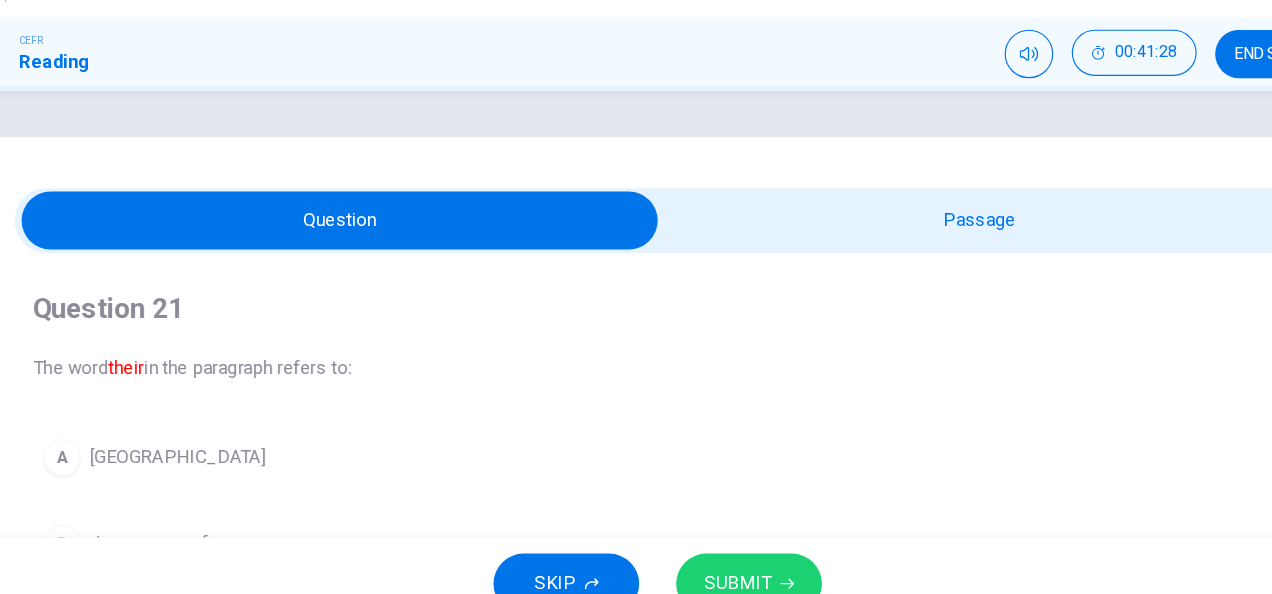 click at bounding box center (361, 240) 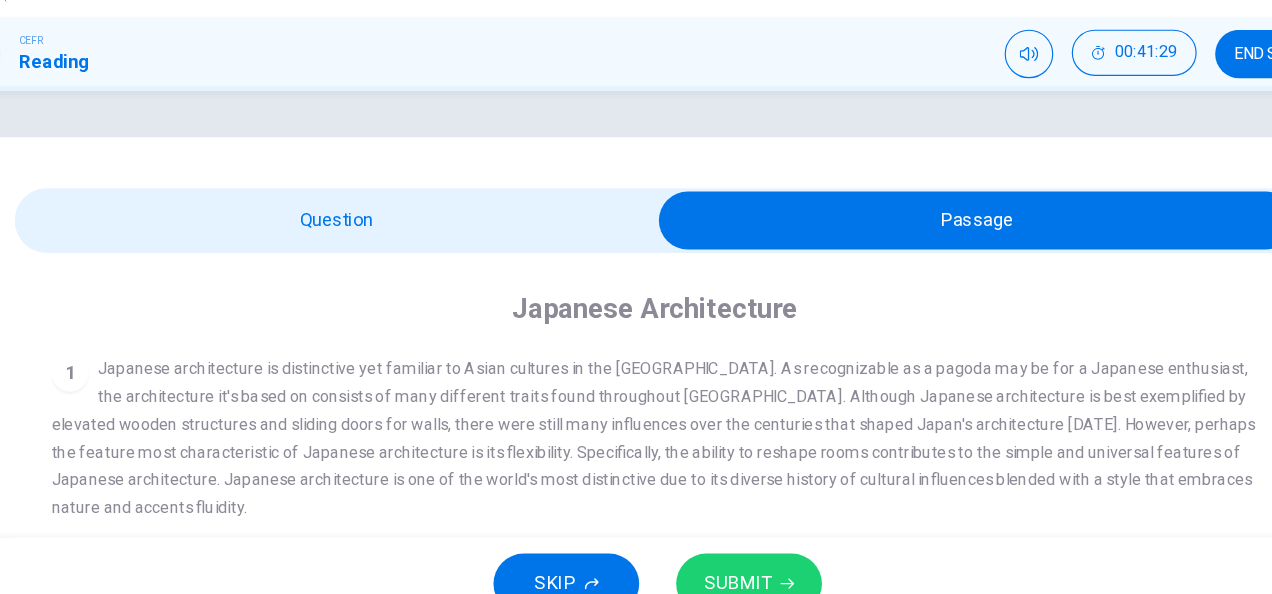 scroll, scrollTop: 642, scrollLeft: 0, axis: vertical 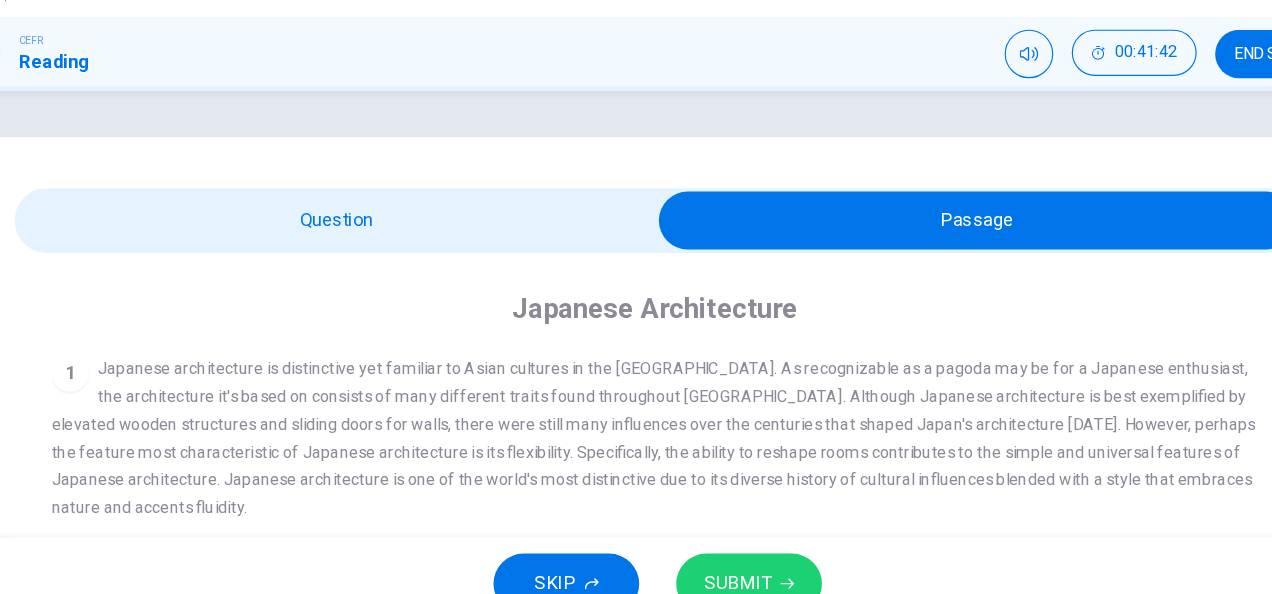 click at bounding box center (912, 240) 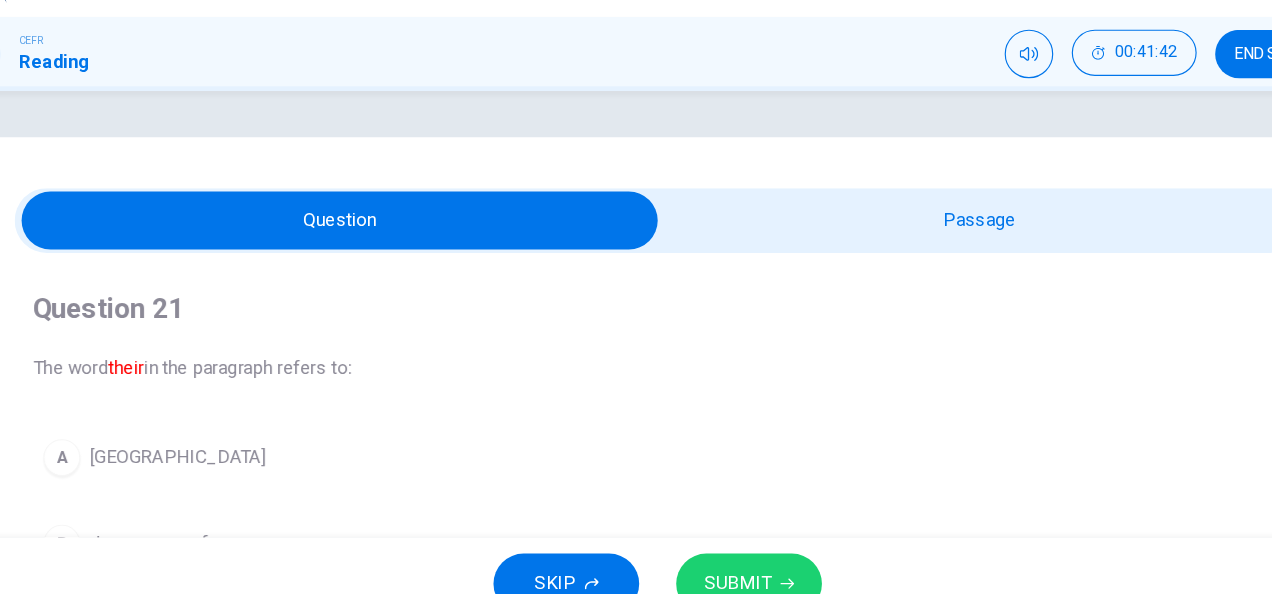 scroll, scrollTop: 256, scrollLeft: 0, axis: vertical 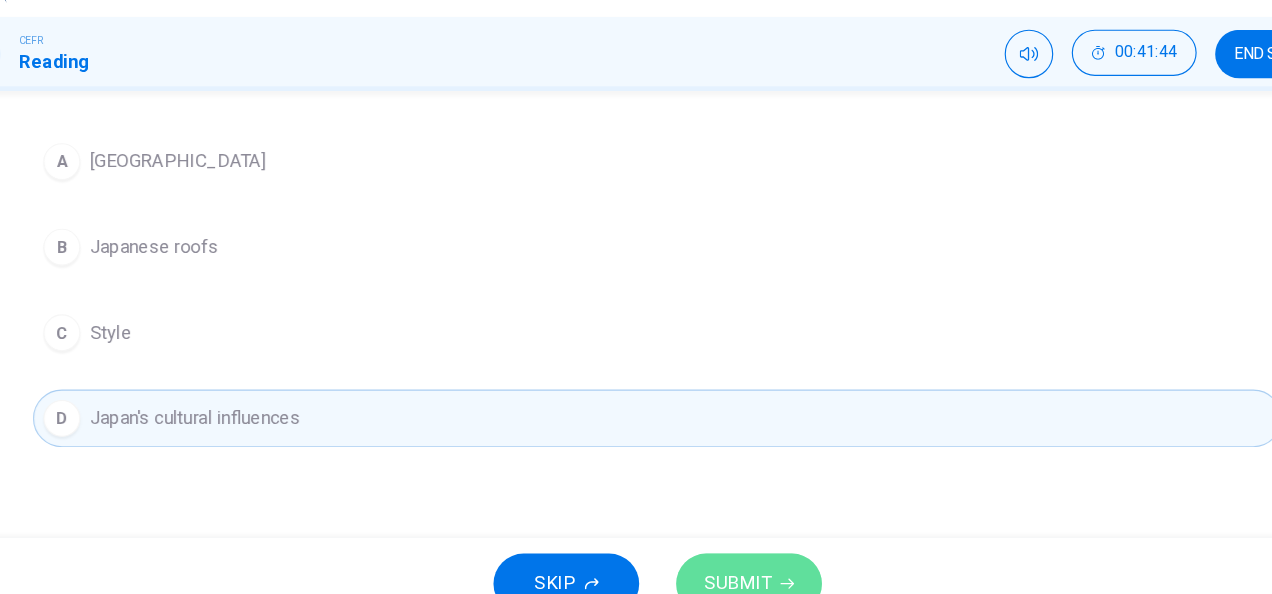 click on "SUBMIT" at bounding box center (715, 554) 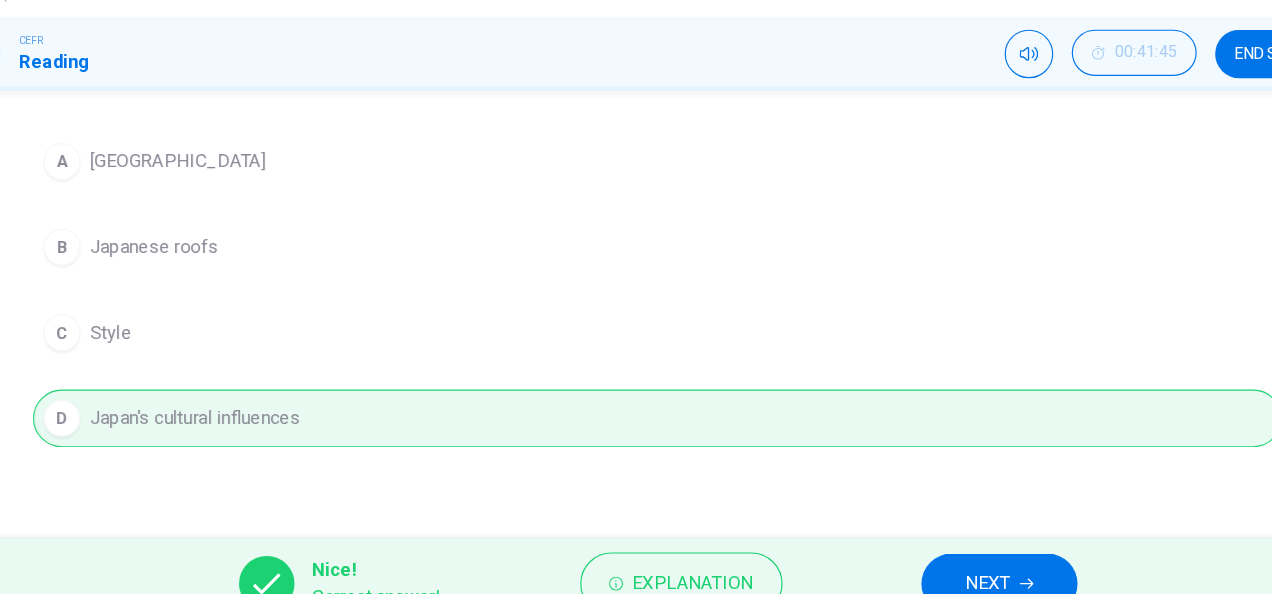 scroll, scrollTop: 498, scrollLeft: 0, axis: vertical 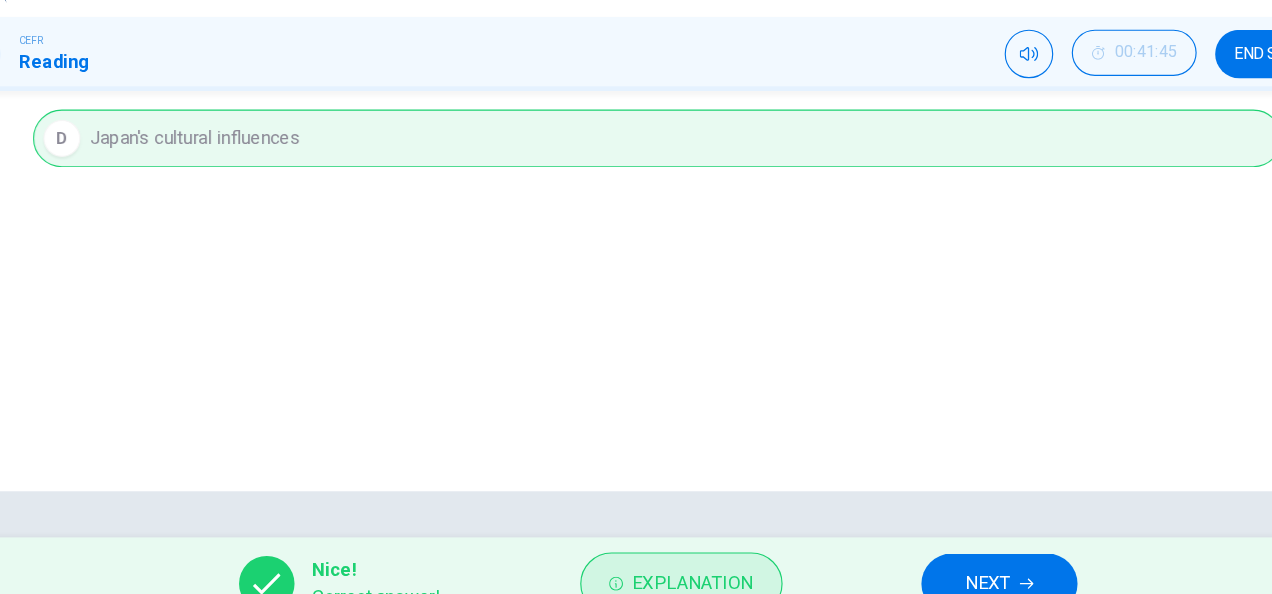 click on "Explanation" at bounding box center [656, 554] 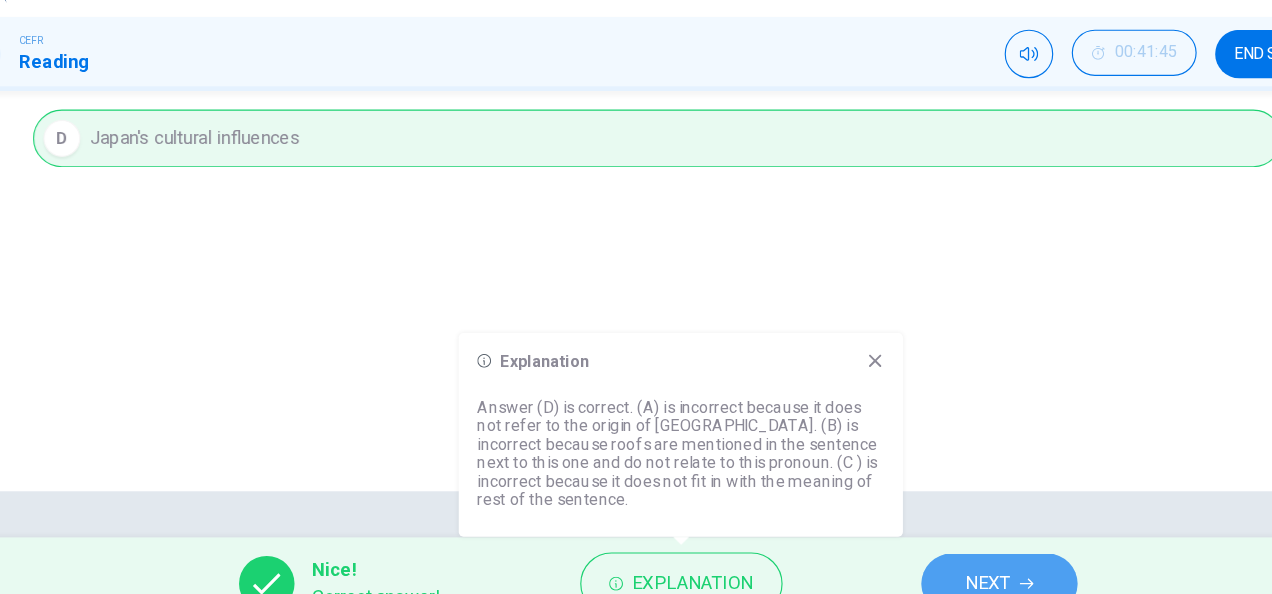 click on "NEXT" at bounding box center (931, 554) 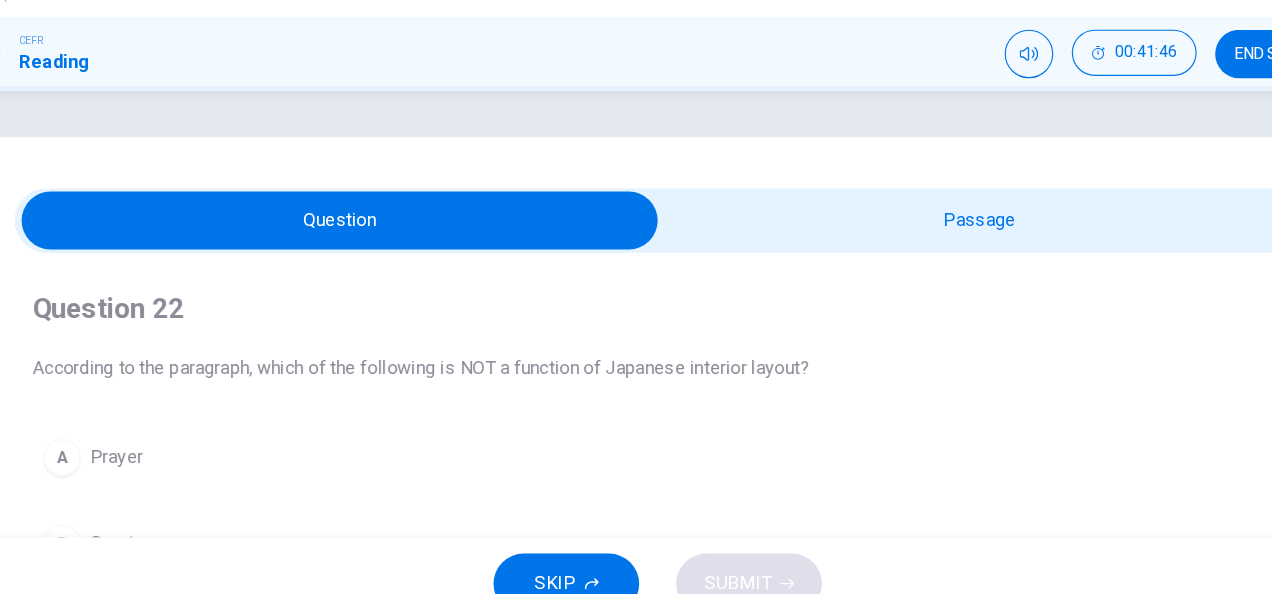 scroll, scrollTop: 67, scrollLeft: 0, axis: vertical 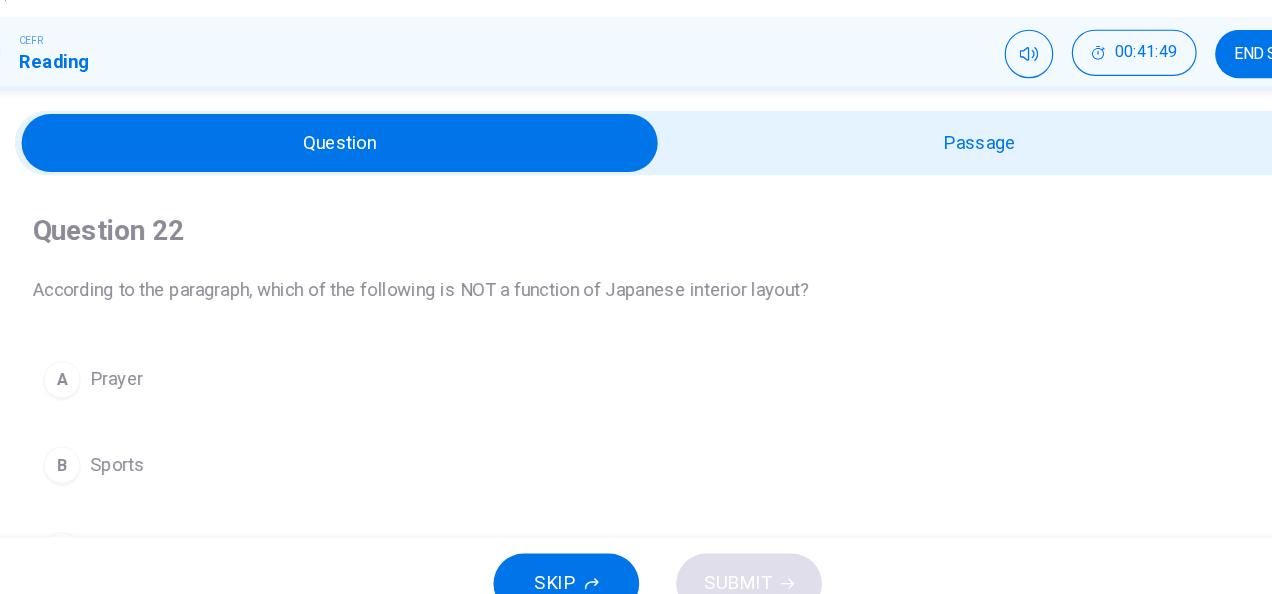 click at bounding box center [361, 173] 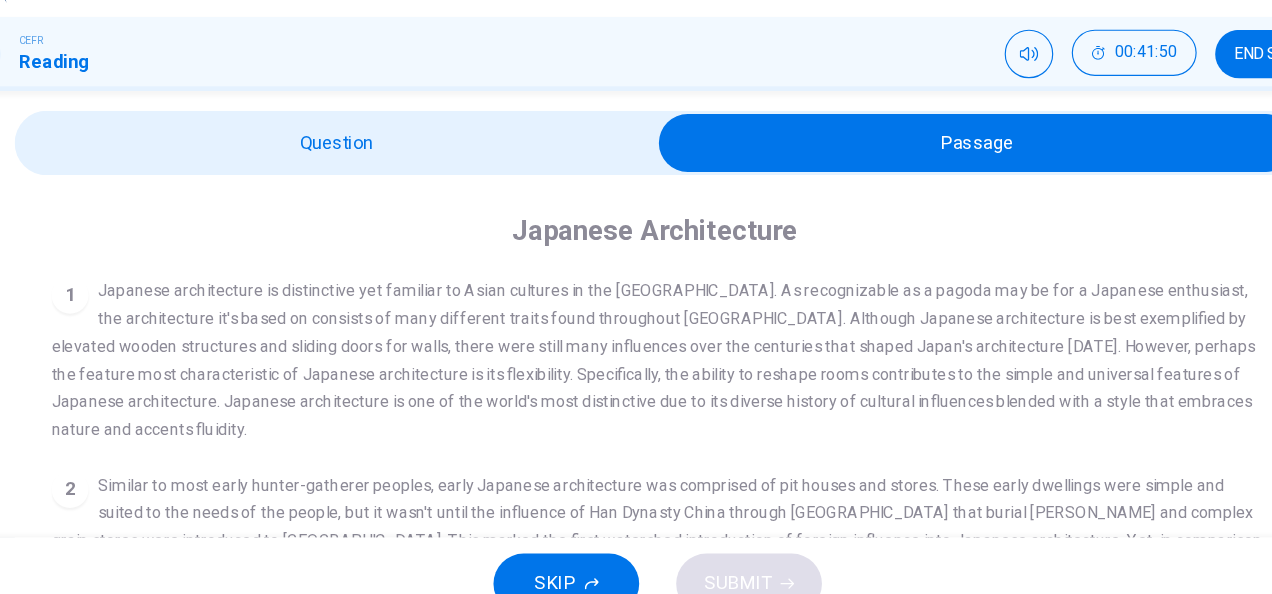 click on "Japanese Architecture 1 Japanese architecture is distinctive yet familiar to Asian cultures in the far east. As recognizable as a pagoda may be for a Japanese enthusiast, the architecture it's based on consists of many different traits found throughout Asia. Although Japanese architecture is best exemplified by elevated wooden structures and sliding doors for walls, there were still many influences over the centuries that shaped Japan's architecture today. However, perhaps the feature most characteristic of Japanese architecture is its flexibility. Specifically, the ability to reshape rooms contributes to the simple and universal features of Japanese architecture. Japanese architecture is one of the world's most distinctive due to its diverse history of cultural influences blended with a style that embraces nature and accents fluidity. 2 3 4 5" at bounding box center (636, 619) 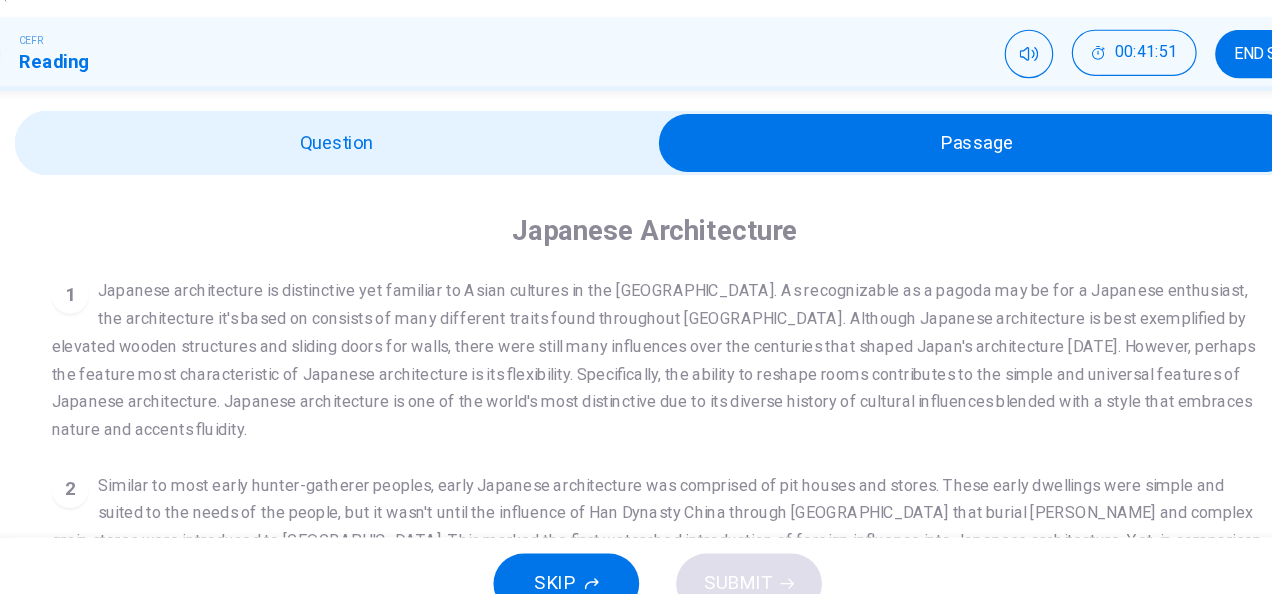 click at bounding box center [912, 173] 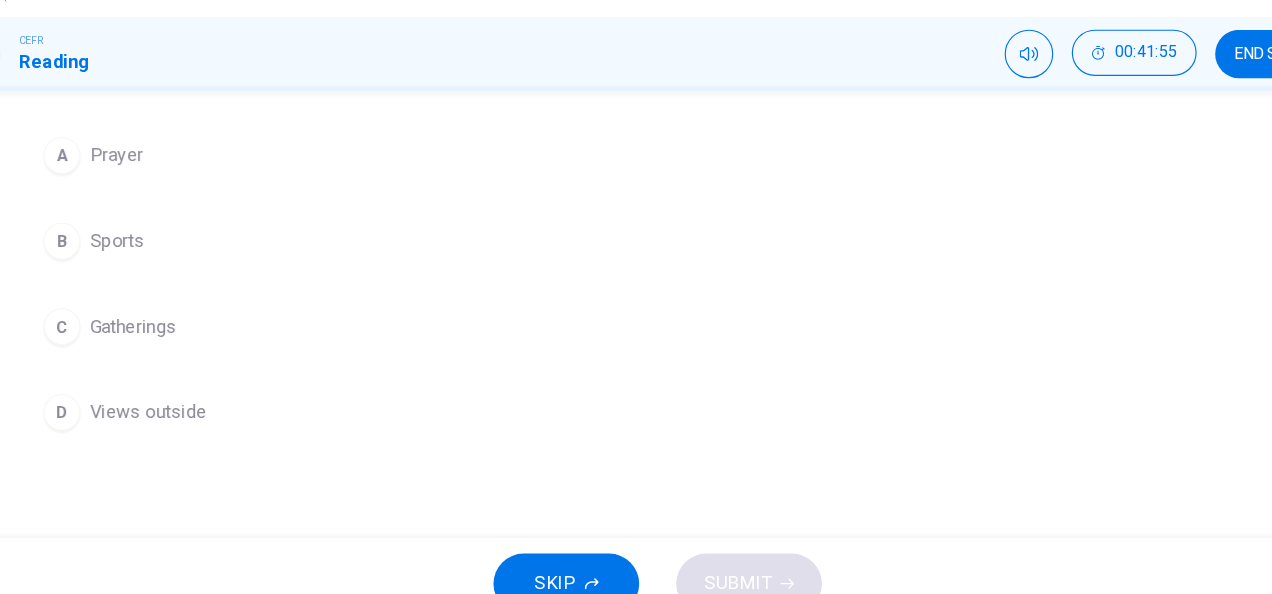 scroll, scrollTop: 0, scrollLeft: 0, axis: both 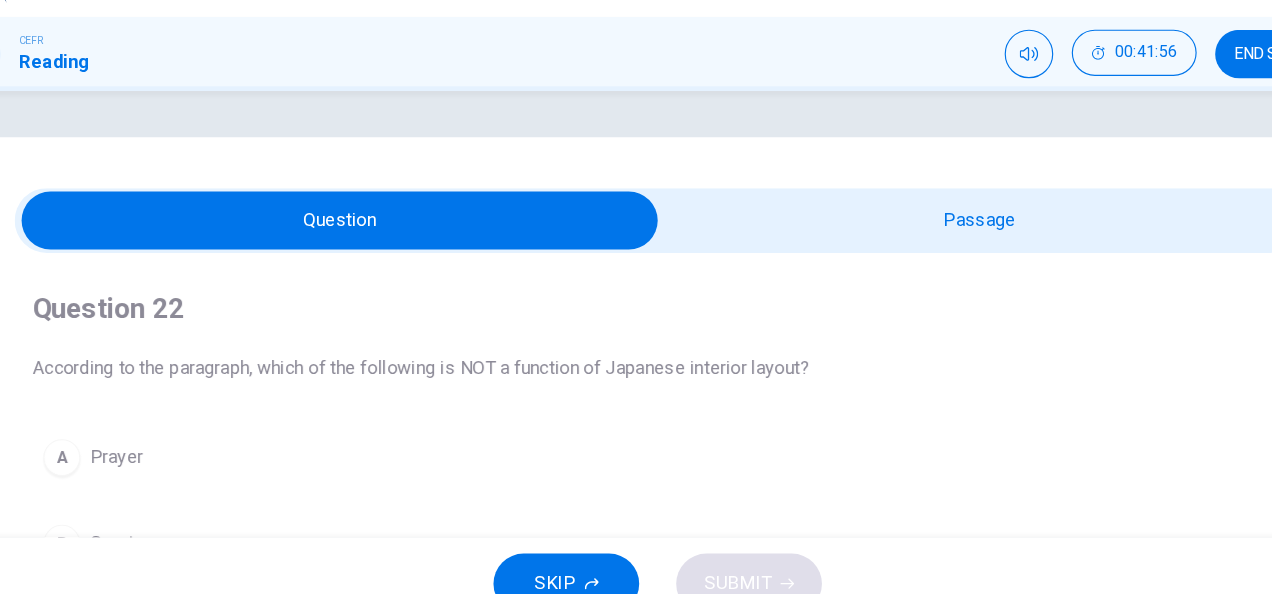 click at bounding box center [361, 240] 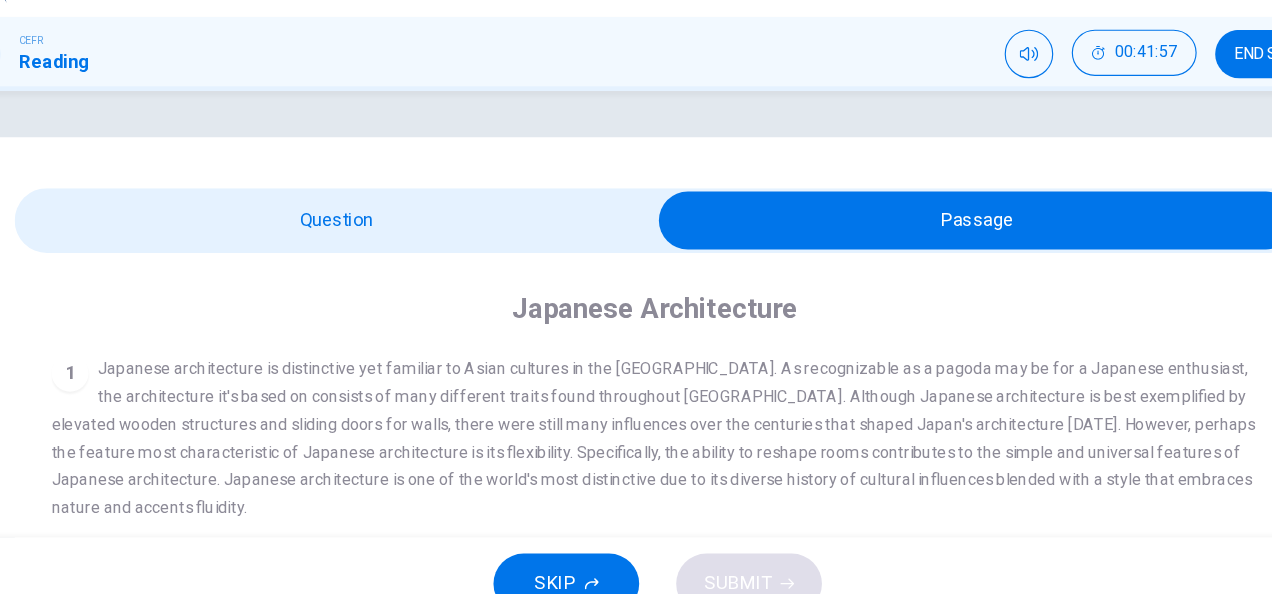 scroll, scrollTop: 168, scrollLeft: 0, axis: vertical 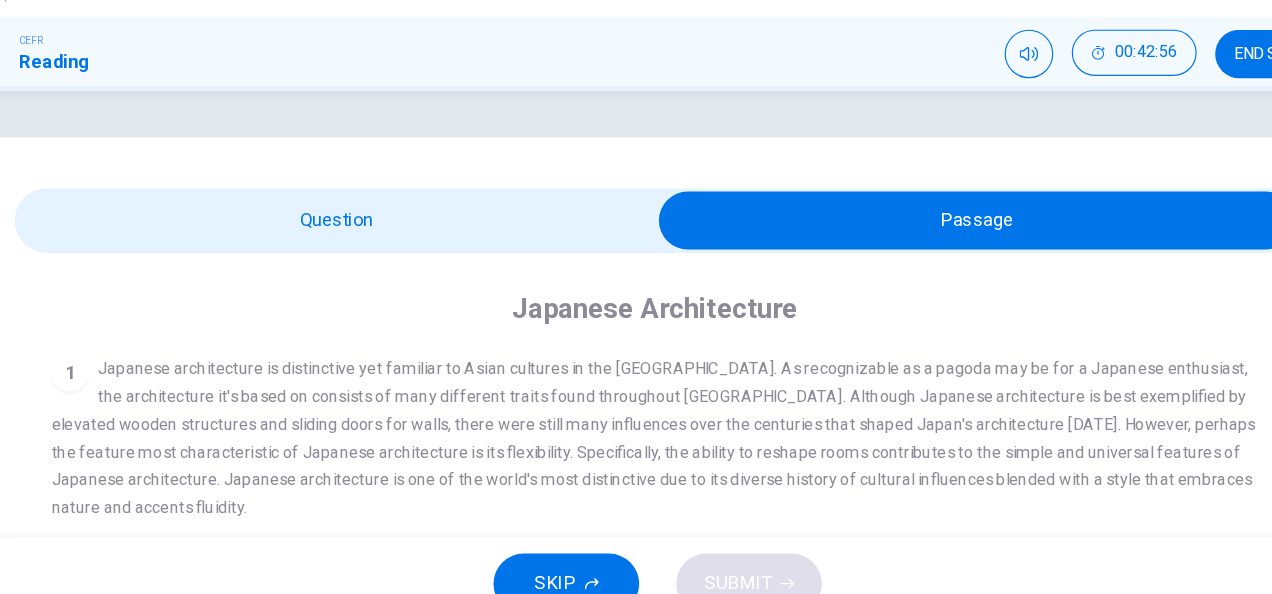 drag, startPoint x: 387, startPoint y: 215, endPoint x: 396, endPoint y: 241, distance: 27.513634 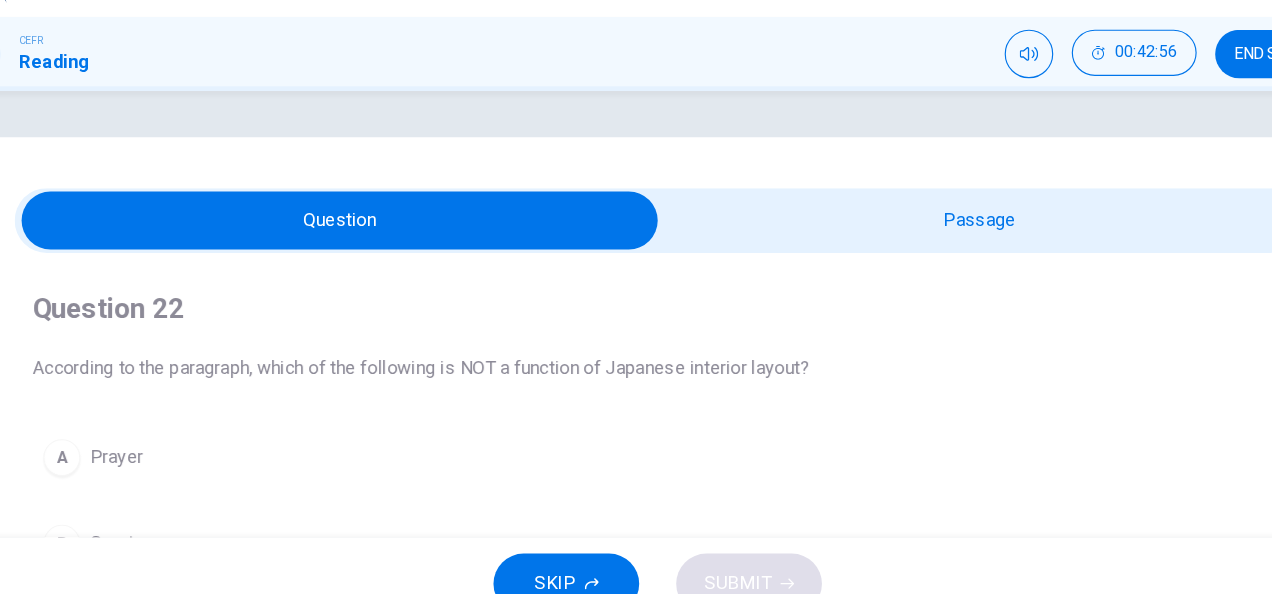 click at bounding box center [361, 240] 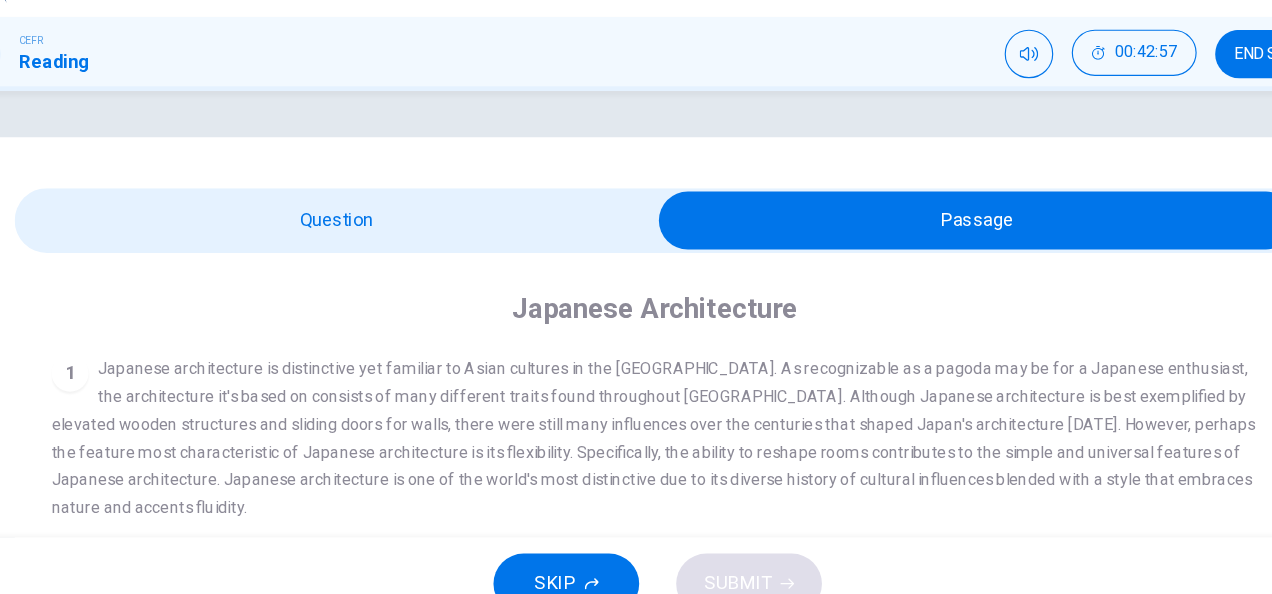 click at bounding box center (912, 240) 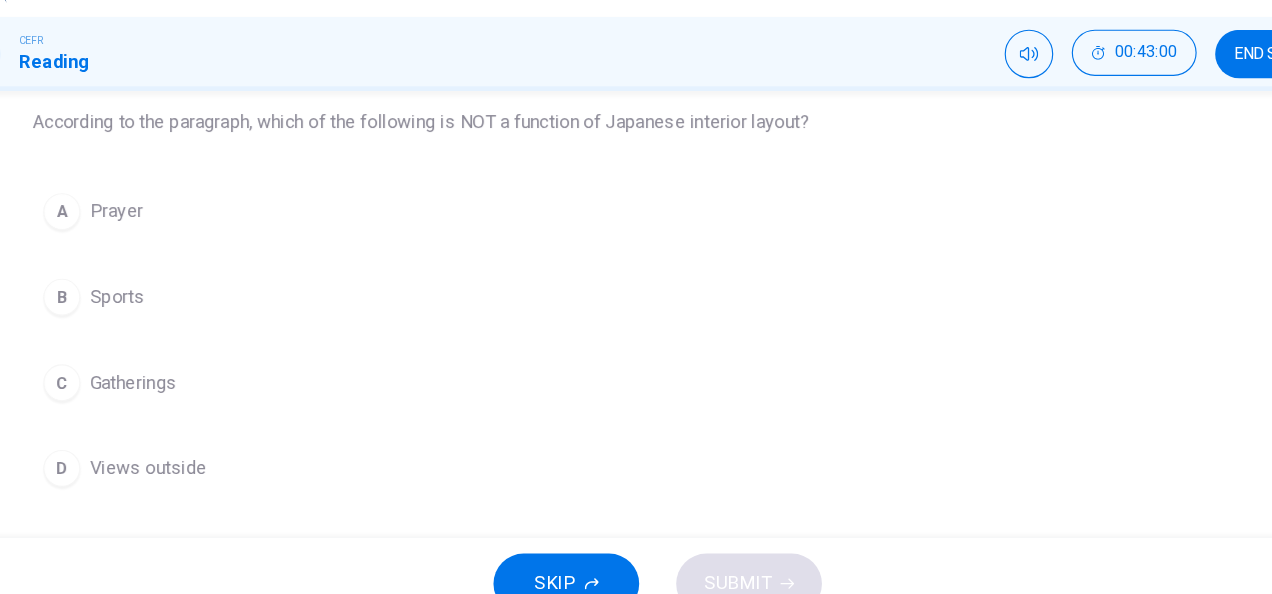 scroll, scrollTop: 218, scrollLeft: 0, axis: vertical 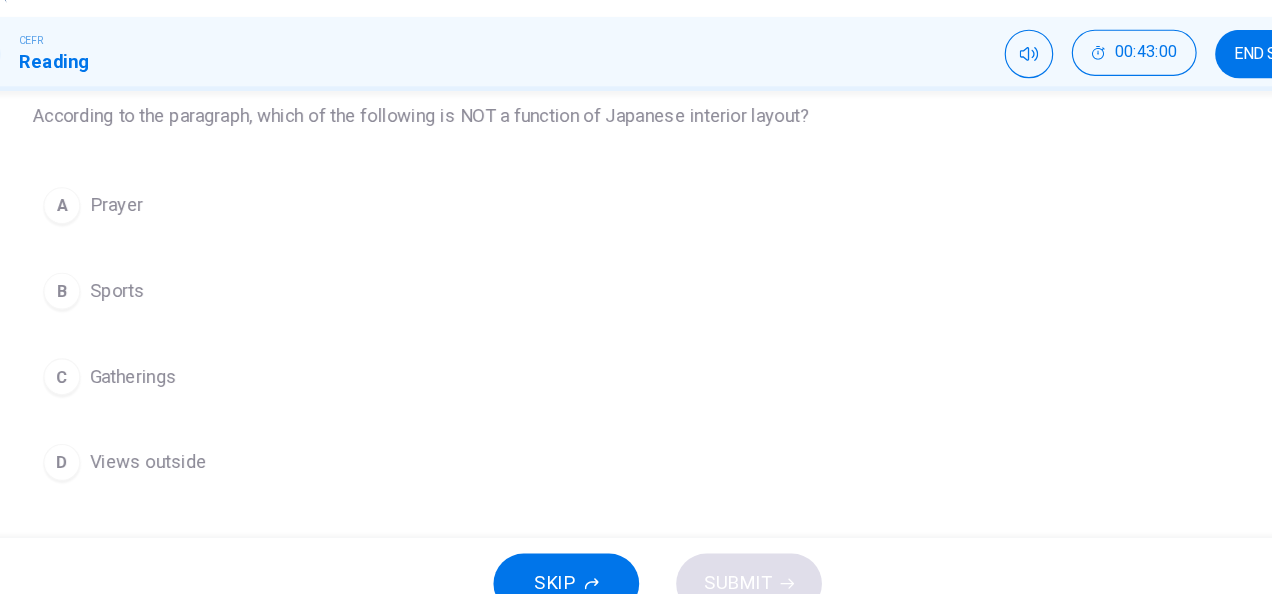 click on "A Prayer B Sports C Gatherings D Views outside" at bounding box center (636, 338) 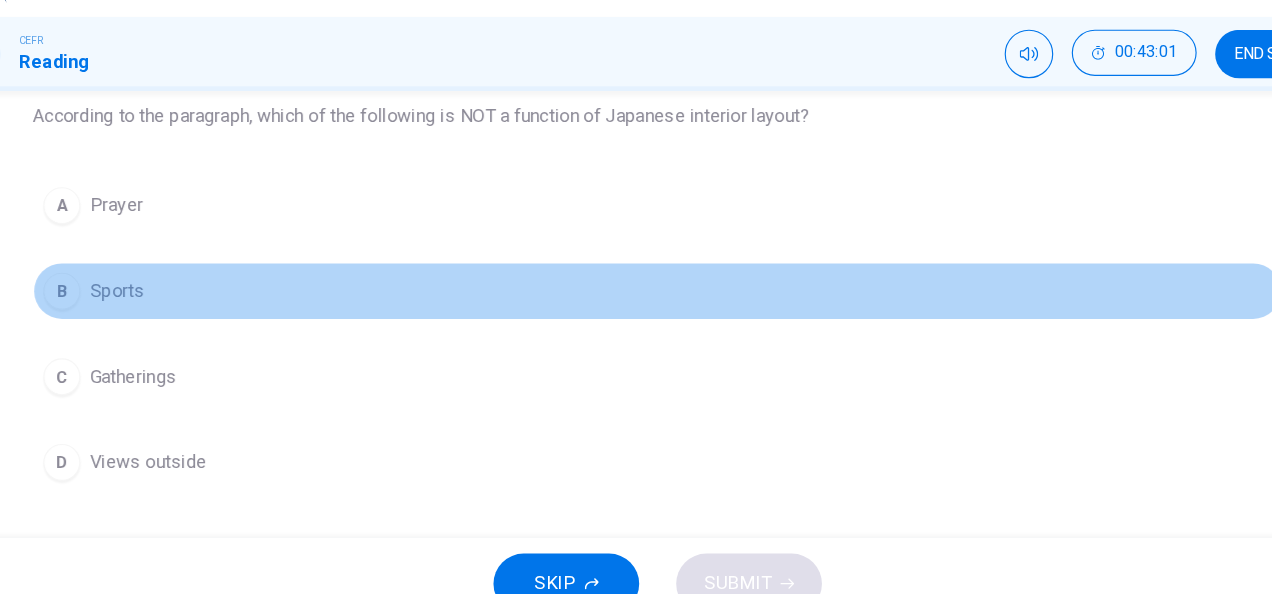 click on "B Sports" at bounding box center (636, 301) 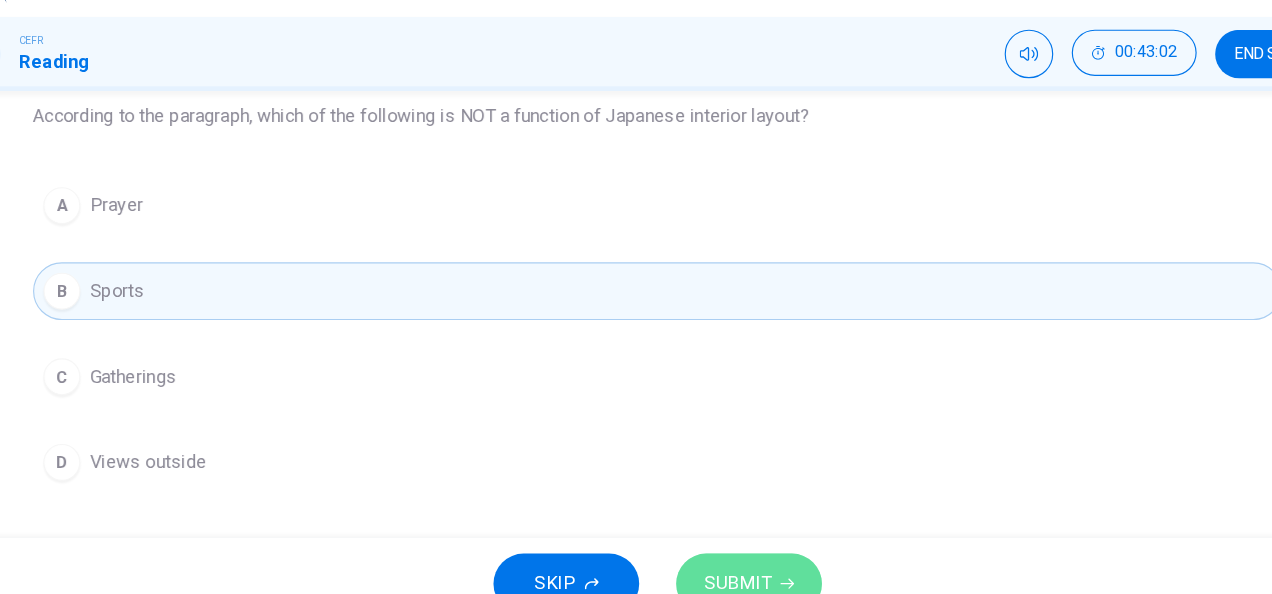 click on "SUBMIT" at bounding box center [715, 554] 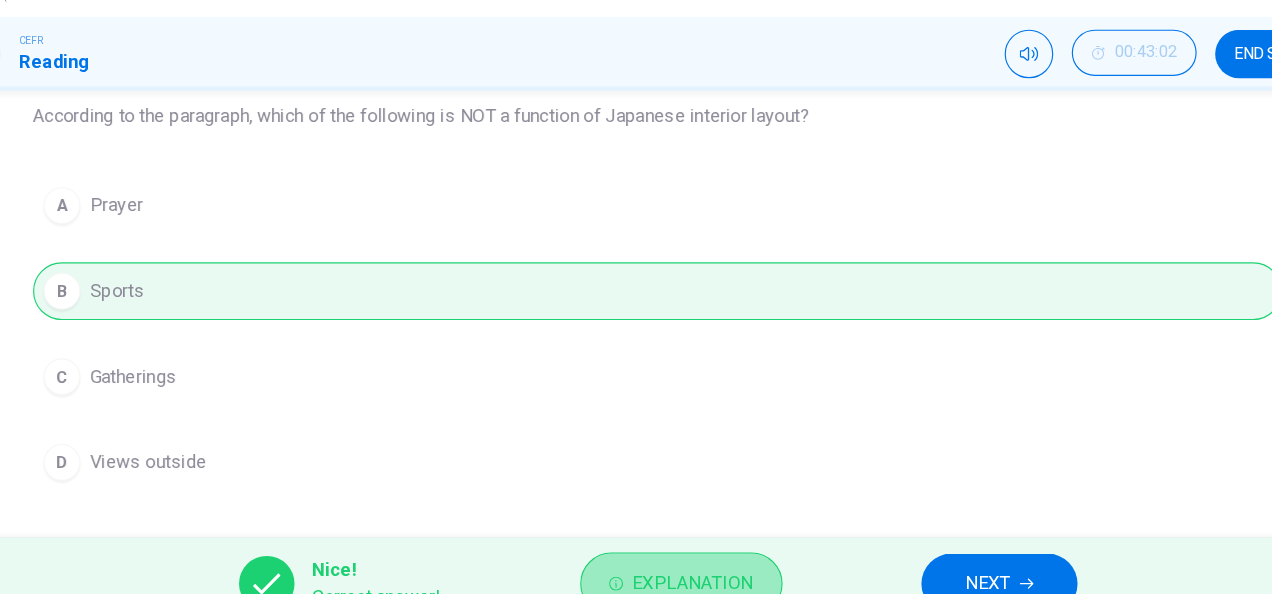 click on "Explanation" at bounding box center (666, 554) 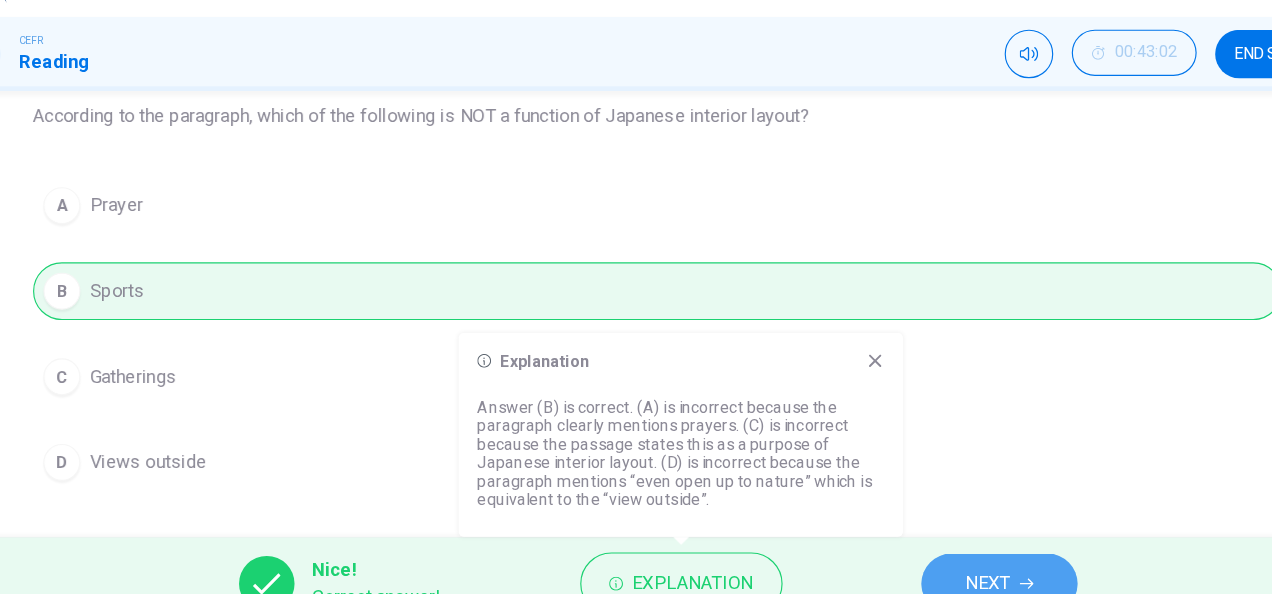 click on "NEXT" at bounding box center (931, 554) 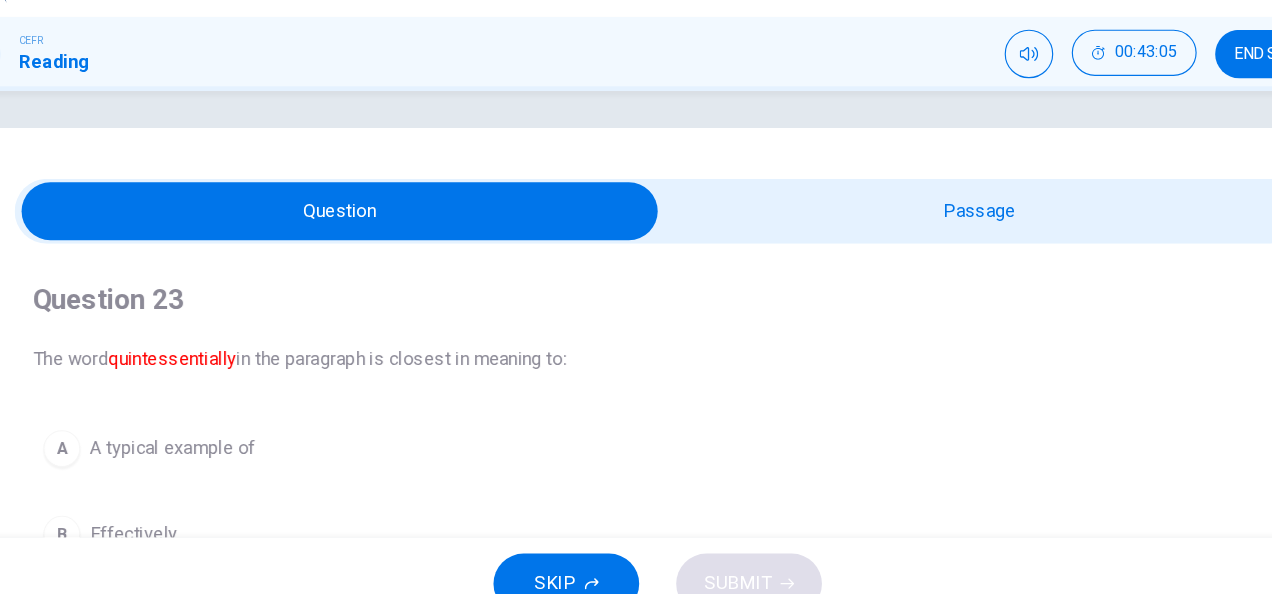 scroll, scrollTop: 0, scrollLeft: 0, axis: both 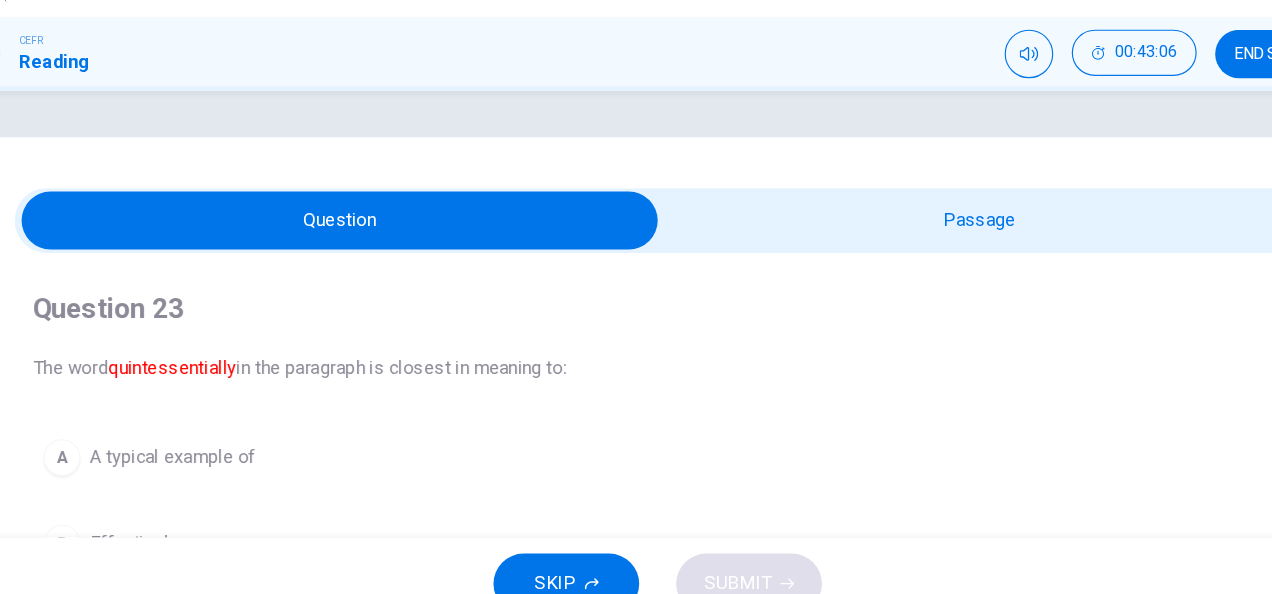 click at bounding box center (361, 240) 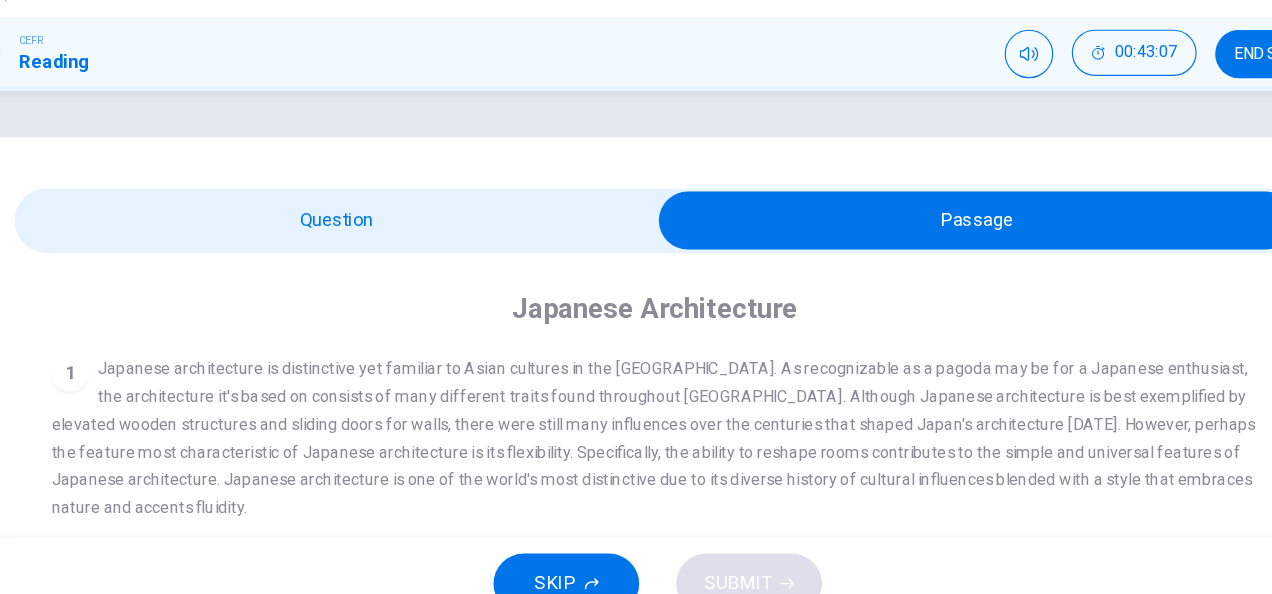 scroll, scrollTop: 168, scrollLeft: 0, axis: vertical 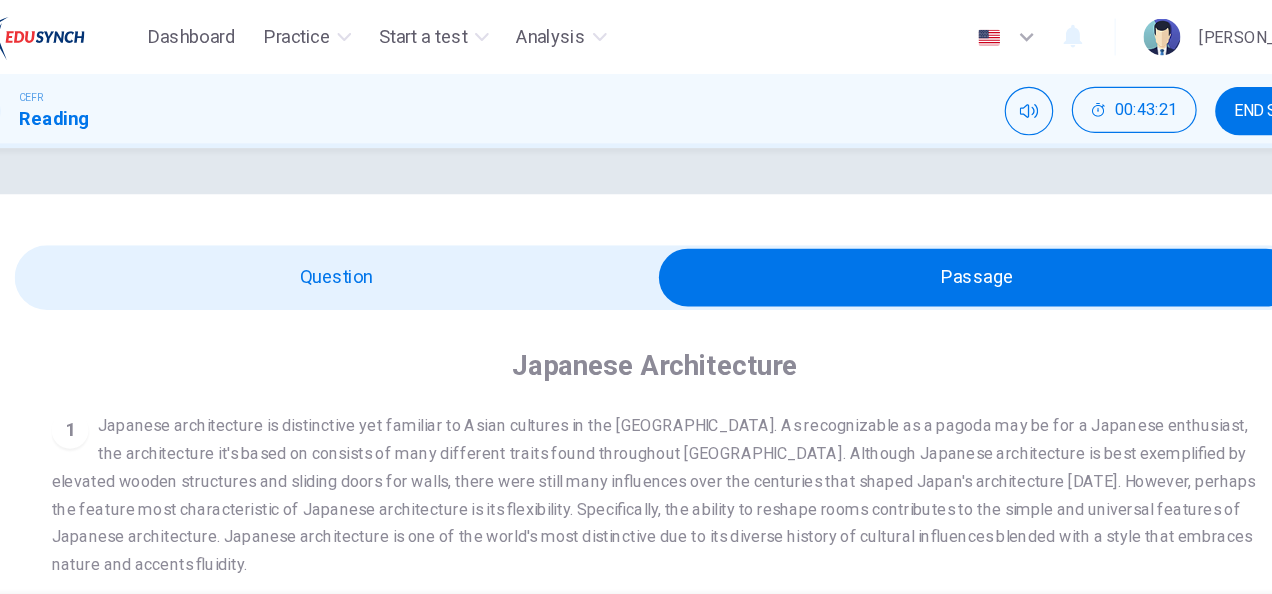 click at bounding box center [912, 240] 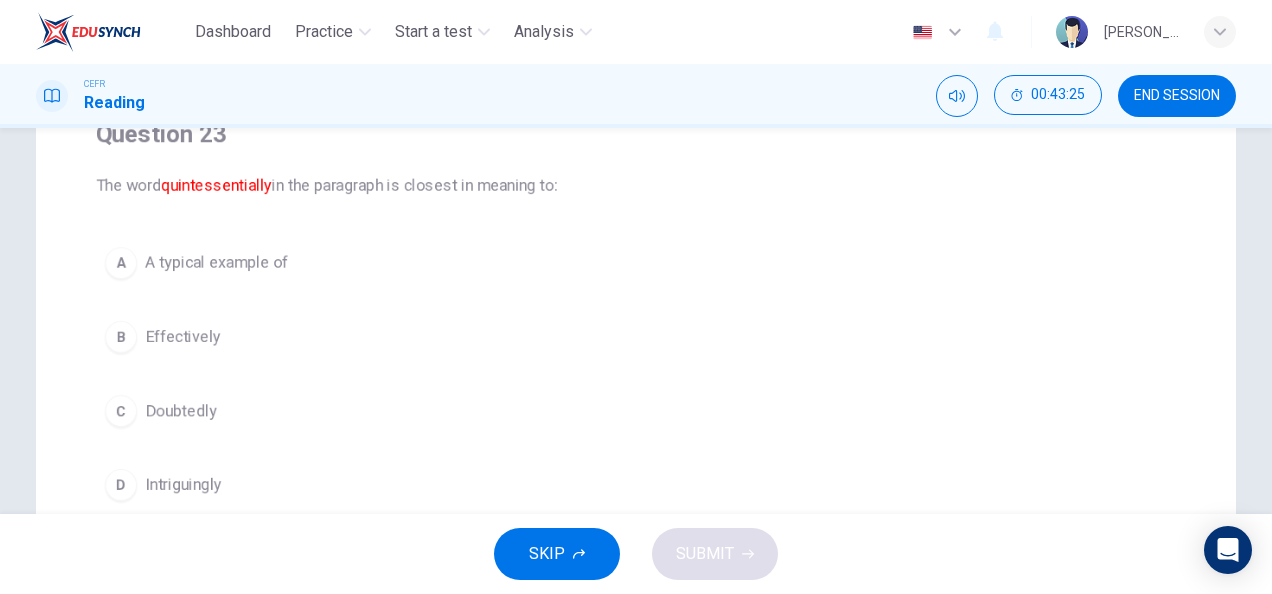 scroll, scrollTop: 184, scrollLeft: 0, axis: vertical 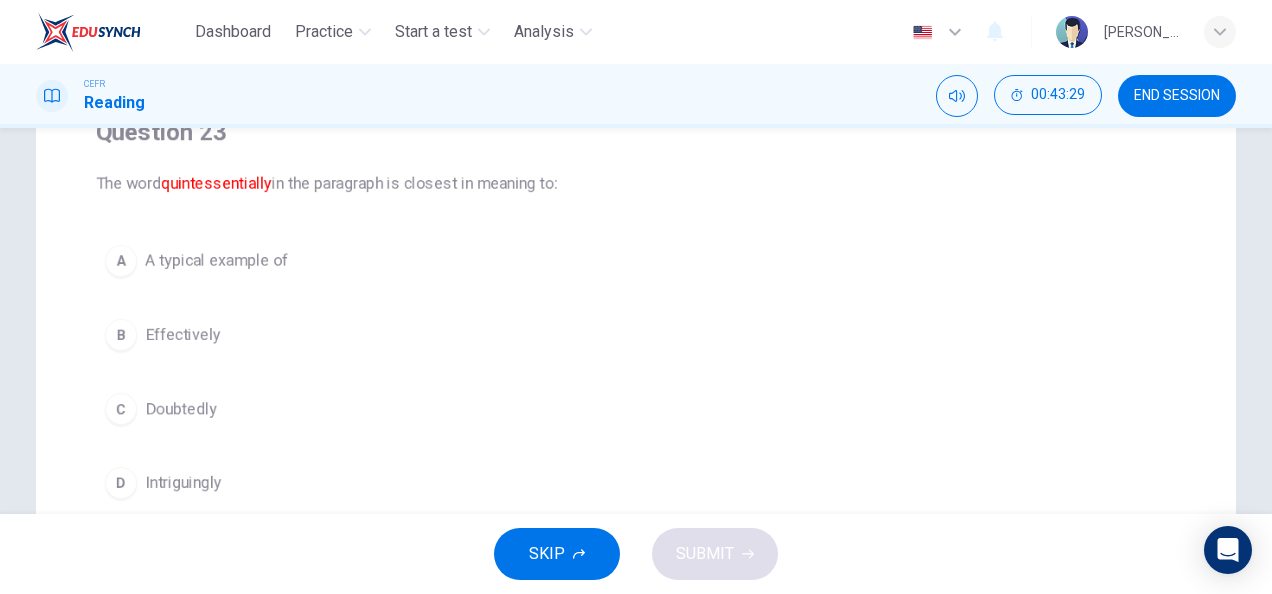 click on "A A typical example of B Effectively C Doubtedly D Intriguingly" at bounding box center (636, 372) 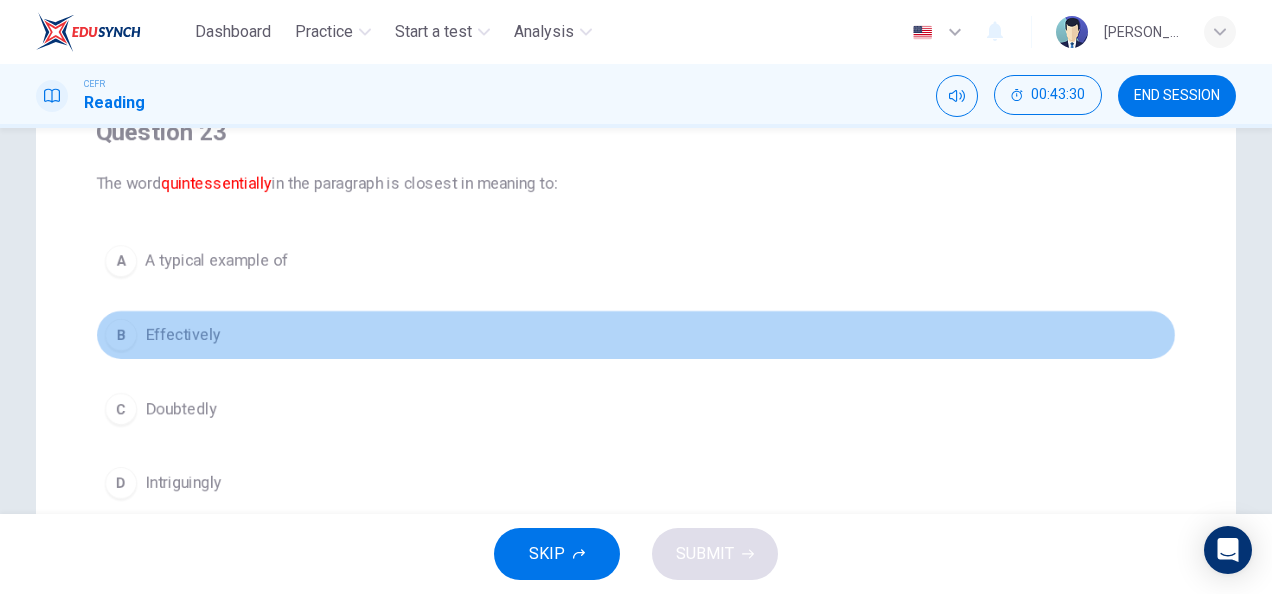 click on "B Effectively" at bounding box center [636, 335] 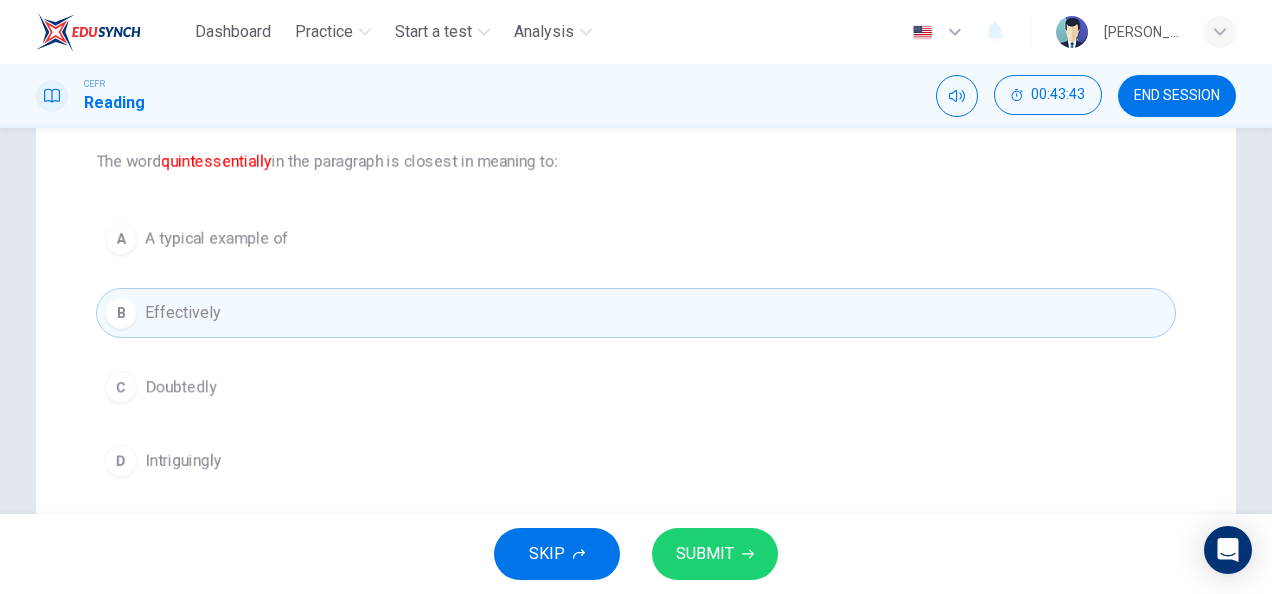 scroll, scrollTop: 0, scrollLeft: 0, axis: both 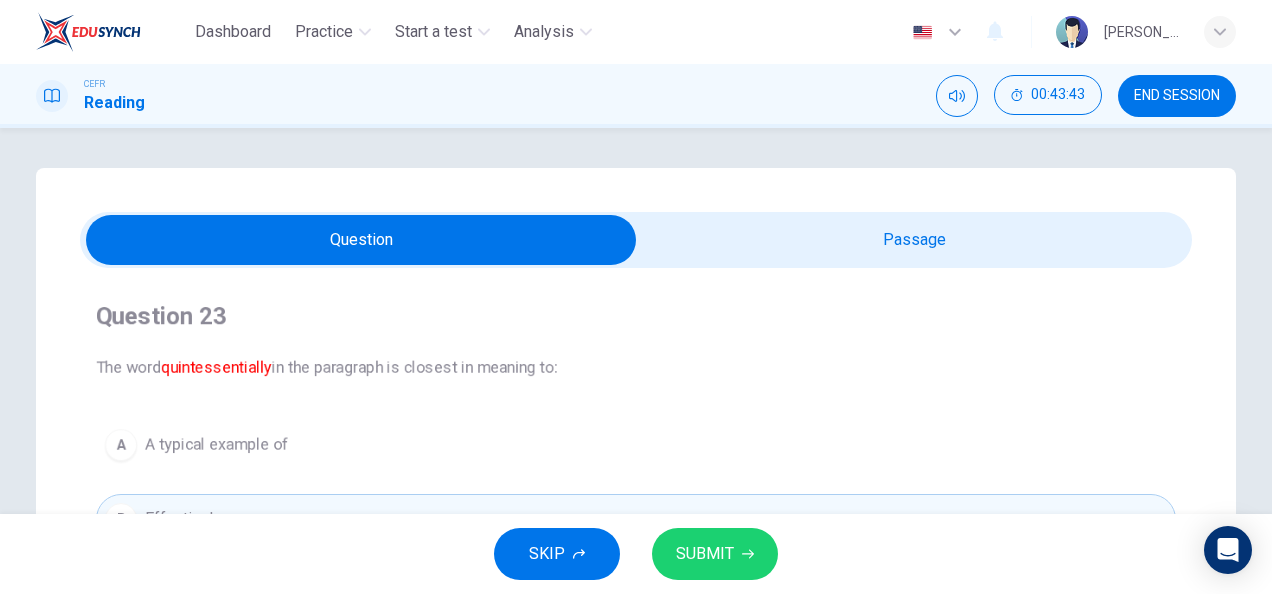 click at bounding box center (361, 240) 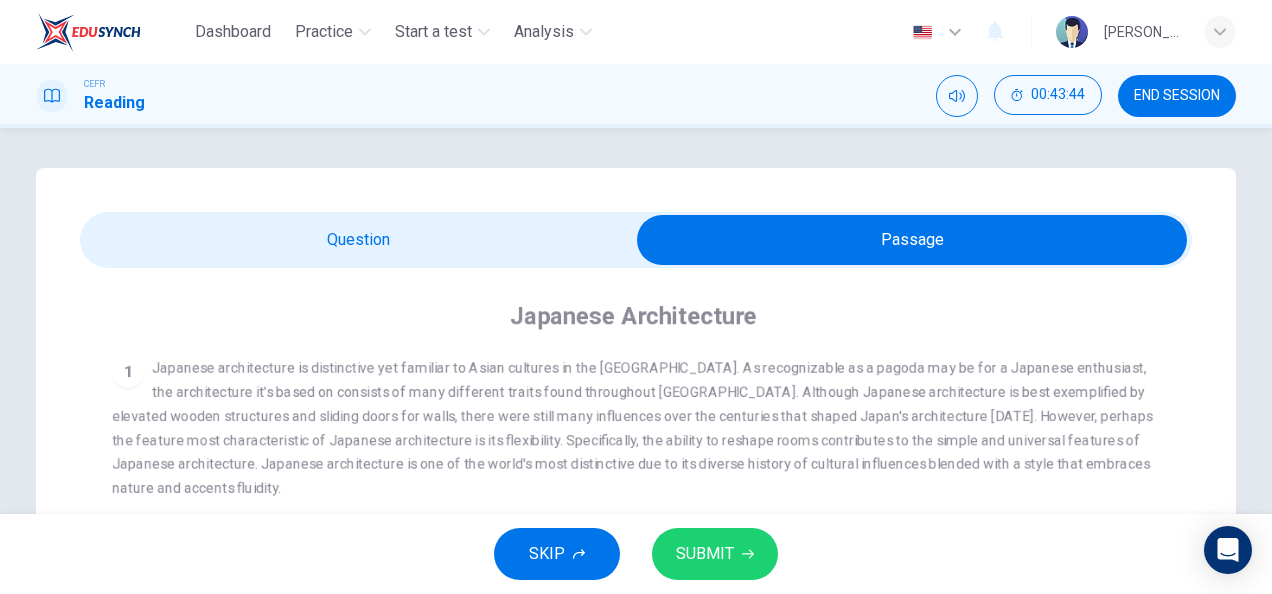 scroll, scrollTop: 168, scrollLeft: 0, axis: vertical 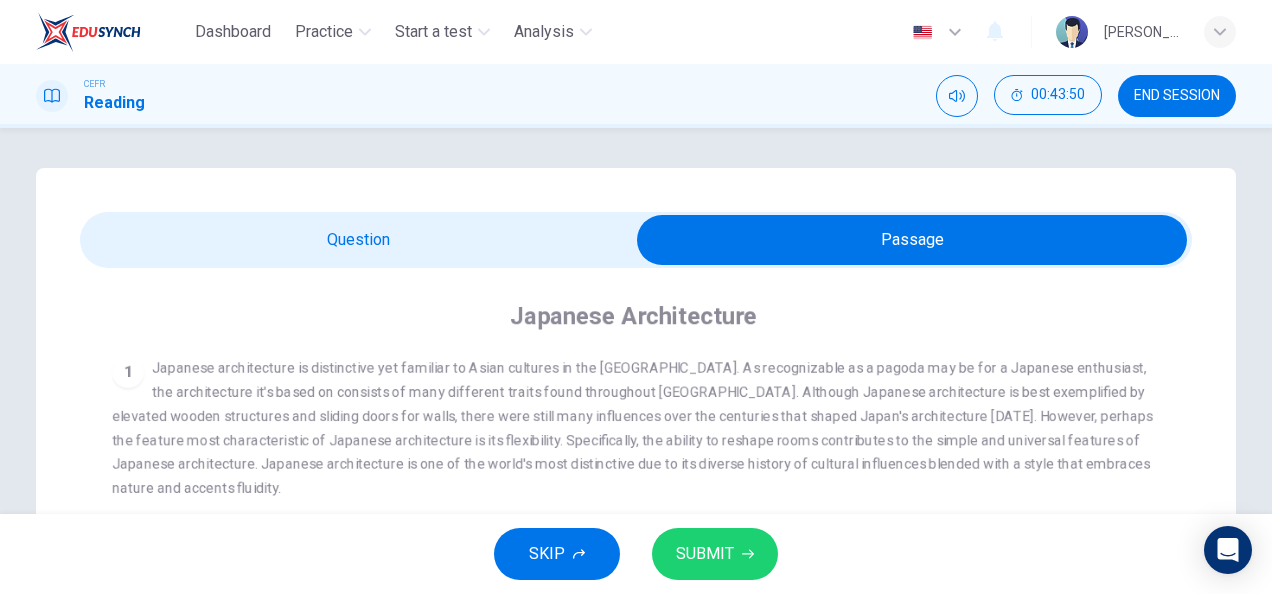 click at bounding box center (912, 240) 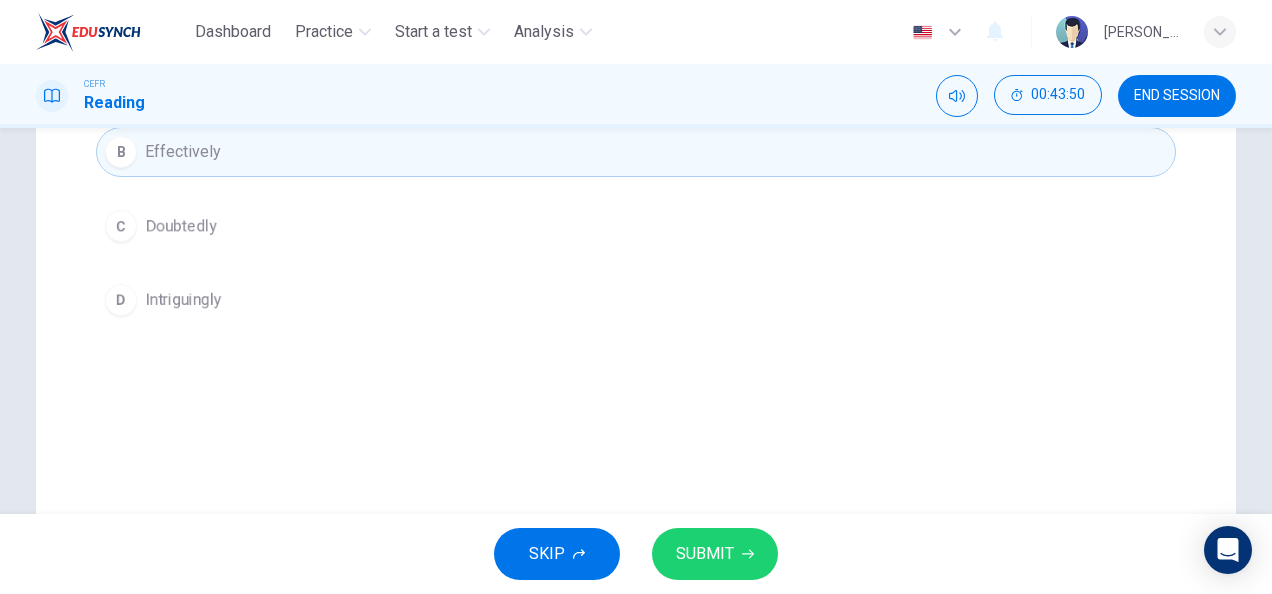 scroll, scrollTop: 498, scrollLeft: 0, axis: vertical 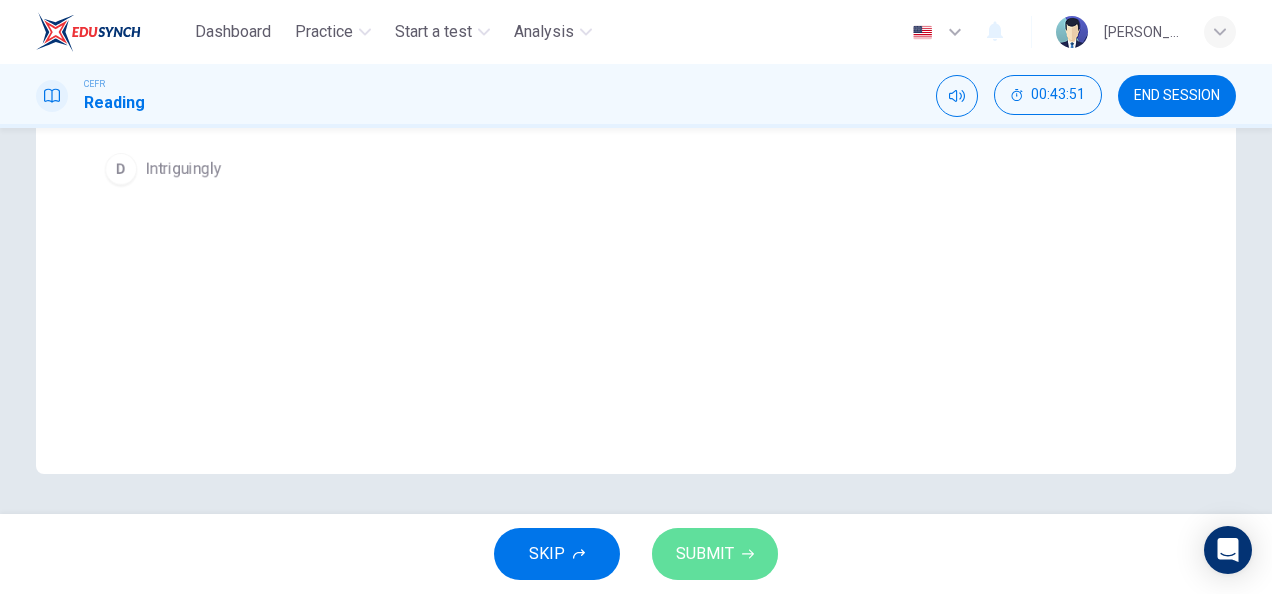 click on "SUBMIT" at bounding box center [715, 554] 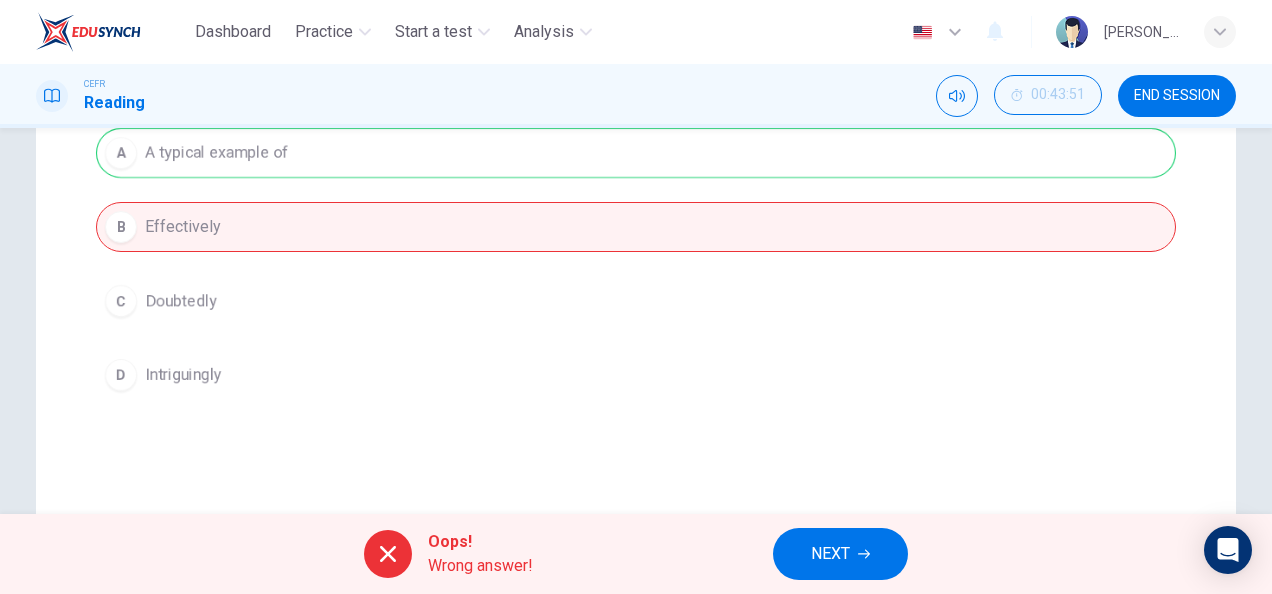 scroll, scrollTop: 197, scrollLeft: 0, axis: vertical 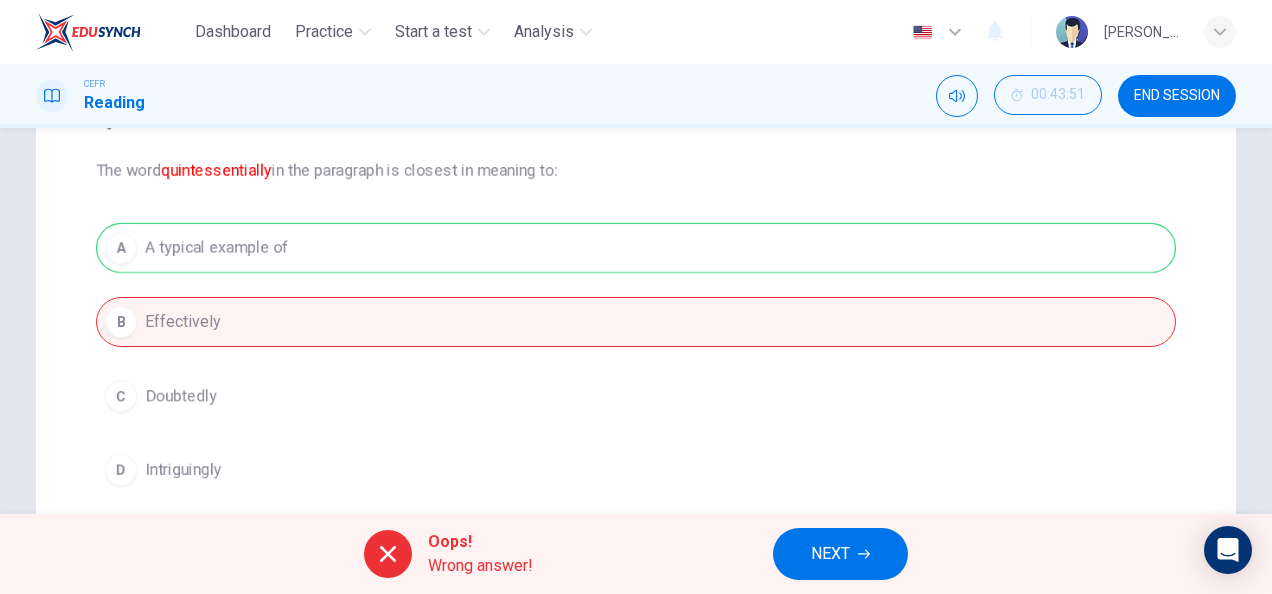 click on "A A typical example of B Effectively C Doubtedly D Intriguingly" at bounding box center (636, 359) 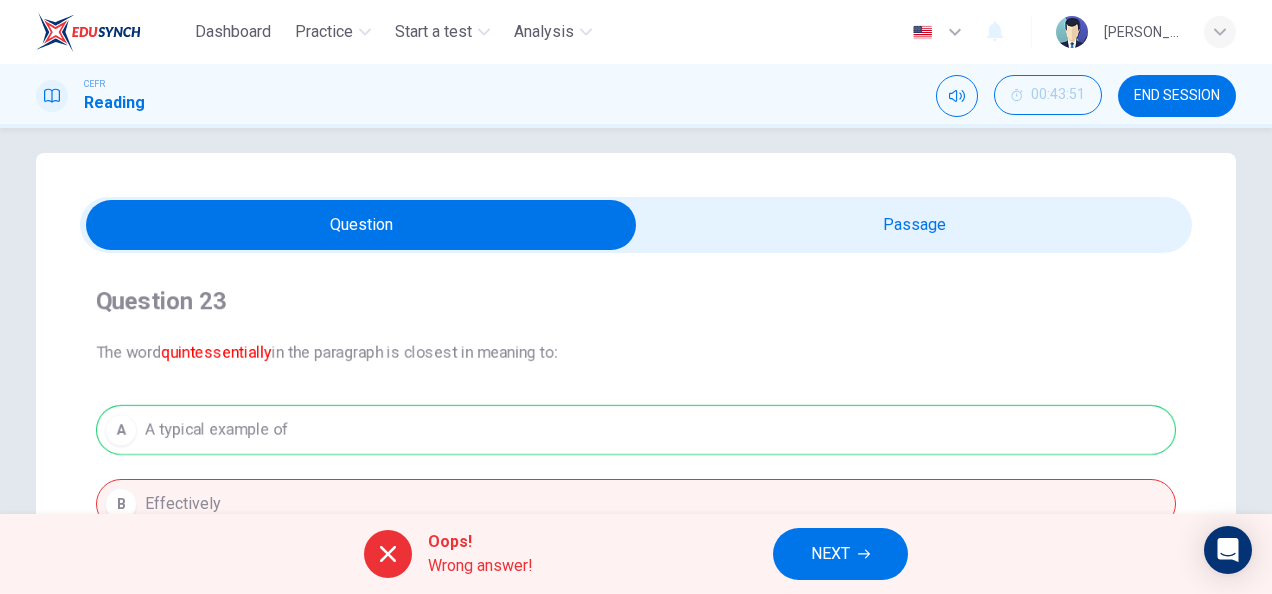 scroll, scrollTop: 0, scrollLeft: 0, axis: both 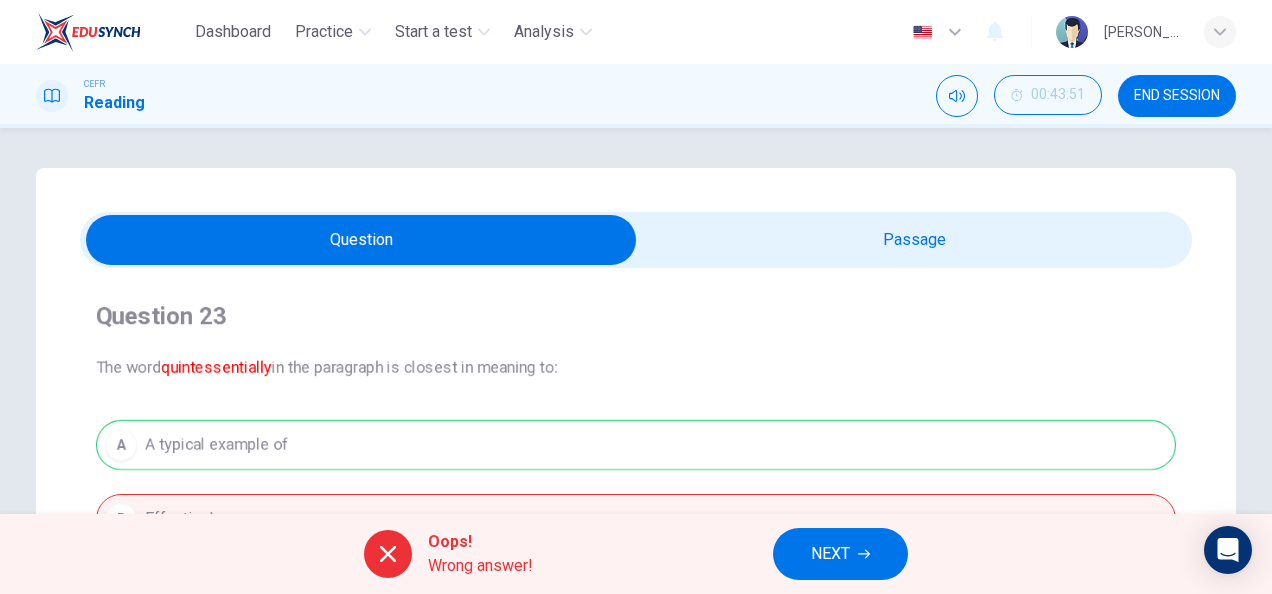 click on "A A typical example of B Effectively C Doubtedly D Intriguingly" at bounding box center [636, 556] 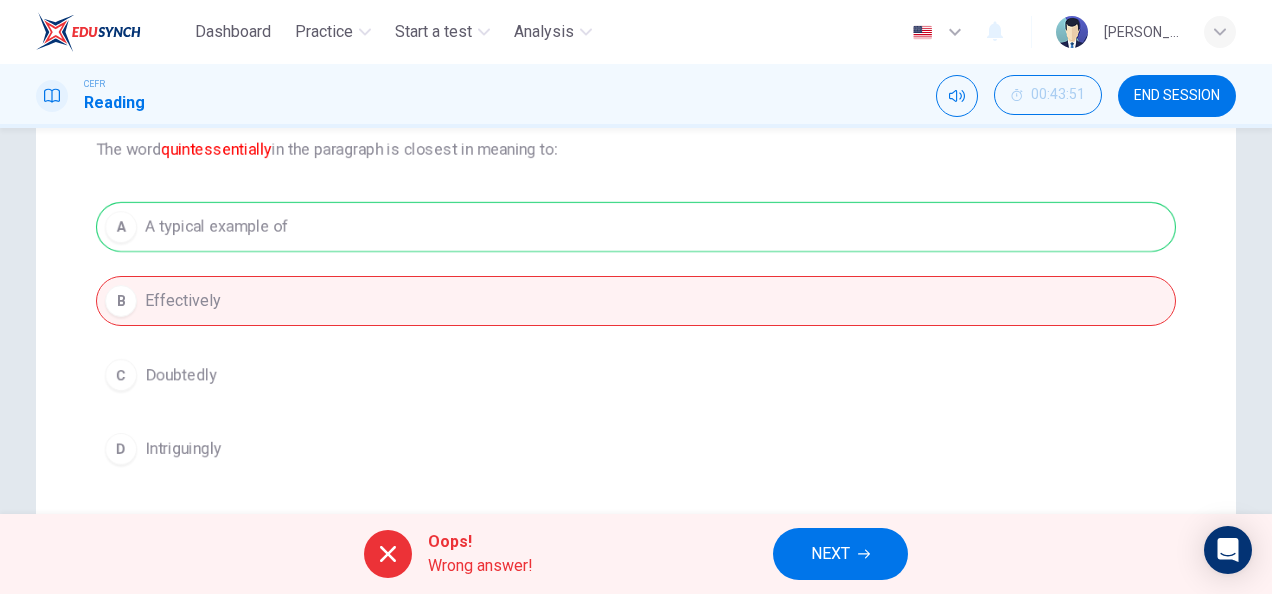click on "Oops! Wrong answer!" at bounding box center [448, 554] 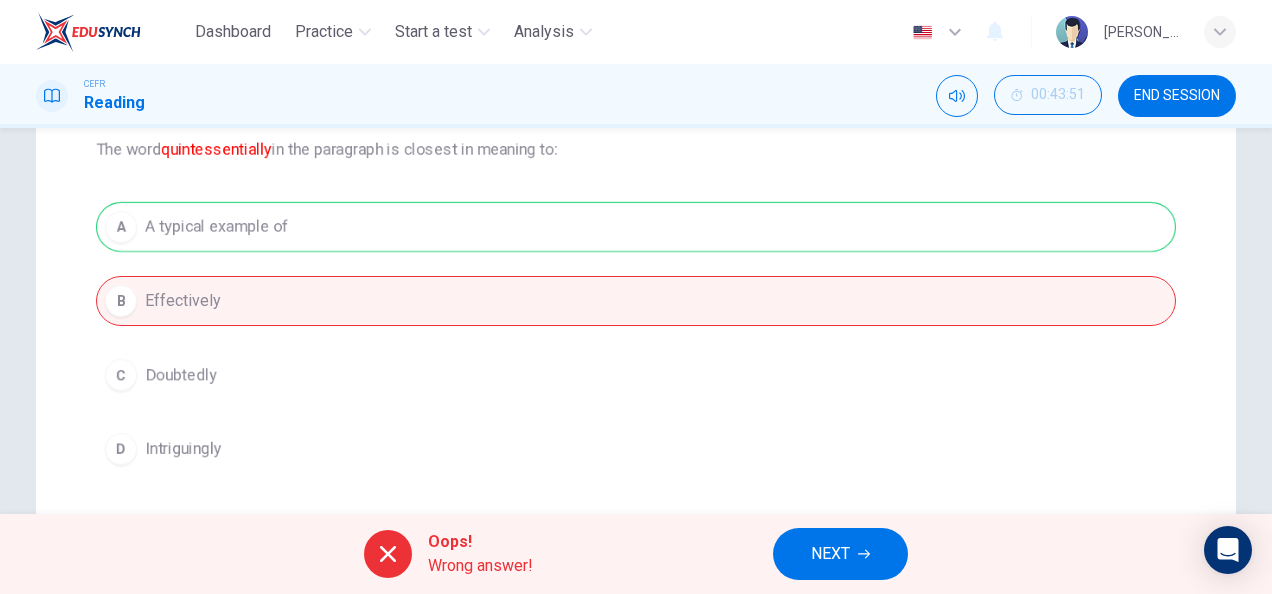 click on "A A typical example of B Effectively C Doubtedly D Intriguingly" at bounding box center [636, 338] 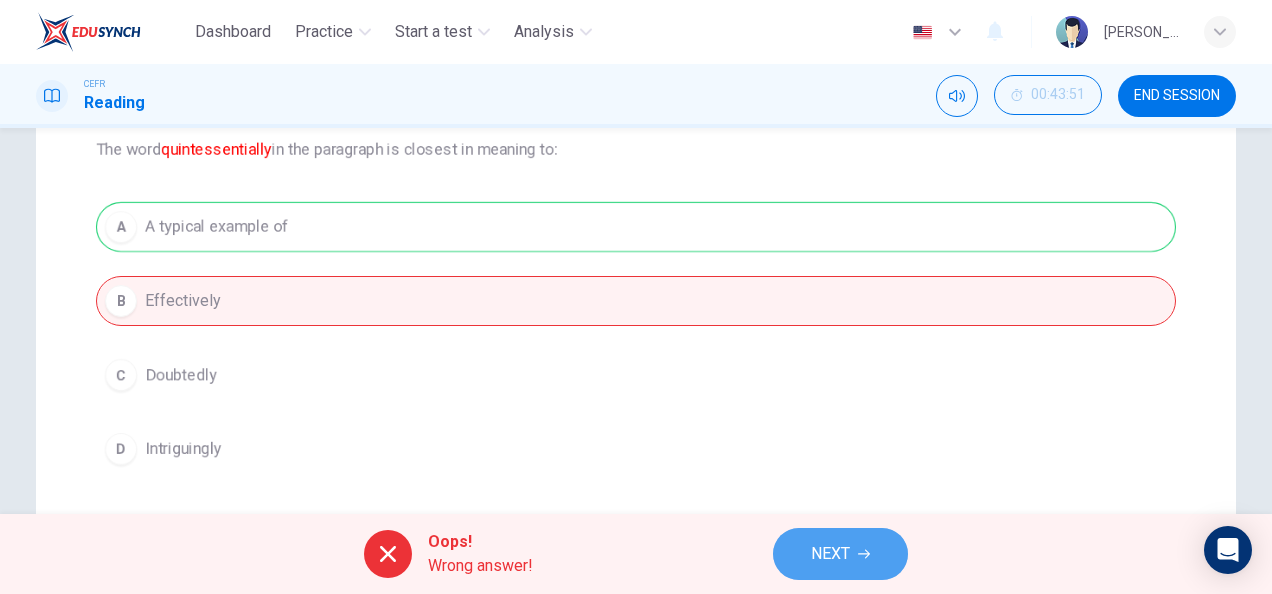 click on "NEXT" at bounding box center [840, 554] 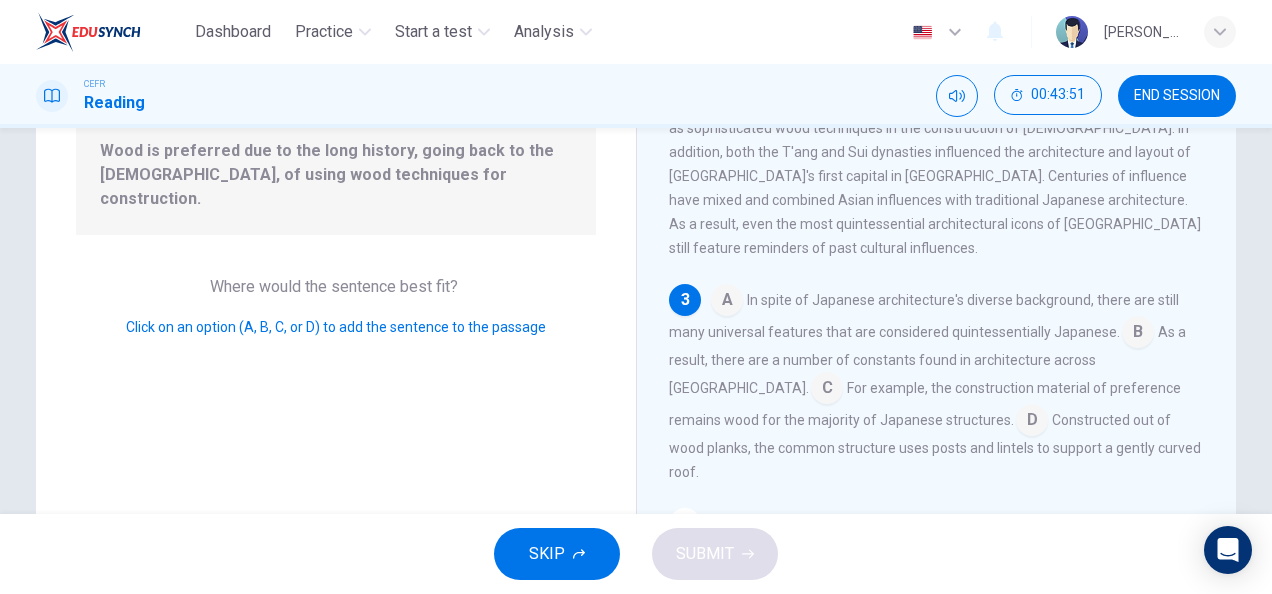 scroll, scrollTop: 416, scrollLeft: 0, axis: vertical 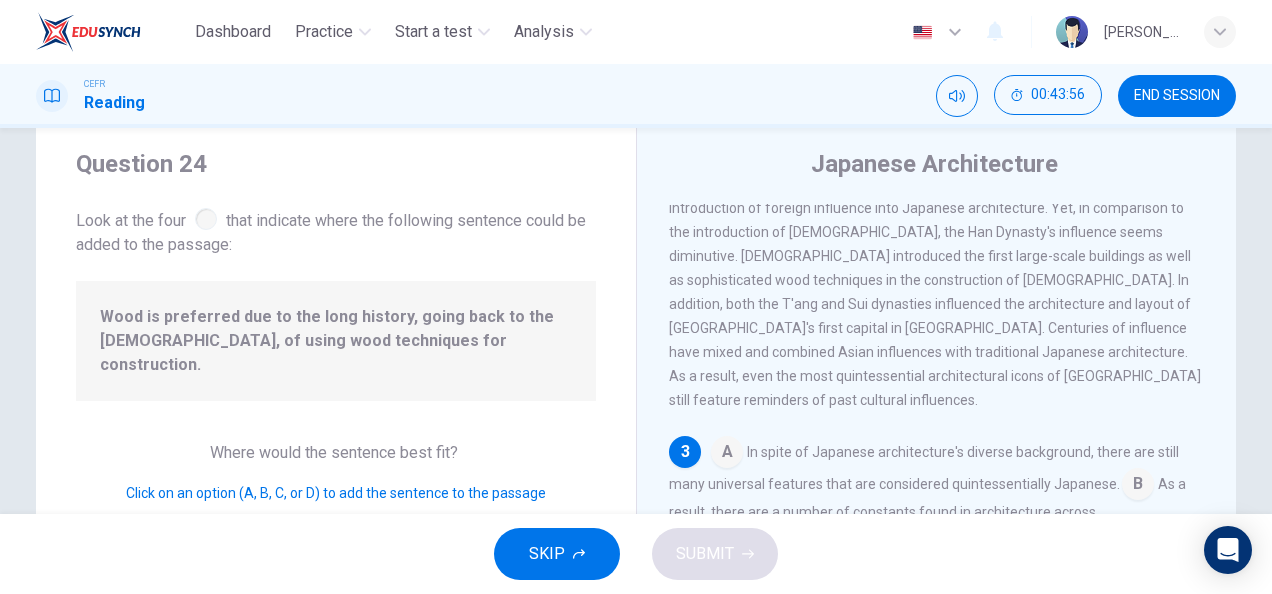 click at bounding box center [206, 219] 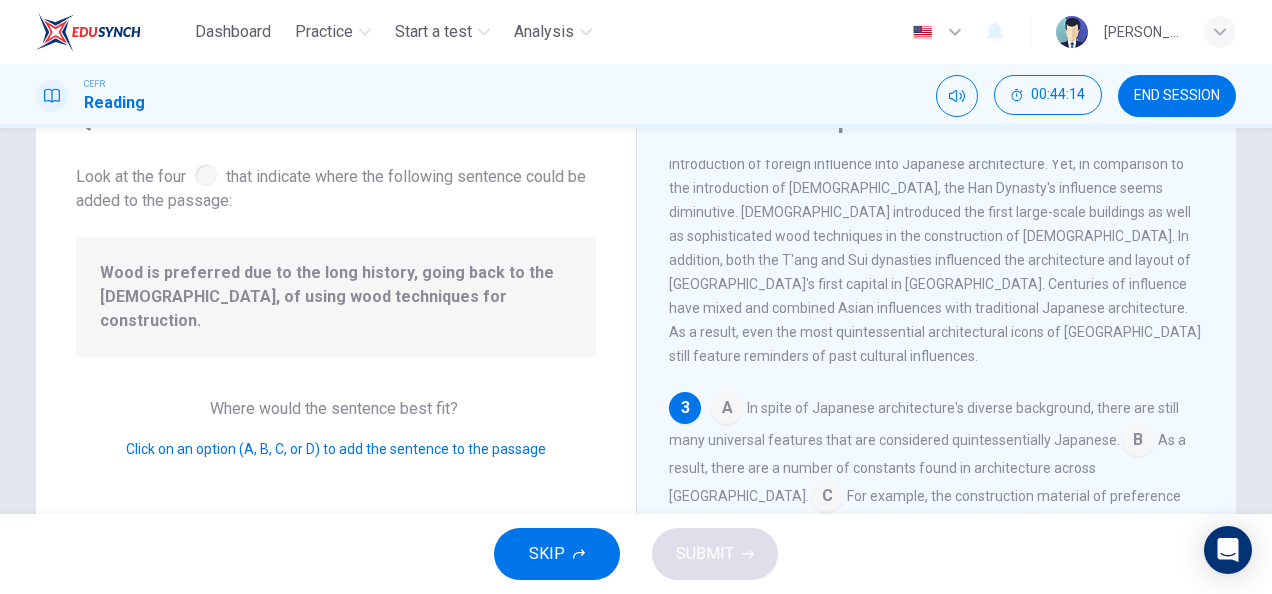 scroll, scrollTop: 96, scrollLeft: 0, axis: vertical 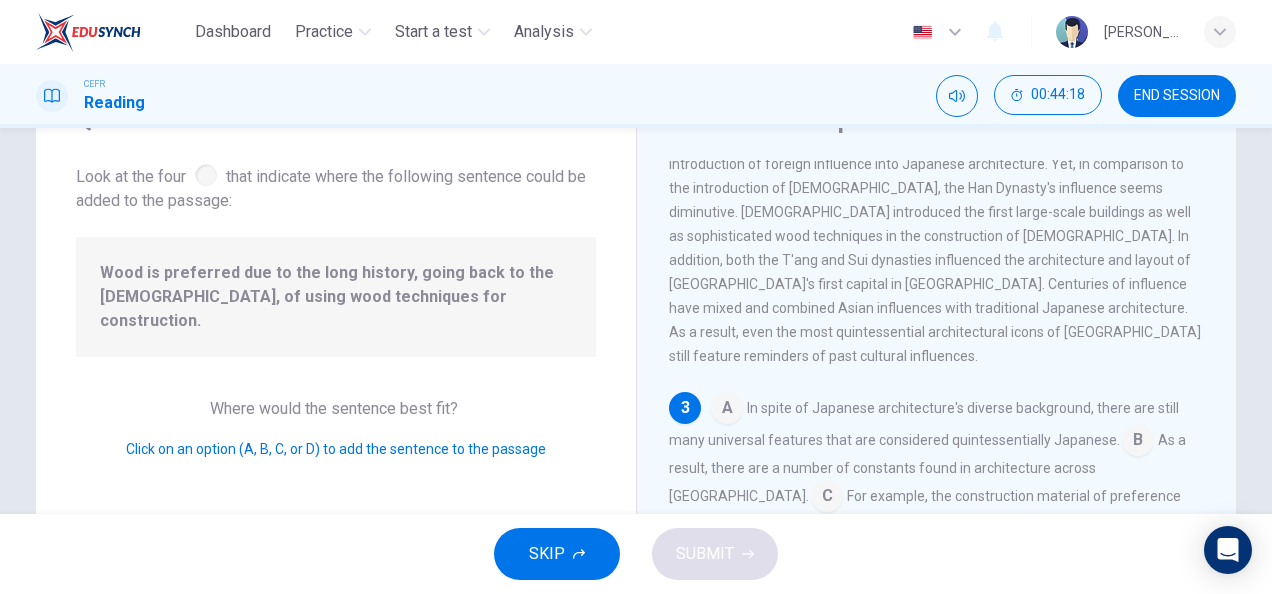 drag, startPoint x: 710, startPoint y: 362, endPoint x: 864, endPoint y: 396, distance: 157.70859 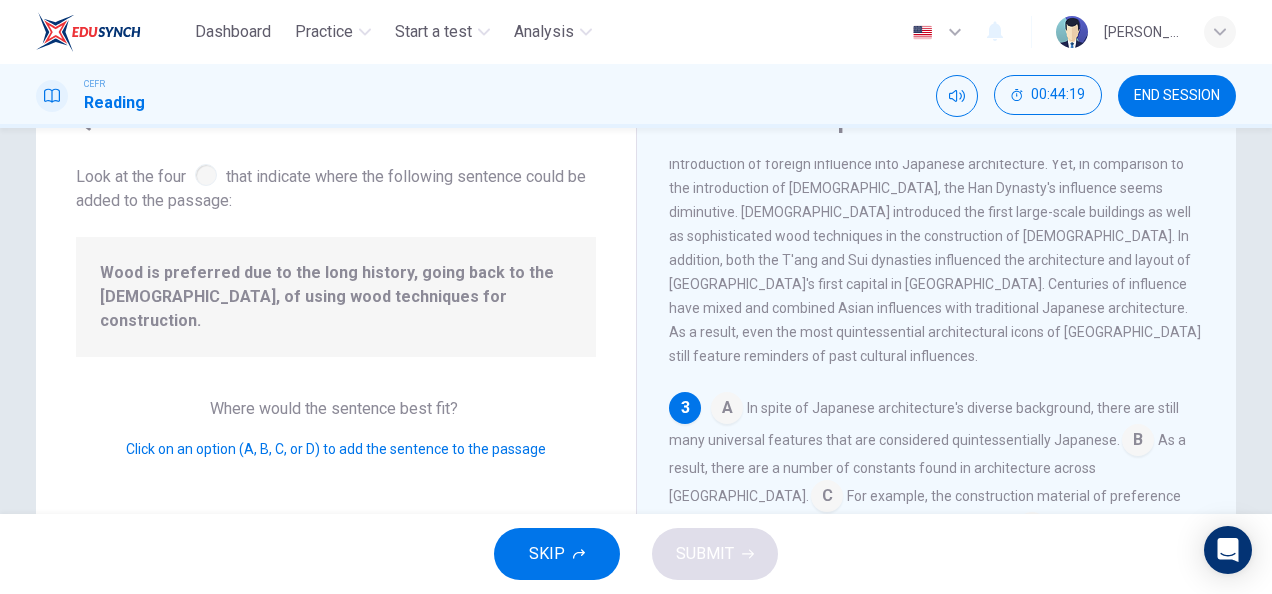 click at bounding box center (727, 410) 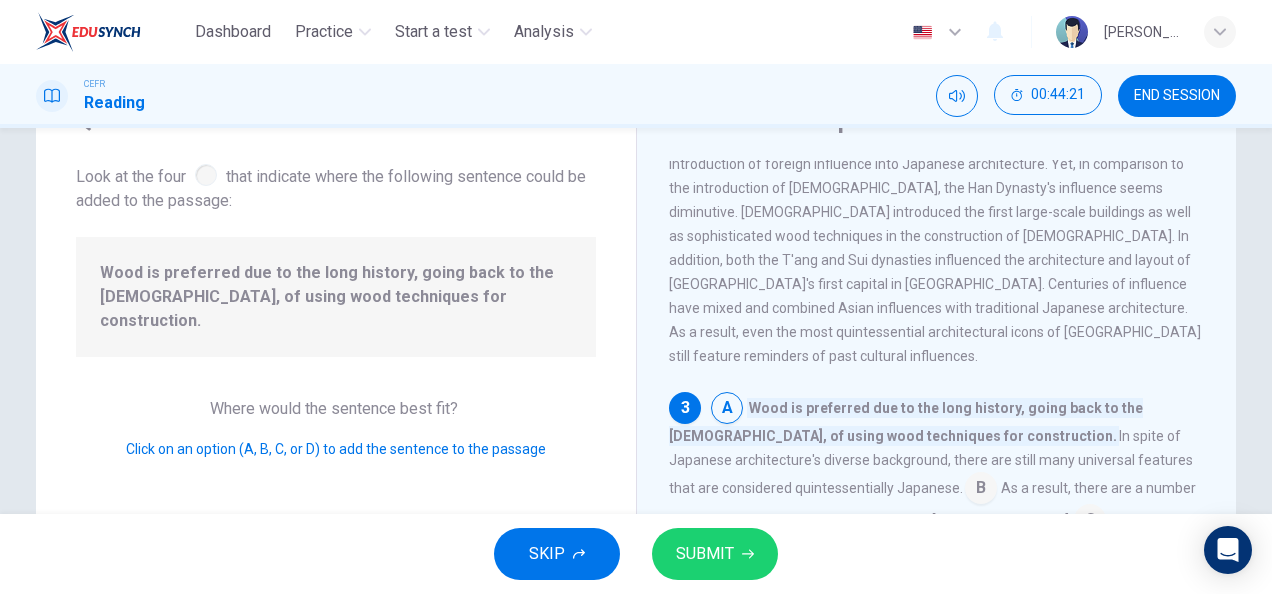 drag, startPoint x: 722, startPoint y: 368, endPoint x: 972, endPoint y: 424, distance: 256.19525 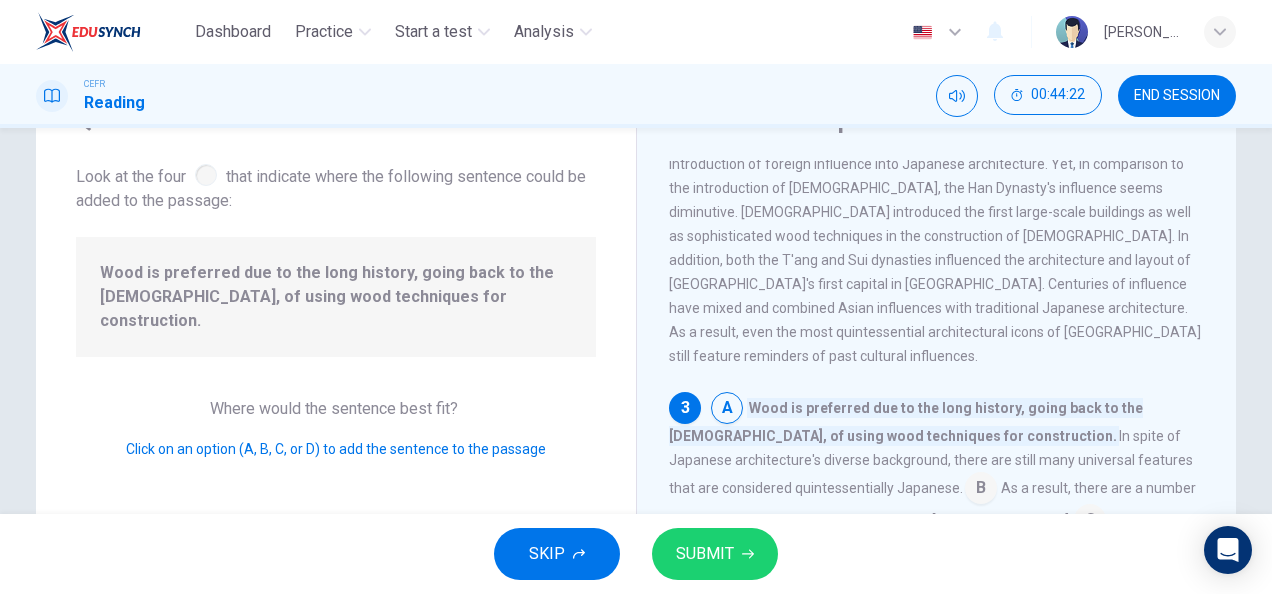 click on "Wood is preferred due to the long history, going back to the Buddhists, of using wood techniques for construction." at bounding box center [906, 422] 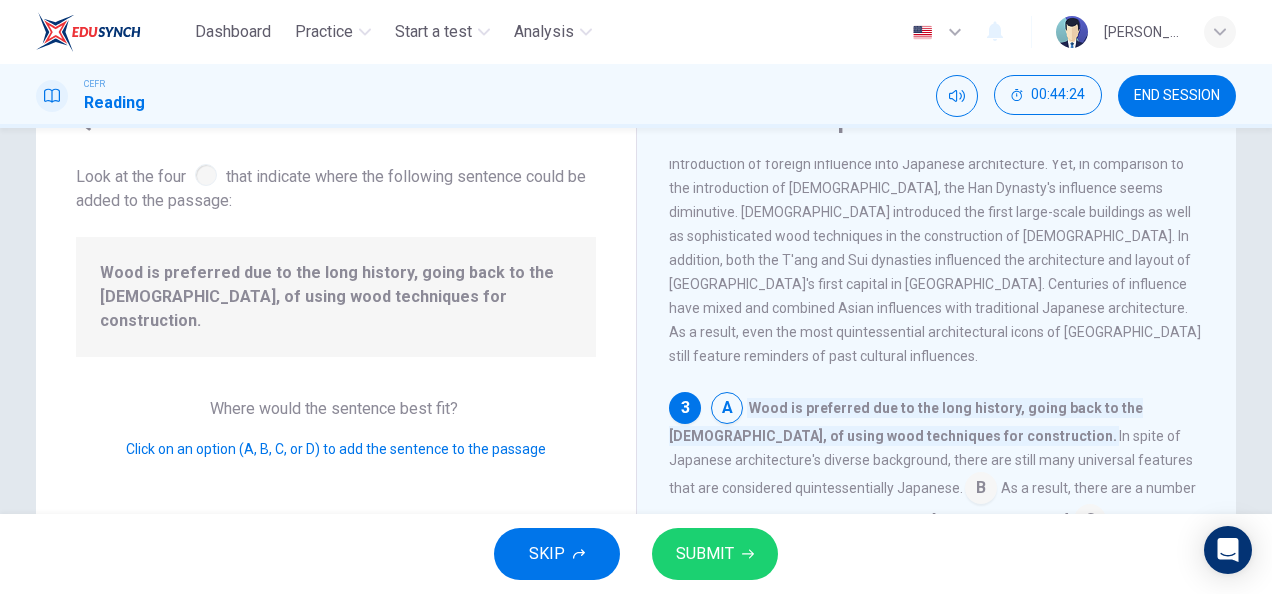 click at bounding box center (981, 490) 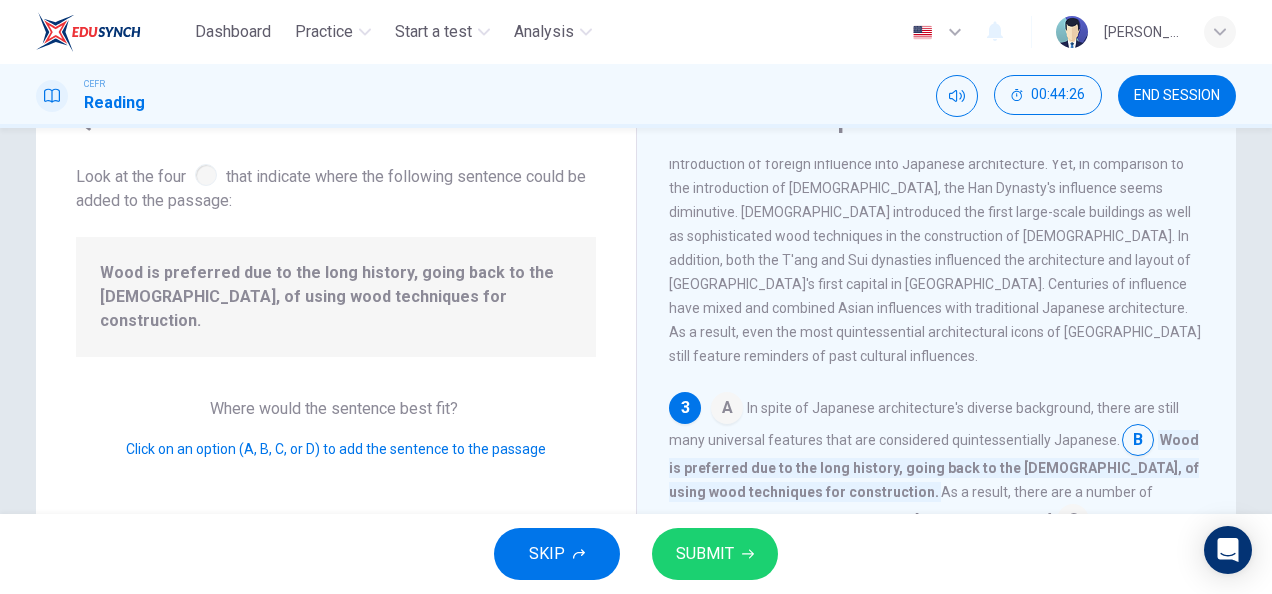 click at bounding box center [727, 410] 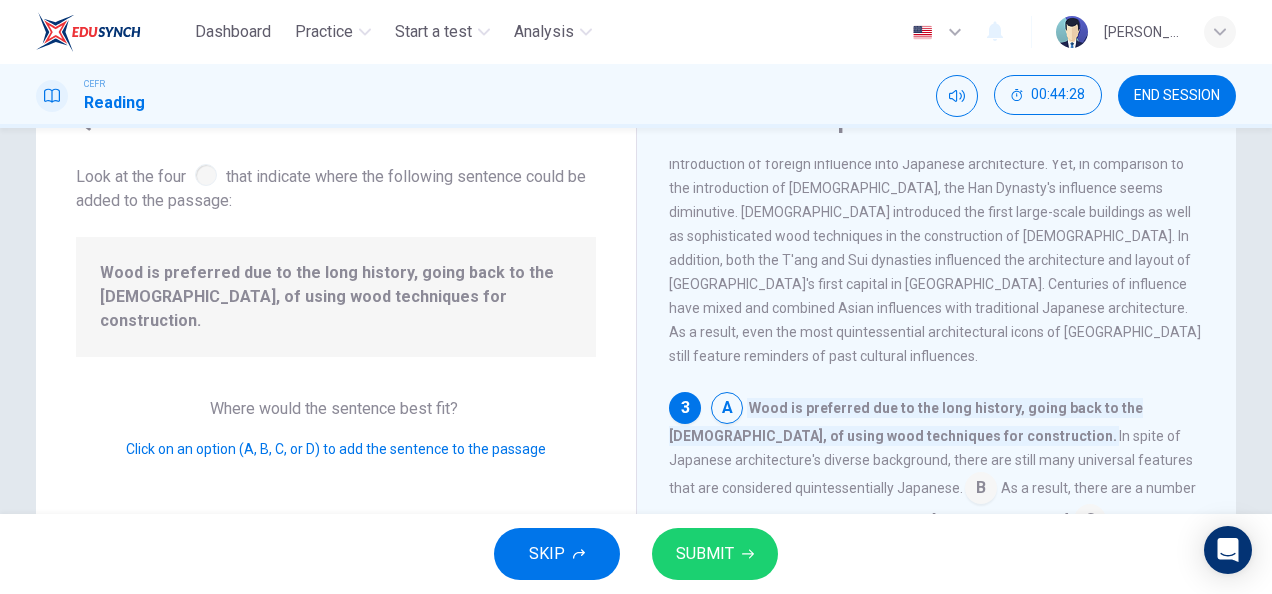 click on "Similar to most early hunter-gatherer peoples, early Japanese architecture was comprised of pit houses and stores. These early dwellings were simple and suited to the needs of the people, but it wasn't until the influence of Han Dynasty China through Korea that burial chambers and complex grain stores were introduced to Japan. This marked the first watershed introduction of foreign influence into Japanese architecture. Yet, in comparison to the introduction of Buddhism, the Han Dynasty's influence seems diminutive. Buddhism introduced the first large-scale buildings as well as sophisticated wood techniques in the construction of temples. In addition, both the T'ang and Sui dynasties influenced the architecture and layout of Japan's first capital in Nara. Centuries of influence have mixed and combined Asian influences with traditional Japanese architecture. As a result, even the most quintessential architectural icons of Japan still feature reminders of past cultural influences." at bounding box center (935, 200) 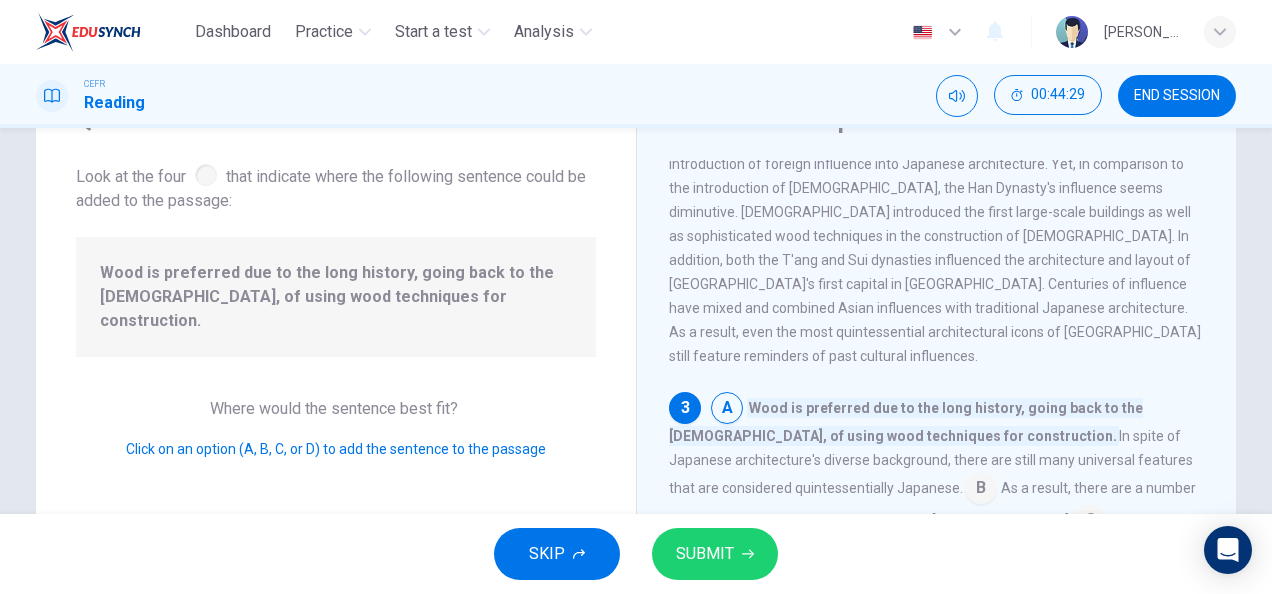 click at bounding box center [1090, 522] 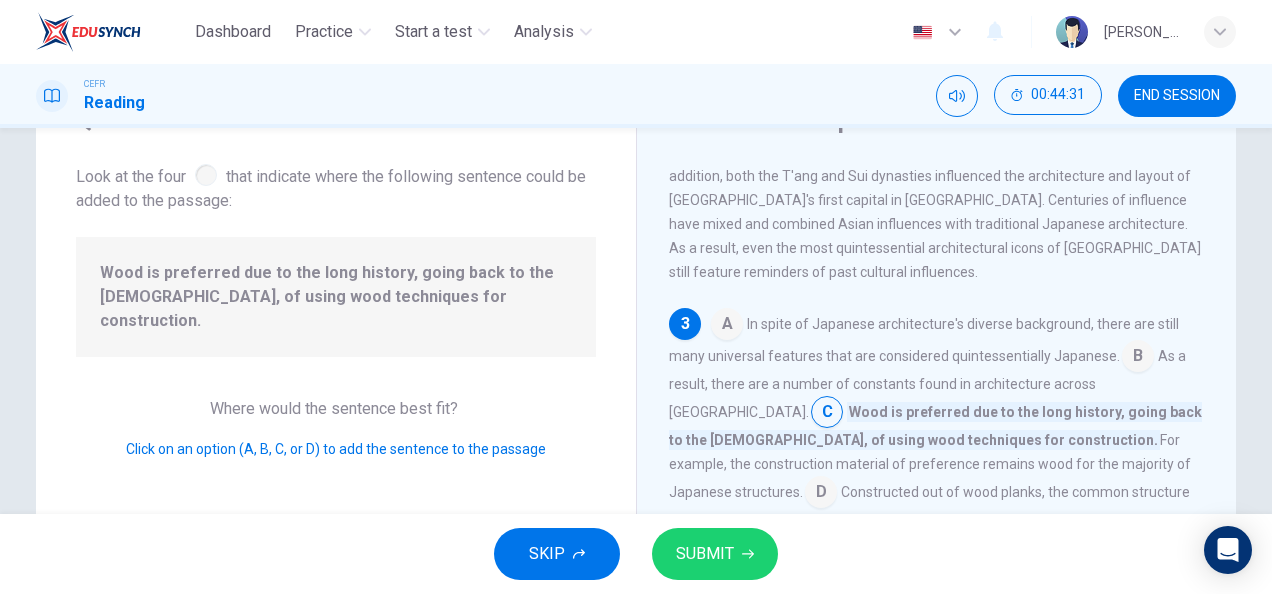 scroll, scrollTop: 583, scrollLeft: 0, axis: vertical 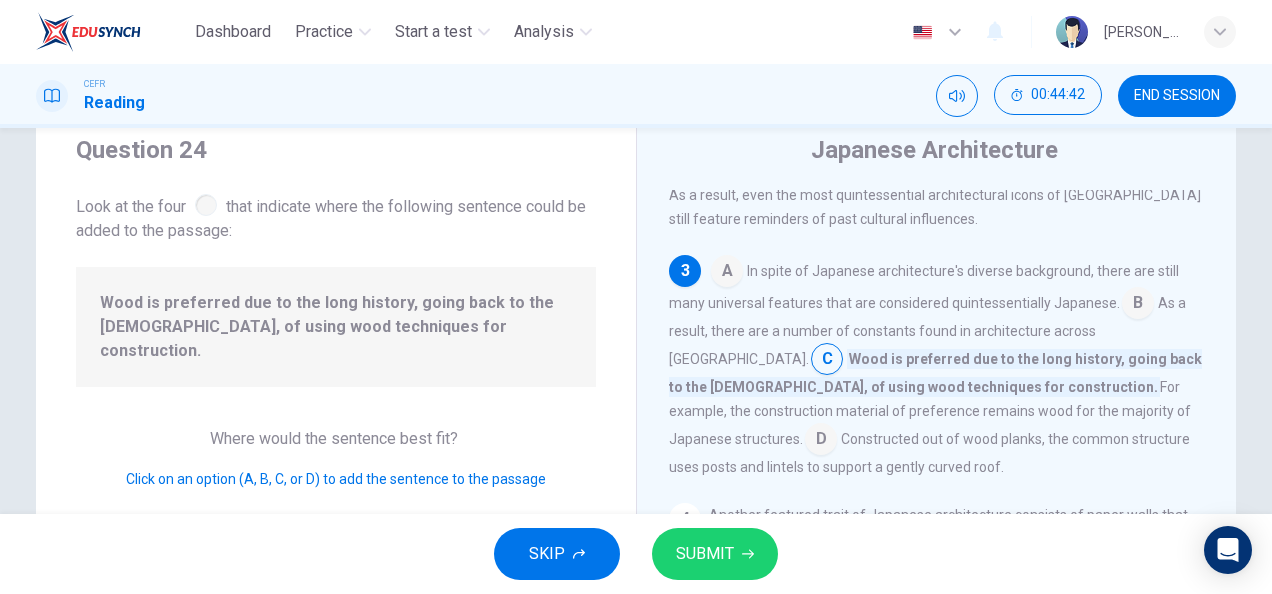 click at bounding box center (727, 273) 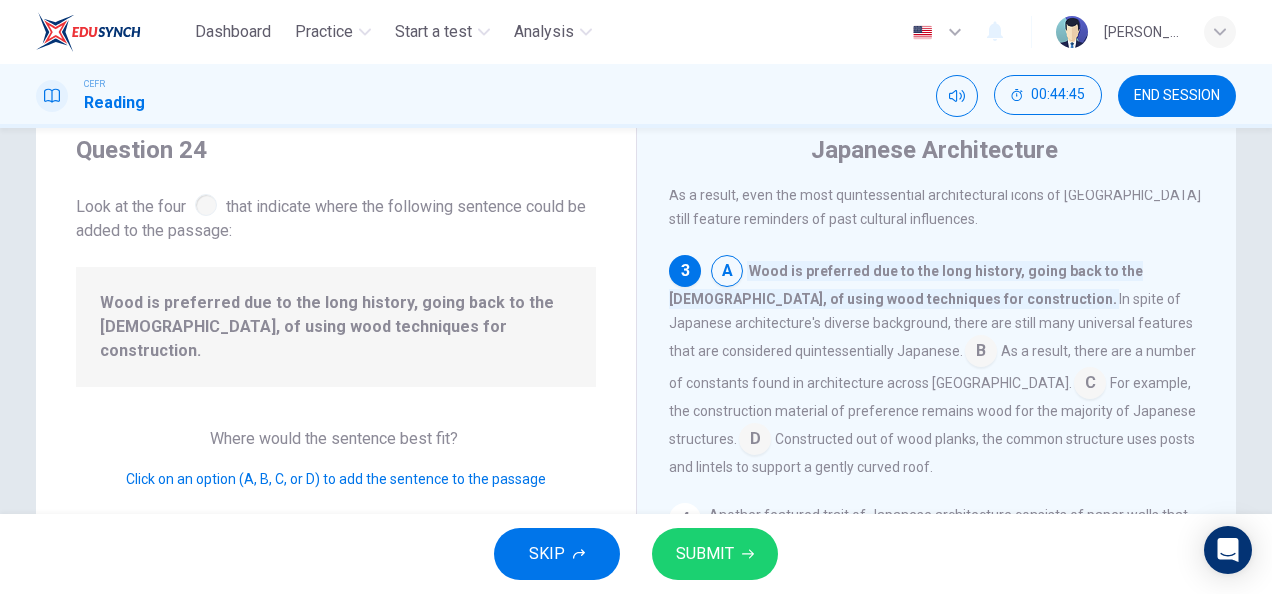 click on "Japanese Architecture 1 Japanese architecture is distinctive yet familiar to Asian cultures in the far east. As recognizable as a pagoda may be for a Japanese enthusiast, the architecture it's based on consists of many different traits found throughout Asia. Although Japanese architecture is best exemplified by elevated wooden structures and sliding doors for walls, there were still many influences over the centuries that shaped Japan's architecture today. However, perhaps the feature most characteristic of Japanese architecture is its flexibility. Specifically, the ability to reshape rooms contributes to the simple and universal features of Japanese architecture. Japanese architecture is one of the world's most distinctive due to its diverse history of cultural influences blended with a style that embraces nature and accents fluidity. 2 3 A Wood is preferred due to the long history, going back to the Buddhists, of using wood techniques for construction. B C D 4 5" at bounding box center [936, 449] 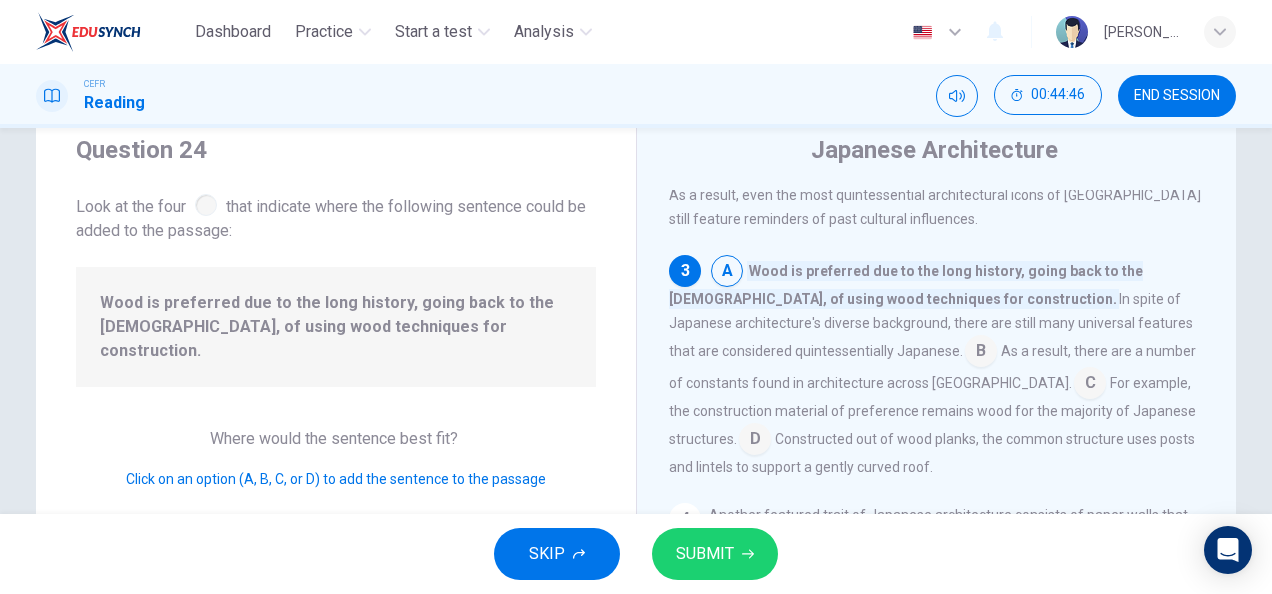 click on "In spite of Japanese architecture's diverse background, there are still many universal features that are considered quintessentially Japanese." at bounding box center [931, 325] 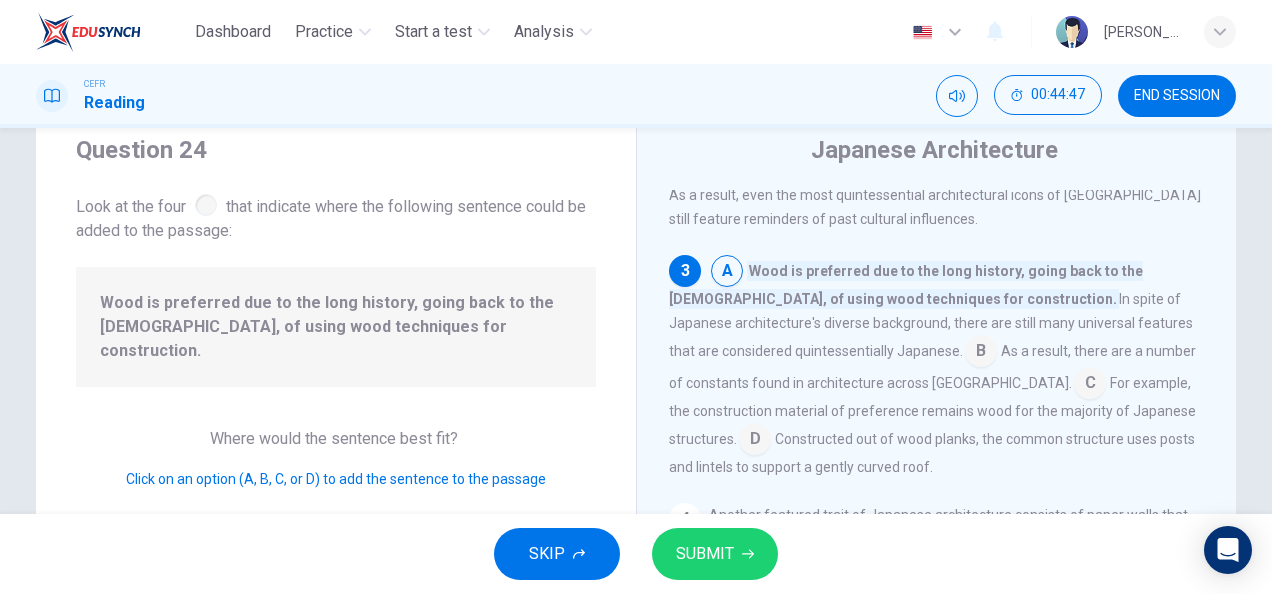 click at bounding box center [981, 353] 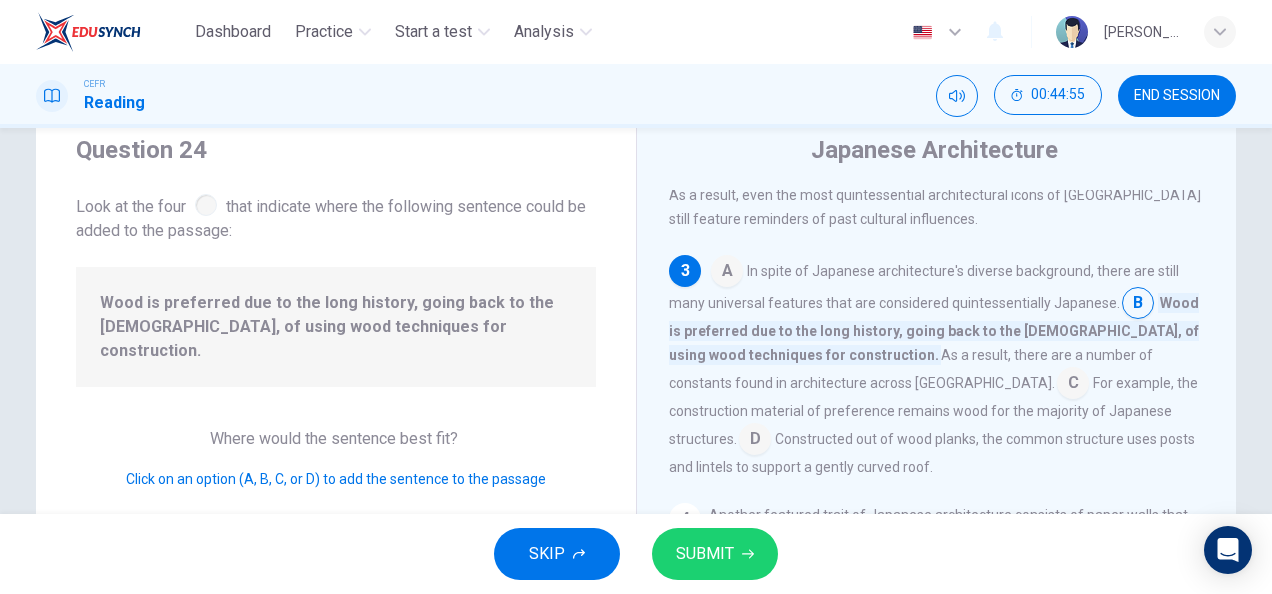 click at bounding box center (1073, 385) 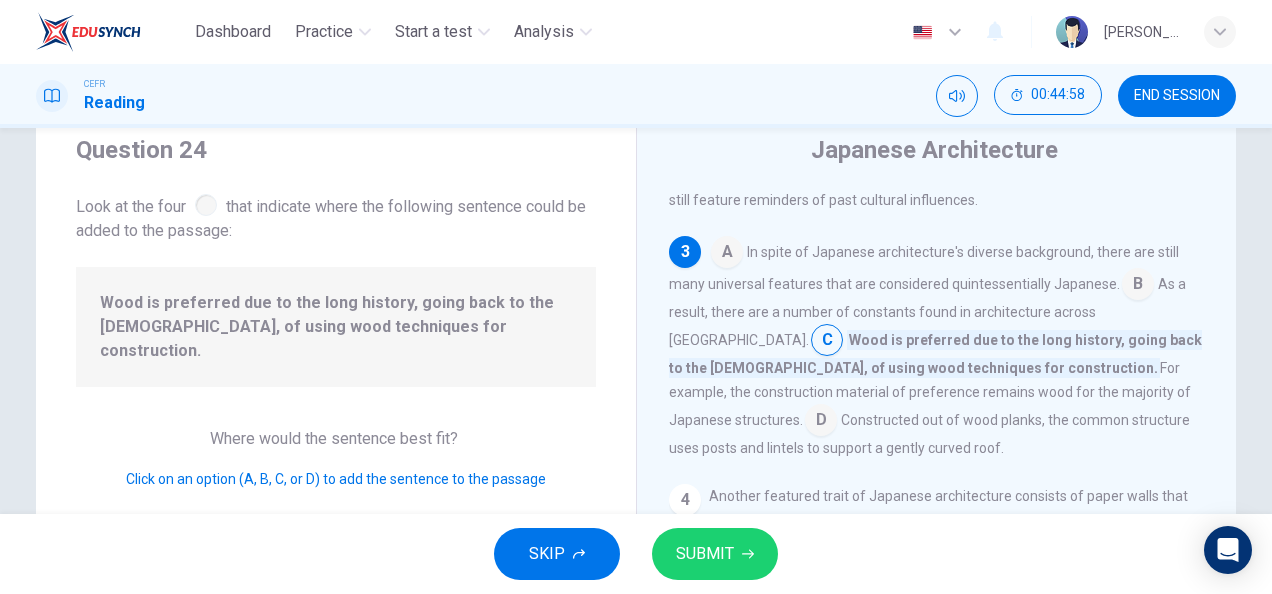 scroll, scrollTop: 608, scrollLeft: 0, axis: vertical 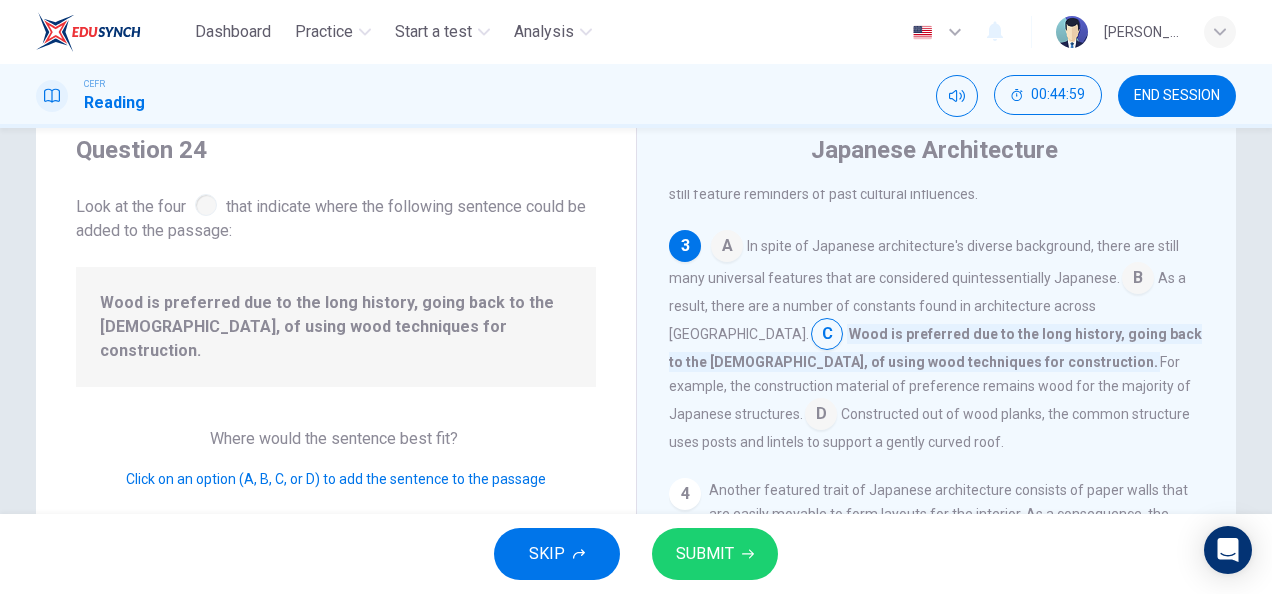 click at bounding box center [821, 416] 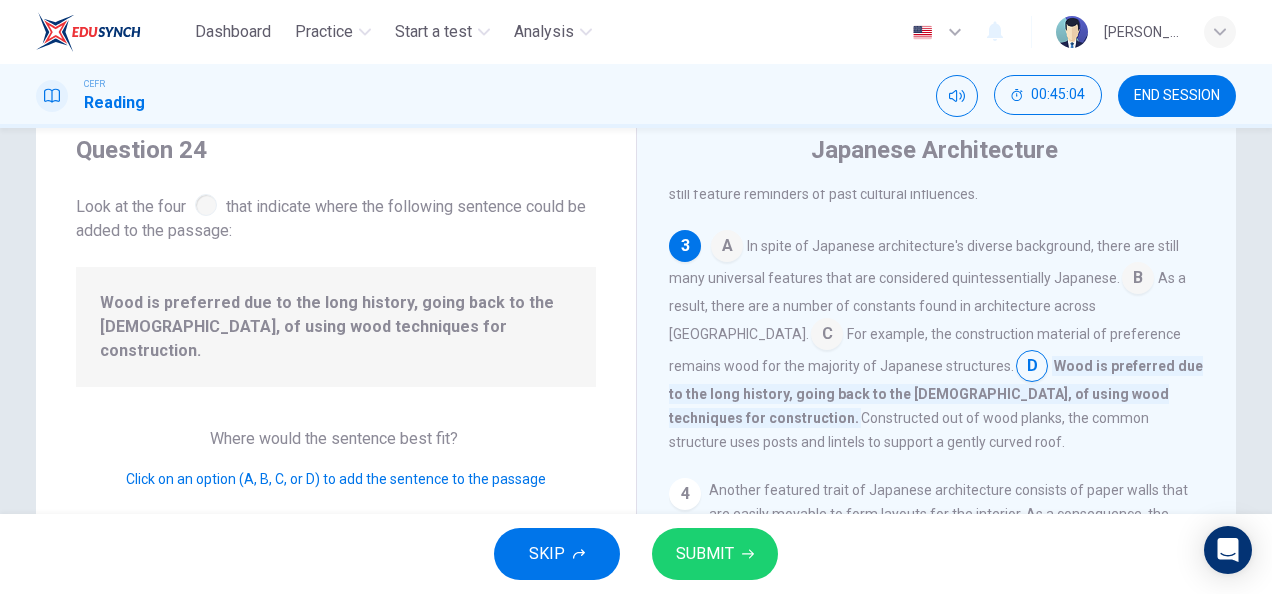 scroll, scrollTop: 648, scrollLeft: 0, axis: vertical 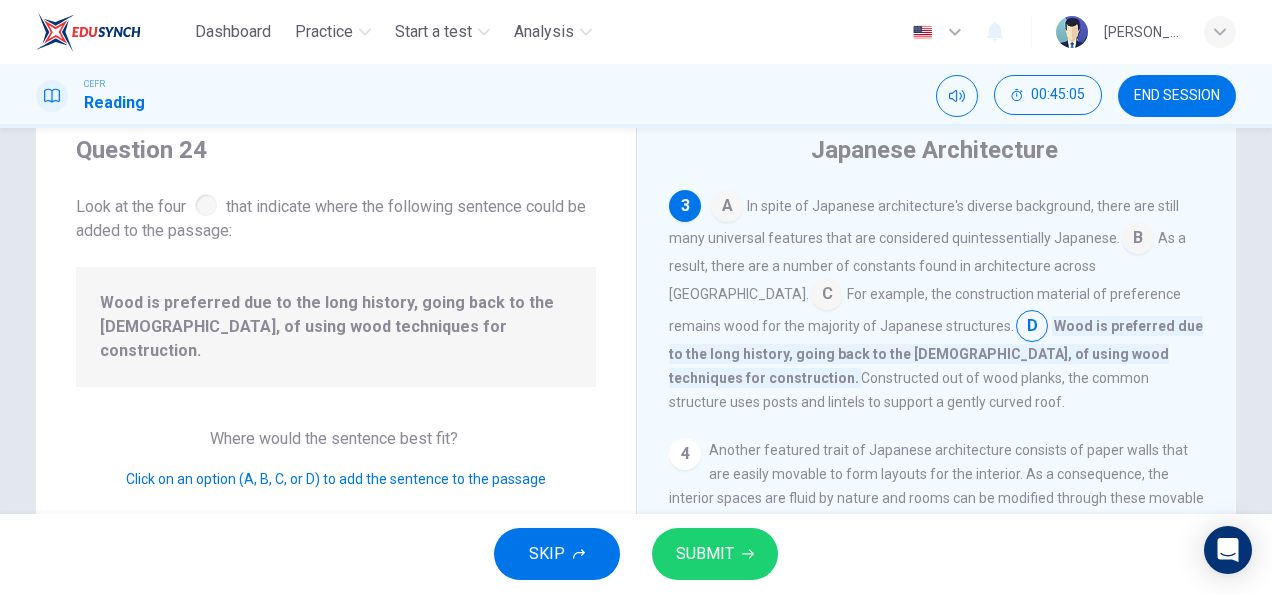 click on "4" at bounding box center [685, 454] 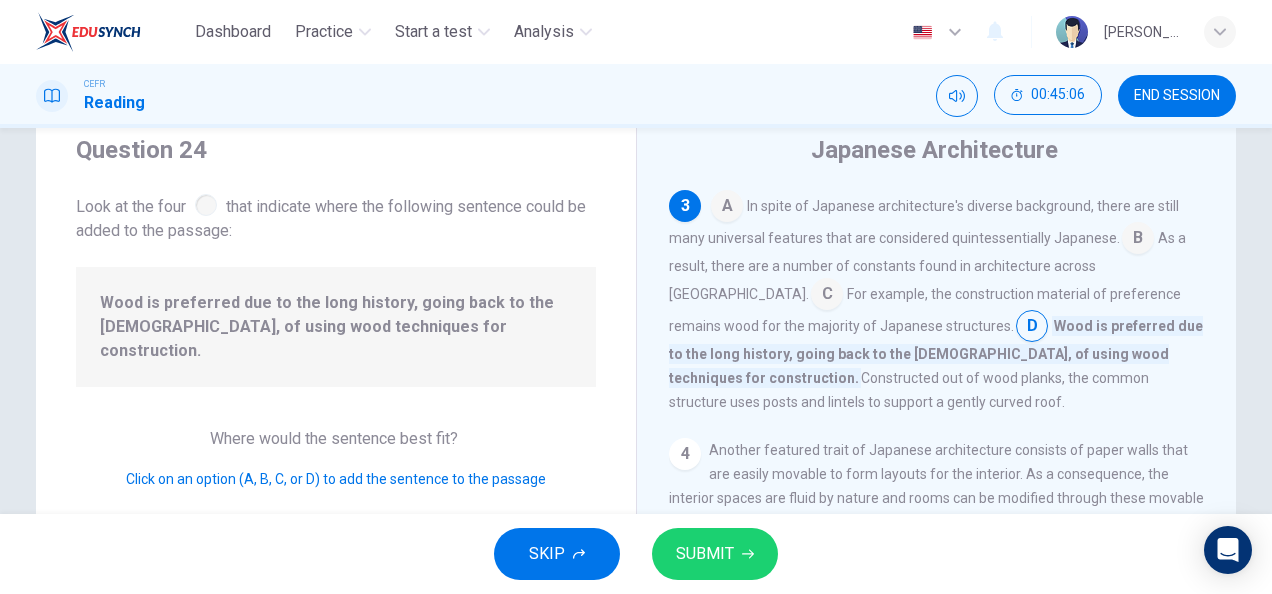scroll, scrollTop: 602, scrollLeft: 0, axis: vertical 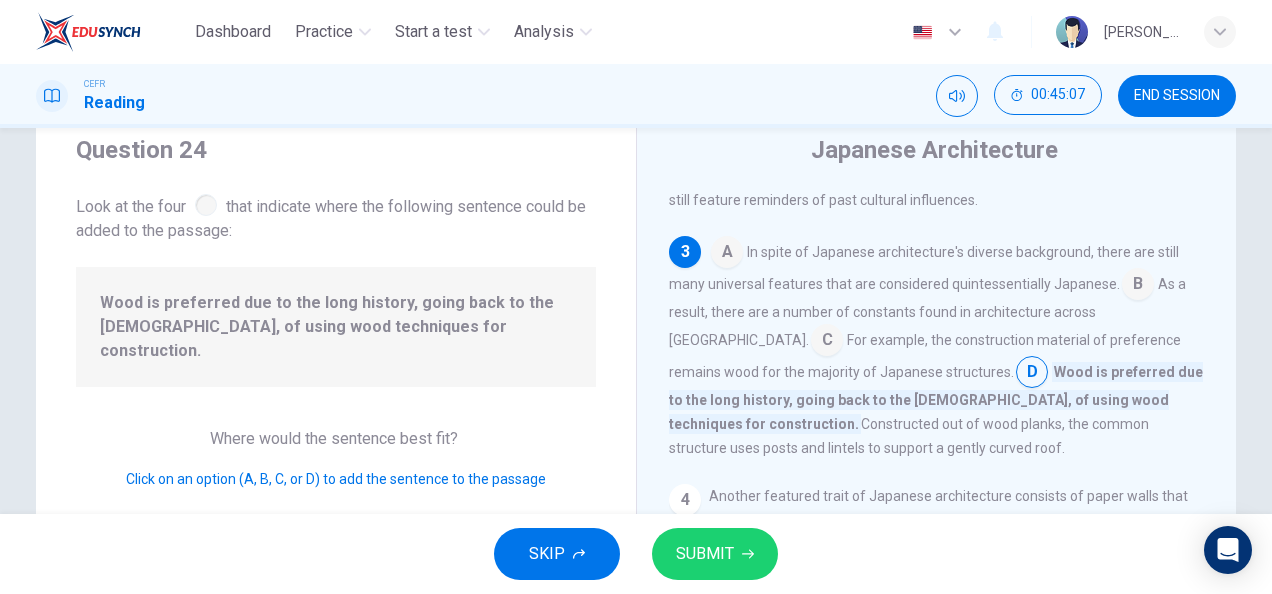 click at bounding box center (827, 342) 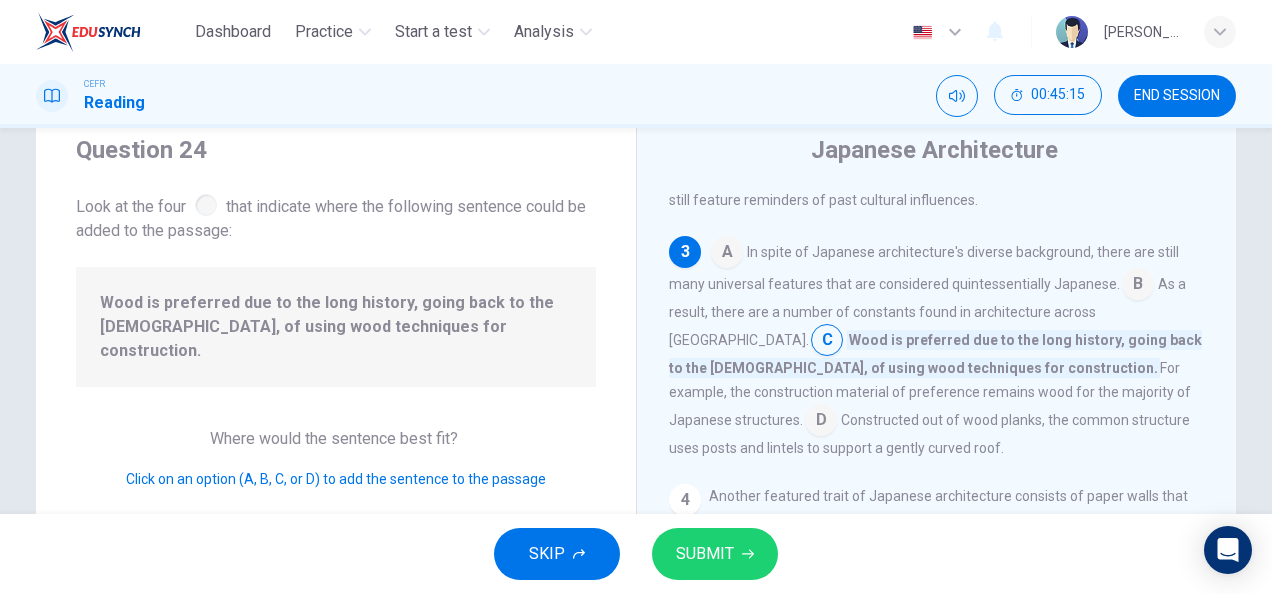 click at bounding box center [821, 422] 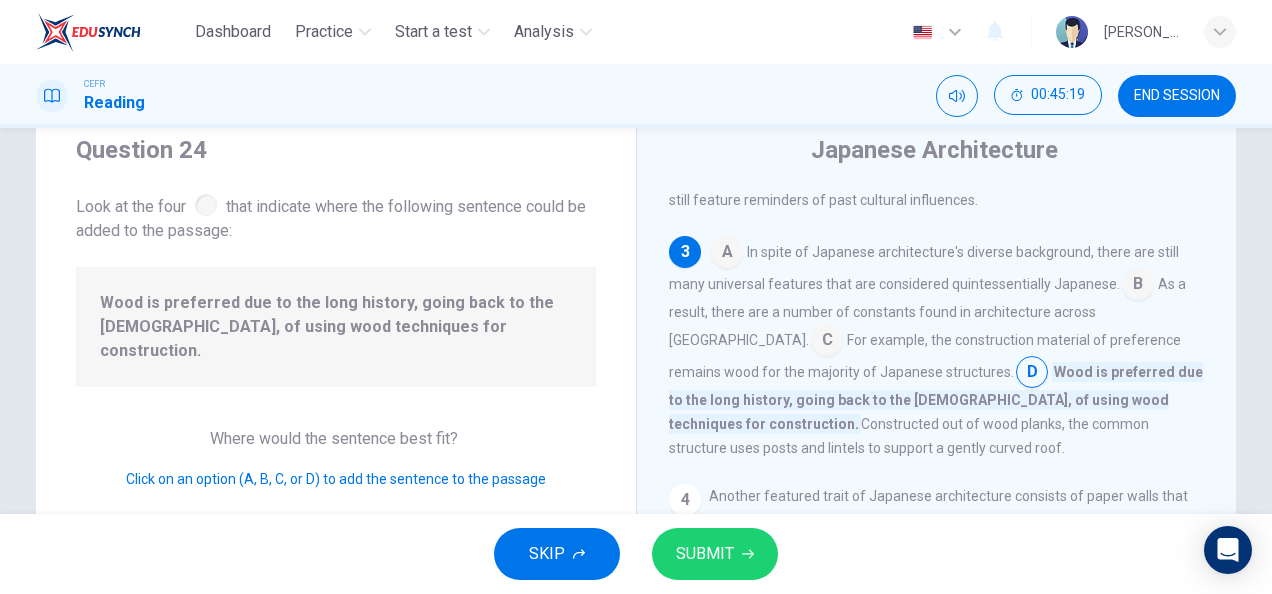 click at bounding box center [1032, 374] 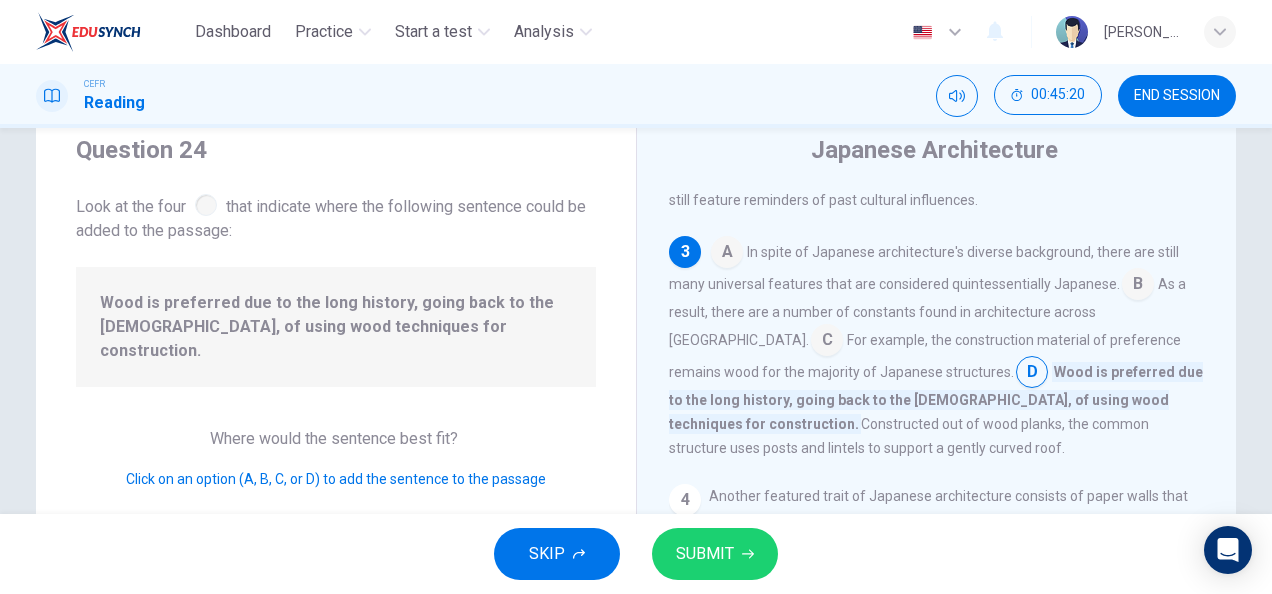click at bounding box center [1032, 374] 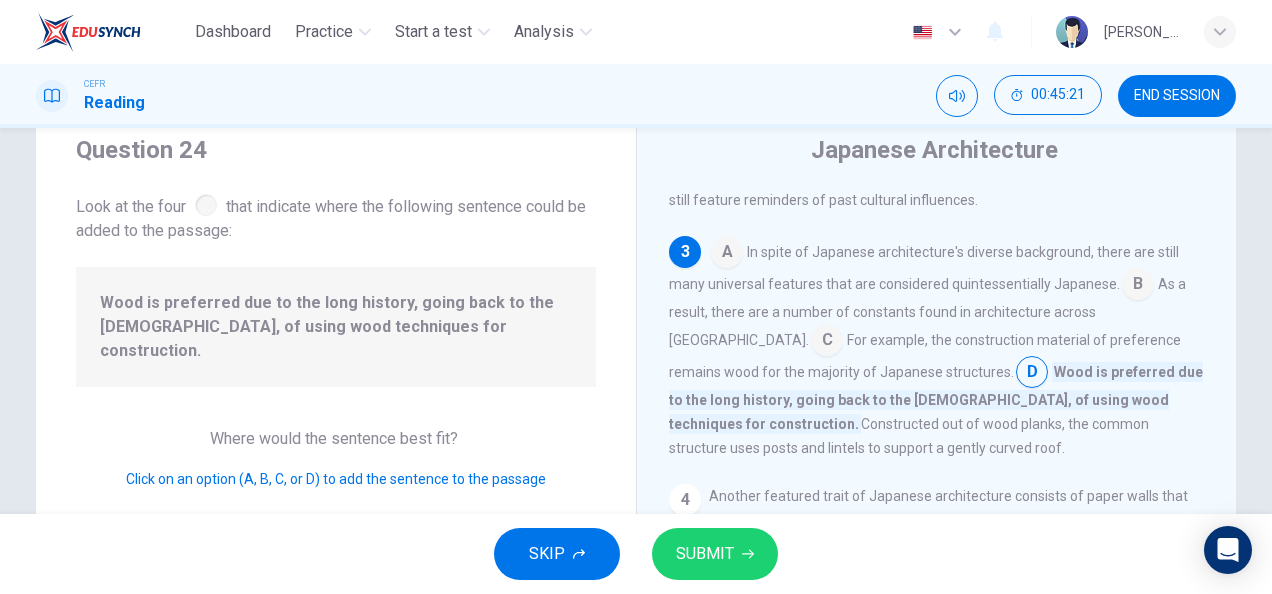 scroll, scrollTop: 604, scrollLeft: 0, axis: vertical 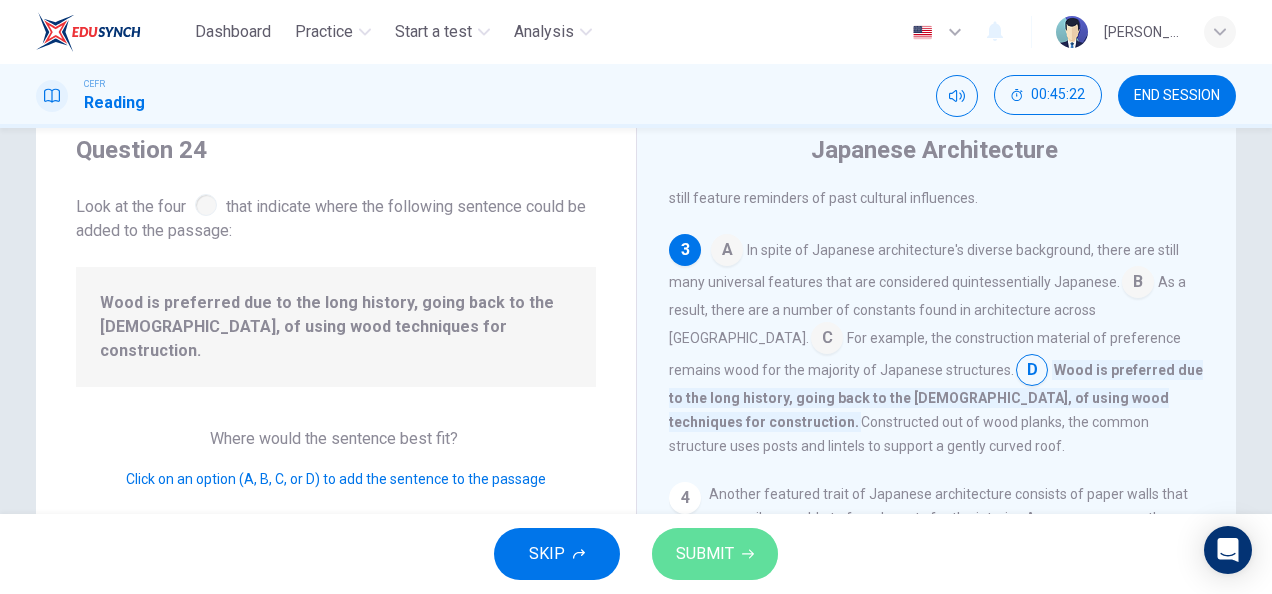 click on "SUBMIT" at bounding box center [715, 554] 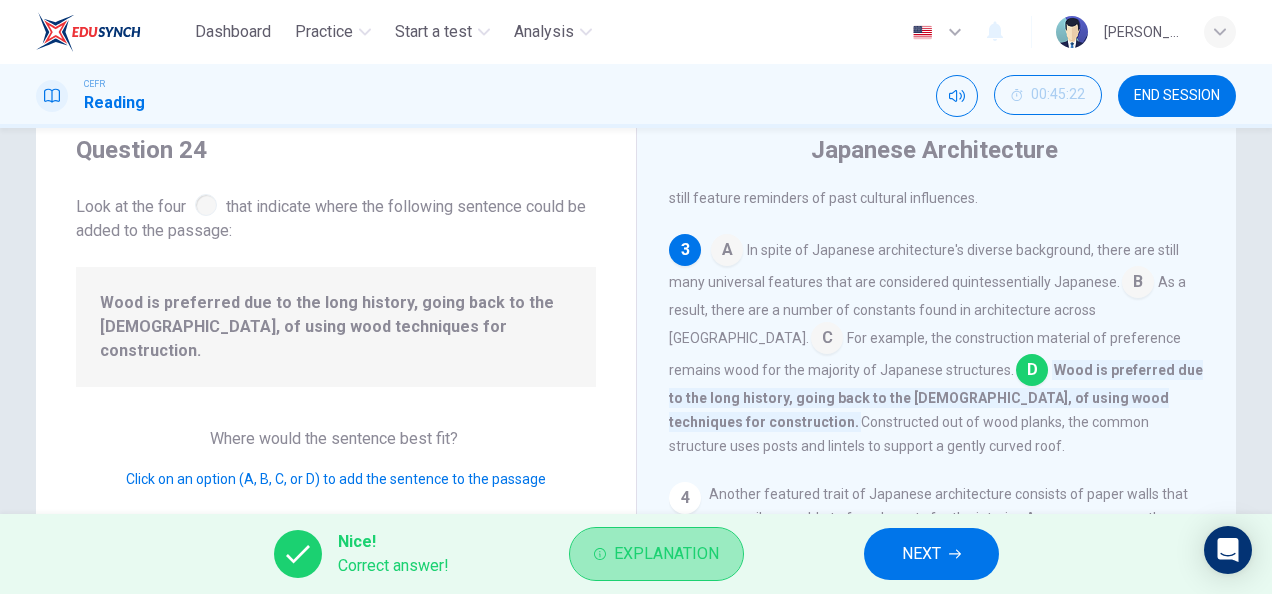 click on "Explanation" at bounding box center (666, 554) 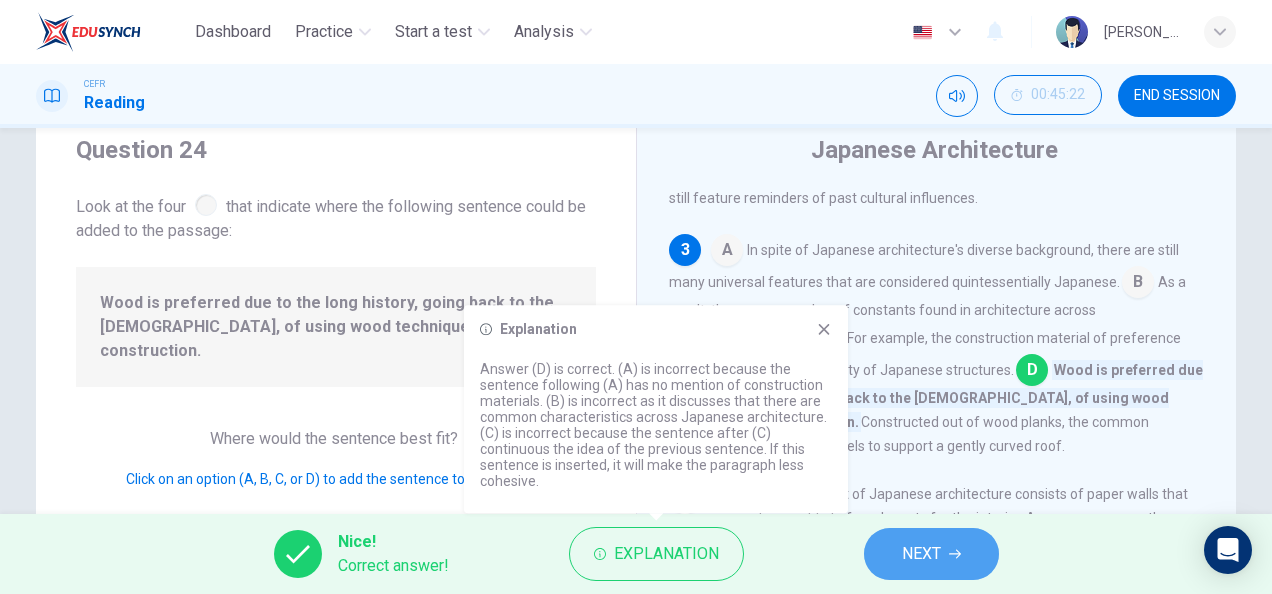 click on "NEXT" at bounding box center (921, 554) 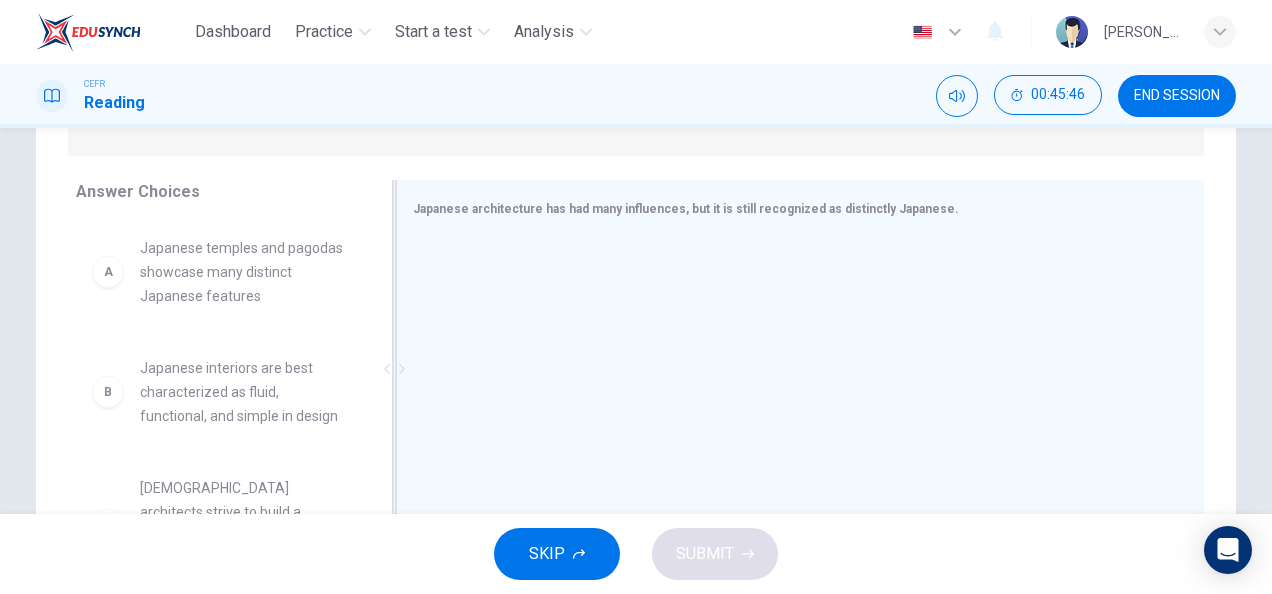 scroll, scrollTop: 294, scrollLeft: 0, axis: vertical 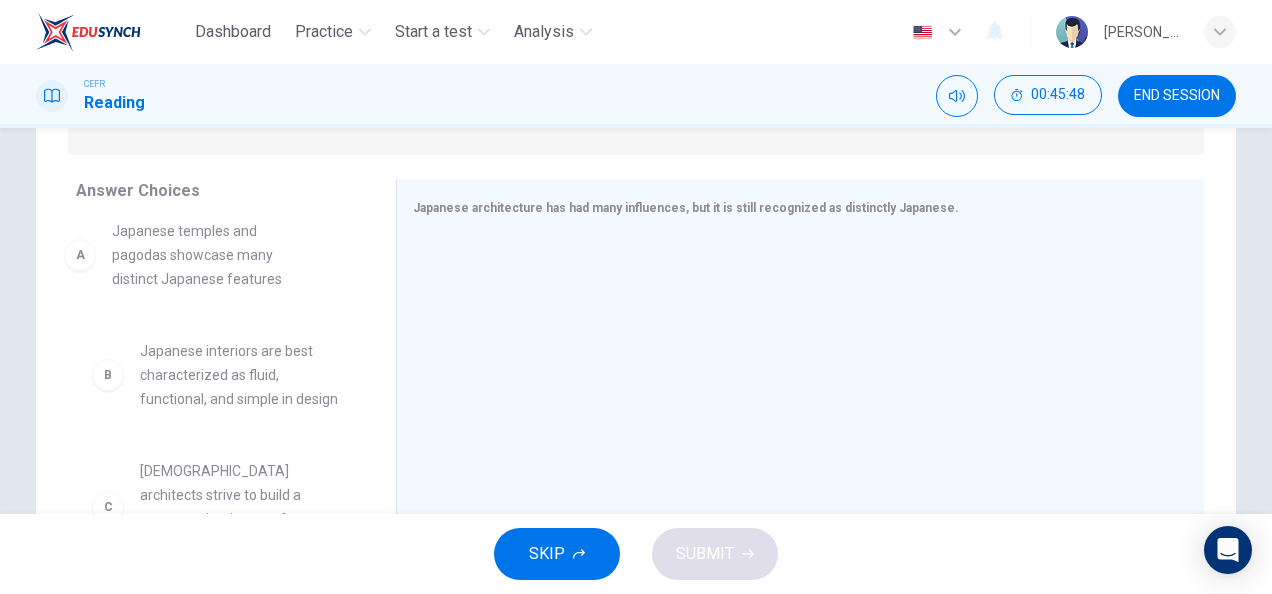 drag, startPoint x: 264, startPoint y: 300, endPoint x: 263, endPoint y: 286, distance: 14.035668 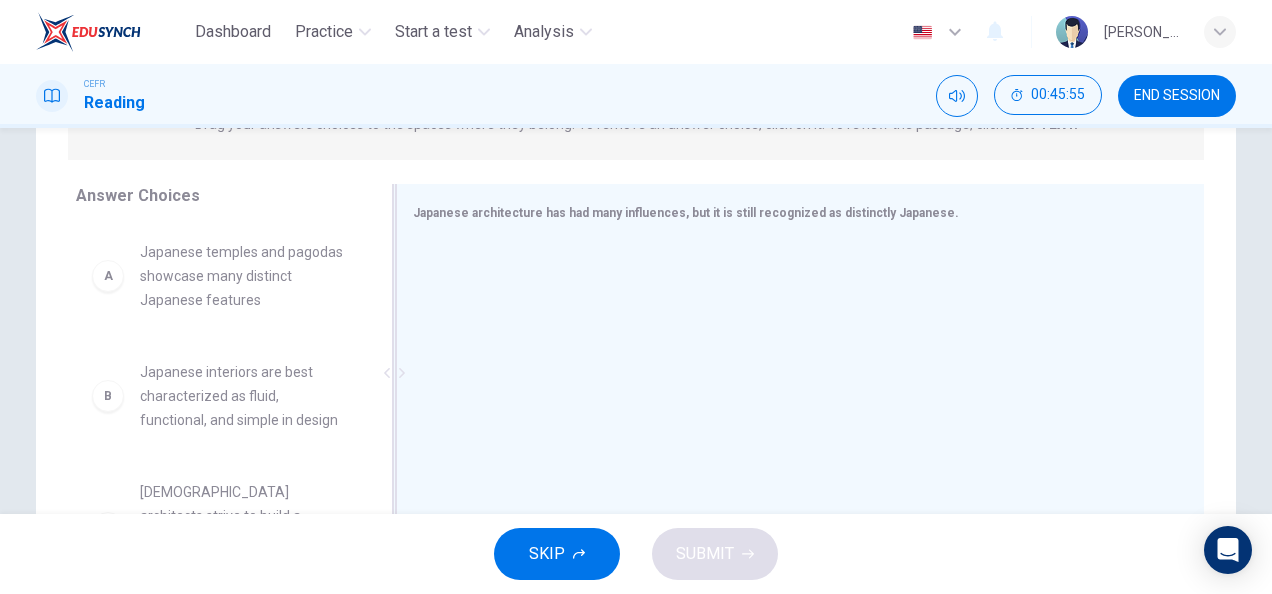 scroll, scrollTop: 292, scrollLeft: 0, axis: vertical 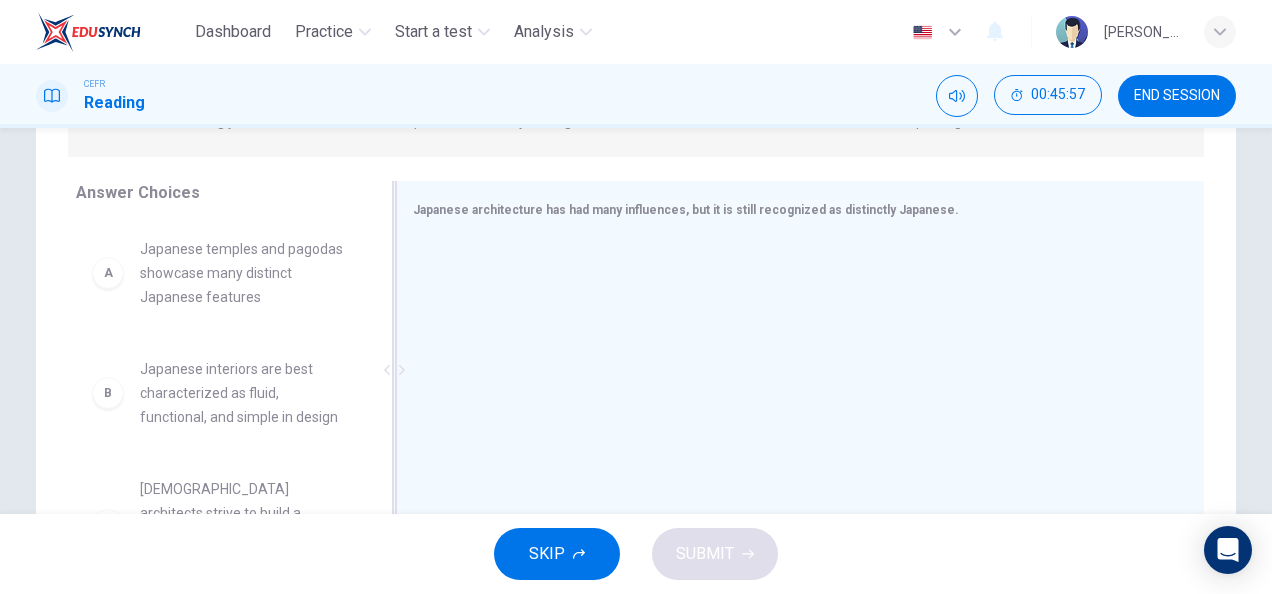 drag, startPoint x: 526, startPoint y: 211, endPoint x: 534, endPoint y: 250, distance: 39.812057 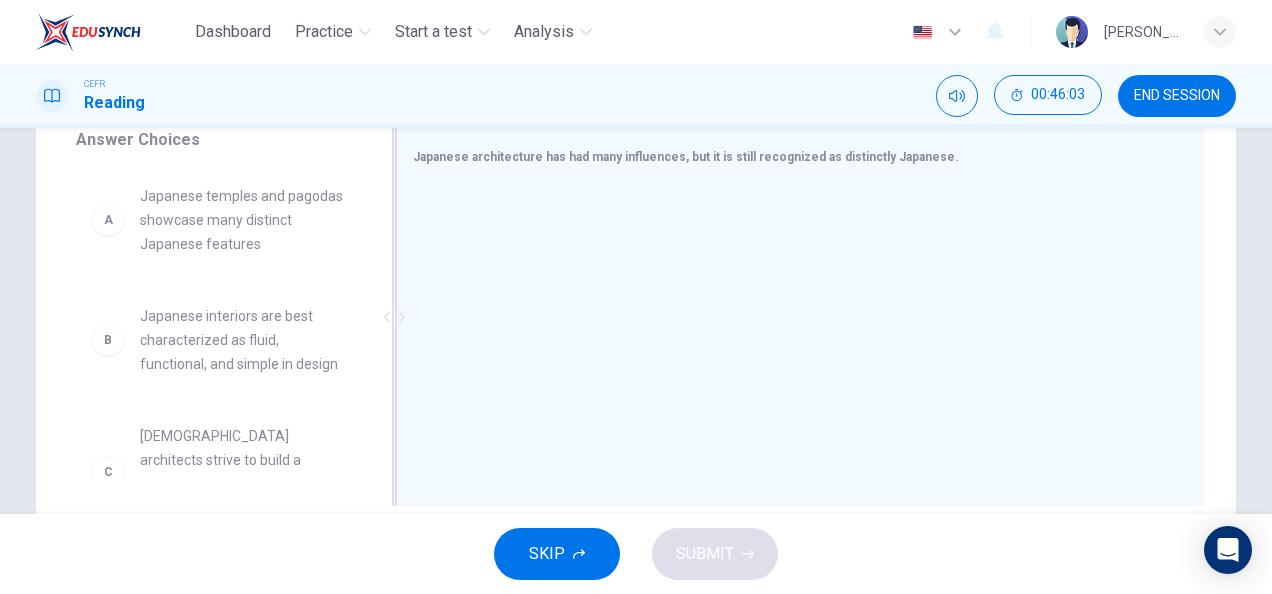 scroll, scrollTop: 330, scrollLeft: 0, axis: vertical 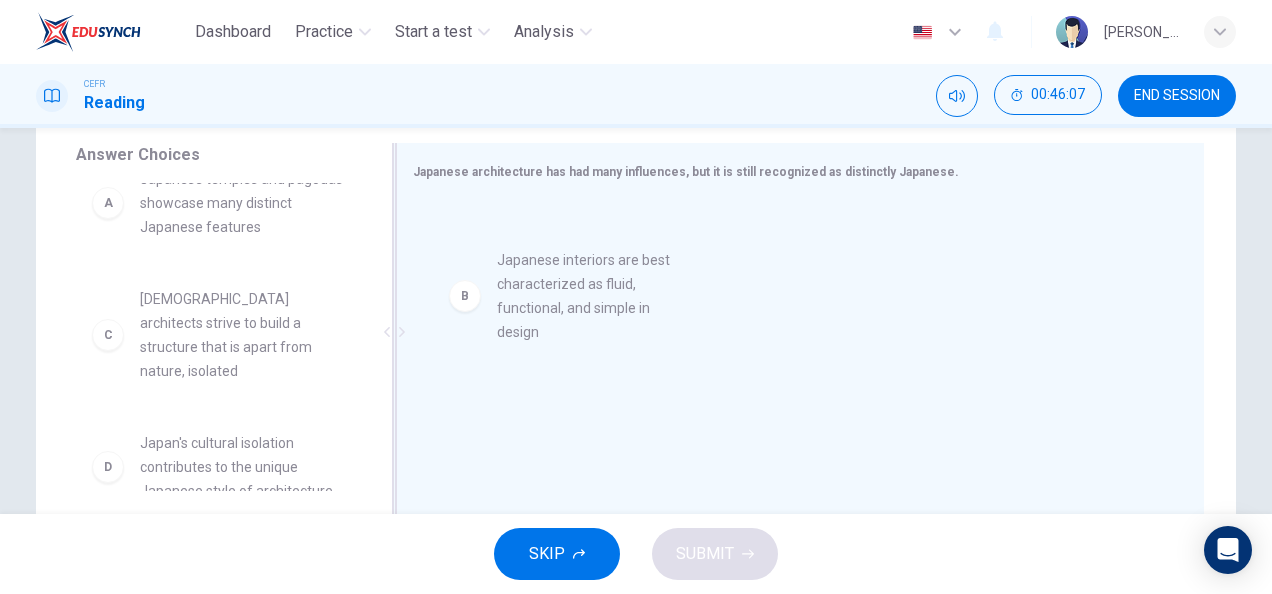 drag, startPoint x: 238, startPoint y: 376, endPoint x: 711, endPoint y: 326, distance: 475.63538 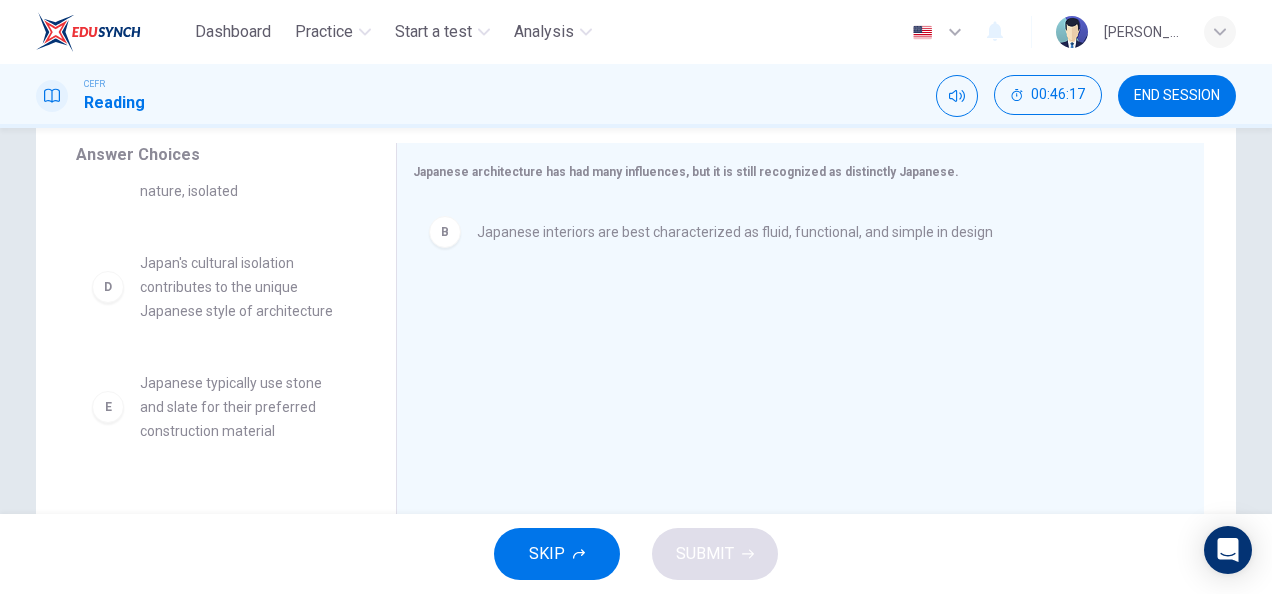 scroll, scrollTop: 276, scrollLeft: 0, axis: vertical 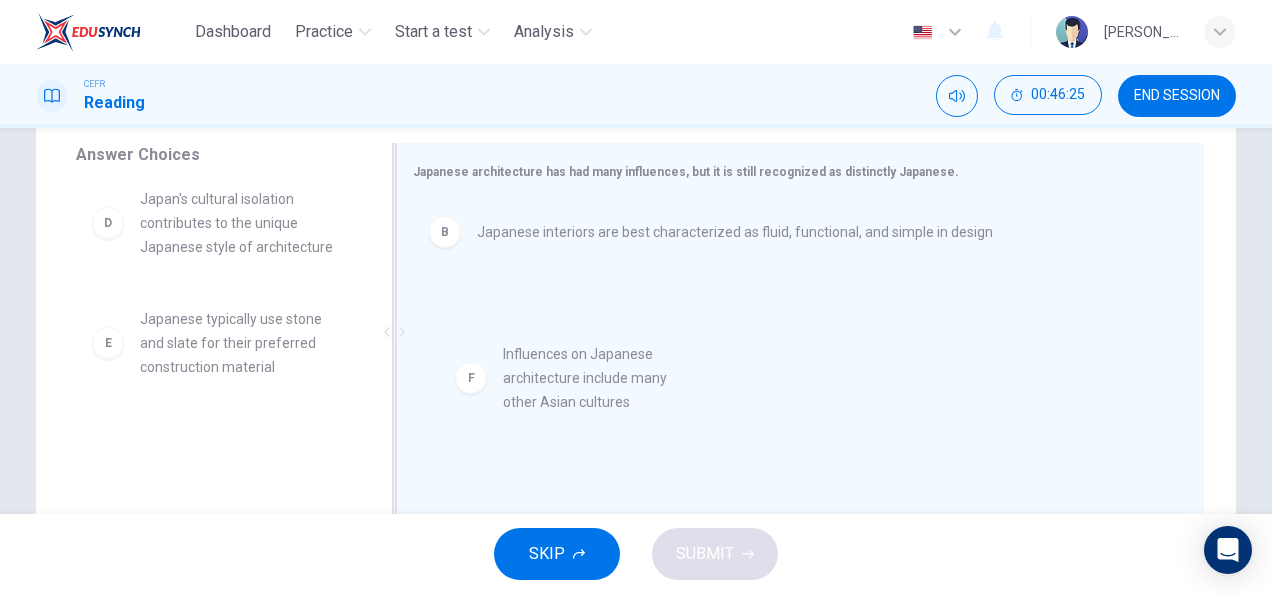 drag, startPoint x: 254, startPoint y: 454, endPoint x: 628, endPoint y: 386, distance: 380.13156 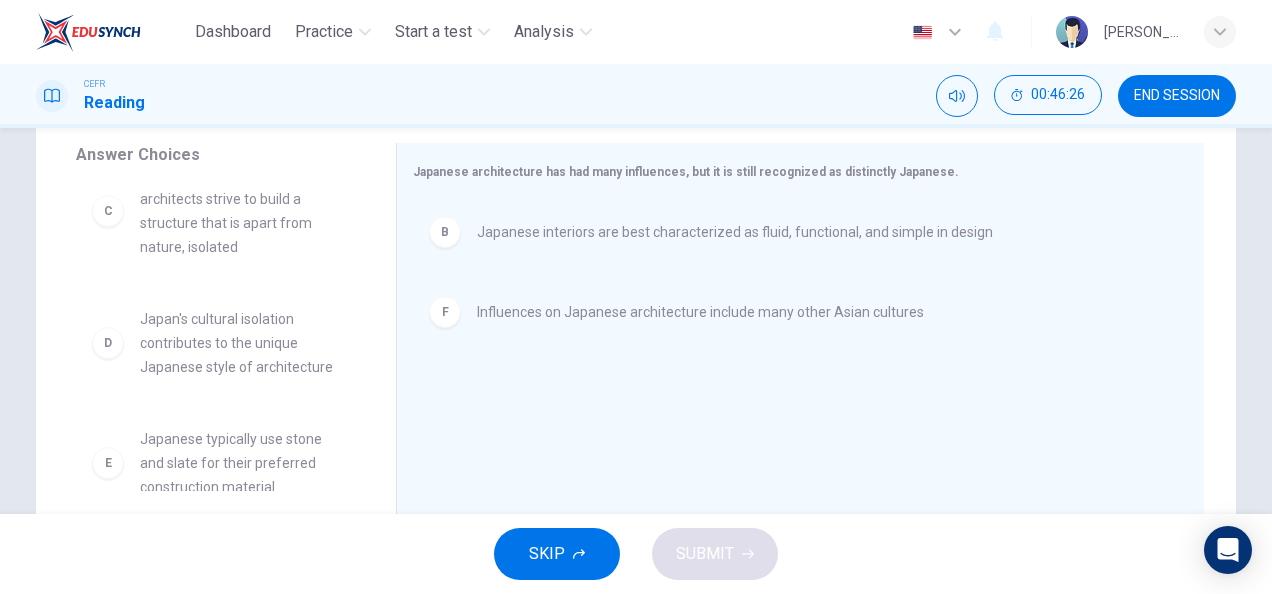 scroll, scrollTop: 0, scrollLeft: 0, axis: both 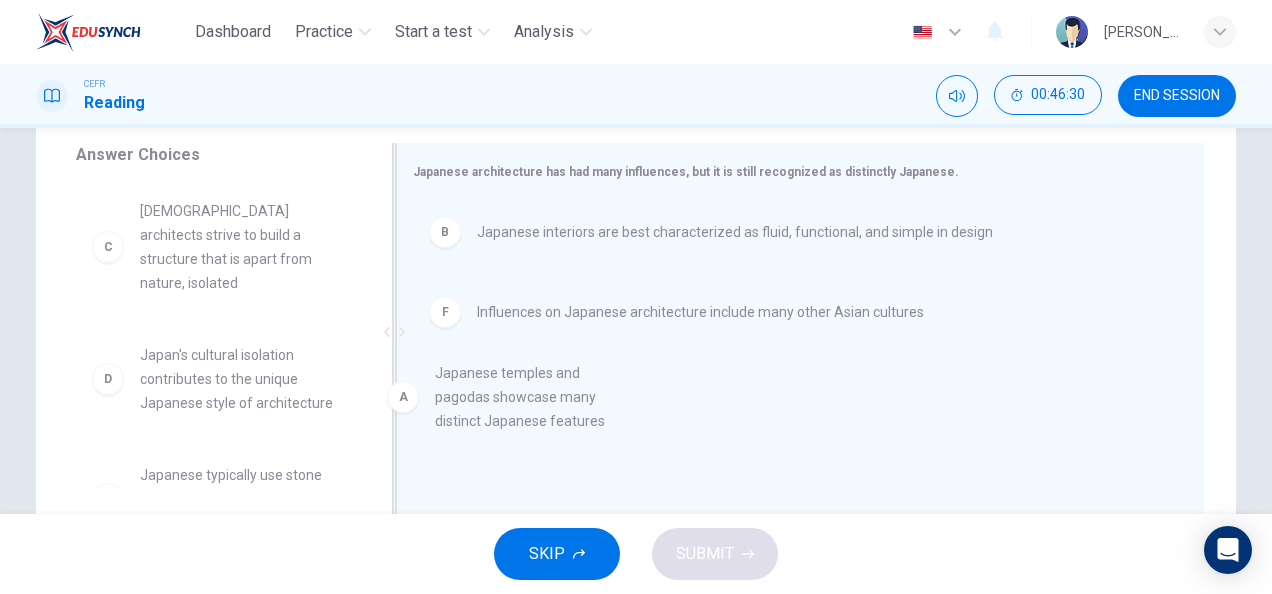 drag, startPoint x: 266, startPoint y: 278, endPoint x: 639, endPoint y: 440, distance: 406.6608 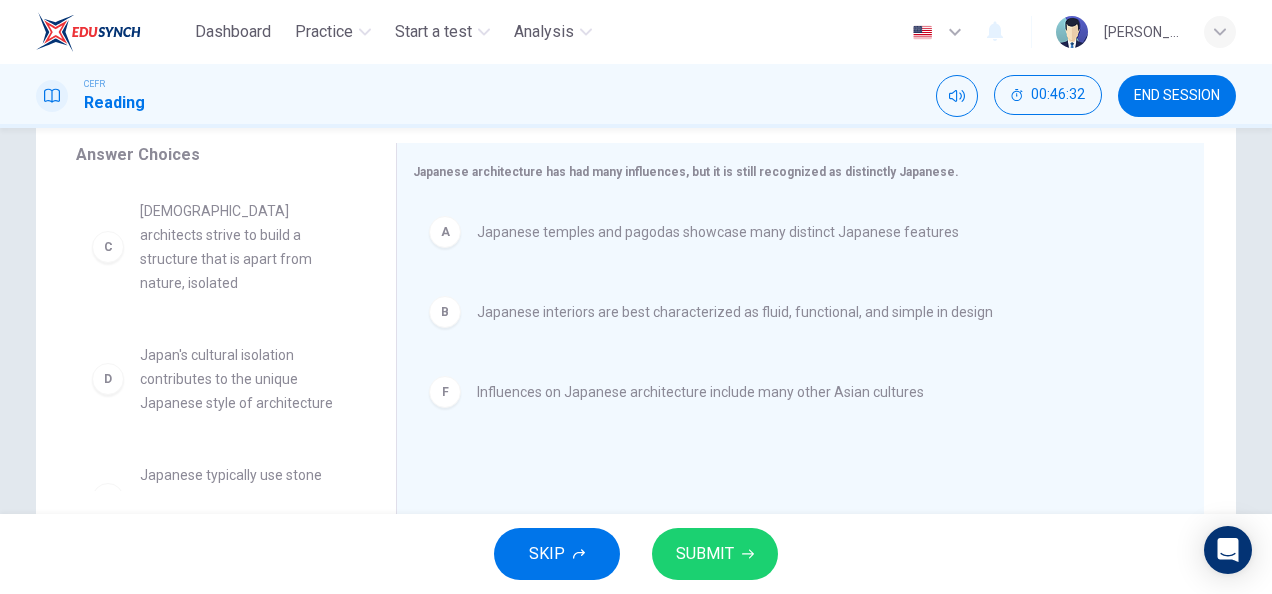 click on "SKIP SUBMIT" at bounding box center (636, 554) 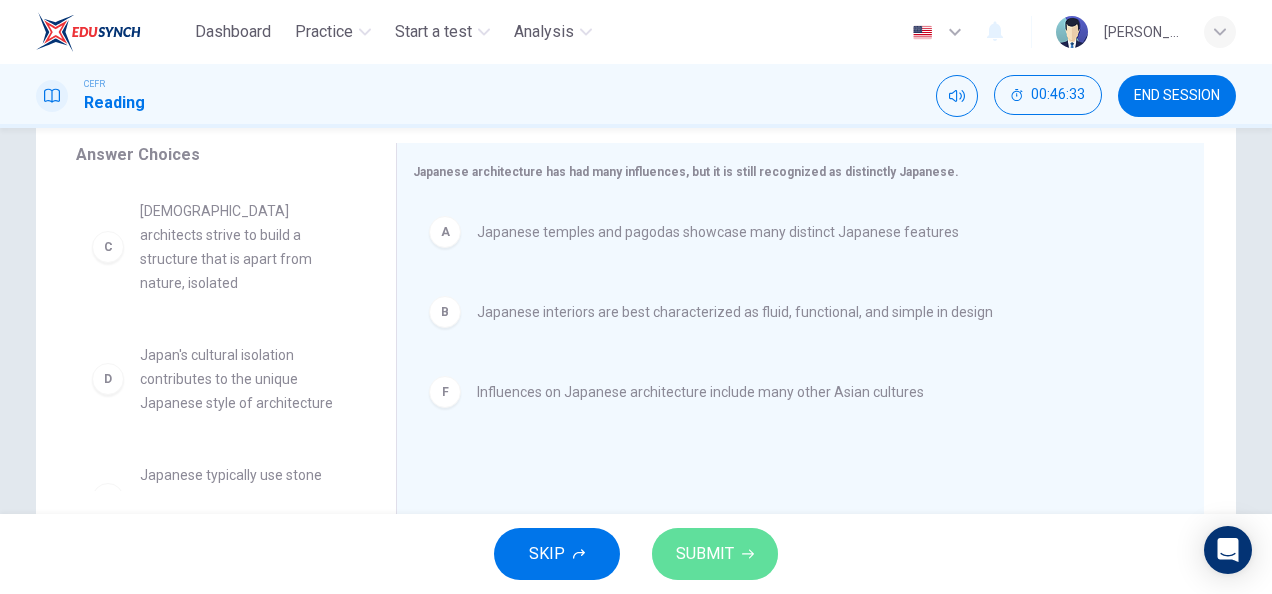 click on "SUBMIT" at bounding box center (705, 554) 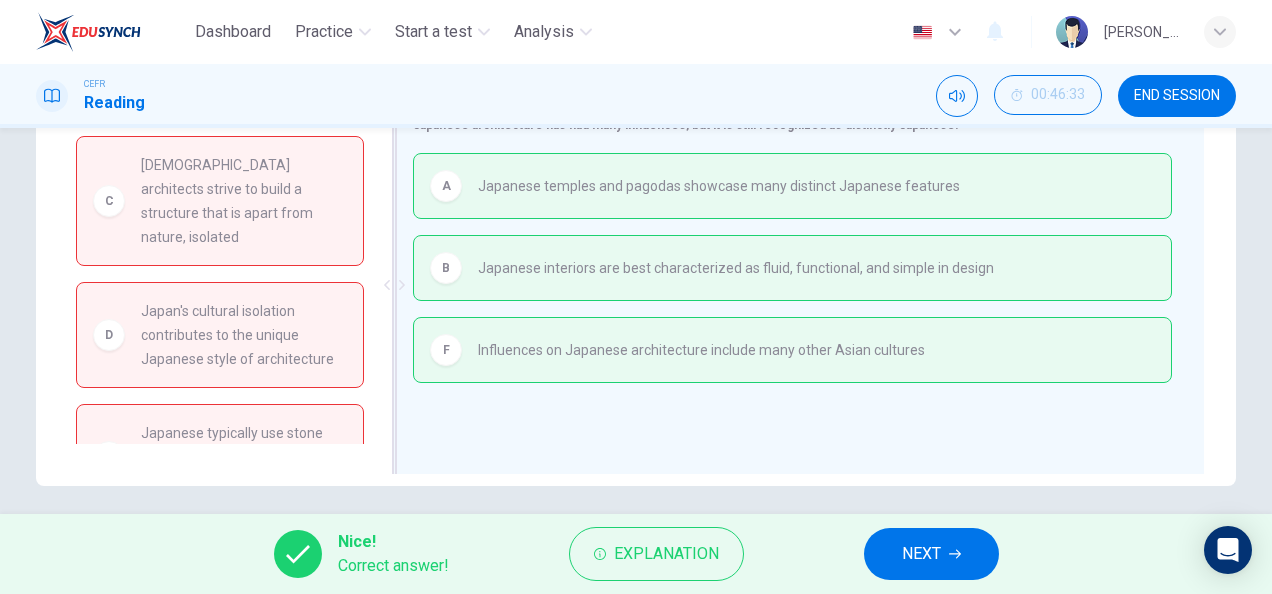 scroll, scrollTop: 389, scrollLeft: 0, axis: vertical 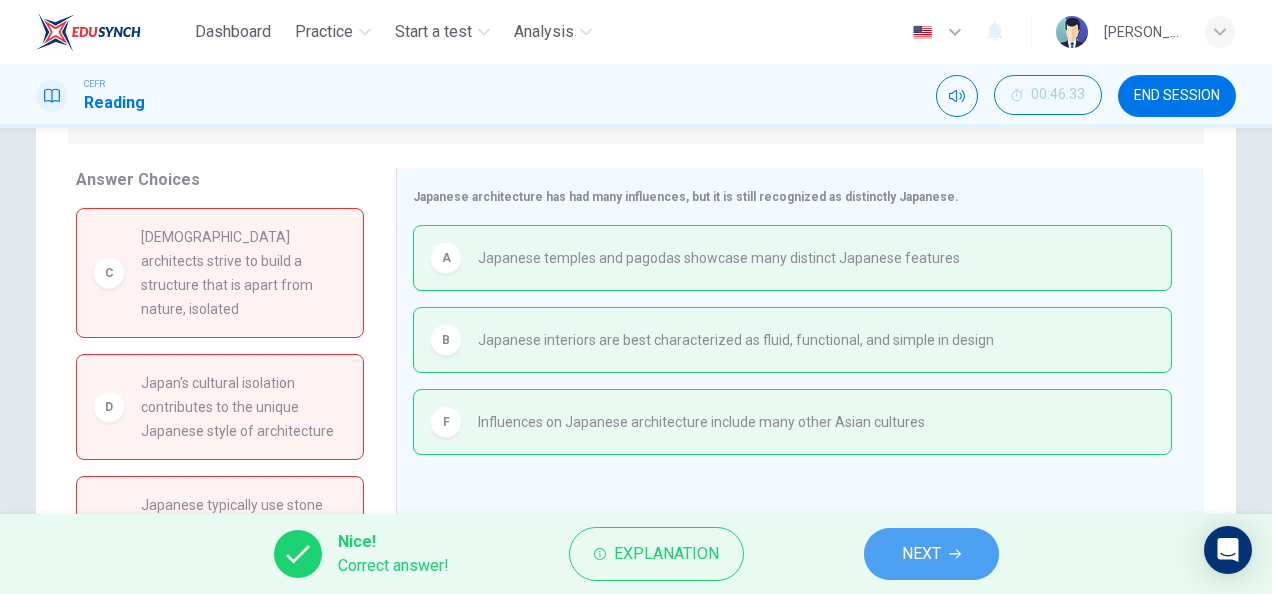 click on "NEXT" at bounding box center (921, 554) 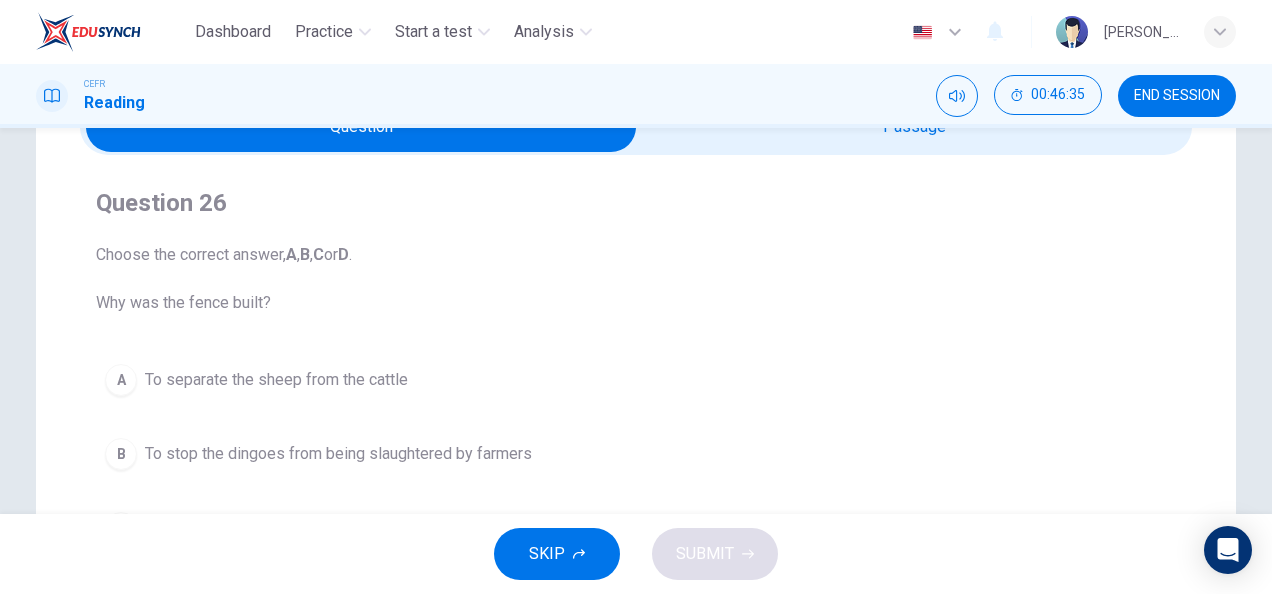 scroll, scrollTop: 84, scrollLeft: 0, axis: vertical 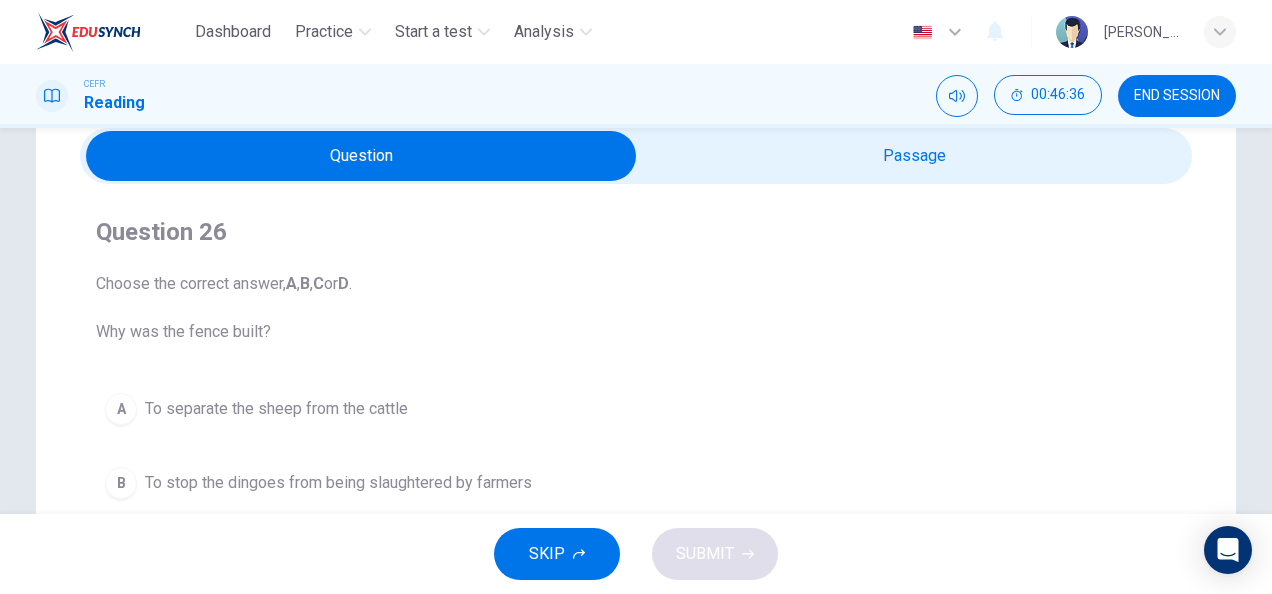click at bounding box center [361, 156] 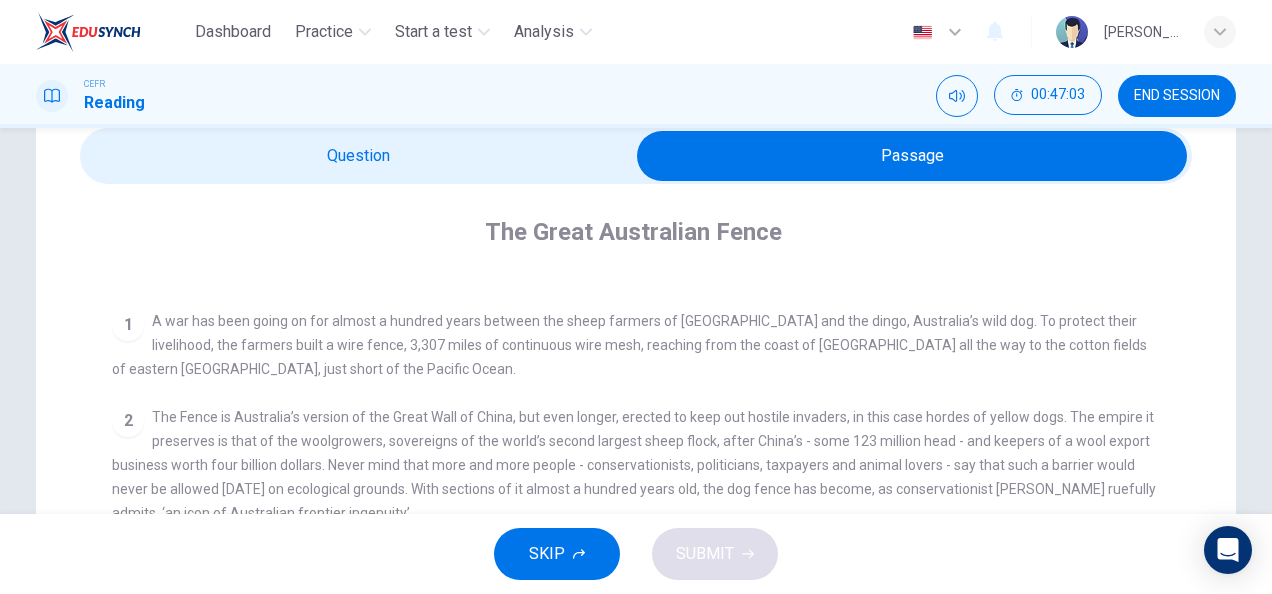 scroll, scrollTop: 369, scrollLeft: 0, axis: vertical 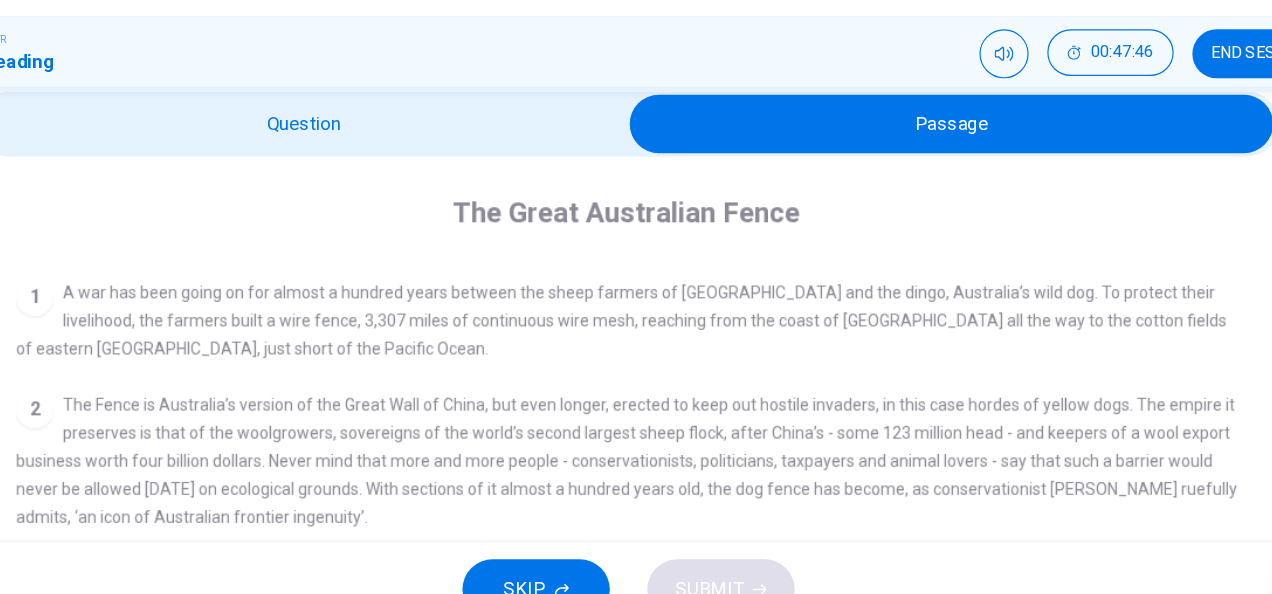 click at bounding box center (912, 156) 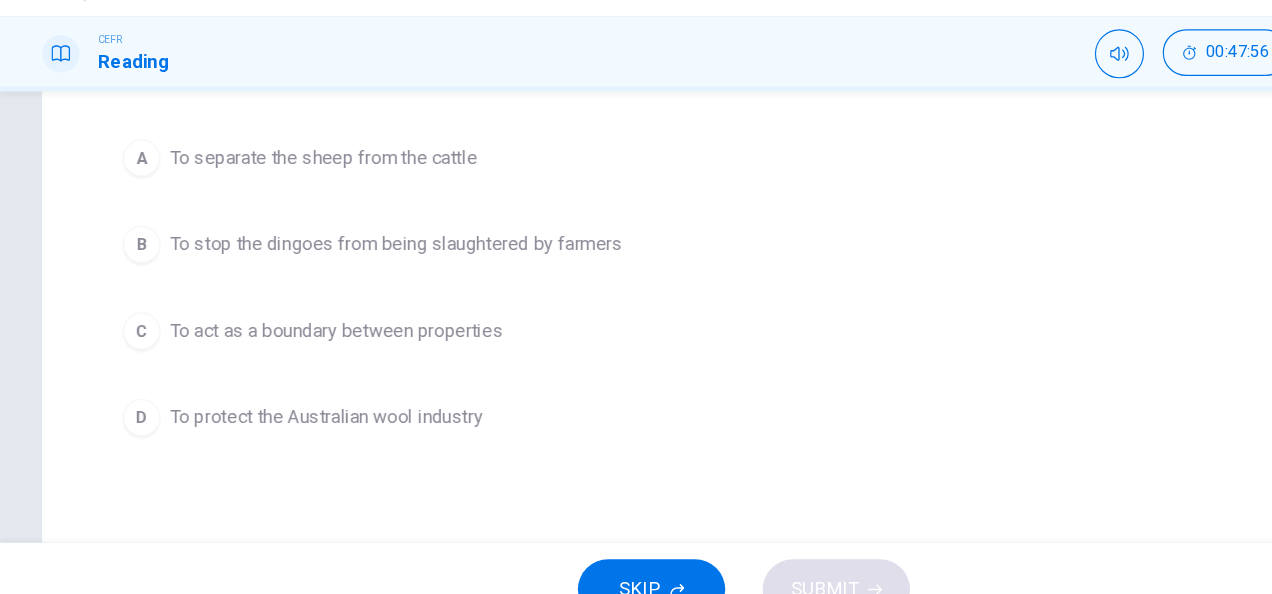 scroll, scrollTop: 310, scrollLeft: 0, axis: vertical 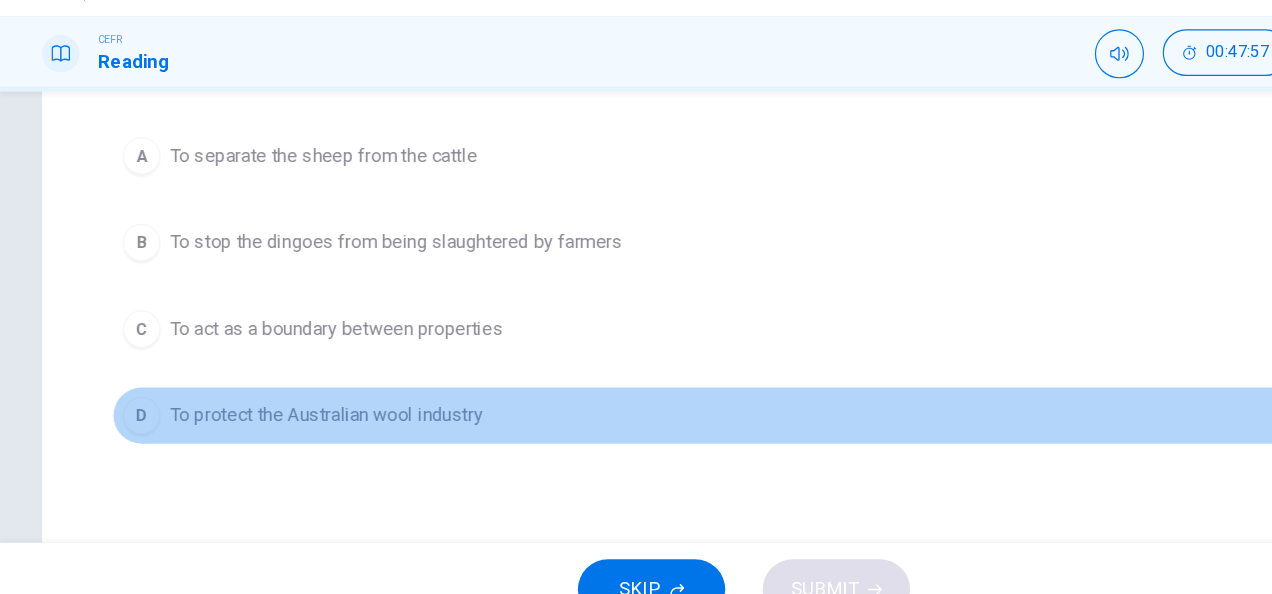 click on "D To protect the Australian wool industry" at bounding box center (636, 405) 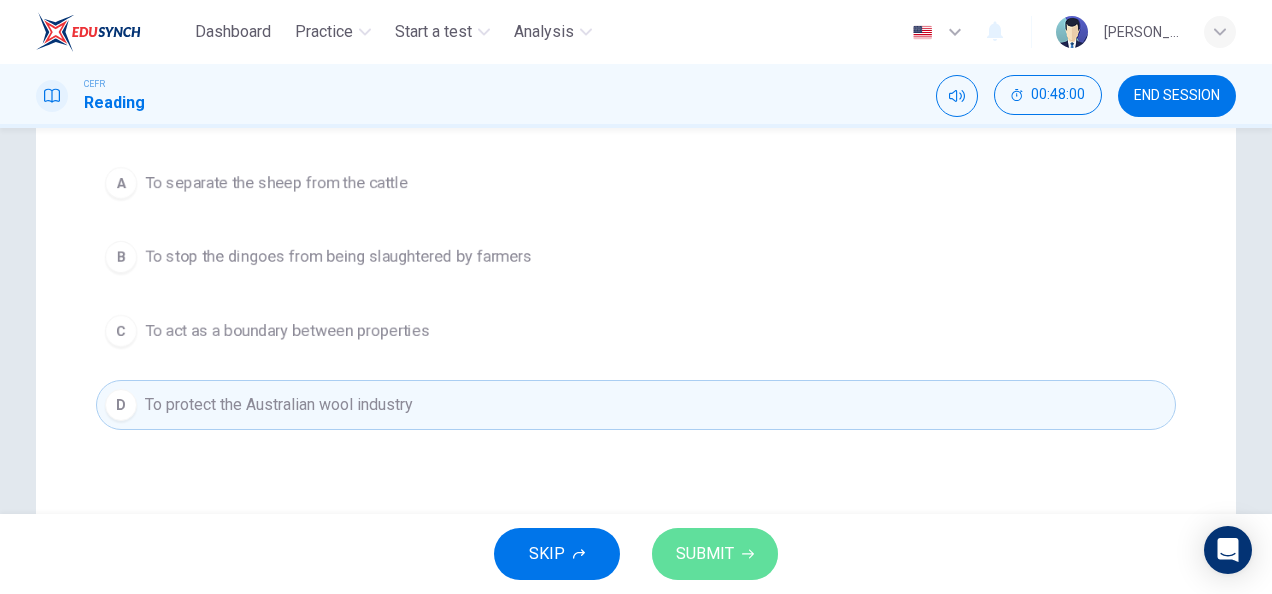 click on "SUBMIT" at bounding box center (705, 554) 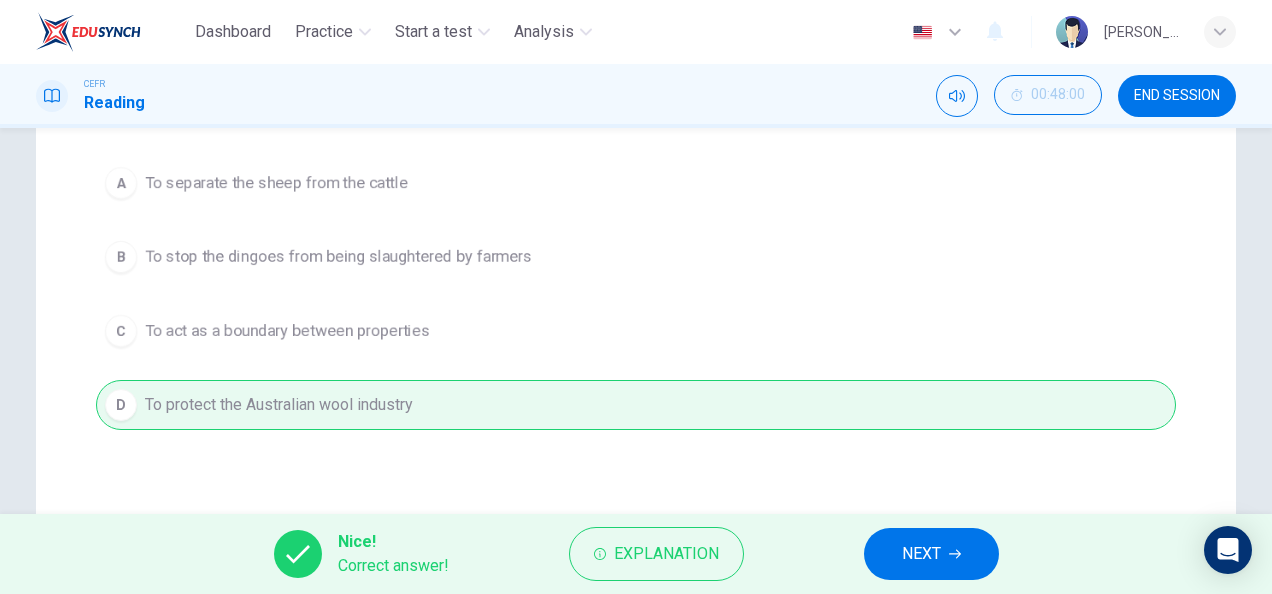 click on "Nice! Correct answer! Explanation NEXT" at bounding box center (636, 554) 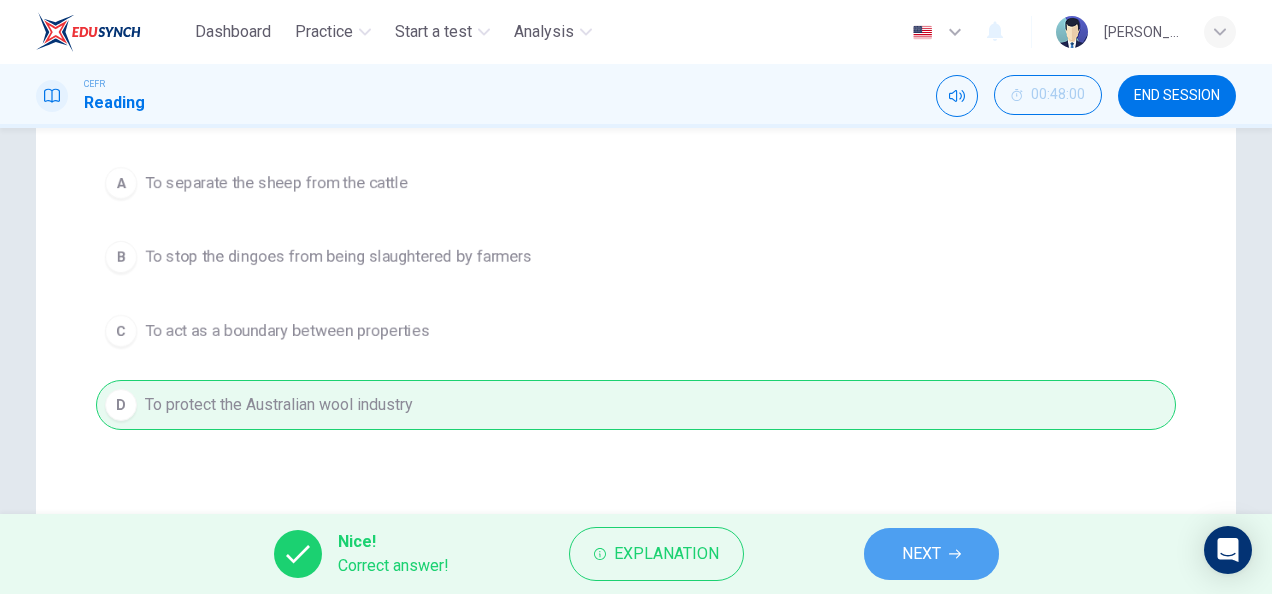 click on "NEXT" at bounding box center [931, 554] 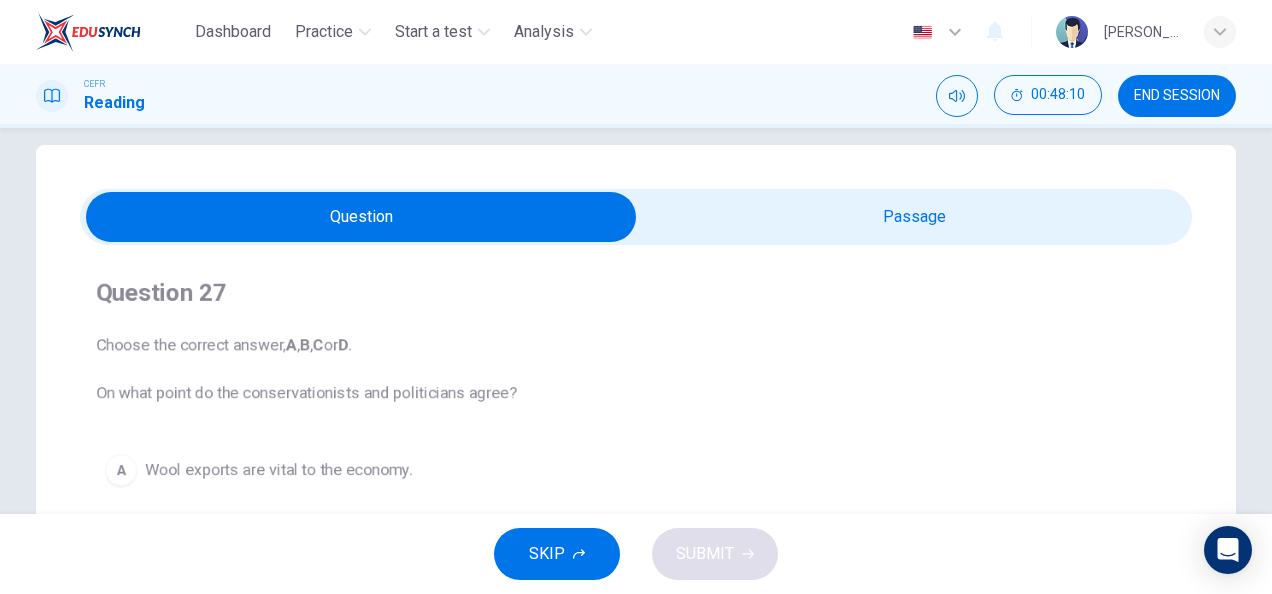 scroll, scrollTop: 22, scrollLeft: 0, axis: vertical 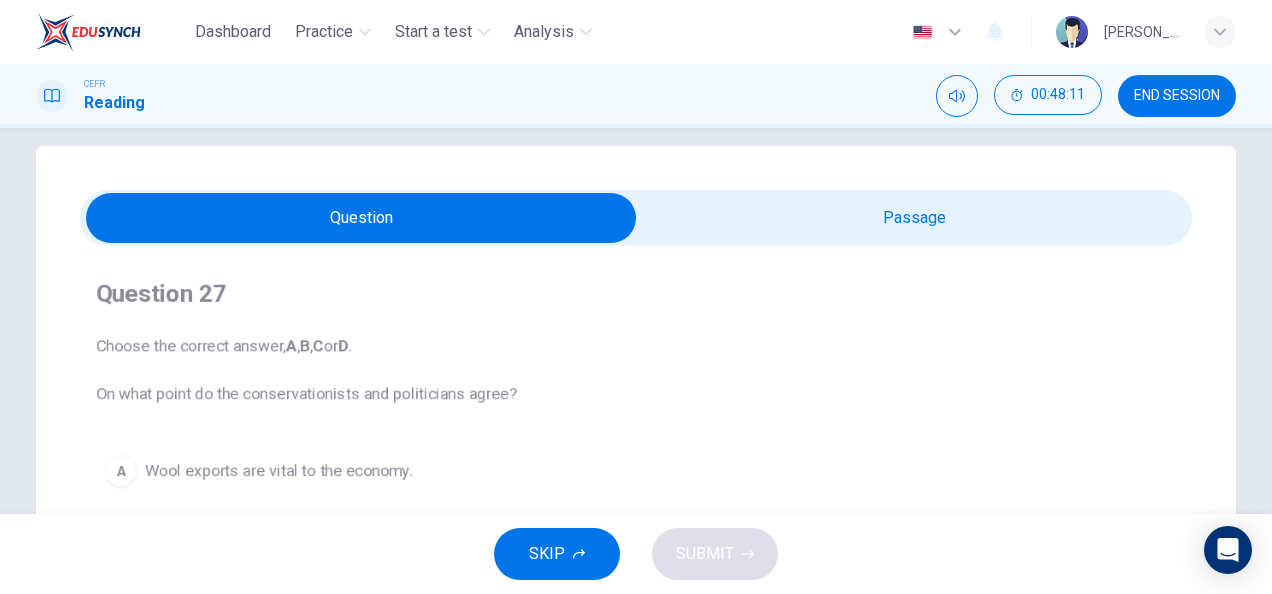 click at bounding box center (361, 218) 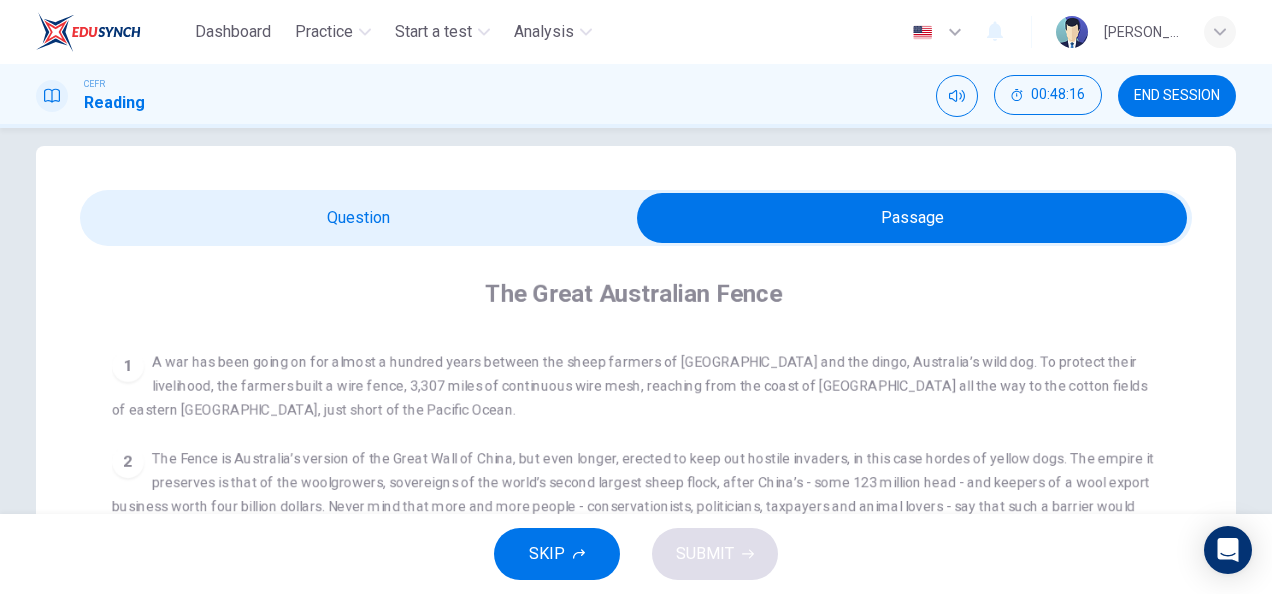 drag, startPoint x: 796, startPoint y: 370, endPoint x: 798, endPoint y: 297, distance: 73.02739 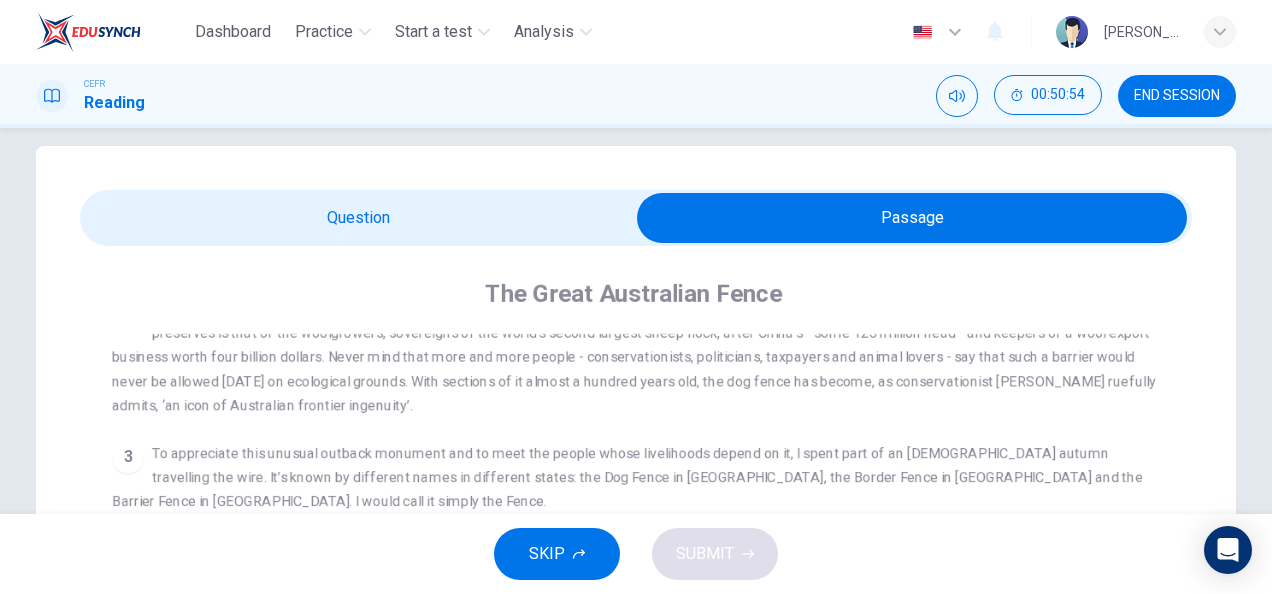 scroll, scrollTop: 871, scrollLeft: 0, axis: vertical 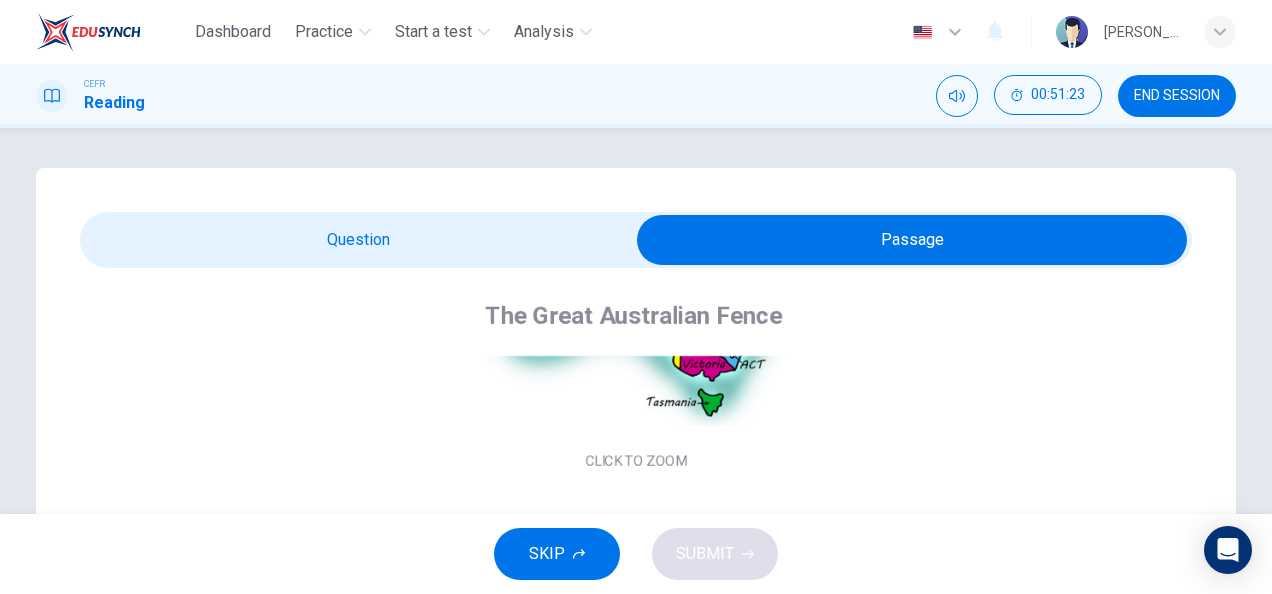 click at bounding box center [912, 240] 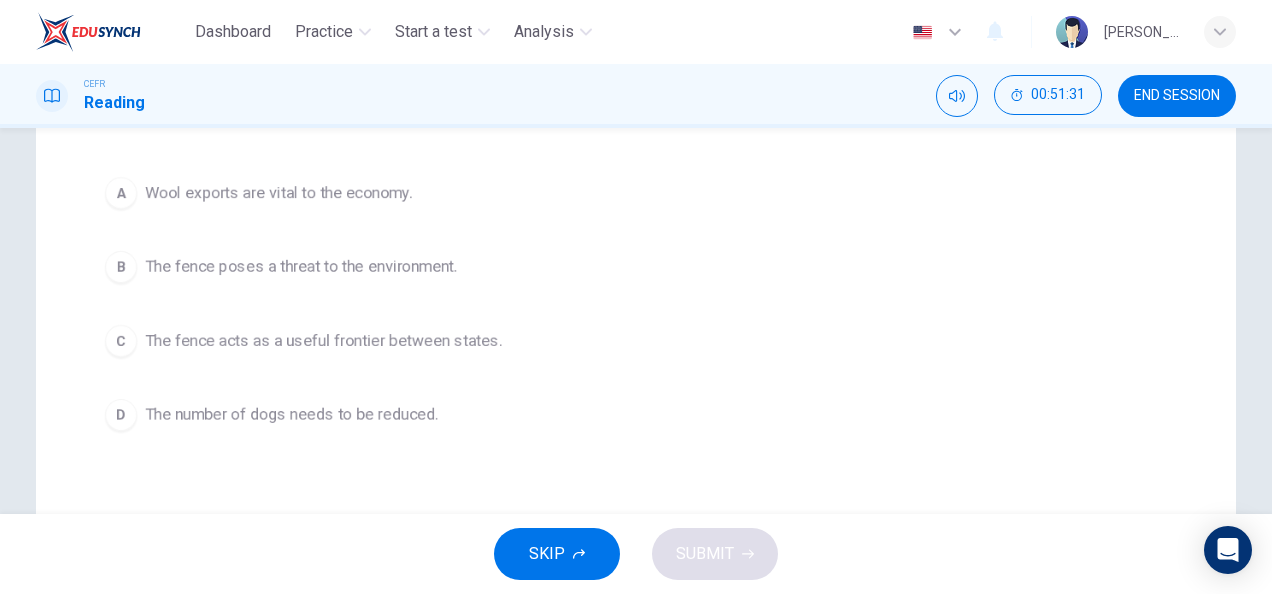 scroll, scrollTop: 299, scrollLeft: 0, axis: vertical 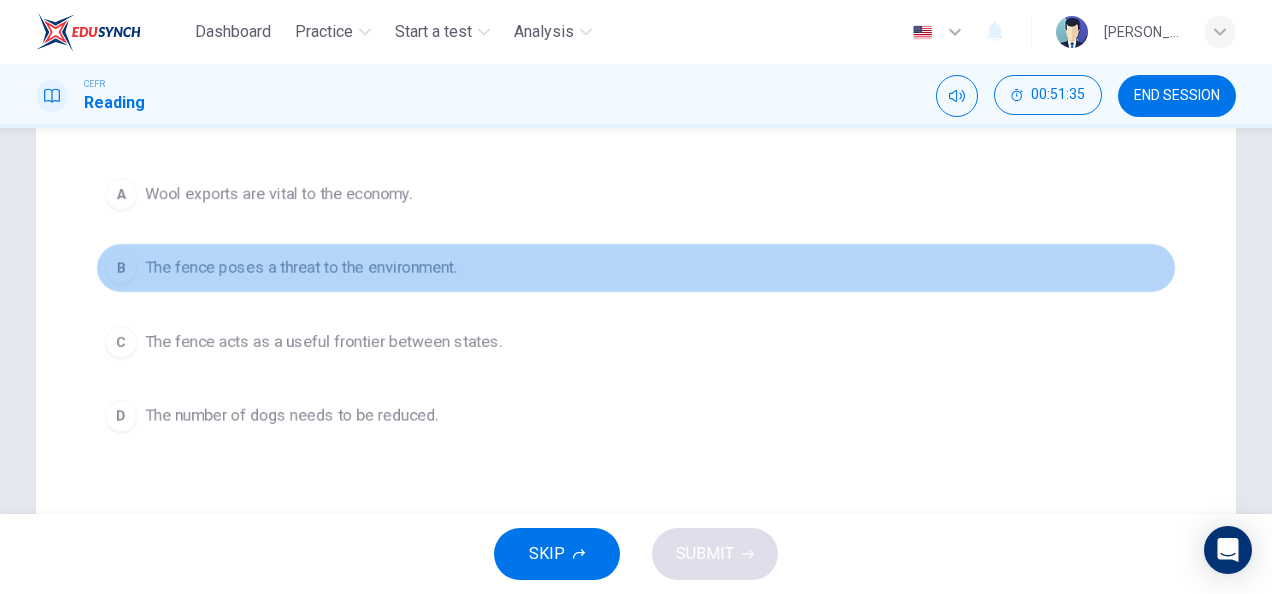 click on "B The fence poses a threat to the environment." at bounding box center [636, 268] 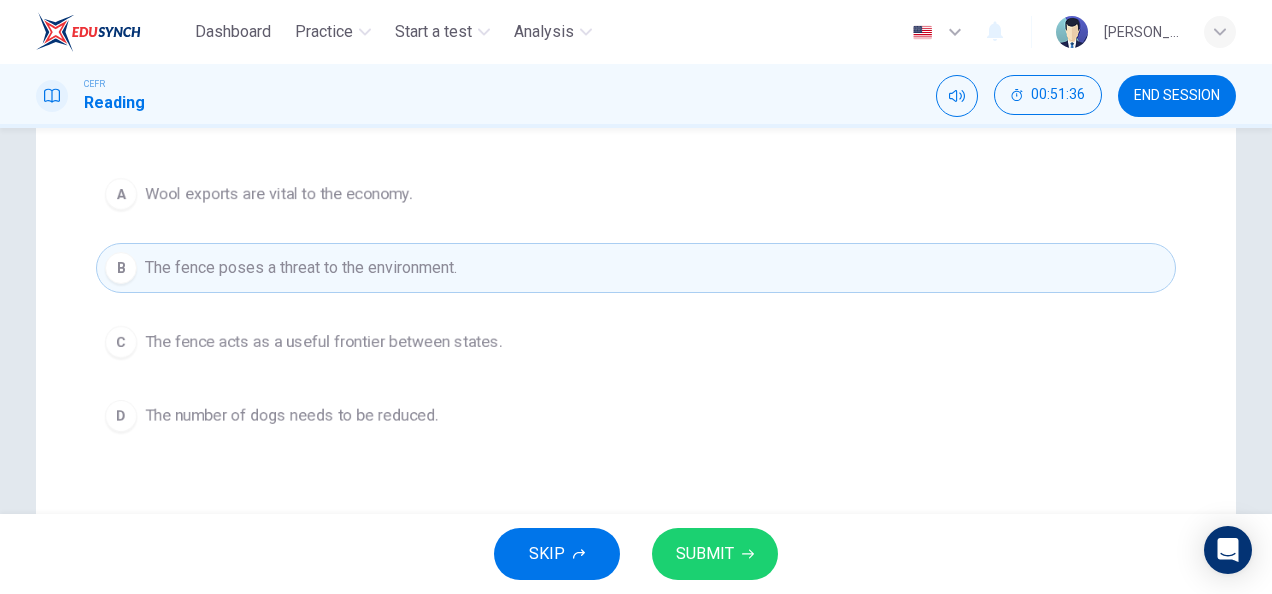 click on "SUBMIT" at bounding box center [705, 554] 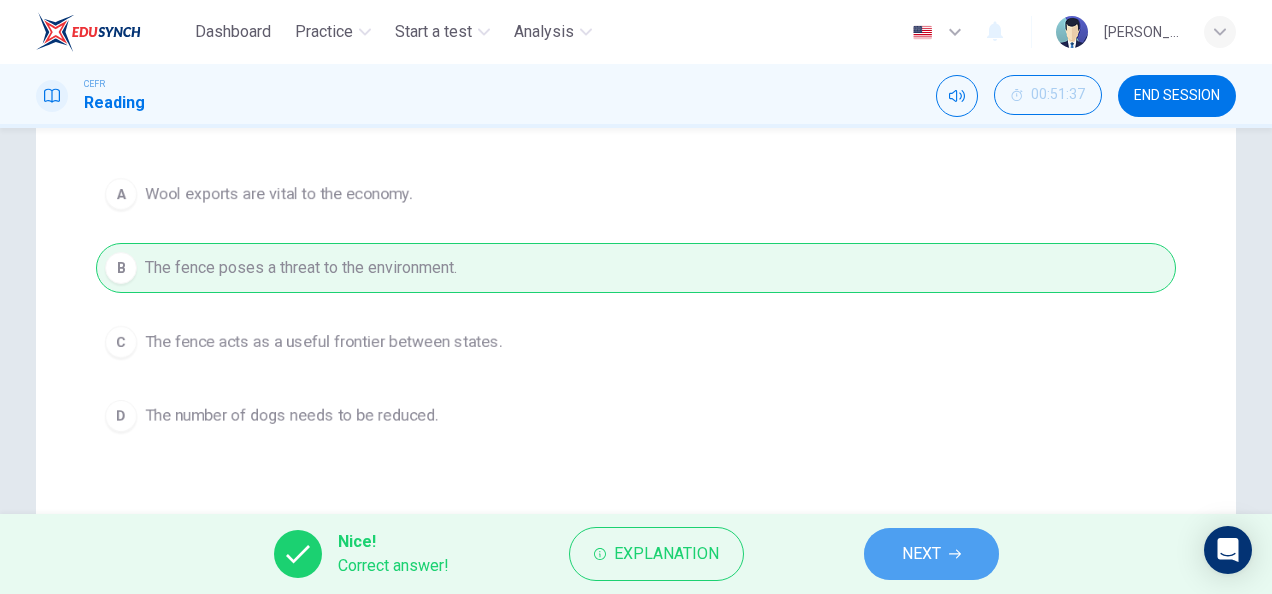 click on "NEXT" at bounding box center (931, 554) 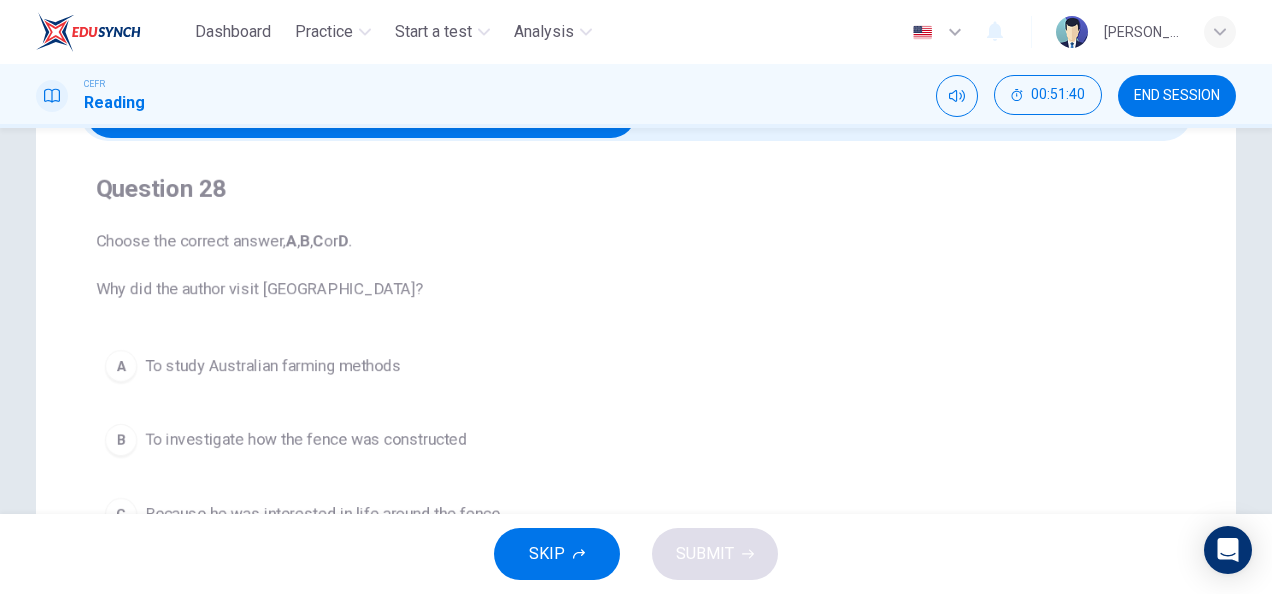 scroll, scrollTop: 2, scrollLeft: 0, axis: vertical 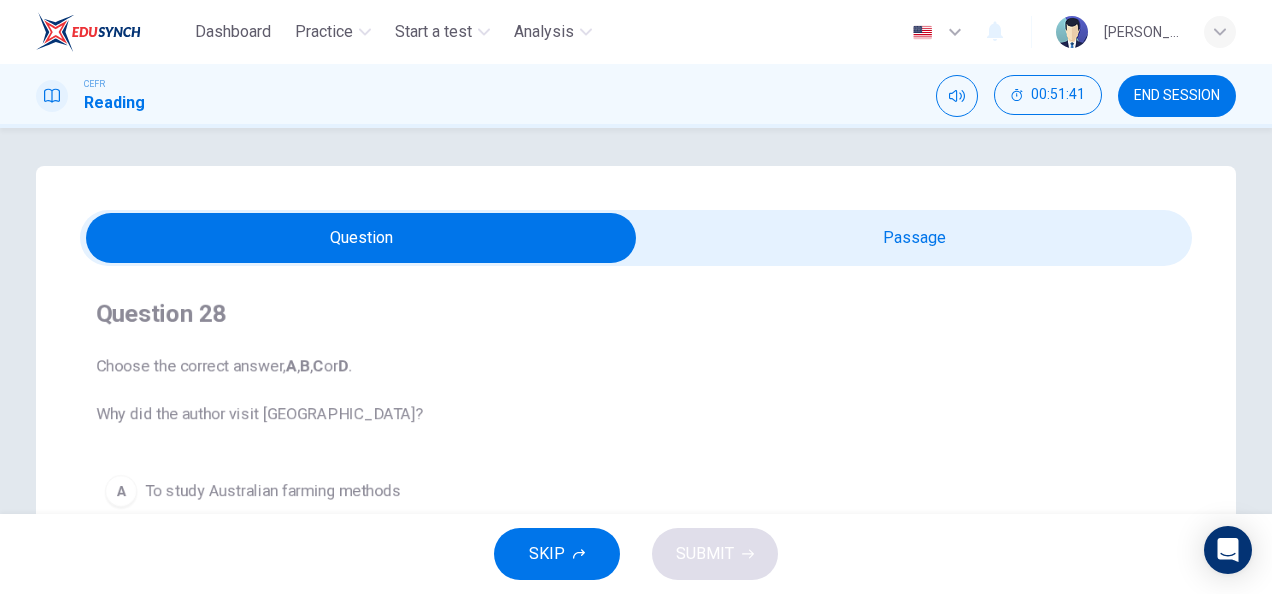 click at bounding box center (361, 238) 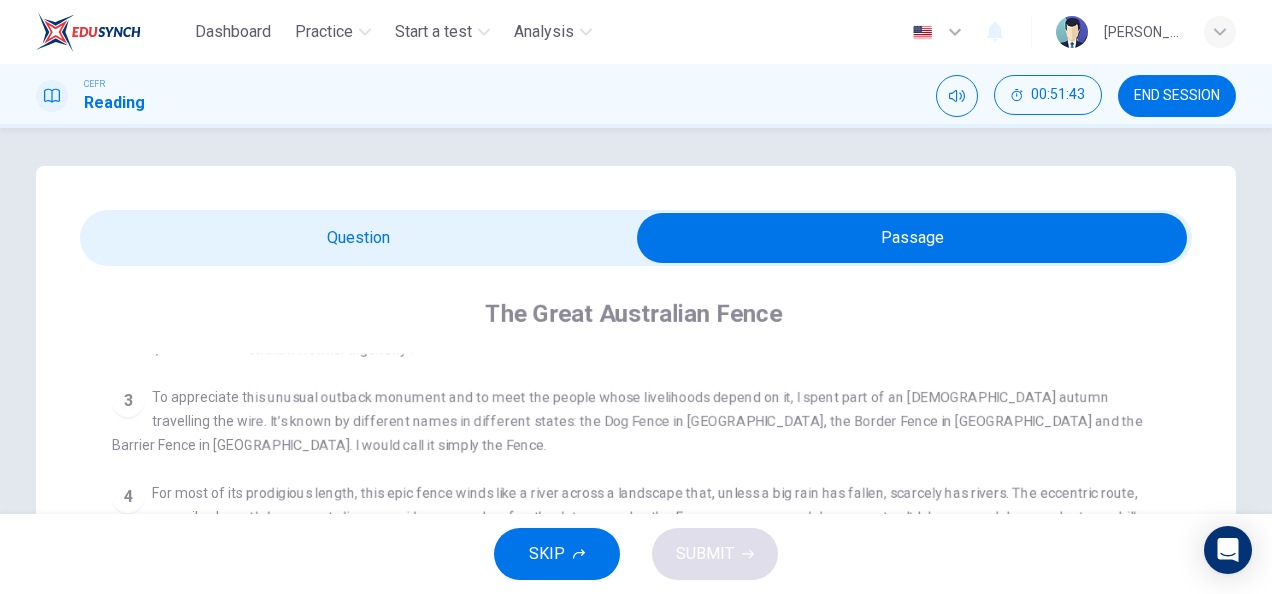 scroll, scrollTop: 595, scrollLeft: 0, axis: vertical 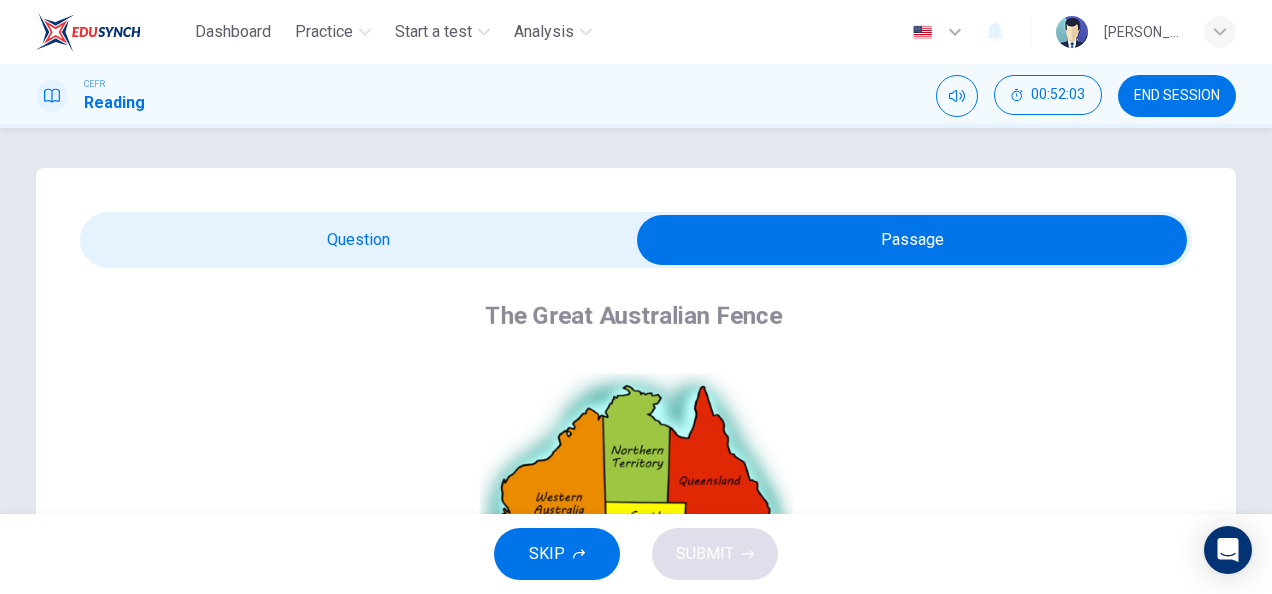 click at bounding box center [912, 240] 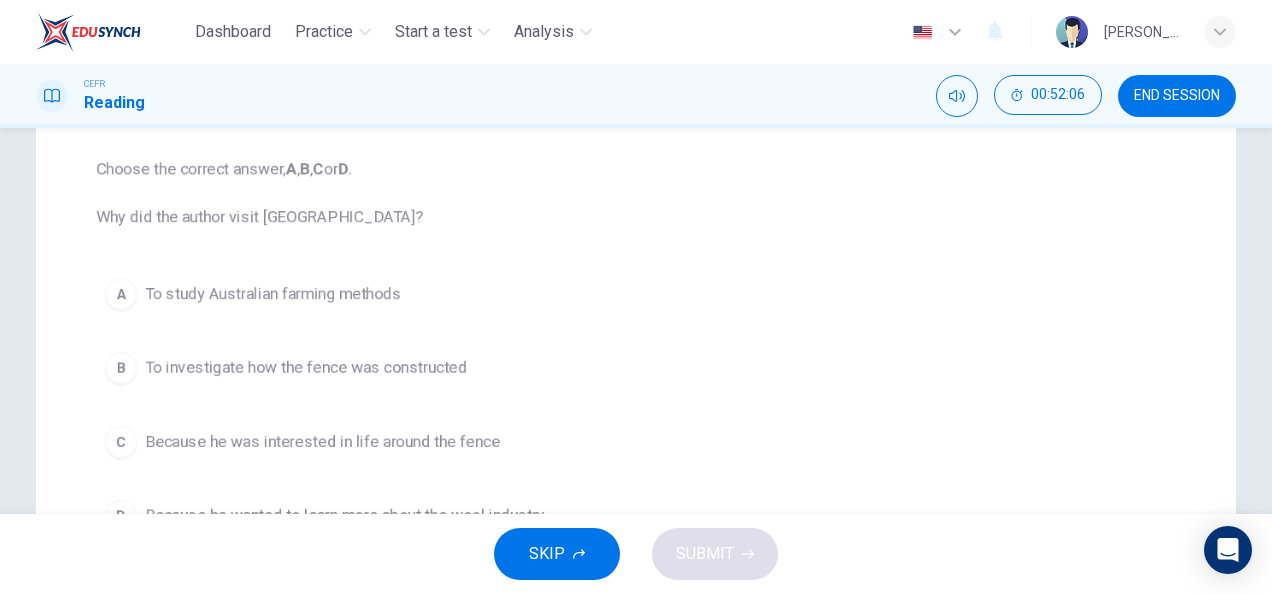 scroll, scrollTop: 283, scrollLeft: 0, axis: vertical 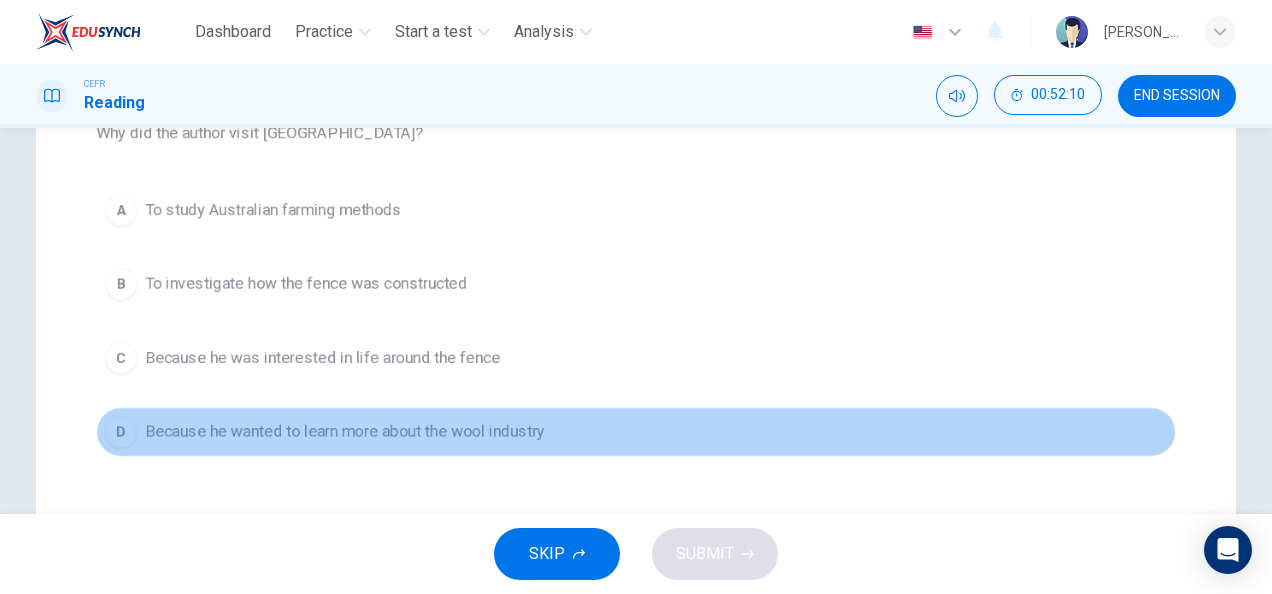 click on "D Because he wanted to learn more about the wool industry" at bounding box center [636, 432] 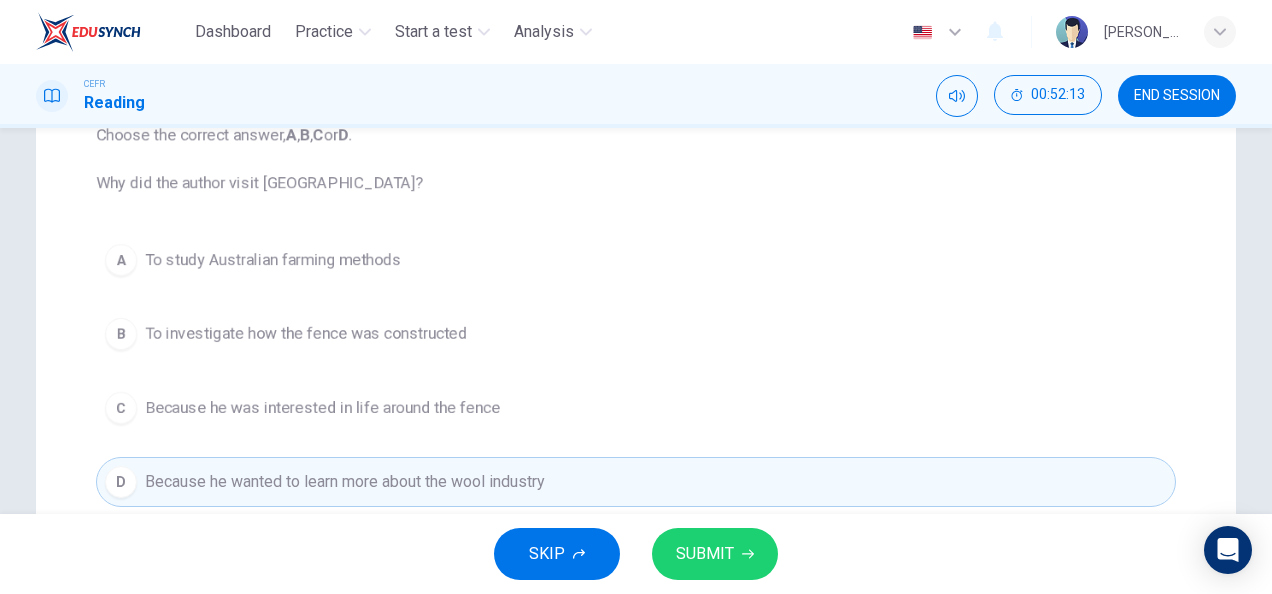 scroll, scrollTop: 247, scrollLeft: 0, axis: vertical 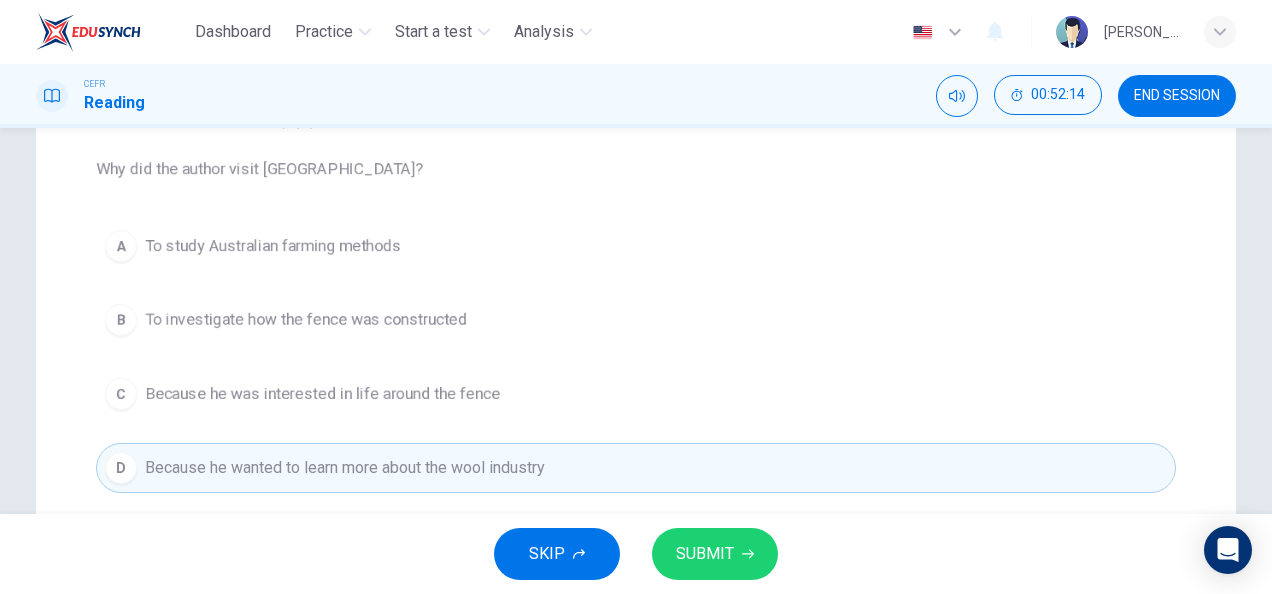 click on "SKIP SUBMIT" at bounding box center (636, 554) 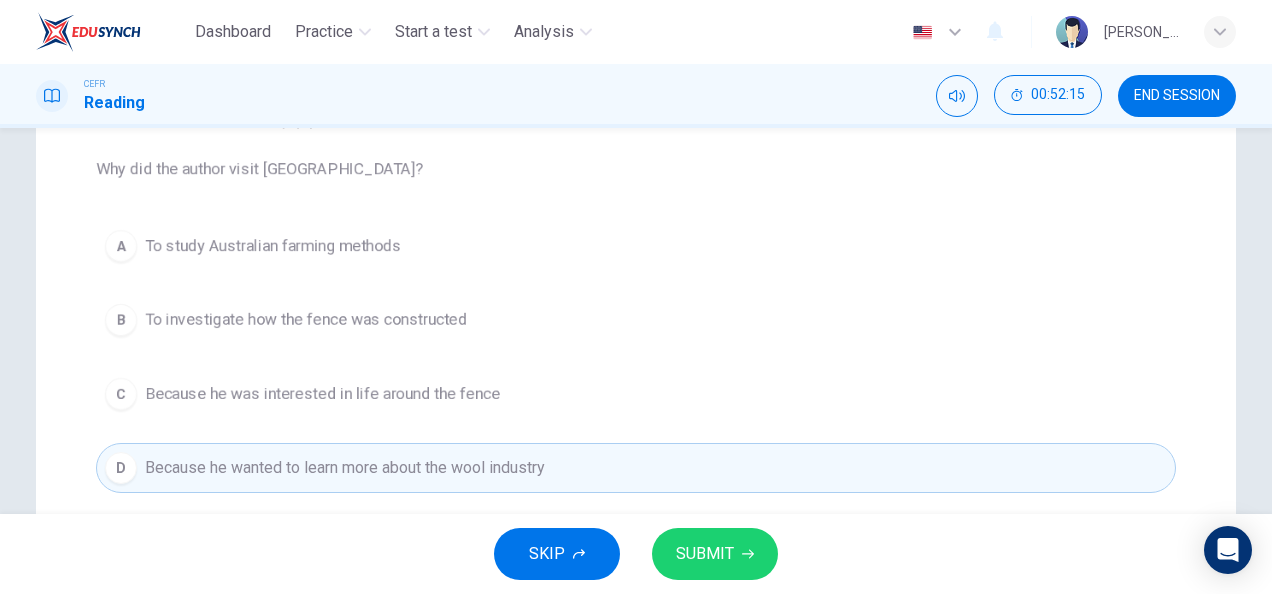 scroll, scrollTop: 0, scrollLeft: 0, axis: both 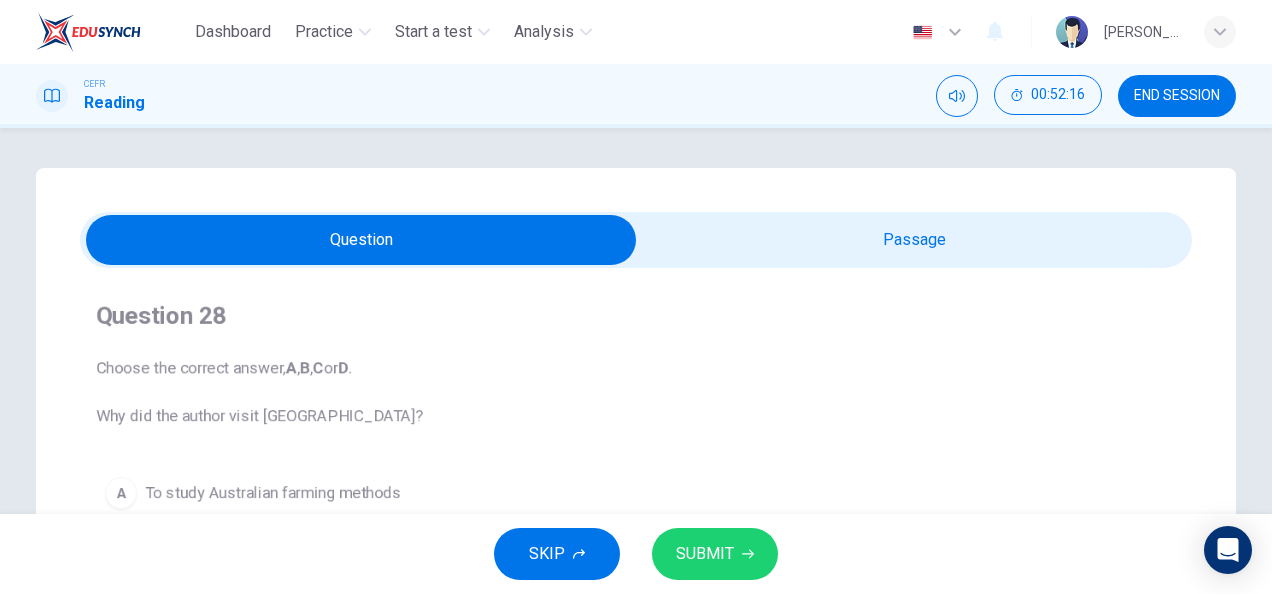 click at bounding box center (361, 240) 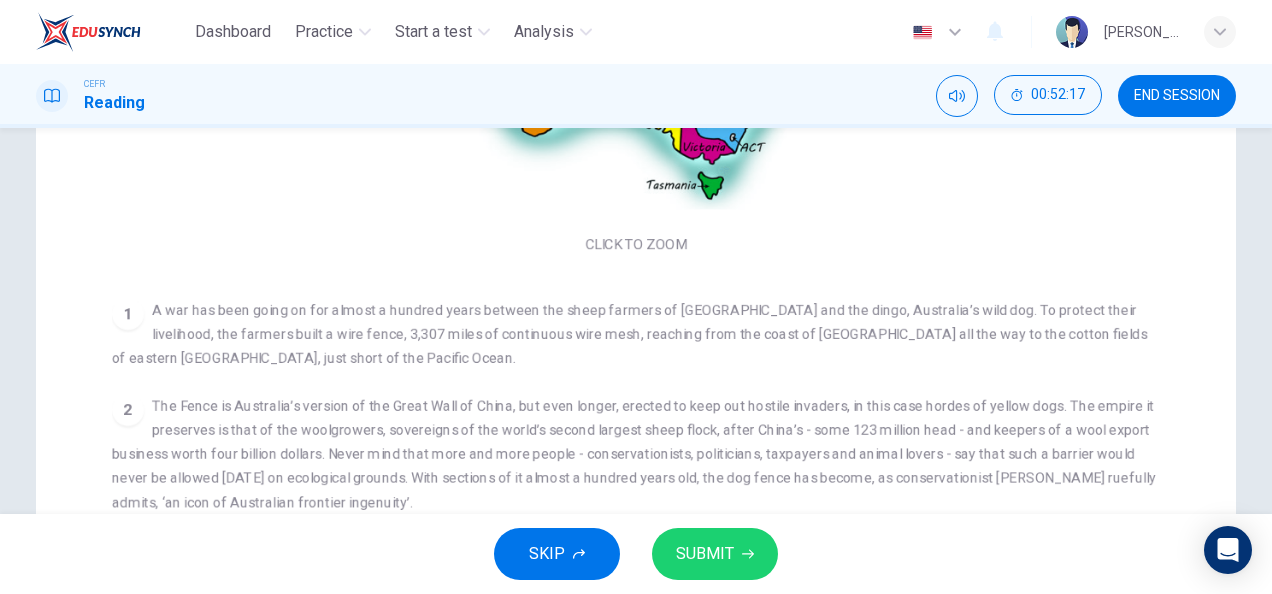 scroll, scrollTop: 456, scrollLeft: 0, axis: vertical 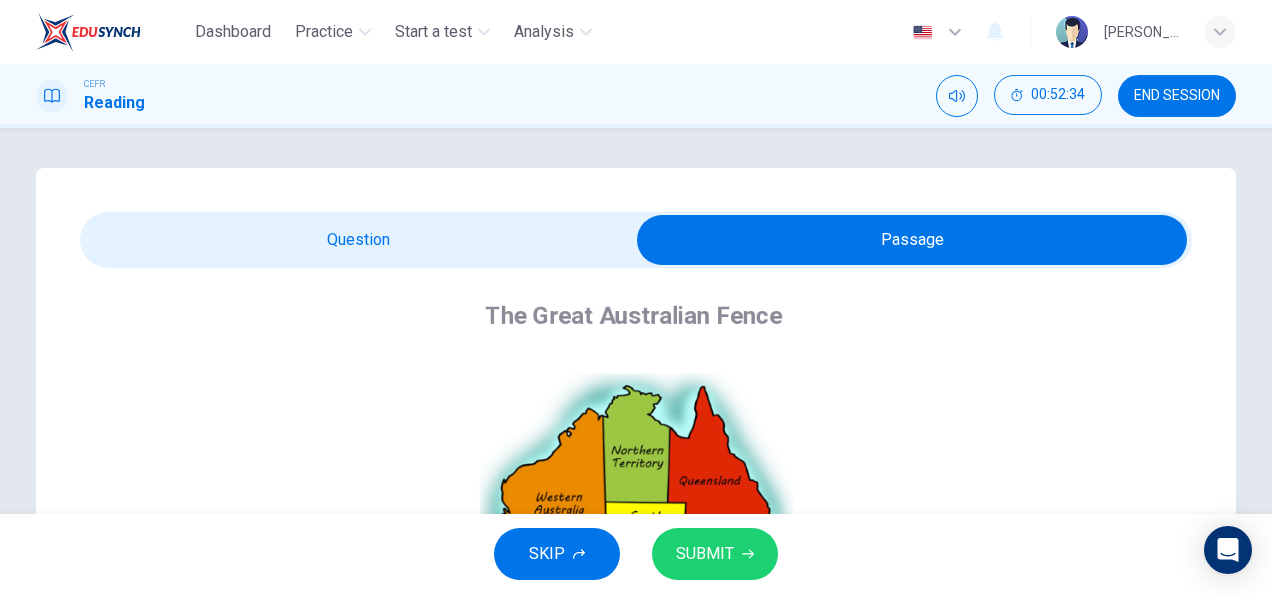 click at bounding box center [912, 240] 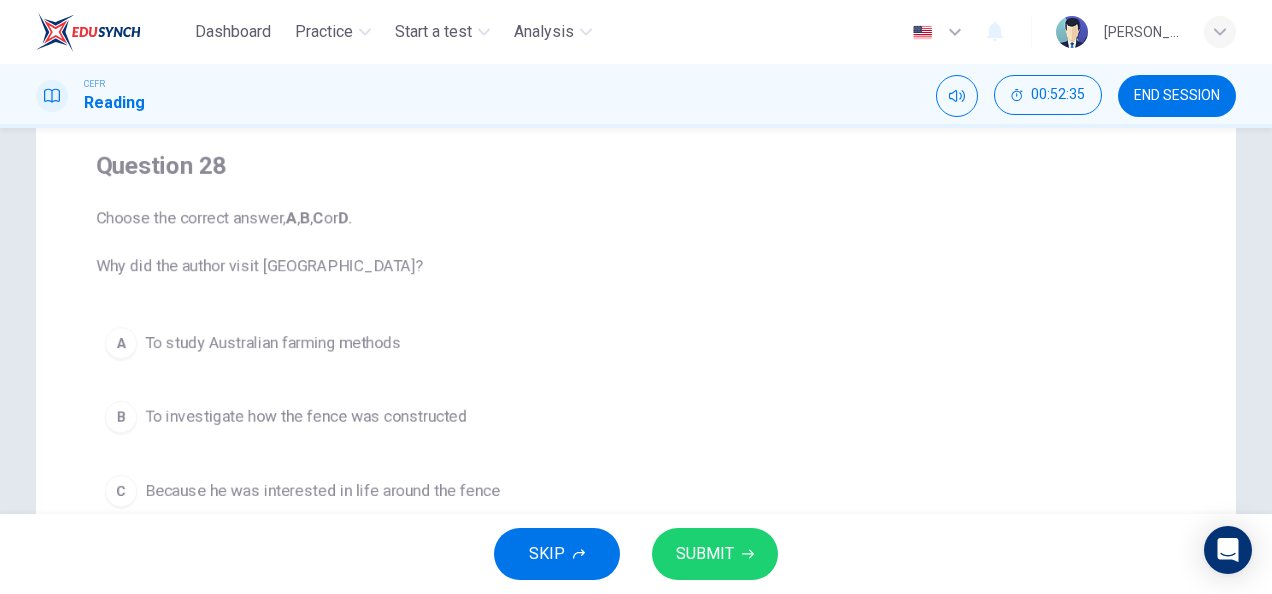 scroll, scrollTop: 260, scrollLeft: 0, axis: vertical 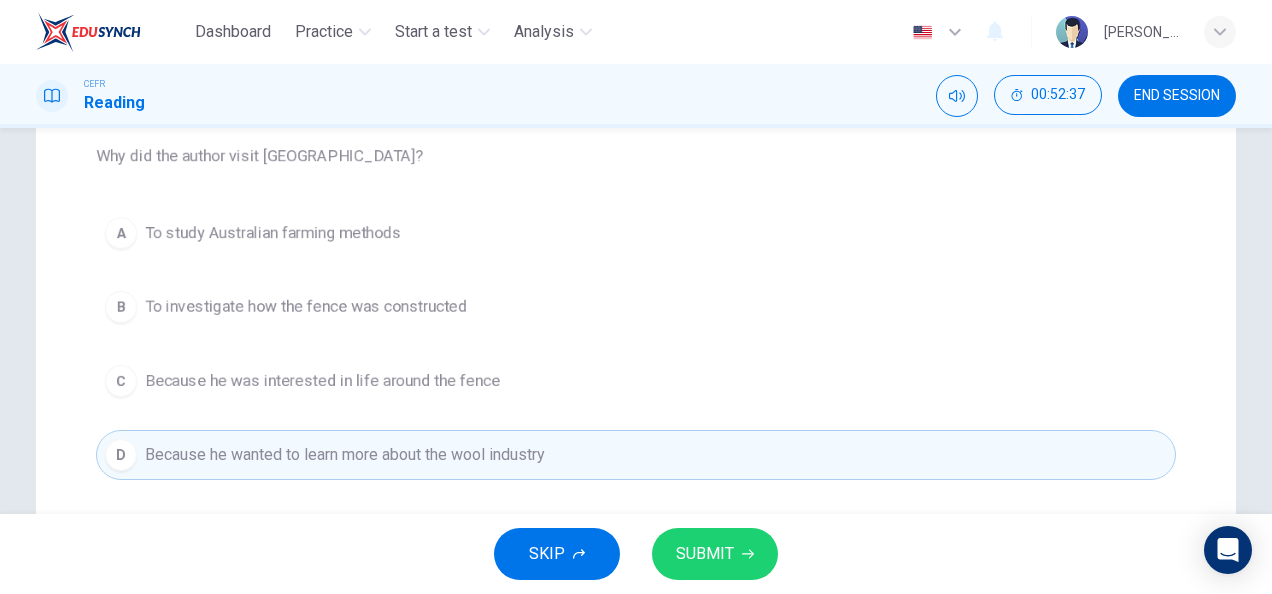 click on "A To study Australian farming methods B To investigate how the fence was constructed C Because he was interested in life around the fence D Because he wanted to learn more about the wool industry" at bounding box center (636, 344) 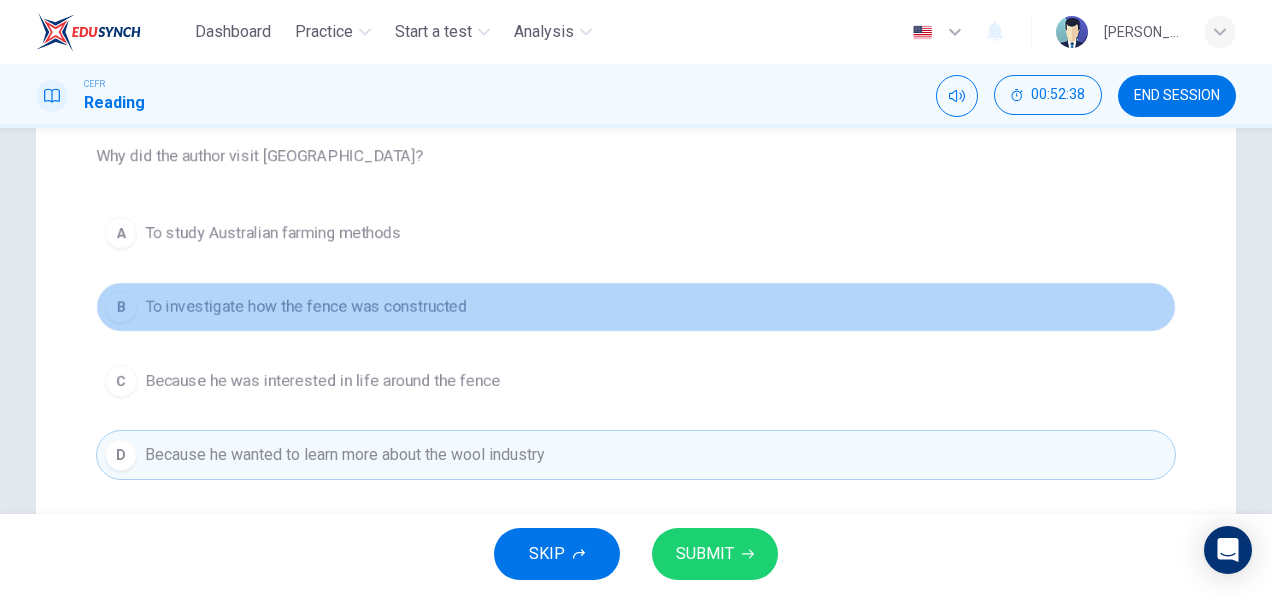 click on "B To investigate how the fence was constructed" at bounding box center (636, 307) 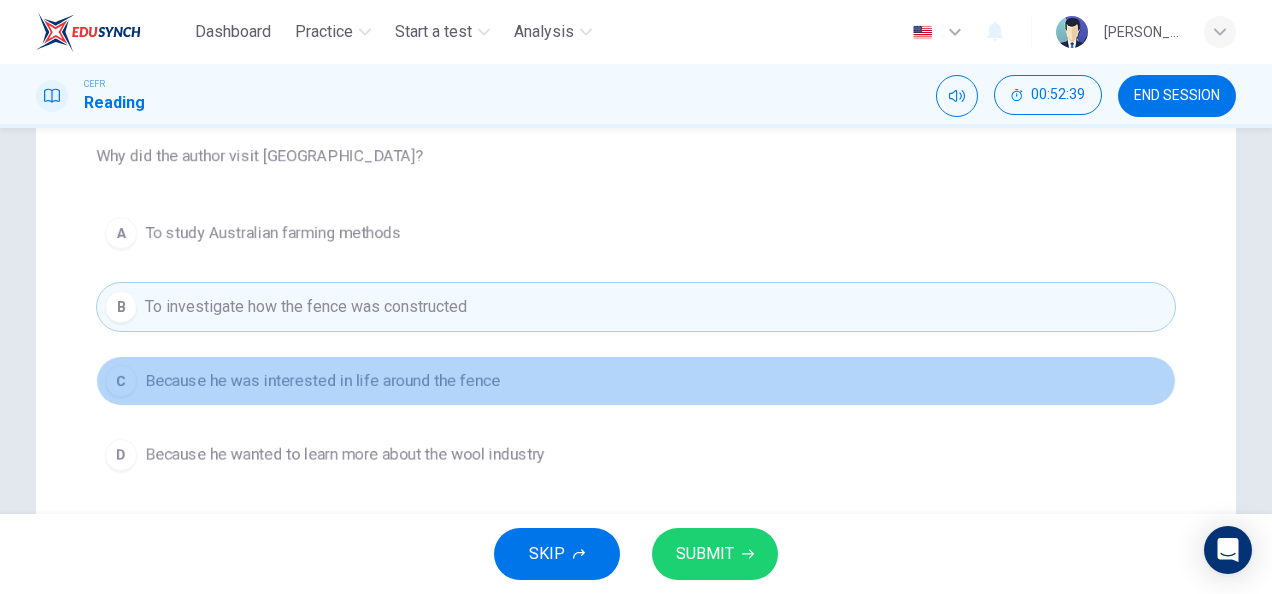click on "C Because he was interested in life around the fence" at bounding box center [636, 381] 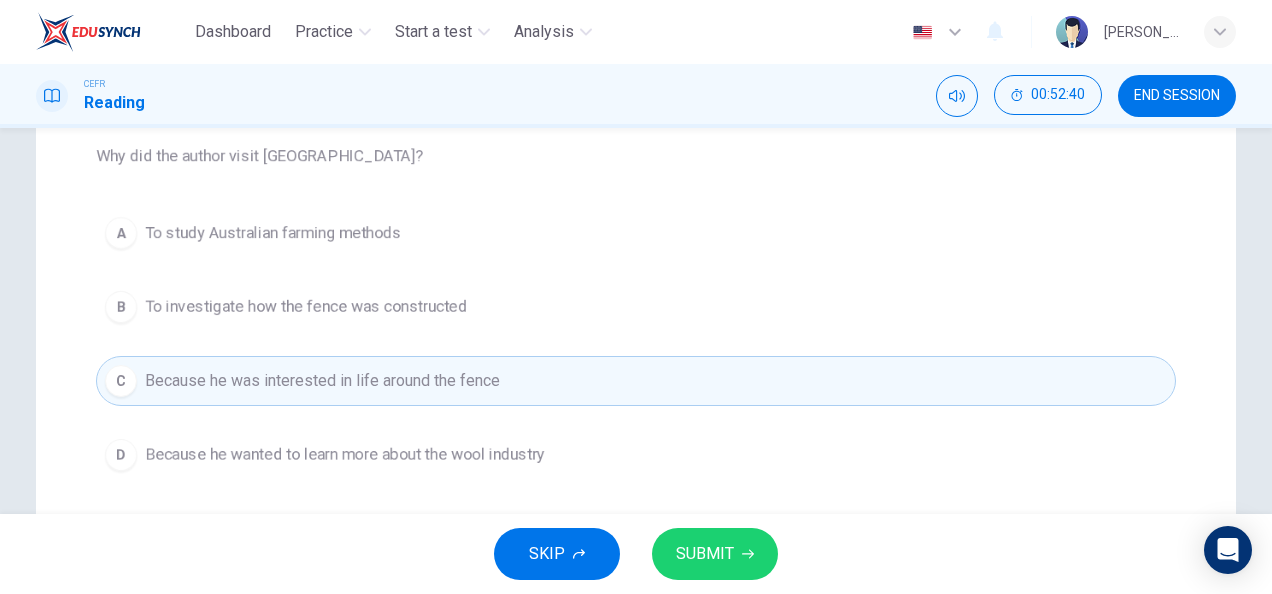 click on "SUBMIT" at bounding box center (705, 554) 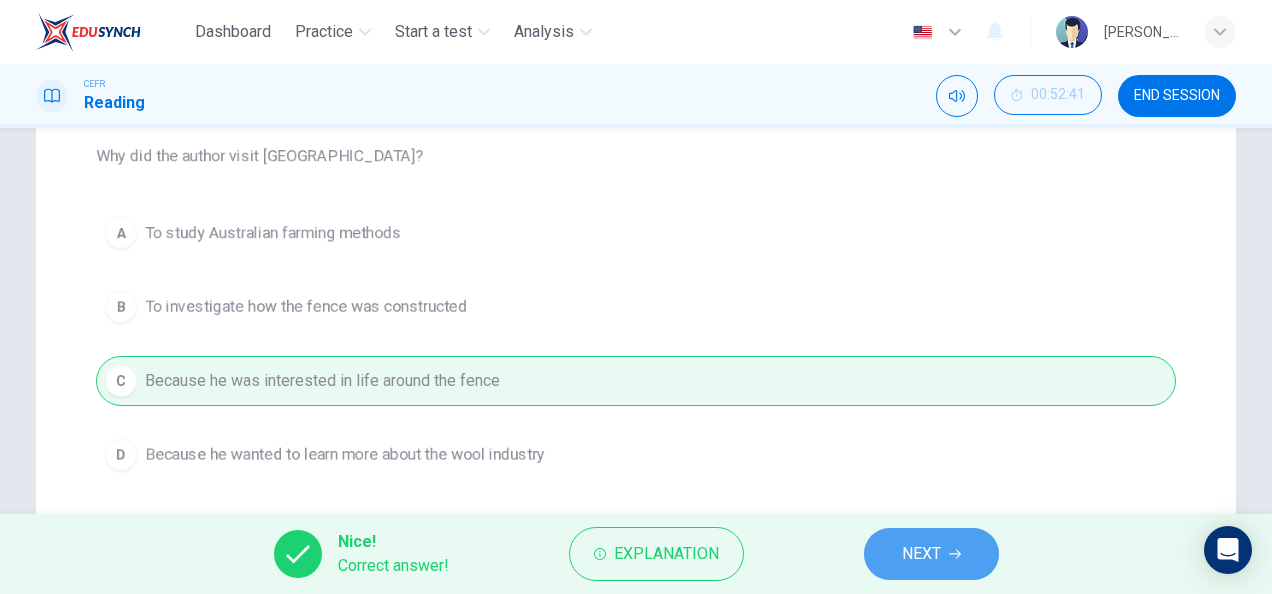 click on "NEXT" at bounding box center [931, 554] 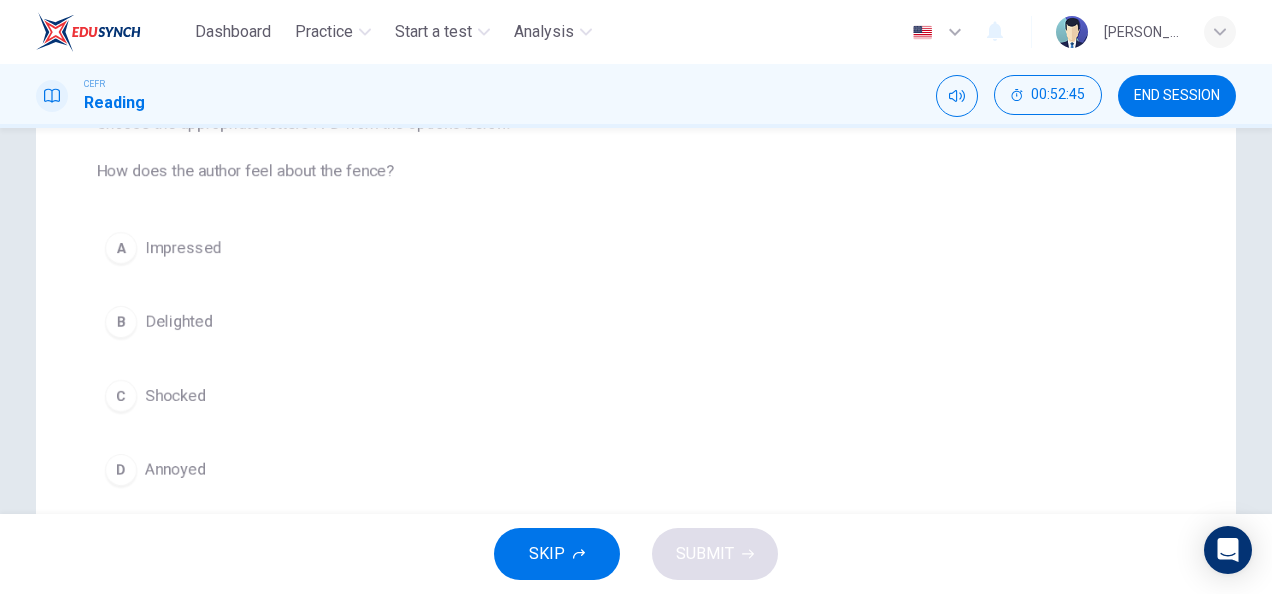 scroll, scrollTop: 246, scrollLeft: 0, axis: vertical 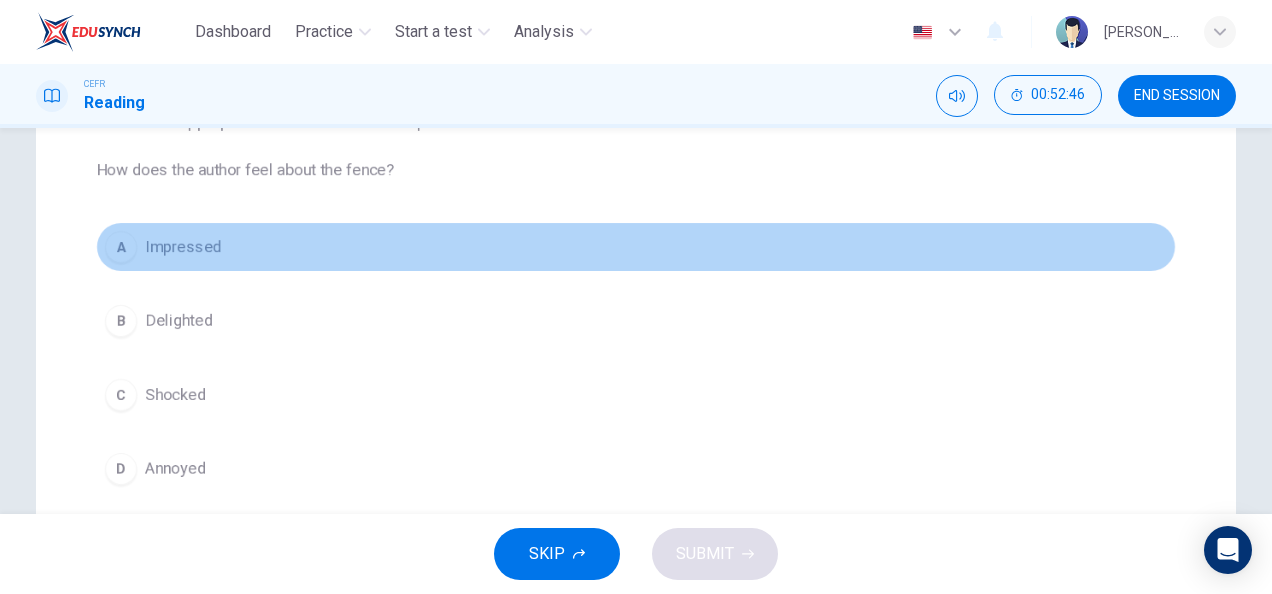 click on "A Impressed" at bounding box center [636, 247] 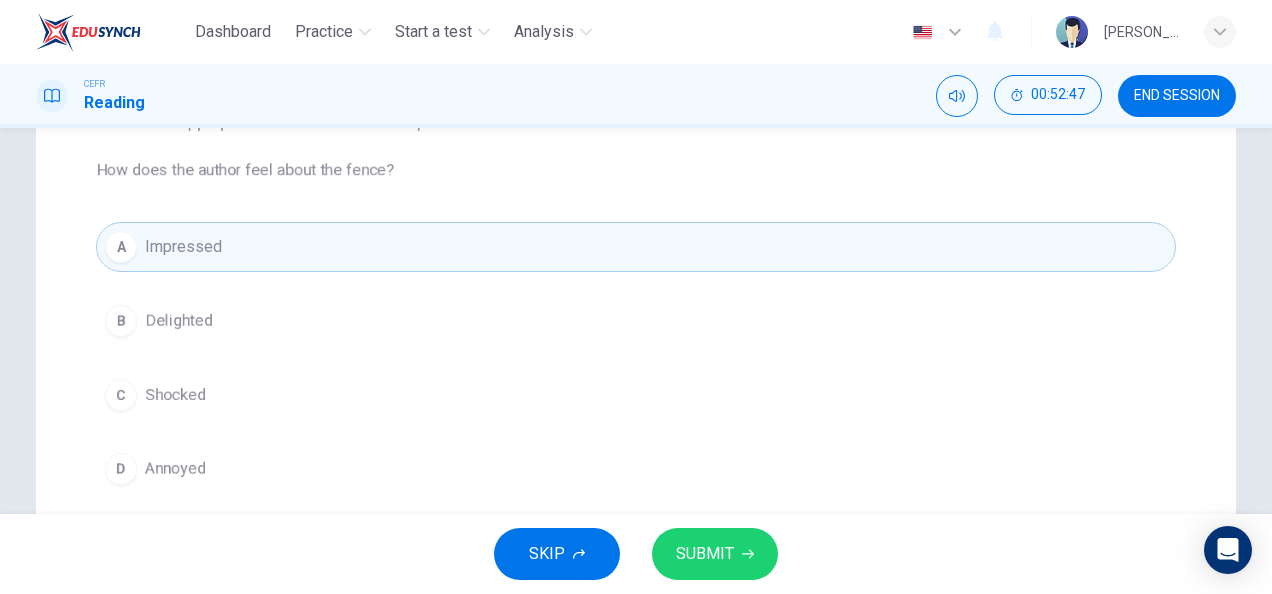 scroll, scrollTop: 0, scrollLeft: 0, axis: both 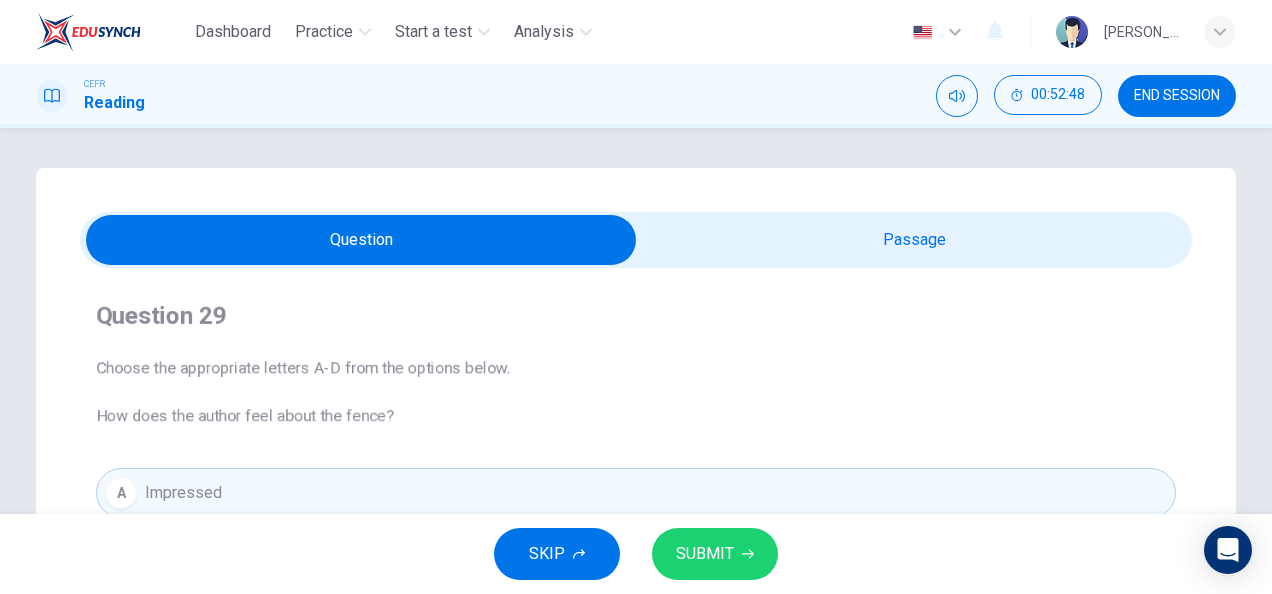 click at bounding box center [361, 240] 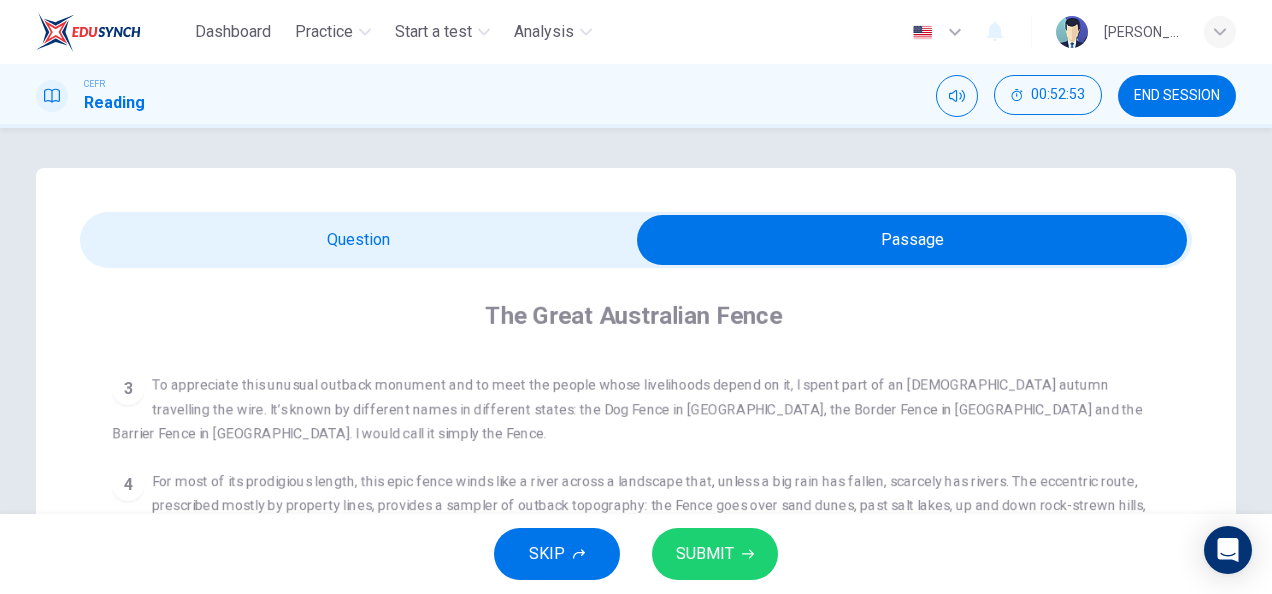 scroll, scrollTop: 606, scrollLeft: 0, axis: vertical 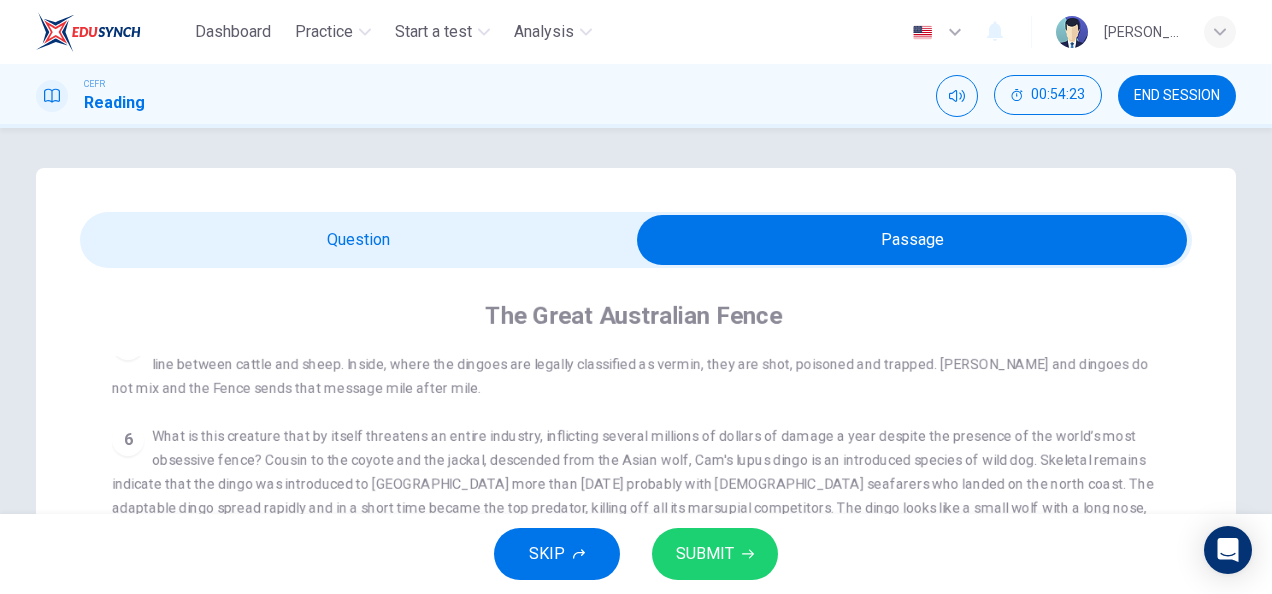 click at bounding box center [912, 240] 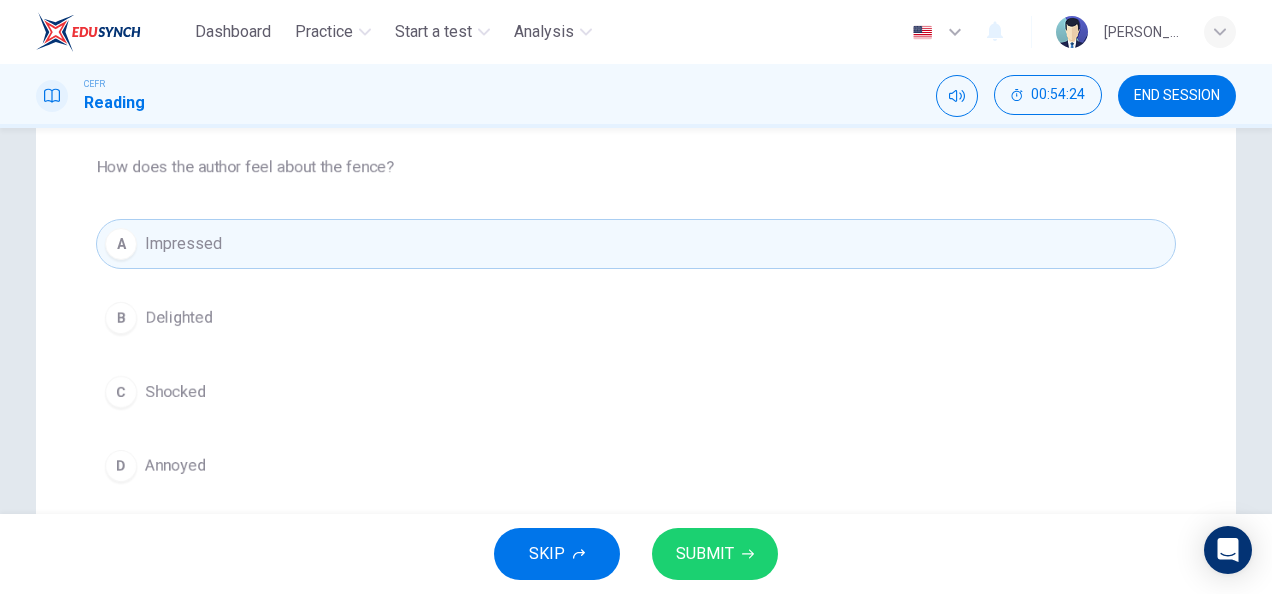 scroll, scrollTop: 250, scrollLeft: 0, axis: vertical 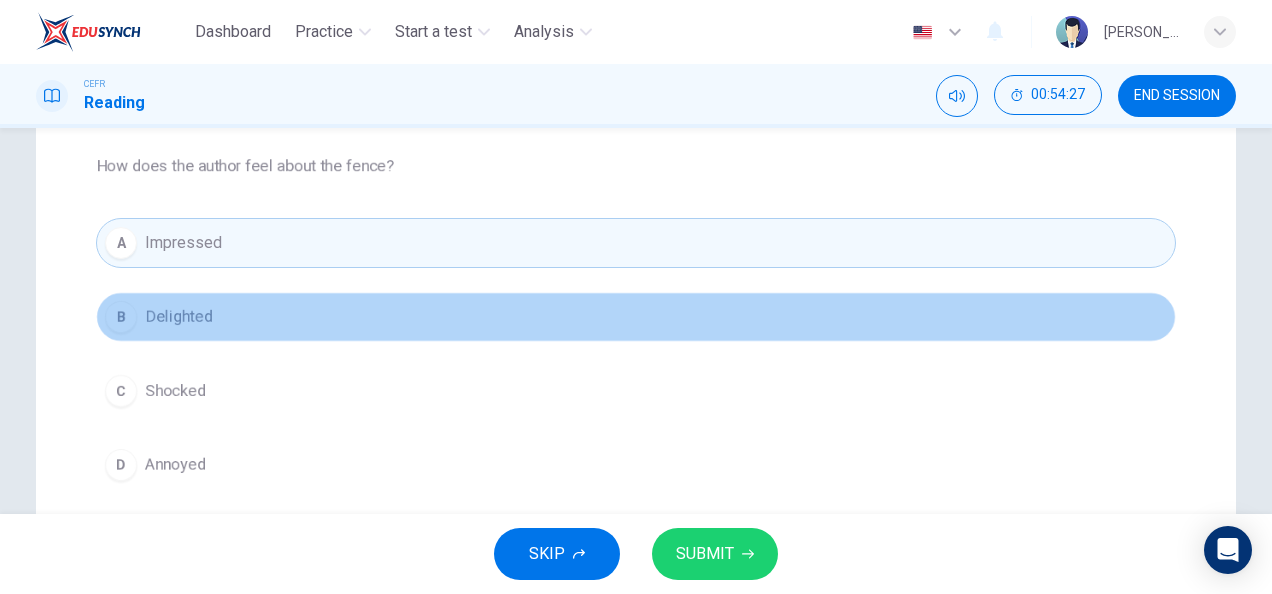 click on "B Delighted" at bounding box center [636, 317] 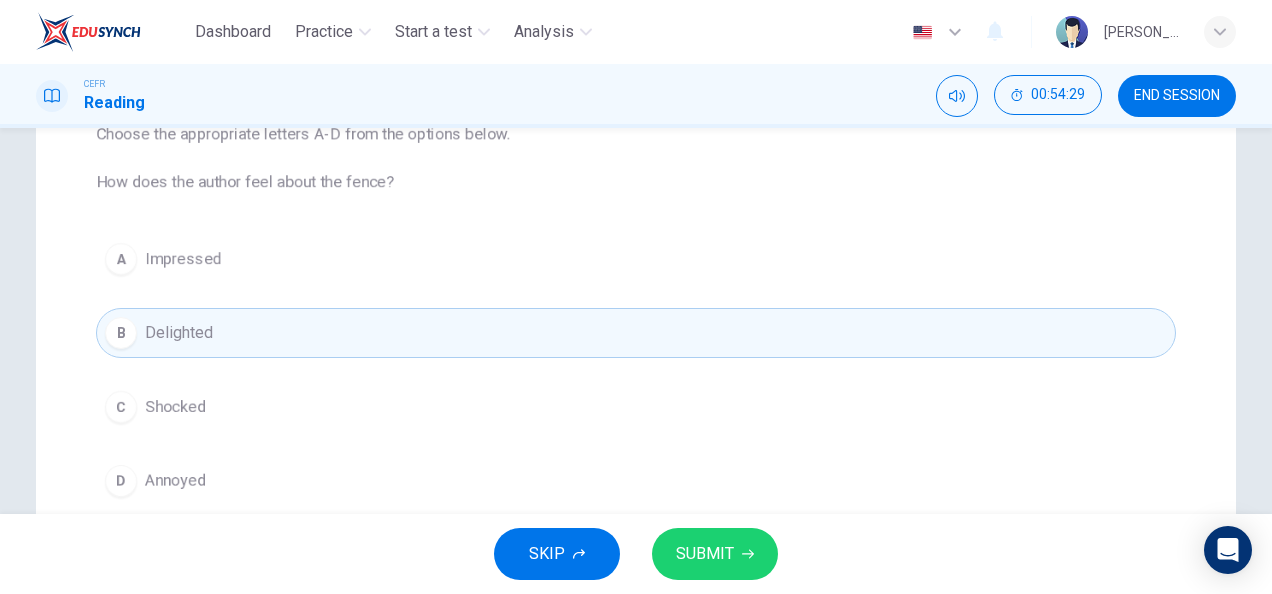 scroll, scrollTop: 227, scrollLeft: 0, axis: vertical 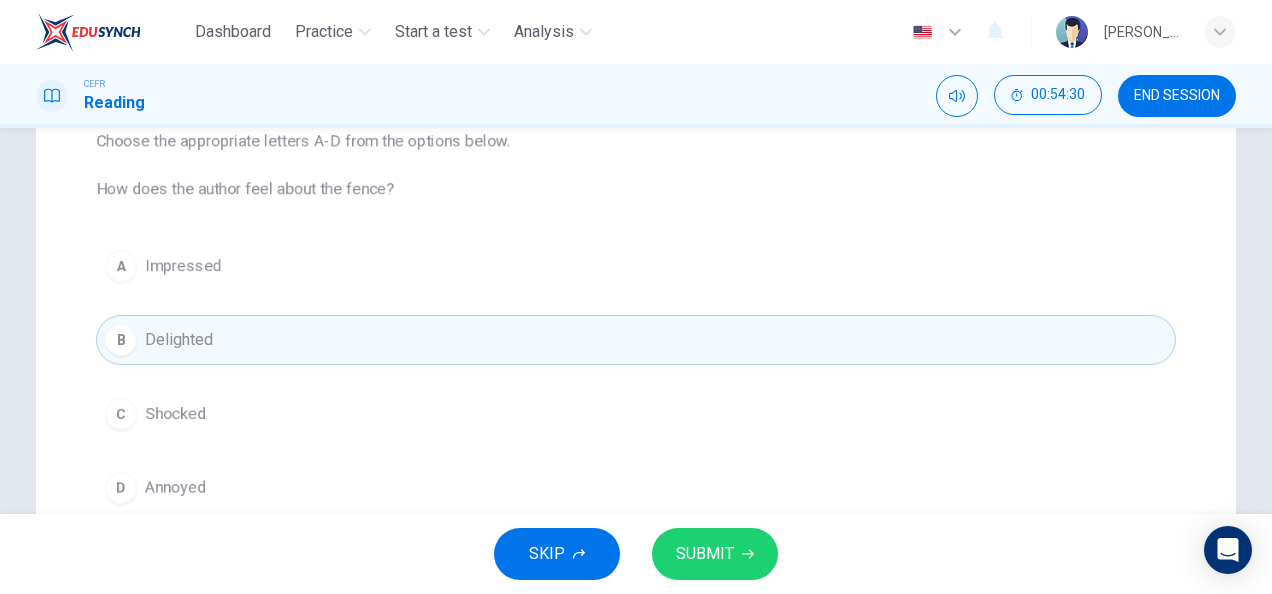 click on "B Delighted" at bounding box center (636, 340) 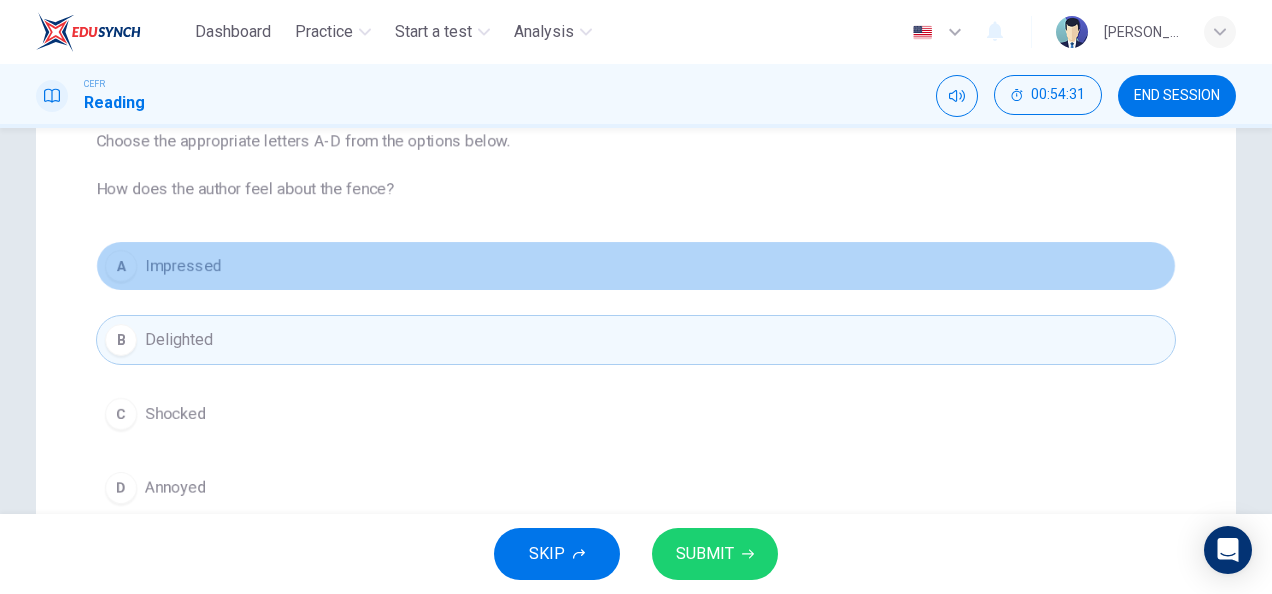click on "A Impressed" at bounding box center (636, 266) 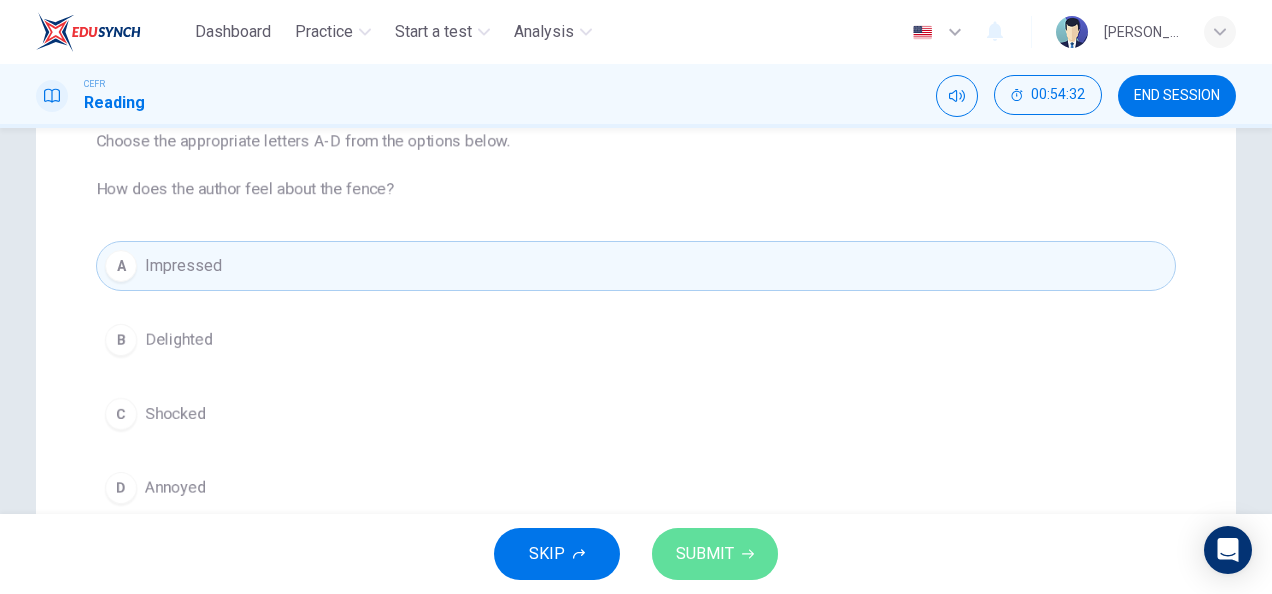 click on "SUBMIT" at bounding box center (705, 554) 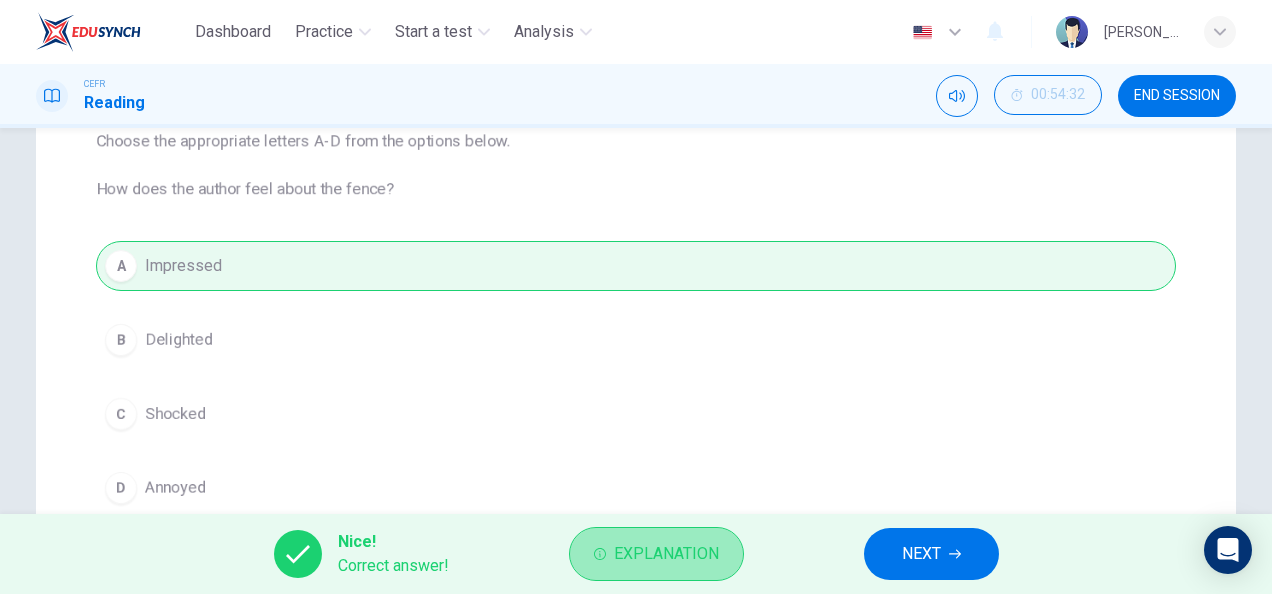 click on "Explanation" at bounding box center [666, 554] 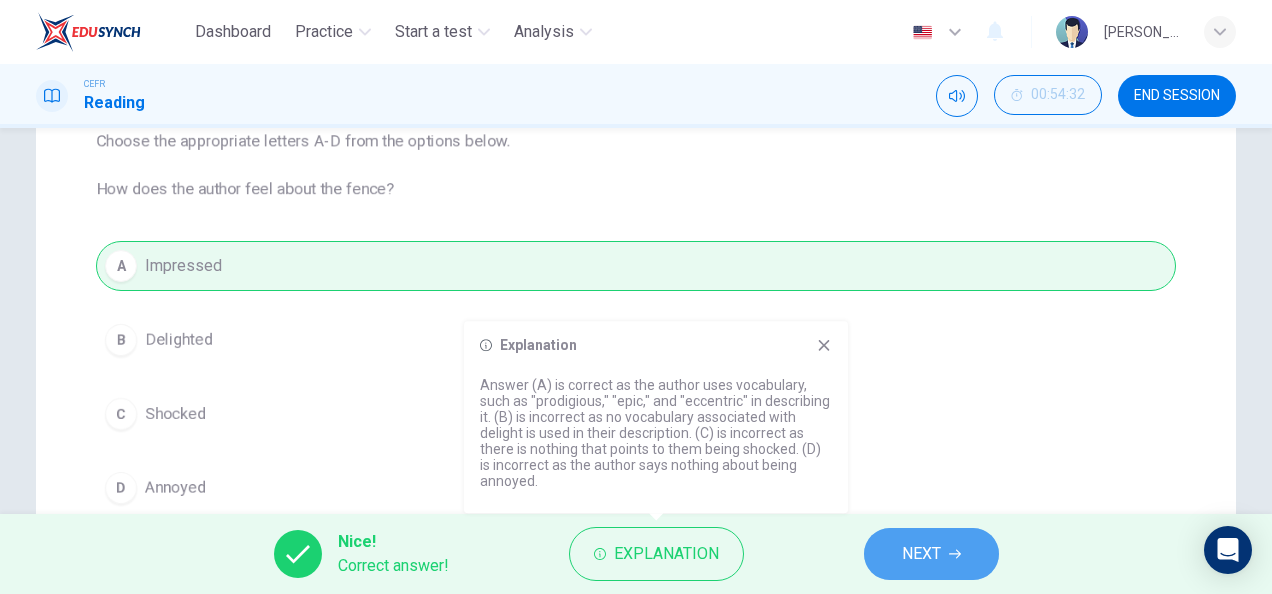 click on "NEXT" at bounding box center [931, 554] 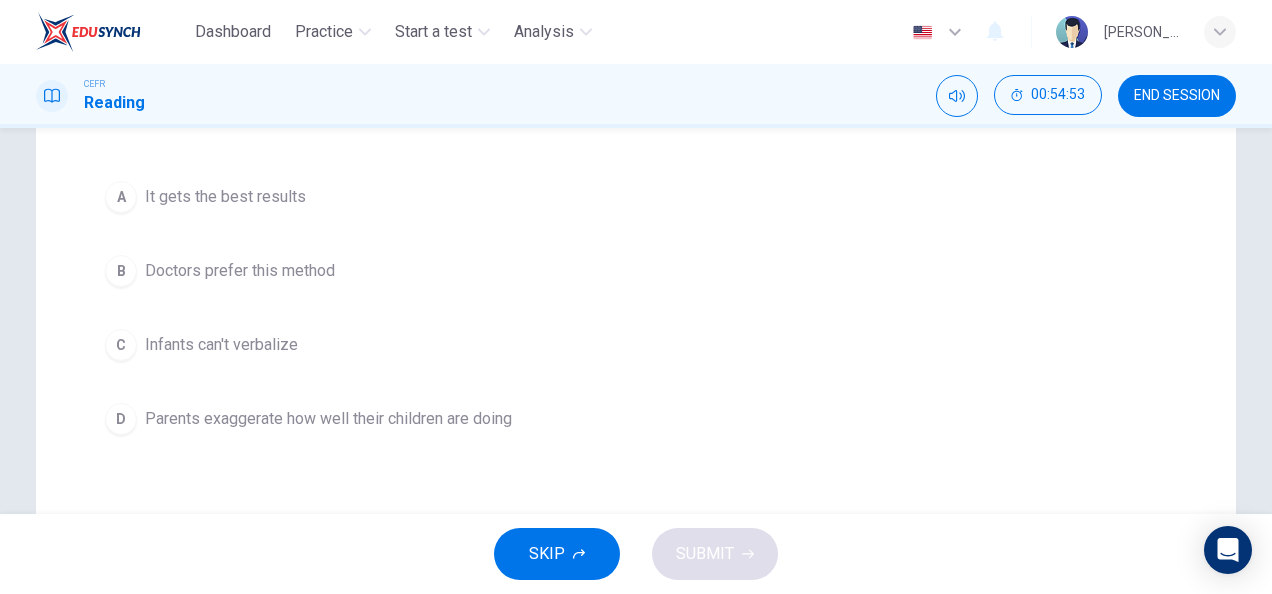 scroll, scrollTop: 0, scrollLeft: 0, axis: both 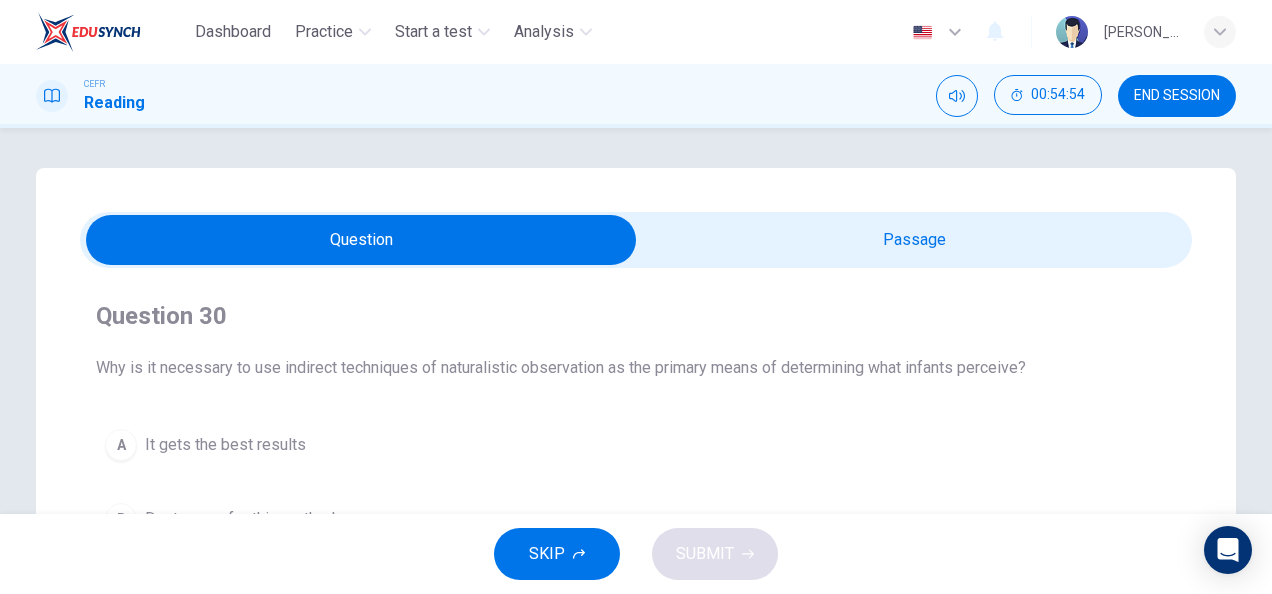 click at bounding box center (361, 240) 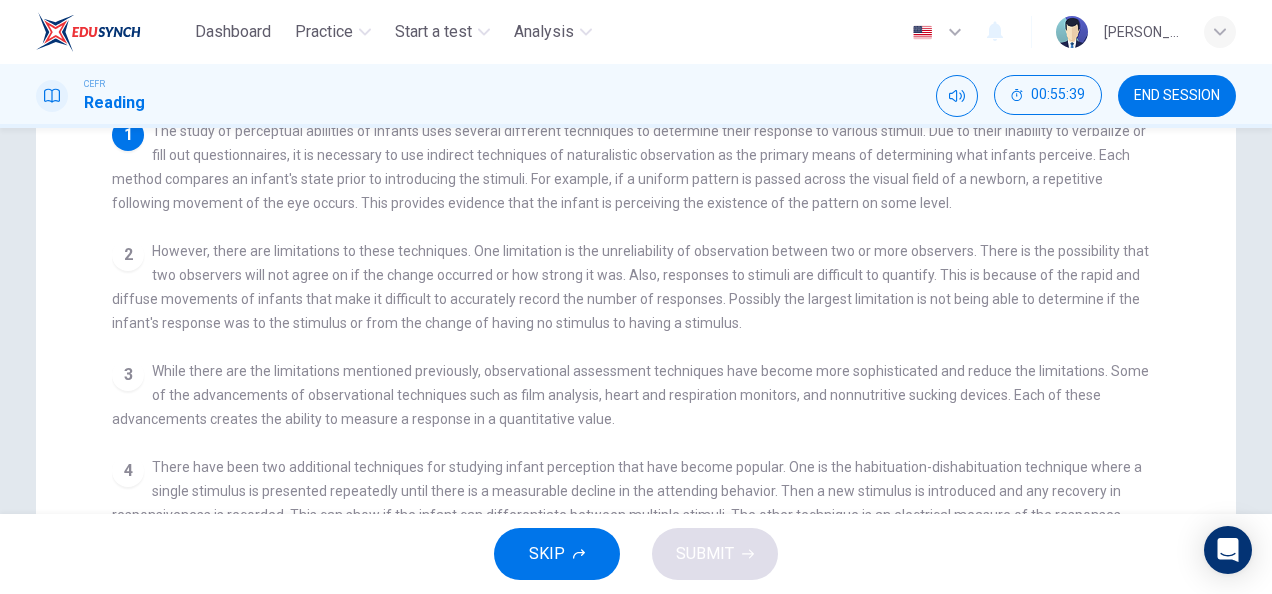 scroll, scrollTop: 0, scrollLeft: 0, axis: both 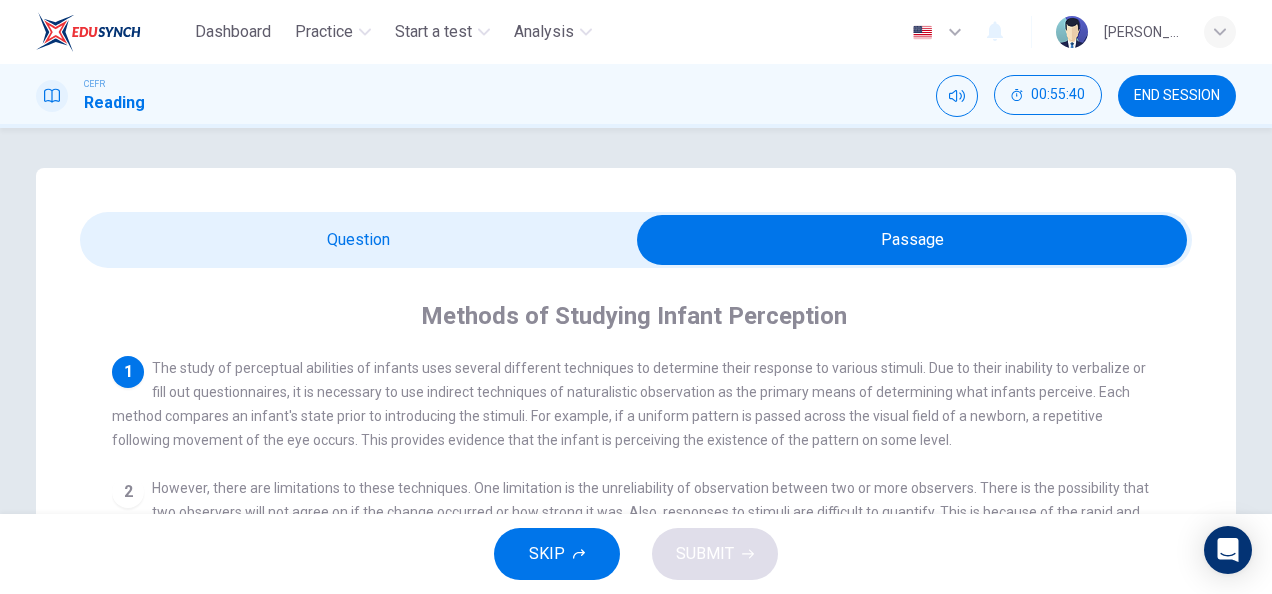 click at bounding box center [912, 240] 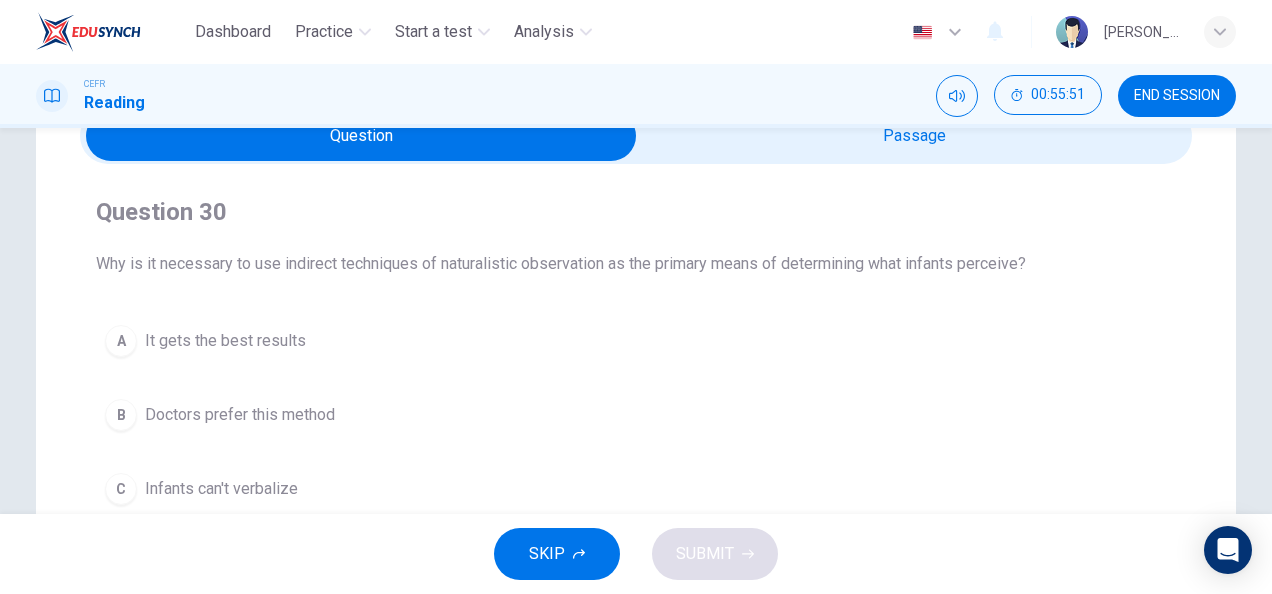 scroll, scrollTop: 0, scrollLeft: 0, axis: both 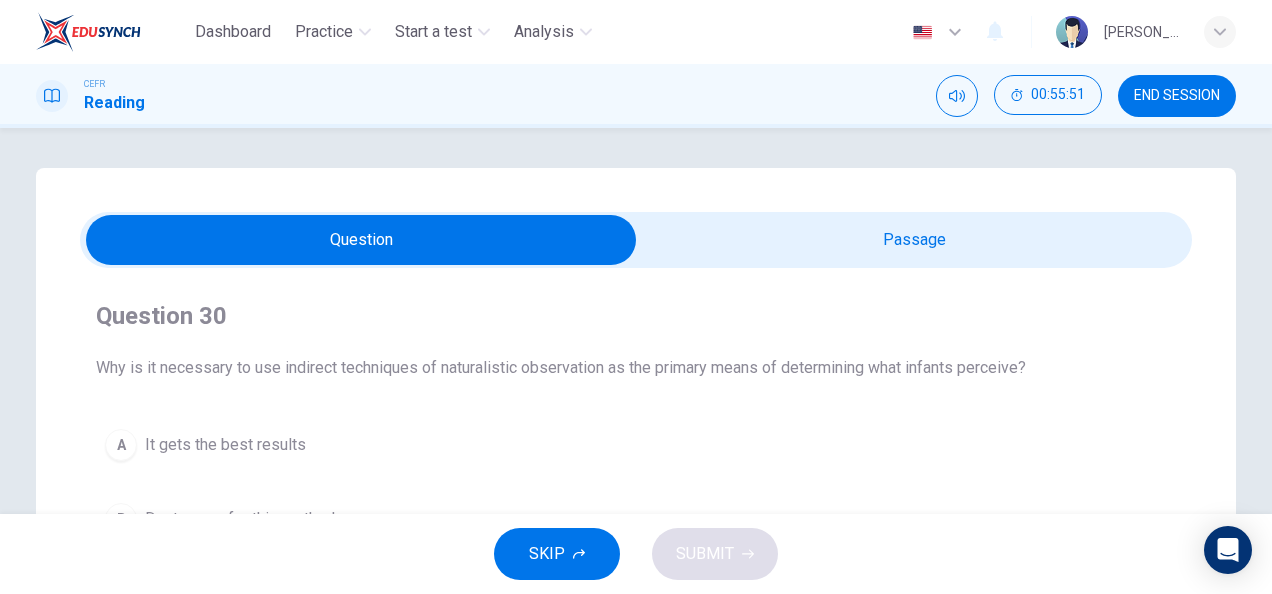 click on "Question 30 Why is it necessary to use indirect techniques of naturalistic observation as the primary means of determining what infants perceive? A It gets the best results B Doctors prefer this method C Infants can't verbalize D Parents exaggerate how well their children are doing Methods of Studying Infant Perception 1 The study of perceptual abilities of infants uses several different techniques to determine their response to various stimuli. Due to their inability to verbalize or fill out questionnaires, it is necessary to use indirect techniques of naturalistic observation as the primary means of determining what infants perceive. Each method compares an infant's state prior to introducing the stimuli. For example, if a uniform pattern is passed across the visual field of a newborn, a repetitive following movement of the eye occurs. This provides evidence that the infant is perceiving the existence of the pattern on some level.  2 3 4 5" at bounding box center (636, 570) 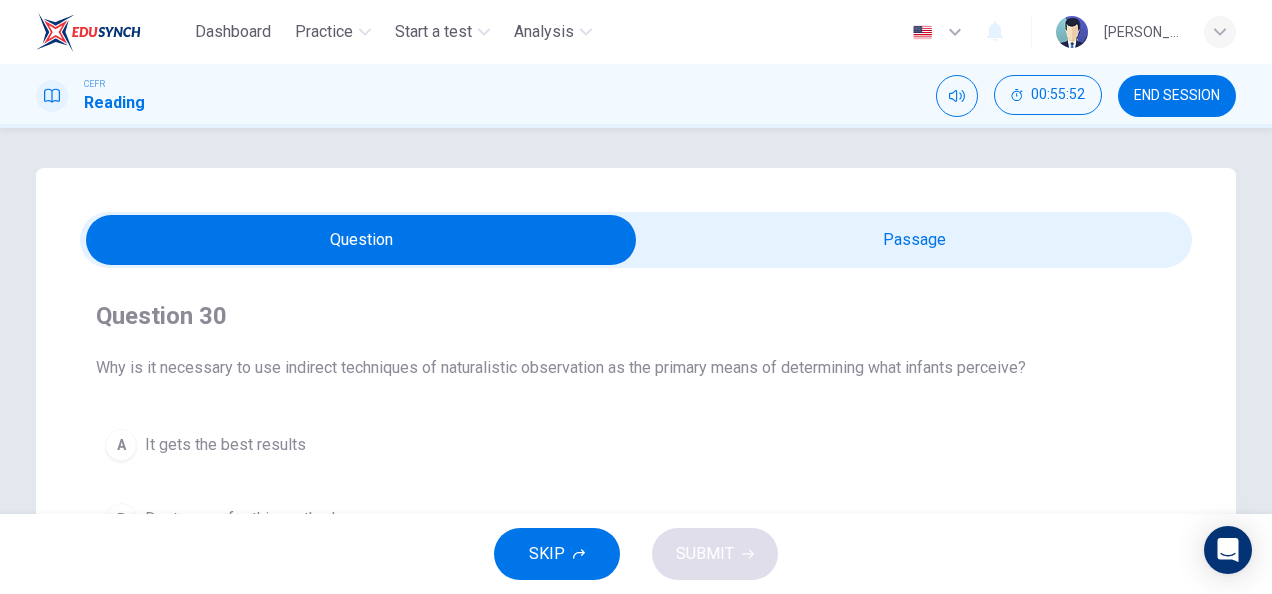 click at bounding box center [361, 240] 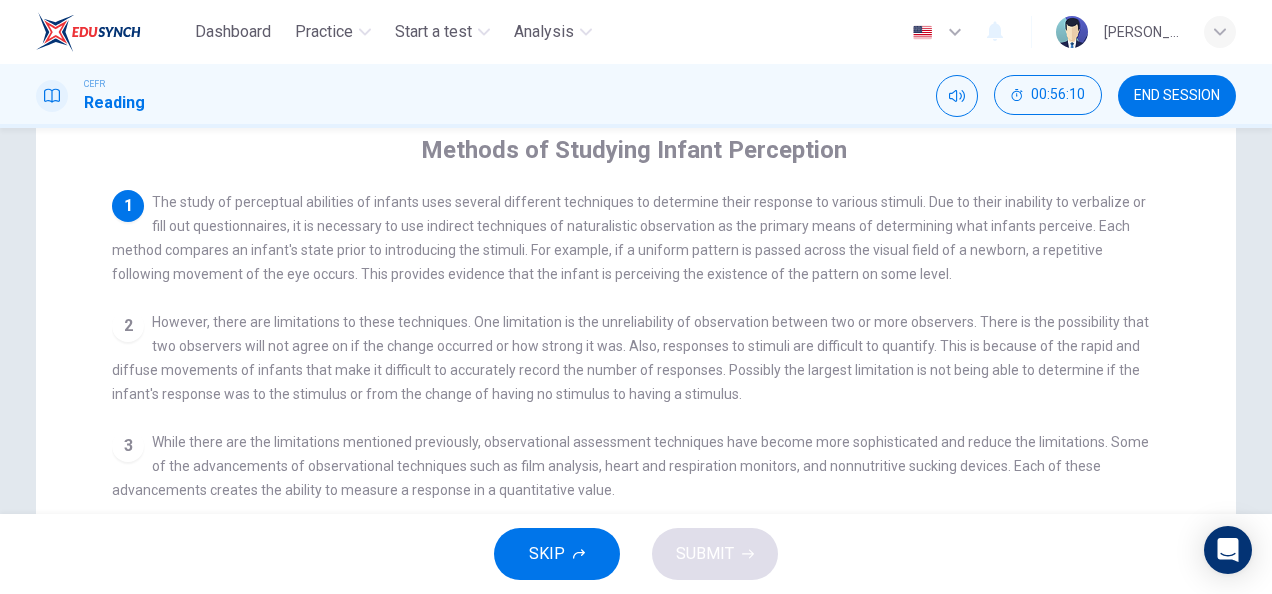 scroll, scrollTop: 0, scrollLeft: 0, axis: both 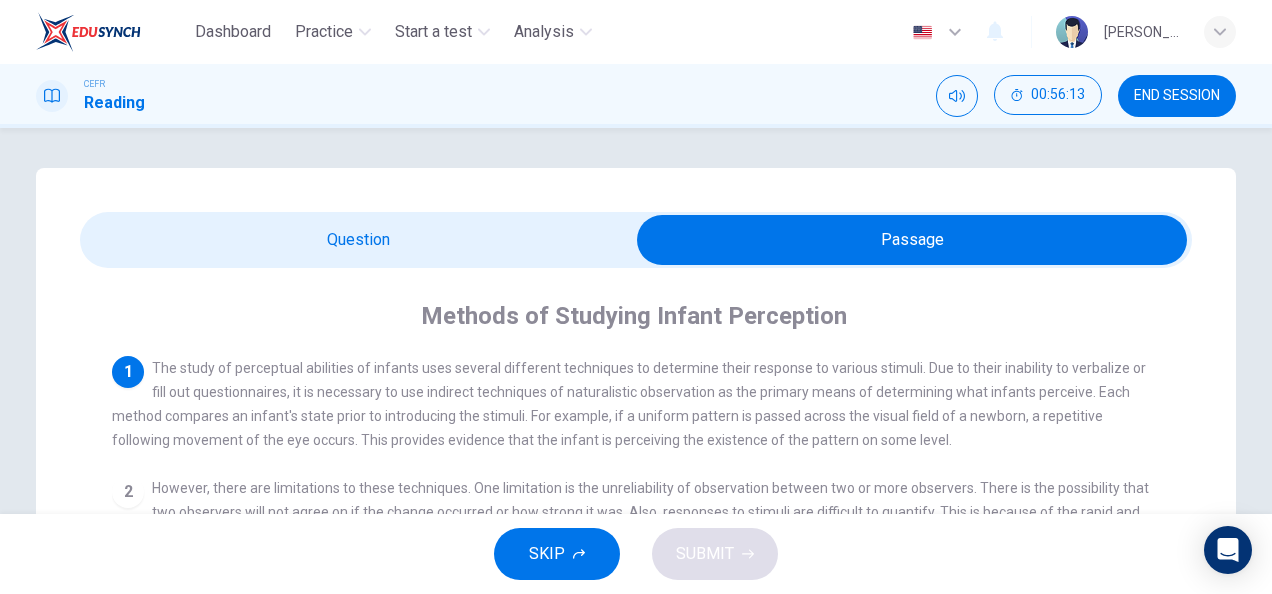 click on "Methods of Studying Infant Perception 1 The study of perceptual abilities of infants uses several different techniques to determine their response to various stimuli. Due to their inability to verbalize or fill out questionnaires, it is necessary to use indirect techniques of naturalistic observation as the primary means of determining what infants perceive. Each method compares an infant's state prior to introducing the stimuli. For example, if a uniform pattern is passed across the visual field of a newborn, a repetitive following movement of the eye occurs. This provides evidence that the infant is perceiving the existence of the pattern on some level.  2 3 4 5" at bounding box center [636, 616] 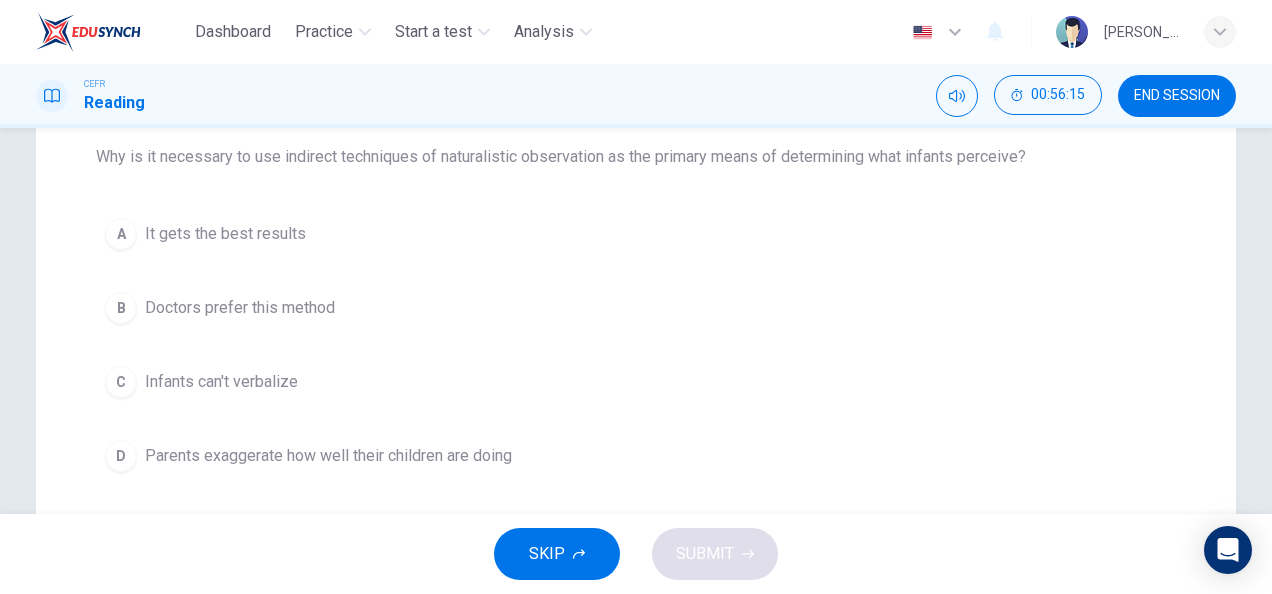 scroll, scrollTop: 212, scrollLeft: 0, axis: vertical 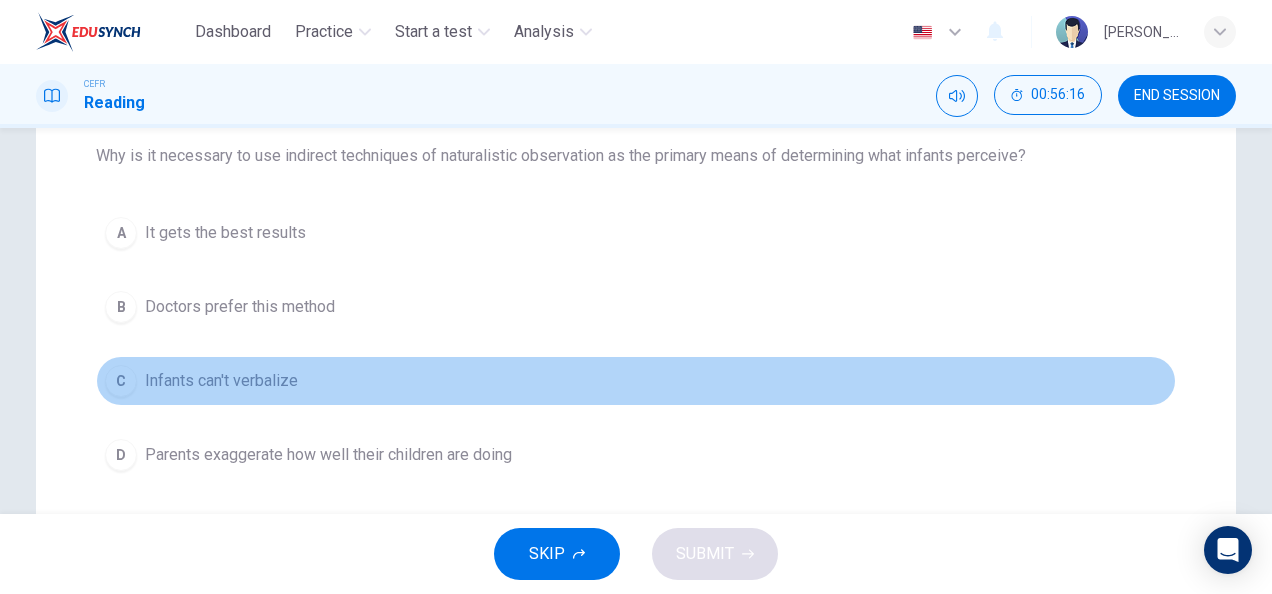 click on "Infants can't verbalize" at bounding box center [221, 381] 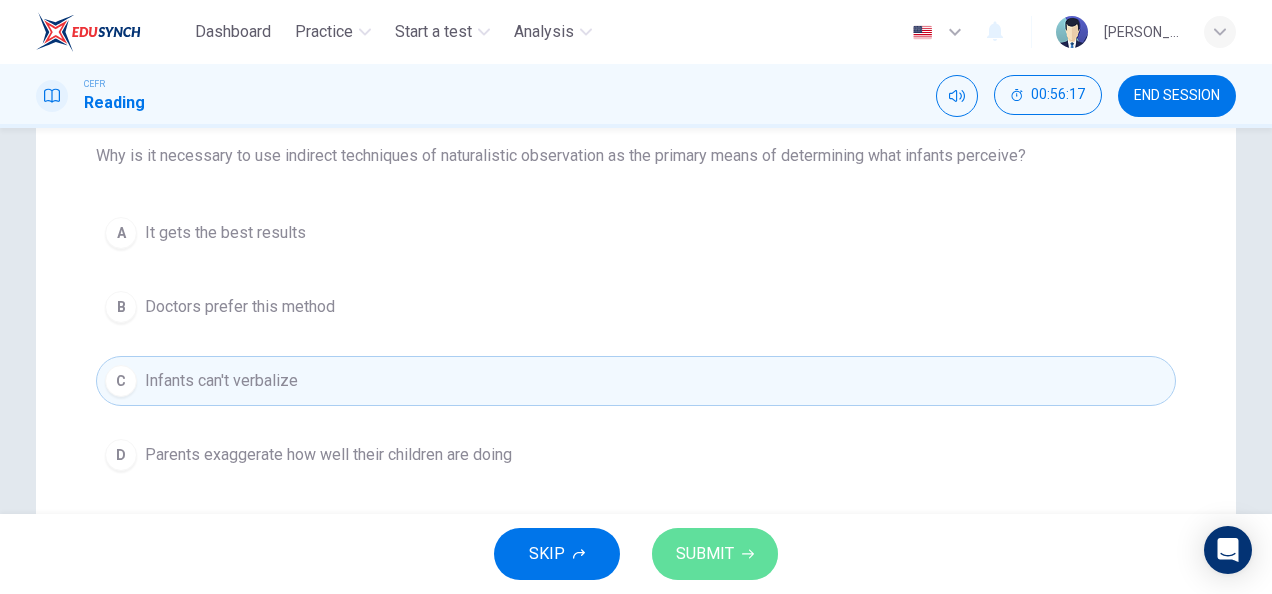 click on "SUBMIT" at bounding box center [705, 554] 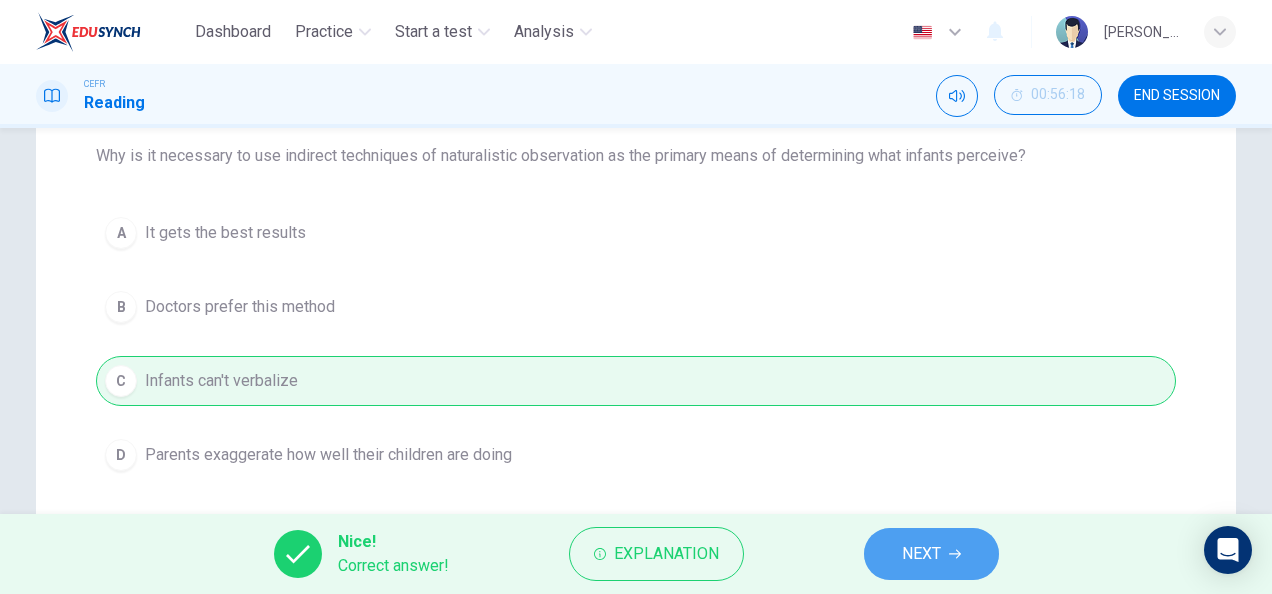 click on "NEXT" at bounding box center (931, 554) 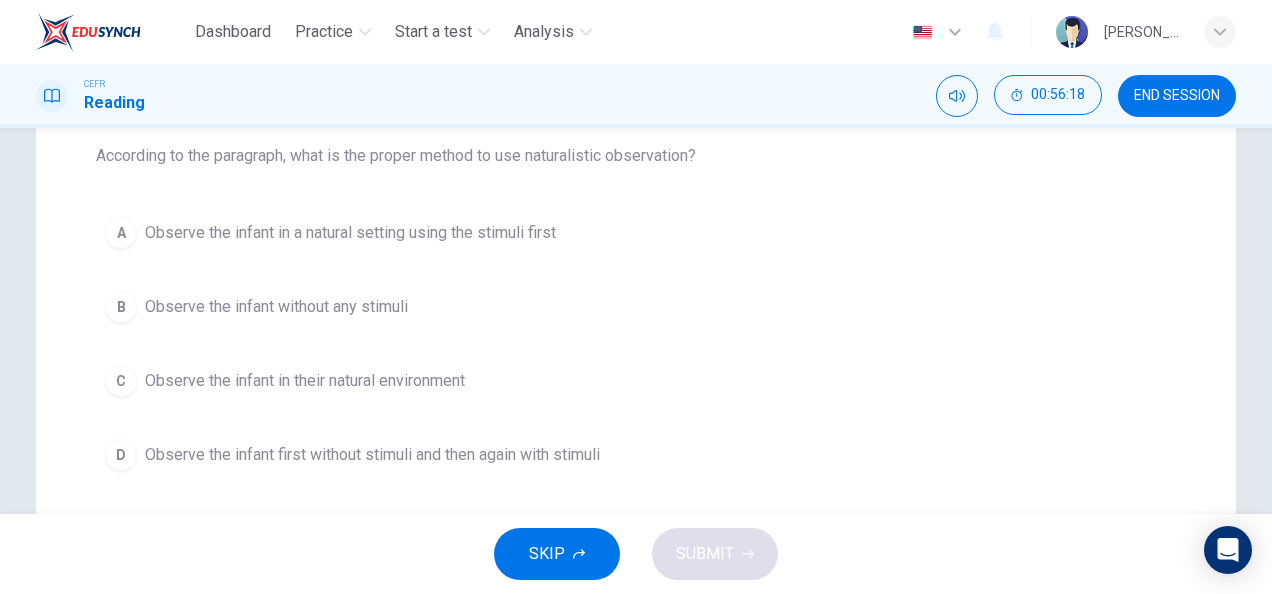 scroll, scrollTop: 102, scrollLeft: 0, axis: vertical 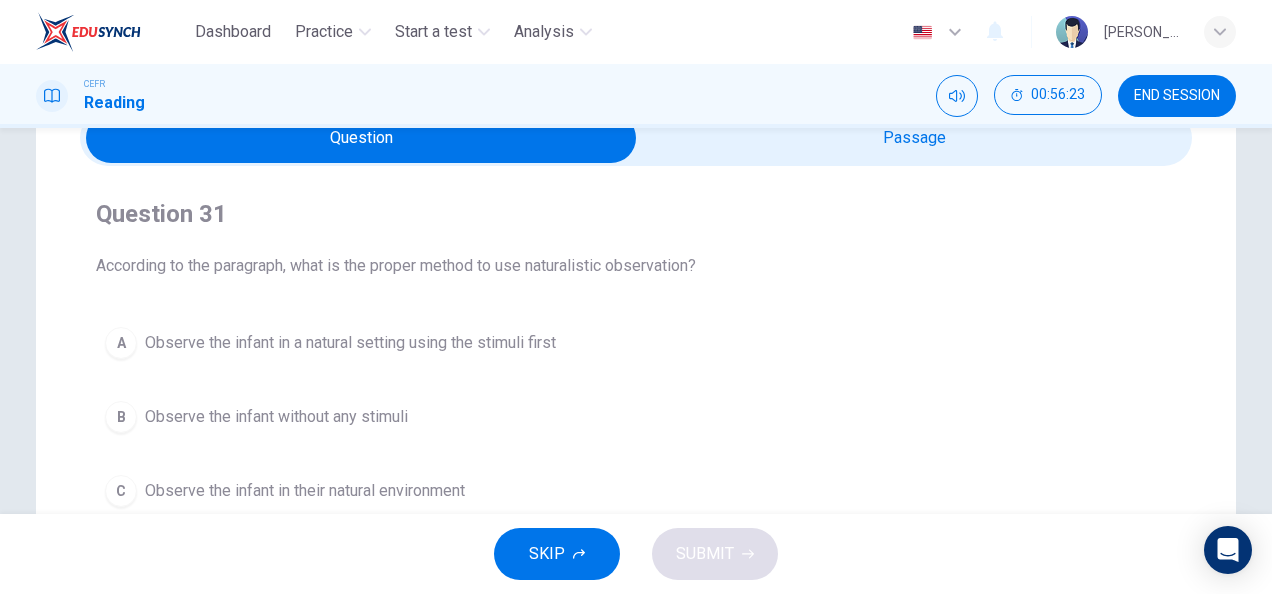 click at bounding box center [361, 138] 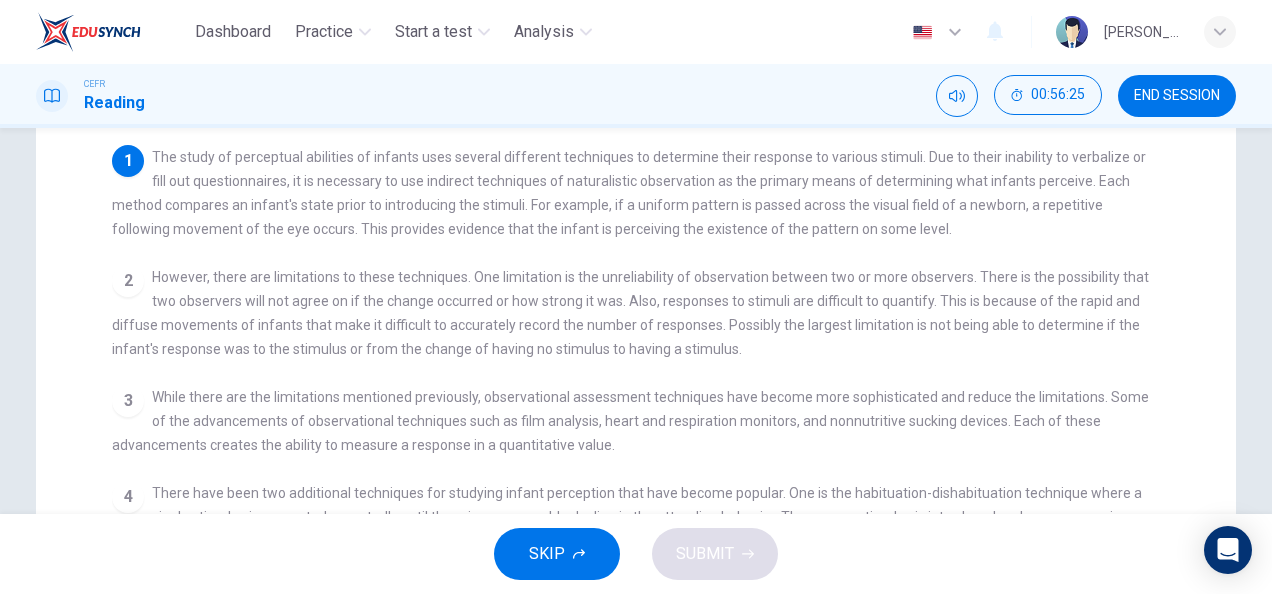 scroll, scrollTop: 212, scrollLeft: 0, axis: vertical 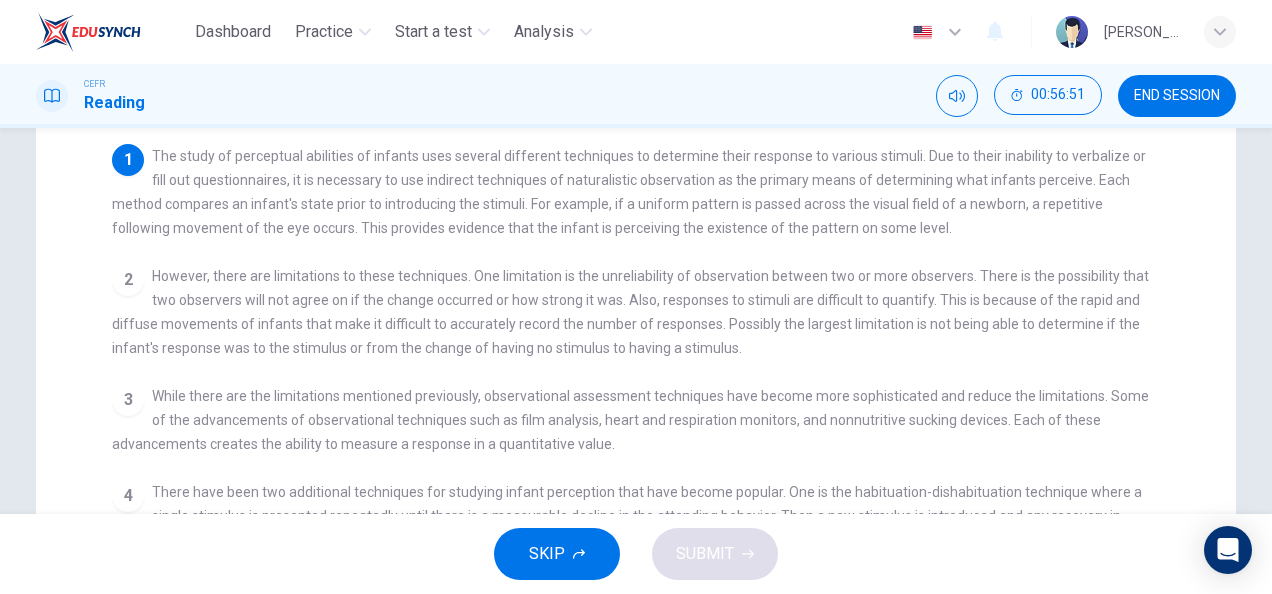 drag, startPoint x: 847, startPoint y: 360, endPoint x: 484, endPoint y: 356, distance: 363.02203 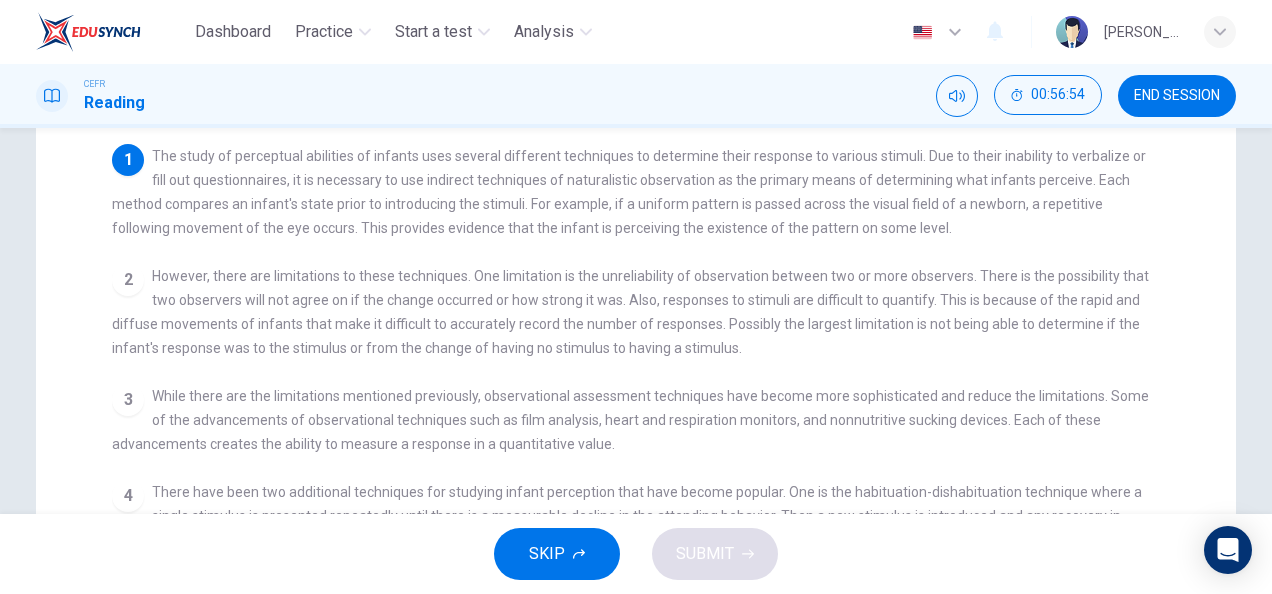 scroll, scrollTop: 0, scrollLeft: 0, axis: both 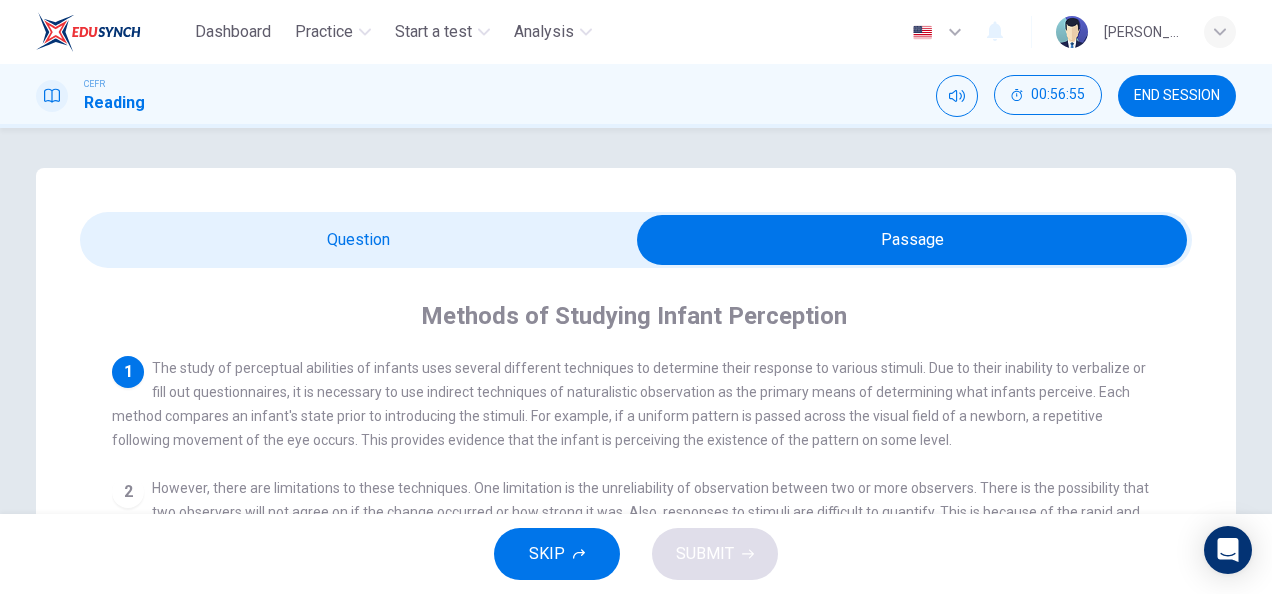 click on "Methods of Studying Infant Perception 1 The study of perceptual abilities of infants uses several different techniques to determine their response to various stimuli. Due to their inability to verbalize or fill out questionnaires, it is necessary to use indirect techniques of naturalistic observation as the primary means of determining what infants perceive. Each method compares an infant's state prior to introducing the stimuli. For example, if a uniform pattern is passed across the visual field of a newborn, a repetitive following movement of the eye occurs. This provides evidence that the infant is perceiving the existence of the pattern on some level.  2 3 4 5" at bounding box center [636, 616] 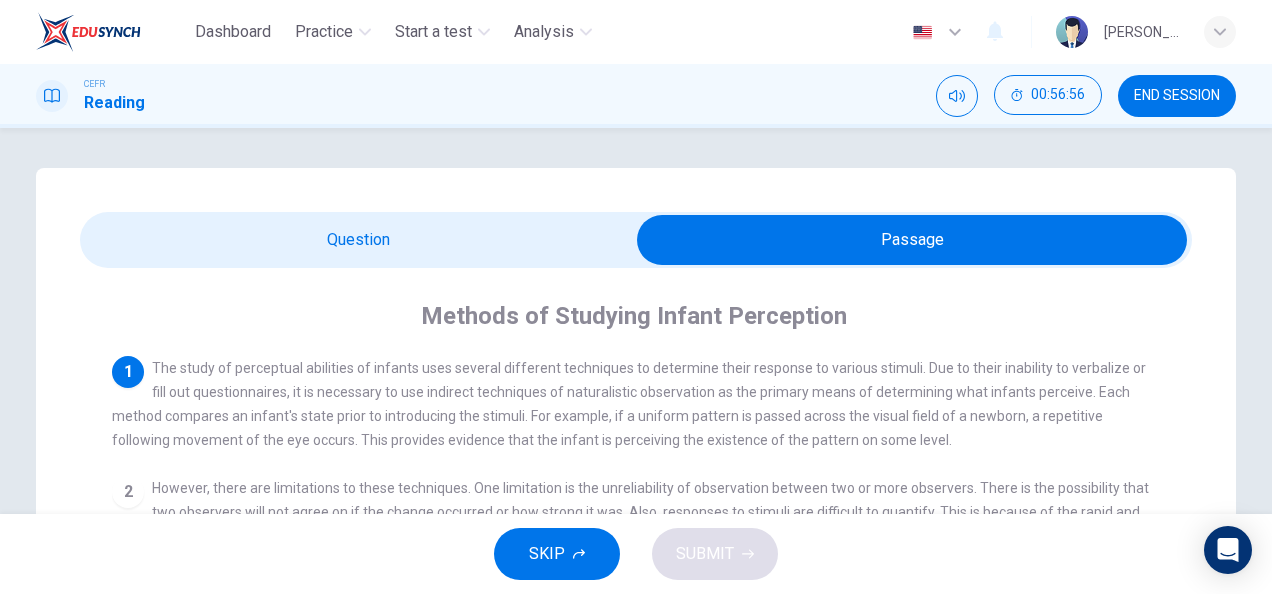click at bounding box center [912, 240] 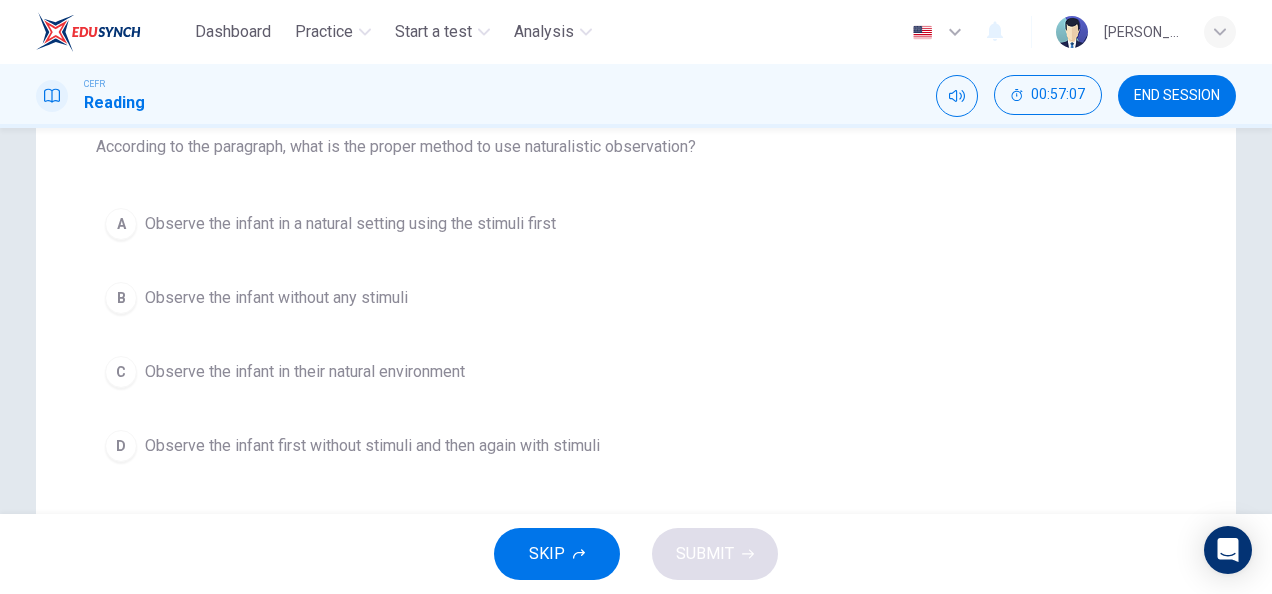 scroll, scrollTop: 0, scrollLeft: 0, axis: both 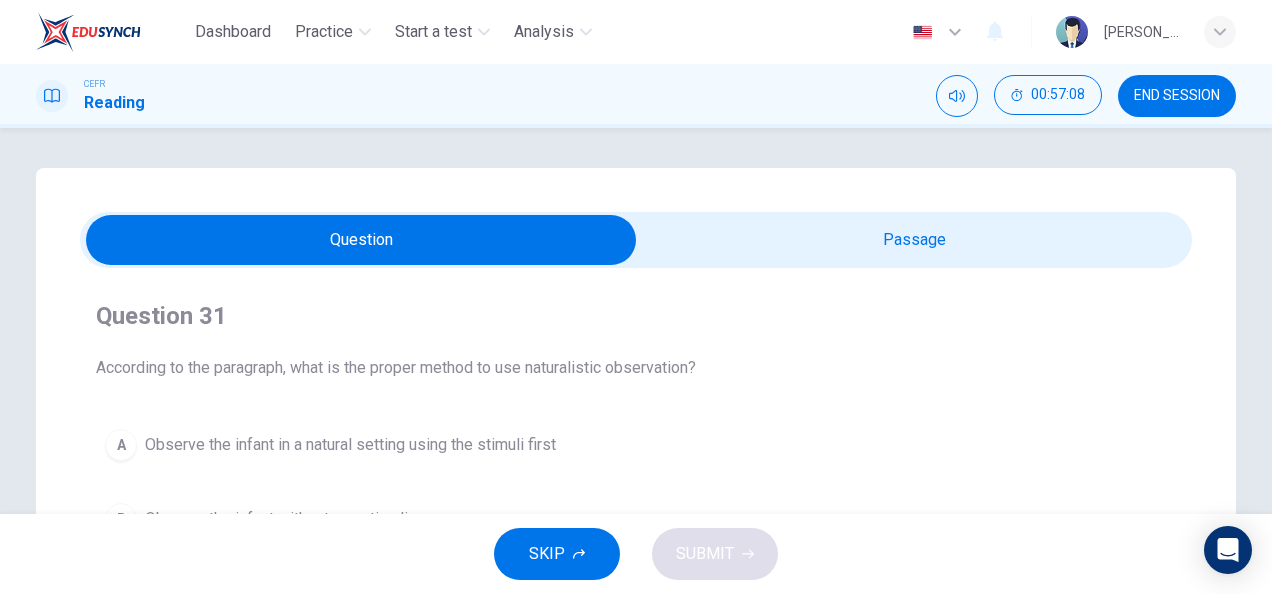 click at bounding box center (361, 240) 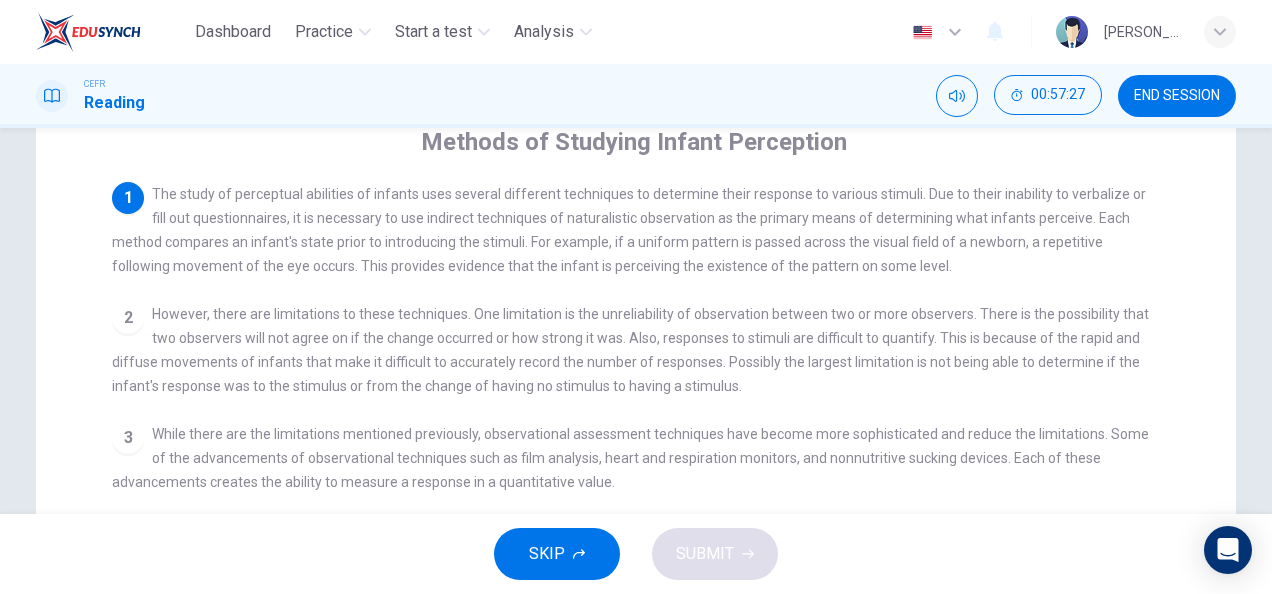 scroll, scrollTop: 0, scrollLeft: 0, axis: both 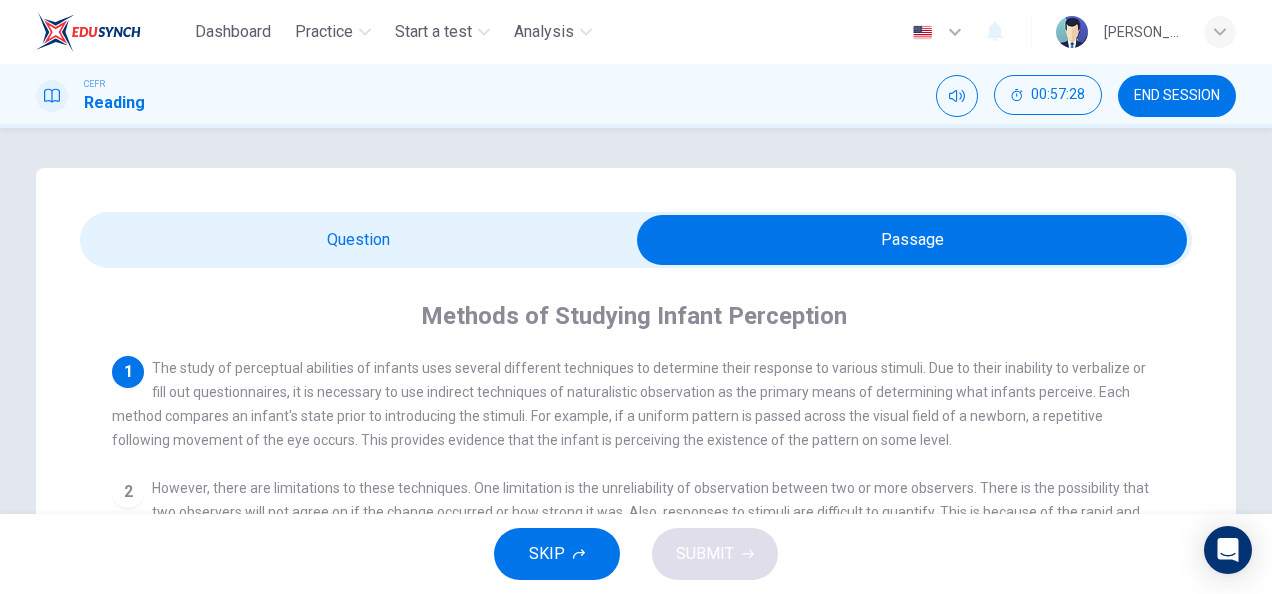 click at bounding box center (912, 240) 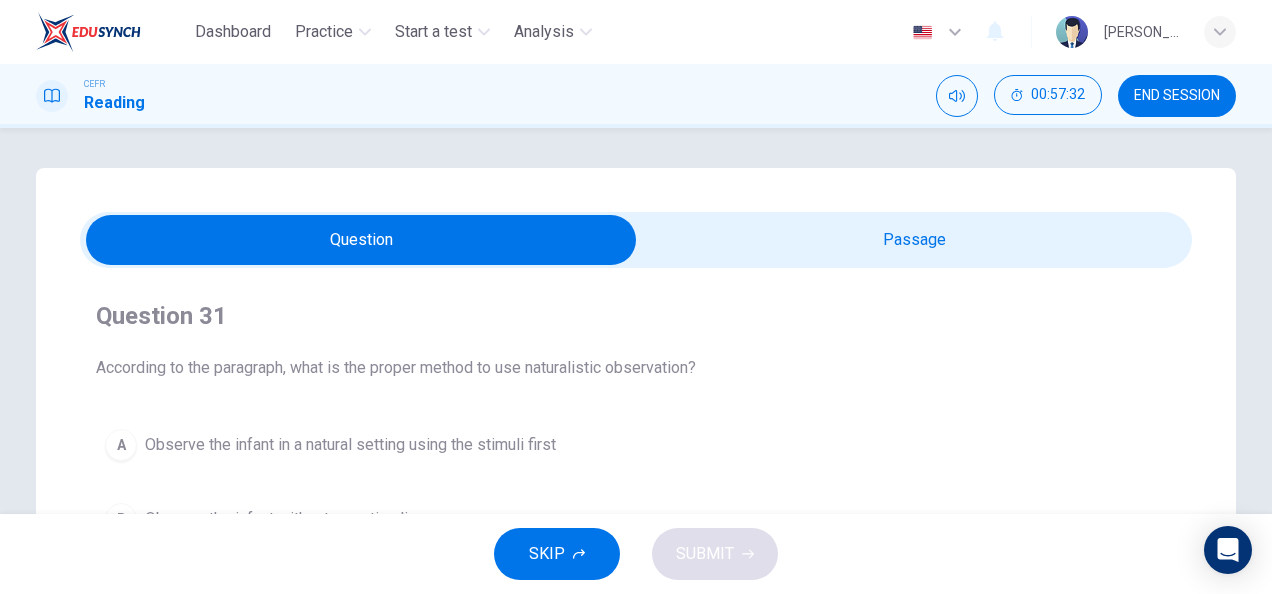click at bounding box center [361, 240] 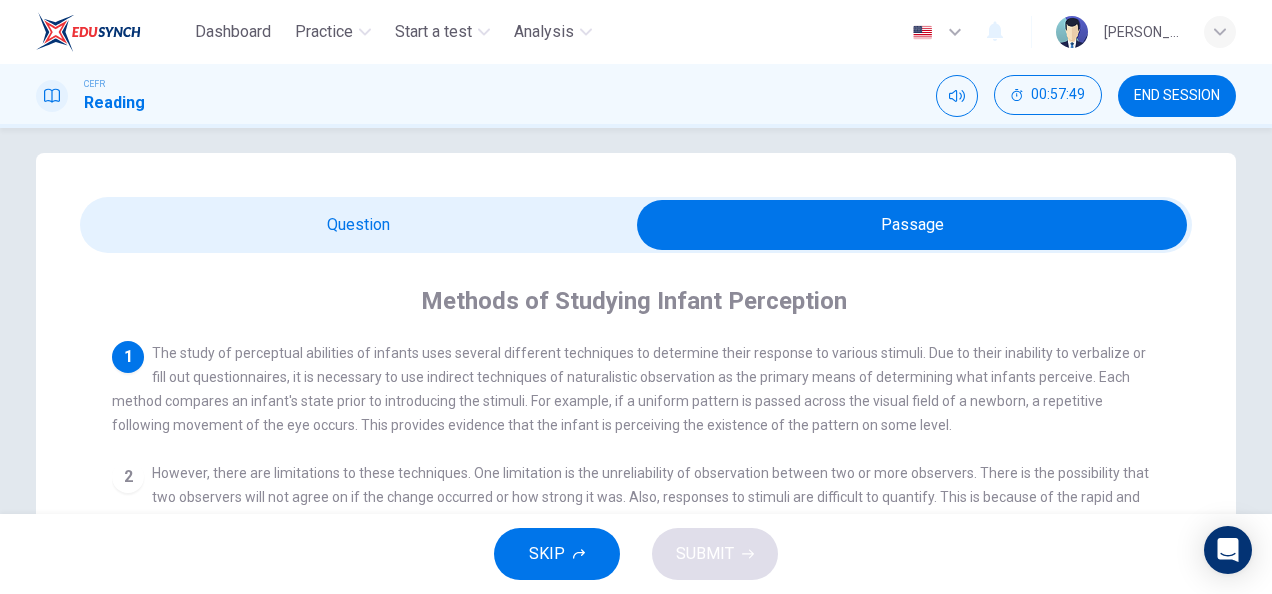 scroll, scrollTop: 18, scrollLeft: 0, axis: vertical 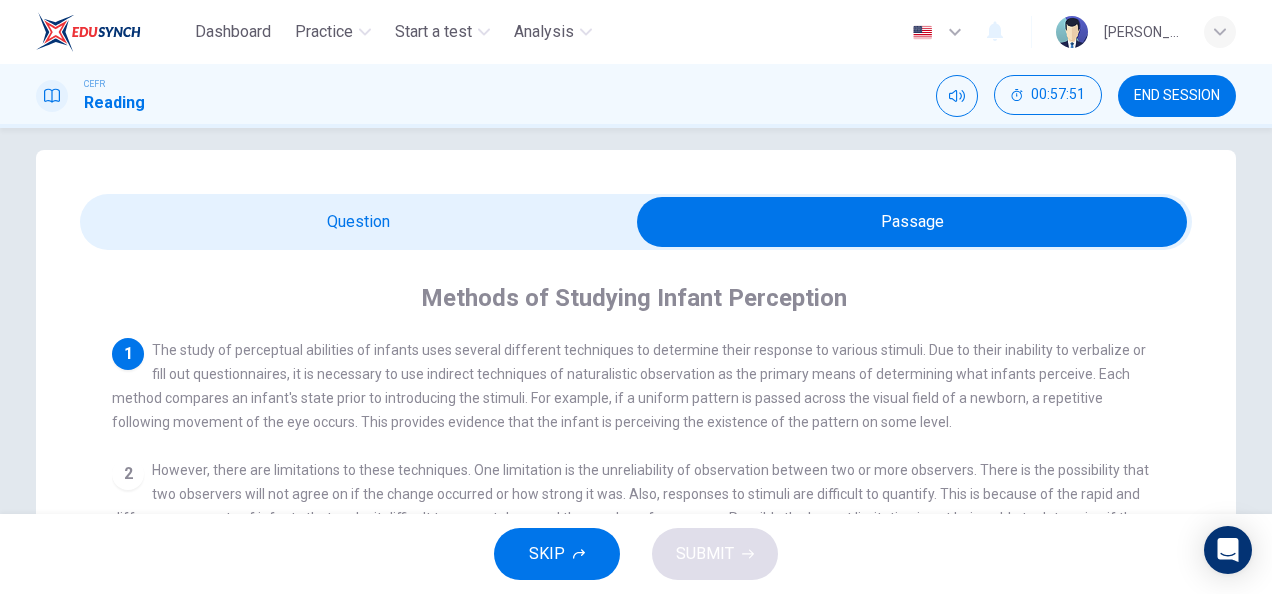click at bounding box center (912, 222) 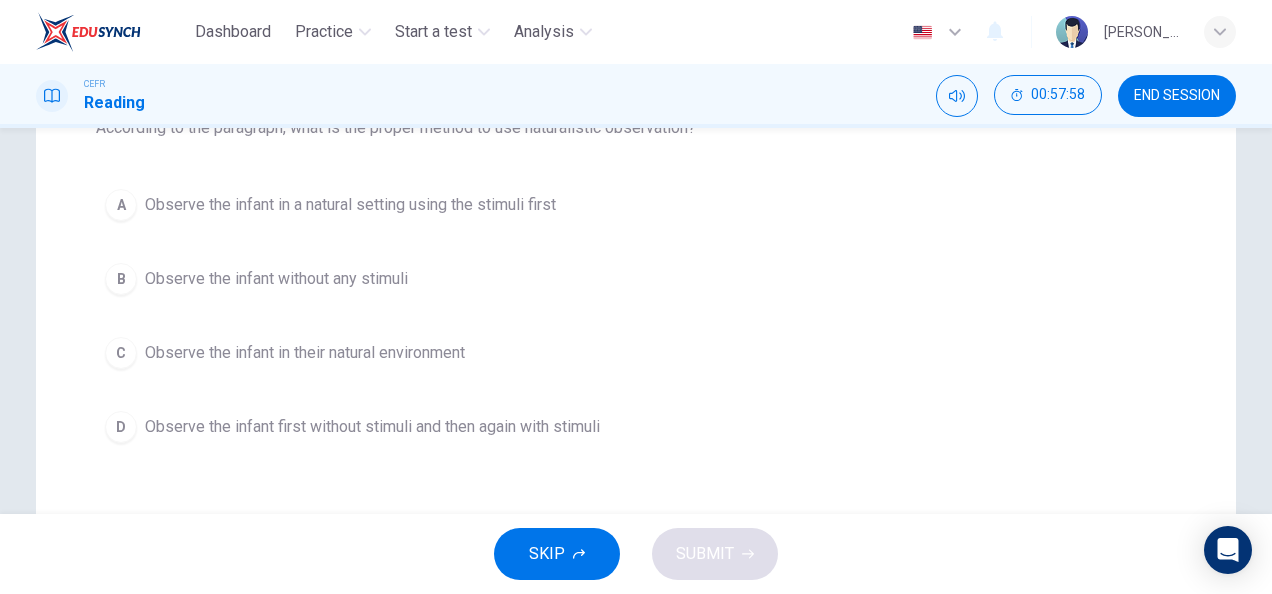 scroll, scrollTop: 0, scrollLeft: 0, axis: both 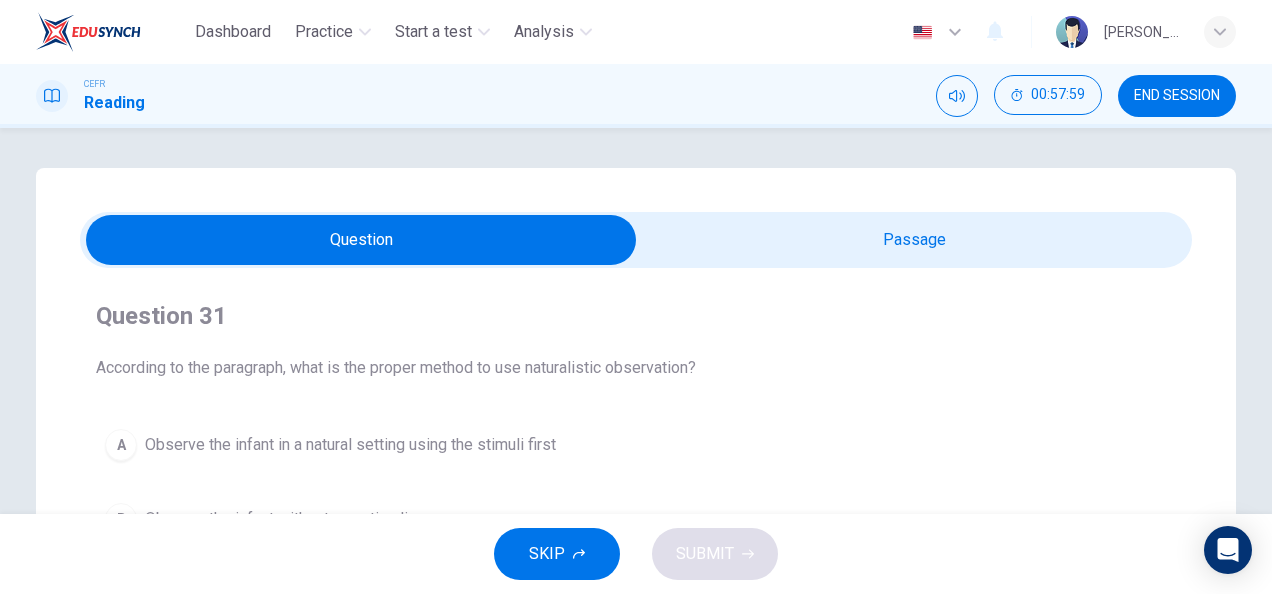 click at bounding box center (361, 240) 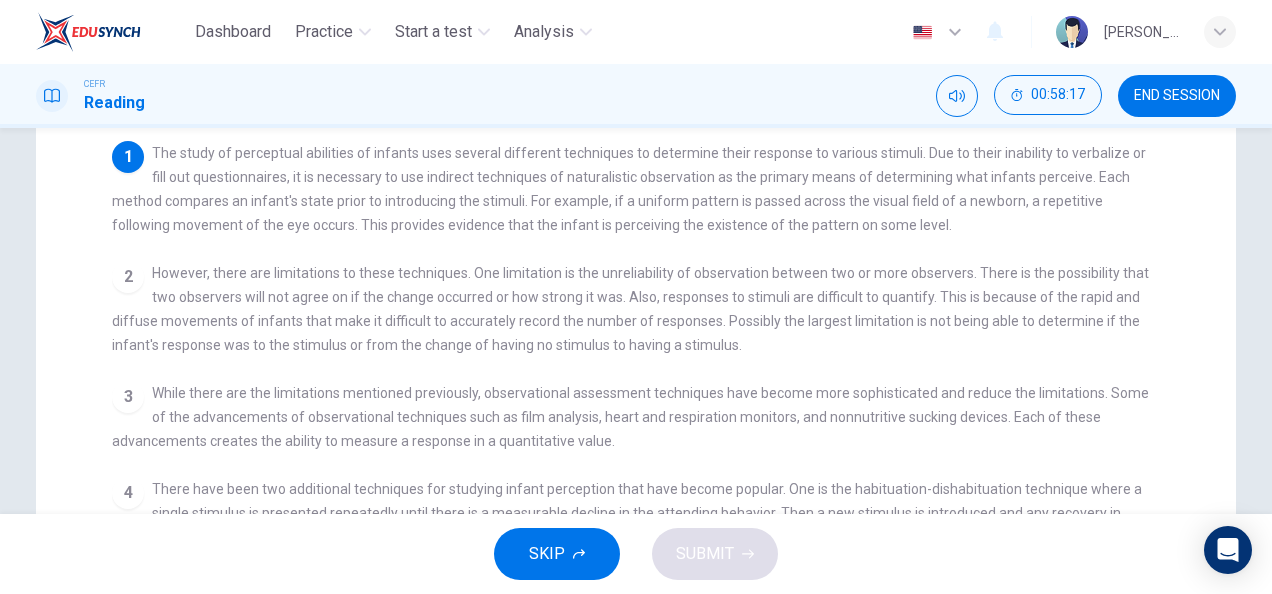 scroll, scrollTop: 217, scrollLeft: 0, axis: vertical 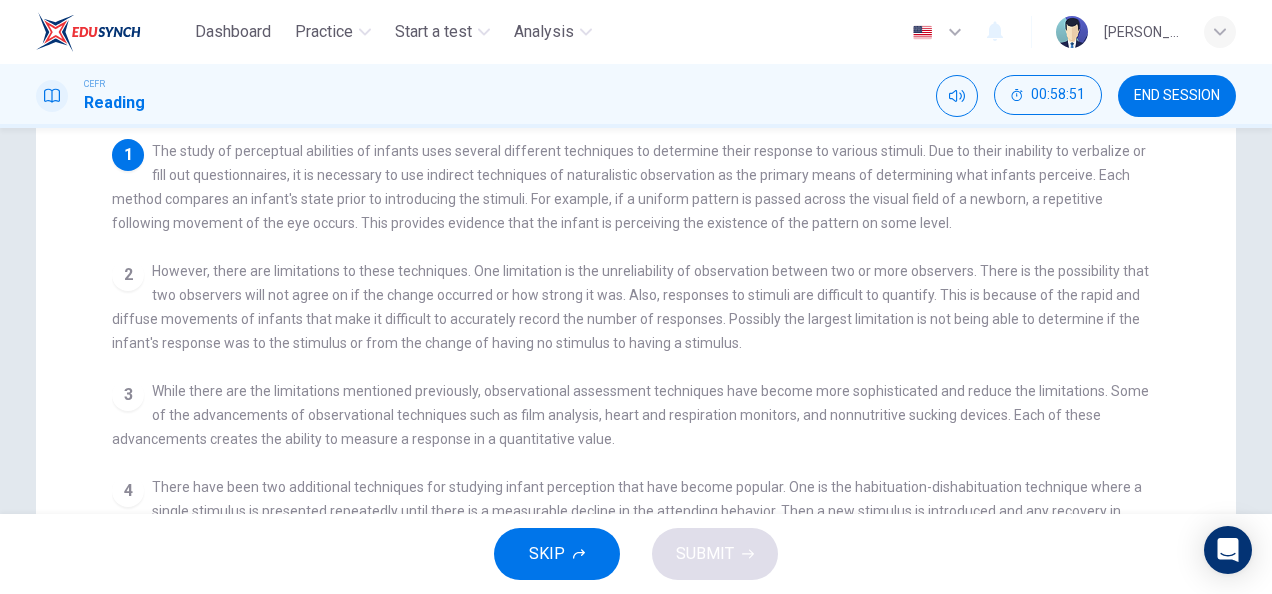 drag, startPoint x: 940, startPoint y: 294, endPoint x: 1152, endPoint y: 390, distance: 232.723 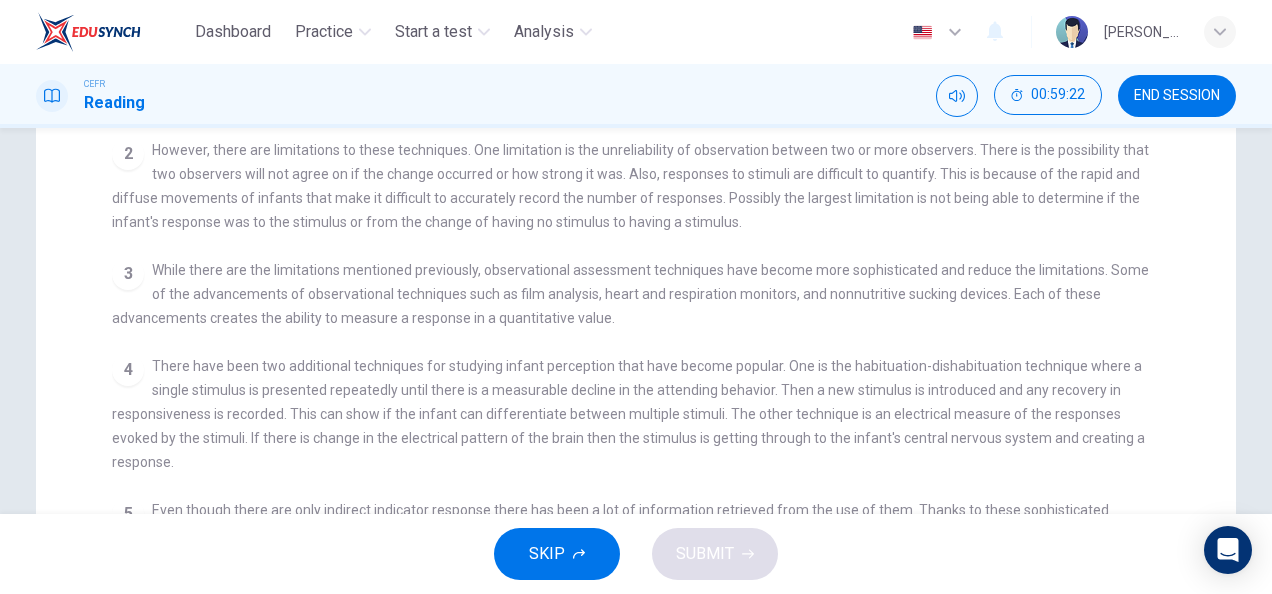 scroll, scrollTop: 0, scrollLeft: 0, axis: both 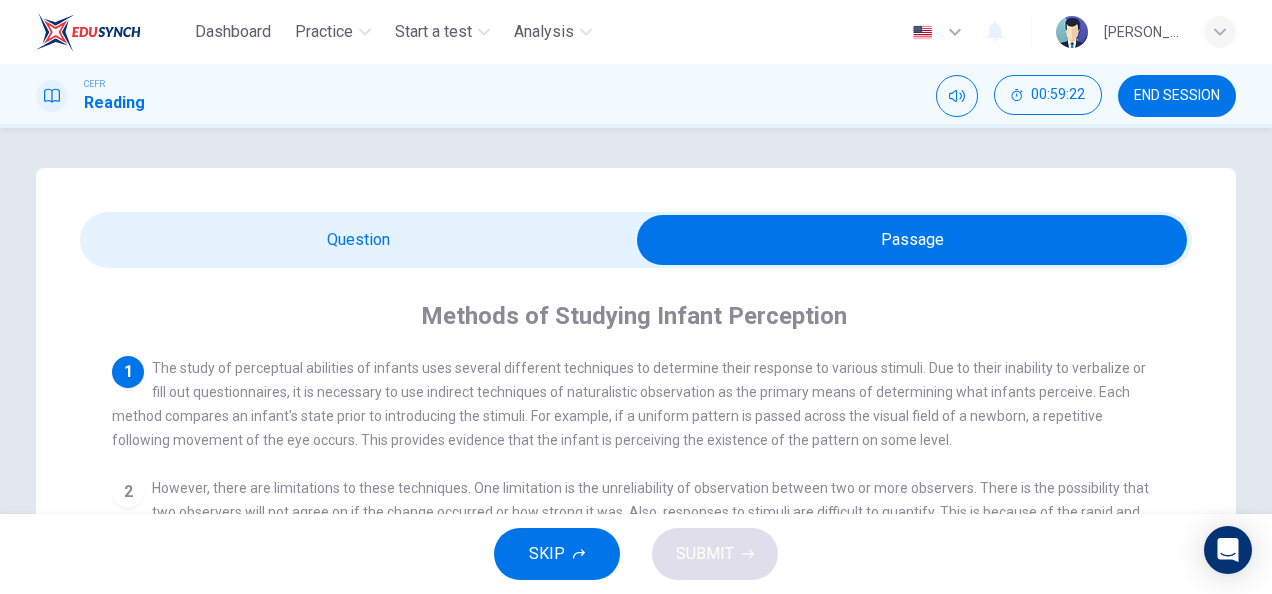 click on "Methods of Studying Infant Perception 1 The study of perceptual abilities of infants uses several different techniques to determine their response to various stimuli. Due to their inability to verbalize or fill out questionnaires, it is necessary to use indirect techniques of naturalistic observation as the primary means of determining what infants perceive. Each method compares an infant's state prior to introducing the stimuli. For example, if a uniform pattern is passed across the visual field of a newborn, a repetitive following movement of the eye occurs. This provides evidence that the infant is perceiving the existence of the pattern on some level.  2 3 4 5" at bounding box center (636, 616) 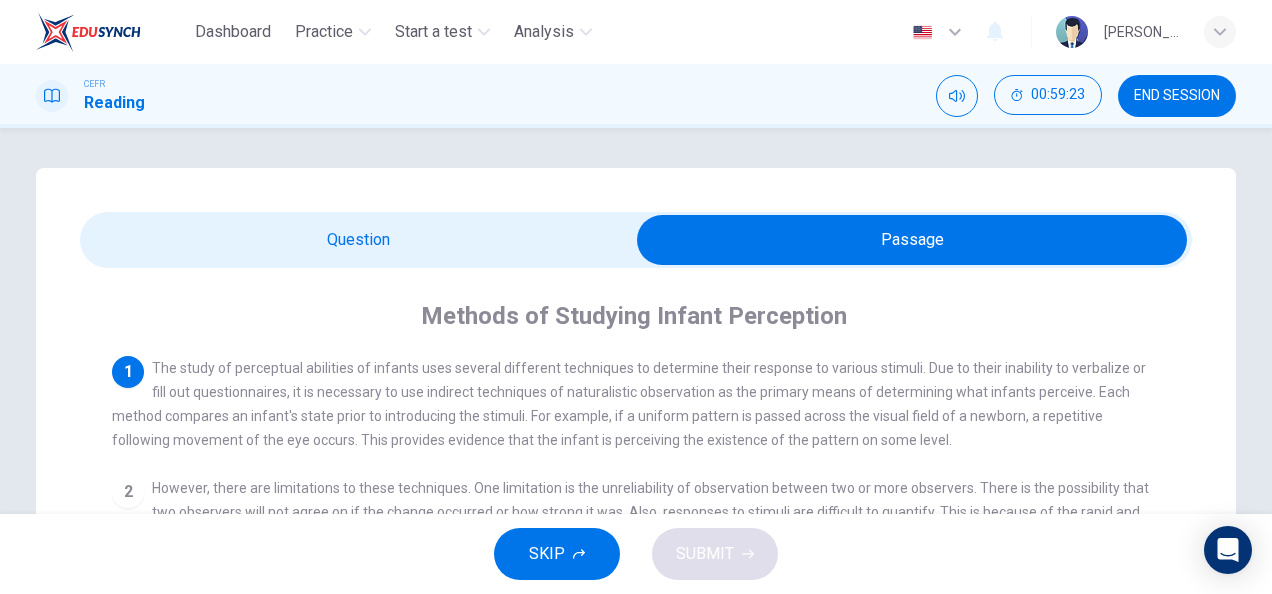 click at bounding box center [912, 240] 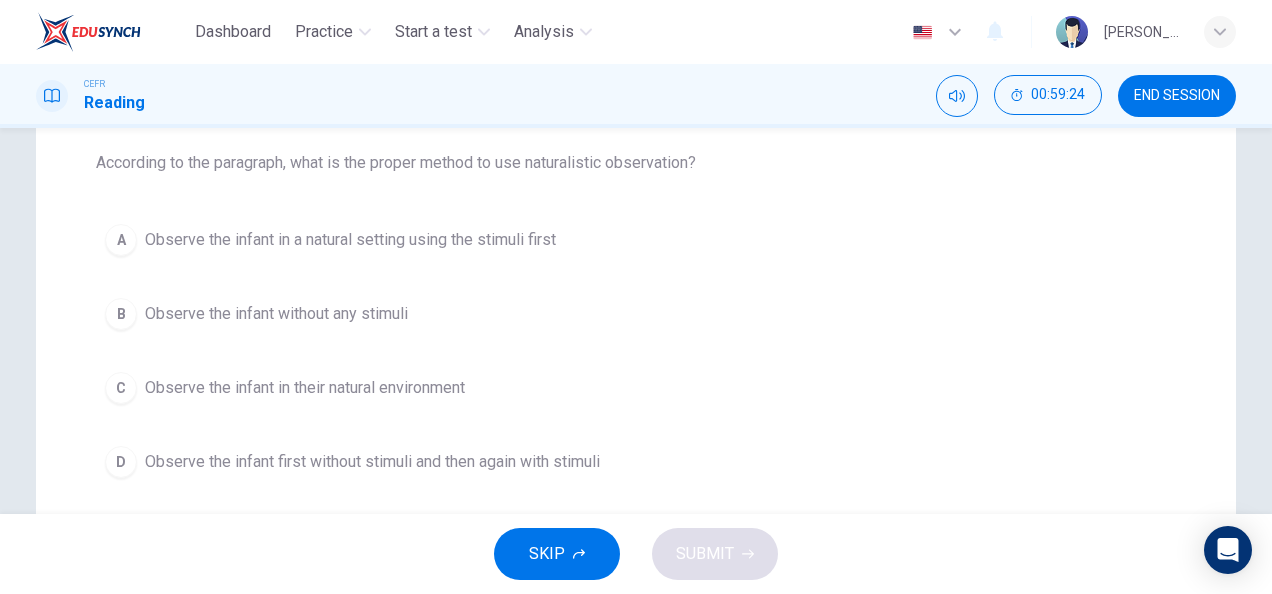 scroll, scrollTop: 206, scrollLeft: 0, axis: vertical 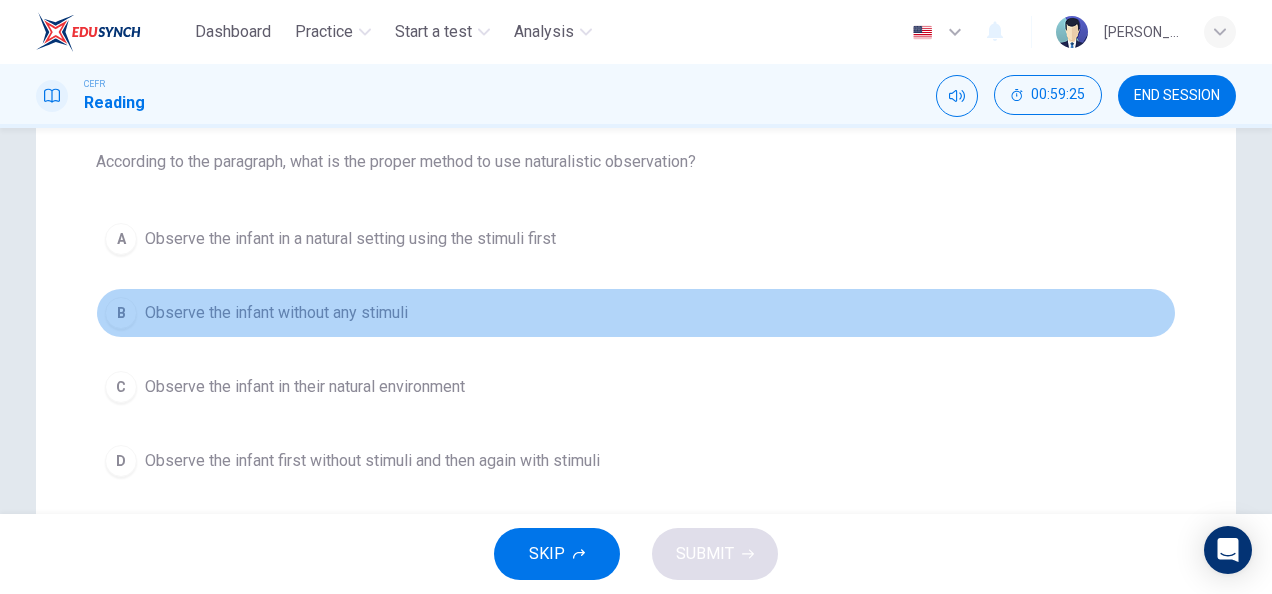 click on "B Observe the infant without any stimuli" at bounding box center [636, 313] 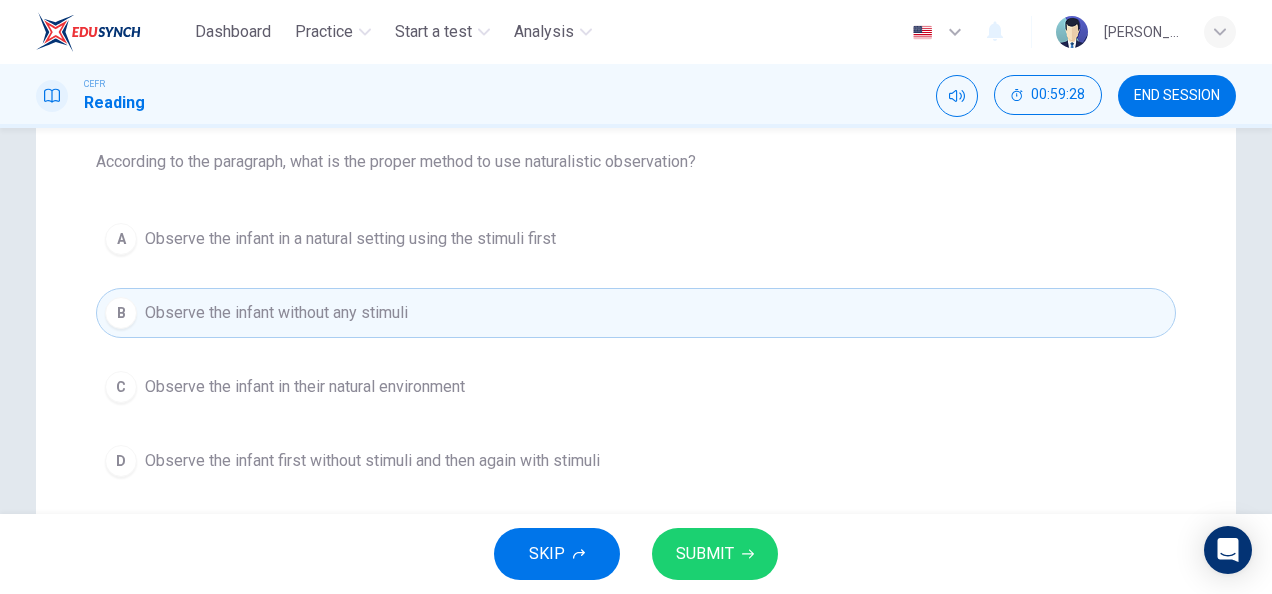 scroll, scrollTop: 227, scrollLeft: 0, axis: vertical 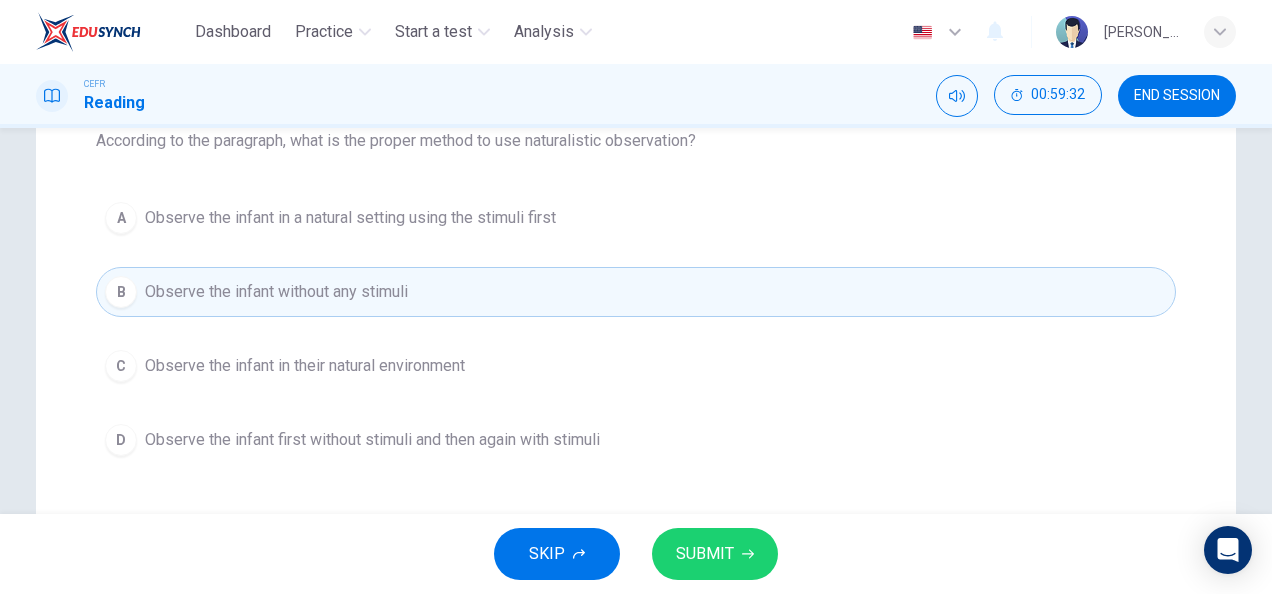 click on "A Observe the infant in a natural setting using the stimuli first" at bounding box center [636, 218] 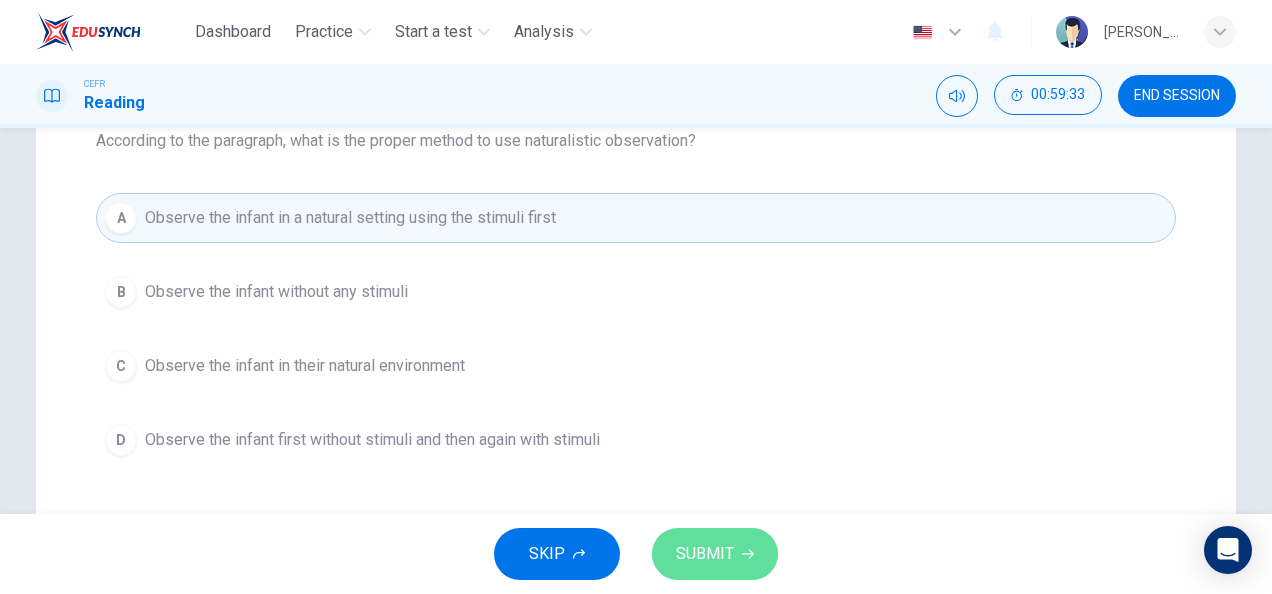 click on "SUBMIT" at bounding box center [705, 554] 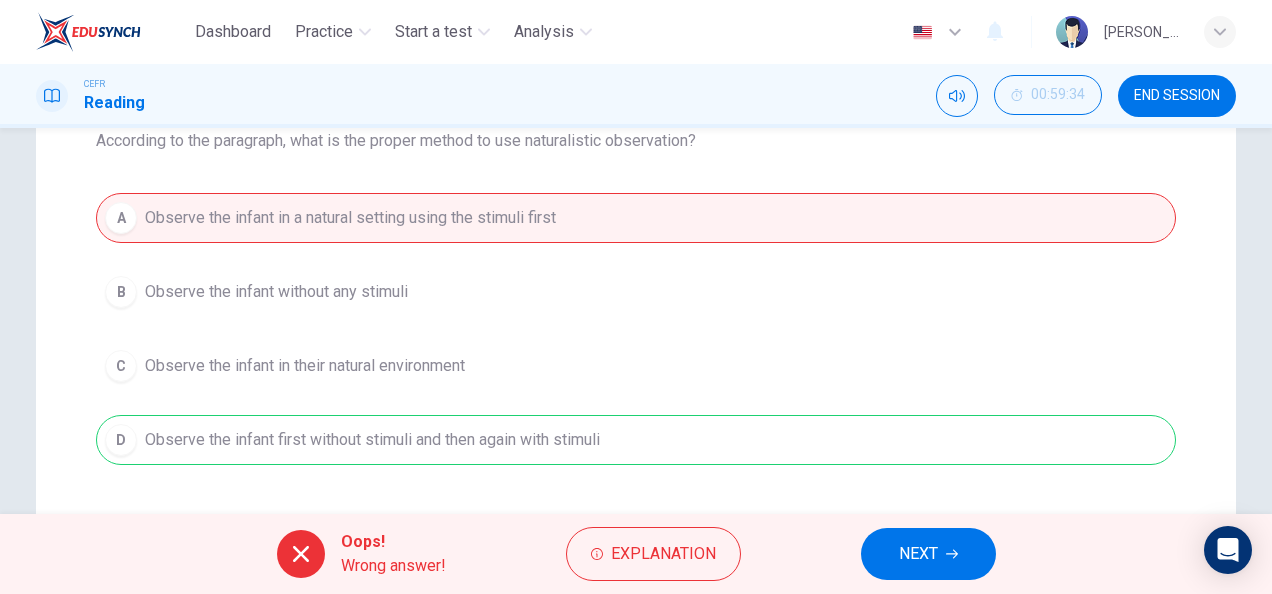 click on "A Observe the infant in a natural setting using the stimuli first B Observe the infant without any stimuli C Observe the infant in their natural environment D Observe the infant first without stimuli and then again with stimuli" at bounding box center [636, 329] 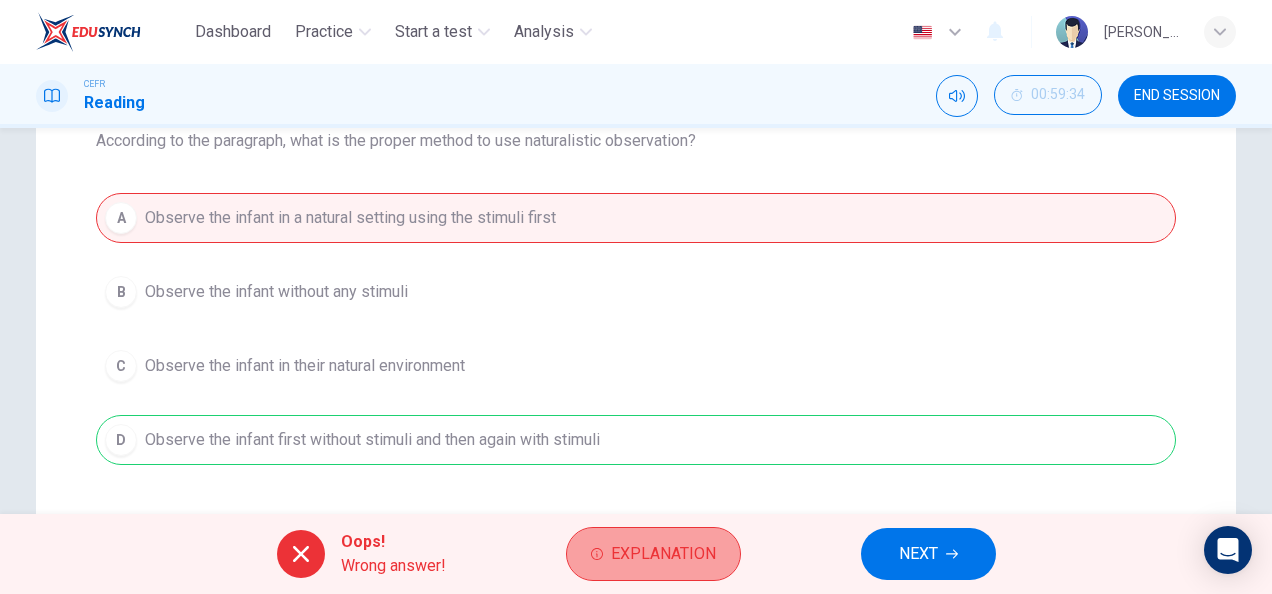 click on "Explanation" at bounding box center [653, 554] 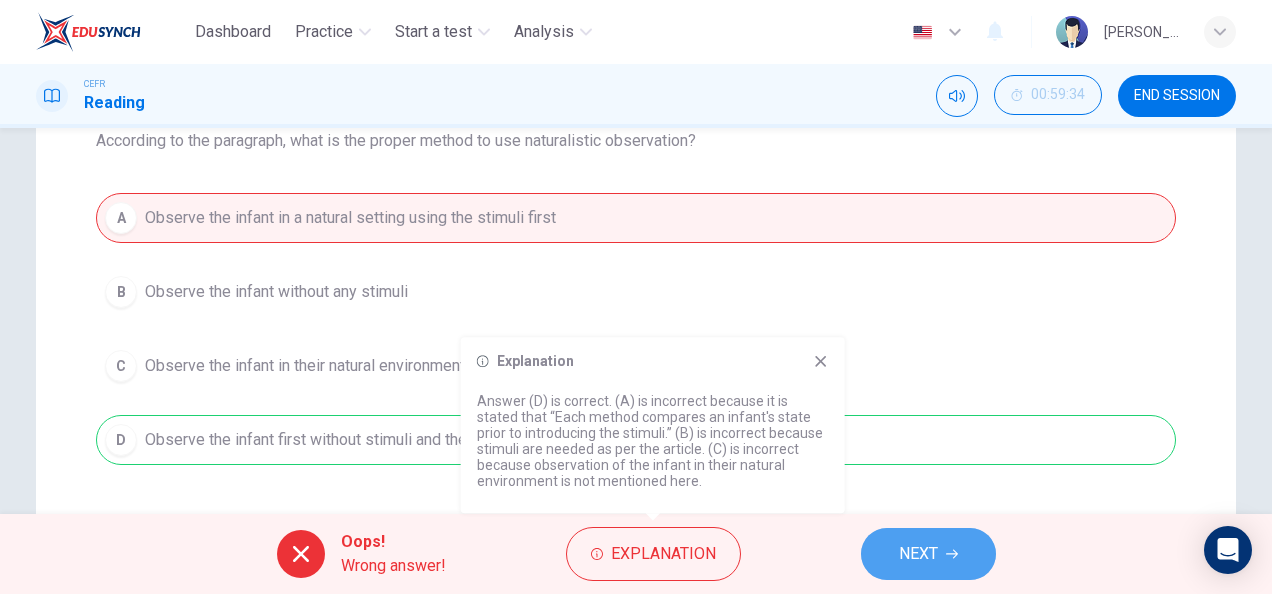 click on "NEXT" at bounding box center [918, 554] 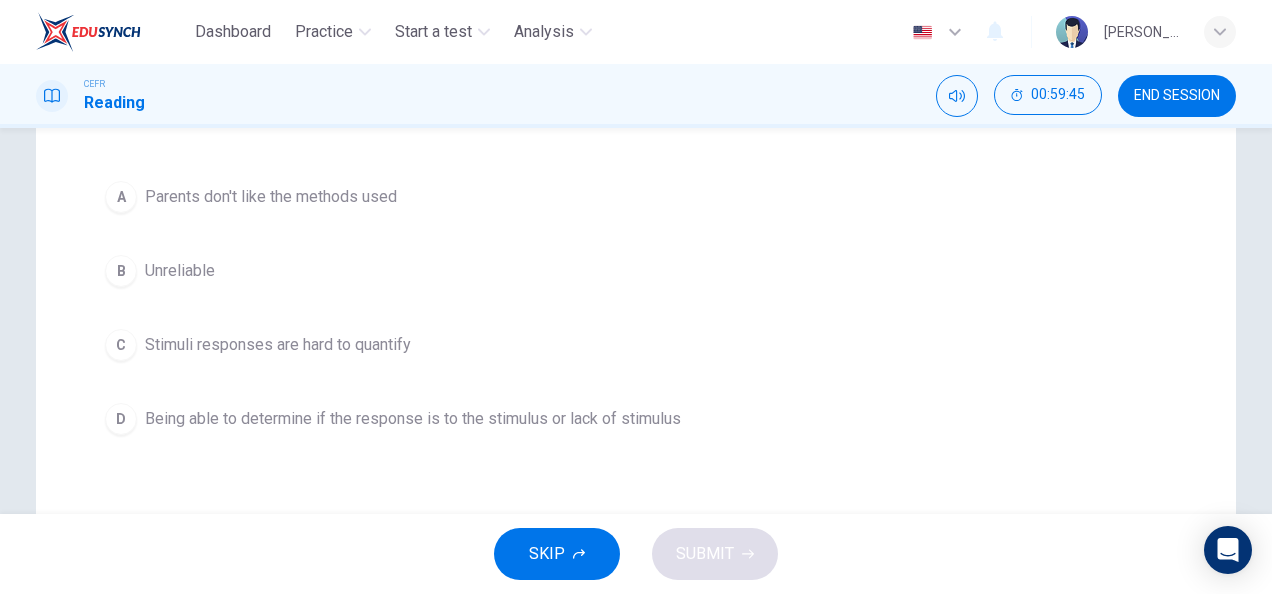 scroll, scrollTop: 249, scrollLeft: 0, axis: vertical 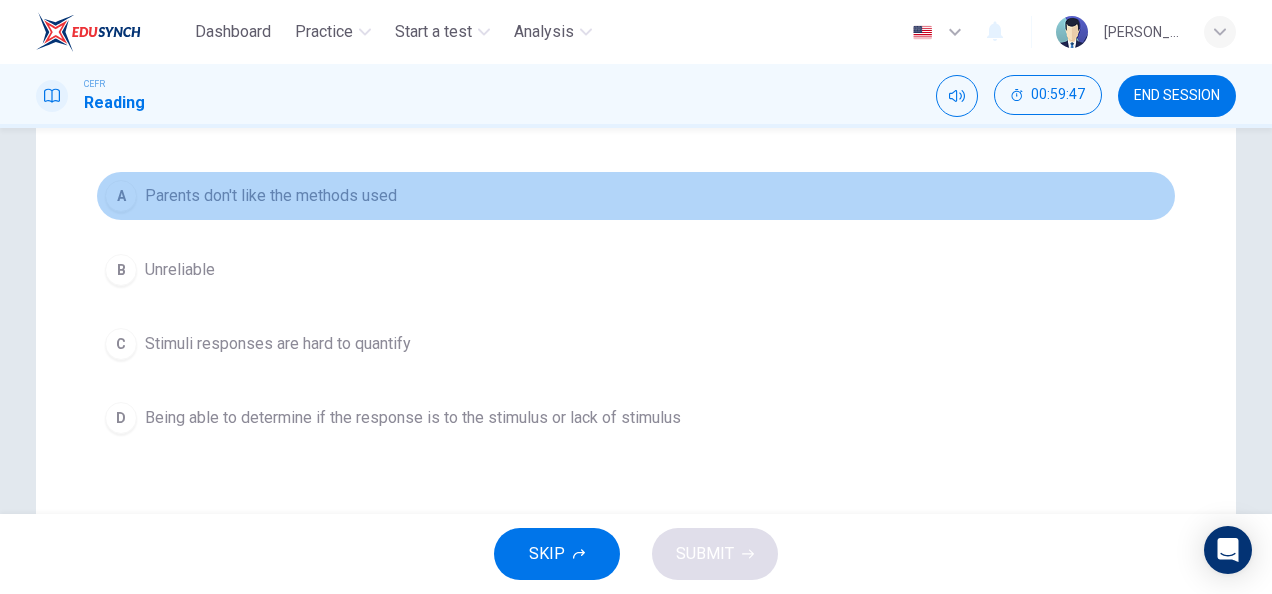 click on "A Parents don't like the methods used" at bounding box center (636, 196) 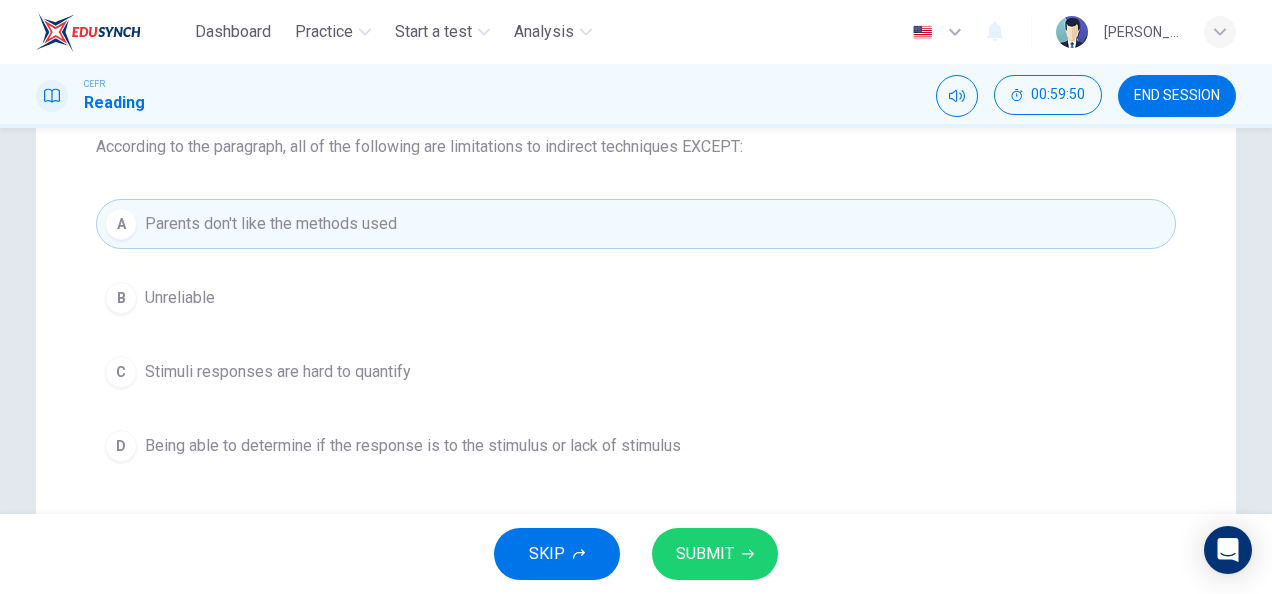 scroll, scrollTop: 219, scrollLeft: 0, axis: vertical 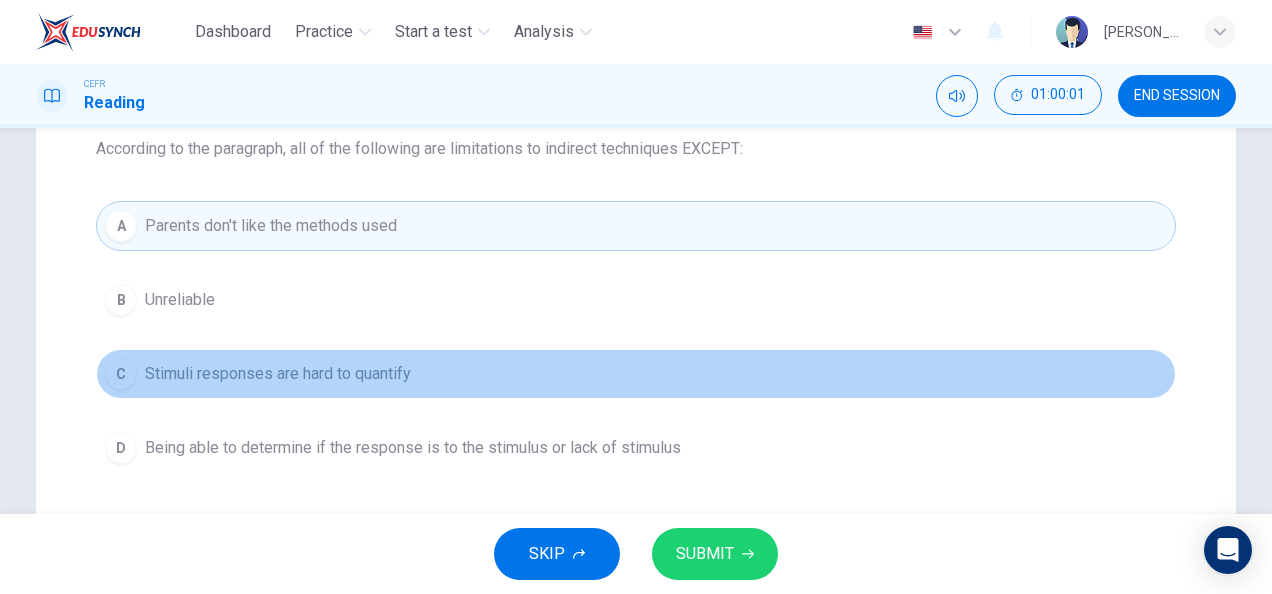 click on "C Stimuli responses are hard to quantify" at bounding box center [636, 374] 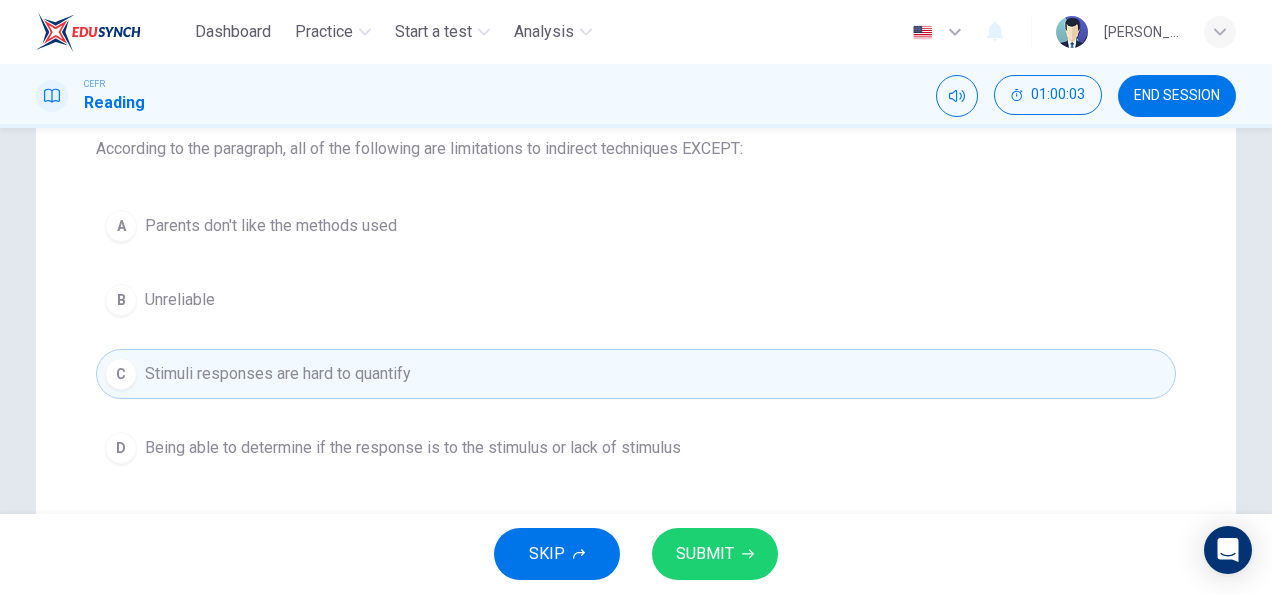click on "A Parents don't like the methods used B Unreliable C Stimuli responses are hard to quantify D Being able to determine if the response is to the stimulus or lack of stimulus" at bounding box center [636, 337] 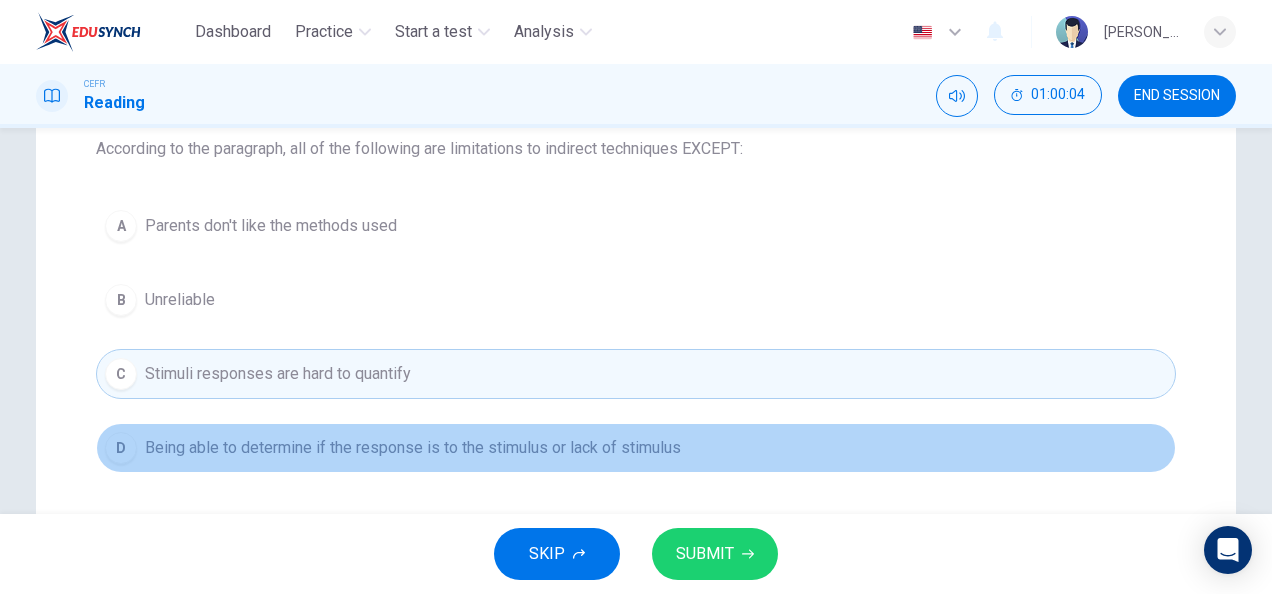 click on "Being able to determine if the response is to the stimulus or lack of stimulus" at bounding box center (413, 448) 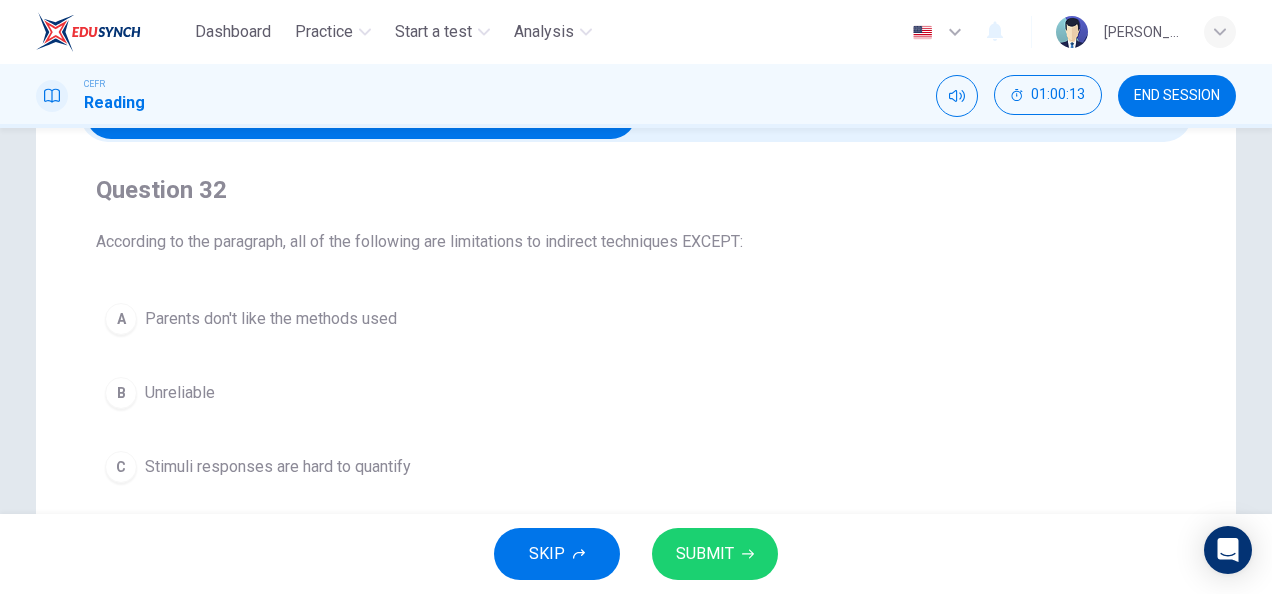 scroll, scrollTop: 0, scrollLeft: 0, axis: both 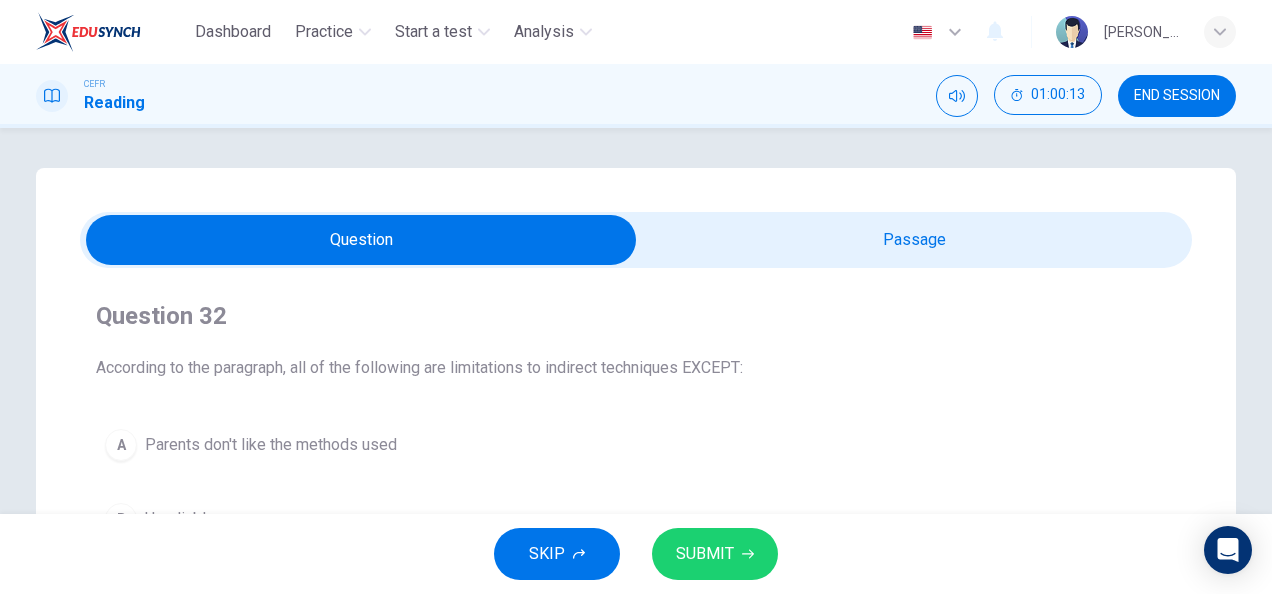click at bounding box center (361, 240) 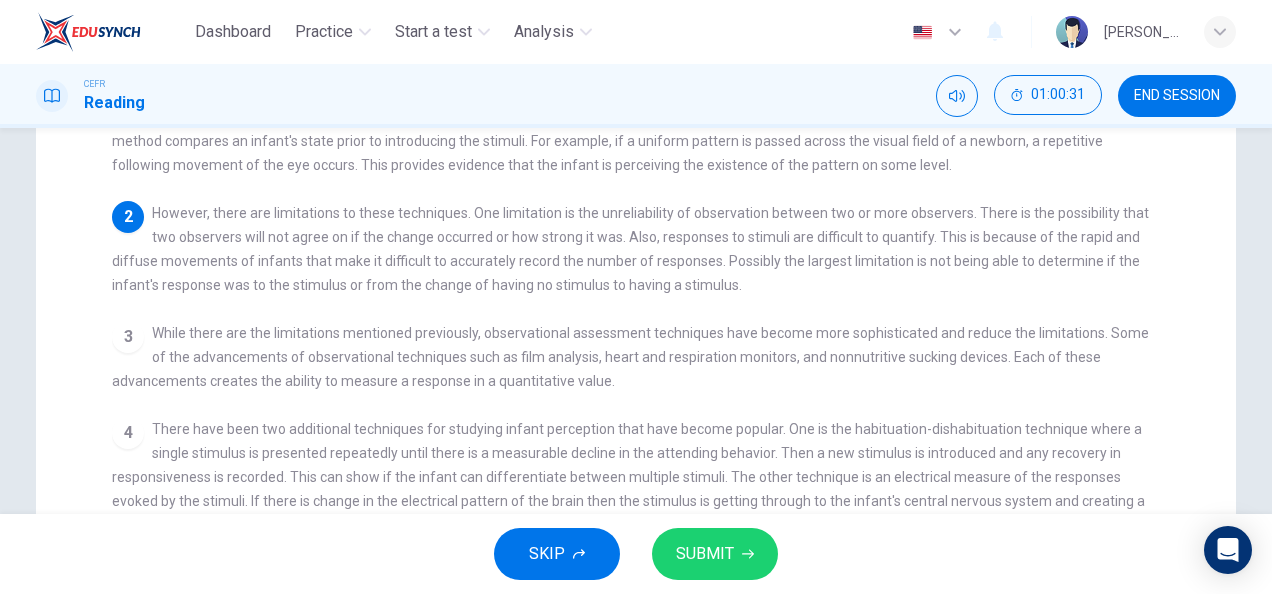 scroll, scrollTop: 0, scrollLeft: 0, axis: both 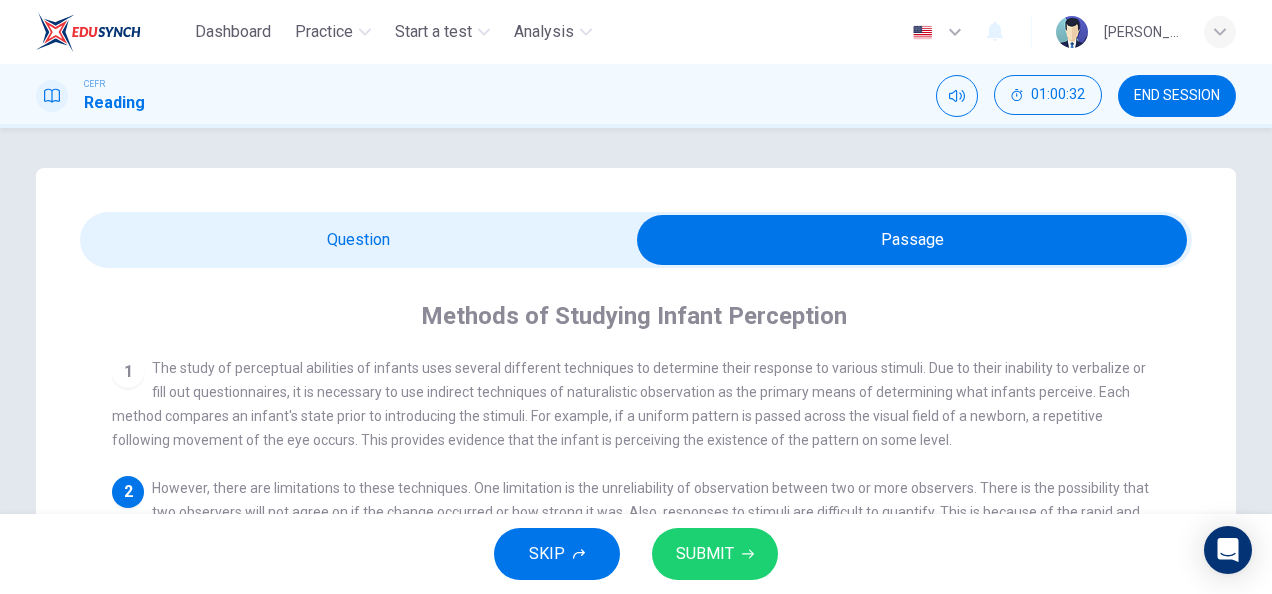 click at bounding box center (912, 240) 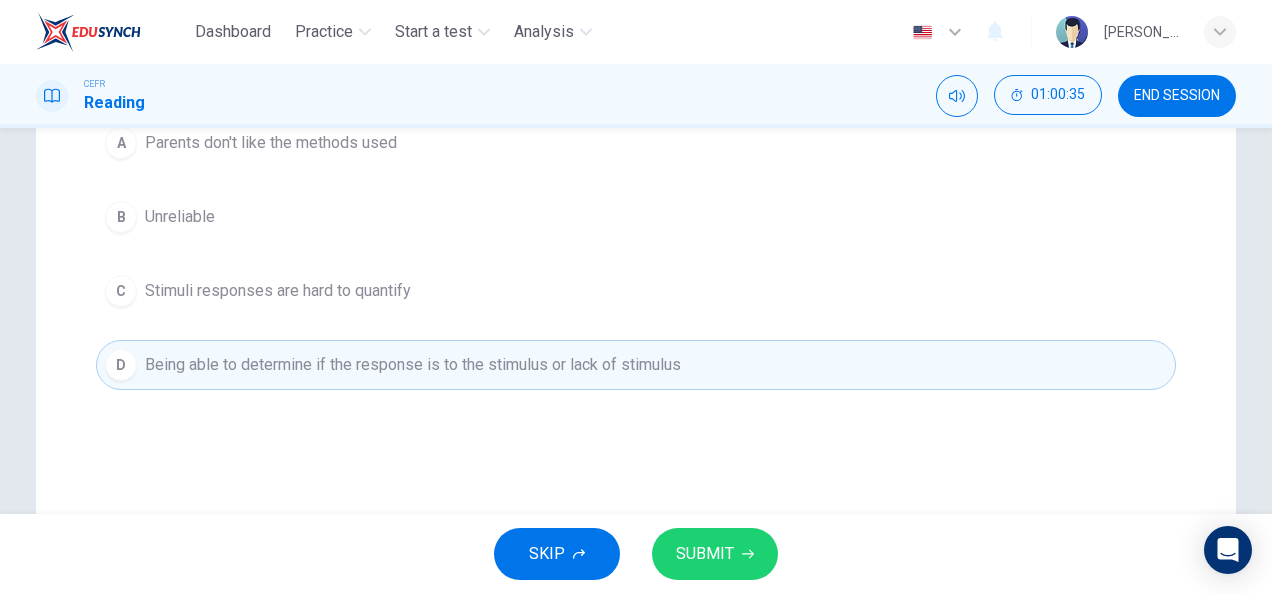 scroll, scrollTop: 0, scrollLeft: 0, axis: both 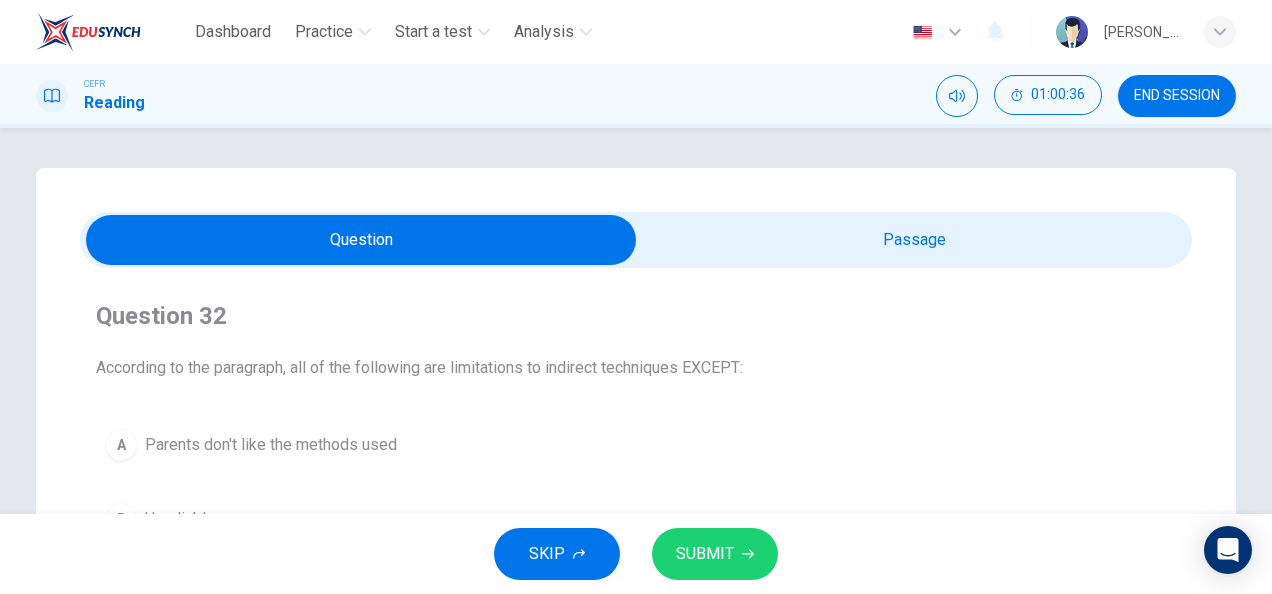 click at bounding box center [361, 240] 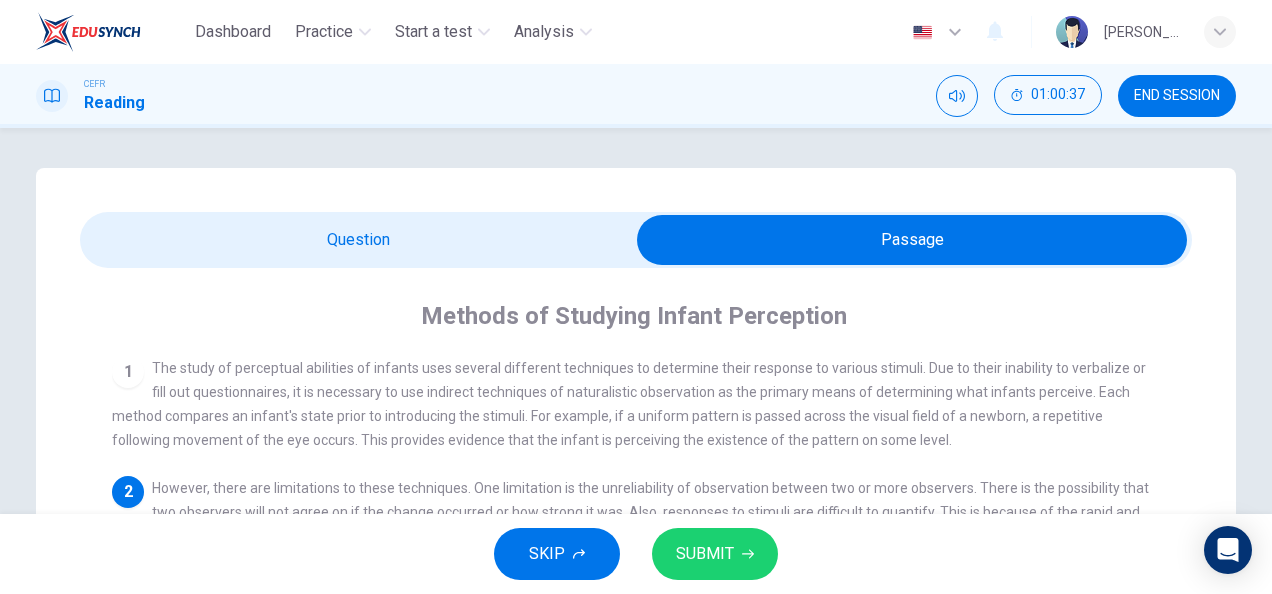 scroll, scrollTop: 260, scrollLeft: 0, axis: vertical 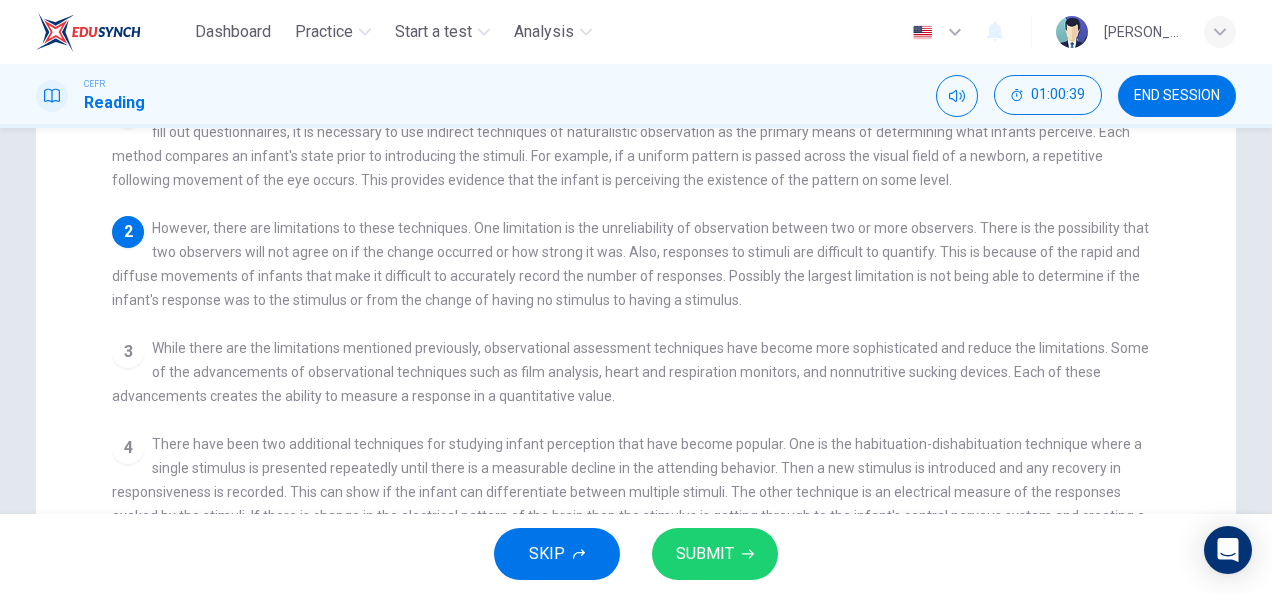 drag, startPoint x: 713, startPoint y: 285, endPoint x: 778, endPoint y: 317, distance: 72.44998 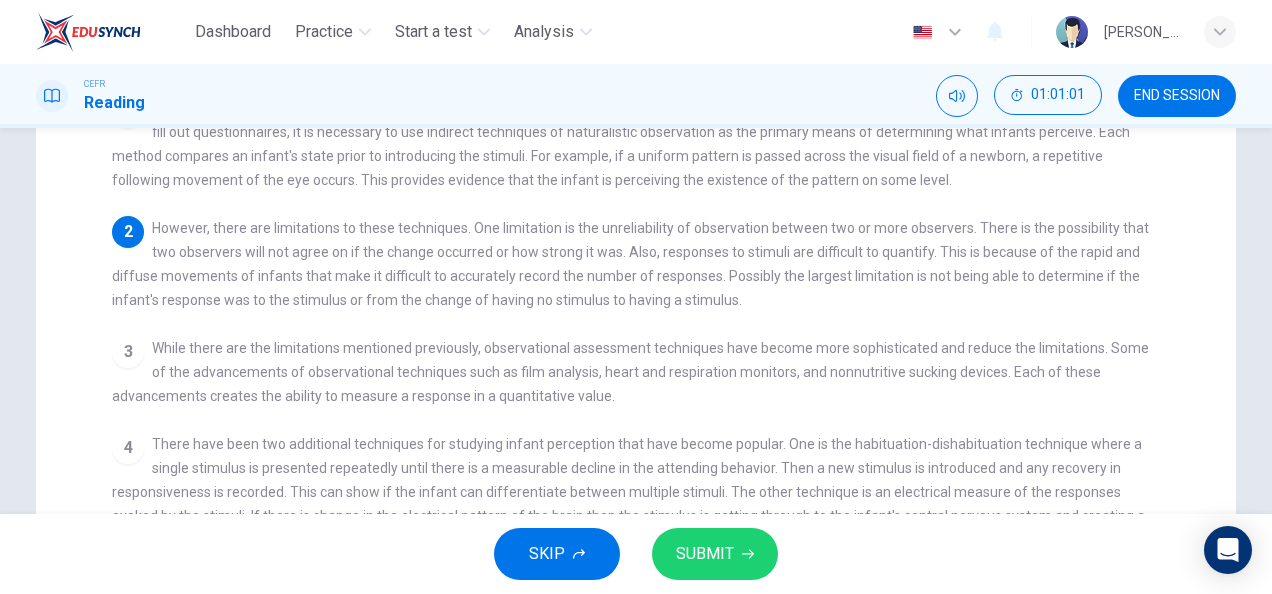 drag, startPoint x: 910, startPoint y: 278, endPoint x: 923, endPoint y: 306, distance: 30.870699 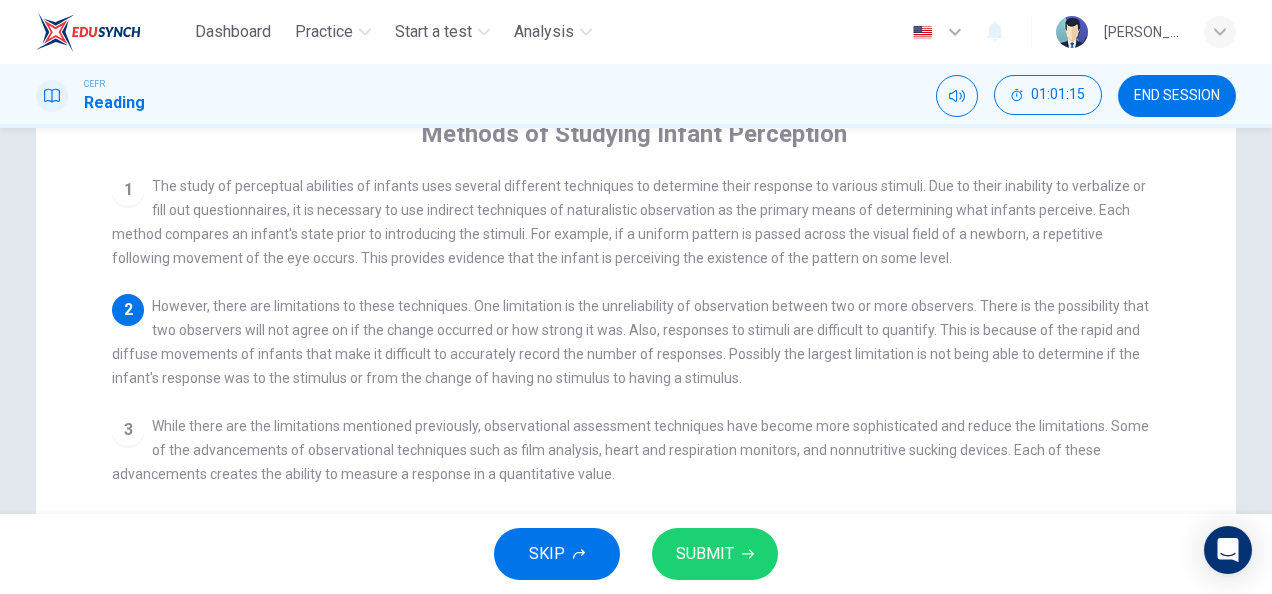 scroll, scrollTop: 0, scrollLeft: 0, axis: both 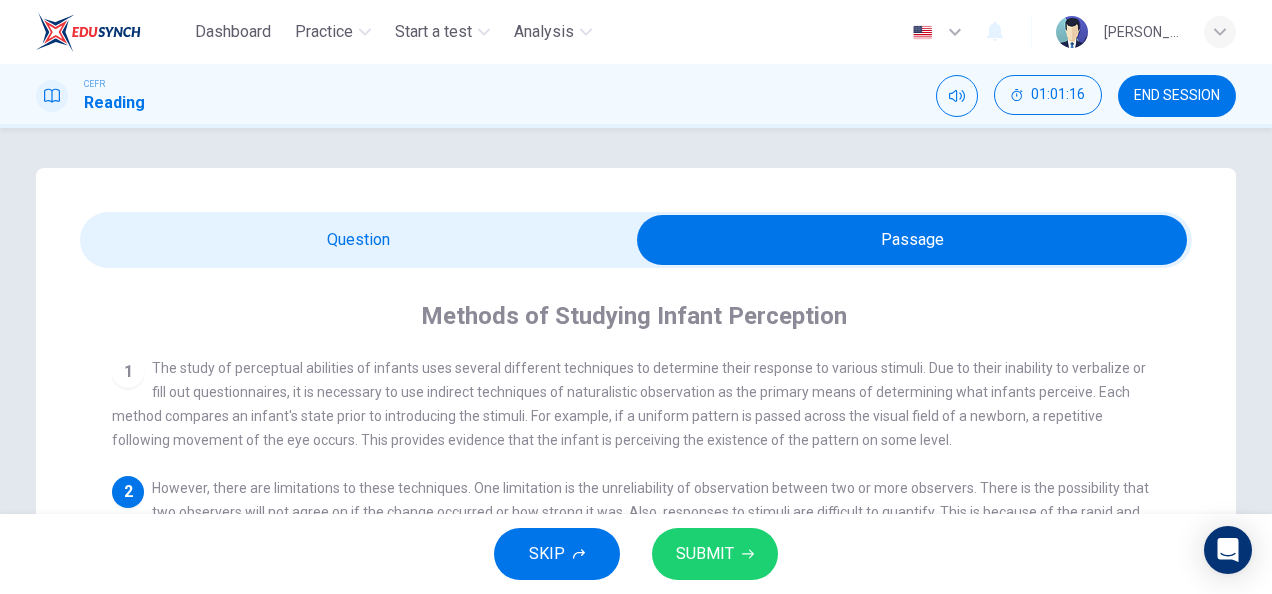 click on "Question 32 According to the paragraph, all of the following are limitations to indirect techniques EXCEPT: A Parents don't like the methods used B Unreliable C Stimuli responses are hard to quantify D Being able to determine if the response is to the stimulus or lack of stimulus Methods of Studying Infant Perception 1 The study of perceptual abilities of infants uses several different techniques to determine their response to various stimuli. Due to their inability to verbalize or fill out questionnaires, it is necessary to use indirect techniques of naturalistic observation as the primary means of determining what infants perceive. Each method compares an infant's state prior to introducing the stimuli. For example, if a uniform pattern is passed across the visual field of a newborn, a repetitive following movement of the eye occurs. This provides evidence that the infant is perceiving the existence of the pattern on some level.  2 3 4 5" at bounding box center (636, 588) 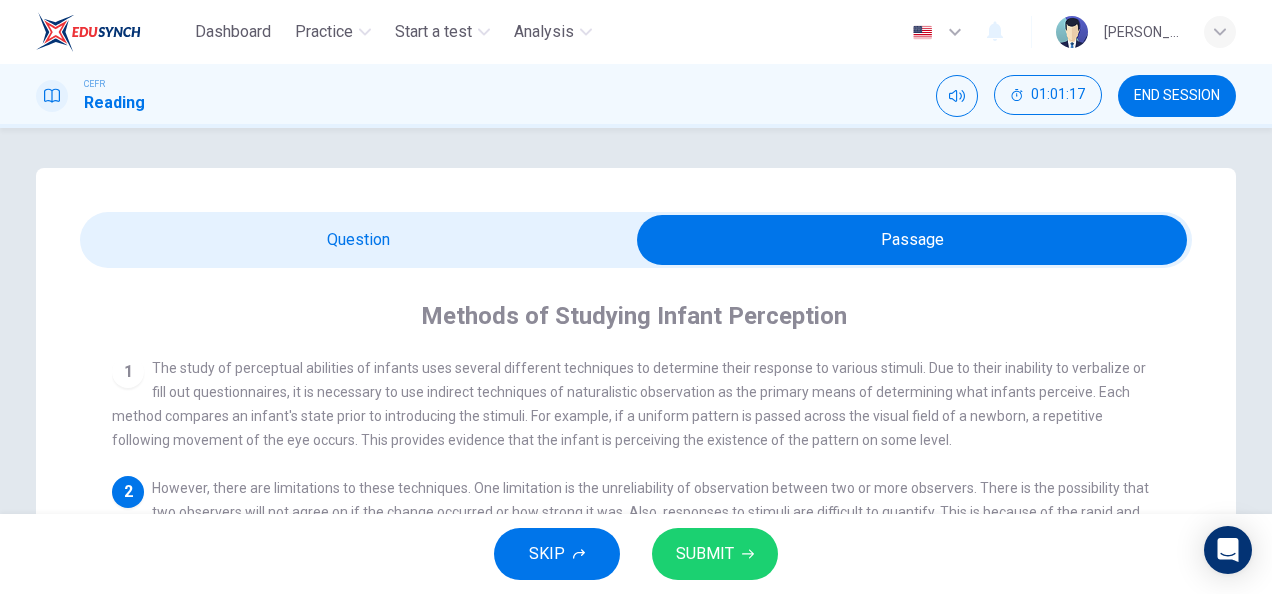 click at bounding box center (912, 240) 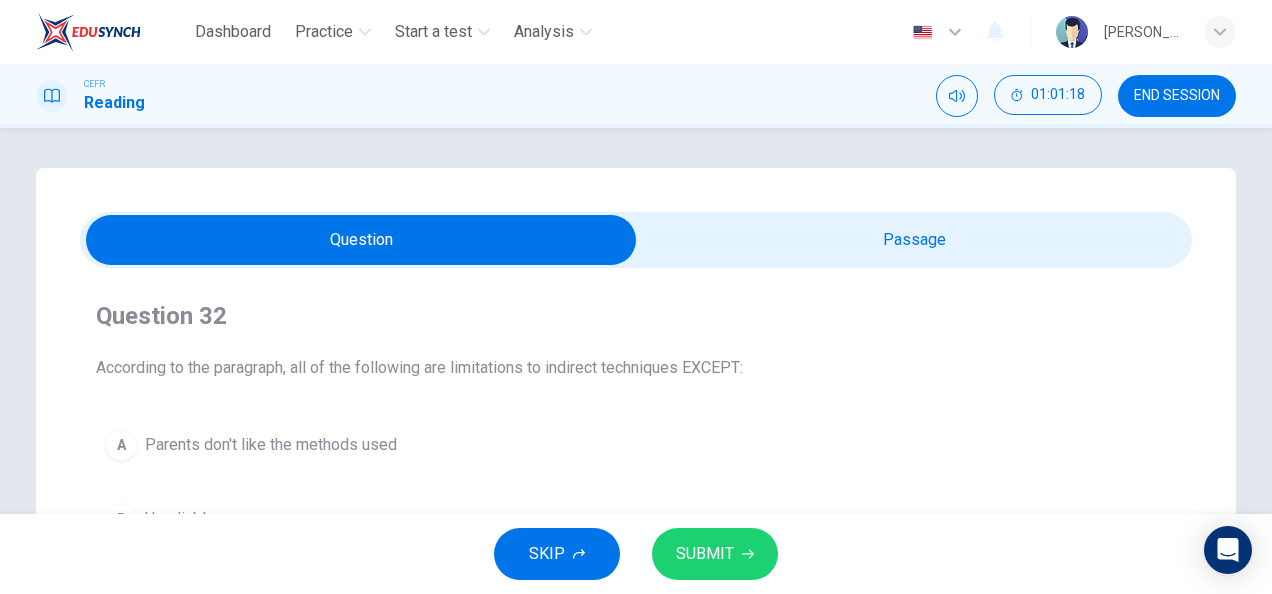 scroll, scrollTop: 274, scrollLeft: 0, axis: vertical 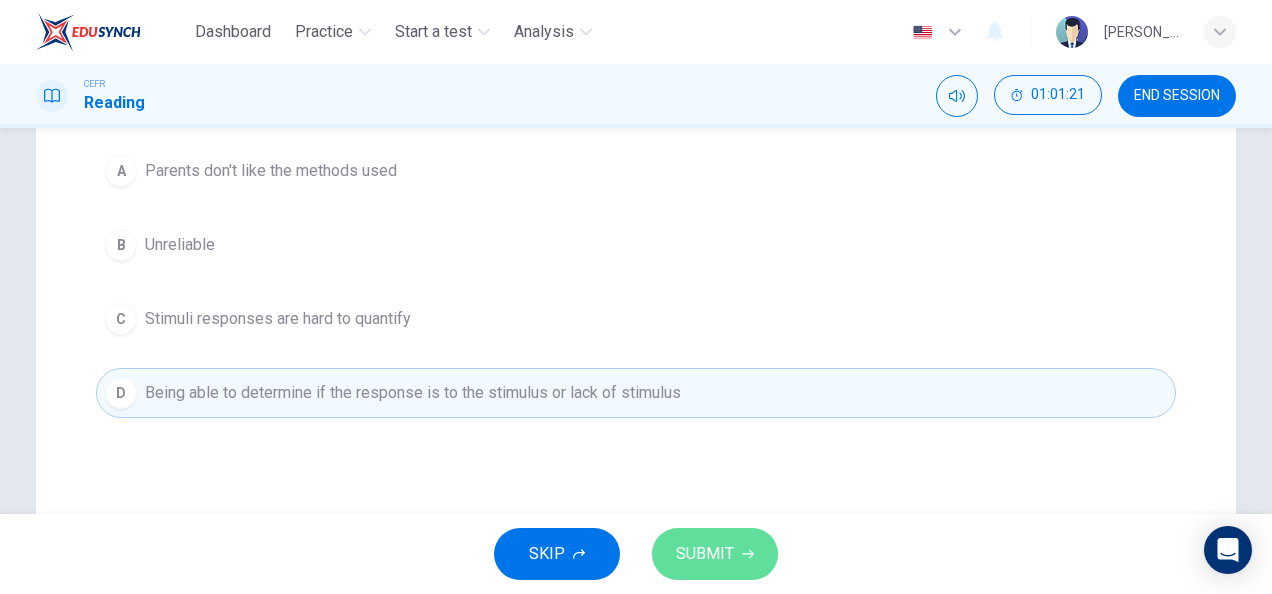 click on "SUBMIT" at bounding box center (705, 554) 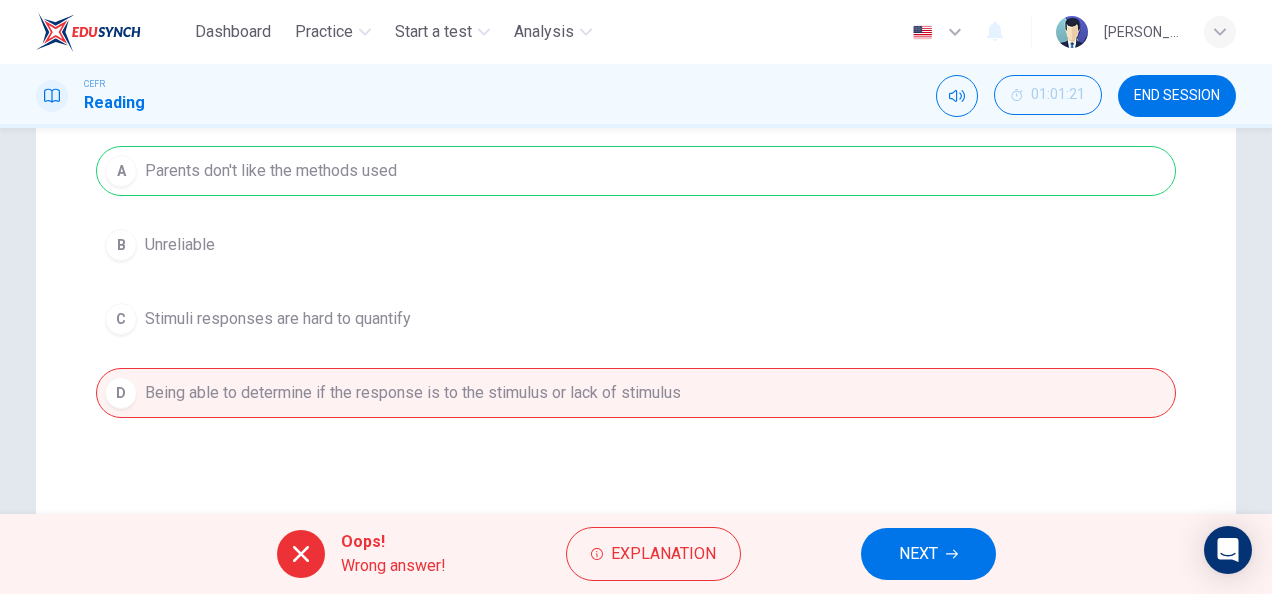 click on "A Parents don't like the methods used B Unreliable C Stimuli responses are hard to quantify D Being able to determine if the response is to the stimulus or lack of stimulus" at bounding box center [636, 282] 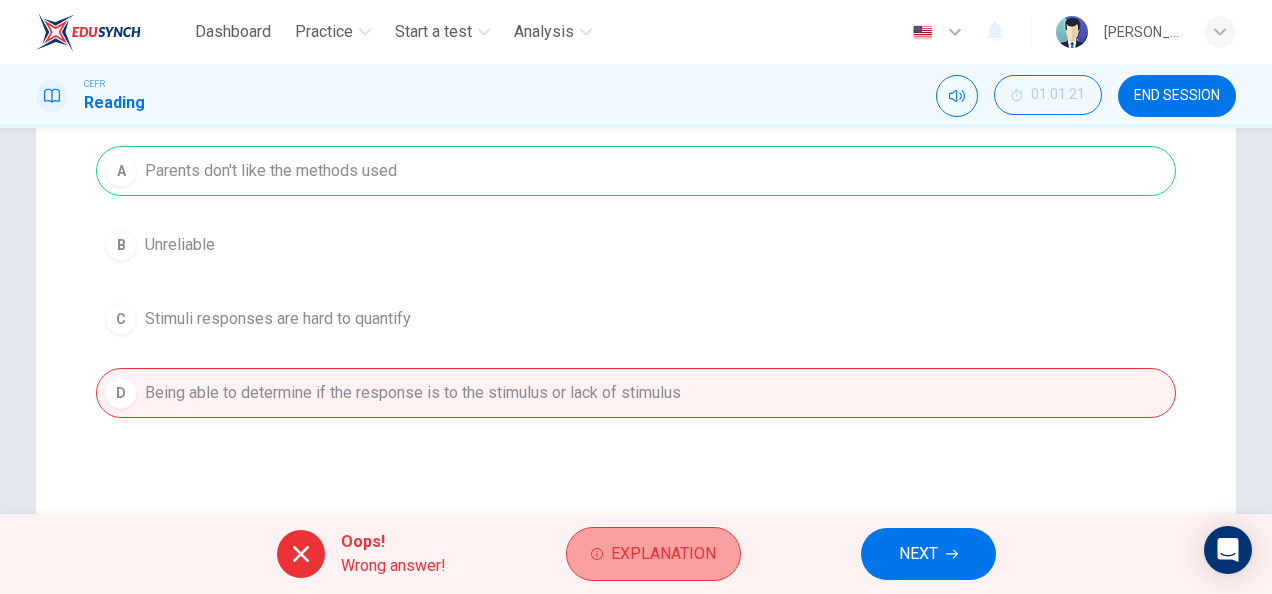 click on "Explanation" at bounding box center (653, 554) 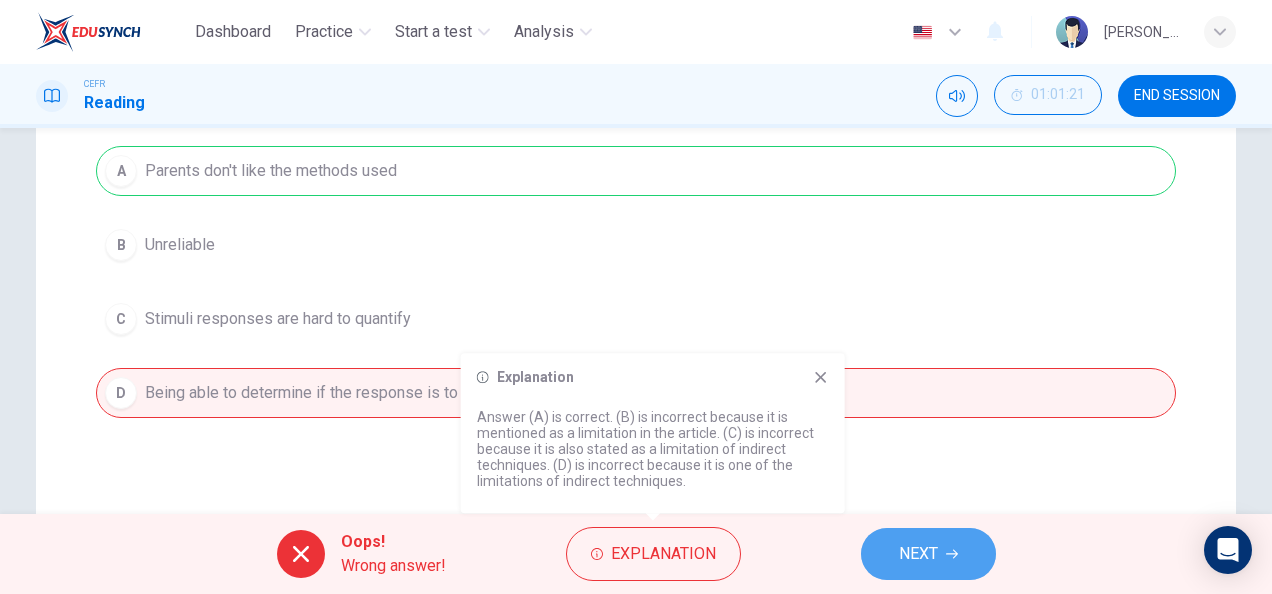 click on "NEXT" at bounding box center [928, 554] 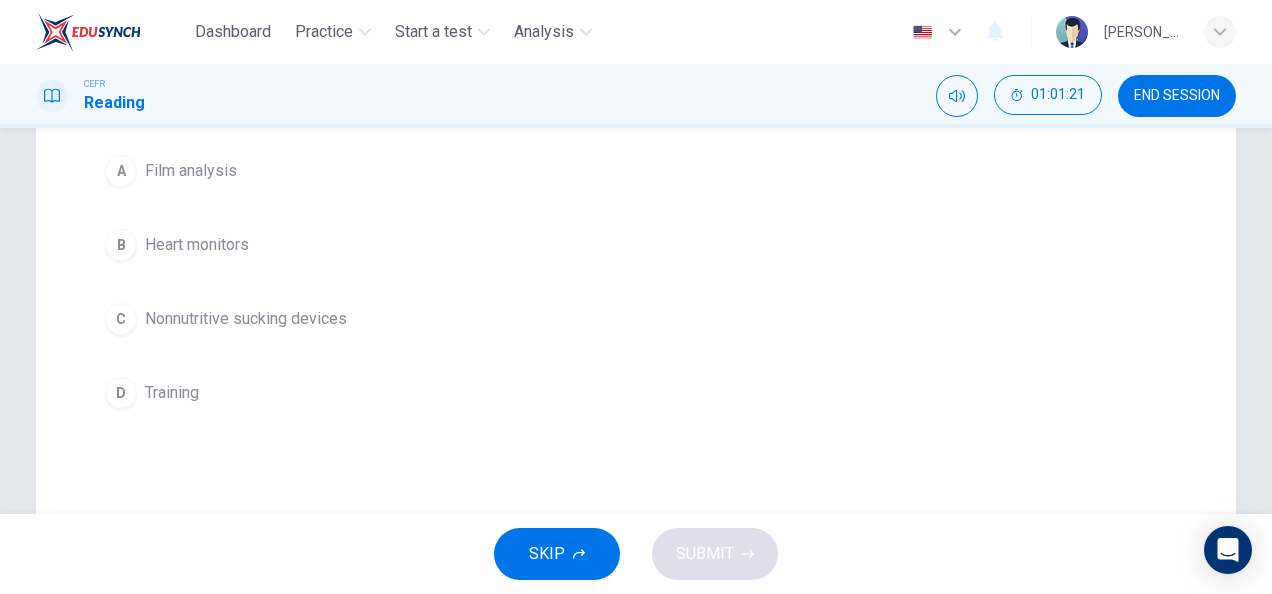 click on "SKIP SUBMIT" at bounding box center [636, 554] 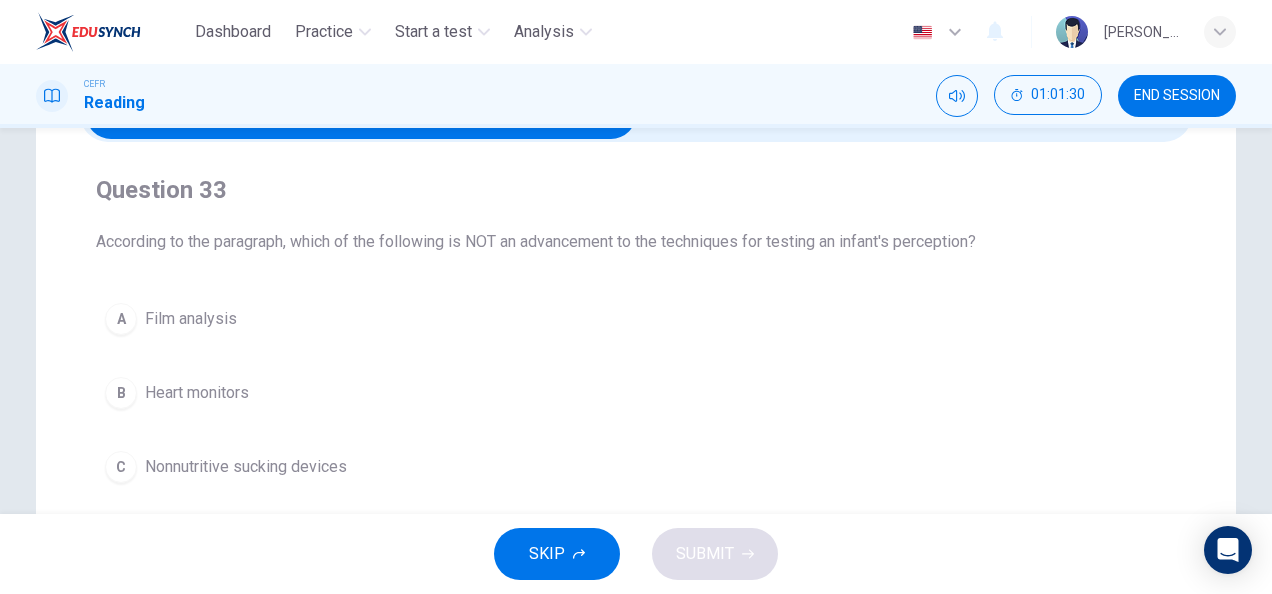 scroll, scrollTop: 208, scrollLeft: 0, axis: vertical 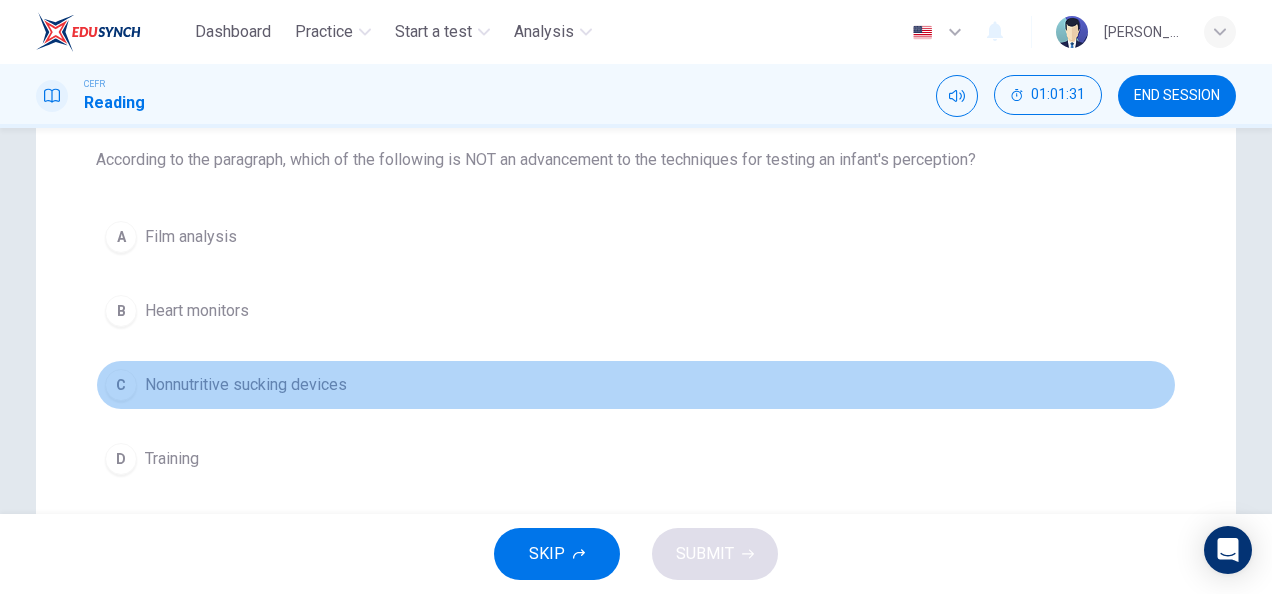click on "Nonnutritive sucking devices" at bounding box center [246, 385] 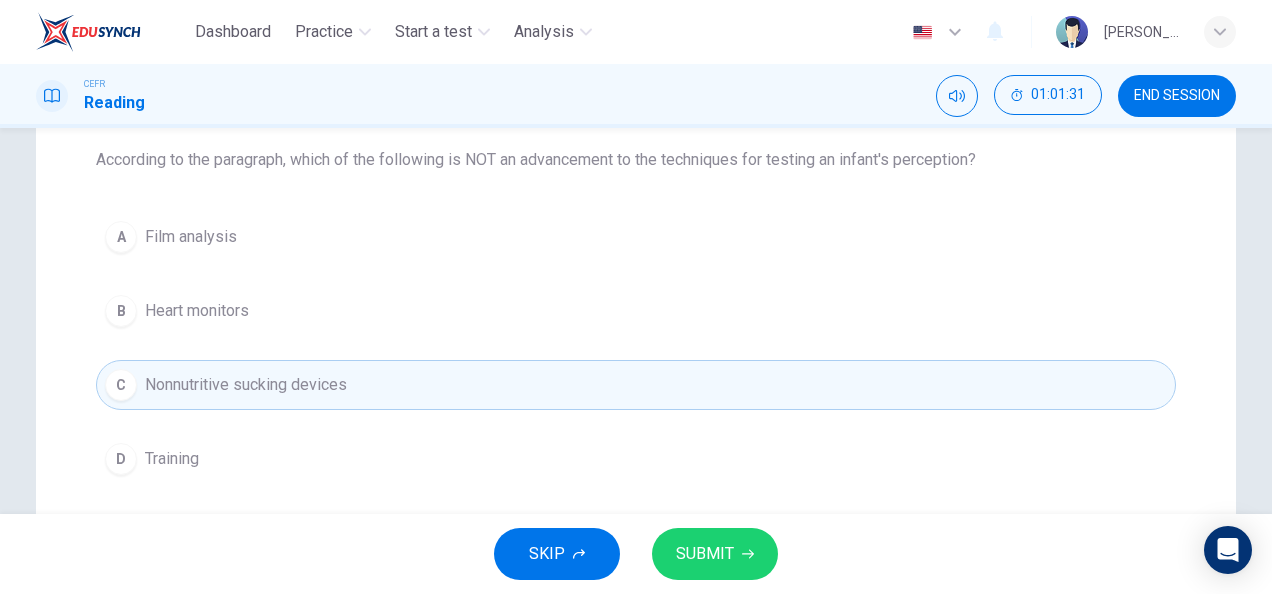 scroll, scrollTop: 0, scrollLeft: 0, axis: both 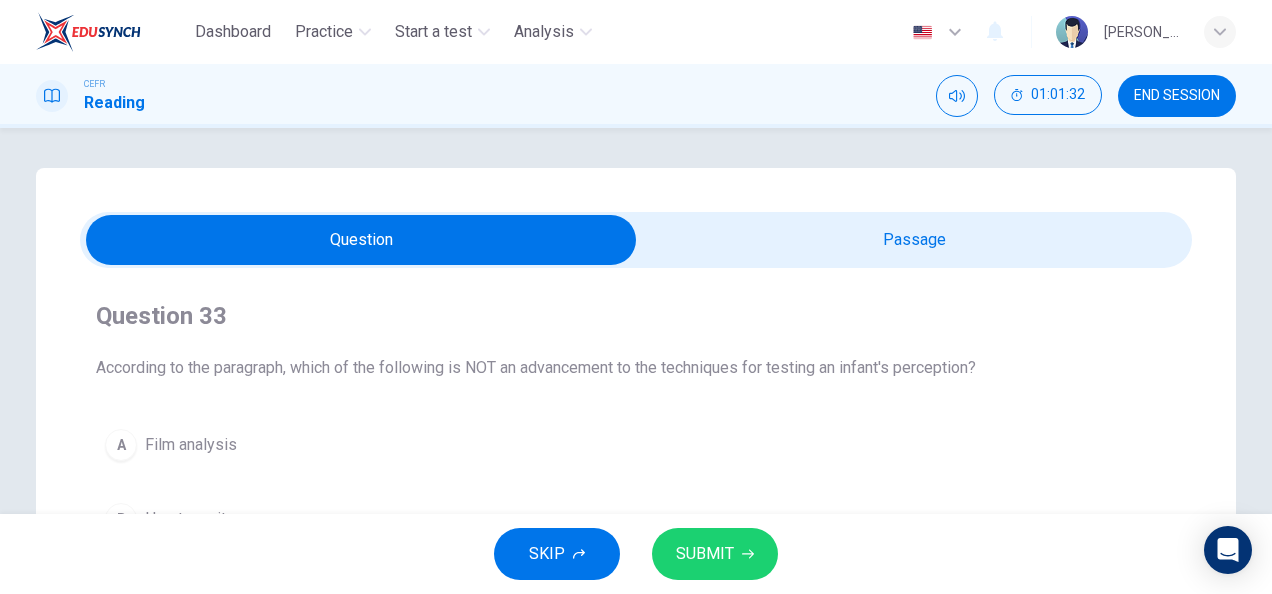 click at bounding box center [636, 240] 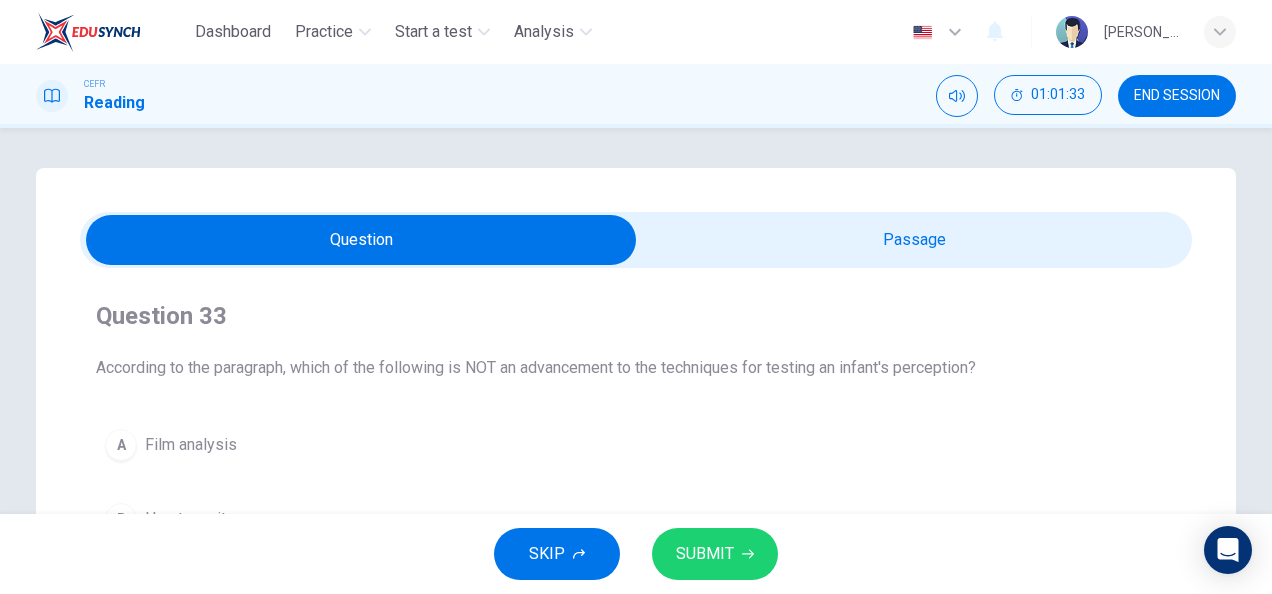 click at bounding box center [361, 240] 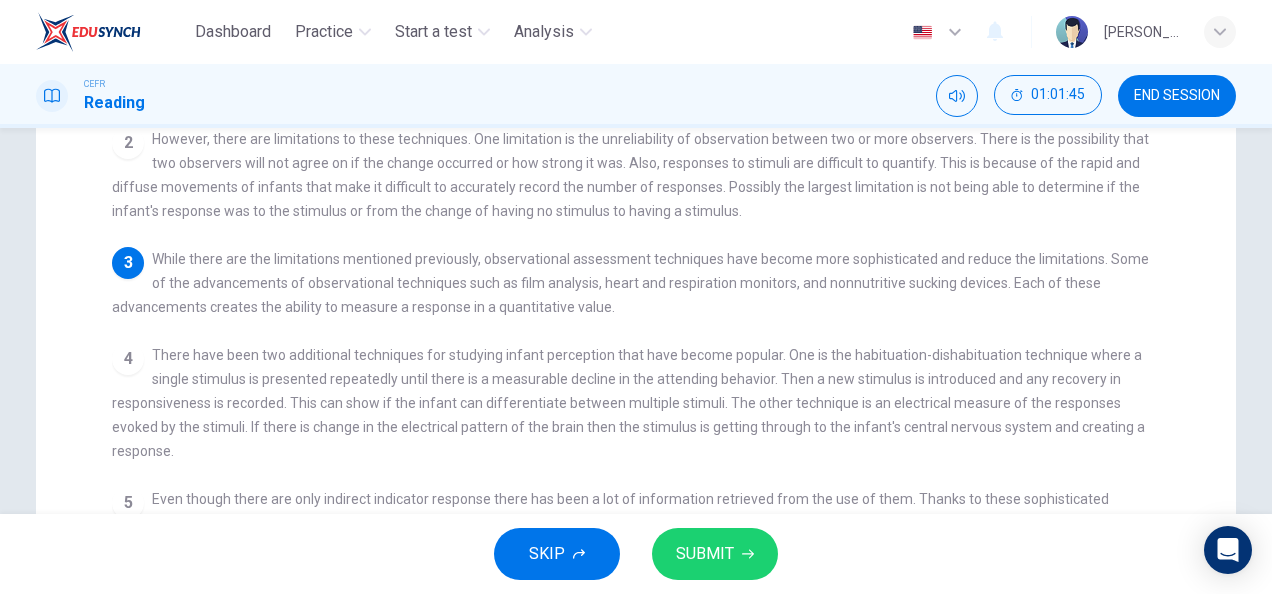 scroll, scrollTop: 0, scrollLeft: 0, axis: both 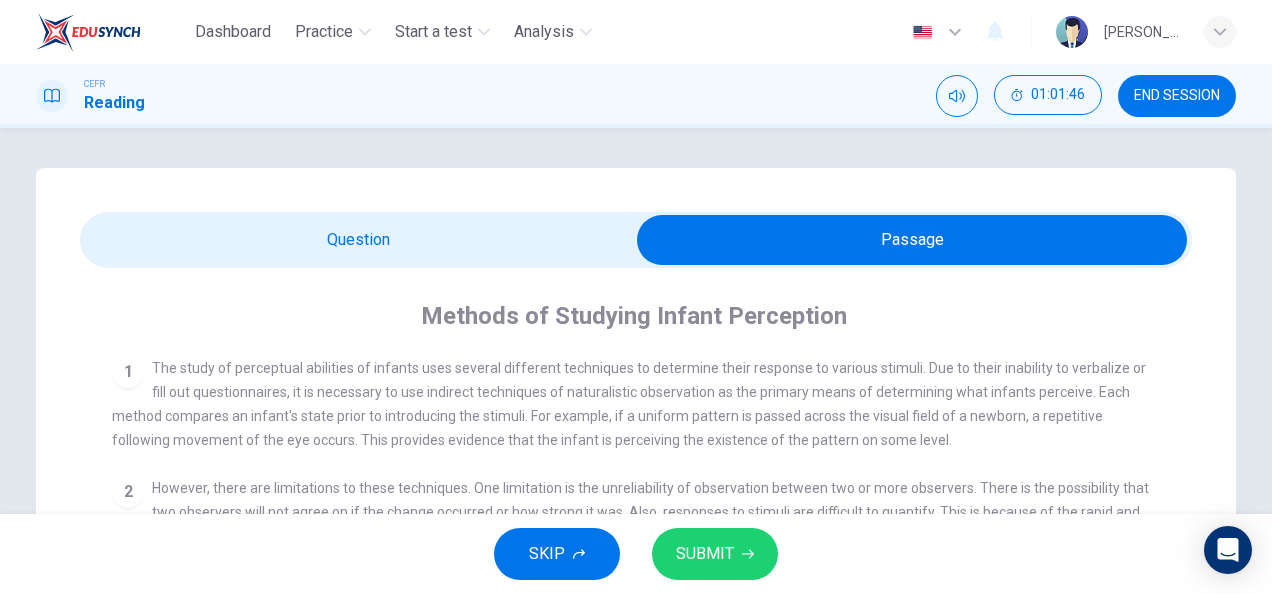 click at bounding box center (912, 240) 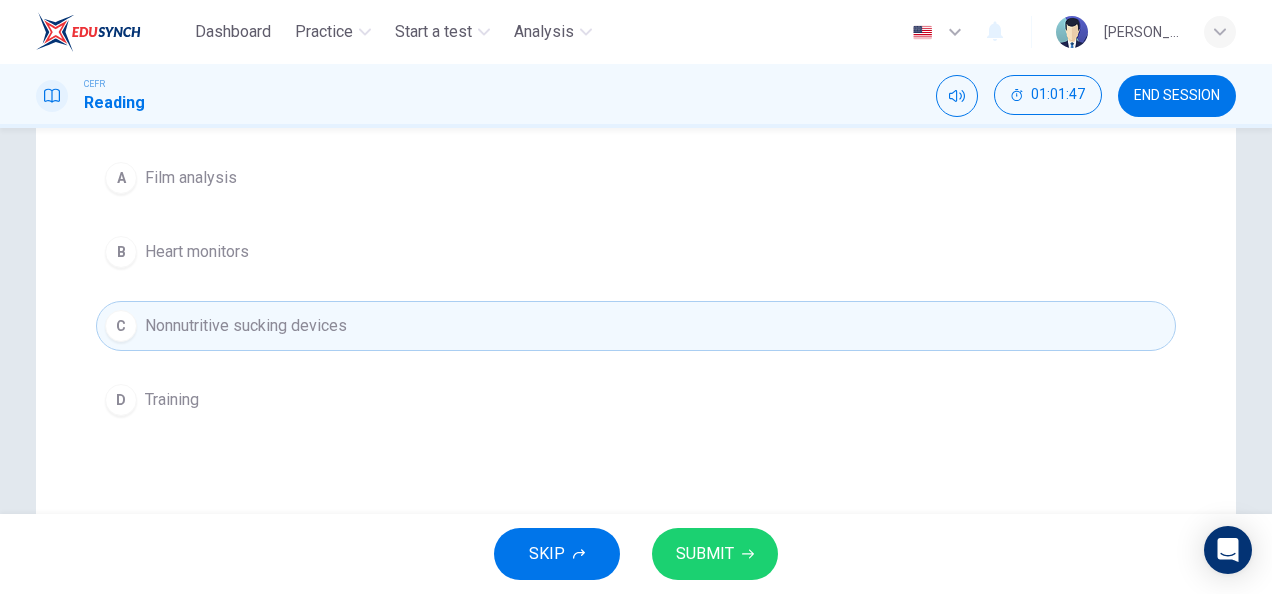scroll, scrollTop: 272, scrollLeft: 0, axis: vertical 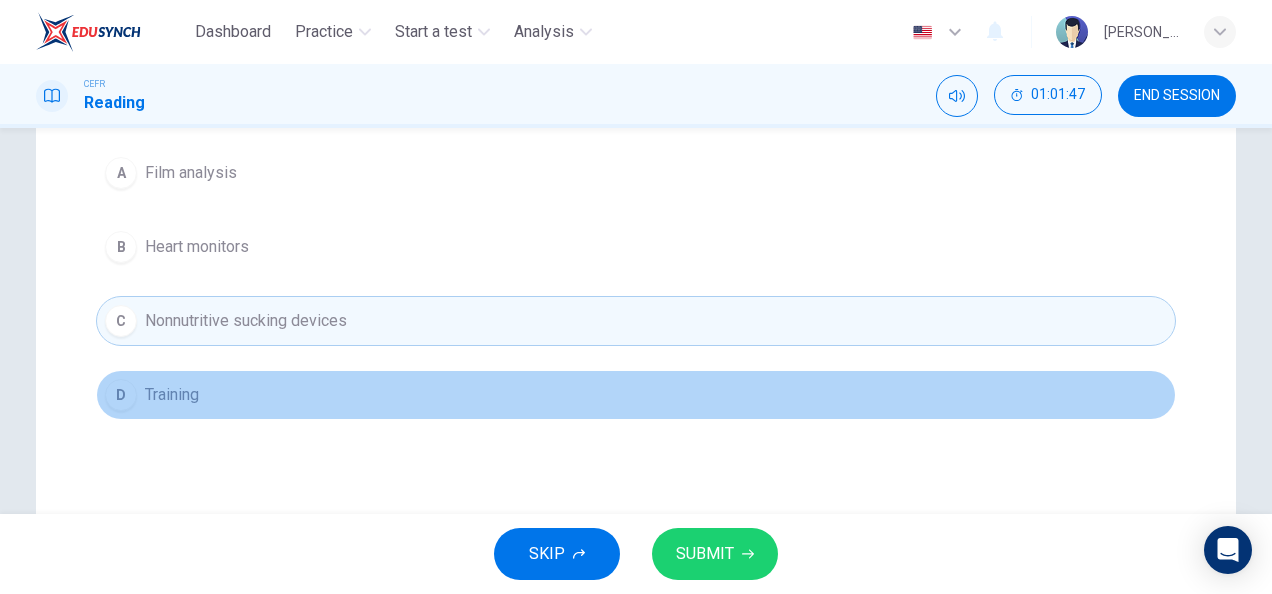 click on "D Training" at bounding box center [636, 395] 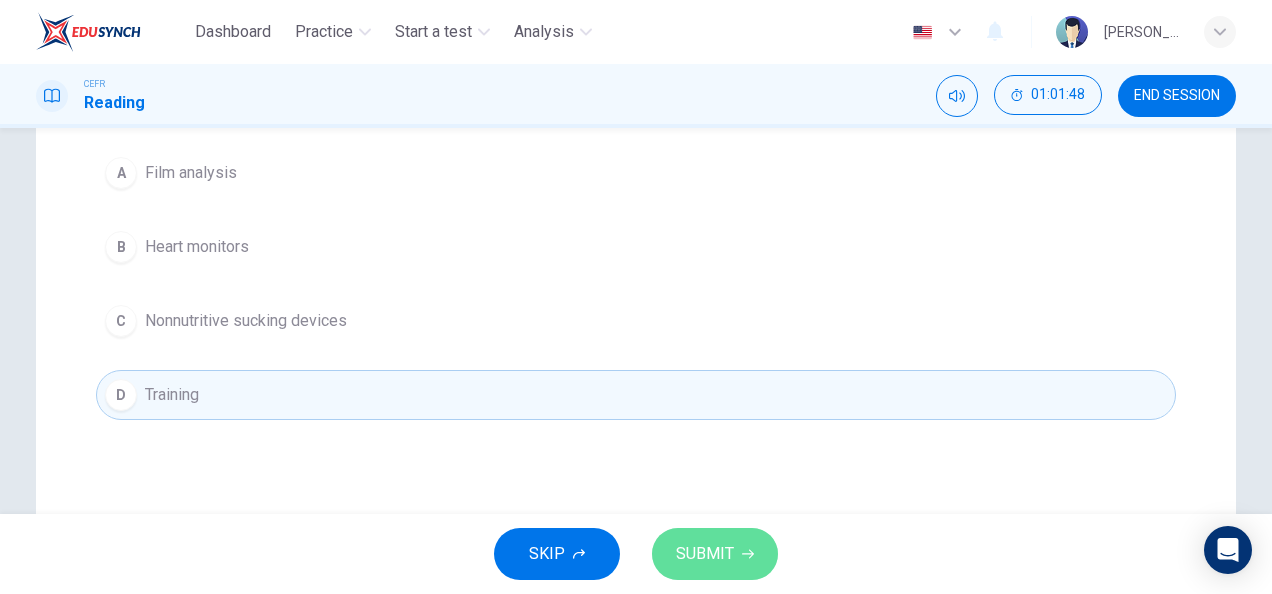 click on "SUBMIT" at bounding box center (715, 554) 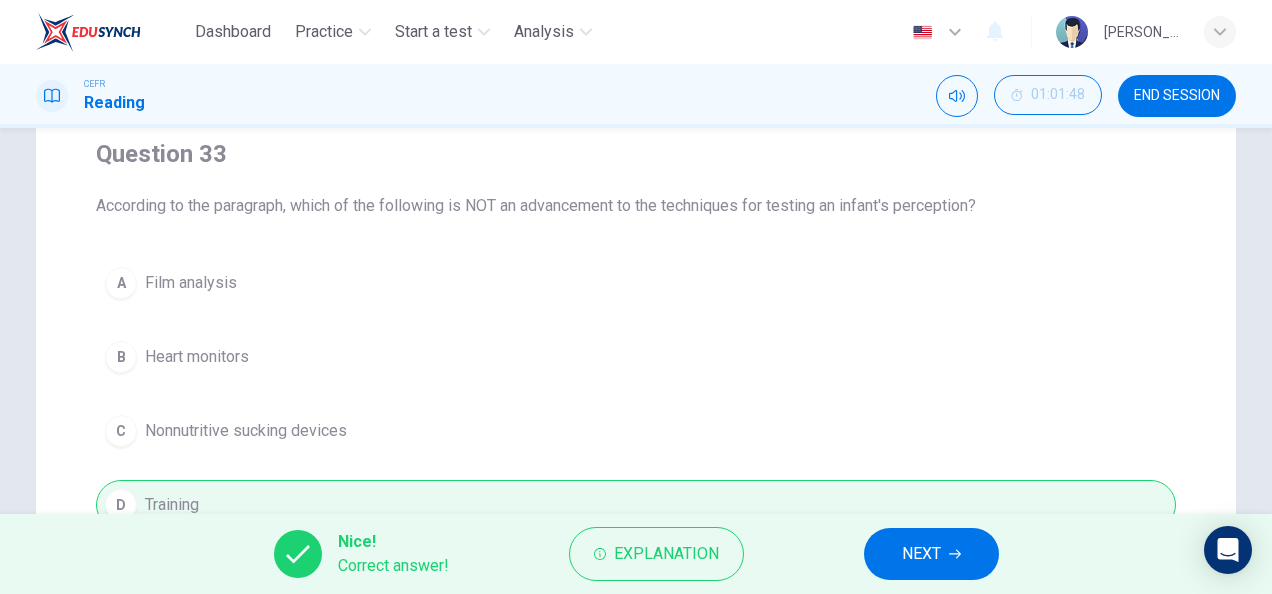 scroll, scrollTop: 152, scrollLeft: 0, axis: vertical 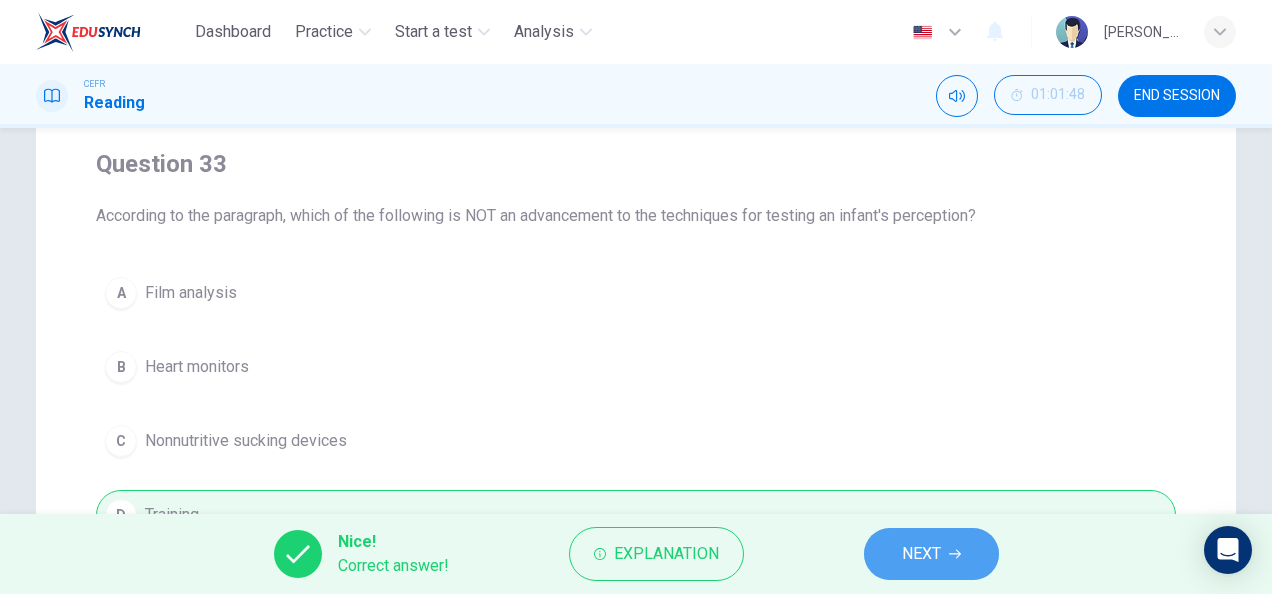 click on "NEXT" at bounding box center [931, 554] 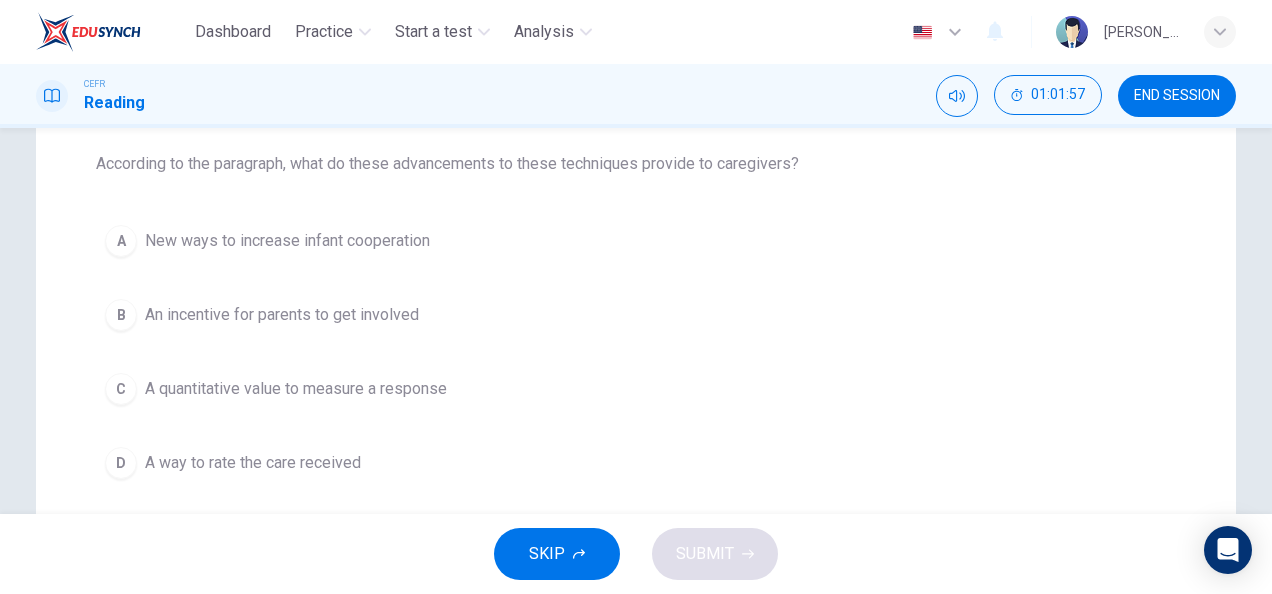 scroll, scrollTop: 206, scrollLeft: 0, axis: vertical 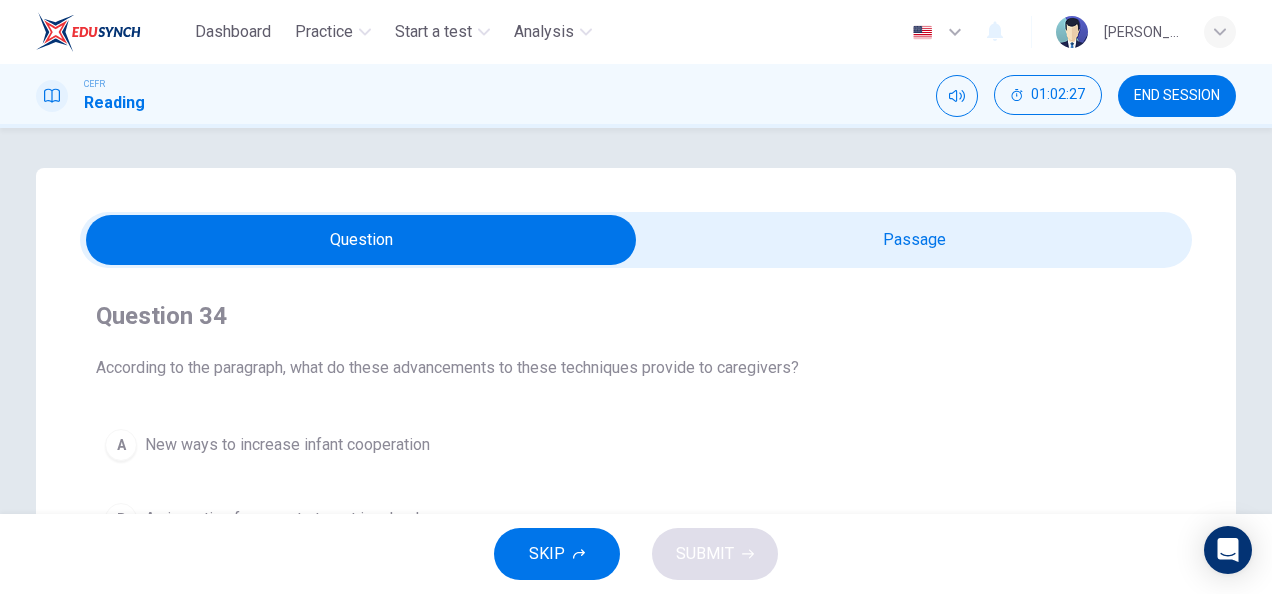 click at bounding box center [636, 240] 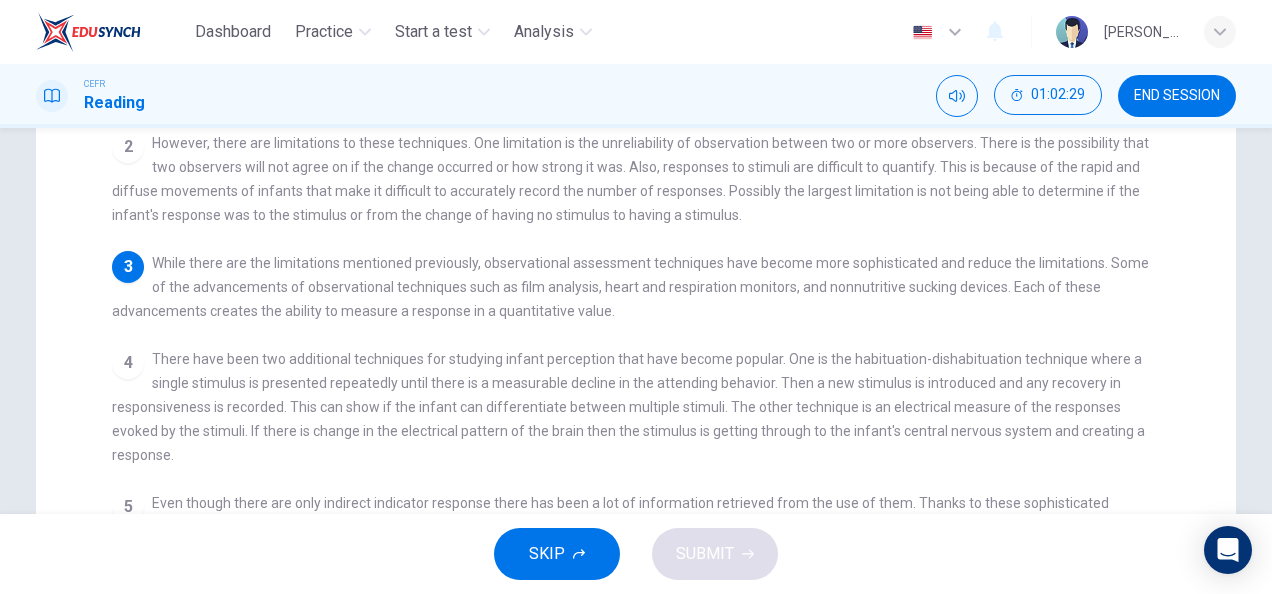 scroll, scrollTop: 387, scrollLeft: 0, axis: vertical 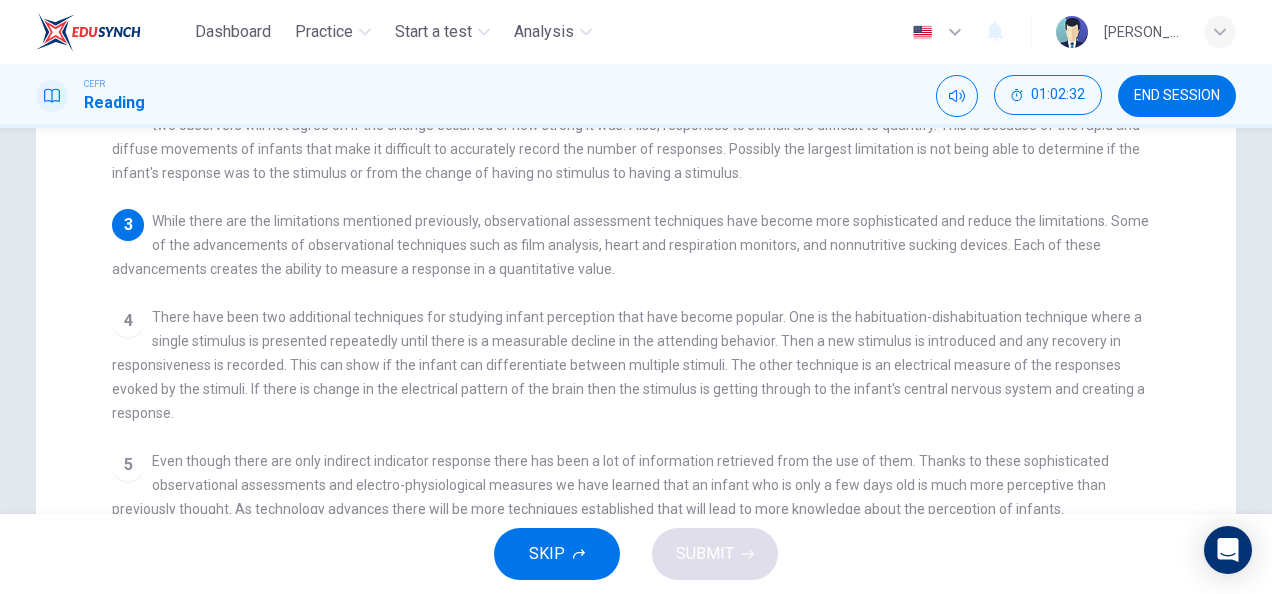 click on "While there are the limitations mentioned previously, observational assessment techniques have become more sophisticated and reduce the limitations. Some of the advancements of observational techniques such as film analysis, heart and respiration monitors, and nonnutritive sucking devices. Each of these advancements creates the ability to measure a response in a quantitative value." at bounding box center [630, 245] 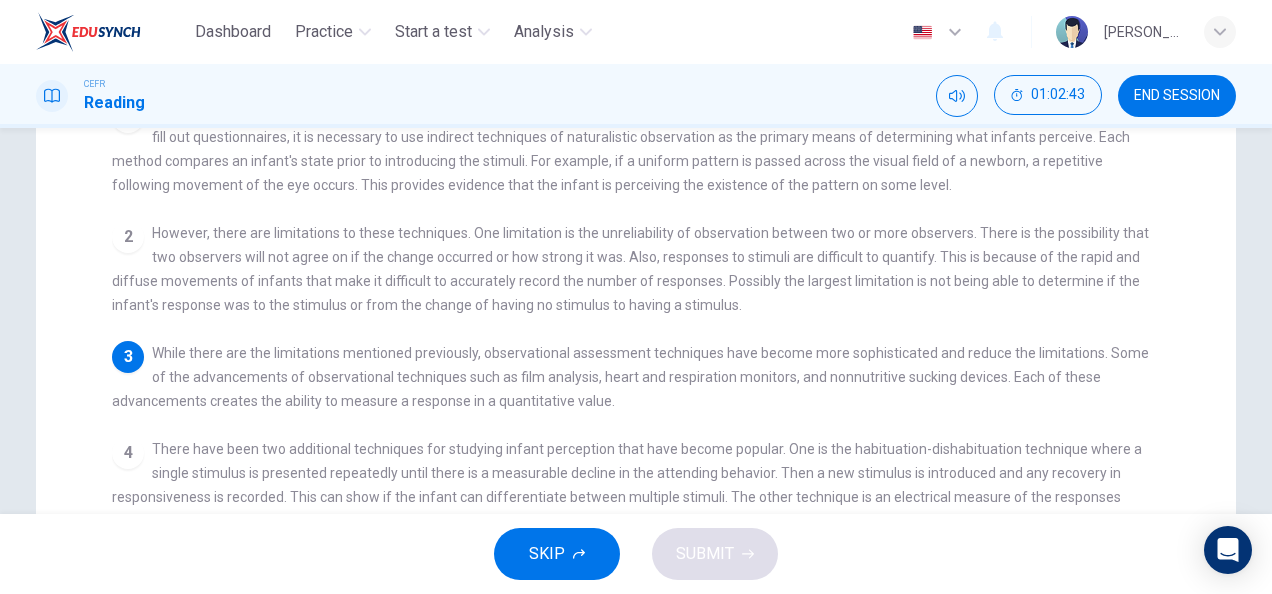 scroll, scrollTop: 0, scrollLeft: 0, axis: both 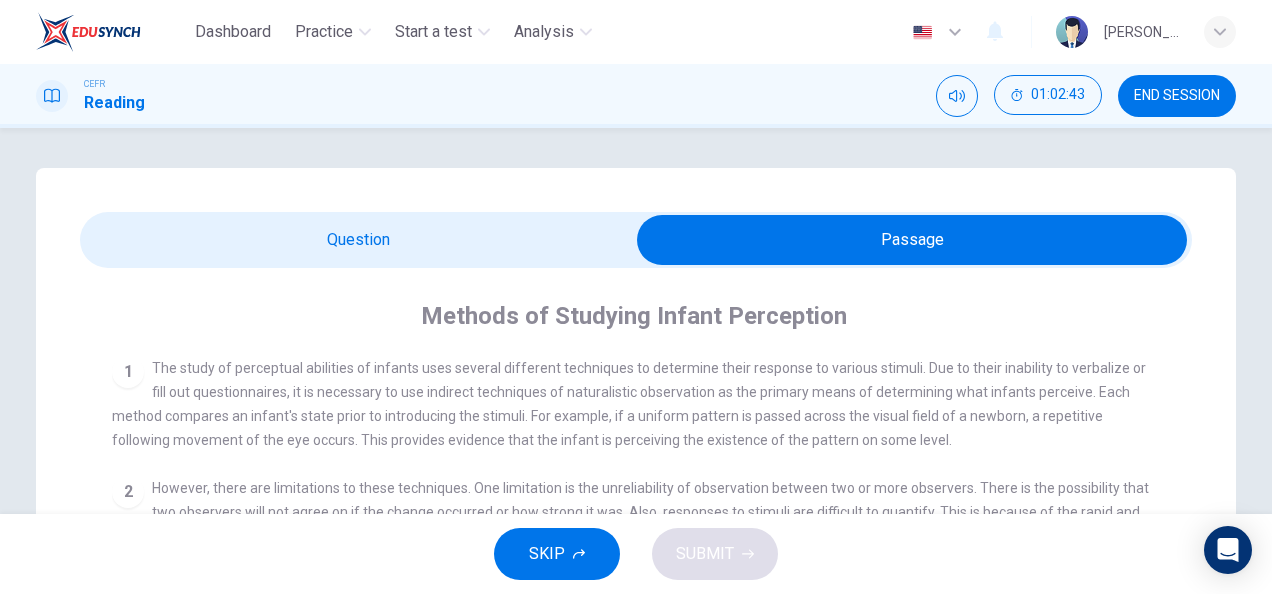 click at bounding box center (912, 240) 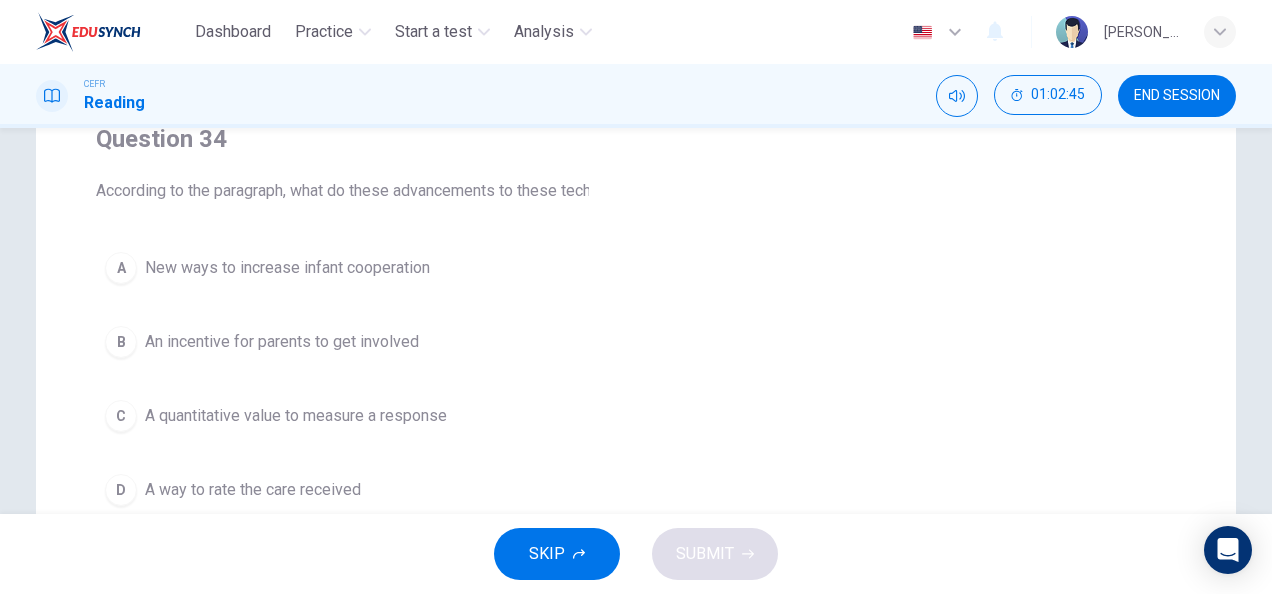 scroll, scrollTop: 184, scrollLeft: 0, axis: vertical 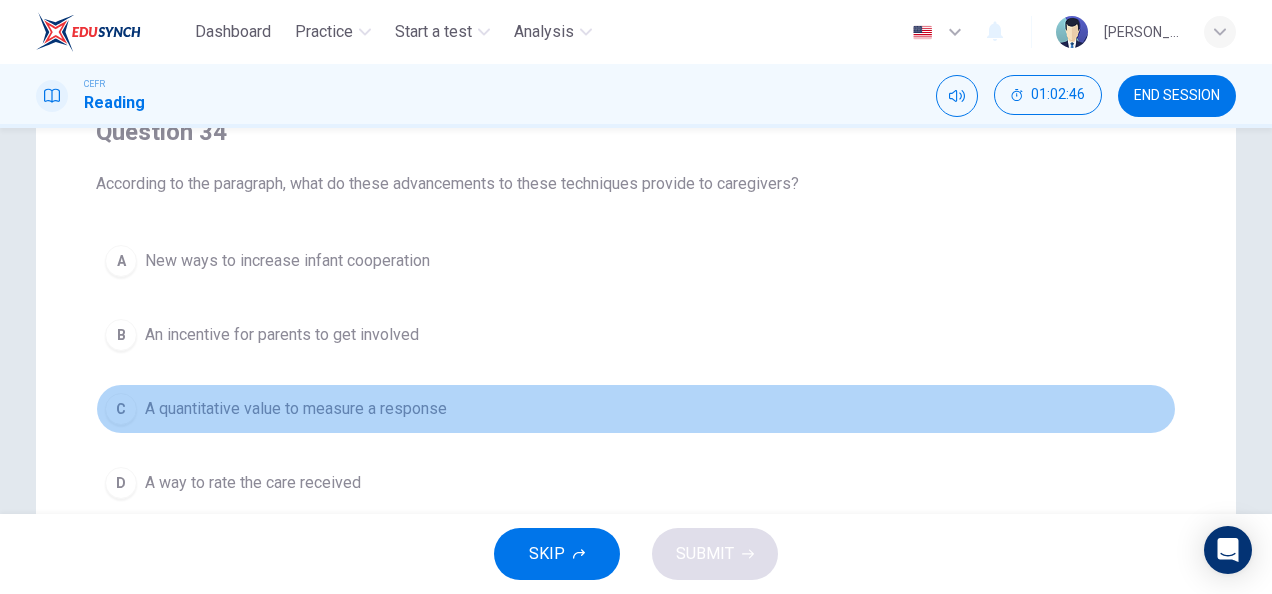 click on "A quantitative value to measure a response" at bounding box center [296, 409] 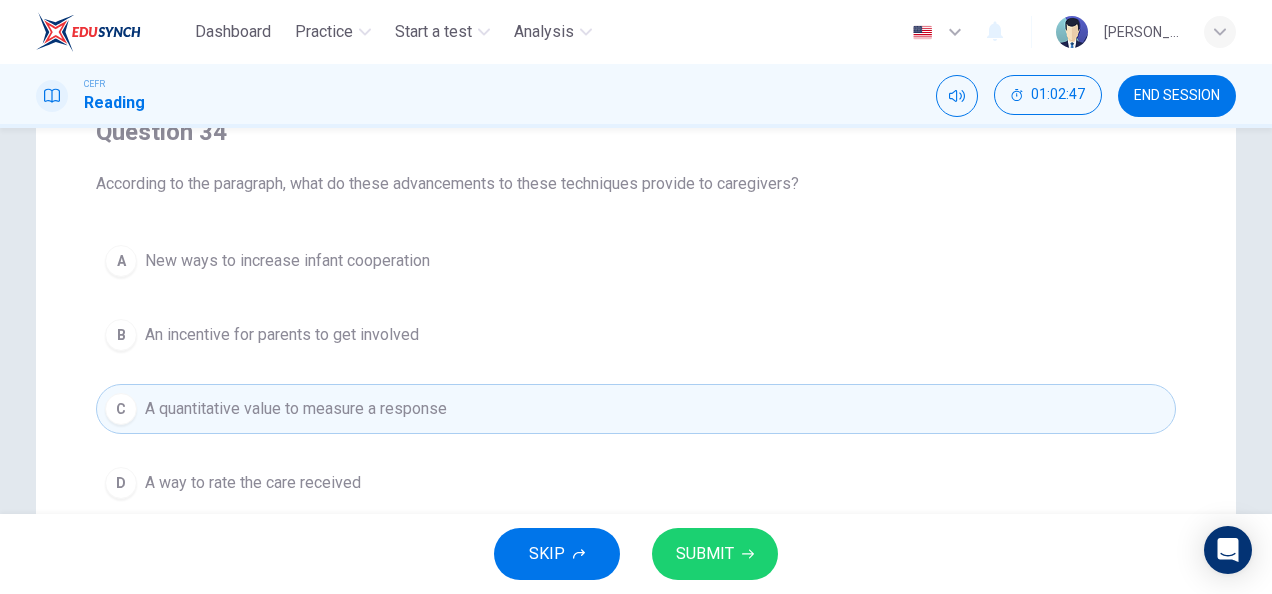 scroll, scrollTop: 210, scrollLeft: 0, axis: vertical 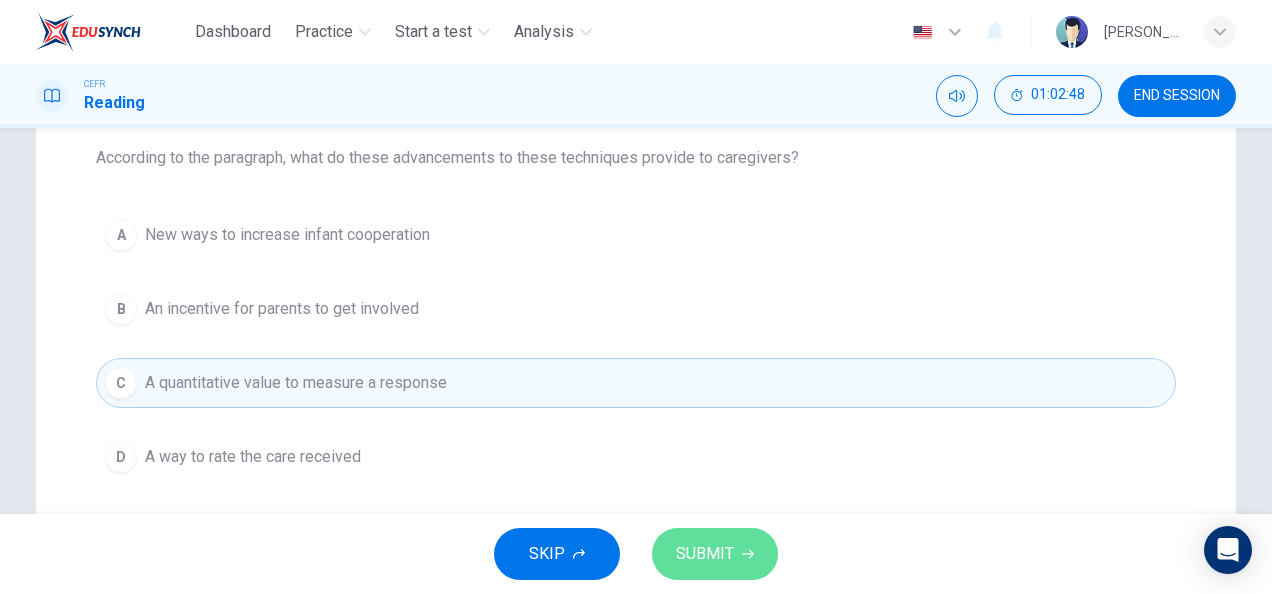 click on "SUBMIT" at bounding box center (705, 554) 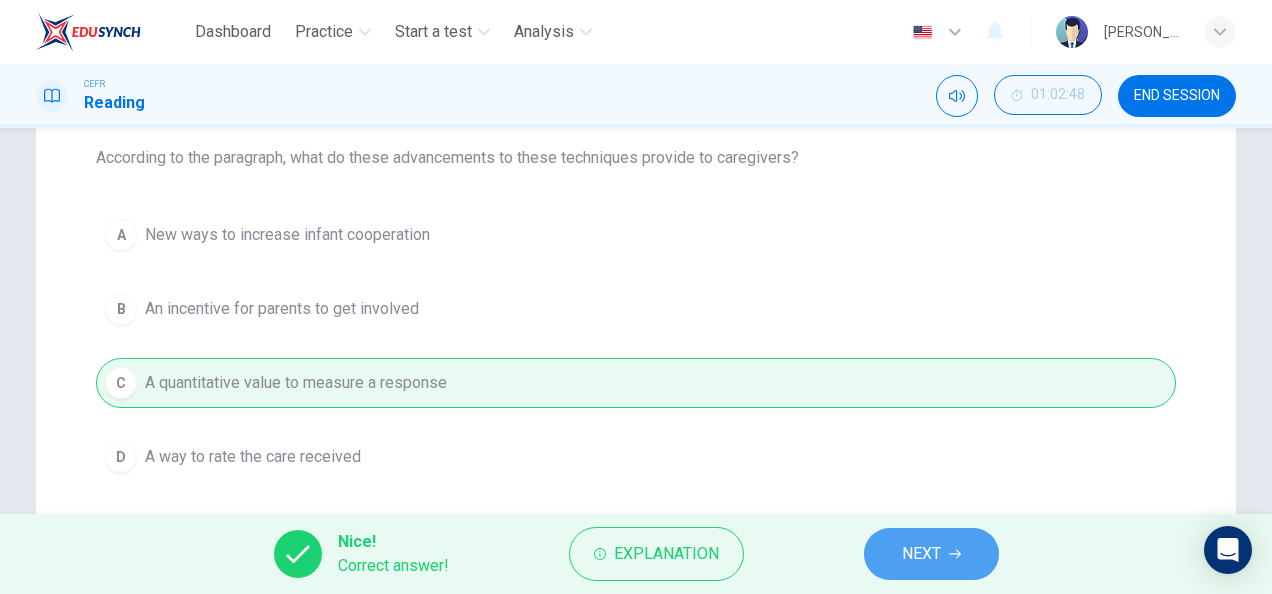 click on "NEXT" at bounding box center [931, 554] 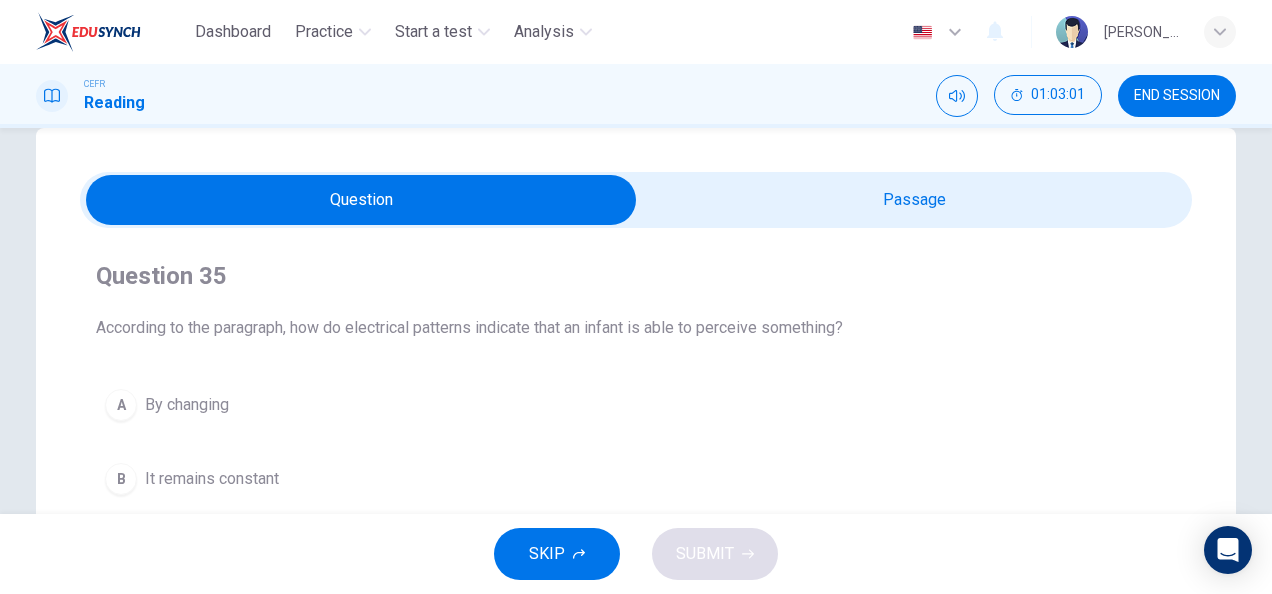 scroll, scrollTop: 25, scrollLeft: 0, axis: vertical 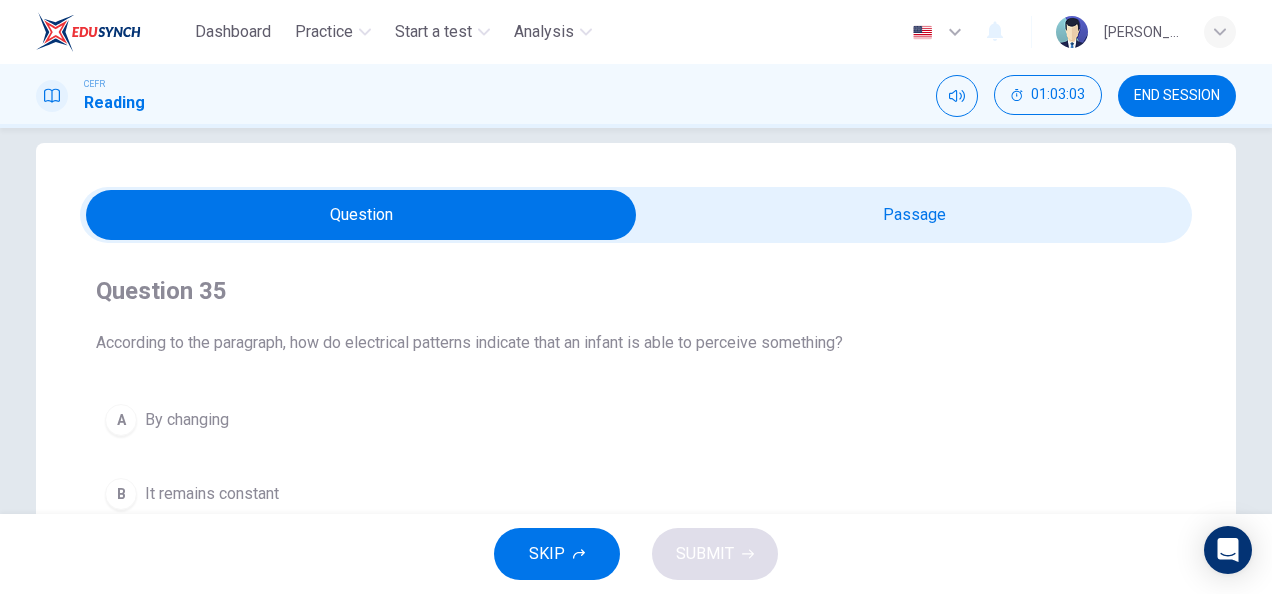 click at bounding box center [361, 215] 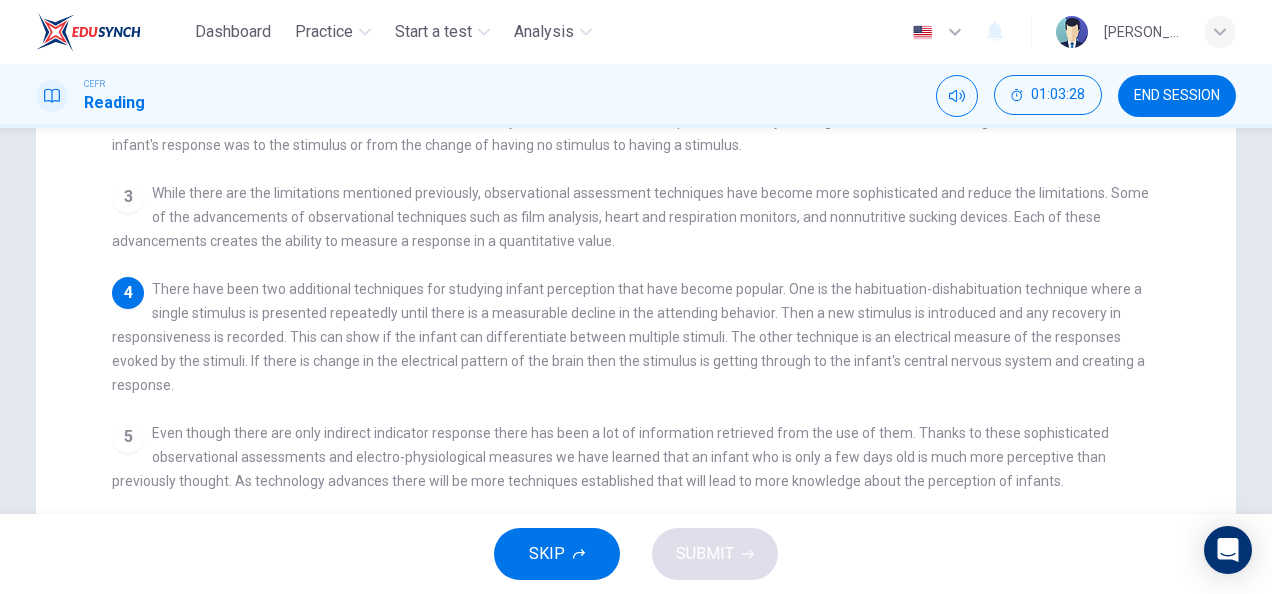 scroll, scrollTop: 0, scrollLeft: 0, axis: both 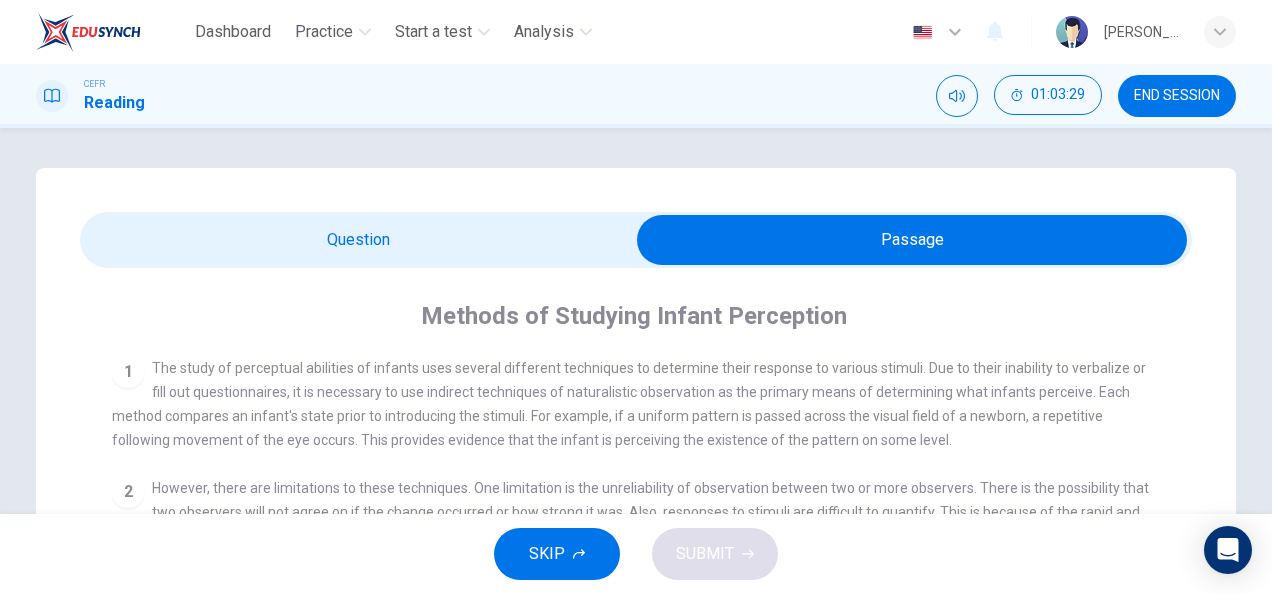 click at bounding box center (912, 240) 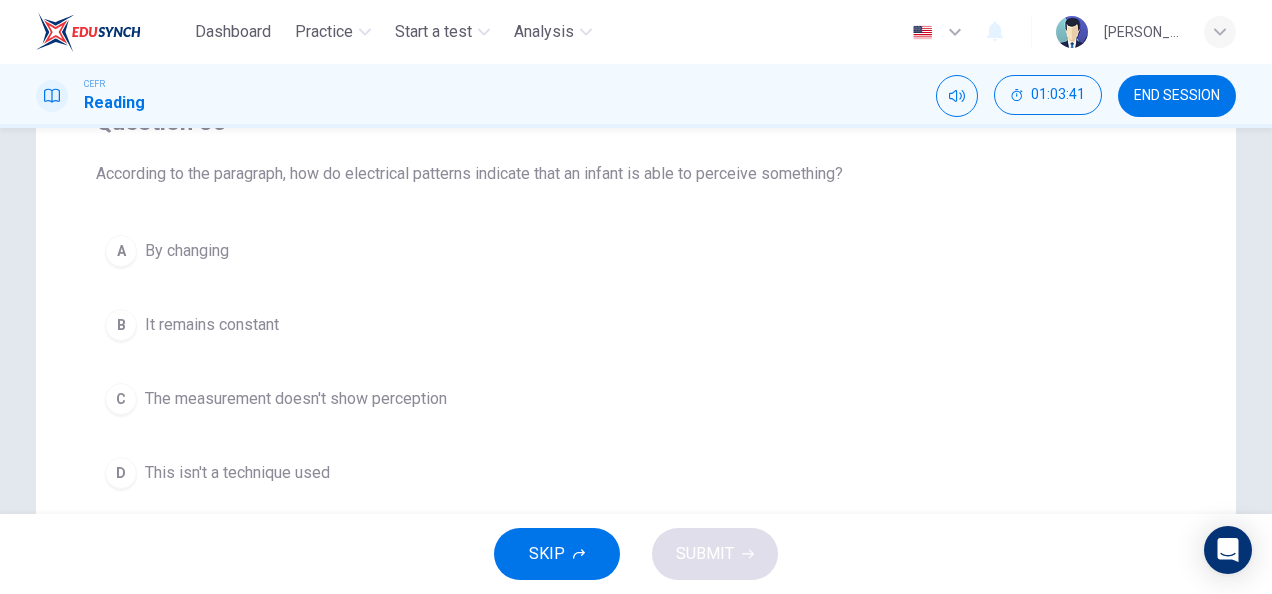 scroll, scrollTop: 0, scrollLeft: 0, axis: both 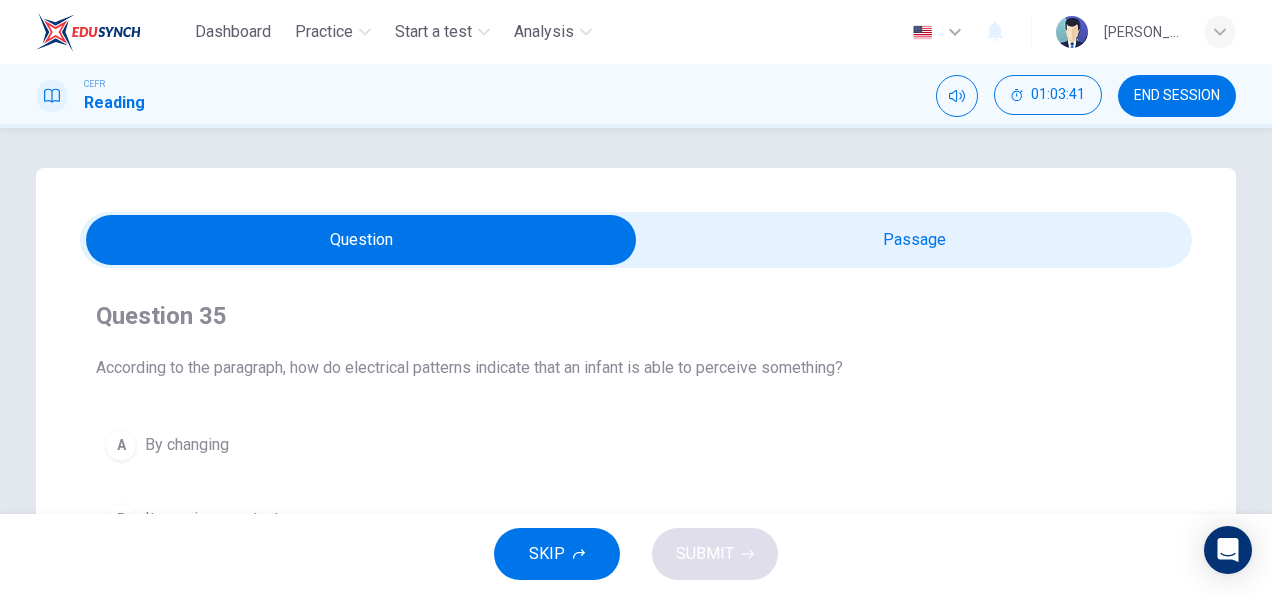 click at bounding box center [361, 240] 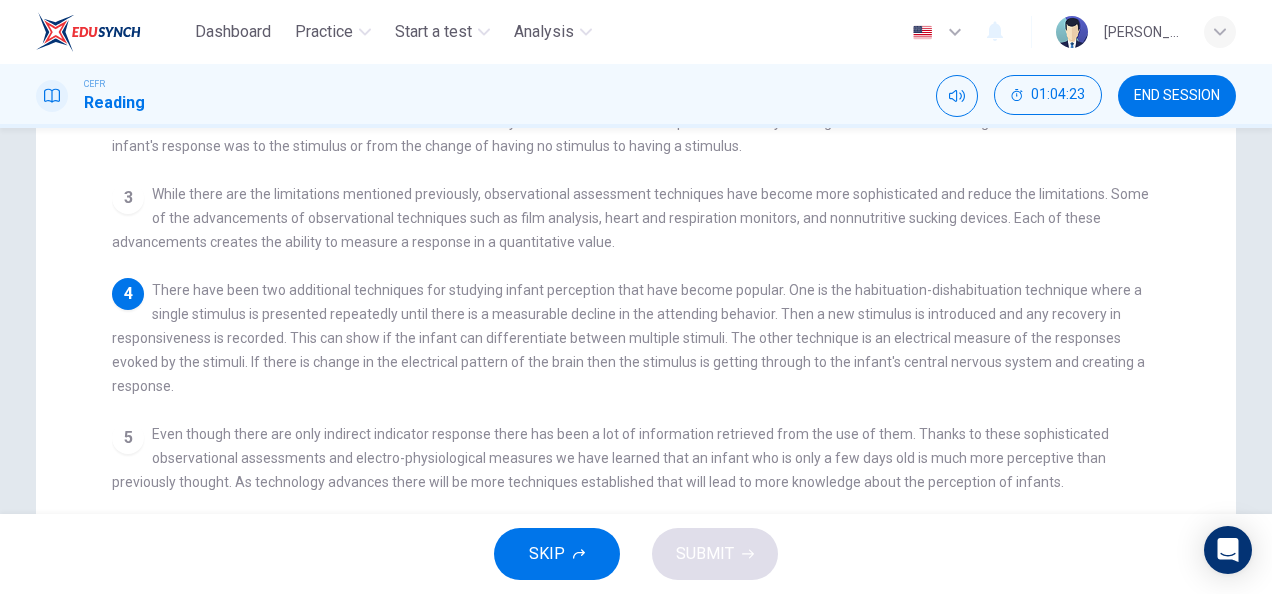 scroll, scrollTop: 0, scrollLeft: 0, axis: both 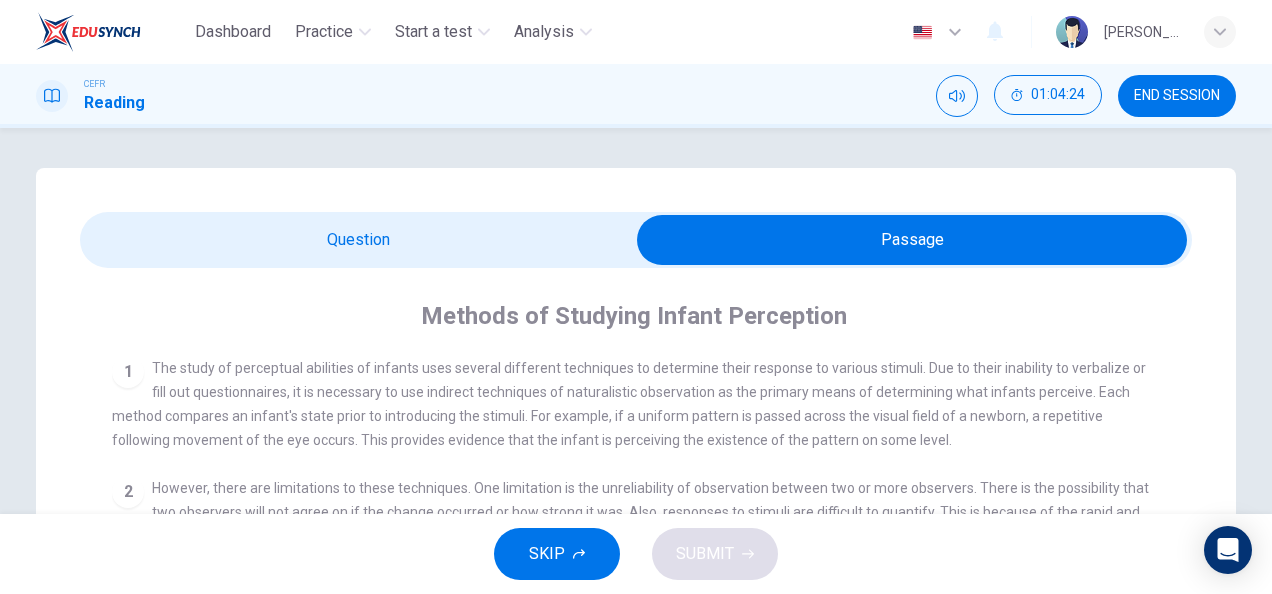 click at bounding box center [912, 240] 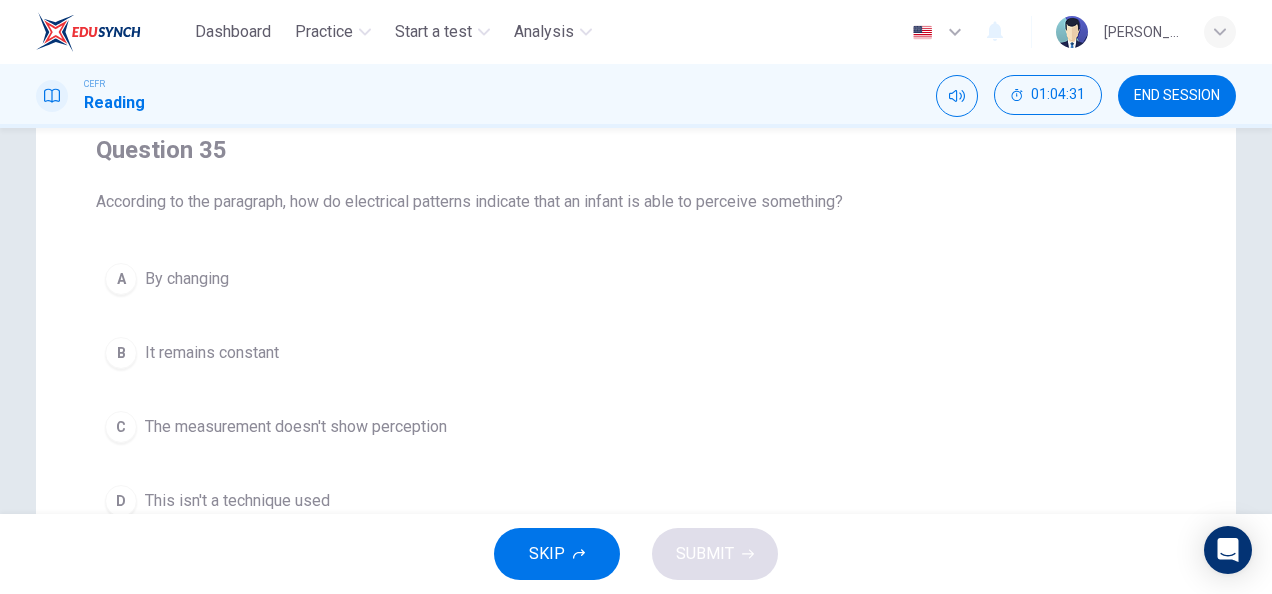 scroll, scrollTop: 0, scrollLeft: 0, axis: both 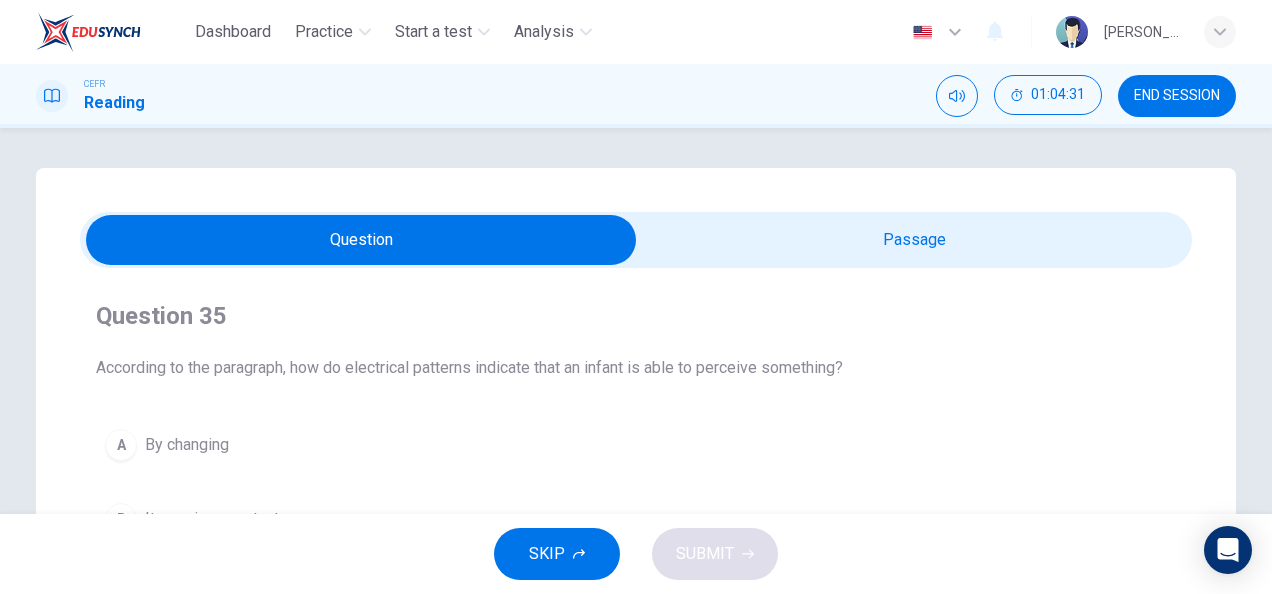 click at bounding box center [361, 240] 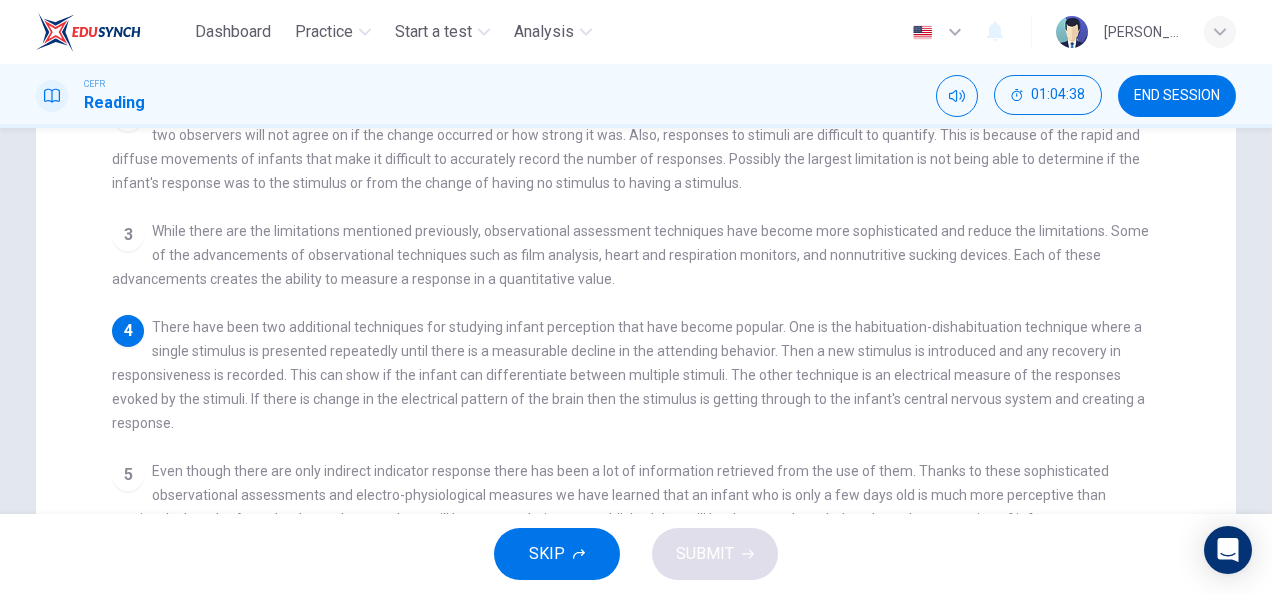 scroll, scrollTop: 0, scrollLeft: 0, axis: both 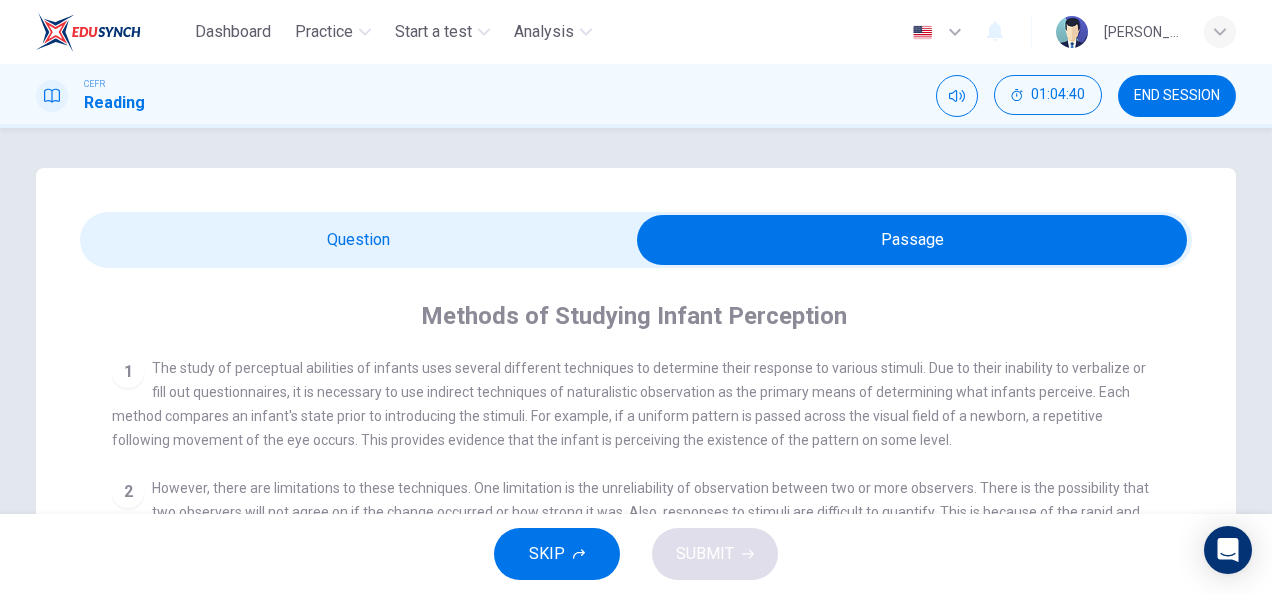 click on "Methods of Studying Infant Perception 1 The study of perceptual abilities of infants uses several different techniques to determine their response to various stimuli. Due to their inability to verbalize or fill out questionnaires, it is necessary to use indirect techniques of naturalistic observation as the primary means of determining what infants perceive. Each method compares an infant's state prior to introducing the stimuli. For example, if a uniform pattern is passed across the visual field of a newborn, a repetitive following movement of the eye occurs. This provides evidence that the infant is perceiving the existence of the pattern on some level.  2 3 4 5" at bounding box center (636, 616) 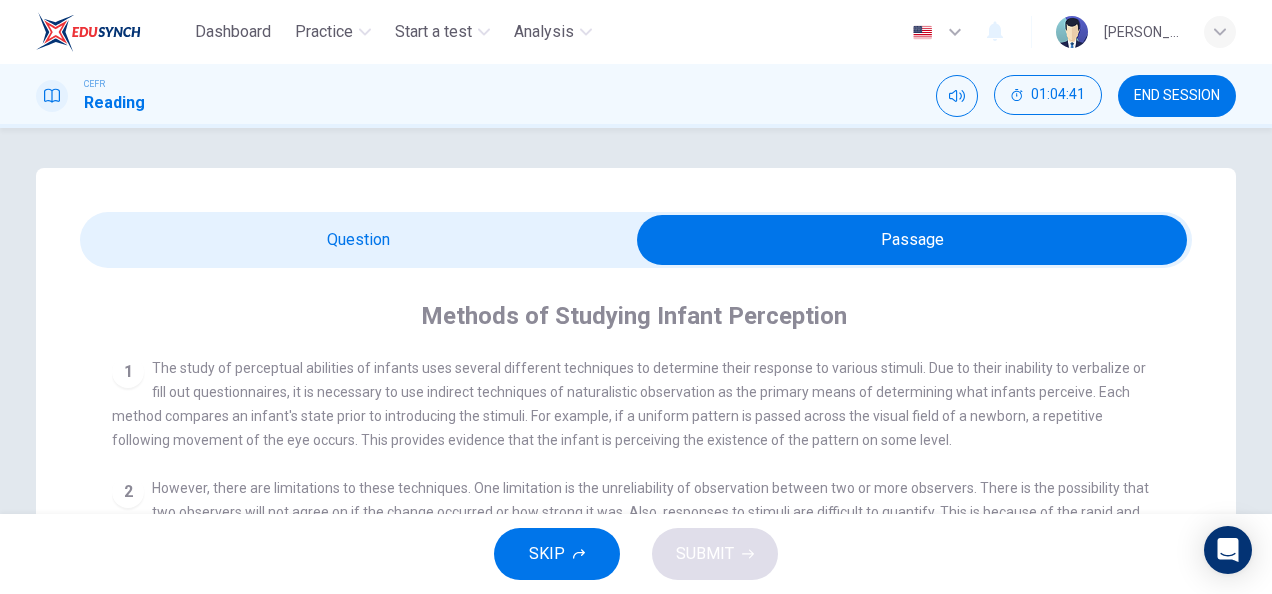 click at bounding box center (912, 240) 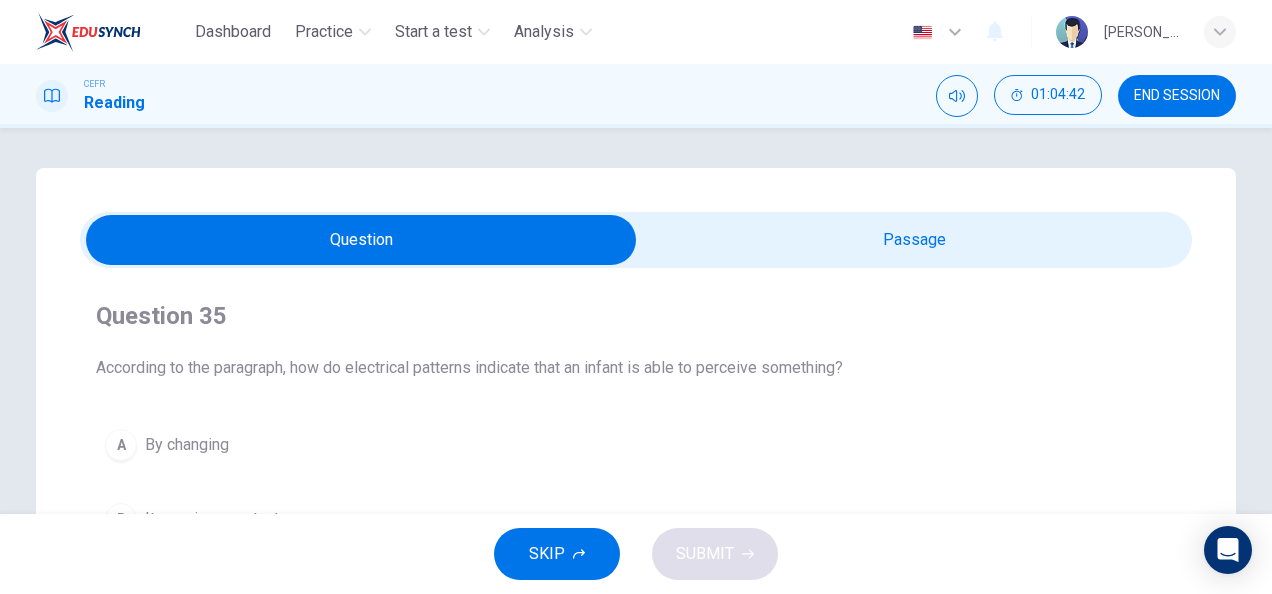 scroll, scrollTop: 182, scrollLeft: 0, axis: vertical 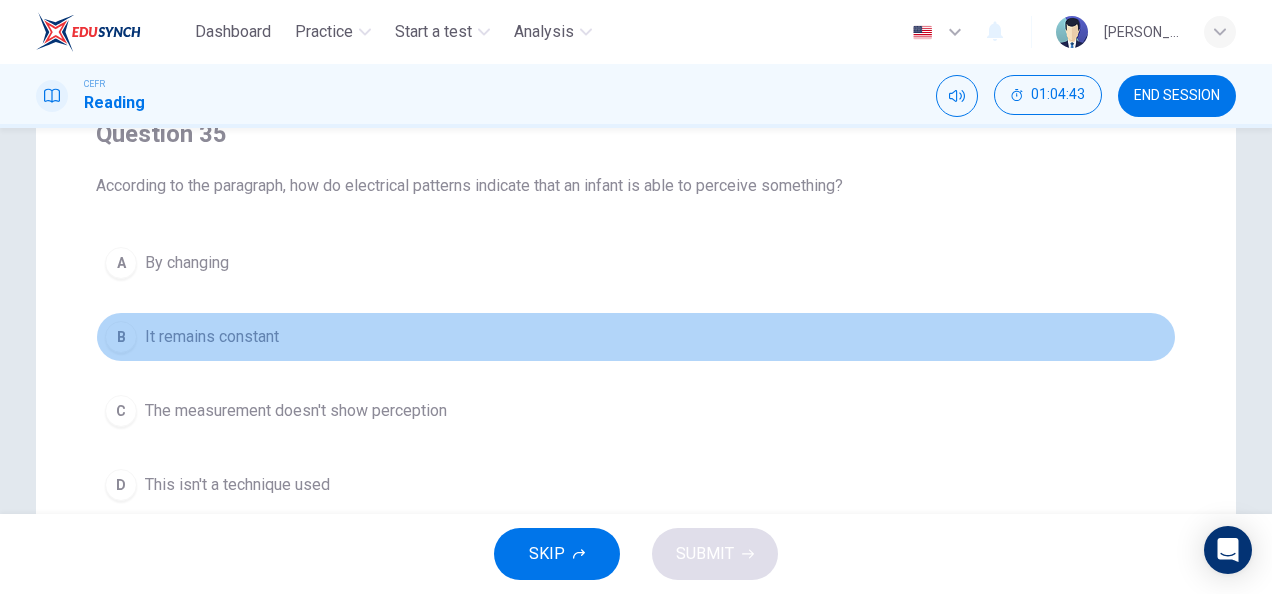 click on "B It remains constant" at bounding box center [636, 337] 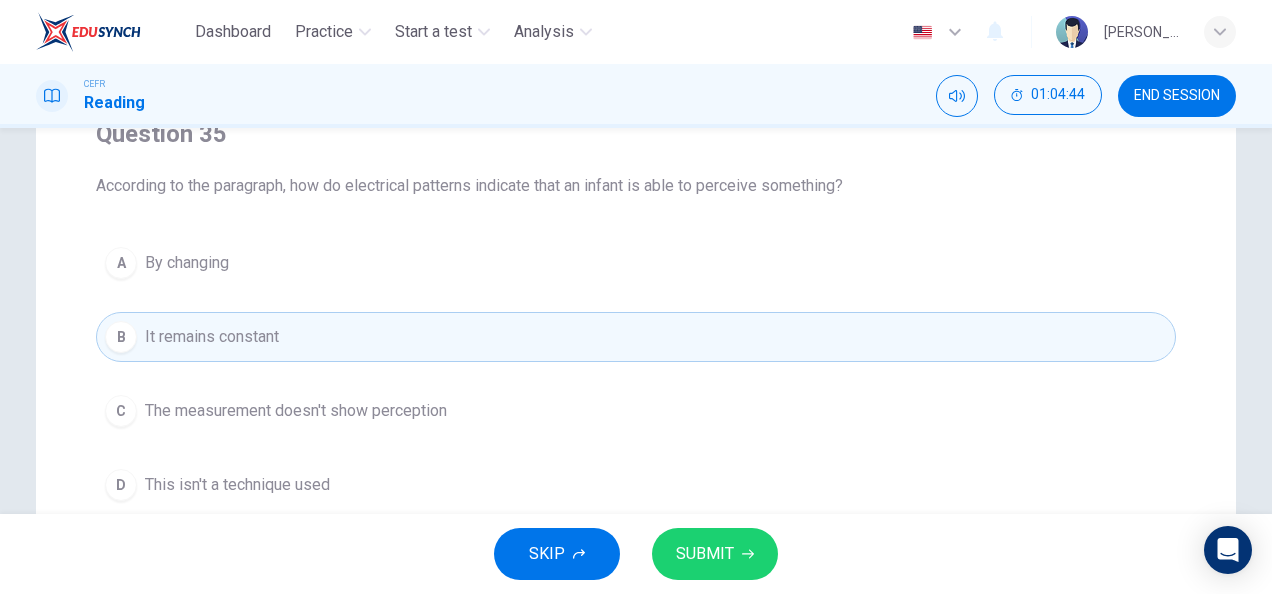 scroll, scrollTop: 227, scrollLeft: 0, axis: vertical 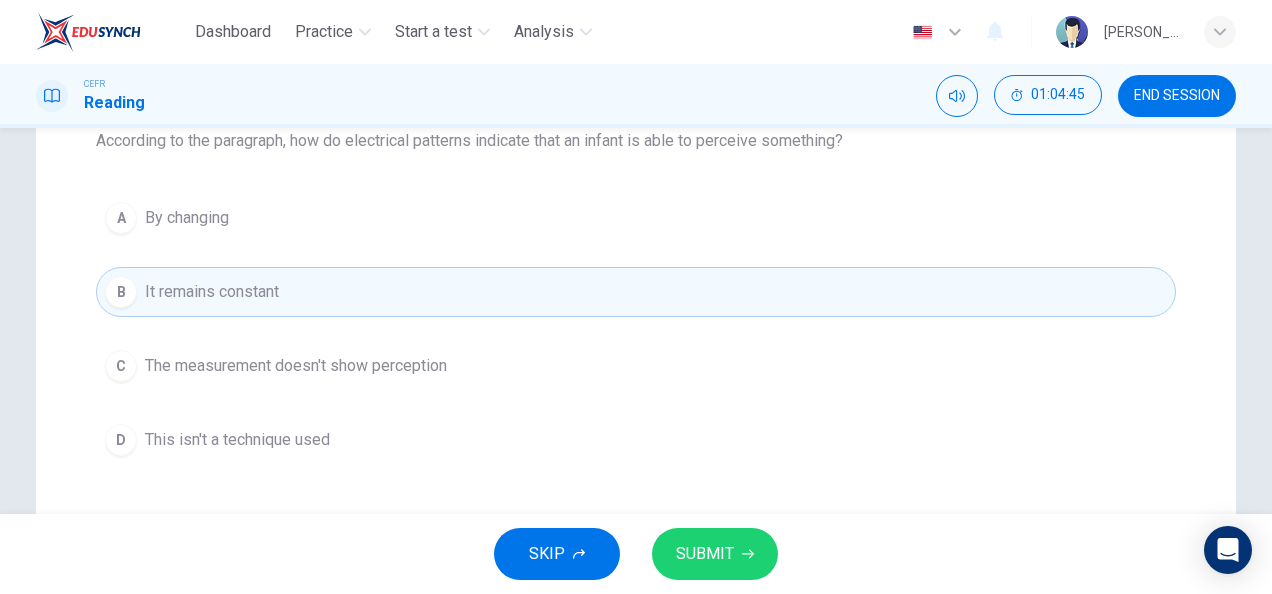 click on "SUBMIT" at bounding box center [715, 554] 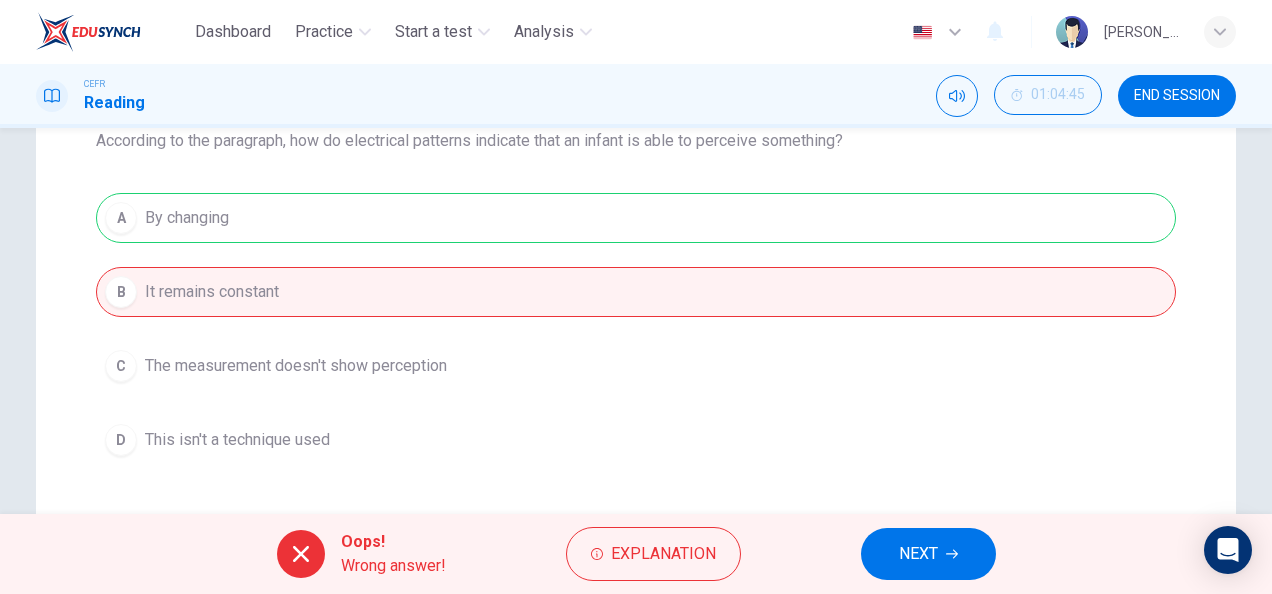 click on "A By changing B It remains constant C The measurement doesn't show perception D This isn't a technique used" at bounding box center [636, 329] 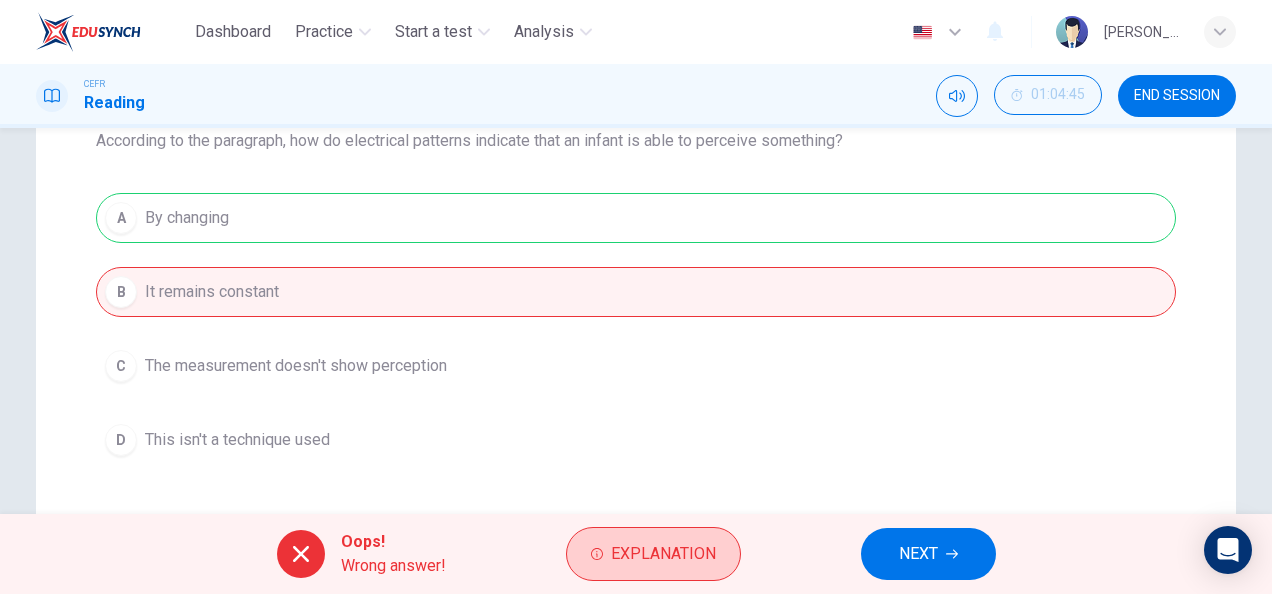 drag, startPoint x: 666, startPoint y: 520, endPoint x: 682, endPoint y: 559, distance: 42.154476 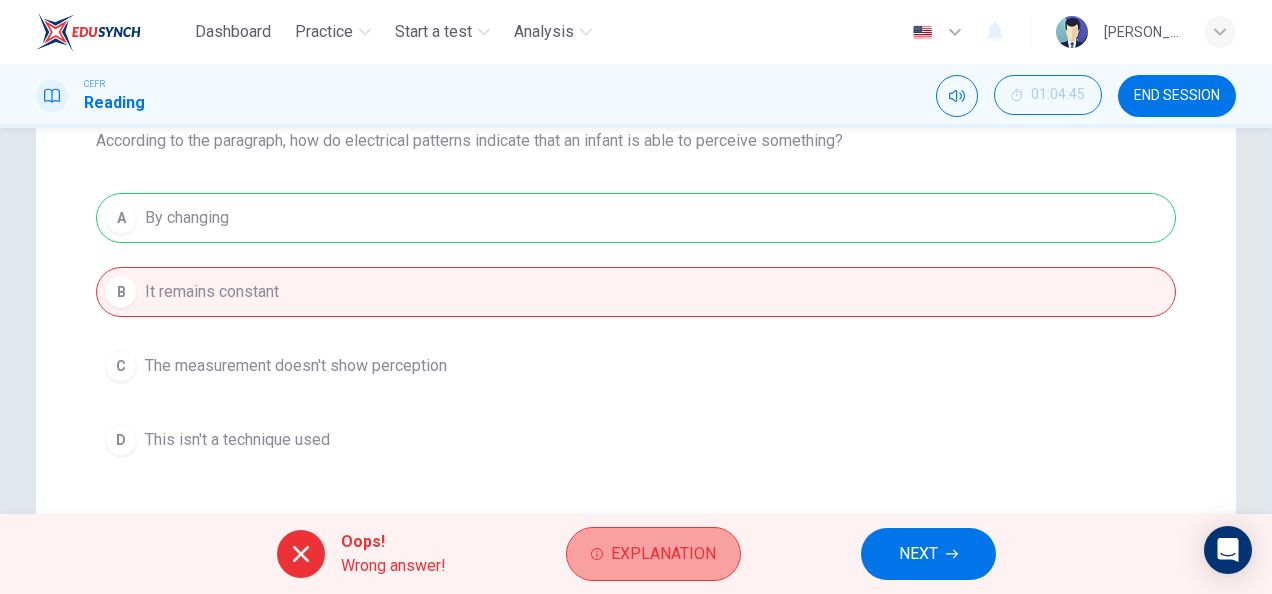 click on "Explanation" at bounding box center [663, 554] 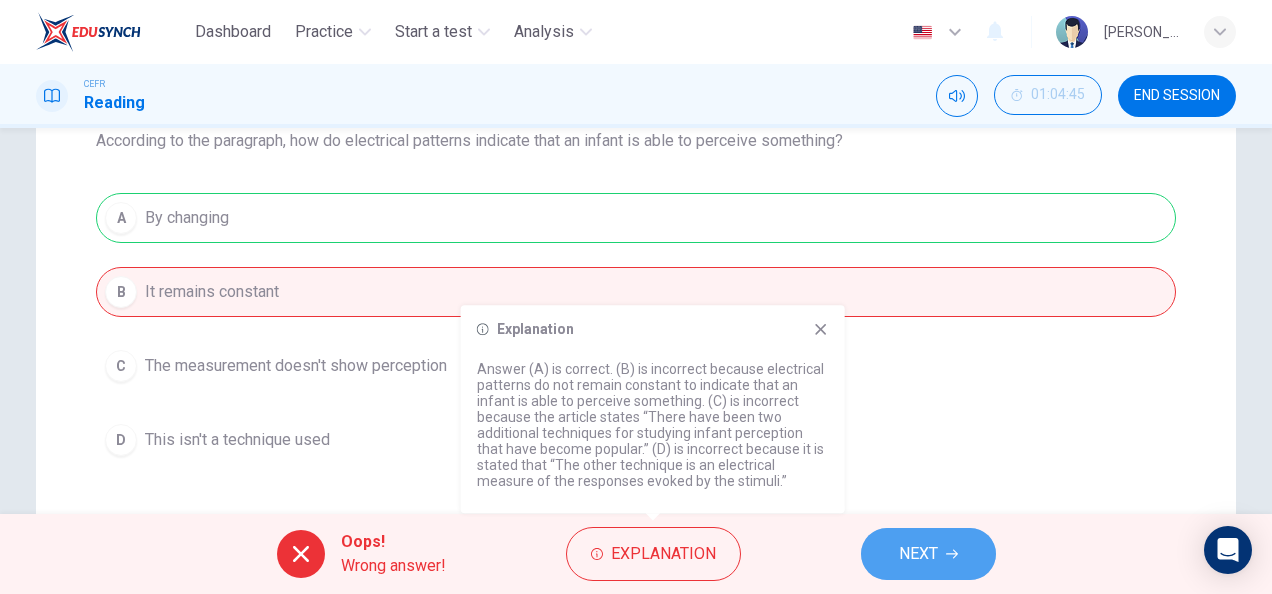 click on "NEXT" at bounding box center [928, 554] 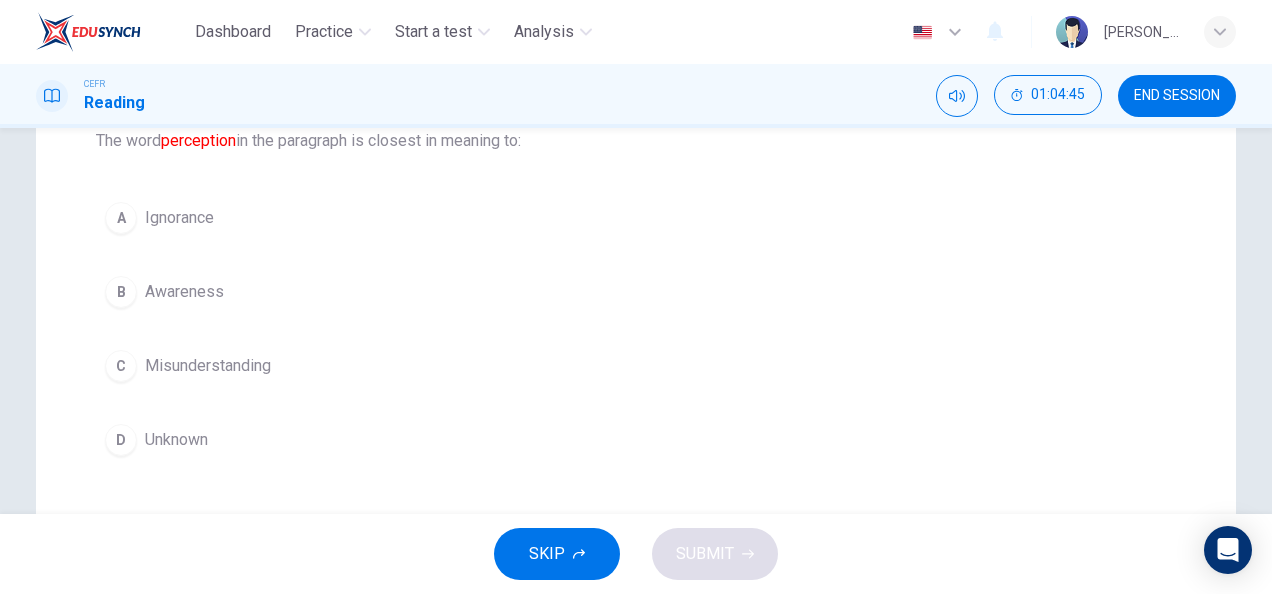scroll, scrollTop: 0, scrollLeft: 0, axis: both 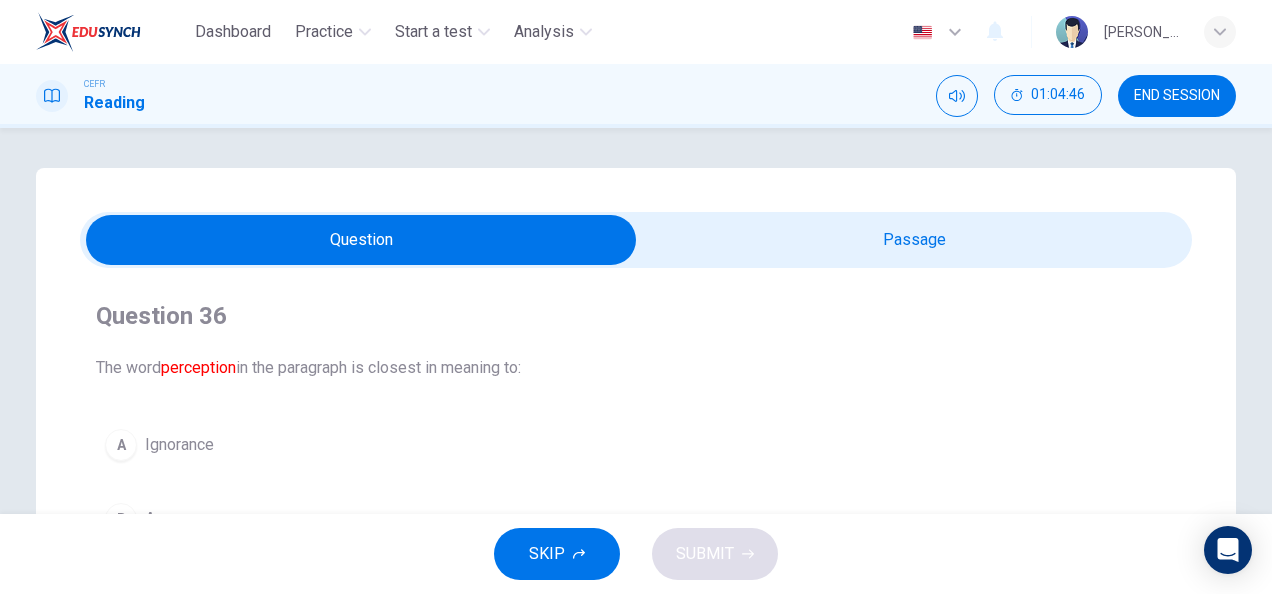 click at bounding box center (361, 240) 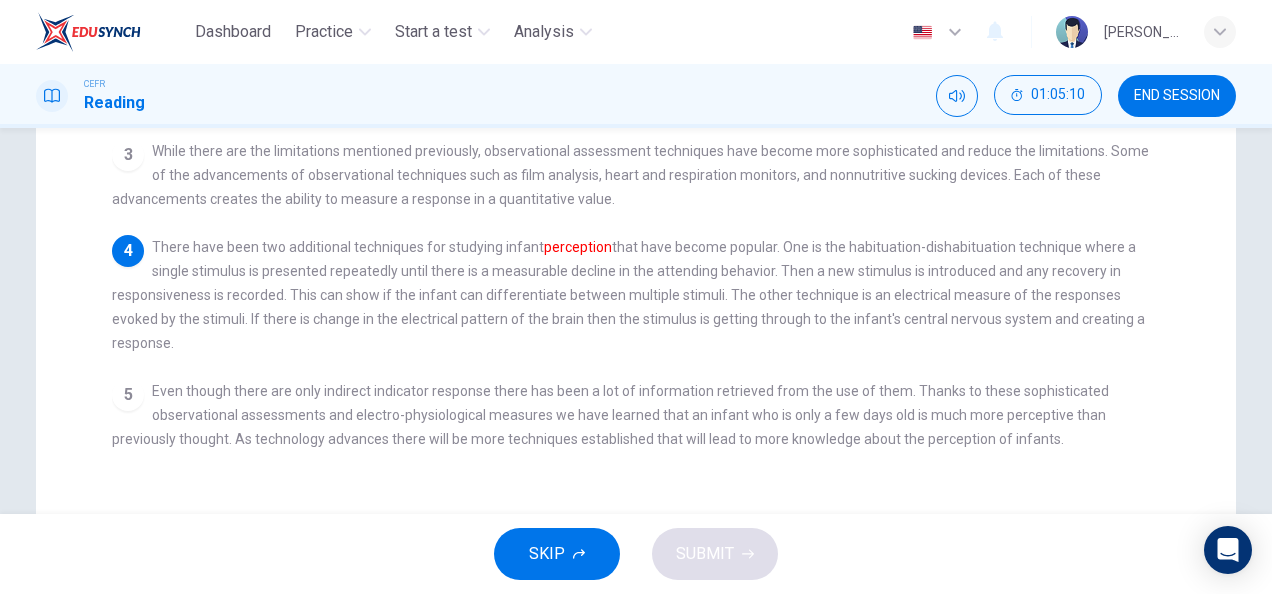 scroll, scrollTop: 0, scrollLeft: 0, axis: both 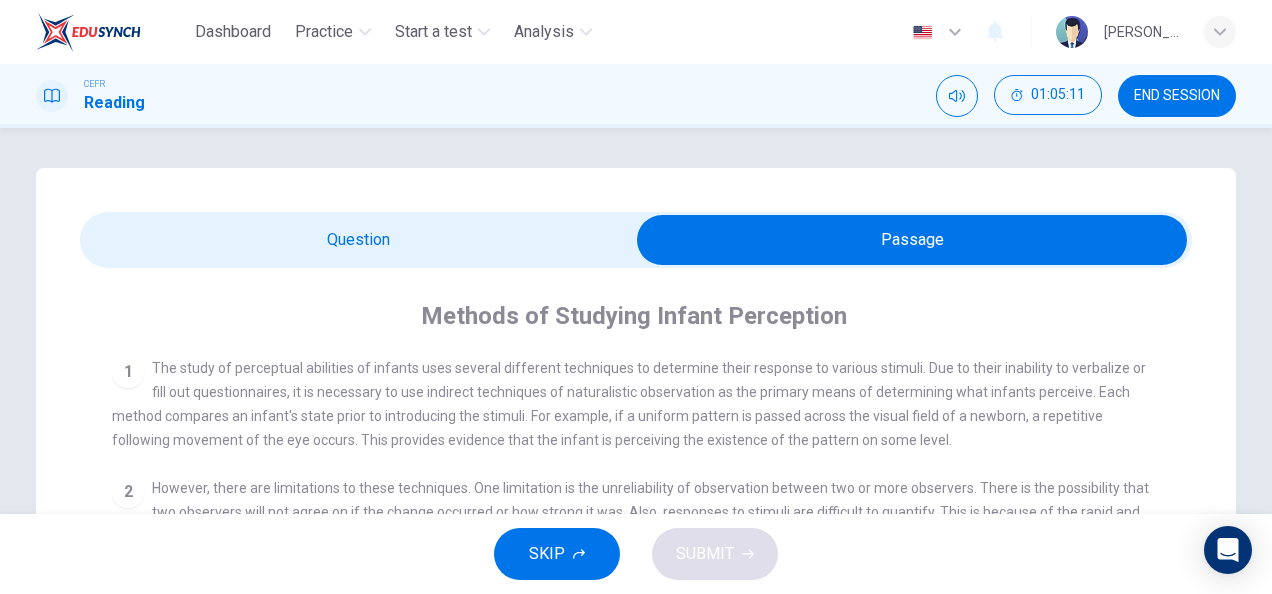 click at bounding box center [636, 240] 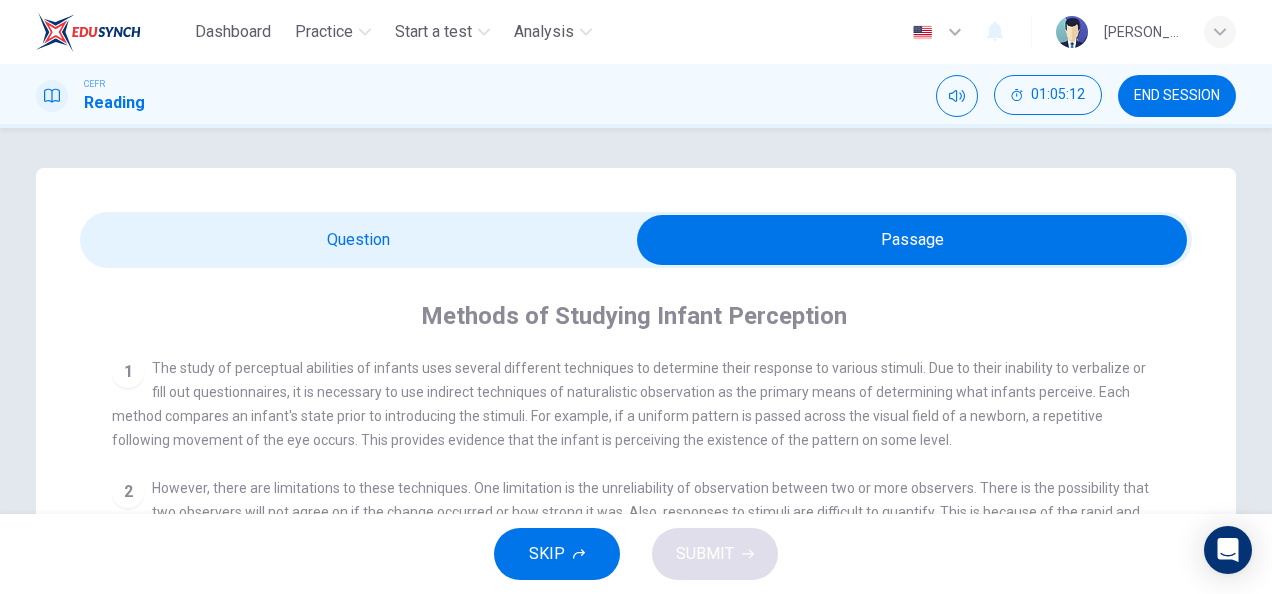 click at bounding box center [912, 240] 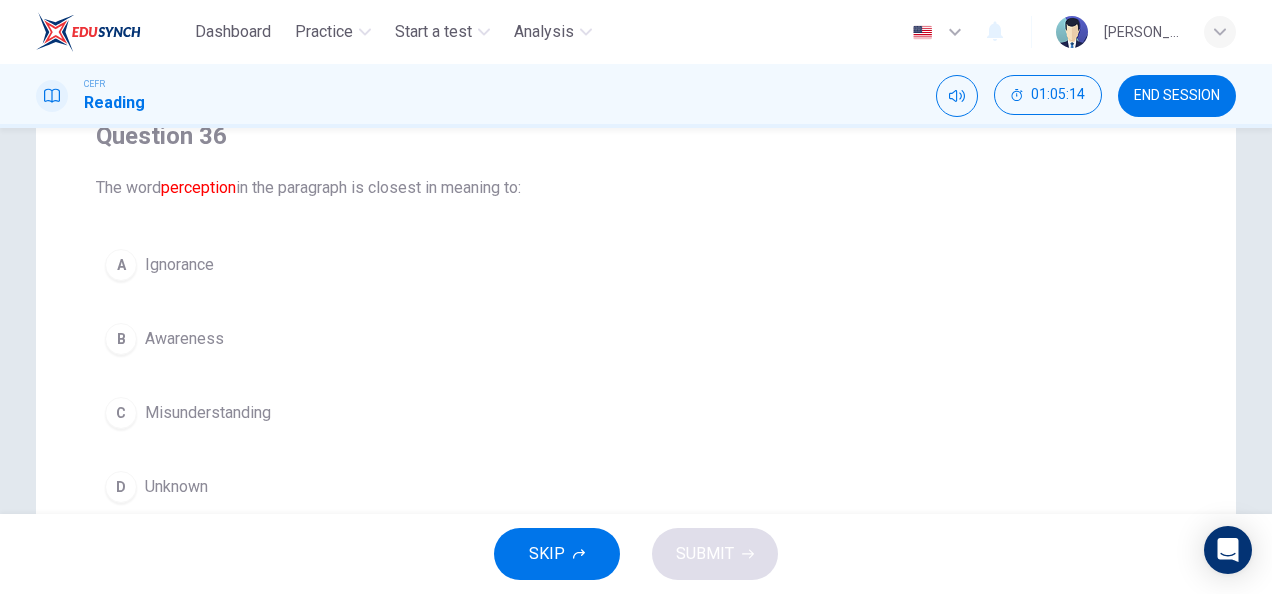 scroll, scrollTop: 202, scrollLeft: 0, axis: vertical 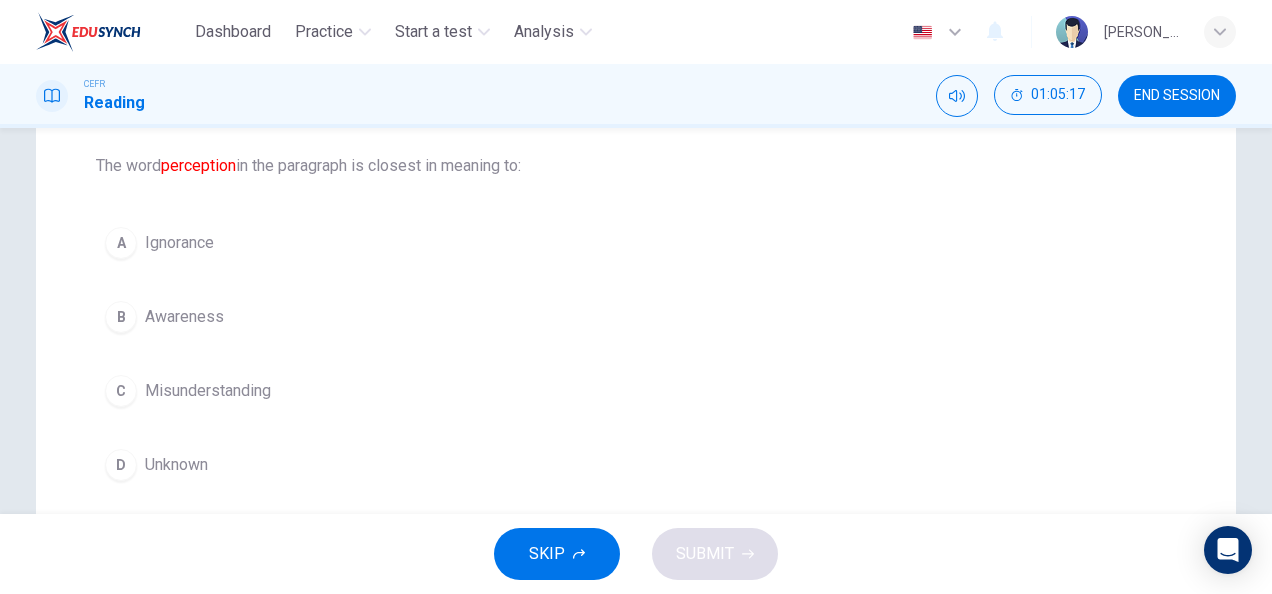 click on "A Ignorance B Awareness C Misunderstanding D Unknown" at bounding box center (636, 354) 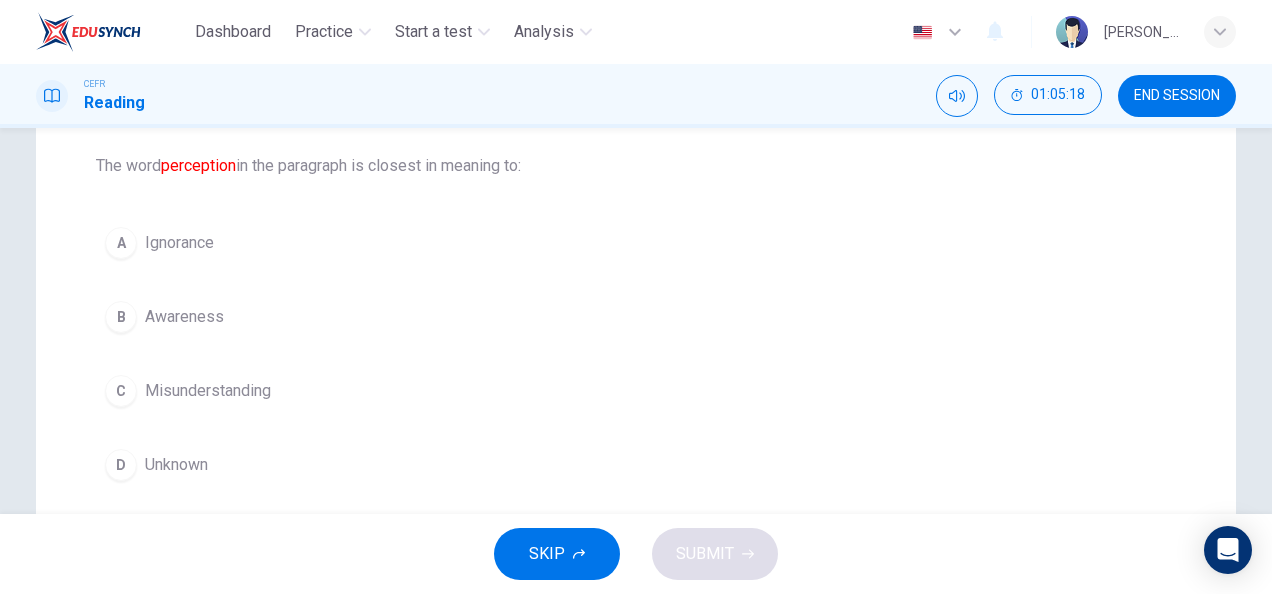 click on "A Ignorance B Awareness C Misunderstanding D Unknown" at bounding box center (636, 354) 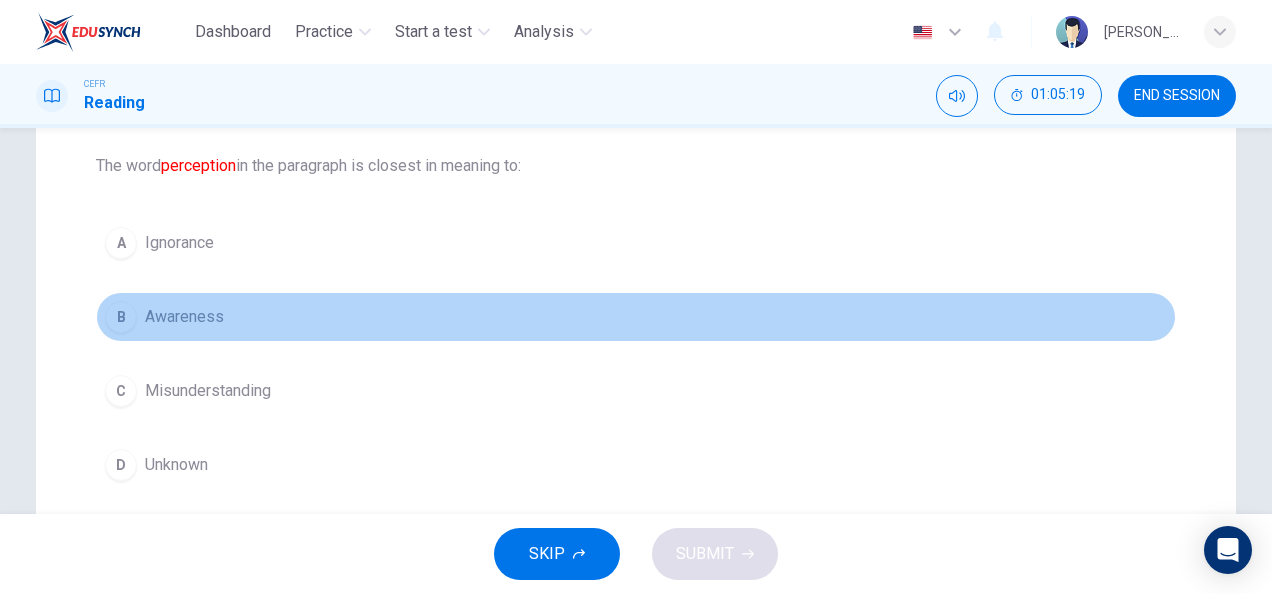 click on "B Awareness" at bounding box center [636, 317] 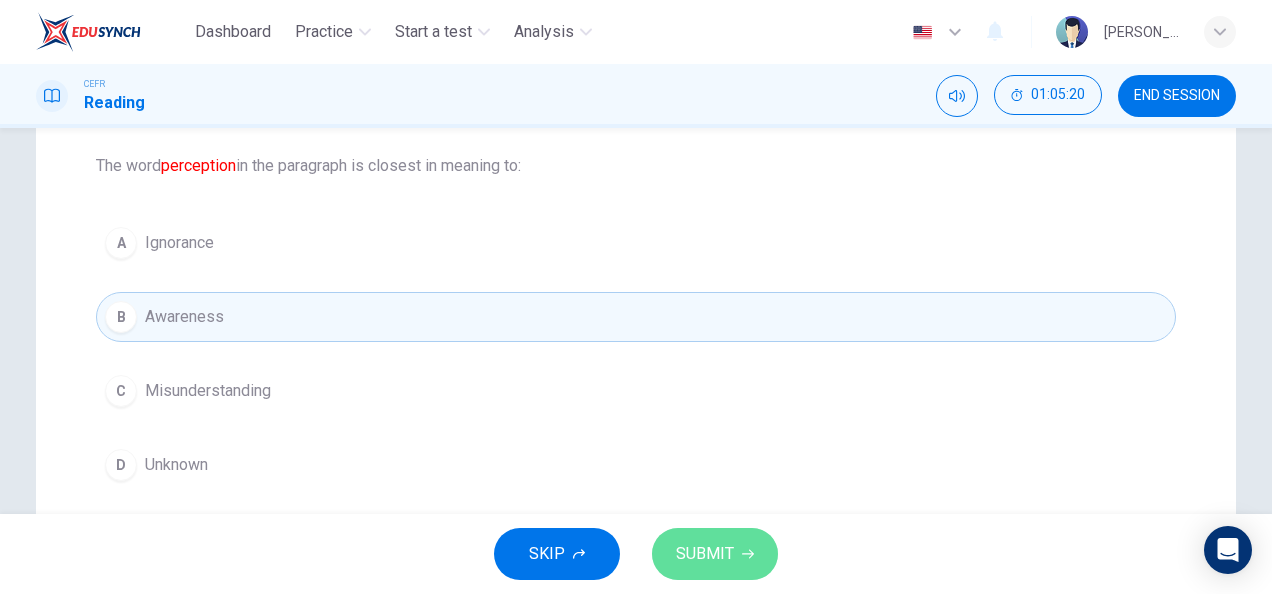 click on "SUBMIT" at bounding box center (705, 554) 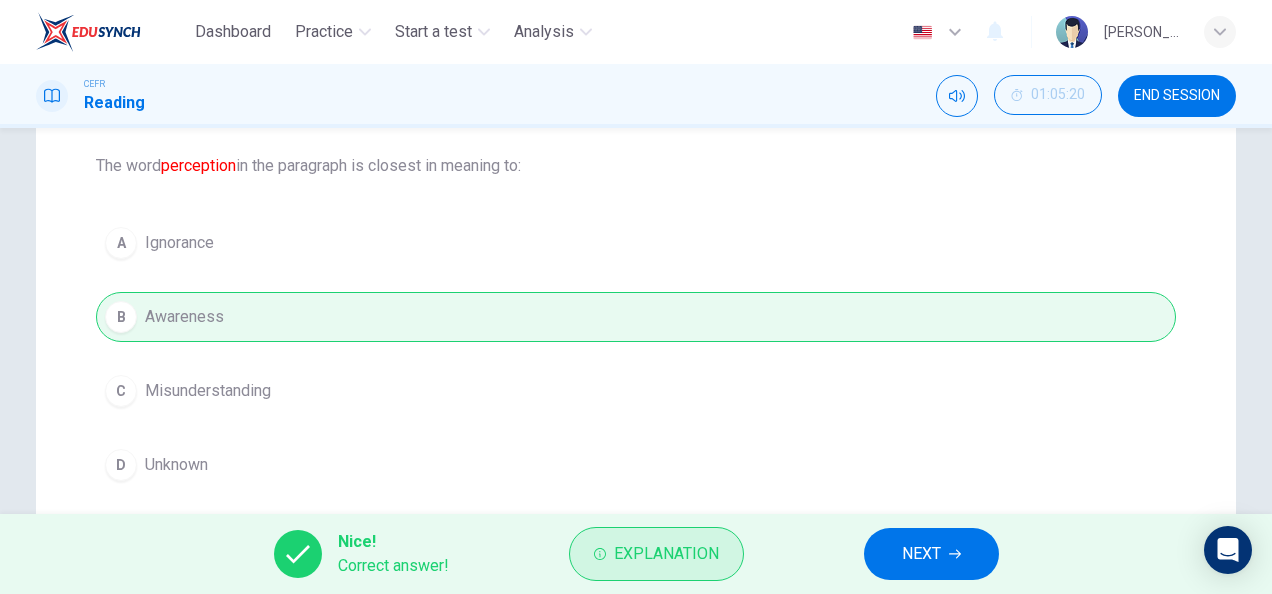 click on "Explanation" at bounding box center (666, 554) 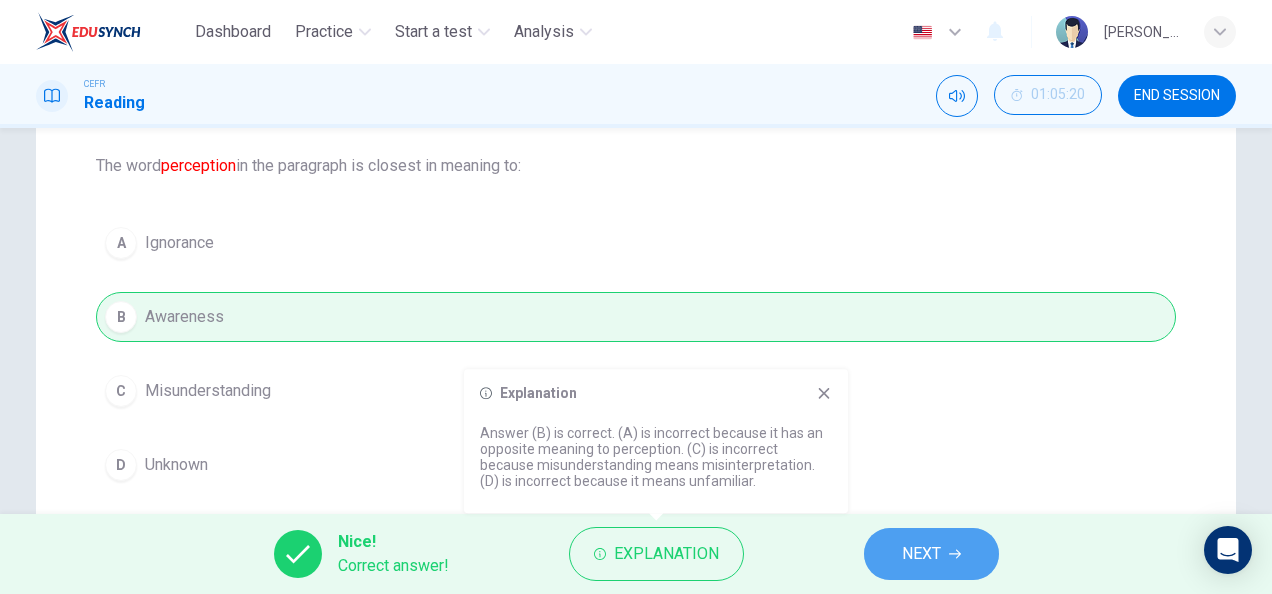 click on "NEXT" at bounding box center (921, 554) 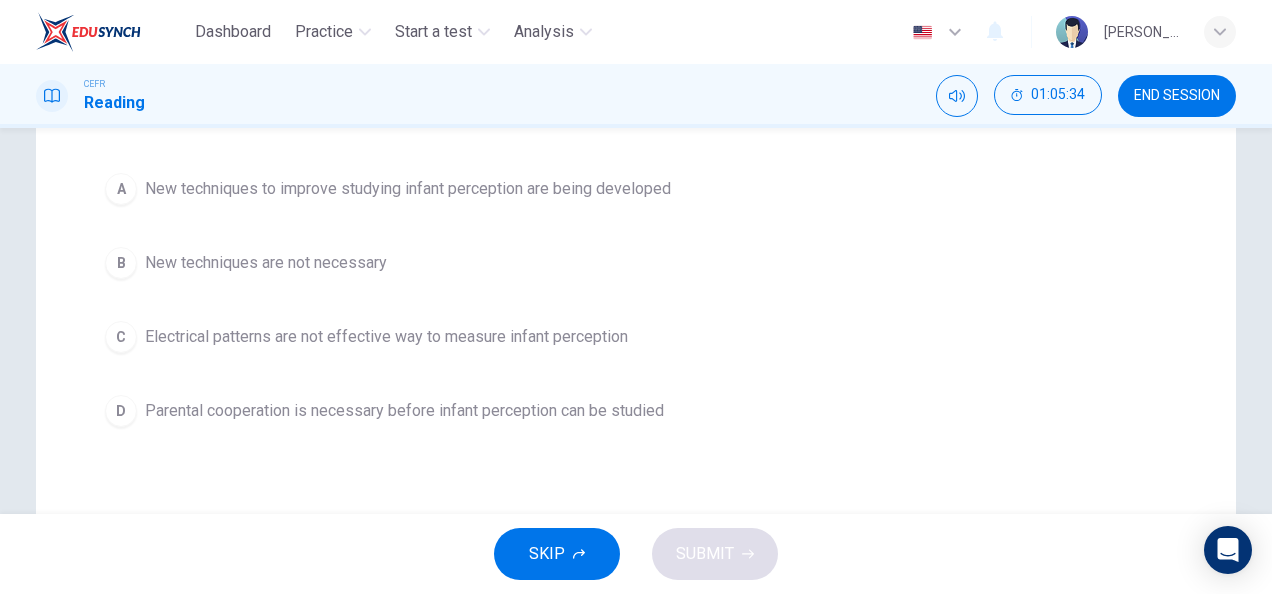 scroll, scrollTop: 0, scrollLeft: 0, axis: both 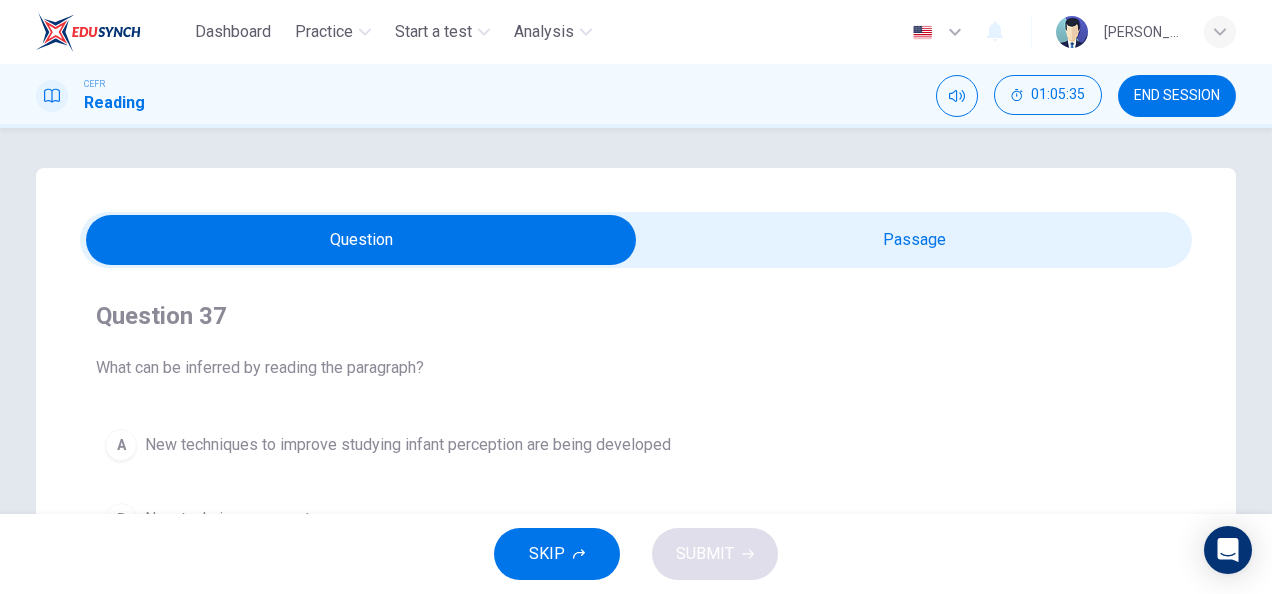 click at bounding box center [361, 240] 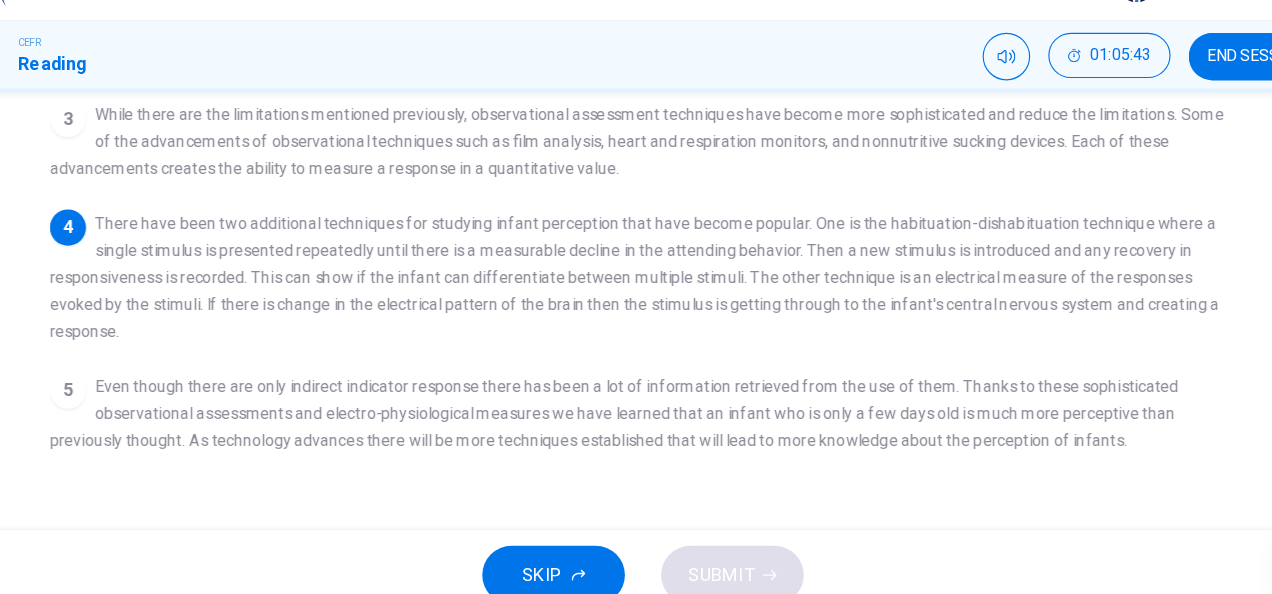scroll, scrollTop: 0, scrollLeft: 0, axis: both 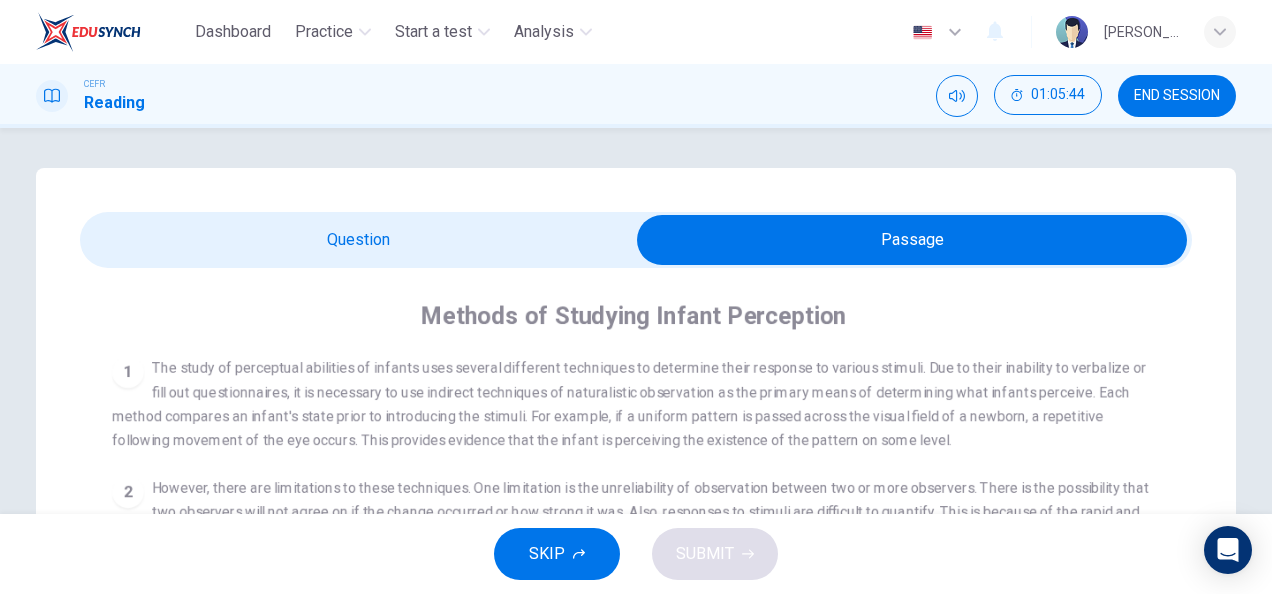 click at bounding box center (912, 240) 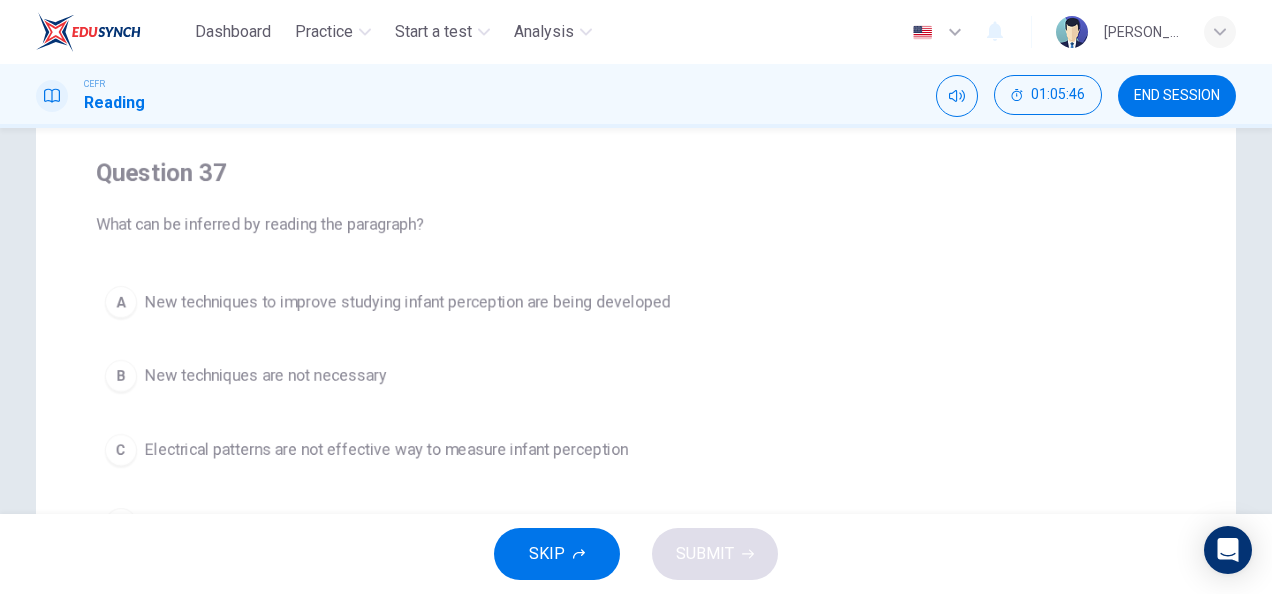 scroll, scrollTop: 154, scrollLeft: 0, axis: vertical 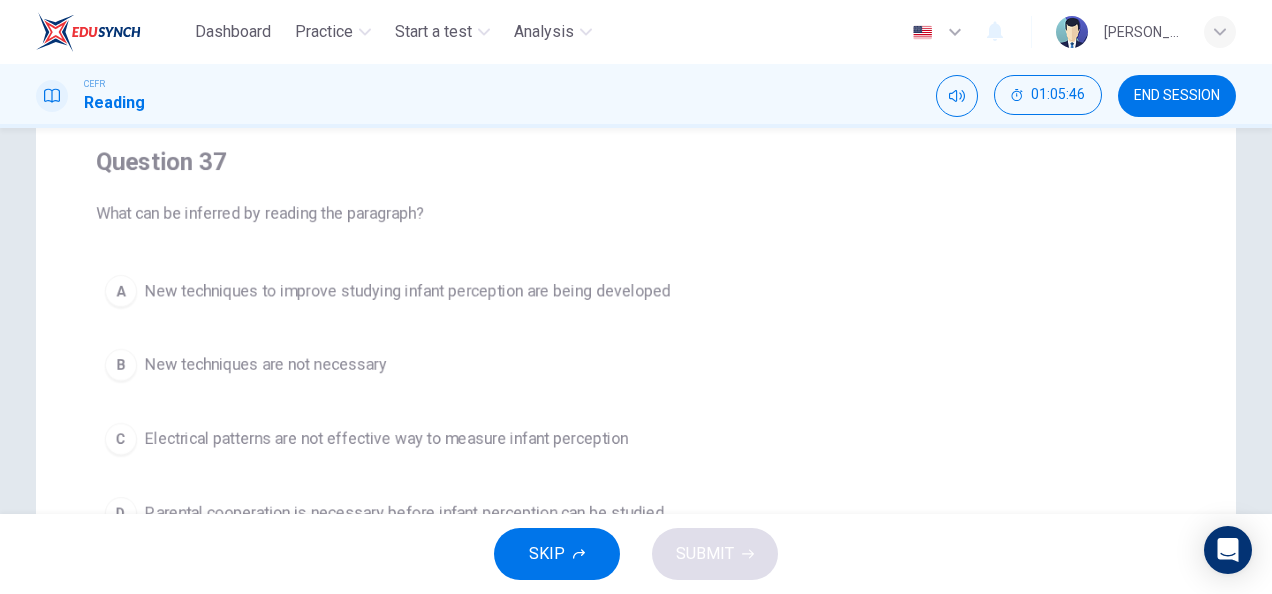 click on "A New techniques to improve studying infant perception are being developed B New techniques are not necessary C Electrical patterns are not effective way to measure infant perception D Parental cooperation is necessary before infant perception can be studied" at bounding box center [636, 402] 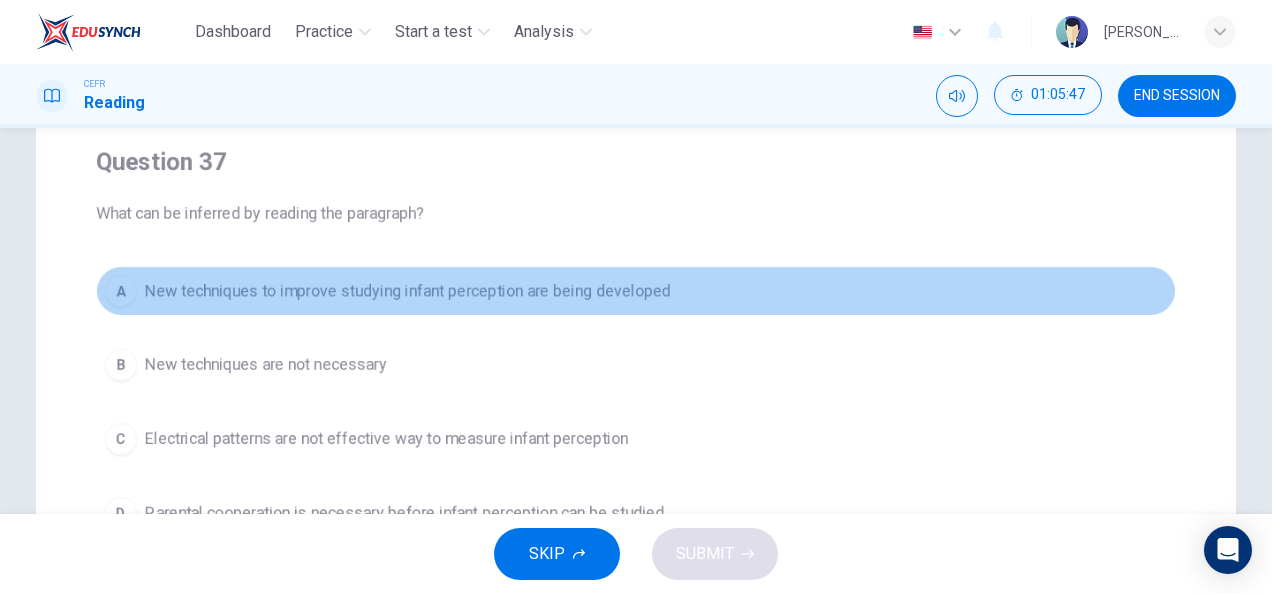 click on "A New techniques to improve studying infant perception are being developed" at bounding box center (636, 291) 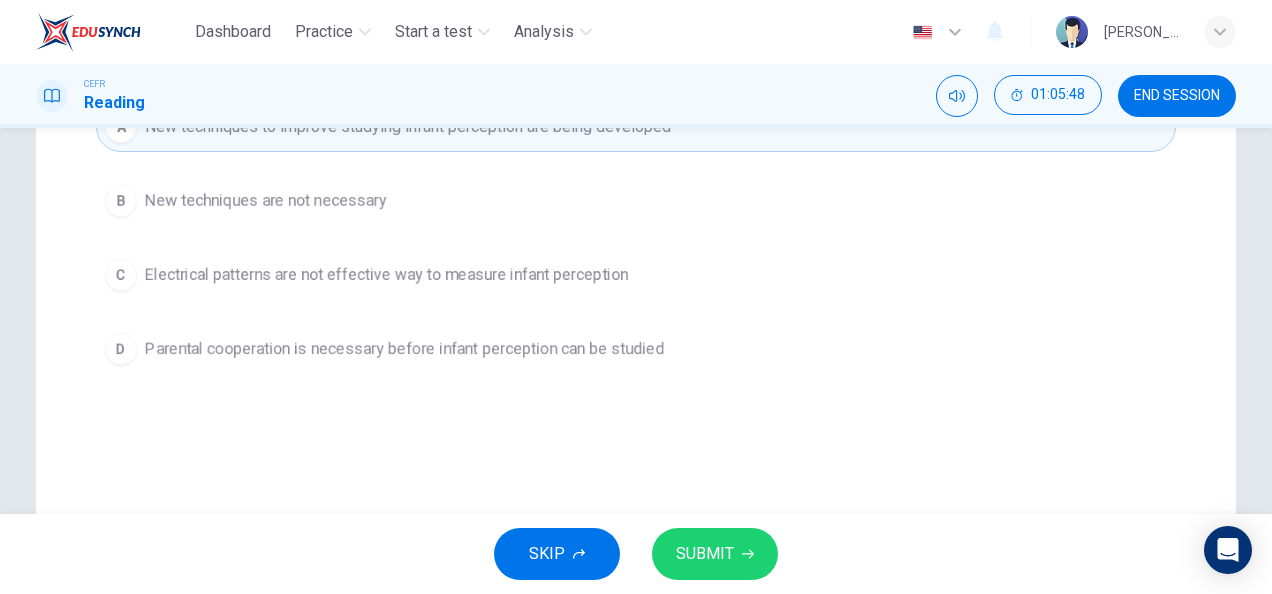 scroll, scrollTop: 319, scrollLeft: 0, axis: vertical 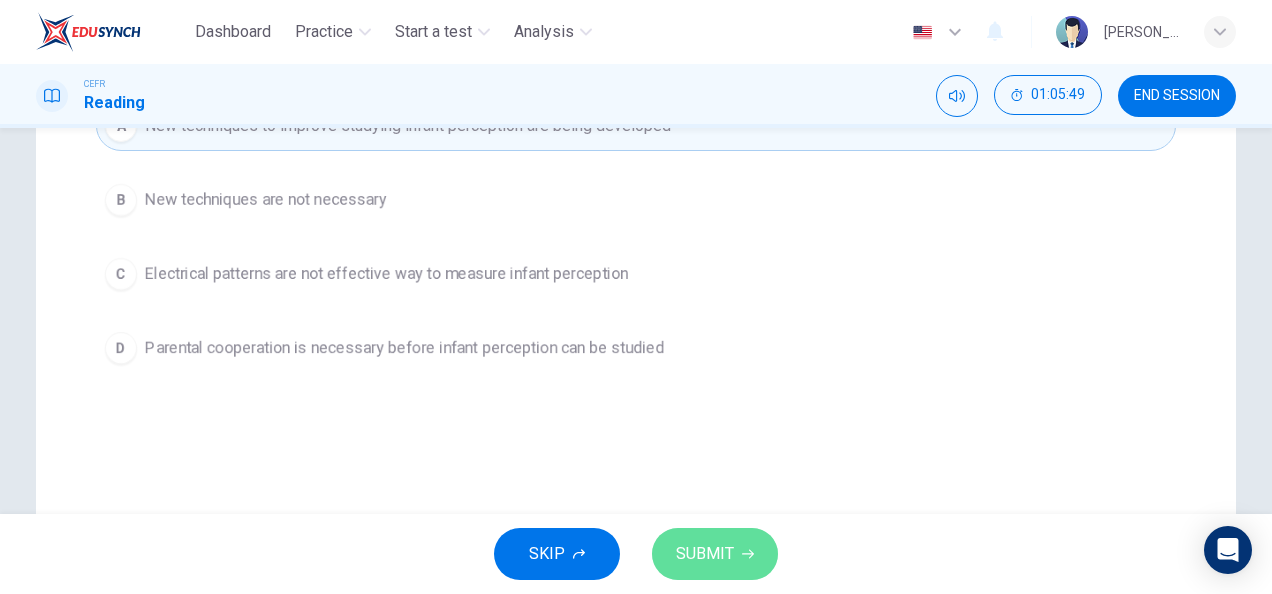 click on "SUBMIT" at bounding box center (715, 554) 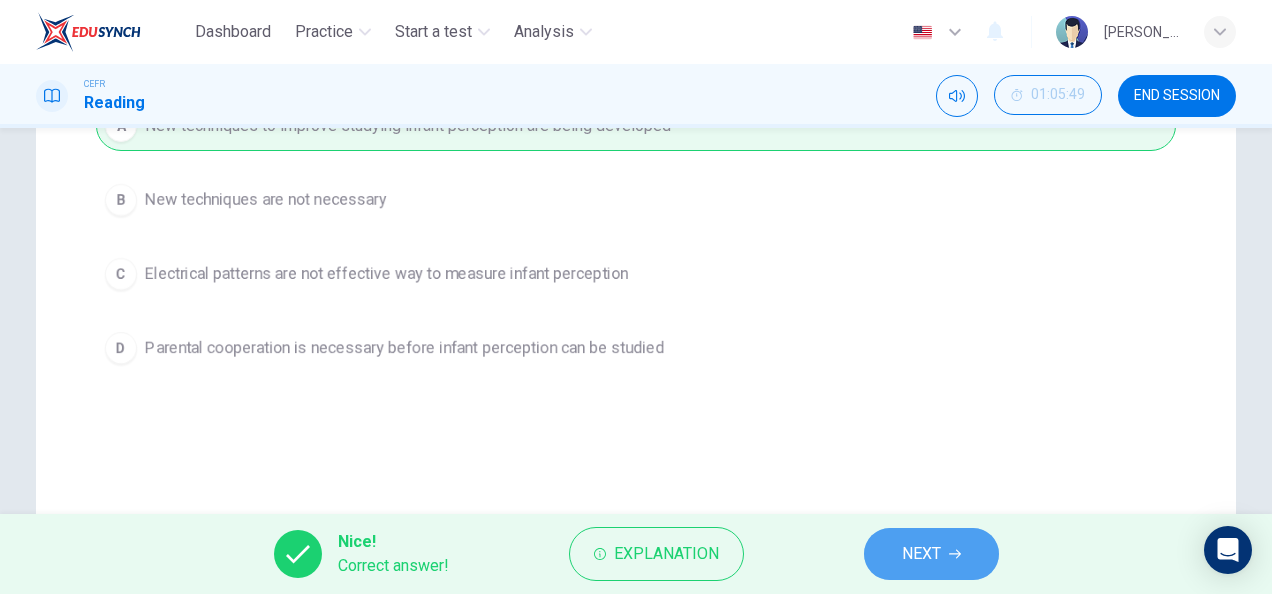 click on "NEXT" at bounding box center [921, 554] 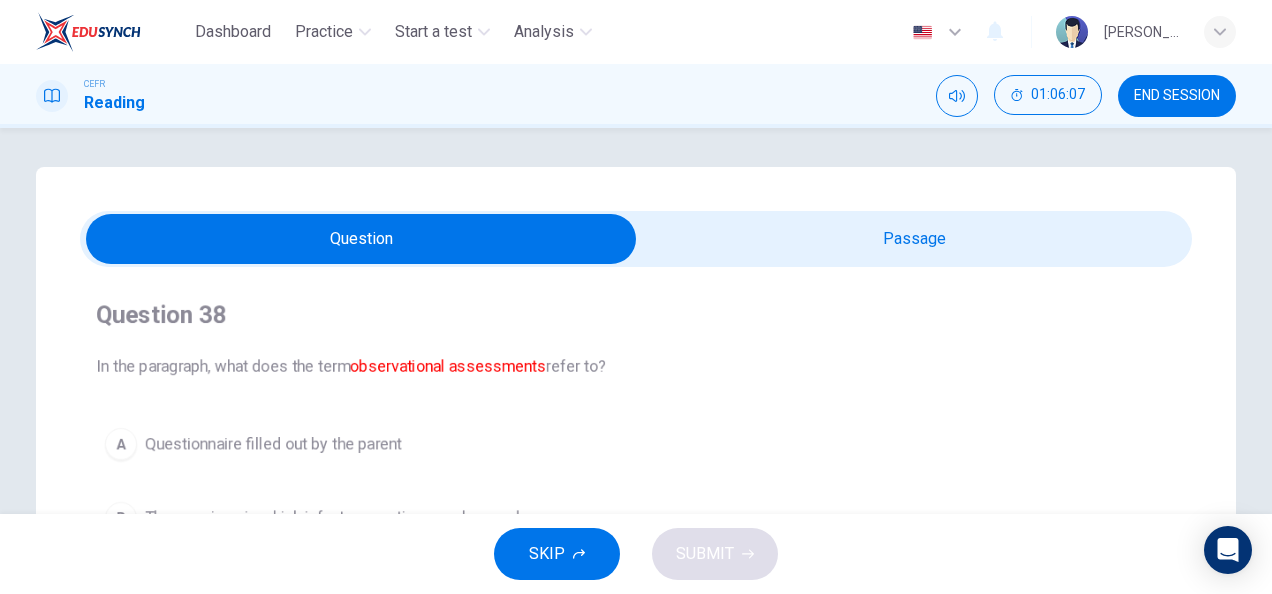 scroll, scrollTop: 67, scrollLeft: 0, axis: vertical 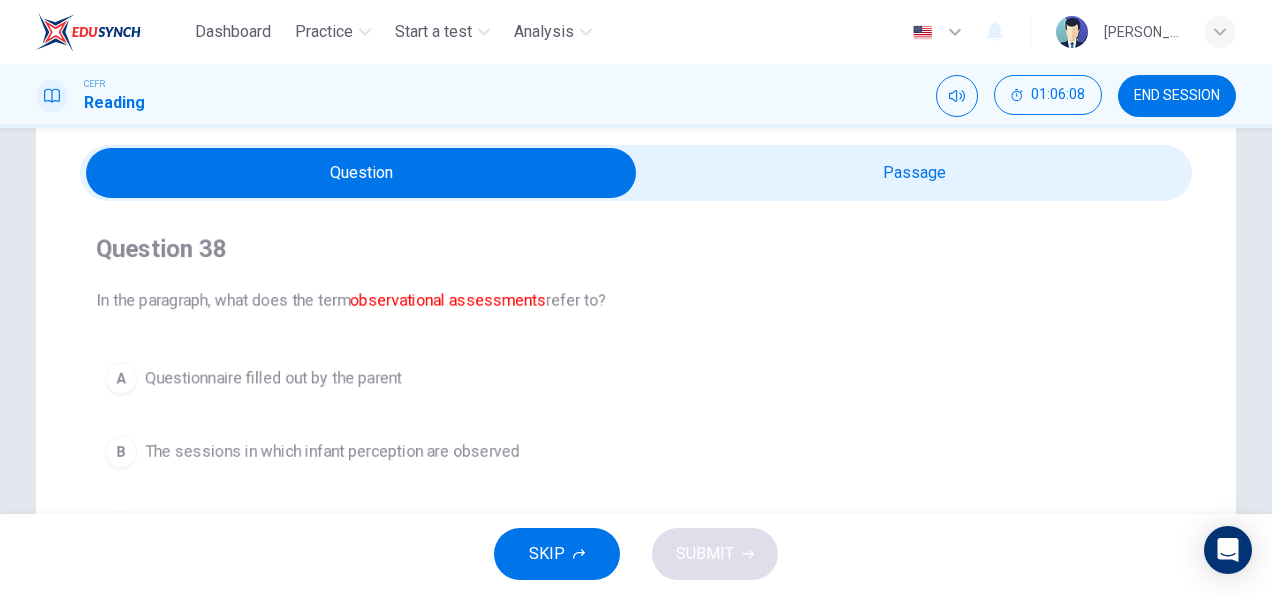 click at bounding box center [361, 173] 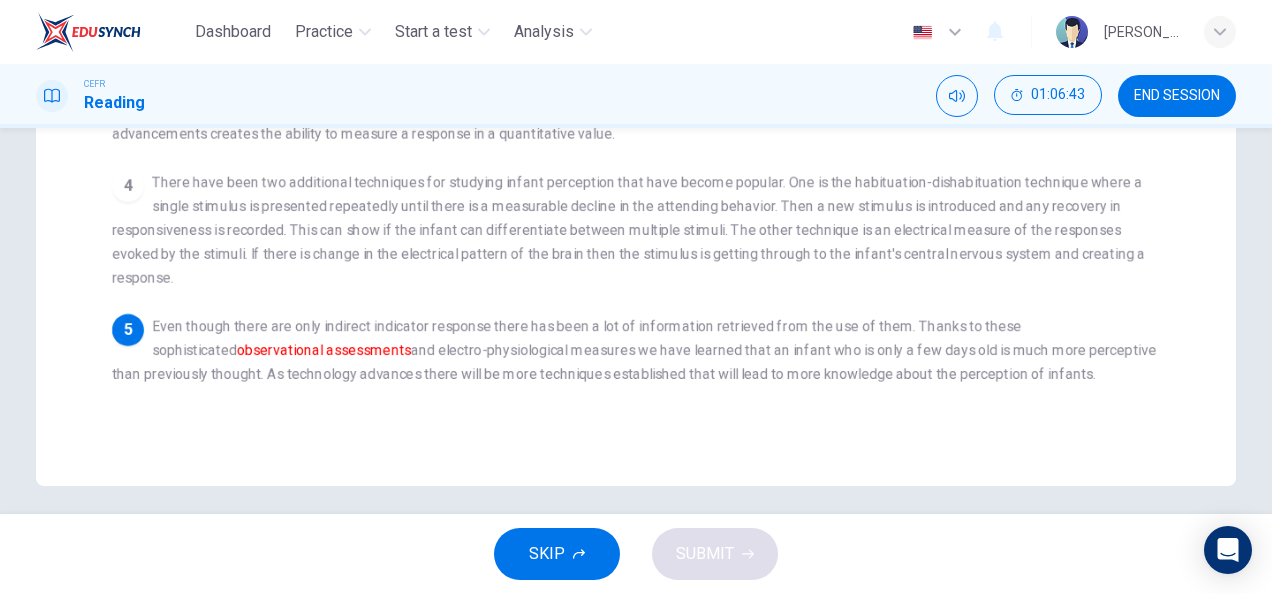 scroll, scrollTop: 0, scrollLeft: 0, axis: both 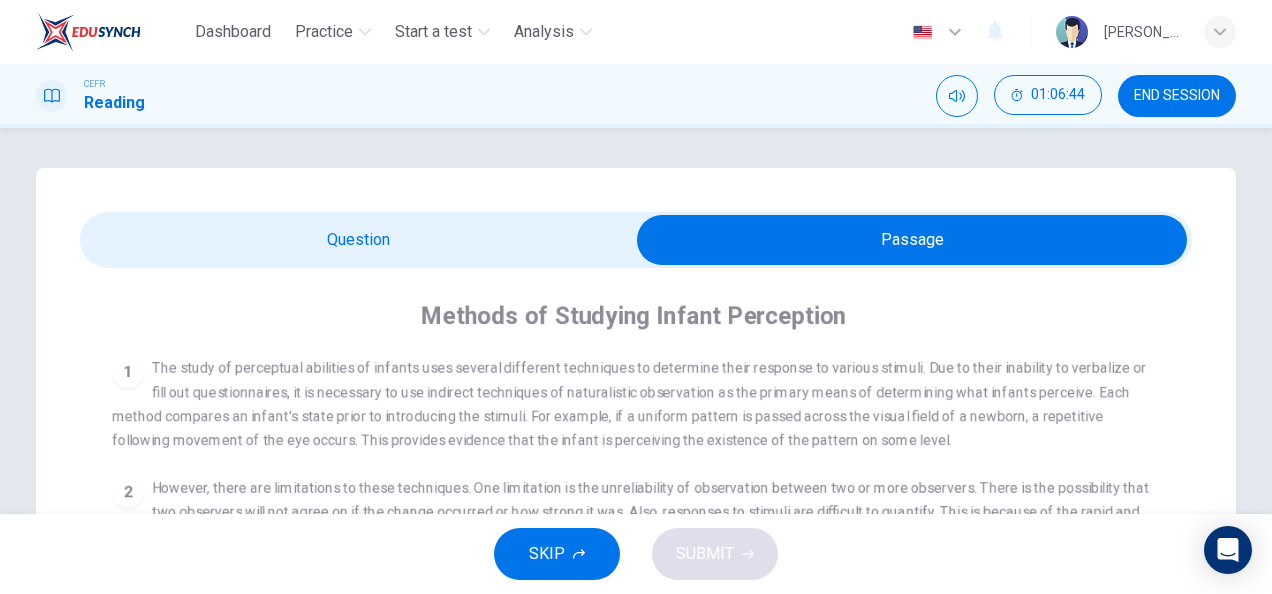 click at bounding box center (636, 240) 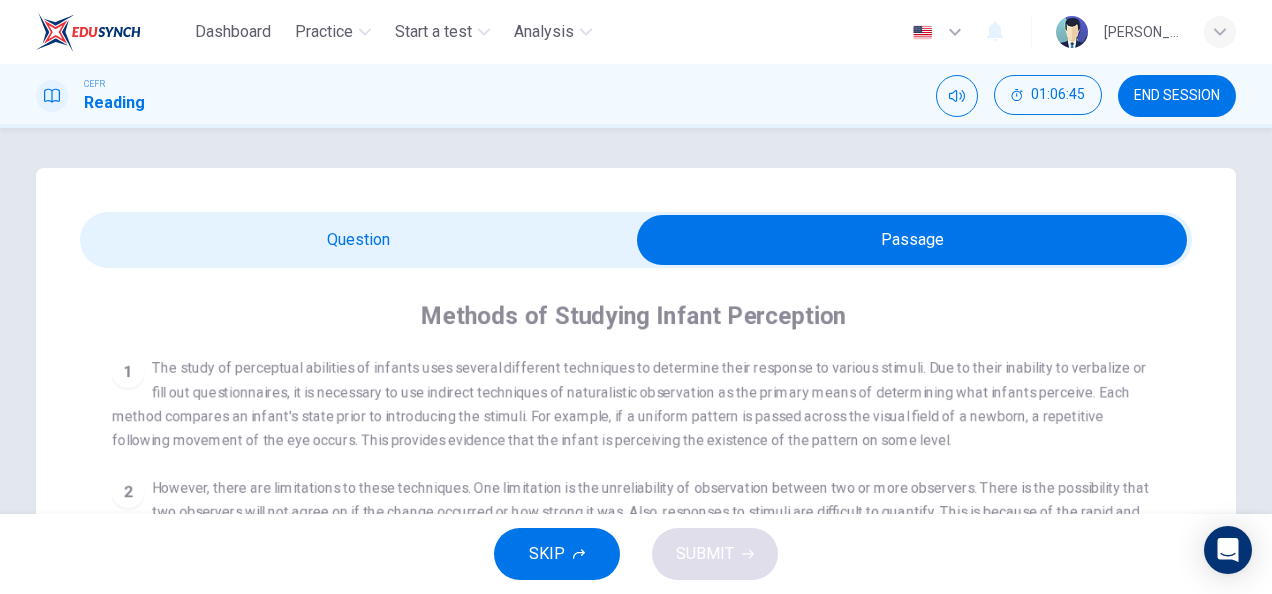 click at bounding box center [912, 240] 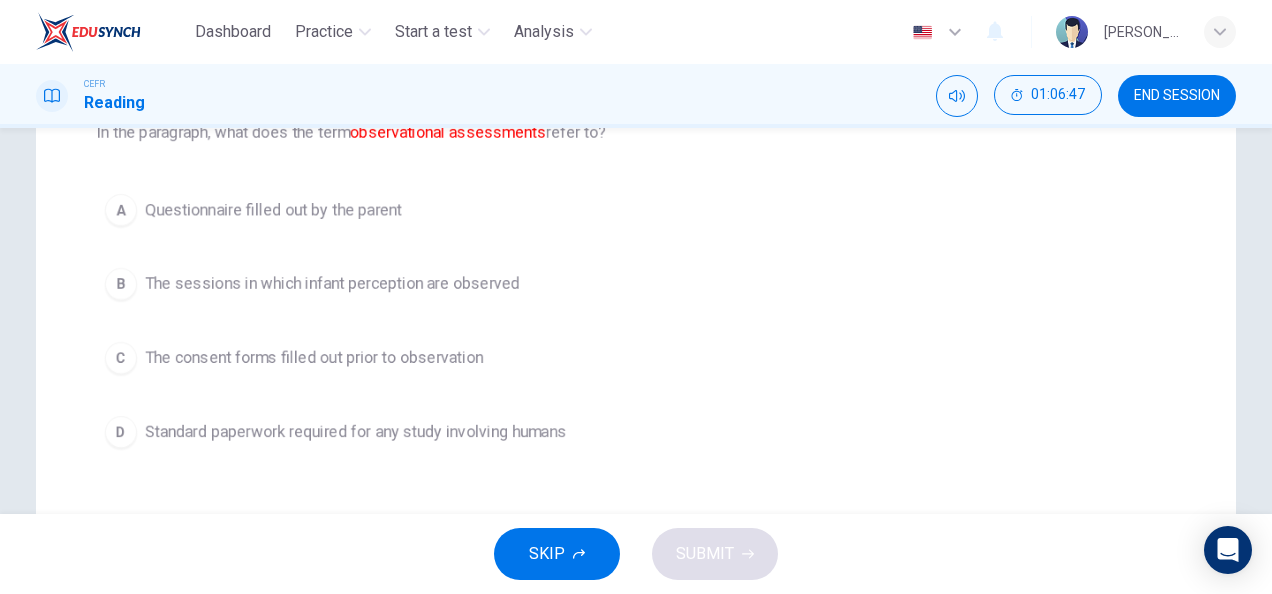 scroll, scrollTop: 237, scrollLeft: 0, axis: vertical 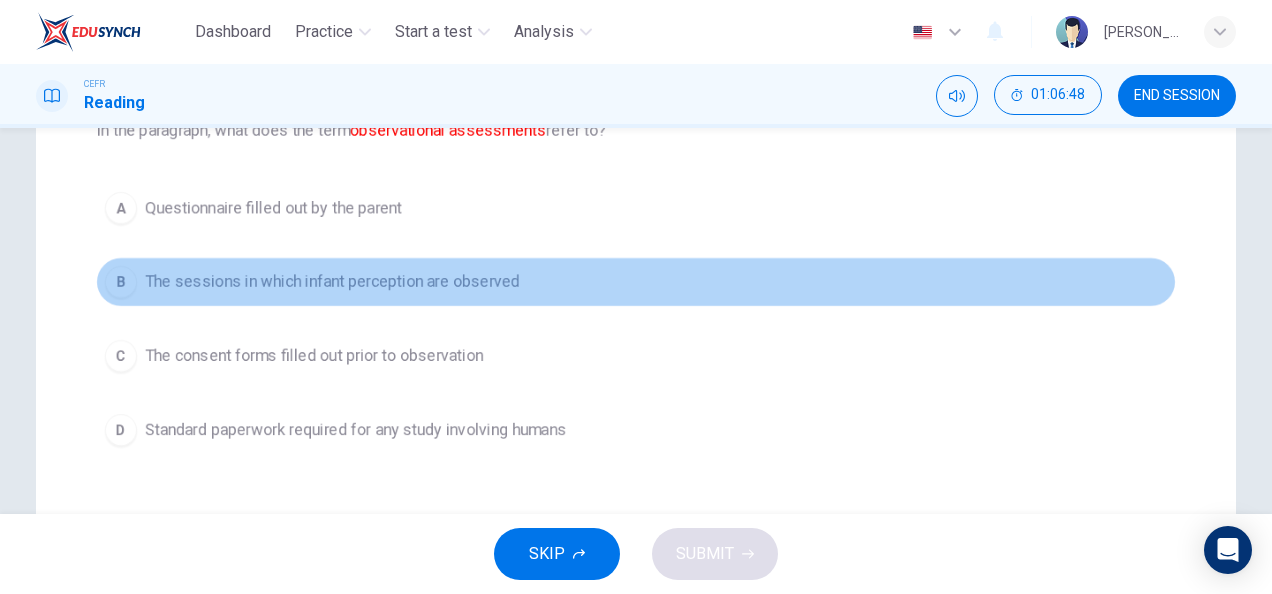 click on "The sessions in which infant perception are observed" at bounding box center (332, 282) 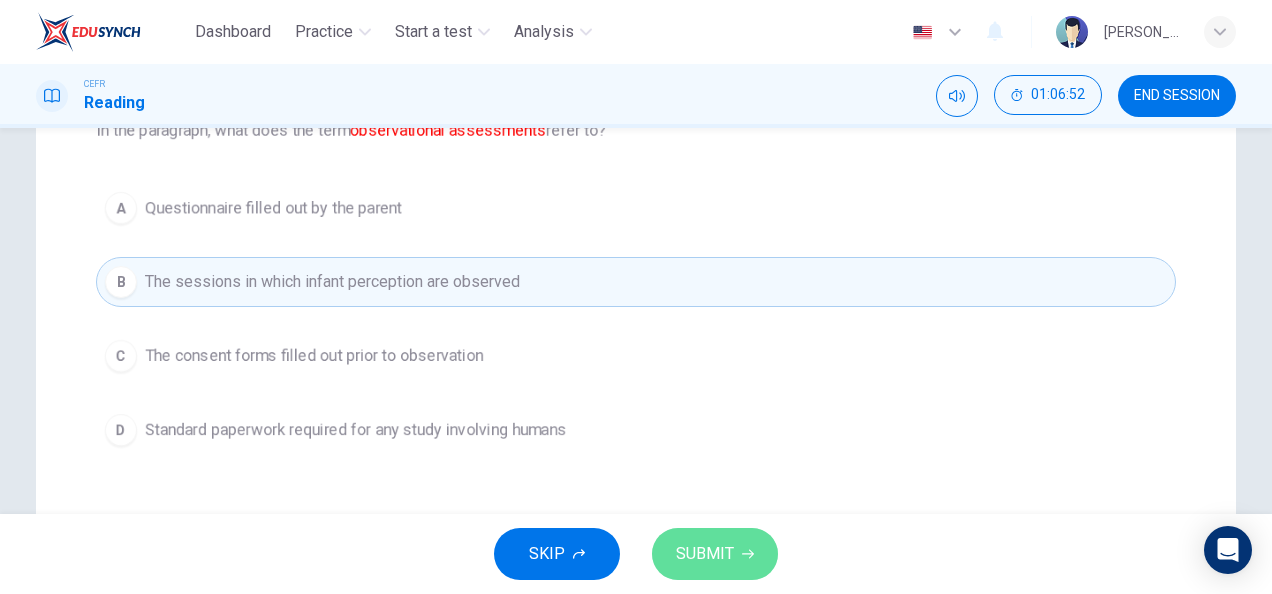 click on "SUBMIT" at bounding box center [705, 554] 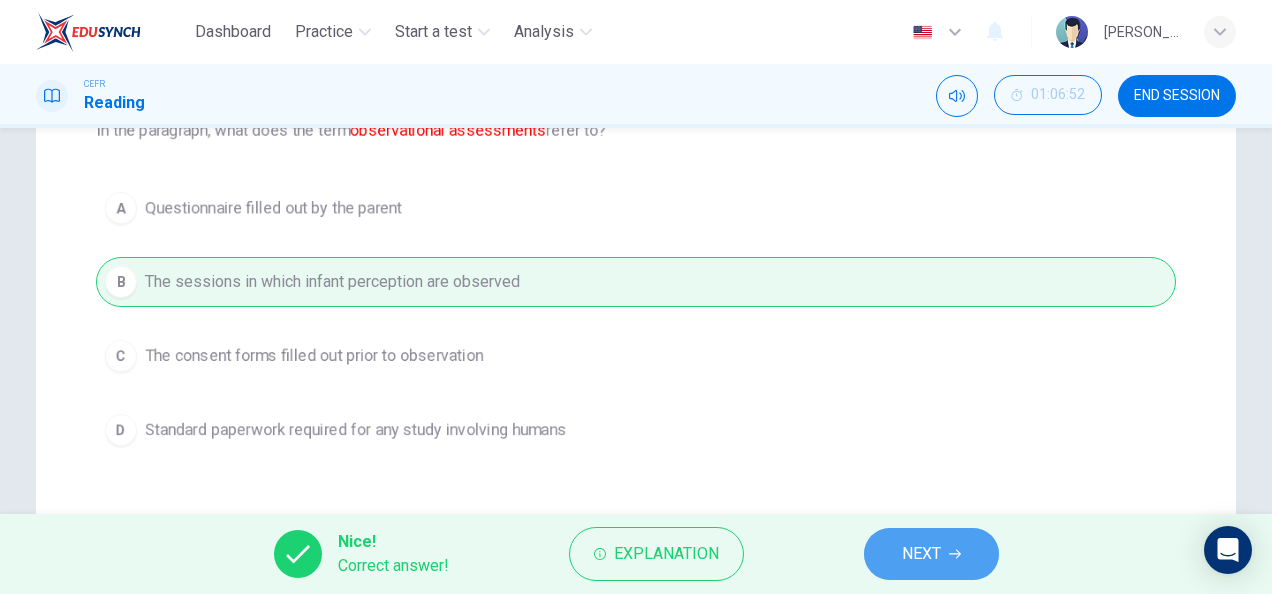 click on "NEXT" at bounding box center (931, 554) 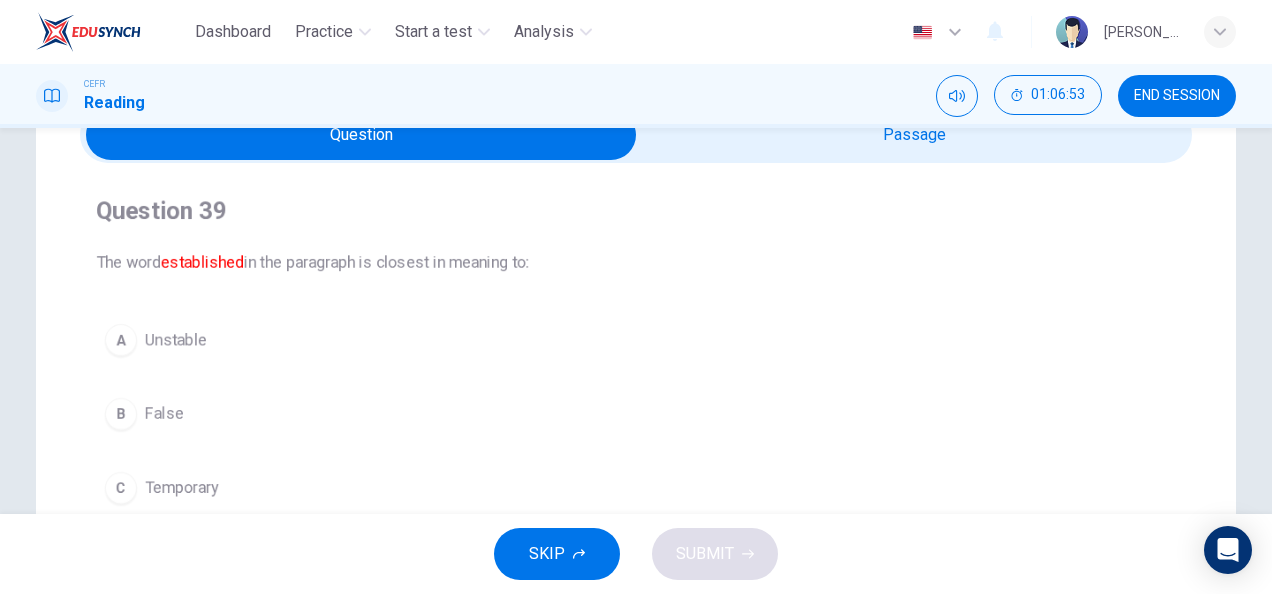 scroll, scrollTop: 0, scrollLeft: 0, axis: both 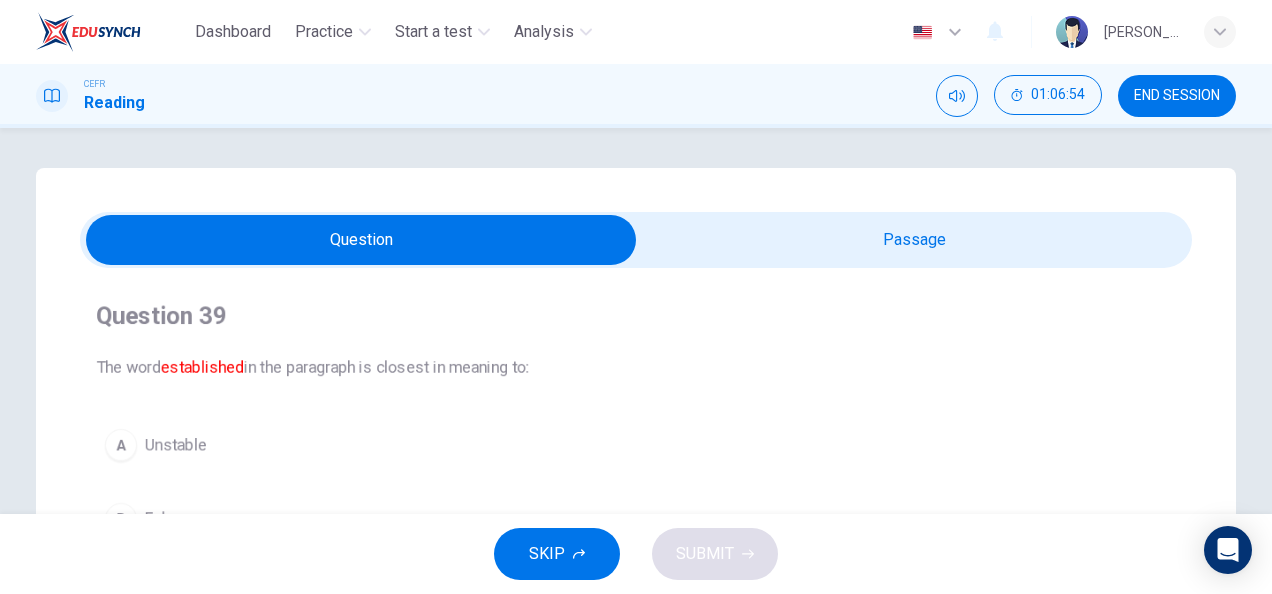 click at bounding box center [361, 240] 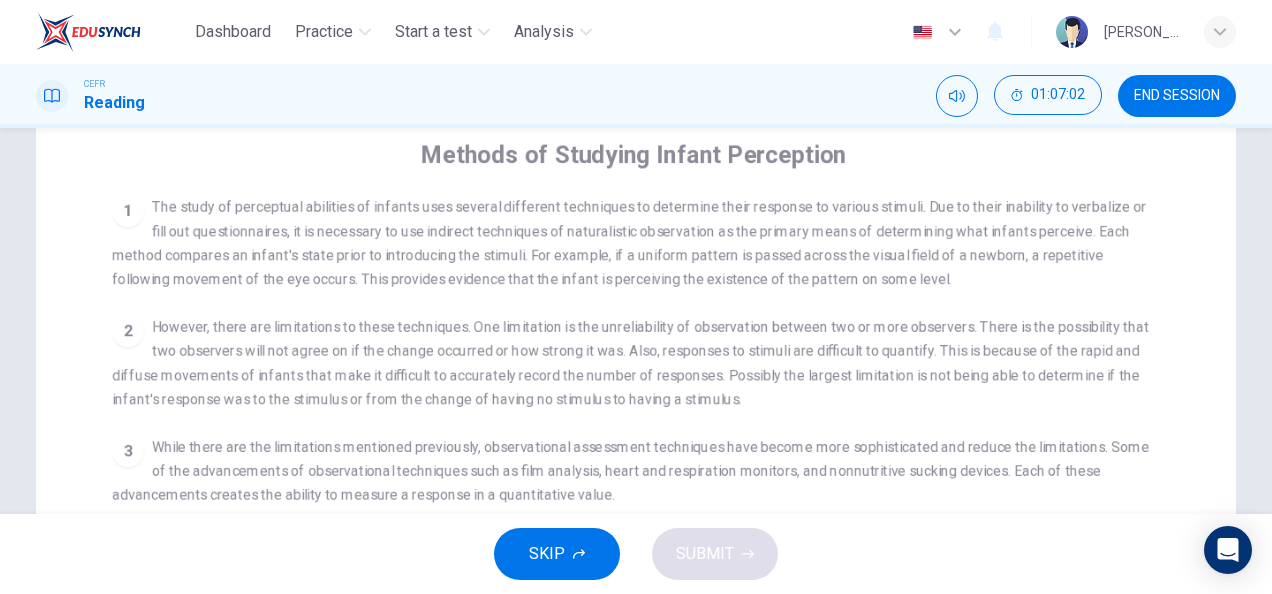 scroll, scrollTop: 0, scrollLeft: 0, axis: both 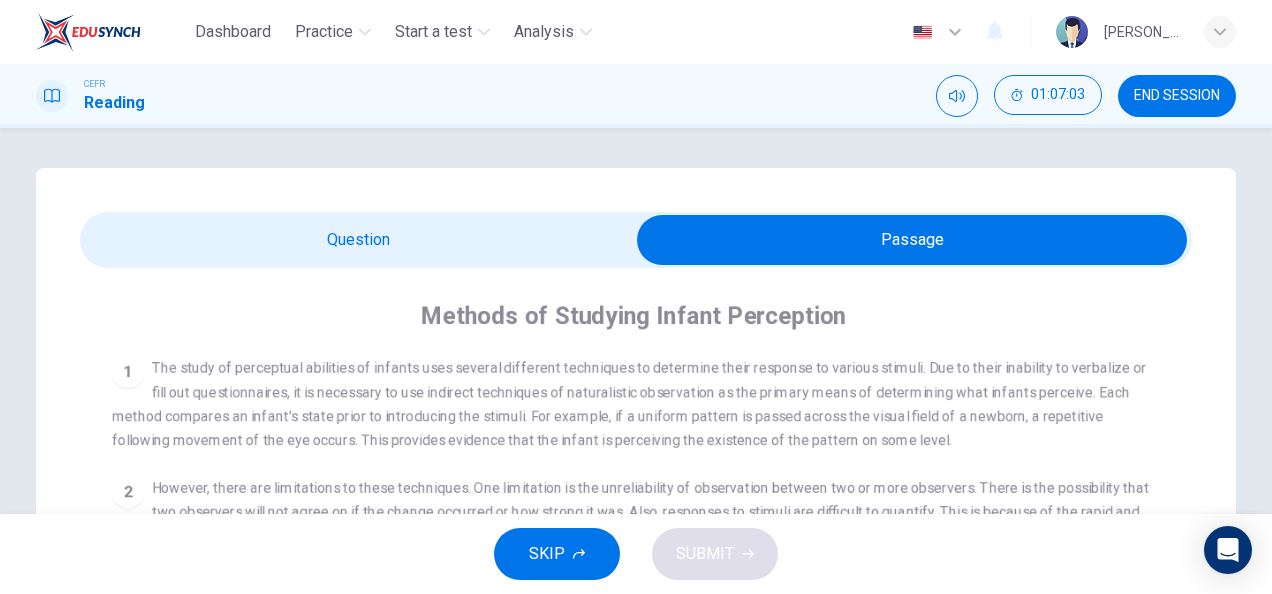 click at bounding box center (912, 240) 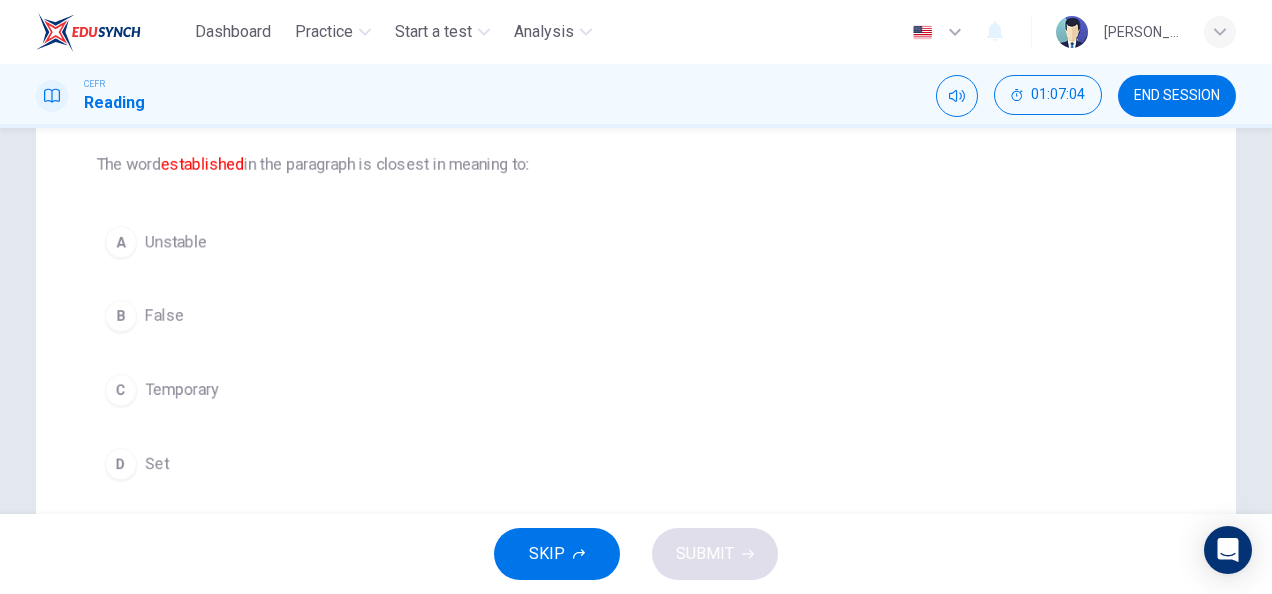 scroll, scrollTop: 204, scrollLeft: 0, axis: vertical 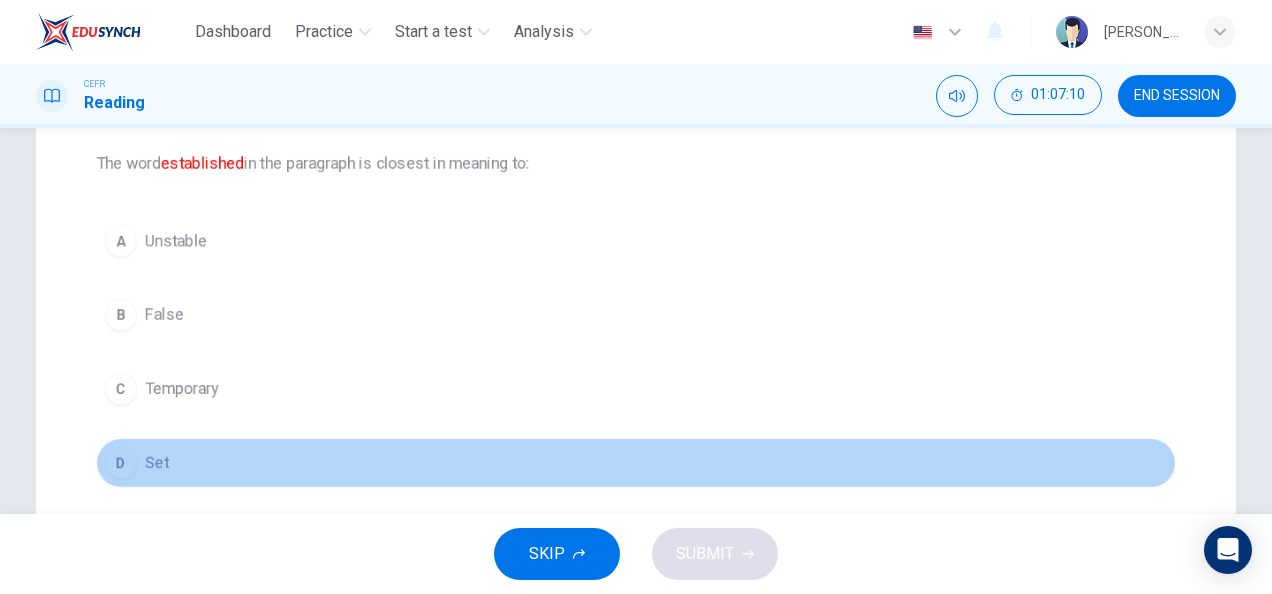 click on "D Set" at bounding box center (636, 463) 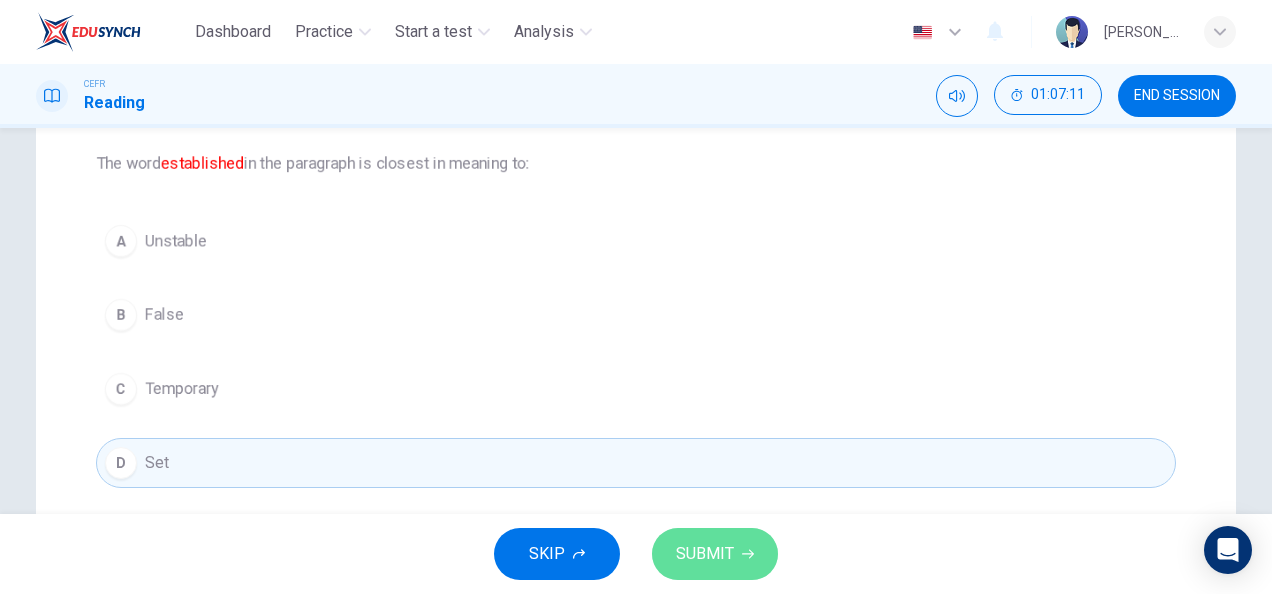 click on "SUBMIT" at bounding box center (715, 554) 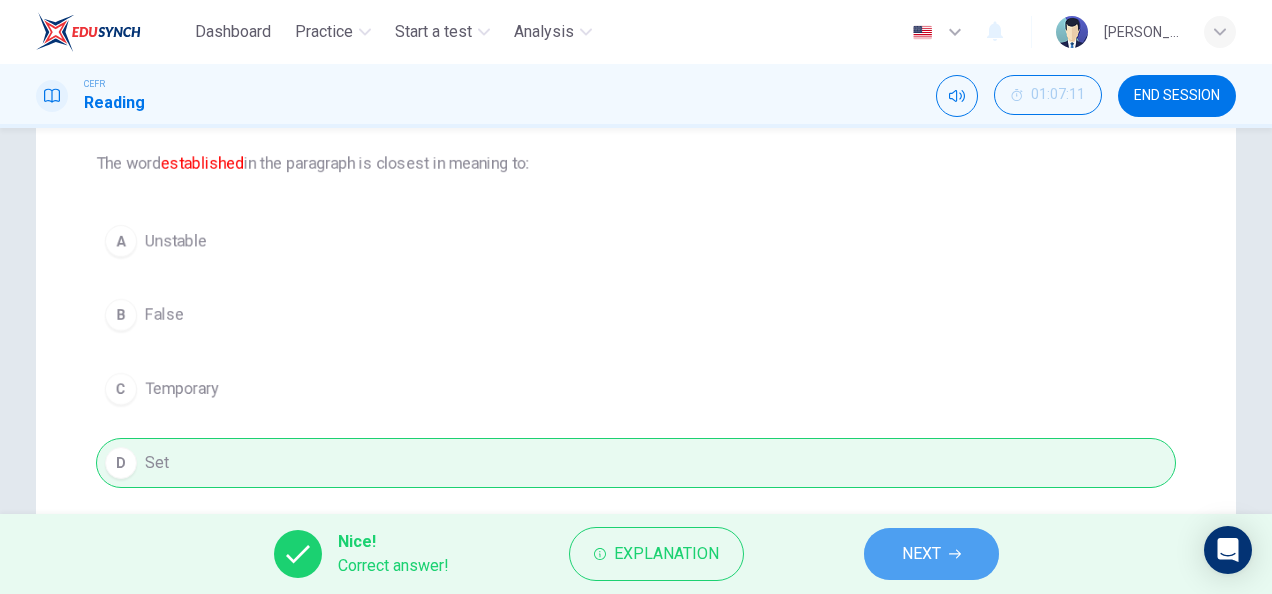 click on "NEXT" at bounding box center [931, 554] 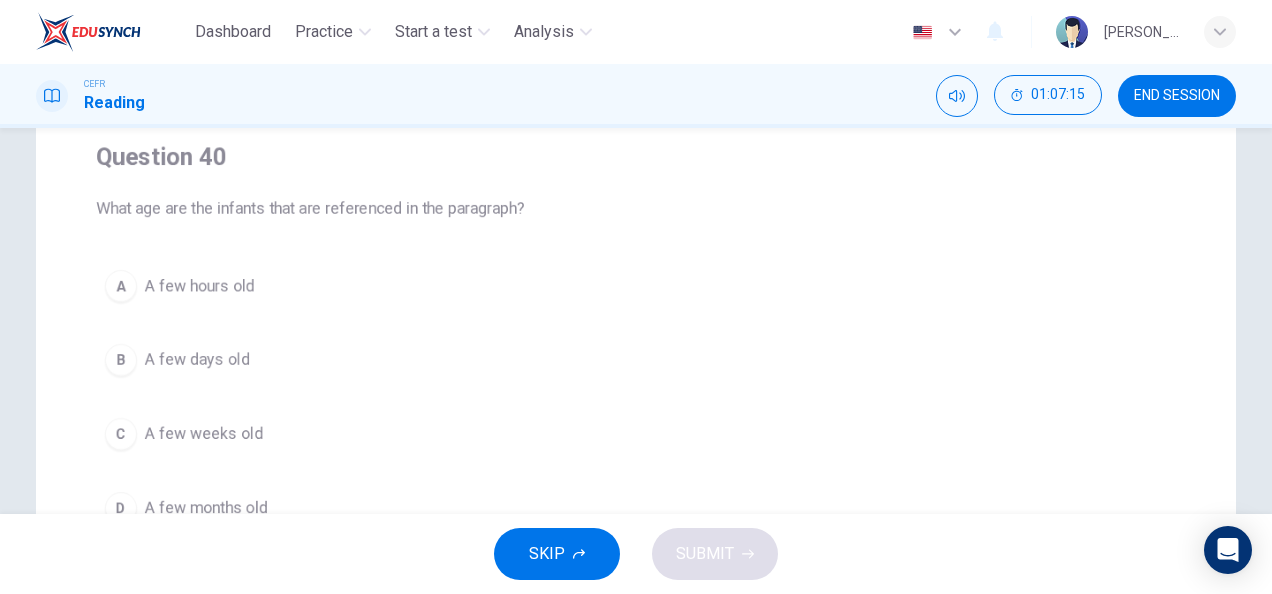 scroll, scrollTop: 290, scrollLeft: 0, axis: vertical 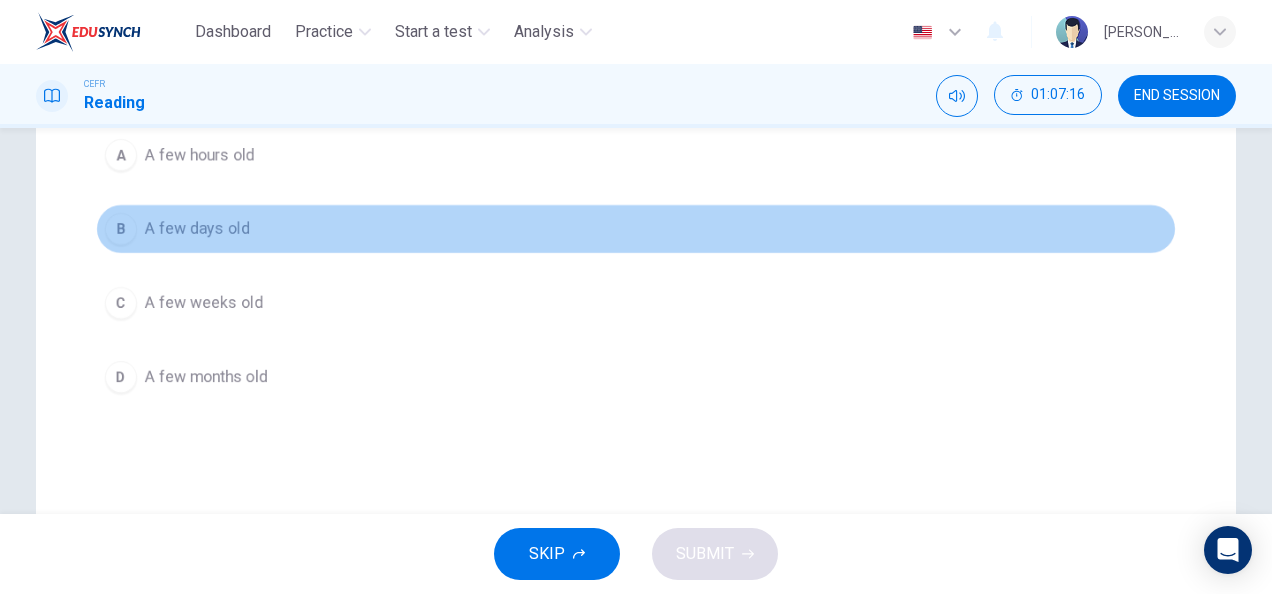click on "B A few days old" at bounding box center [636, 229] 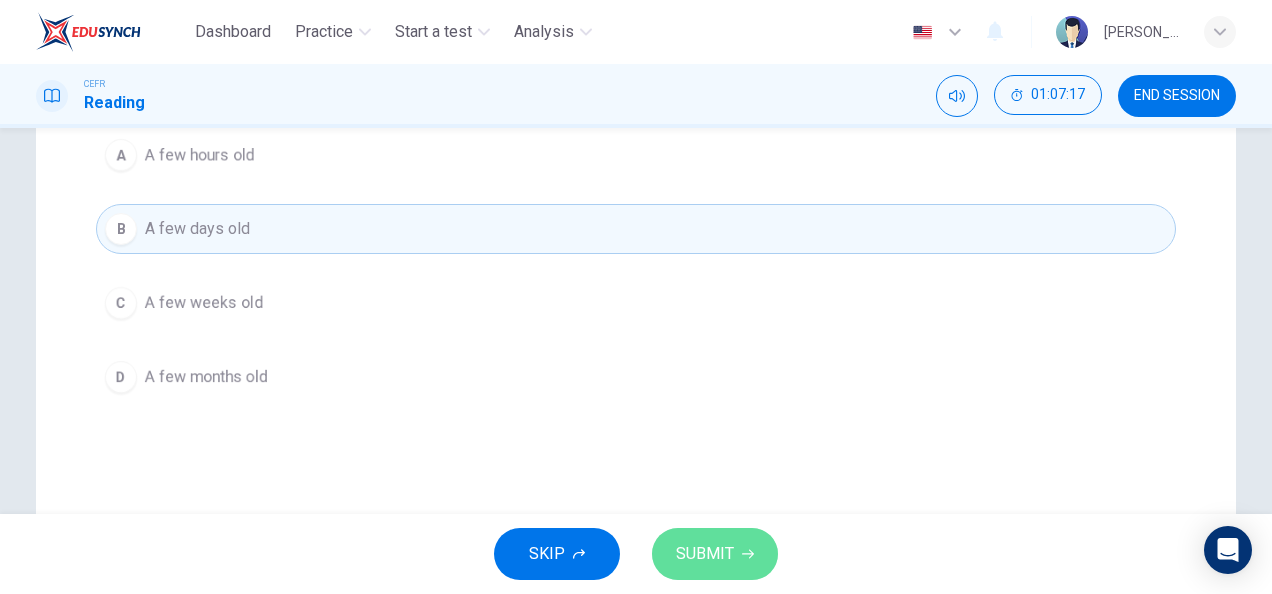 click 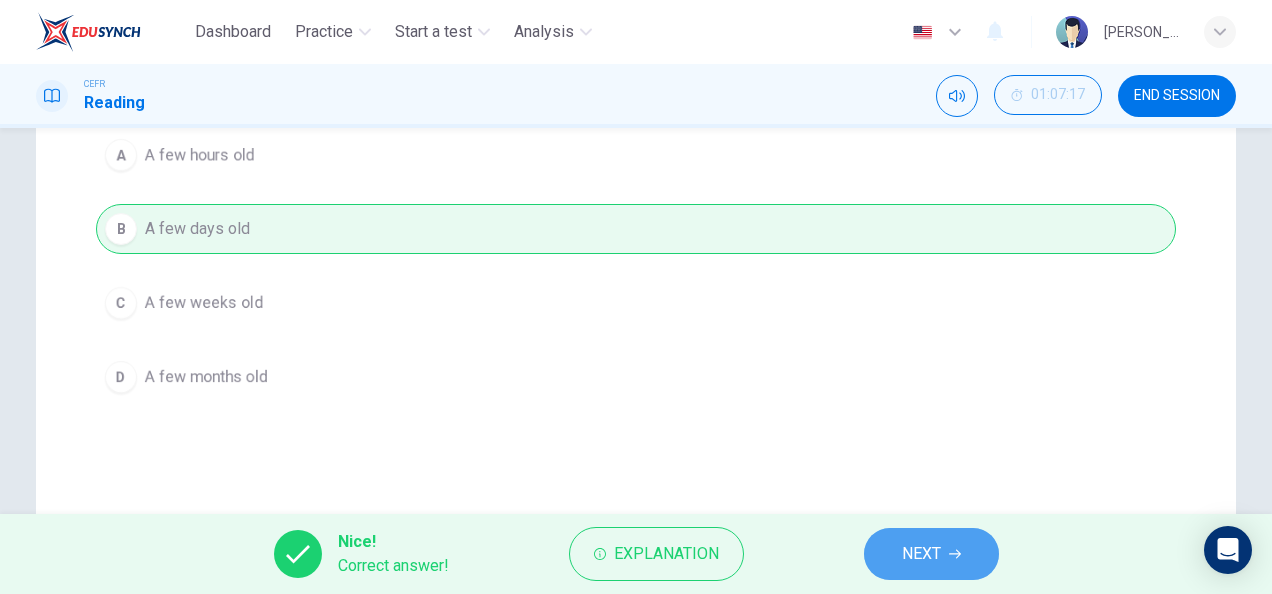 click on "NEXT" at bounding box center [931, 554] 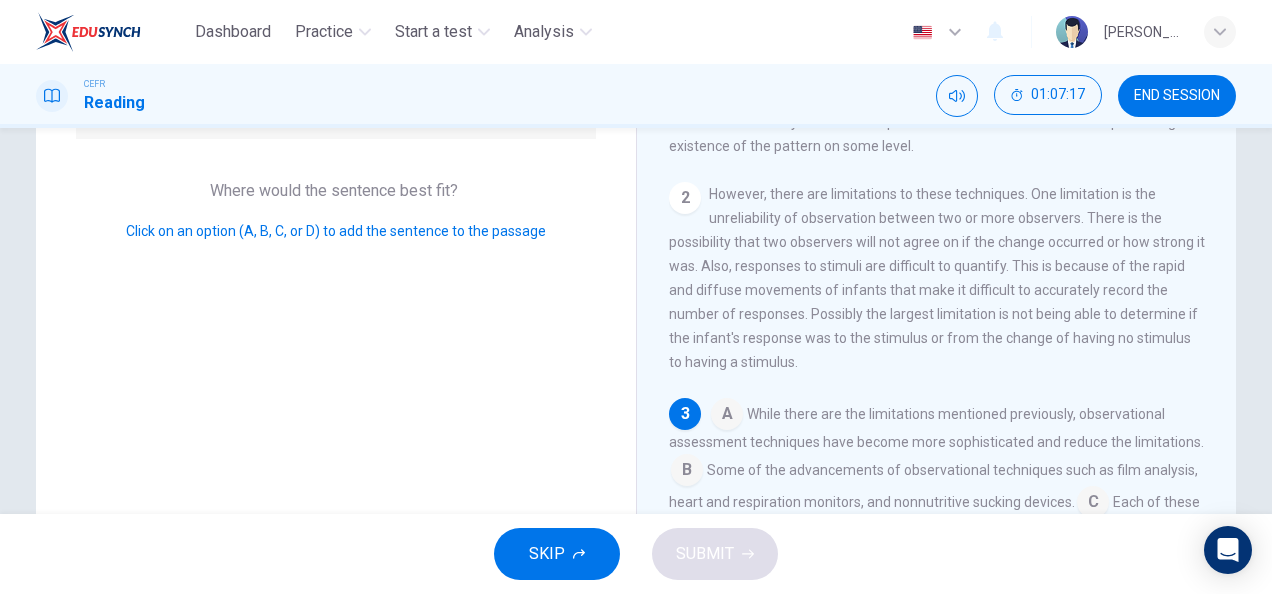 scroll, scrollTop: 244, scrollLeft: 0, axis: vertical 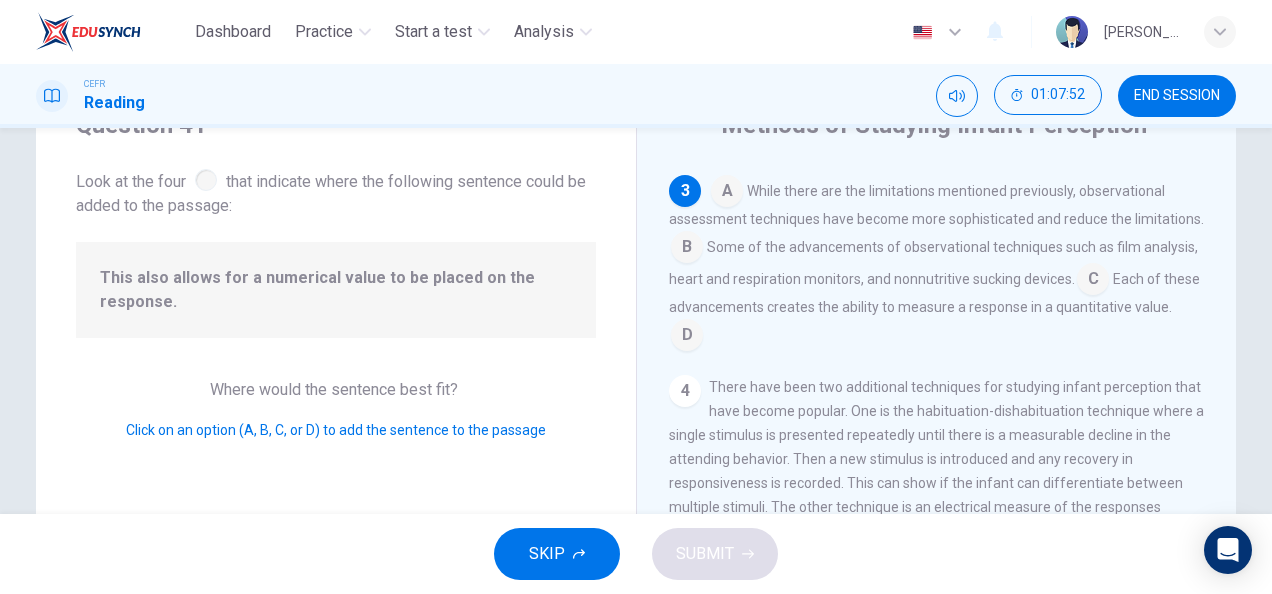 click at bounding box center (687, 337) 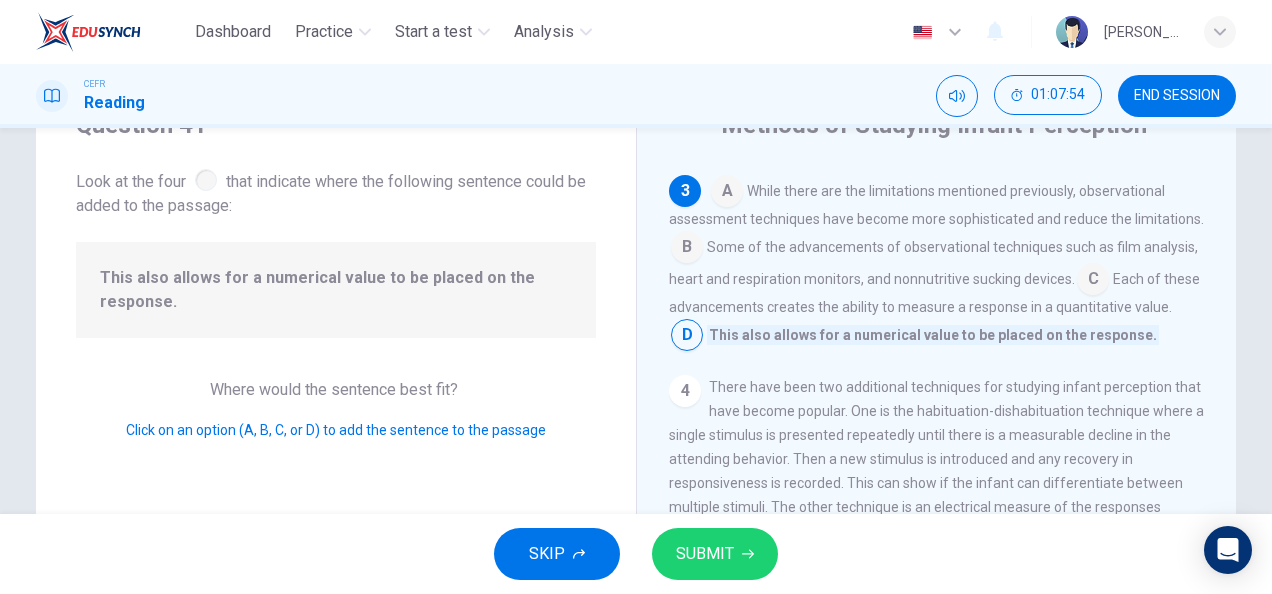 click at bounding box center [687, 337] 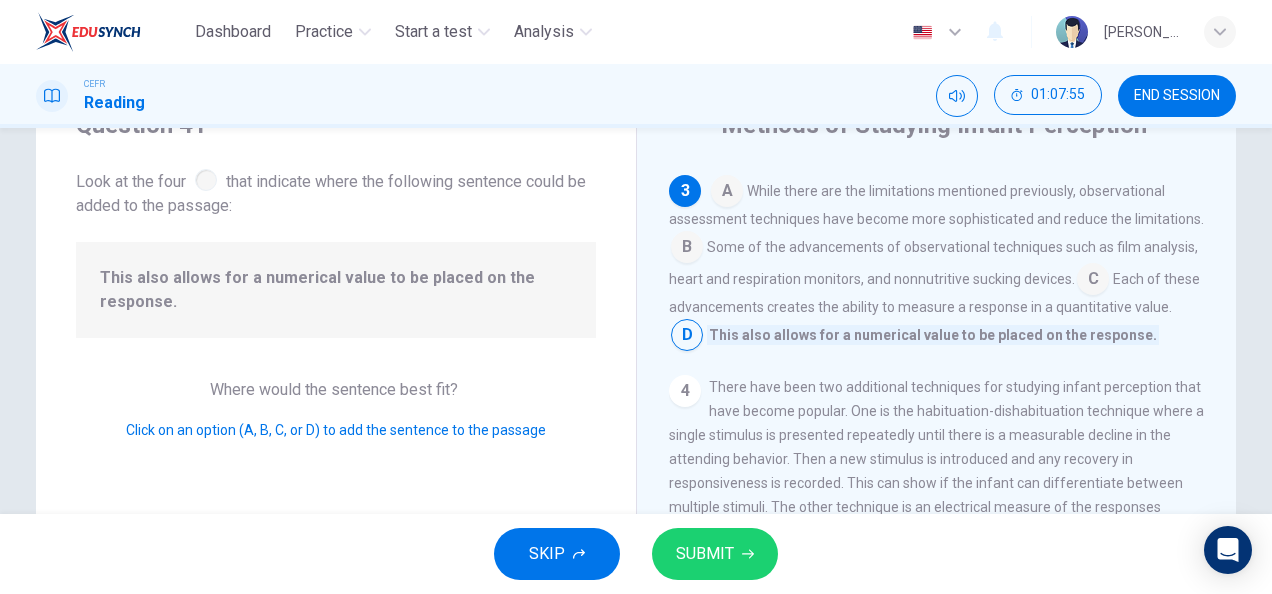 click on "4" at bounding box center (685, 391) 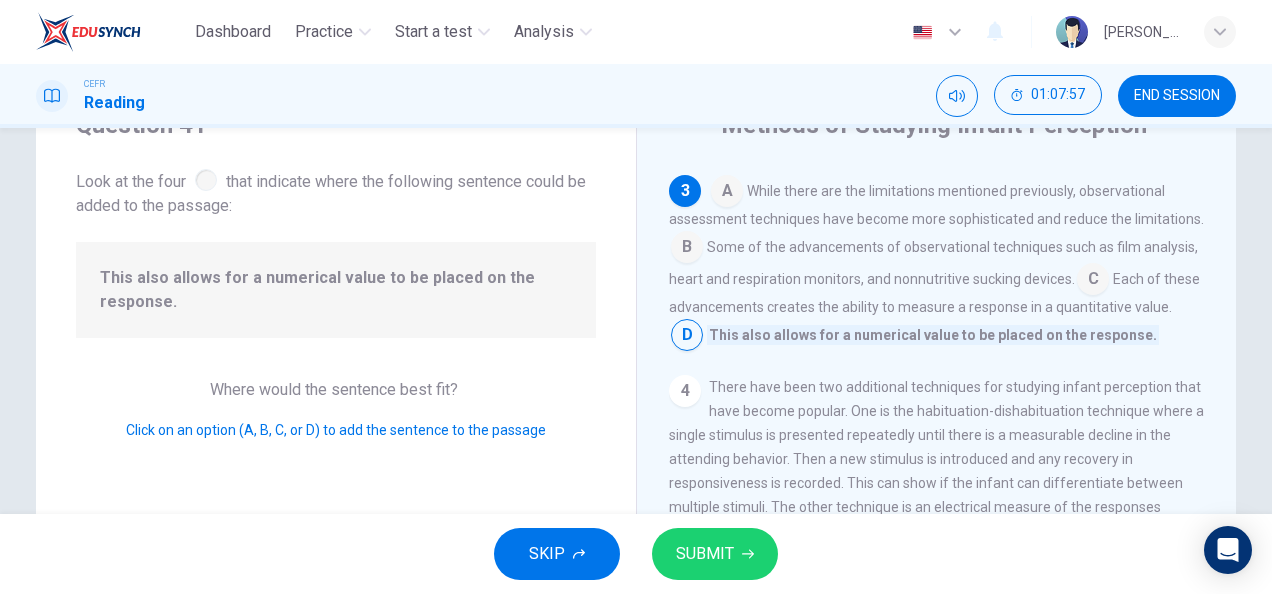 click at bounding box center [687, 249] 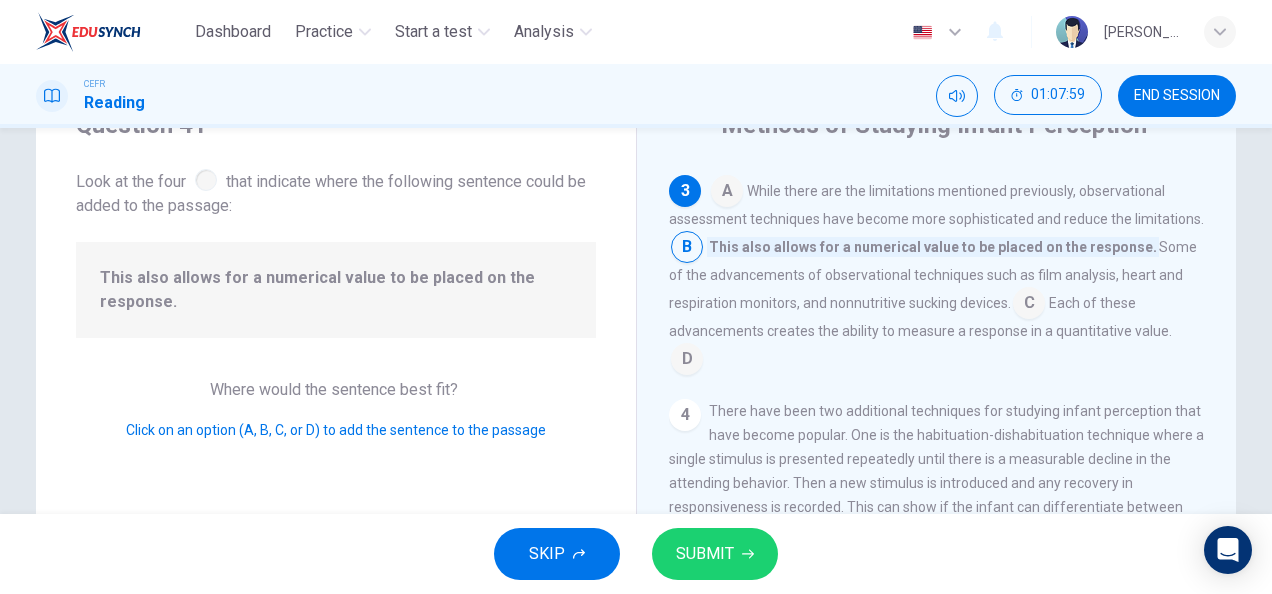 click on "A  While there are the limitations mentioned previously, observational assessment techniques have become more sophisticated and reduce the limitations.  B This also allows for a numerical value to be placed on the response.  Some of the advancements of observational techniques such as film analysis, heart and respiration monitors, and nonnutritive sucking devices.  C  Each of these advancements creates the ability to measure a response in a quantitative value.  D" at bounding box center (937, 275) 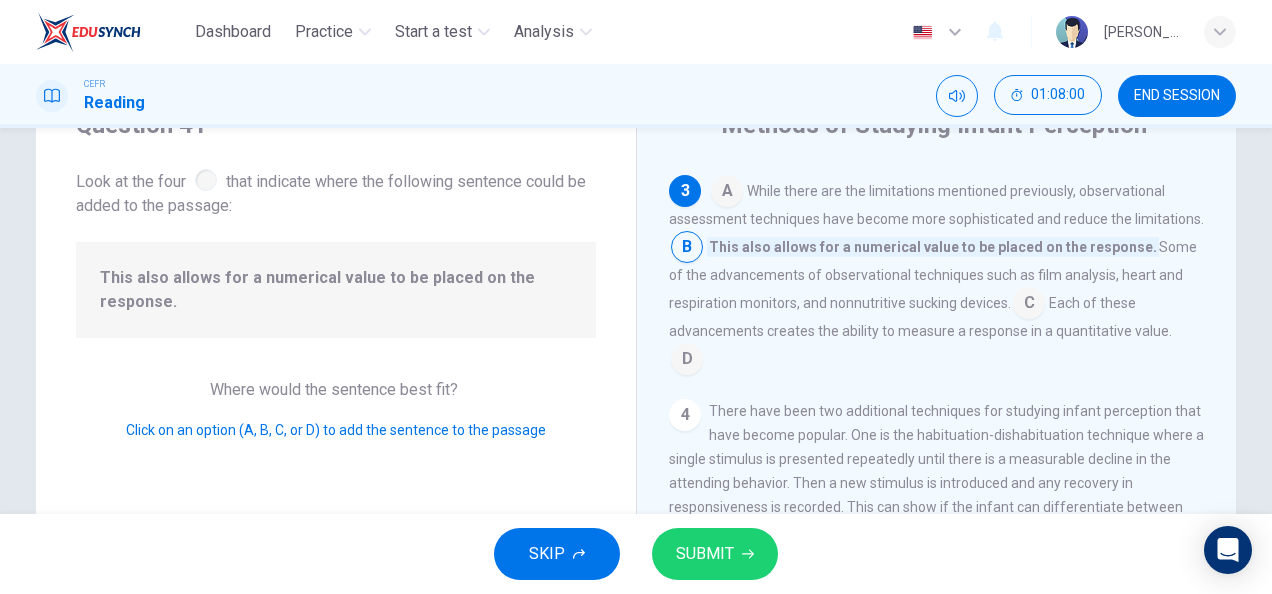 drag, startPoint x: 858, startPoint y: 370, endPoint x: 719, endPoint y: 309, distance: 151.79591 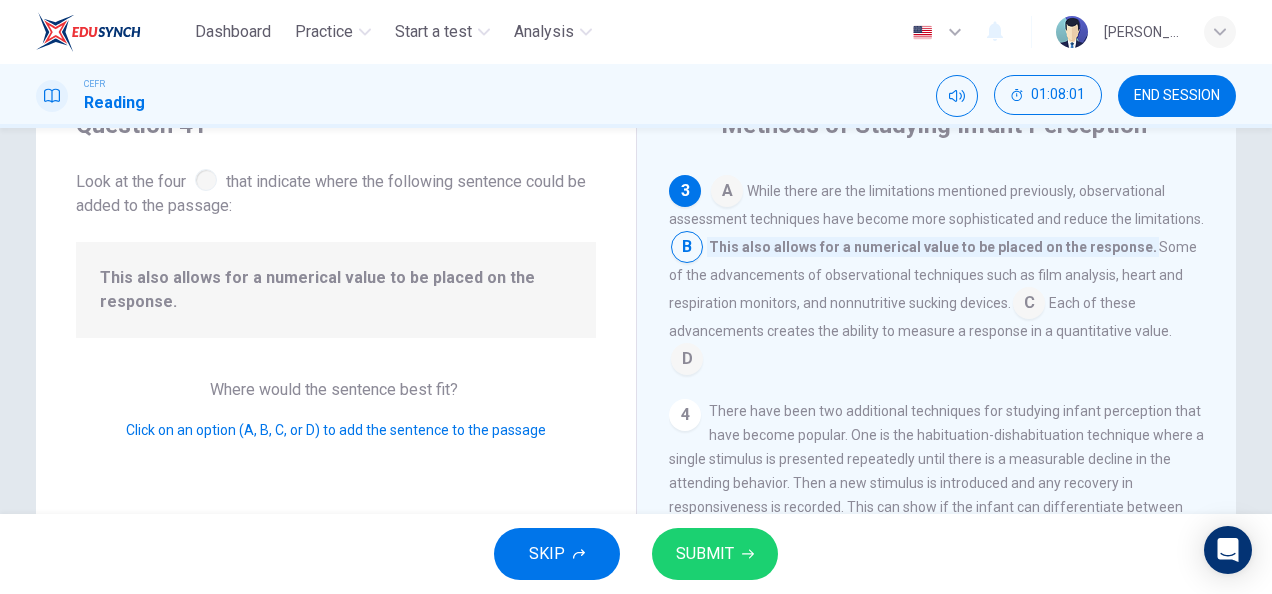 click at bounding box center (1029, 305) 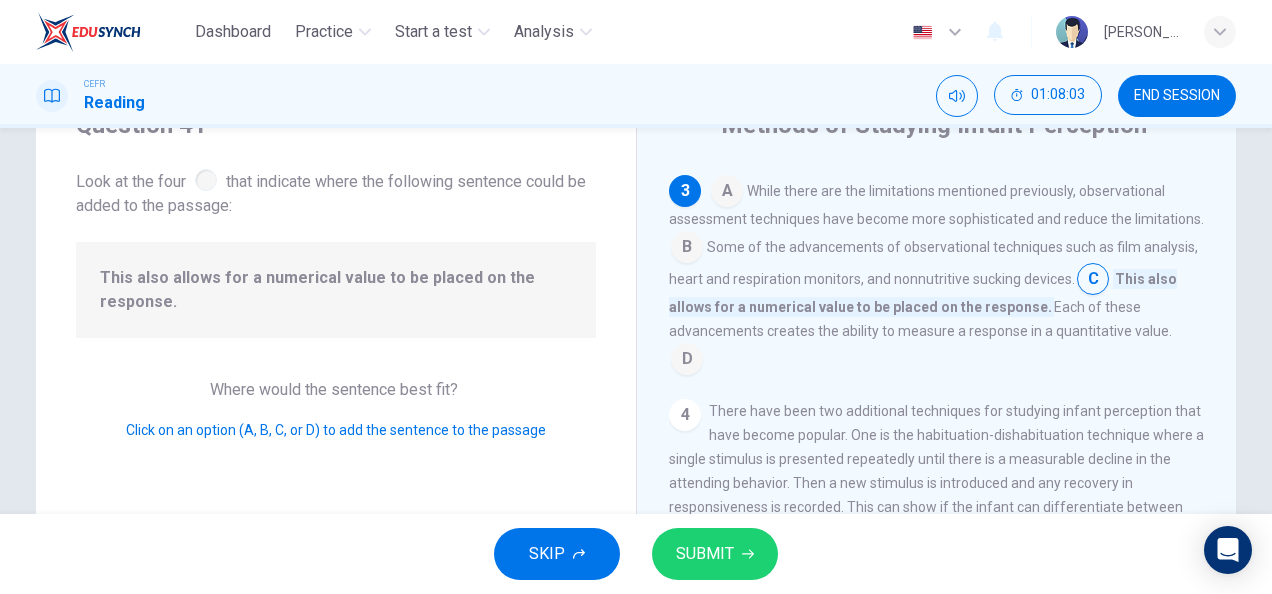 click at bounding box center (727, 193) 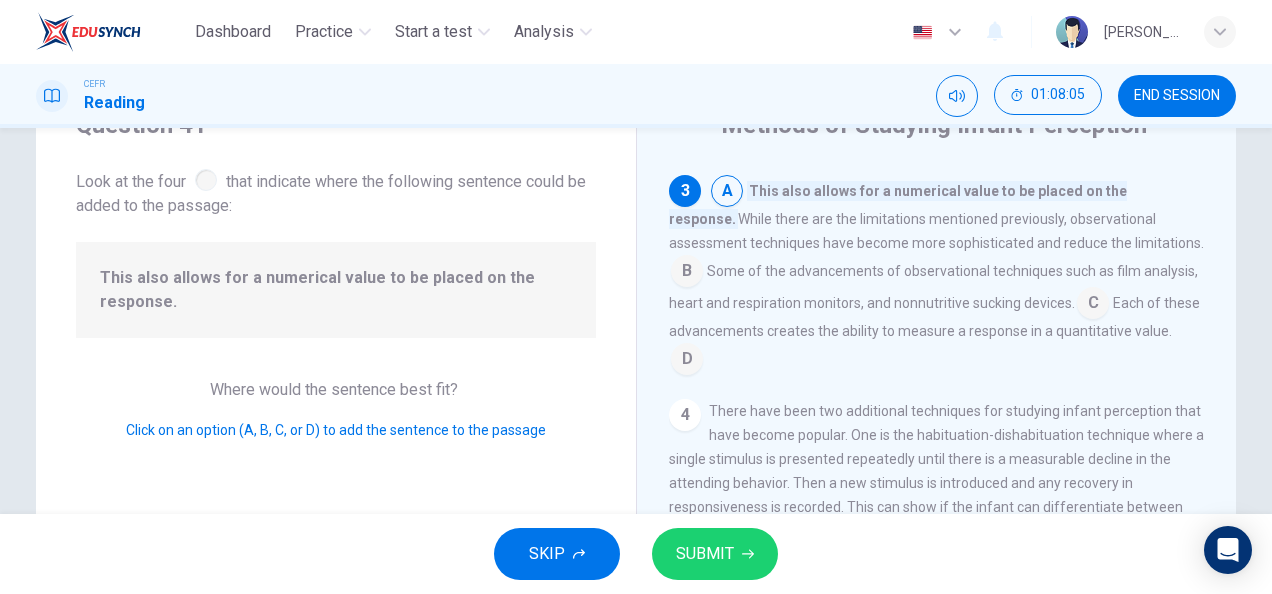 click at bounding box center (687, 273) 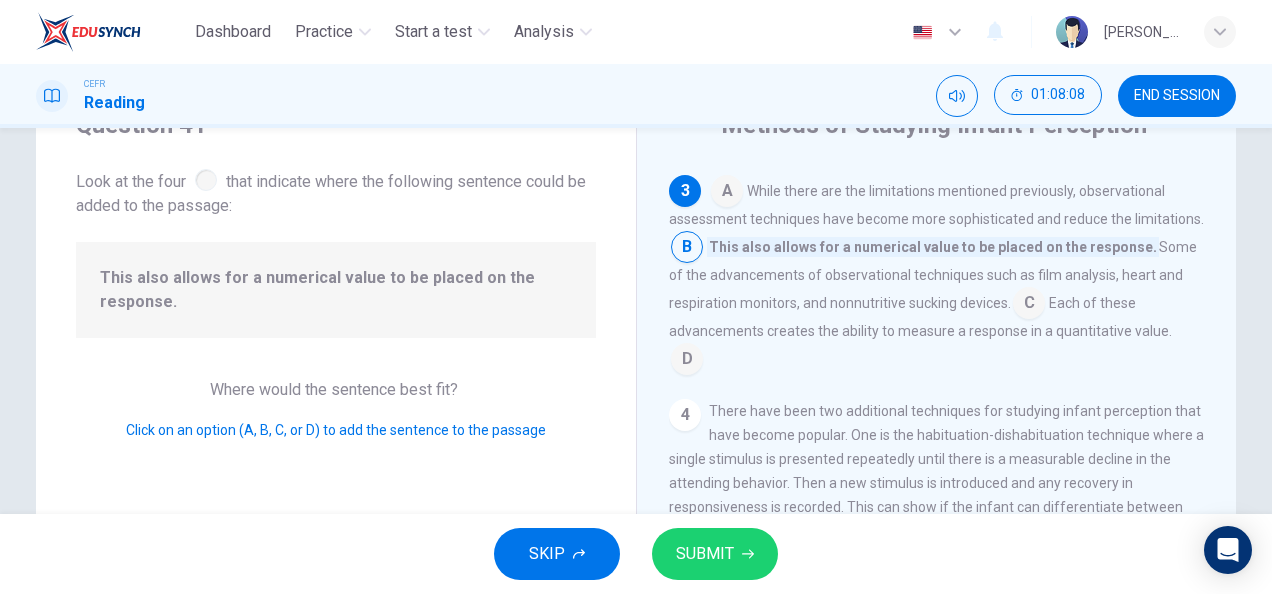 click at bounding box center (1029, 305) 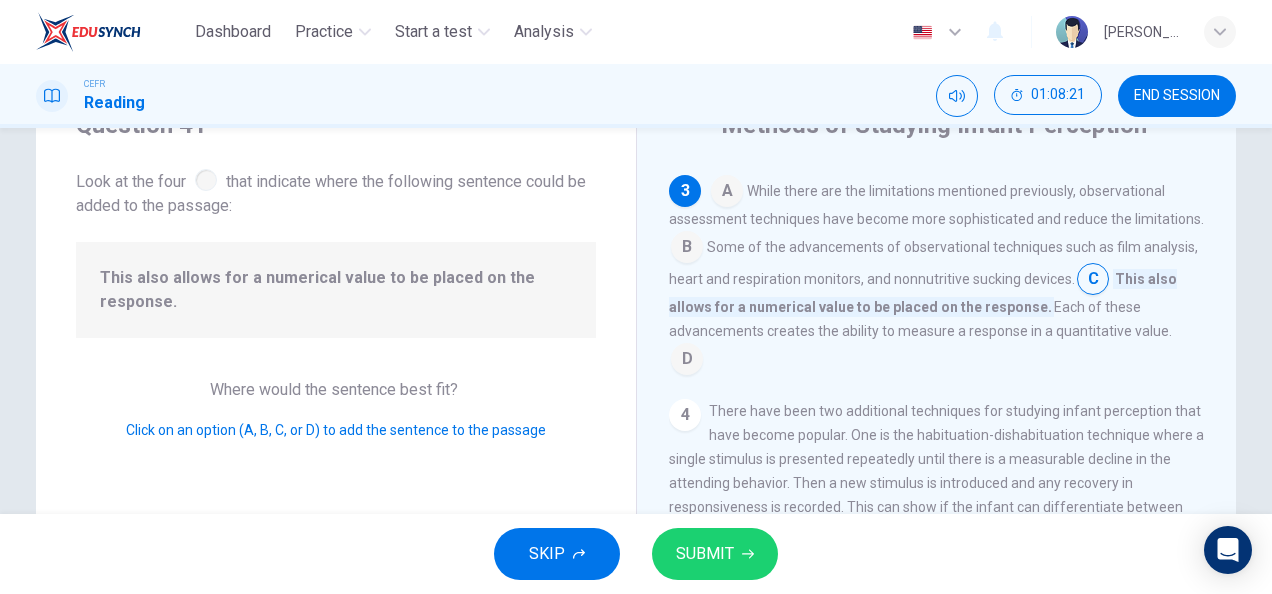 click at bounding box center (687, 361) 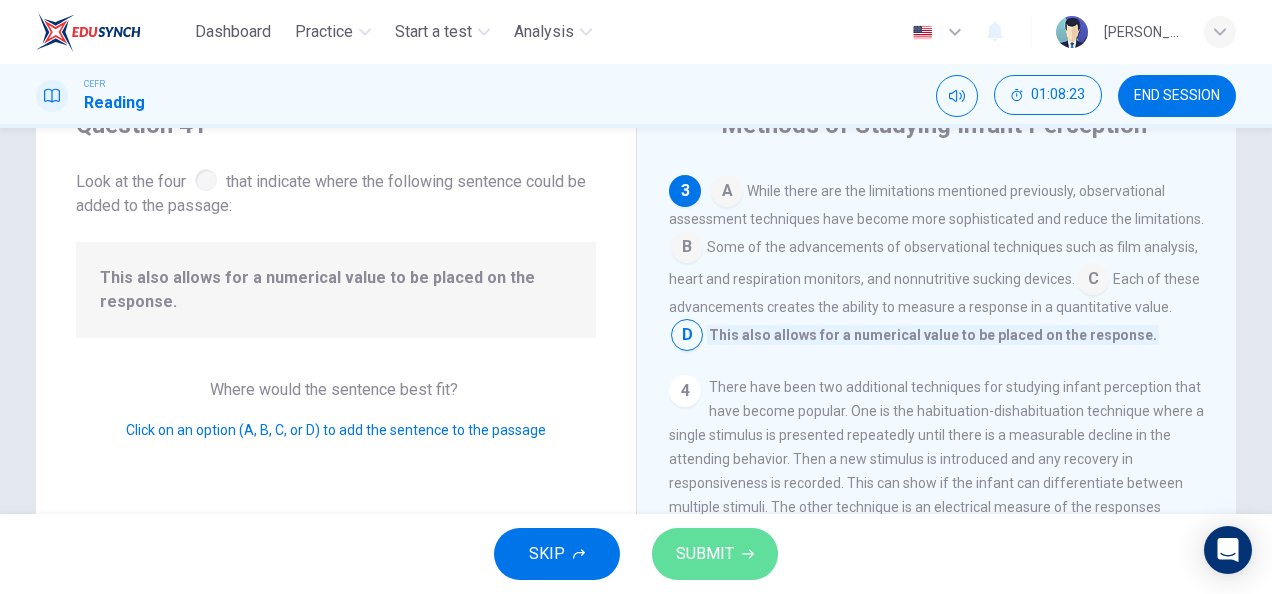 click on "SUBMIT" at bounding box center (705, 554) 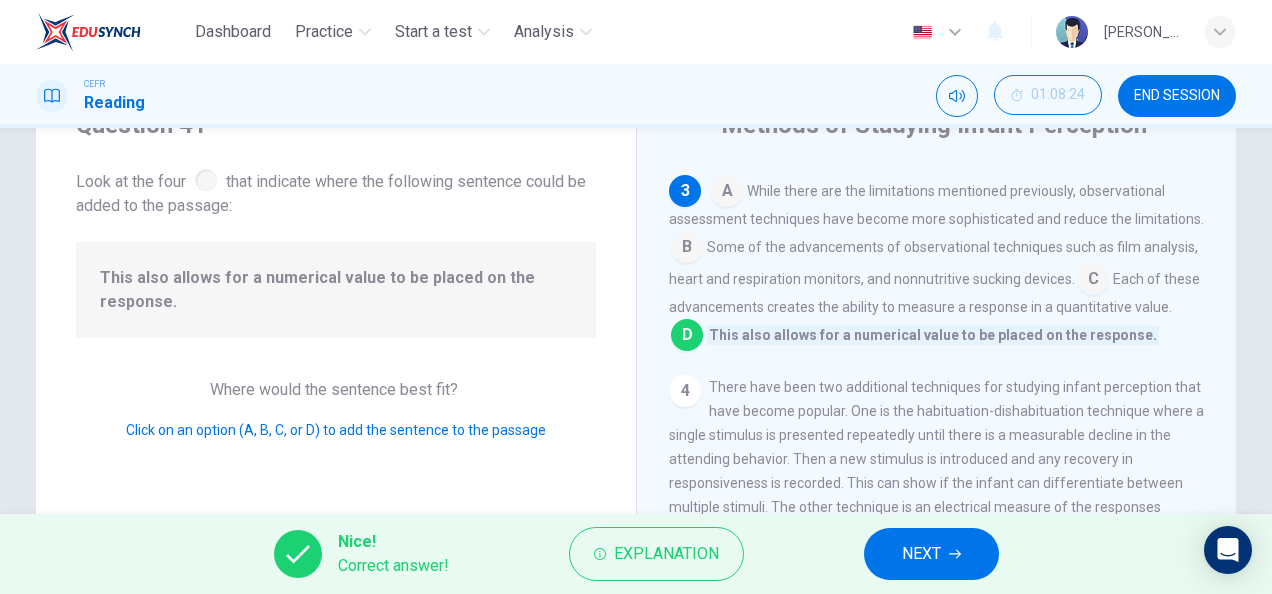click on "NEXT" at bounding box center (921, 554) 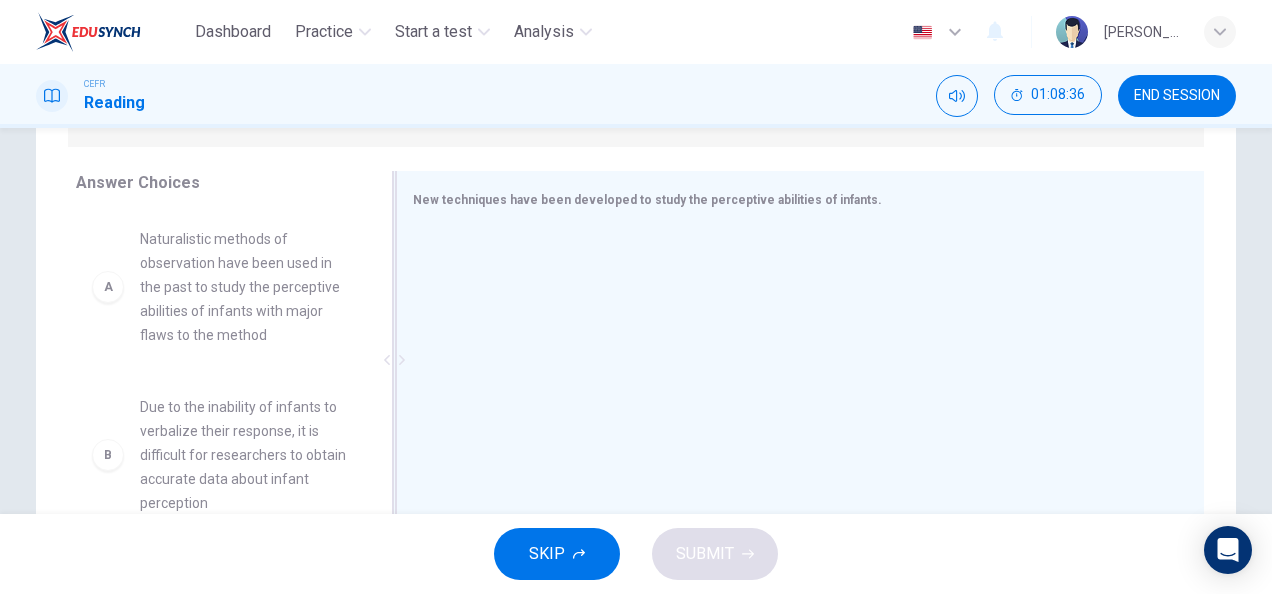 scroll, scrollTop: 356, scrollLeft: 0, axis: vertical 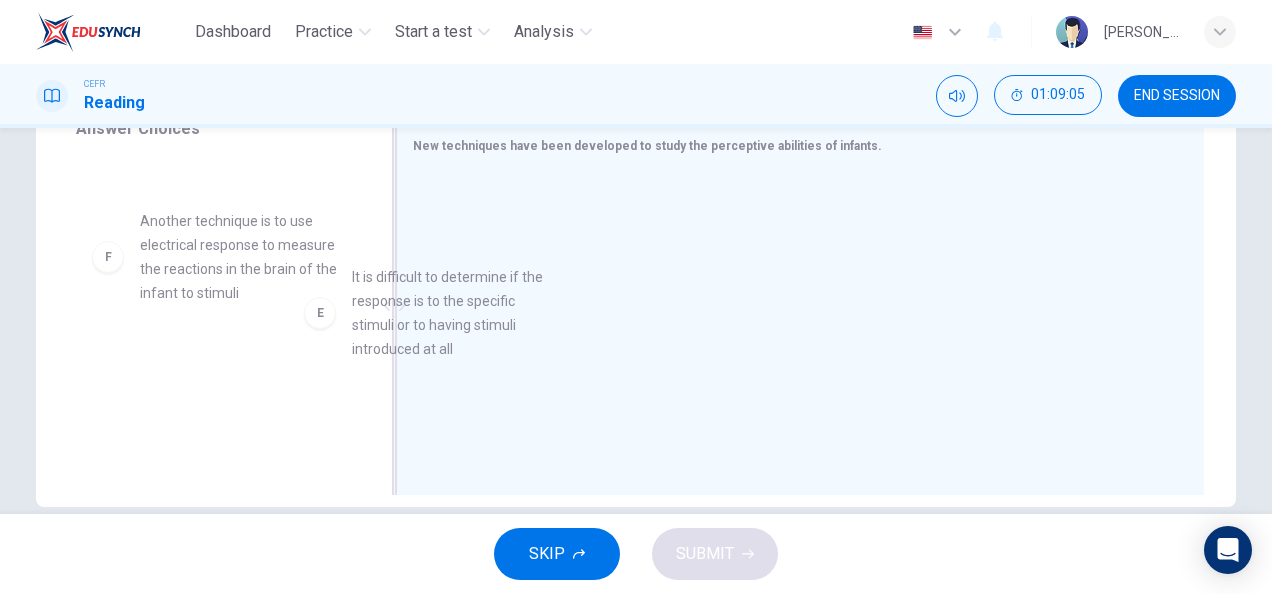 drag, startPoint x: 226, startPoint y: 288, endPoint x: 624, endPoint y: 344, distance: 401.92038 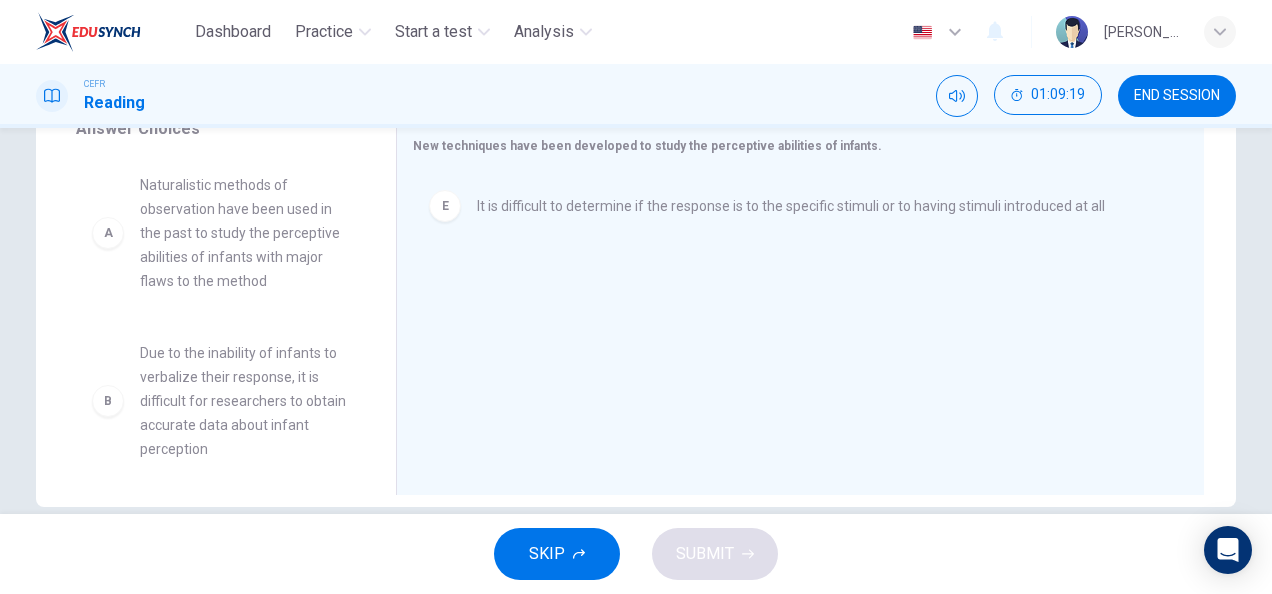 scroll, scrollTop: 124, scrollLeft: 0, axis: vertical 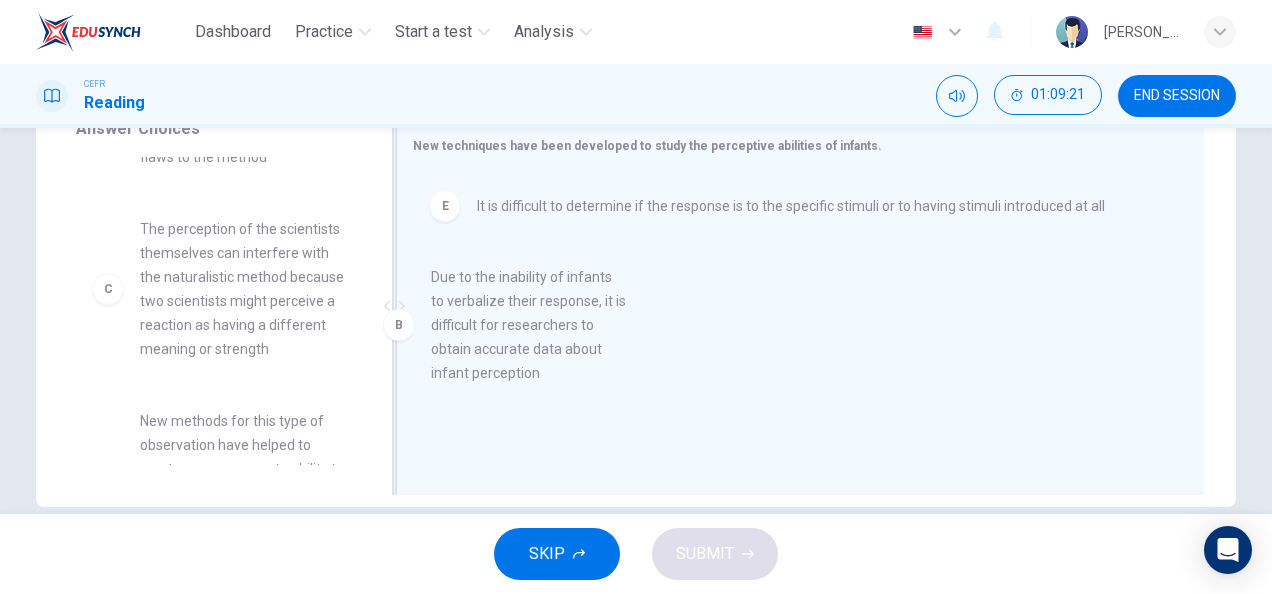 drag, startPoint x: 243, startPoint y: 306, endPoint x: 581, endPoint y: 354, distance: 341.39127 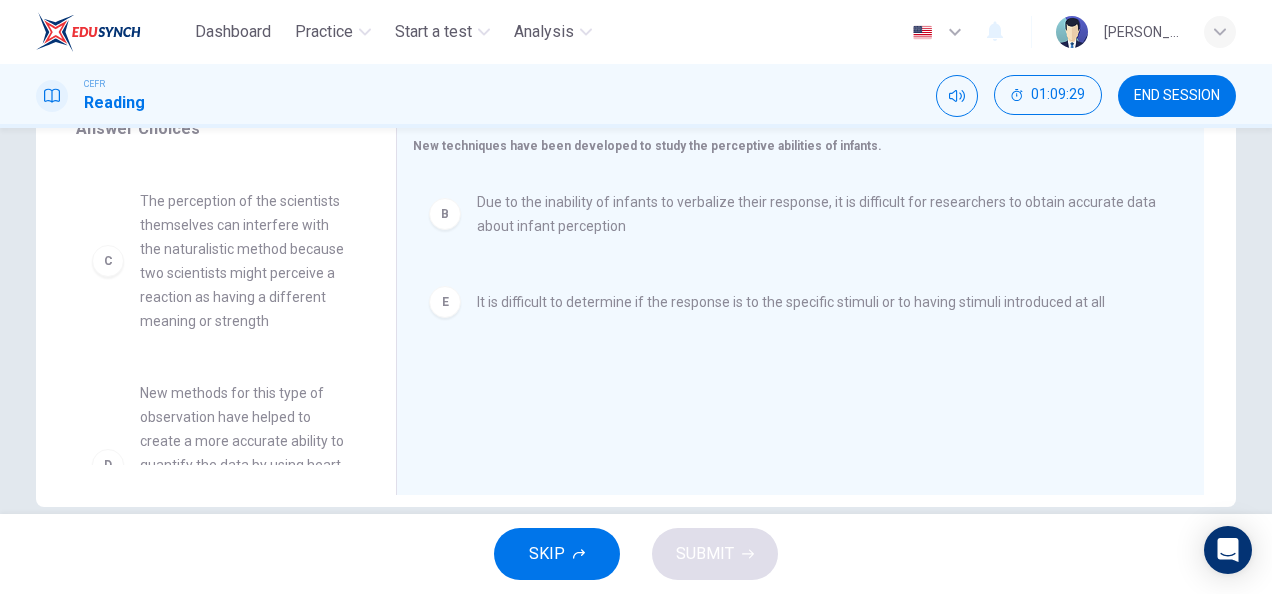 scroll, scrollTop: 358, scrollLeft: 0, axis: vertical 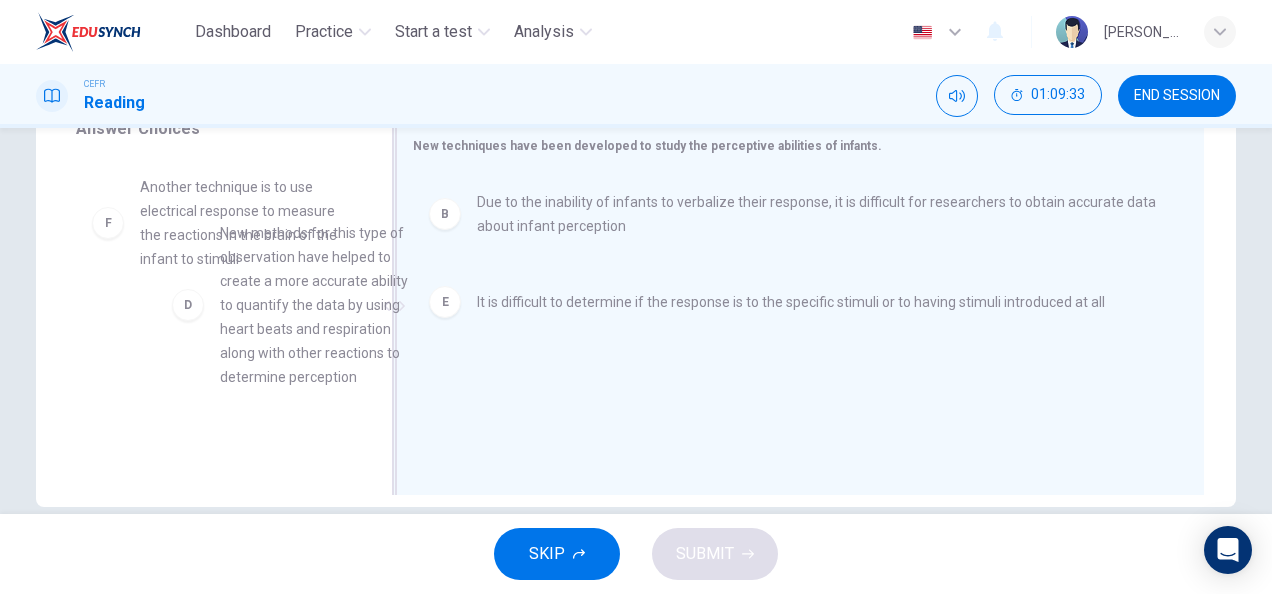 drag, startPoint x: 196, startPoint y: 263, endPoint x: 589, endPoint y: 357, distance: 404.0854 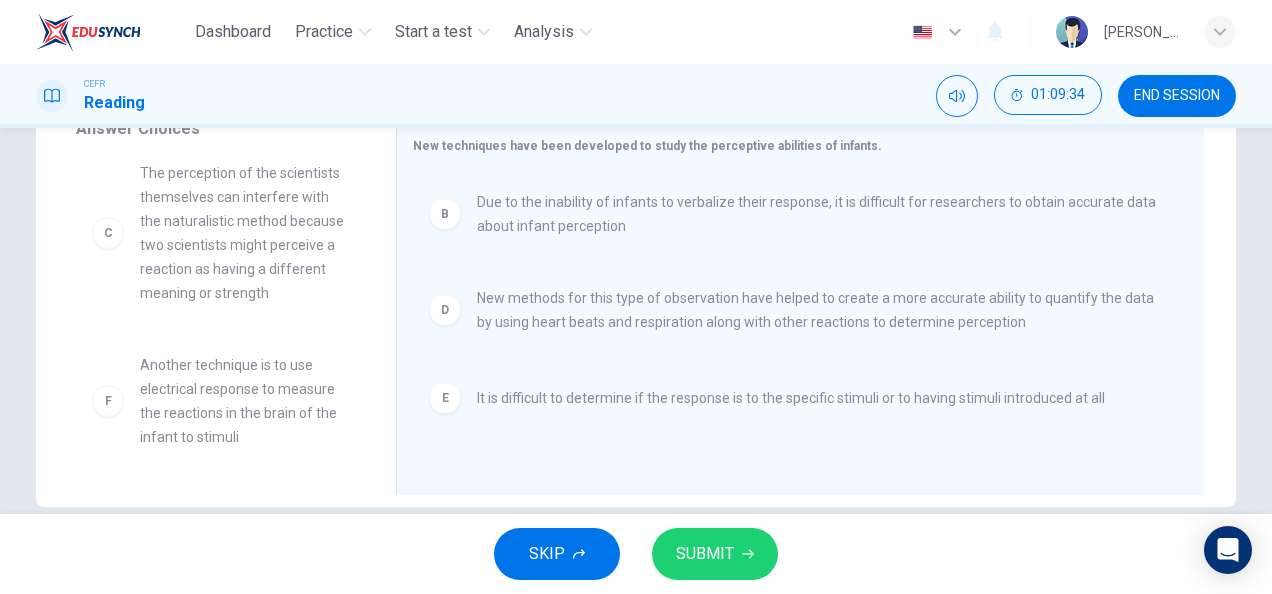 scroll, scrollTop: 204, scrollLeft: 0, axis: vertical 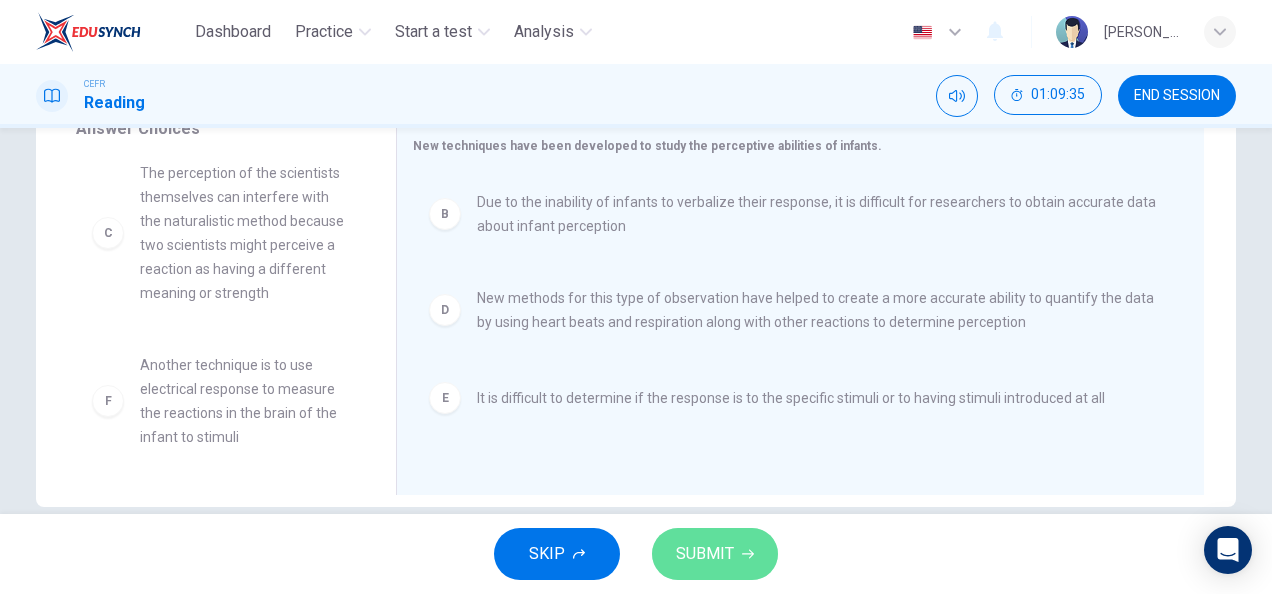 click on "SUBMIT" at bounding box center (715, 554) 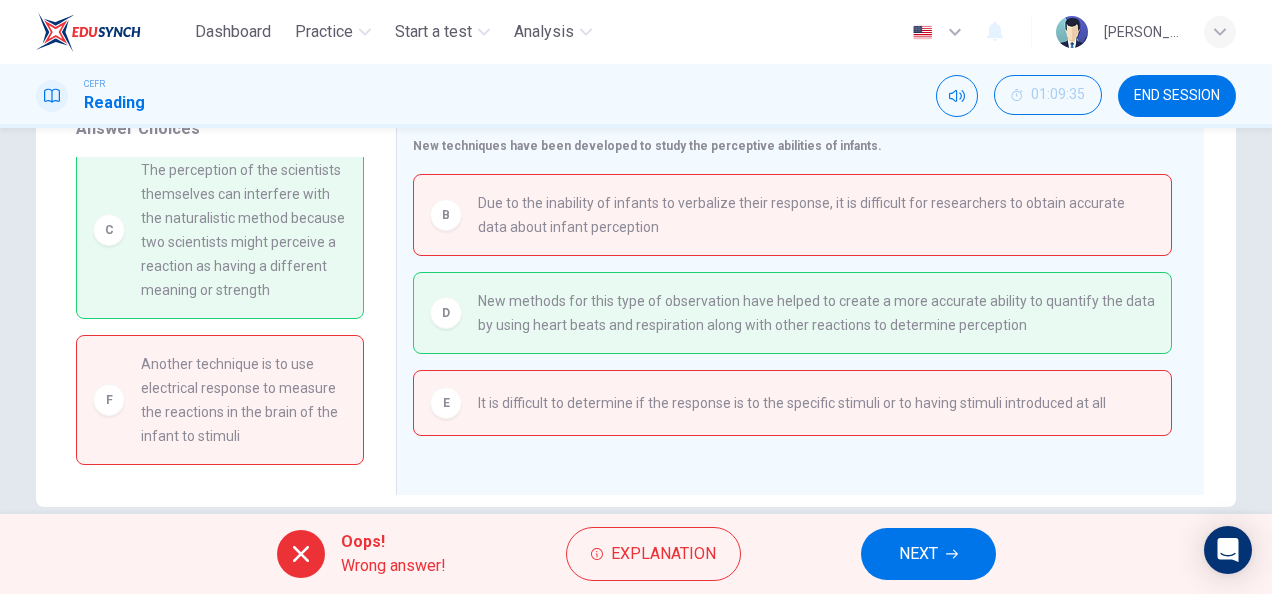 scroll, scrollTop: 0, scrollLeft: 0, axis: both 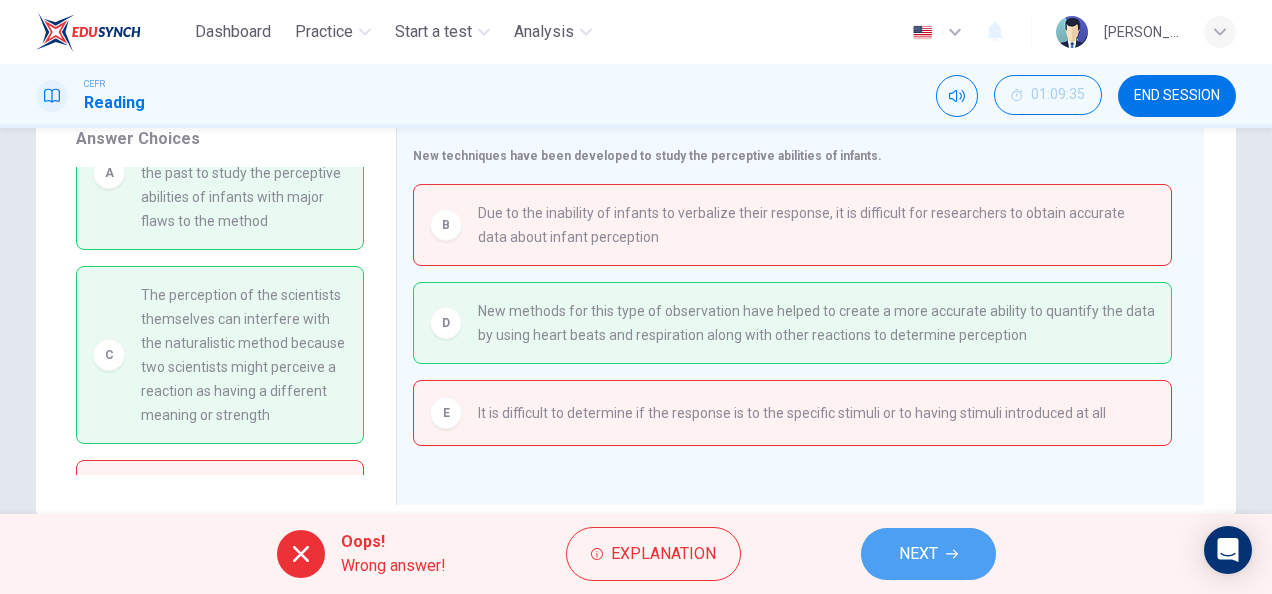 click on "NEXT" at bounding box center [918, 554] 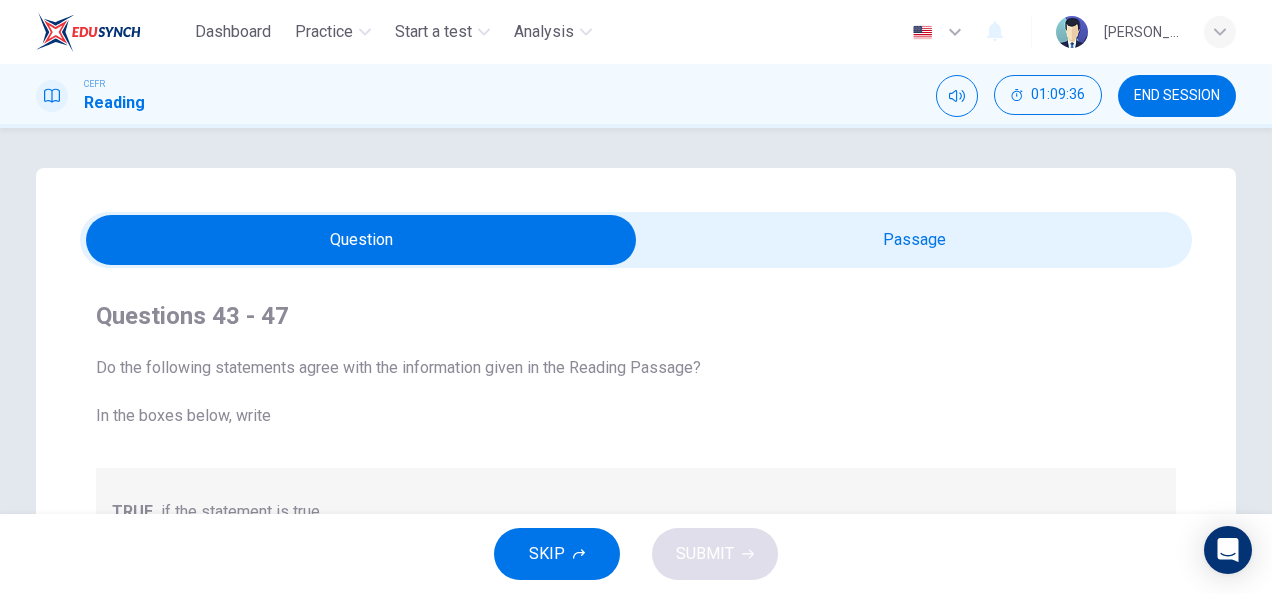 click at bounding box center [361, 240] 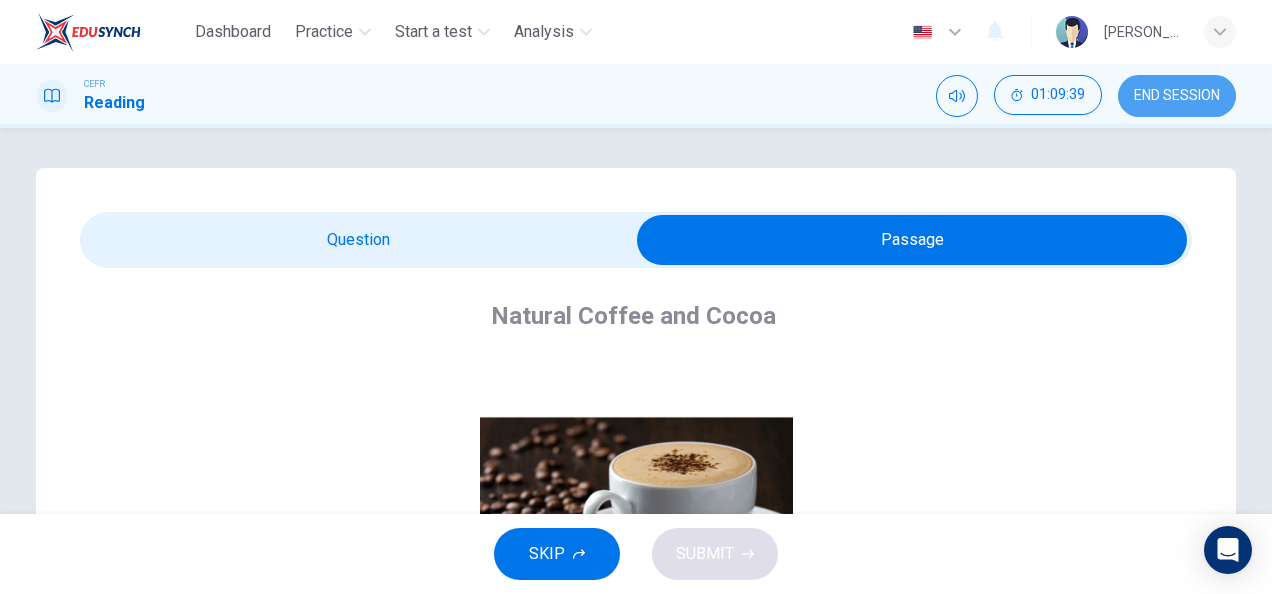 click on "END SESSION" at bounding box center [1177, 96] 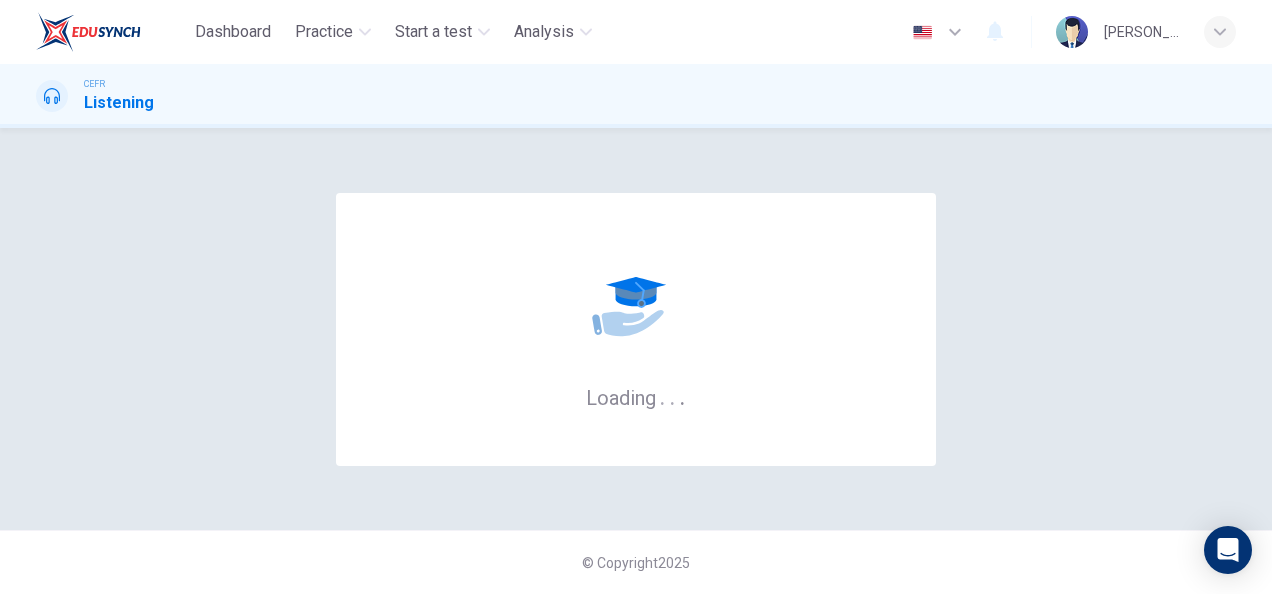 scroll, scrollTop: 0, scrollLeft: 0, axis: both 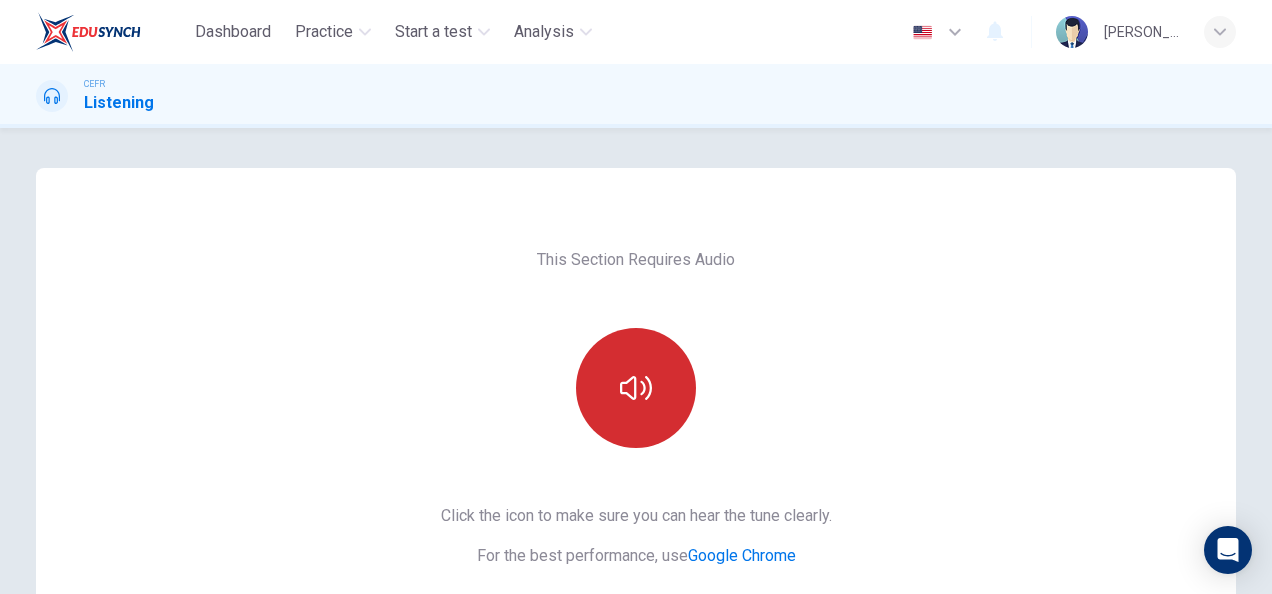 click 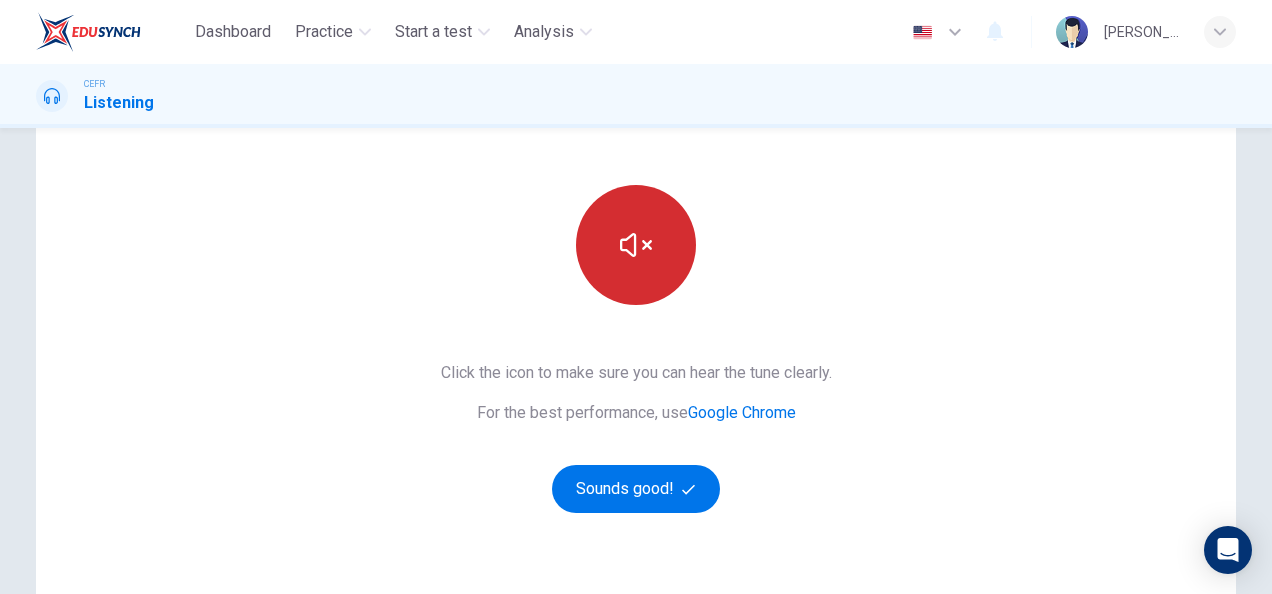 scroll, scrollTop: 144, scrollLeft: 0, axis: vertical 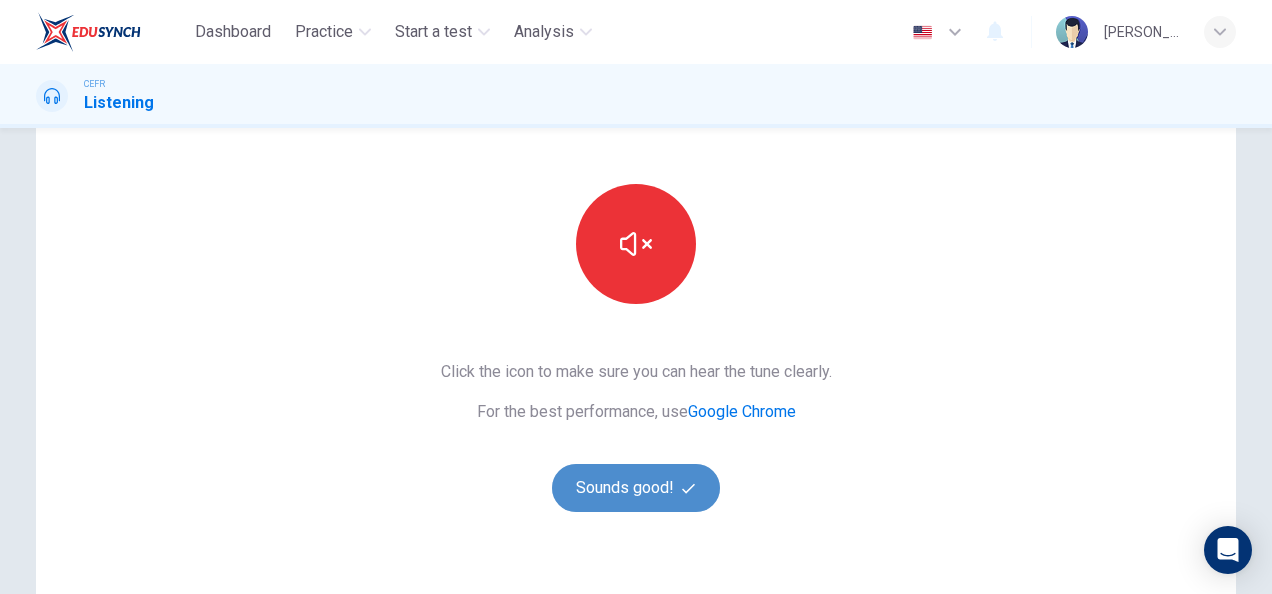click on "Sounds good!" at bounding box center (636, 488) 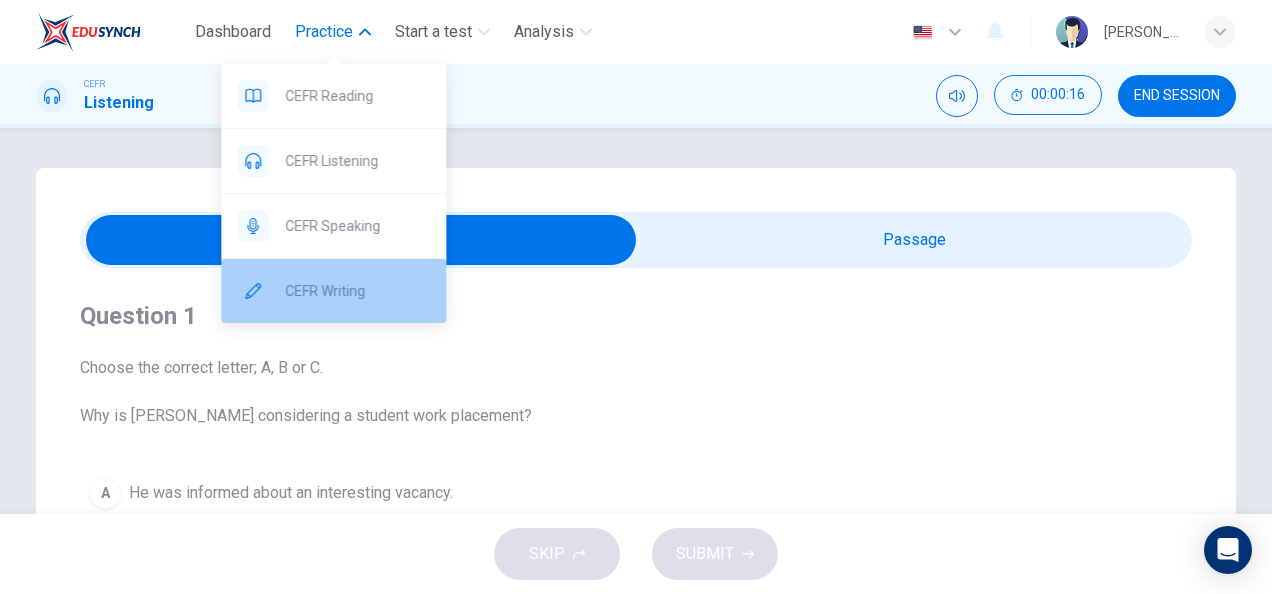 click on "CEFR Writing" at bounding box center (357, 291) 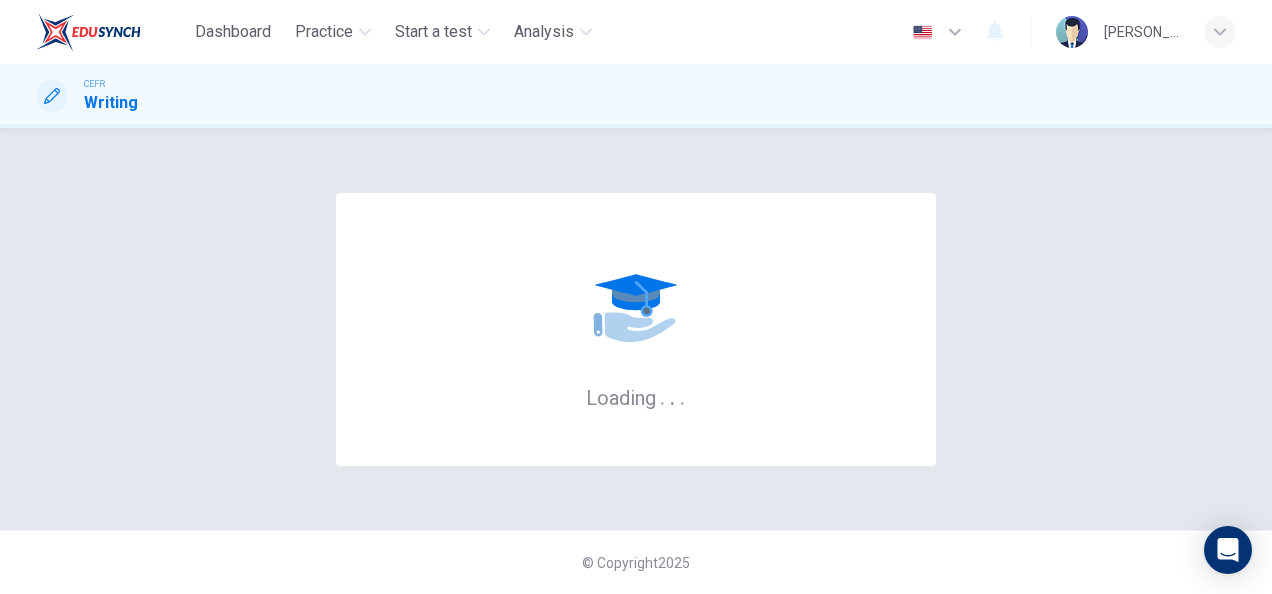 scroll, scrollTop: 0, scrollLeft: 0, axis: both 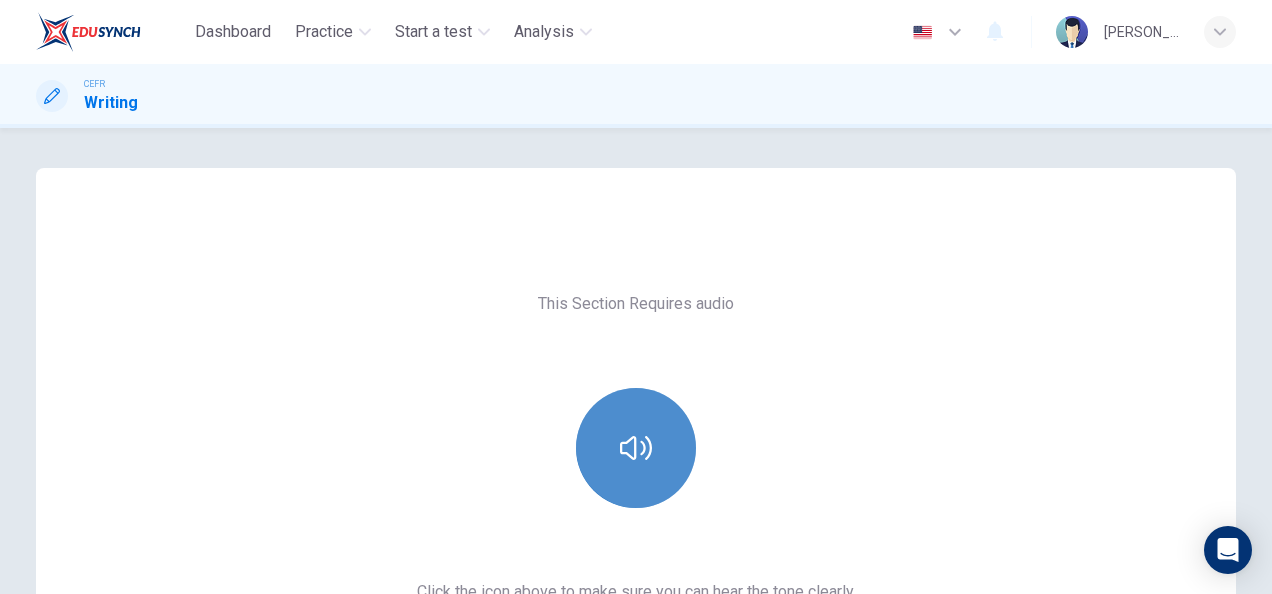 click at bounding box center (636, 448) 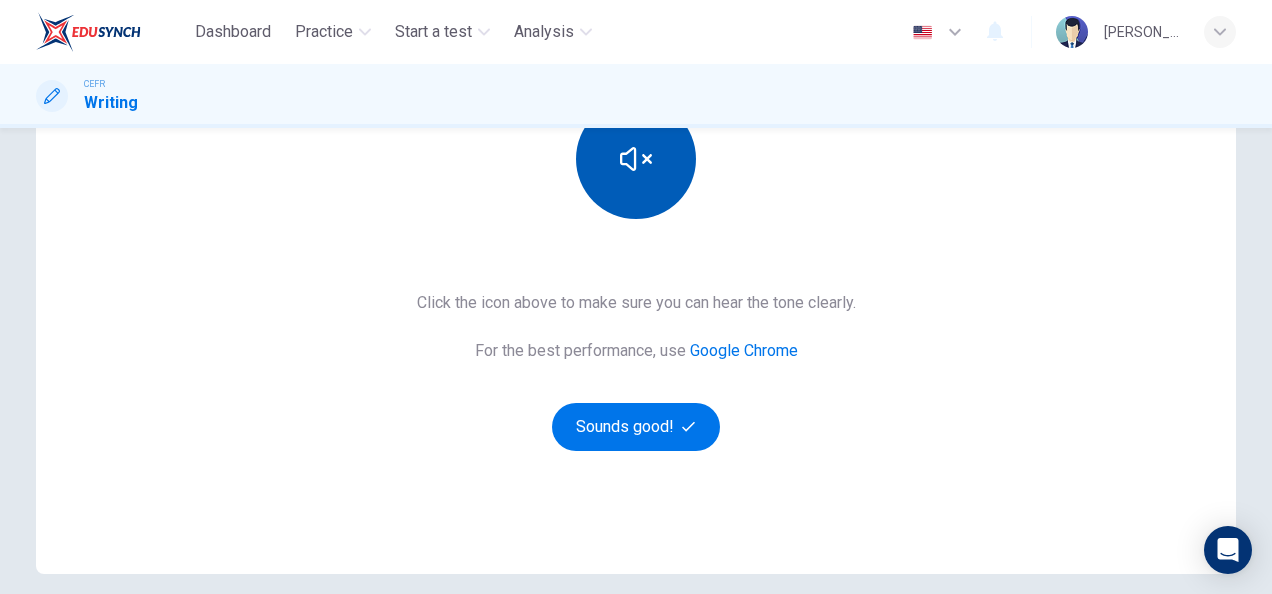 scroll, scrollTop: 290, scrollLeft: 0, axis: vertical 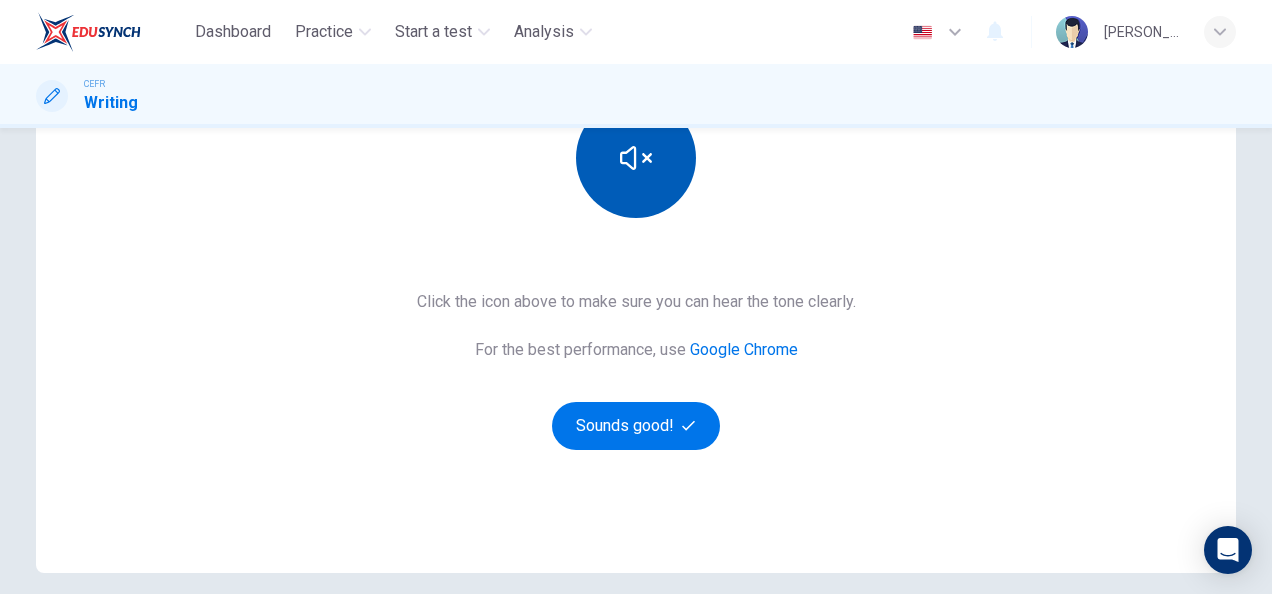 click on "Sounds good!" at bounding box center (636, 426) 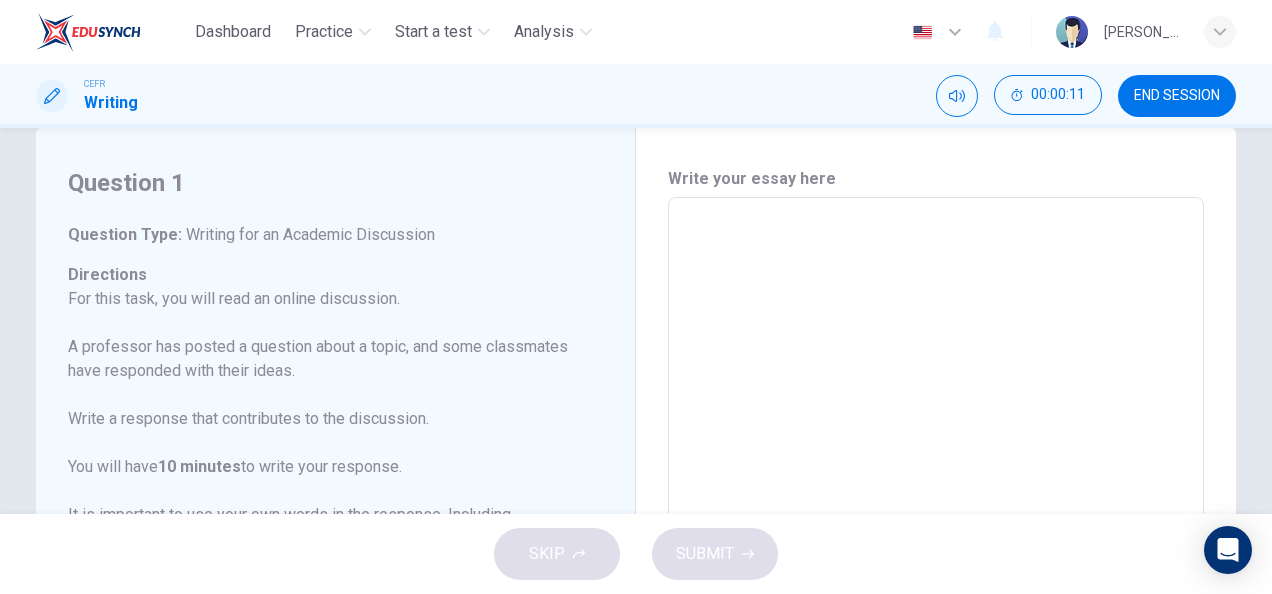 scroll, scrollTop: 38, scrollLeft: 0, axis: vertical 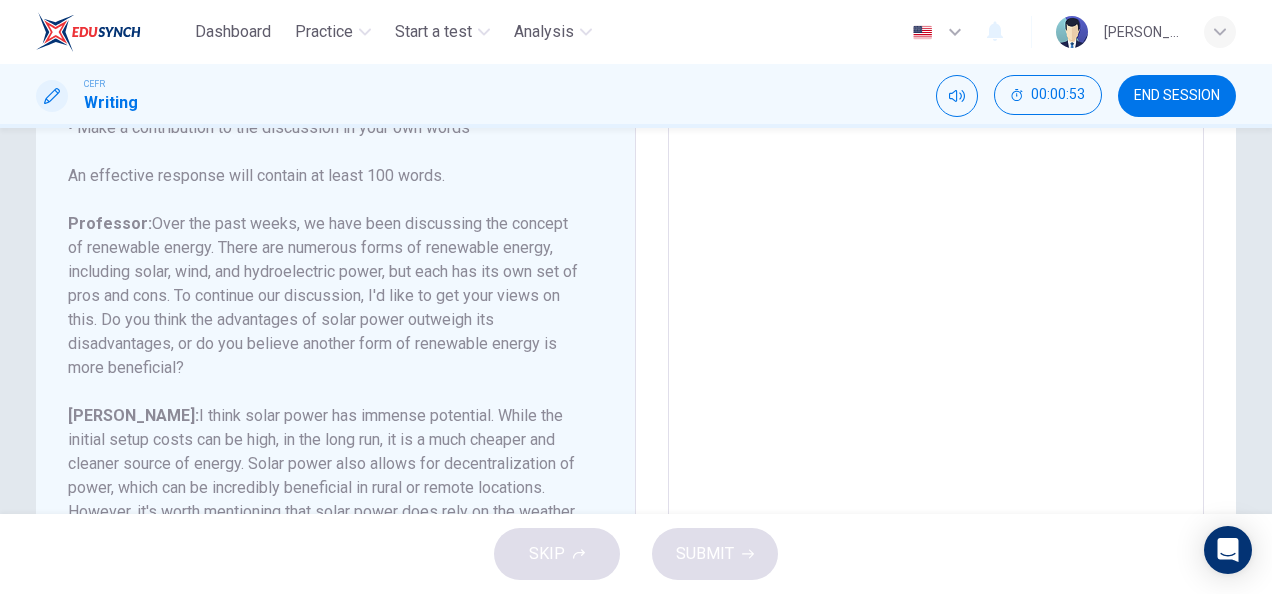 click on "Professor:  Over the past weeks, we have been discussing the concept of renewable energy. There are numerous forms of renewable energy, including solar, wind, and hydroelectric power, but each has its own set of pros and cons. To continue our discussion, I'd like to get your views on this. Do you think the advantages of solar power outweigh its disadvantages, or do you believe another form of renewable energy is more beneficial?" at bounding box center (323, 296) 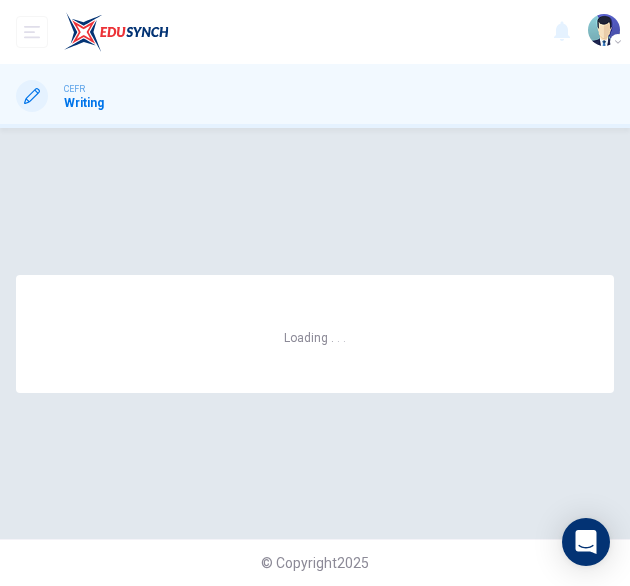 scroll, scrollTop: 0, scrollLeft: 0, axis: both 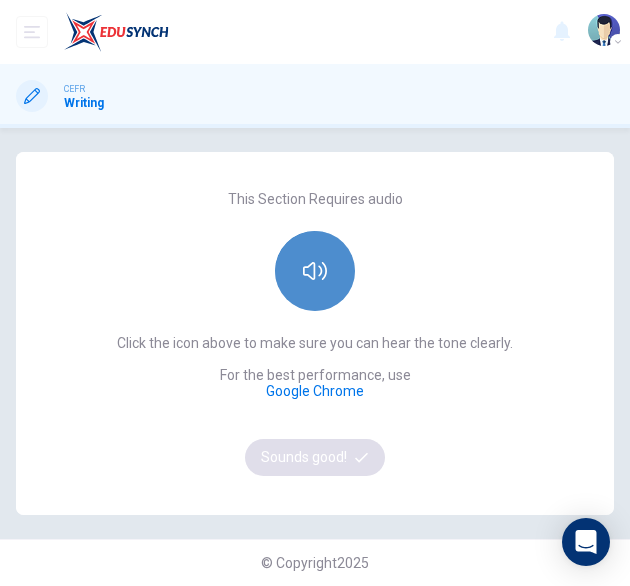 click at bounding box center (315, 271) 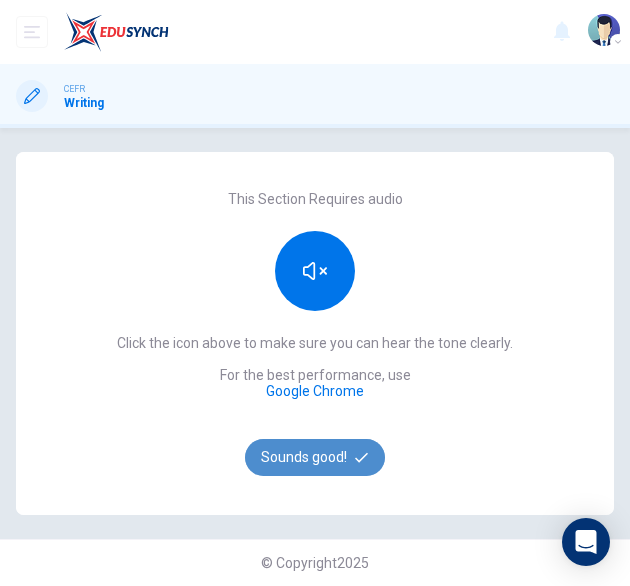click on "Sounds good!" at bounding box center (315, 457) 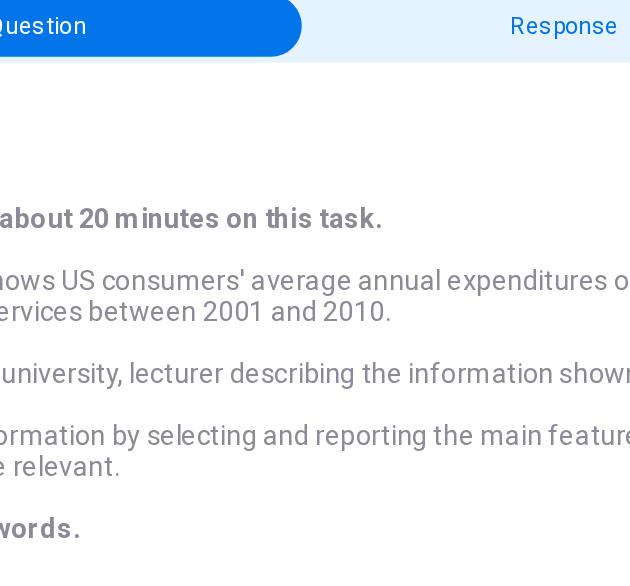 scroll, scrollTop: 0, scrollLeft: 0, axis: both 